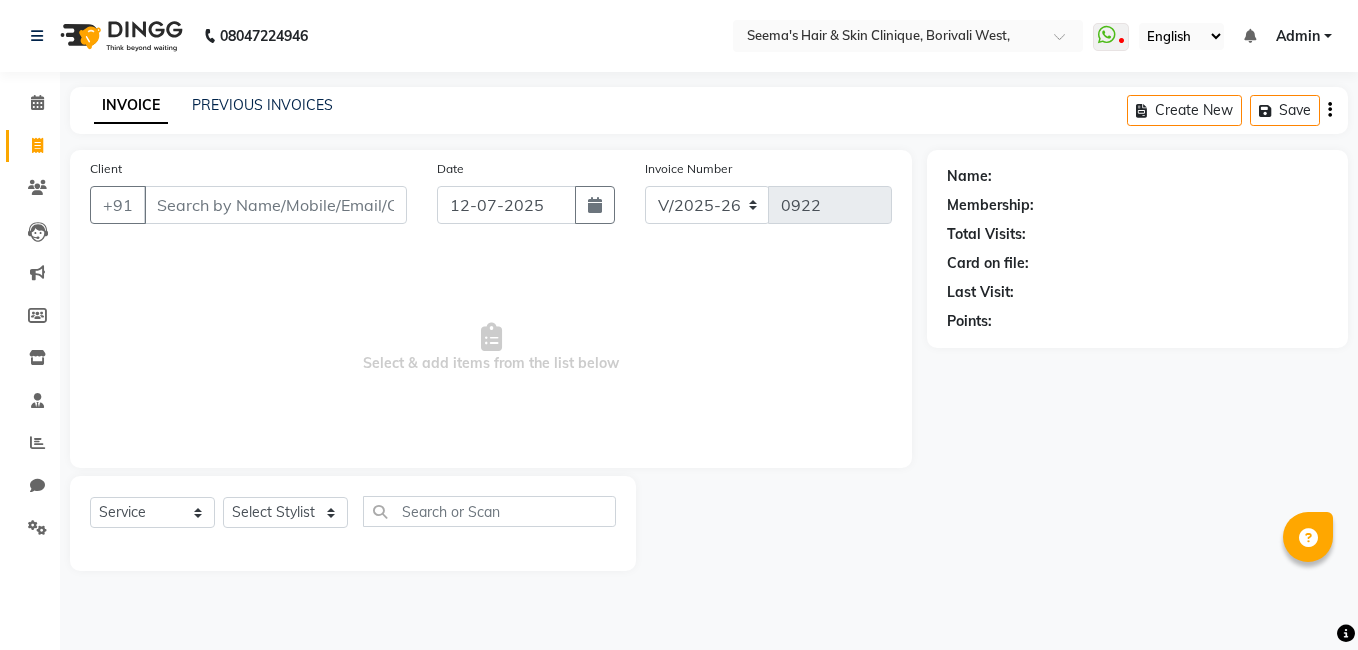 select on "8084" 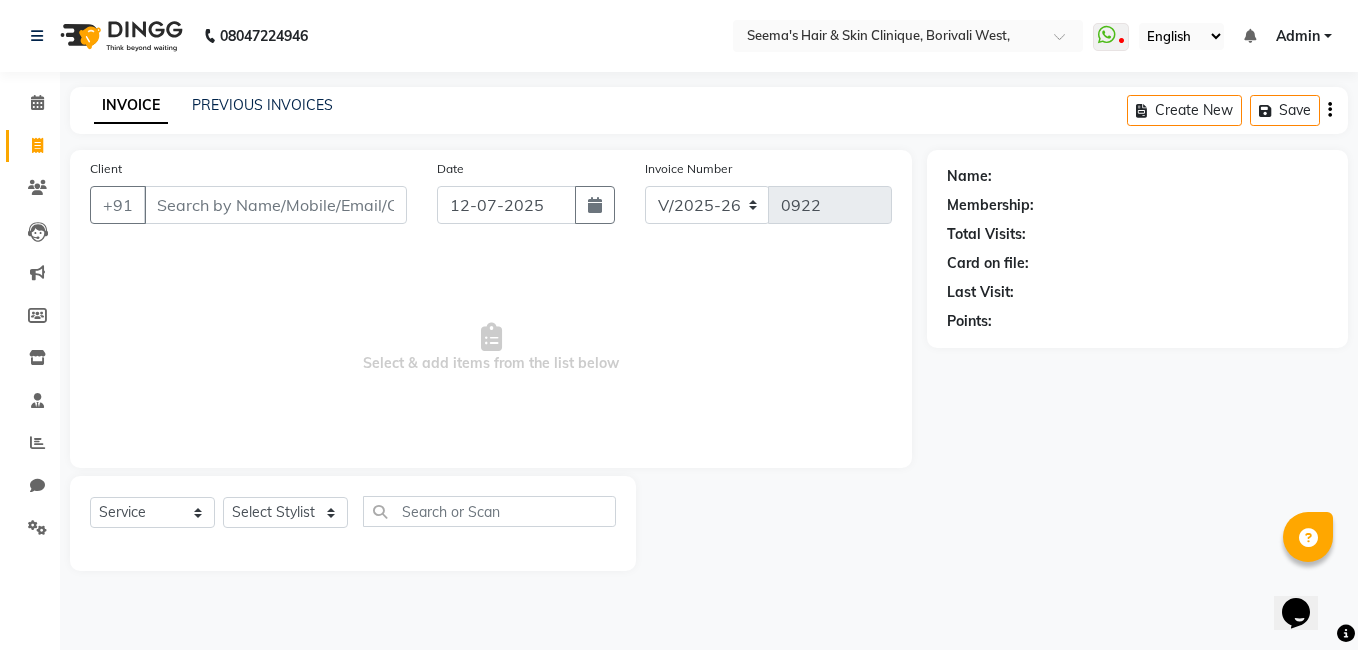 scroll, scrollTop: 0, scrollLeft: 0, axis: both 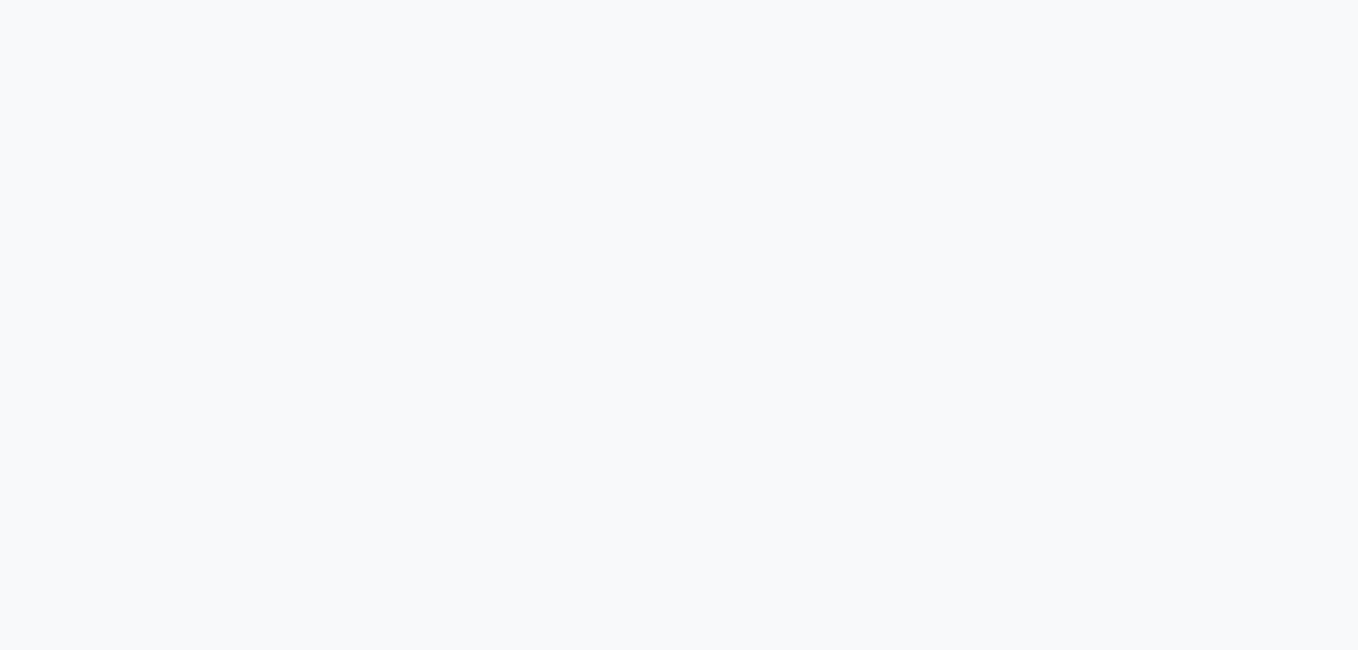 select on "service" 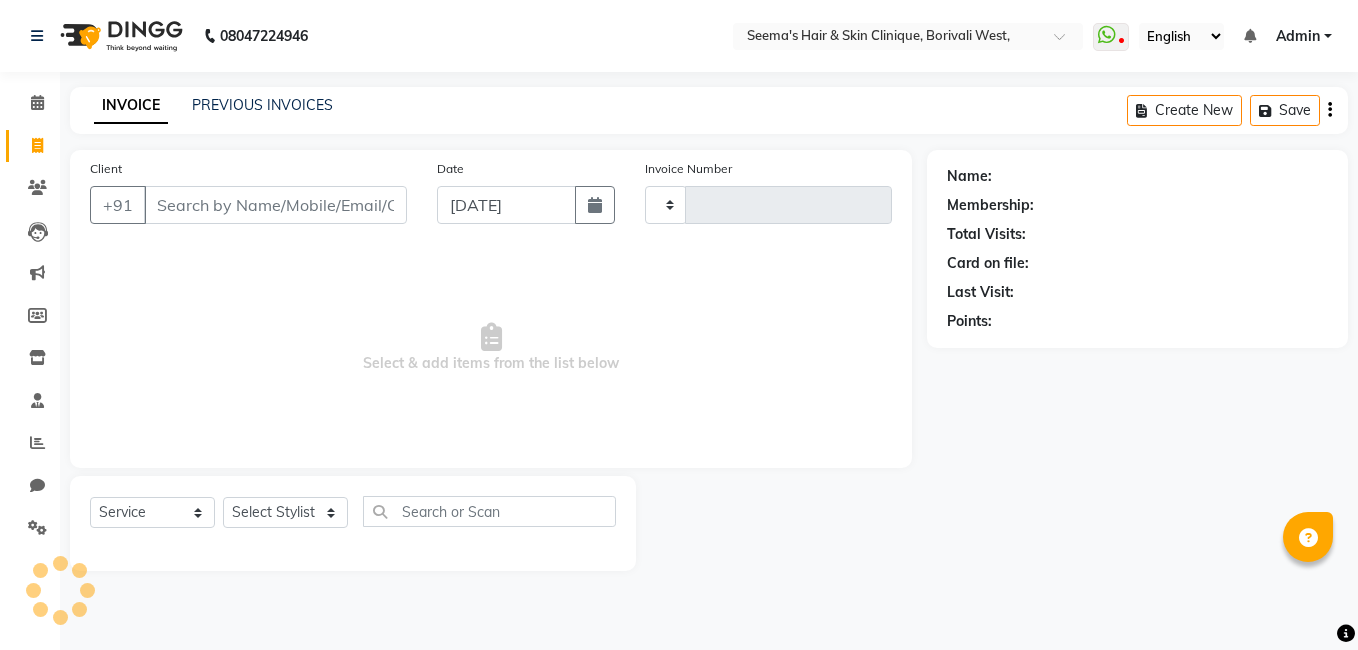 type on "0922" 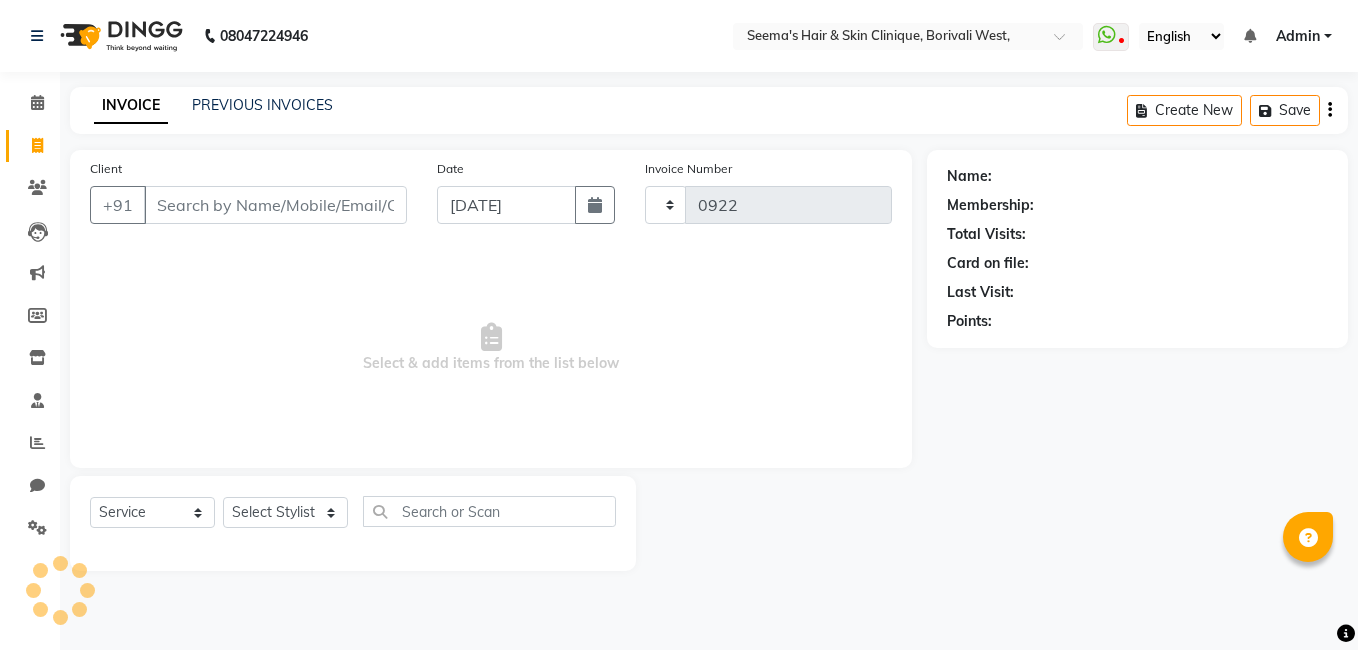 select on "8084" 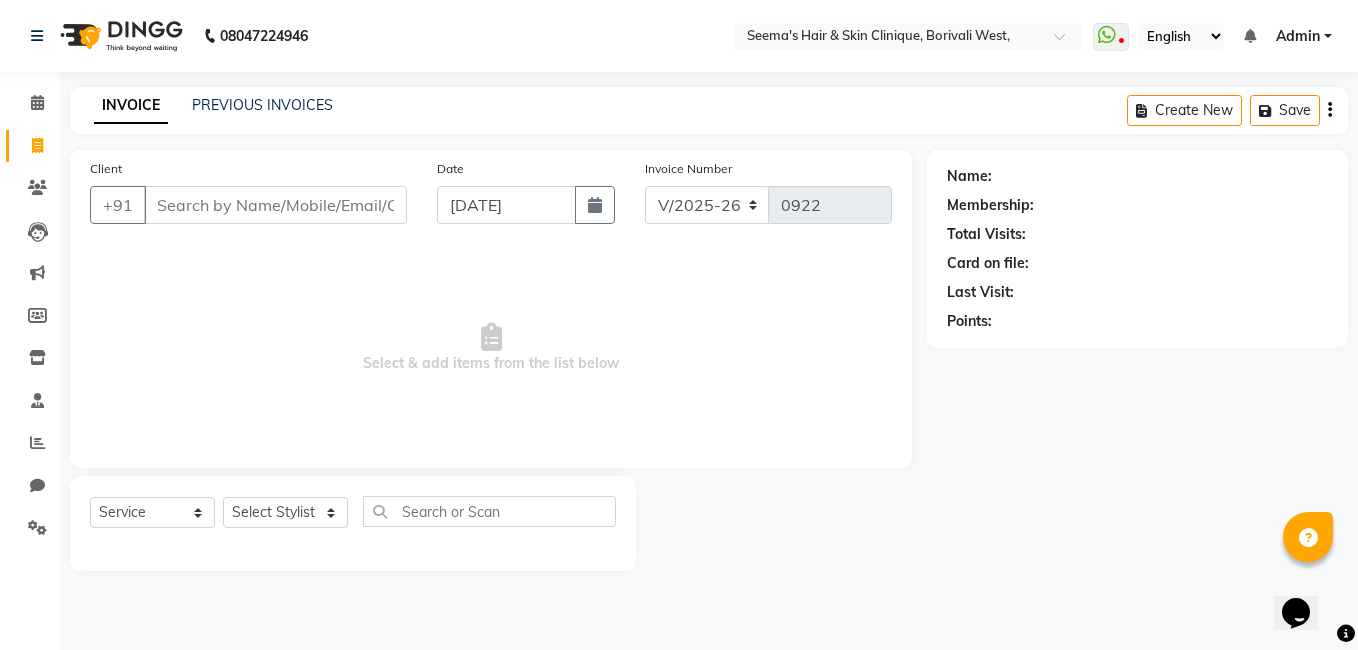 scroll, scrollTop: 0, scrollLeft: 0, axis: both 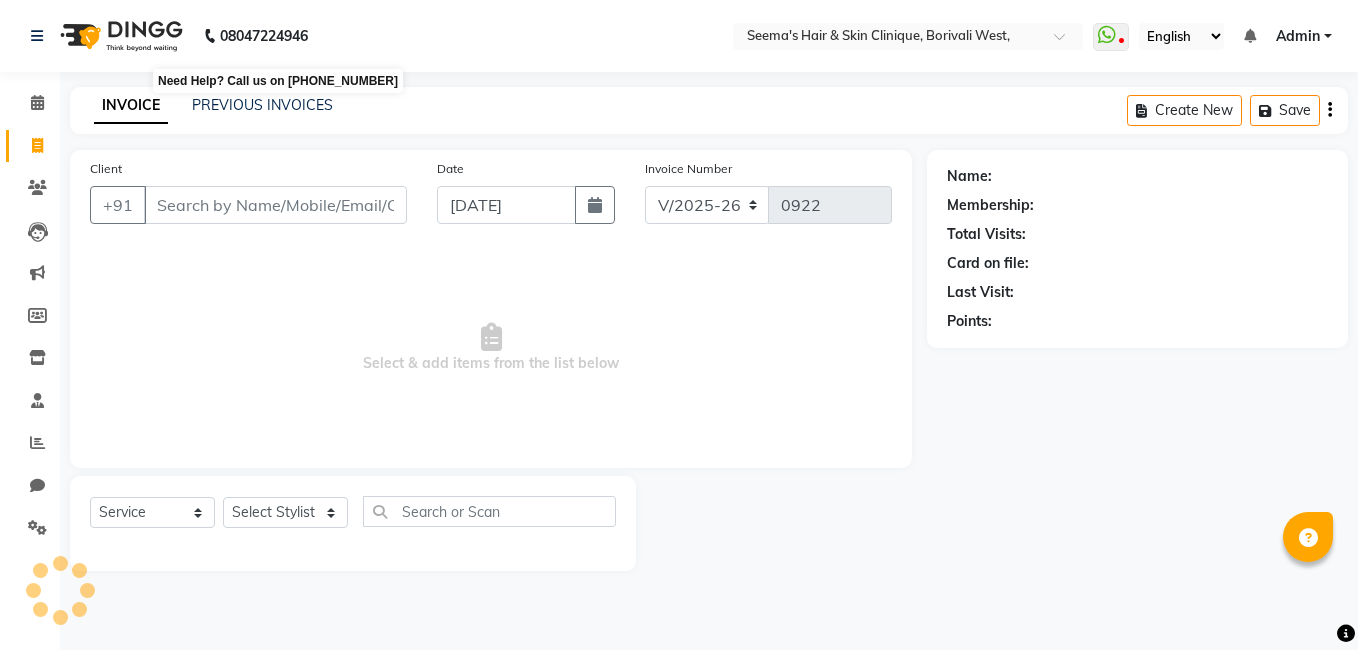 select on "8084" 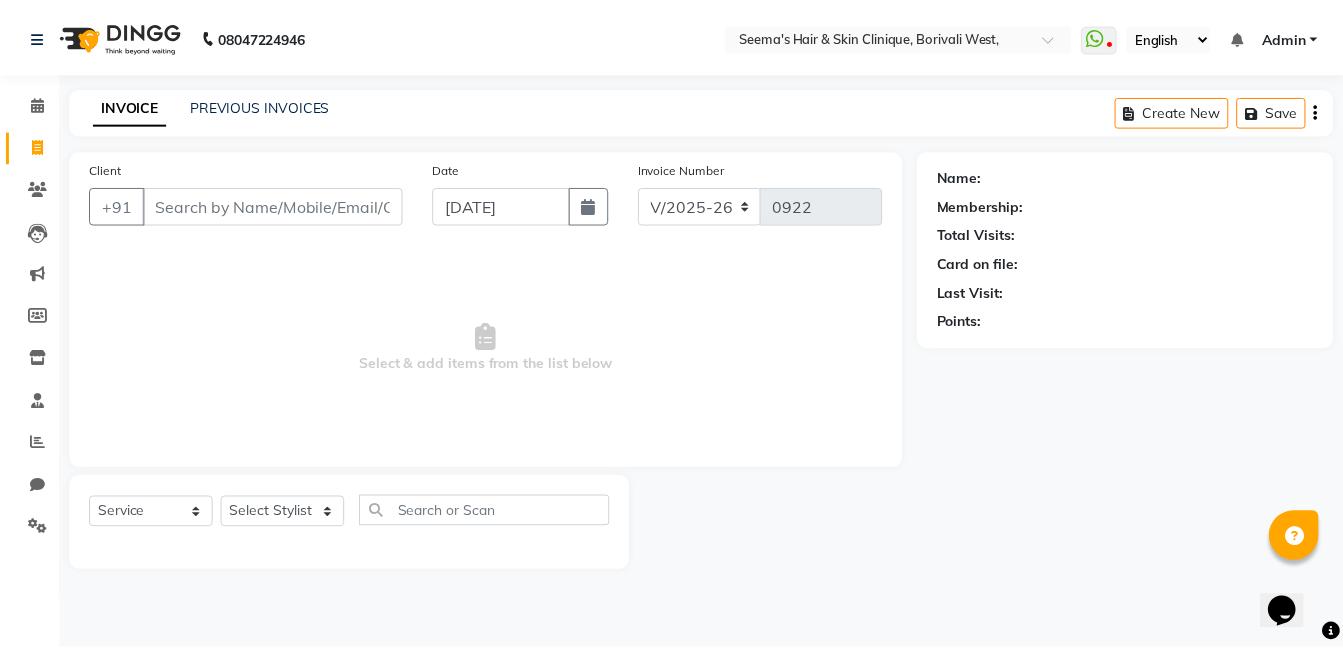 scroll, scrollTop: 0, scrollLeft: 0, axis: both 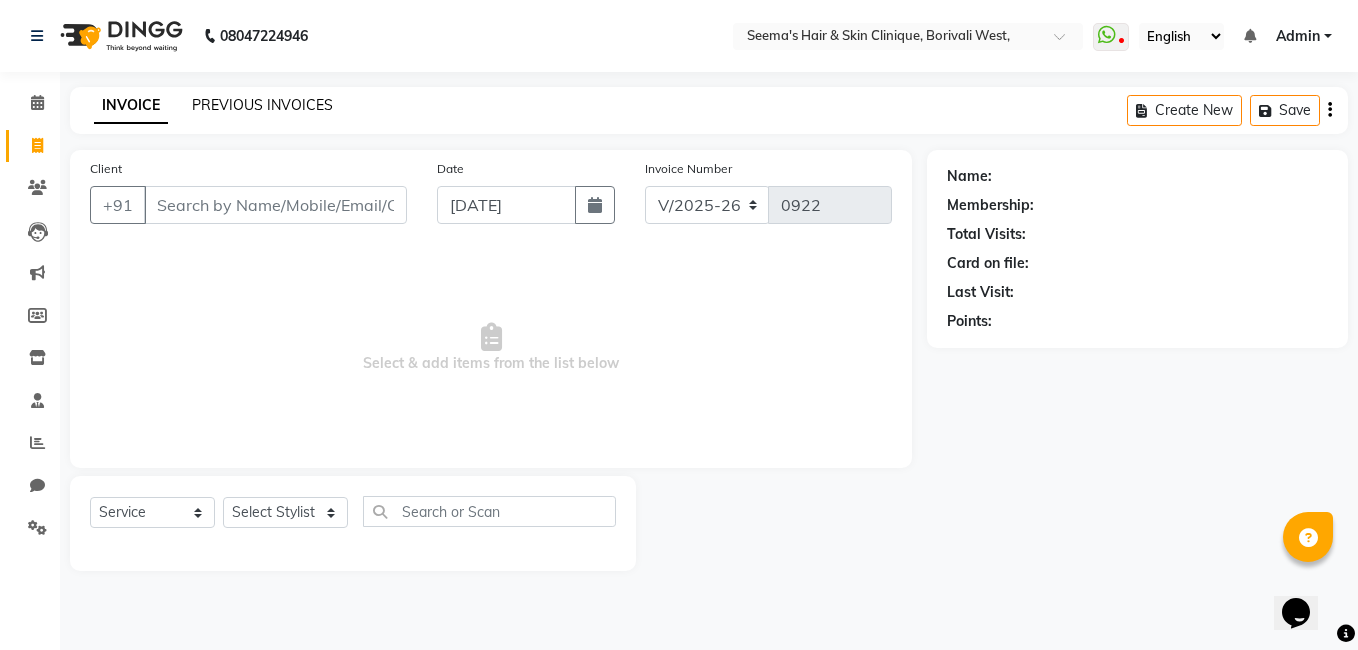 click on "PREVIOUS INVOICES" 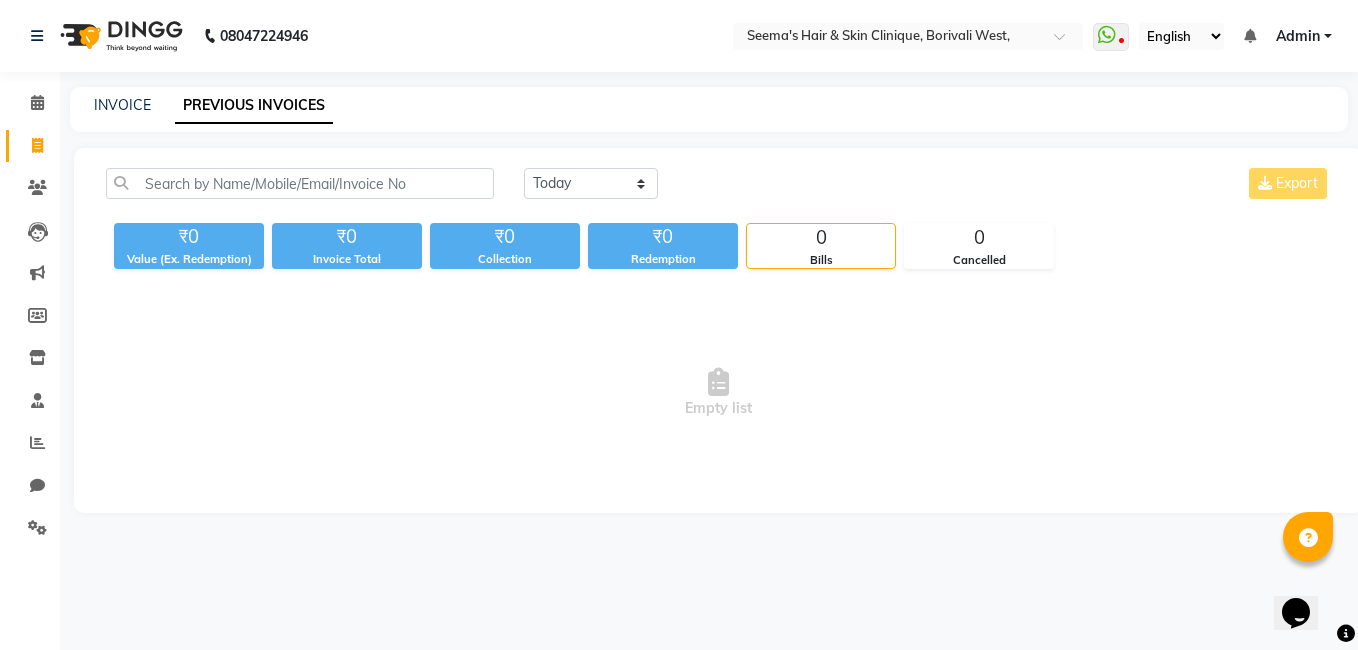 click on "[DATE] [DATE] Custom Range Export" 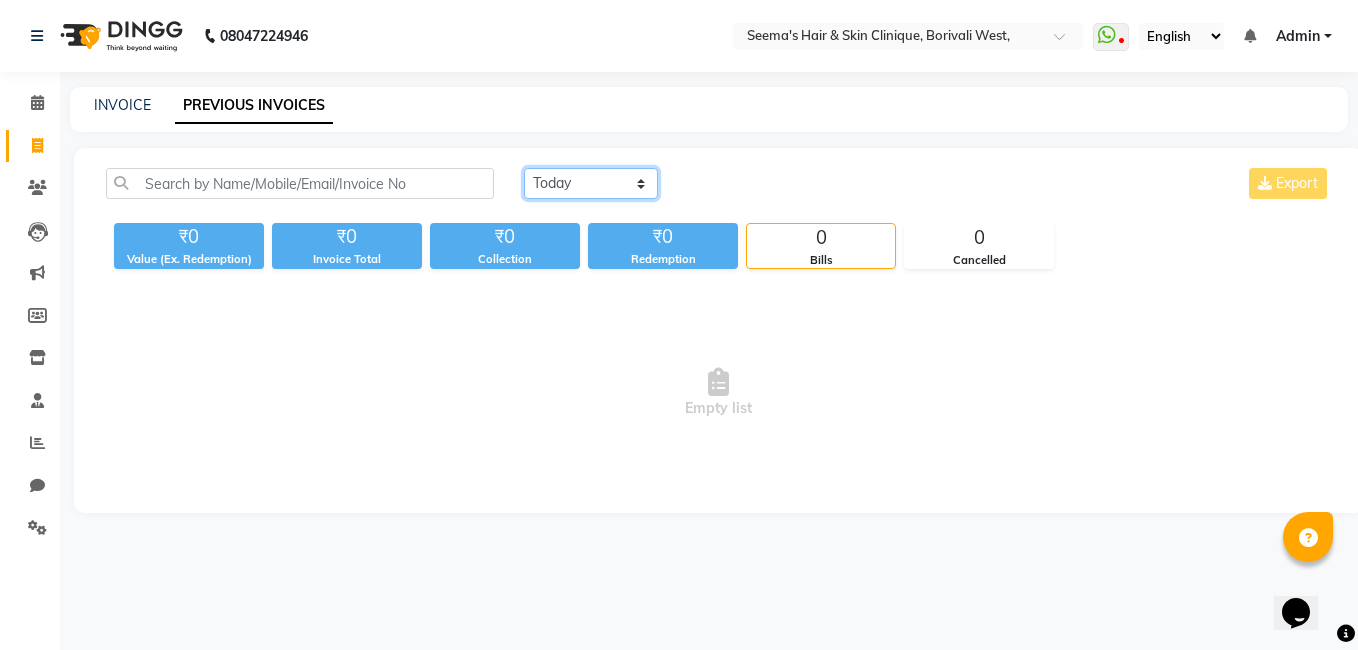 click on "[DATE] [DATE] Custom Range" 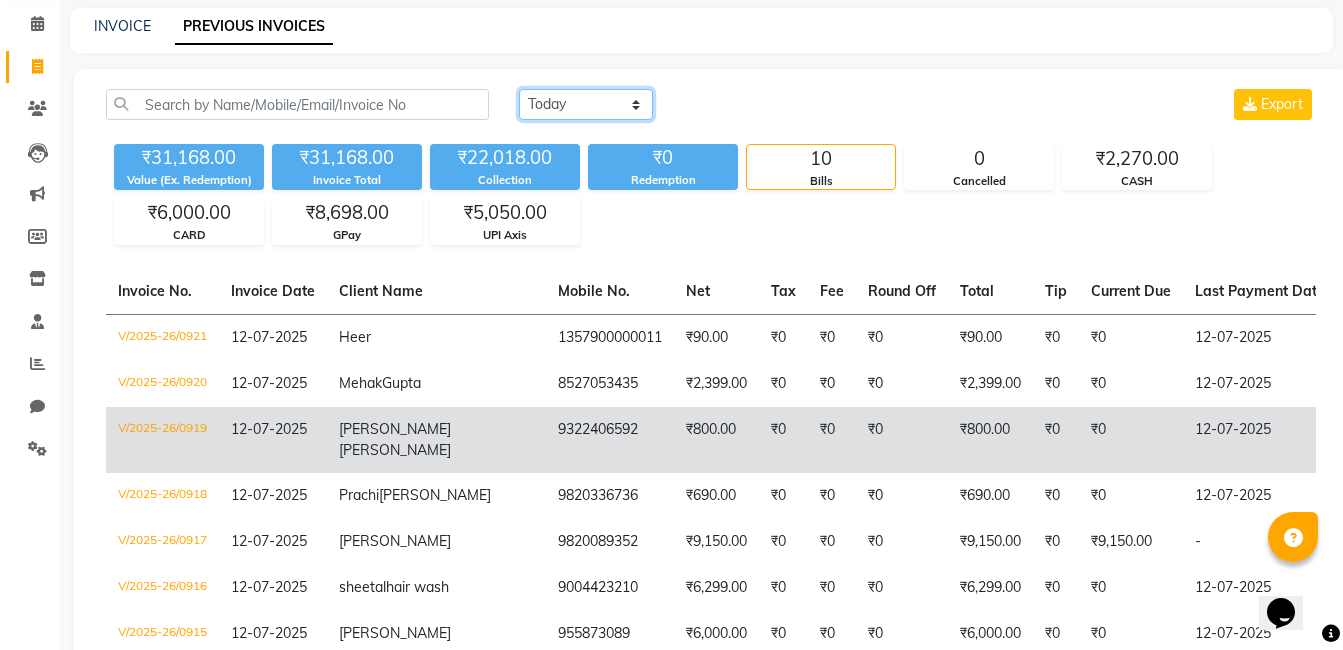 scroll, scrollTop: 0, scrollLeft: 0, axis: both 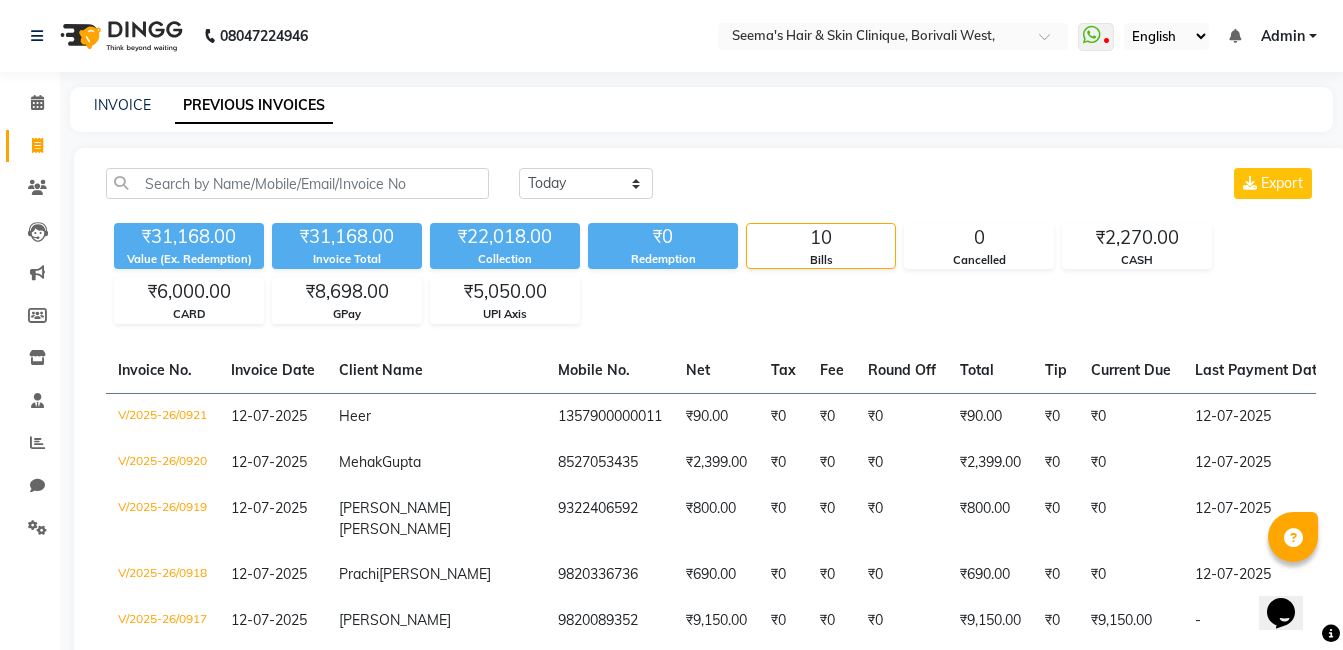 click on "INVOICE PREVIOUS INVOICES" 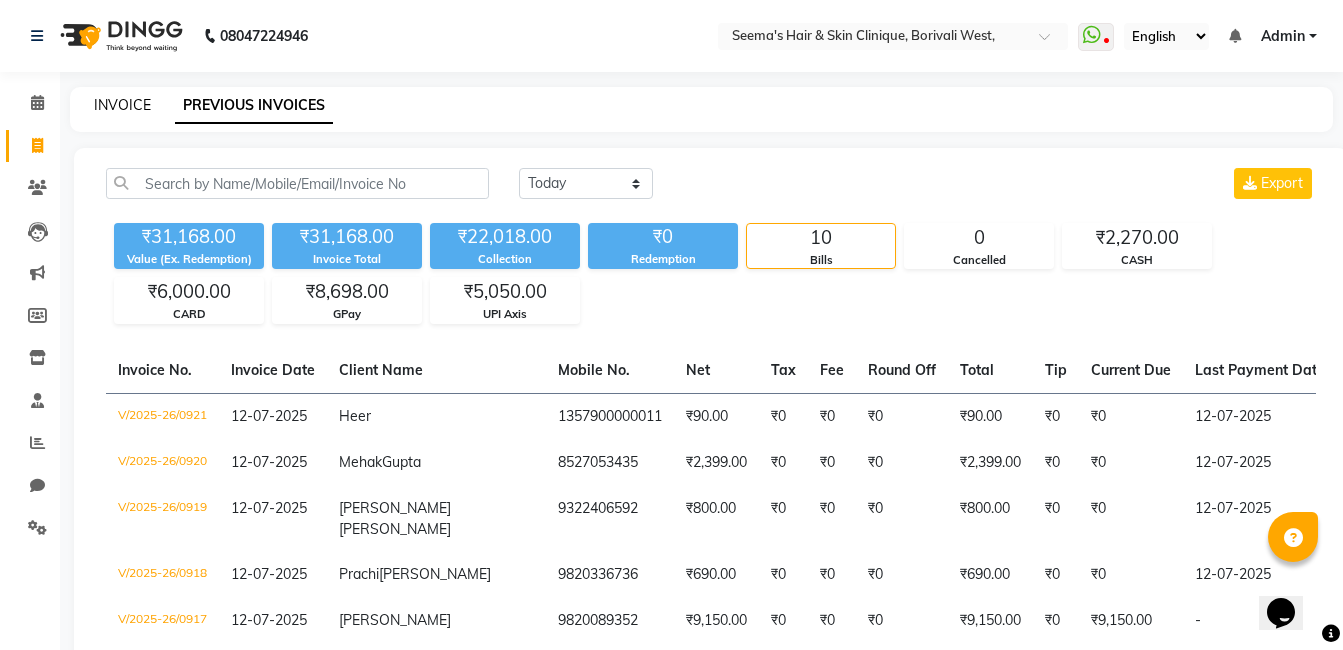 click on "INVOICE" 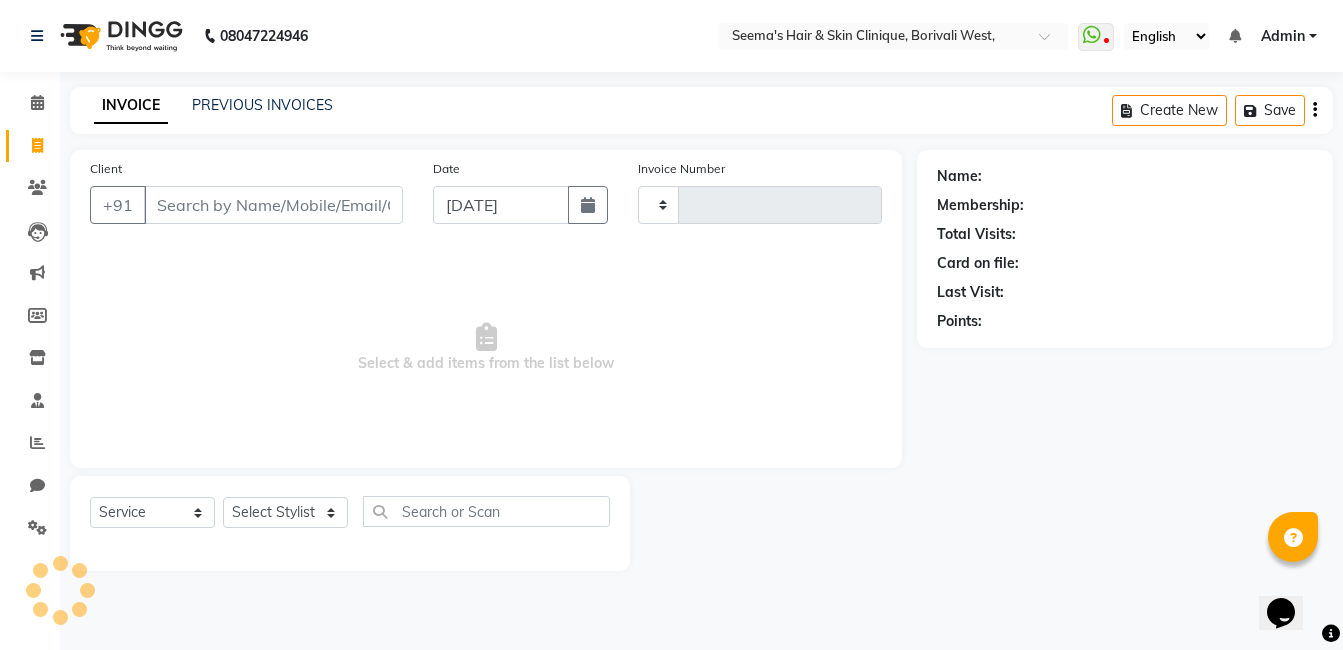 type on "0922" 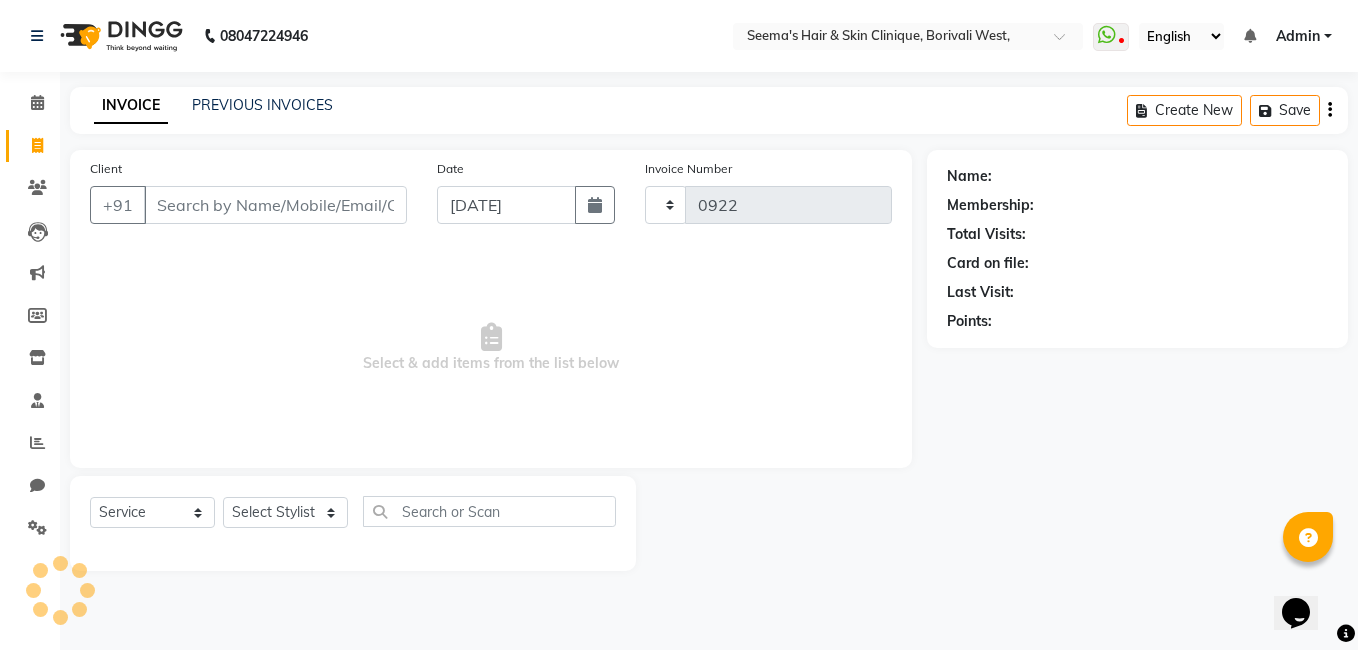 select on "8084" 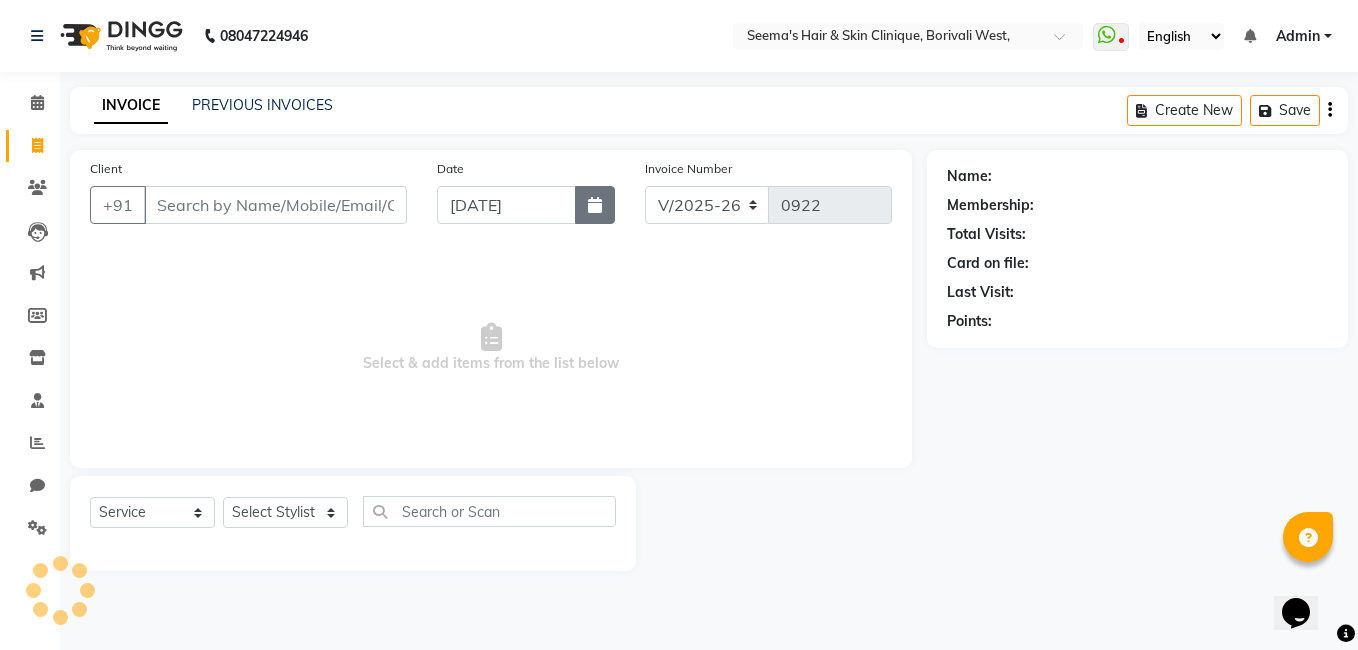 click 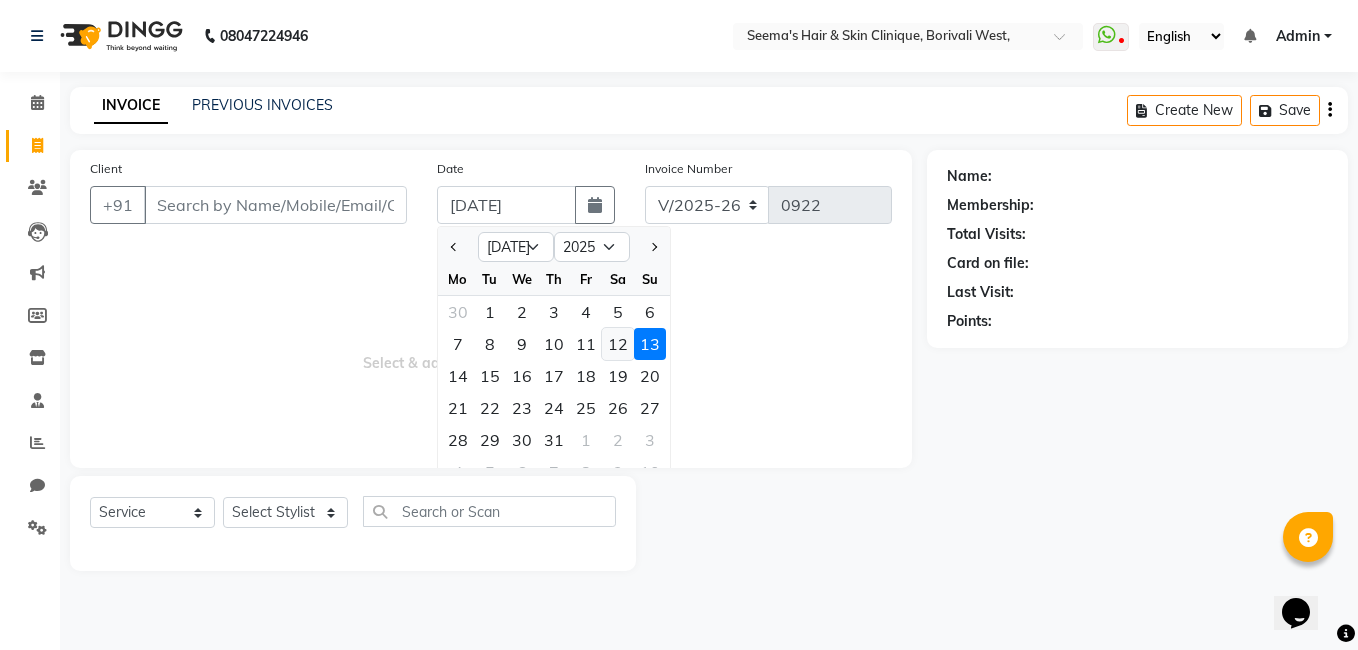 click on "12" 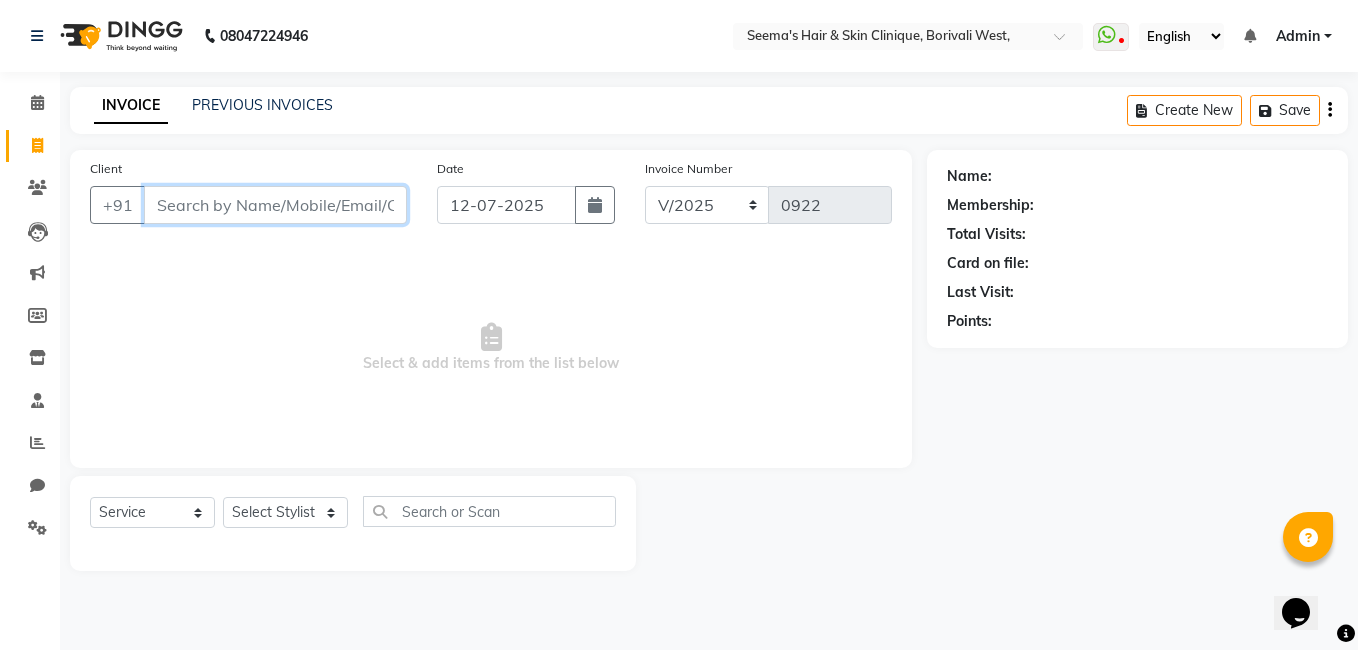 click on "Client" at bounding box center [275, 205] 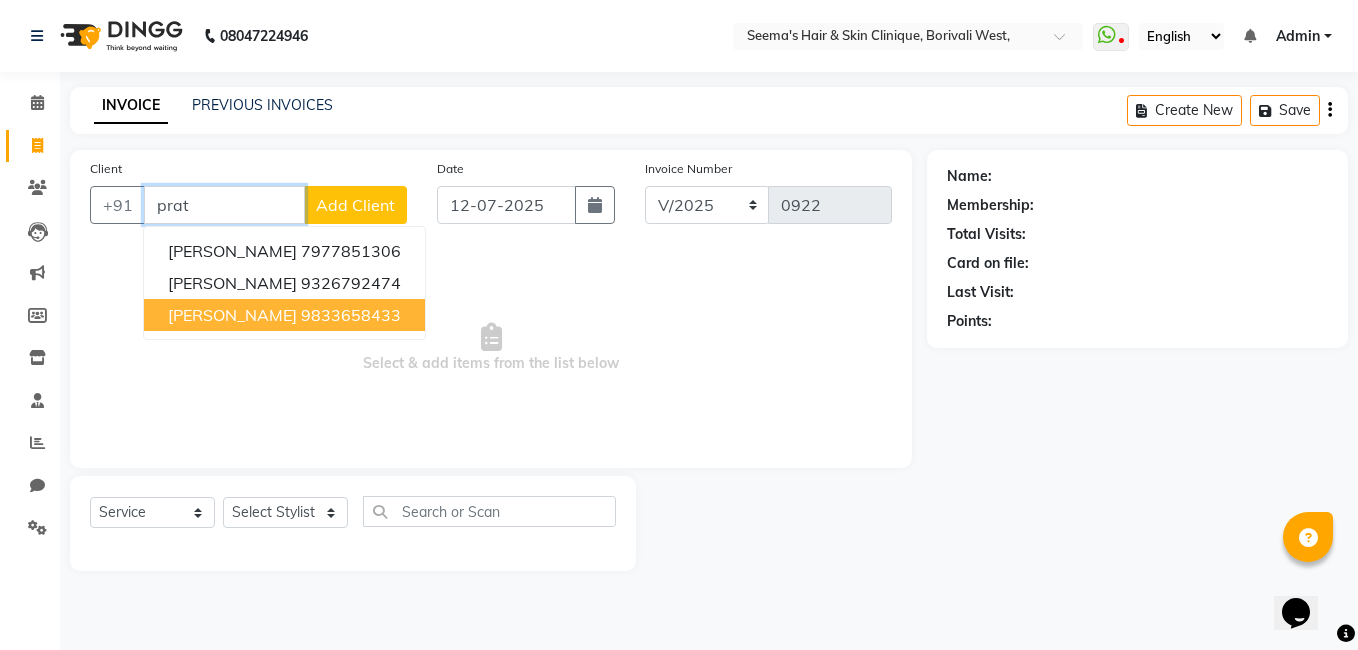 click on "[PERSON_NAME]" at bounding box center (232, 315) 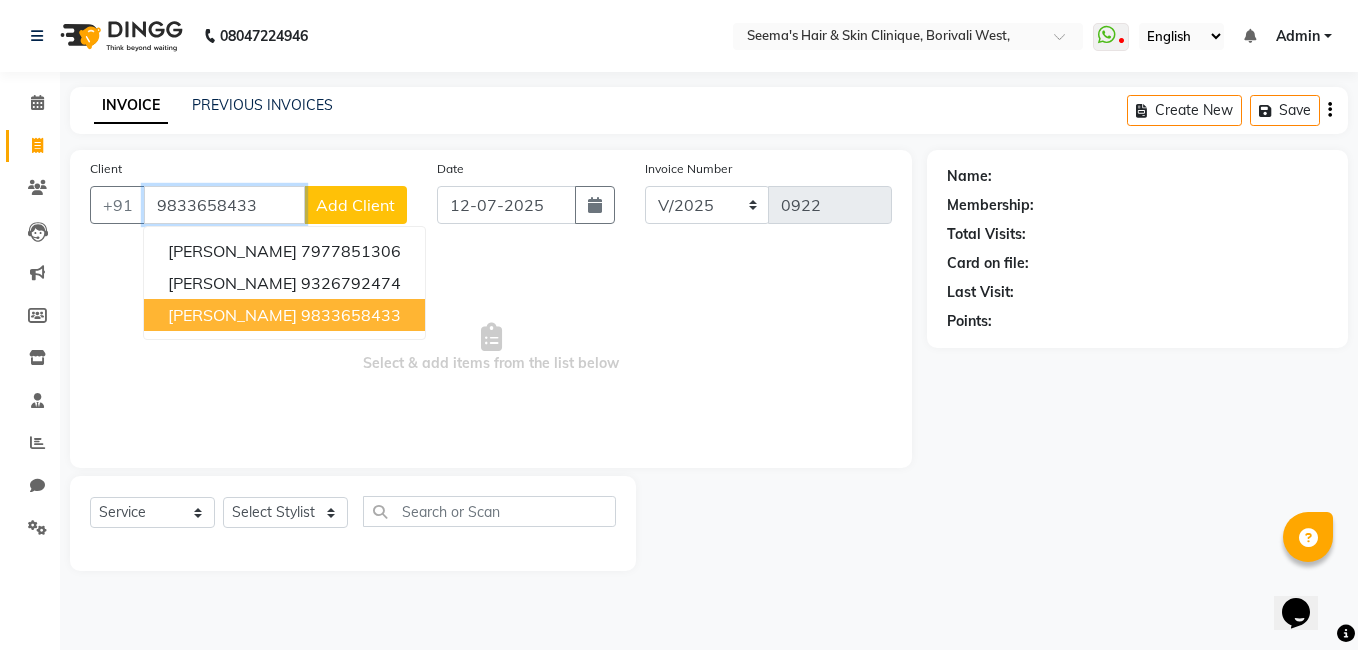 type on "9833658433" 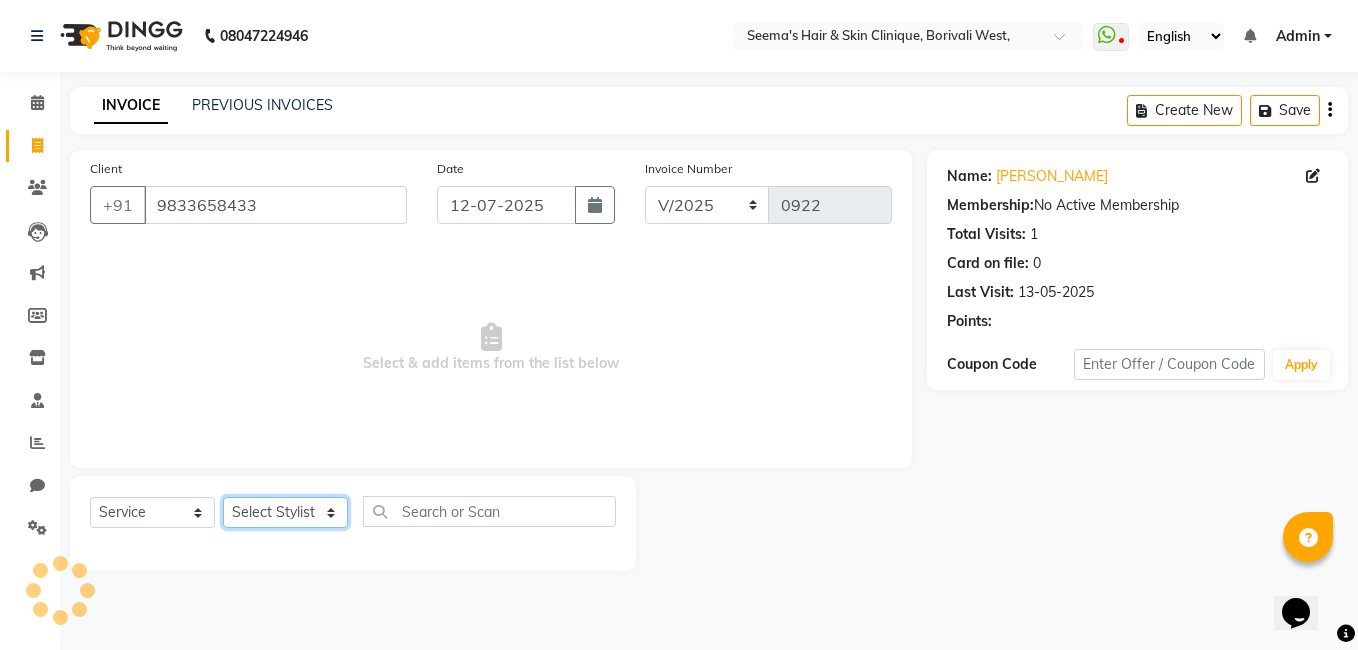 click on "Select Stylist [PERSON_NAME] [PERSON_NAME] [PERSON_NAME] [PERSON_NAME] [PERSON_NAME] [PERSON_NAME] [PERSON_NAME] Intern [PERSON_NAME]" 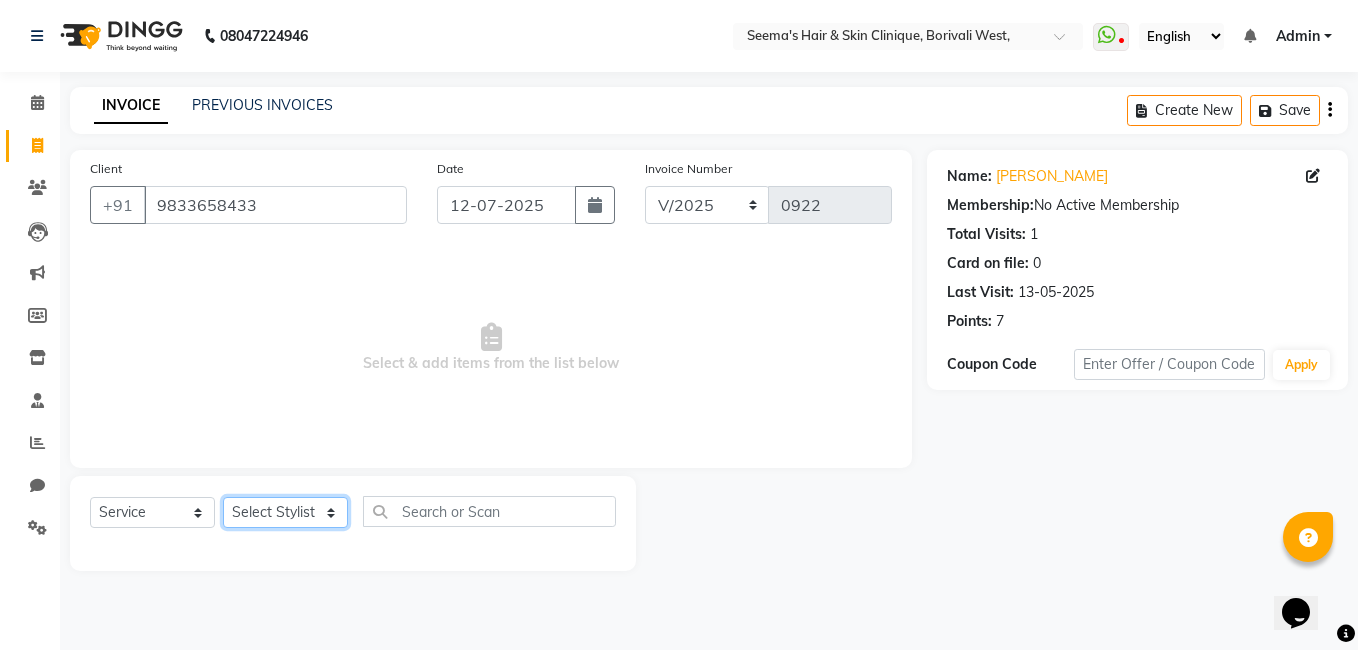 select on "75553" 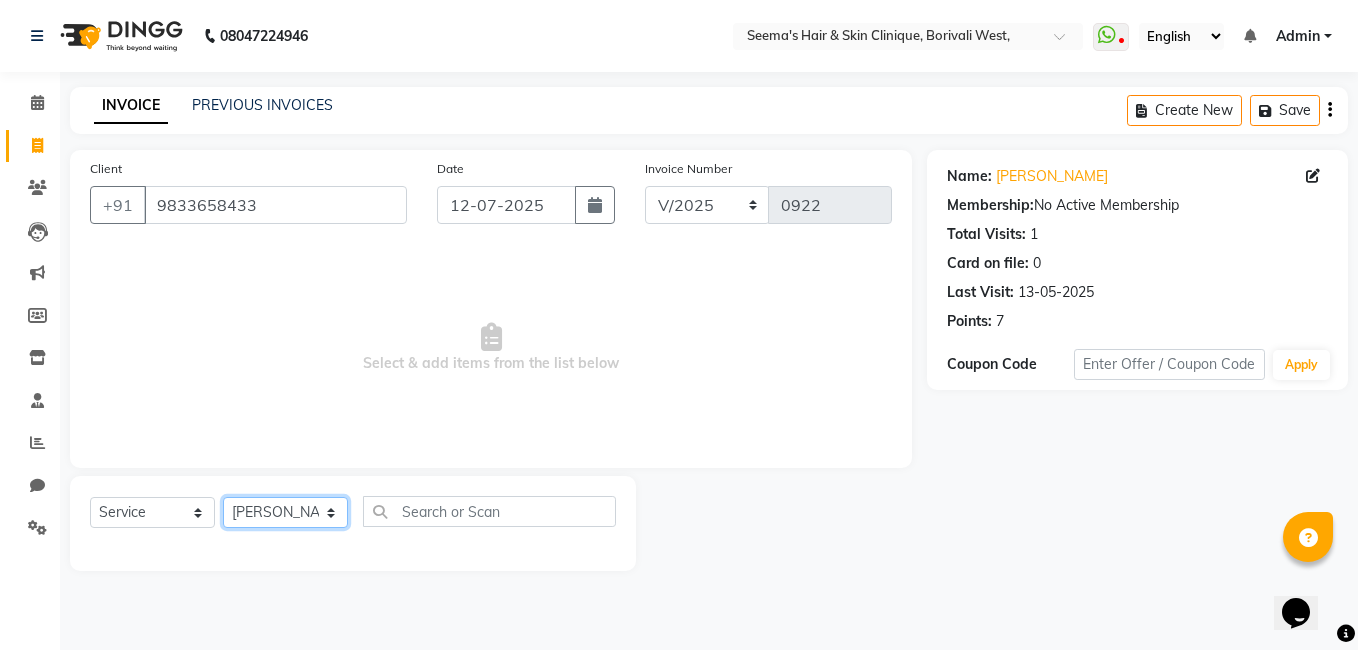 click on "Select Stylist [PERSON_NAME] [PERSON_NAME] [PERSON_NAME] [PERSON_NAME] [PERSON_NAME] [PERSON_NAME] [PERSON_NAME] Intern [PERSON_NAME]" 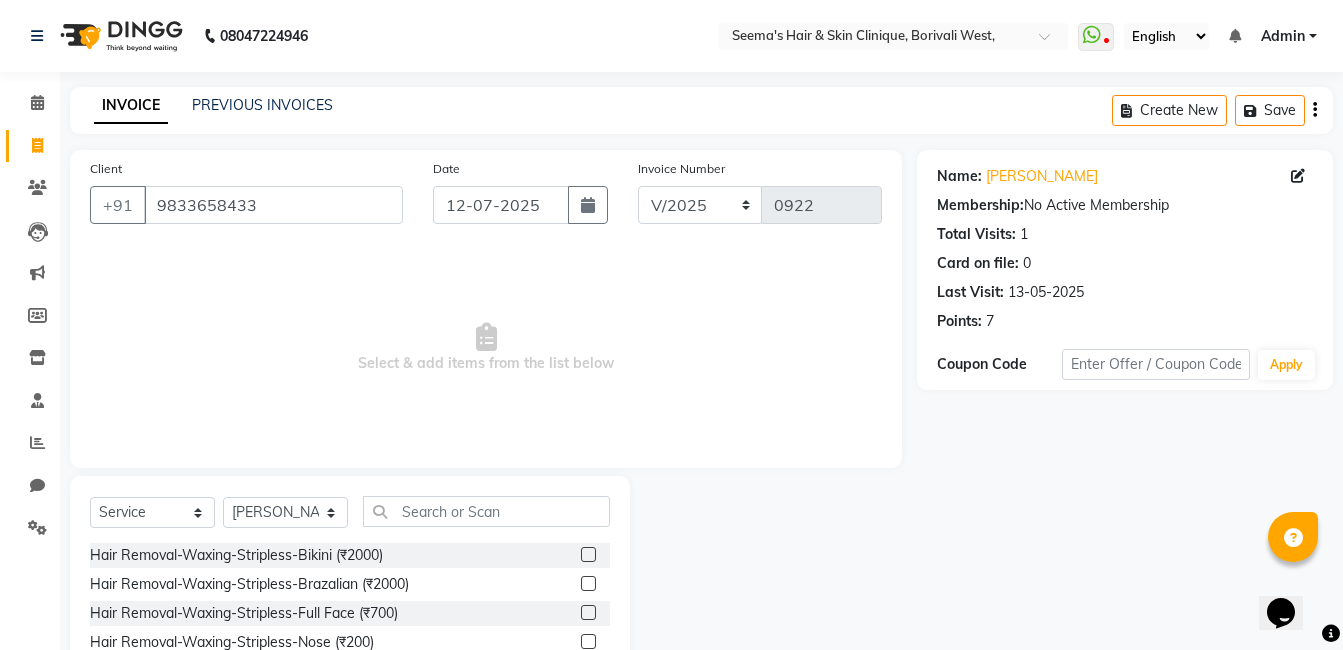 click on "Select  Service  Product  Membership  Package Voucher Prepaid Gift Card  Select Stylist [PERSON_NAME] [PERSON_NAME] [PERSON_NAME] [PERSON_NAME] [PERSON_NAME] [PERSON_NAME] [PERSON_NAME] Intern [PERSON_NAME] Hair Removal-Waxing-Stripless-Bikini (₹2000)  Hair Removal-Waxing-Stripless-Brazalian (₹2000)  Hair Removal-Waxing-Stripless-Full Face (₹700)  Hair Removal-Waxing-Stripless-Nose (₹200)  Hair Removal-Waxing-Stripless-Sidelock (₹300)  Hair Removal-Waxing-Stripless-Upper Lips (₹100)  Hair Removal-Waxing-Stripless-Lower Lips (₹100)  Hair Removal-Waxing-Stripless-Chin (₹100)  Hair Removal-Waxing-Stripless-Under Arms (₹300)  Hair Removal-Waxing-RICA-Brazilian (₹1500)  Hair Removal-Waxing-RICA-Full Back (₹800)  Hair Removal-Waxing-RICA-Full Front (₹800)  Hair Removal-Waxing-RICA-Full Hands (₹400)  Hair Removal-Waxing-RICA-Full Legs (₹800)  Hair Removal-Waxing-RICA-Half Hands (₹300)  Hair Removal-Waxing-RICA-Half Legs (₹400)  Hair Removal-Waxing-RICA-Under Arms (₹150)  Dtan-Bleach-Back (₹700)" 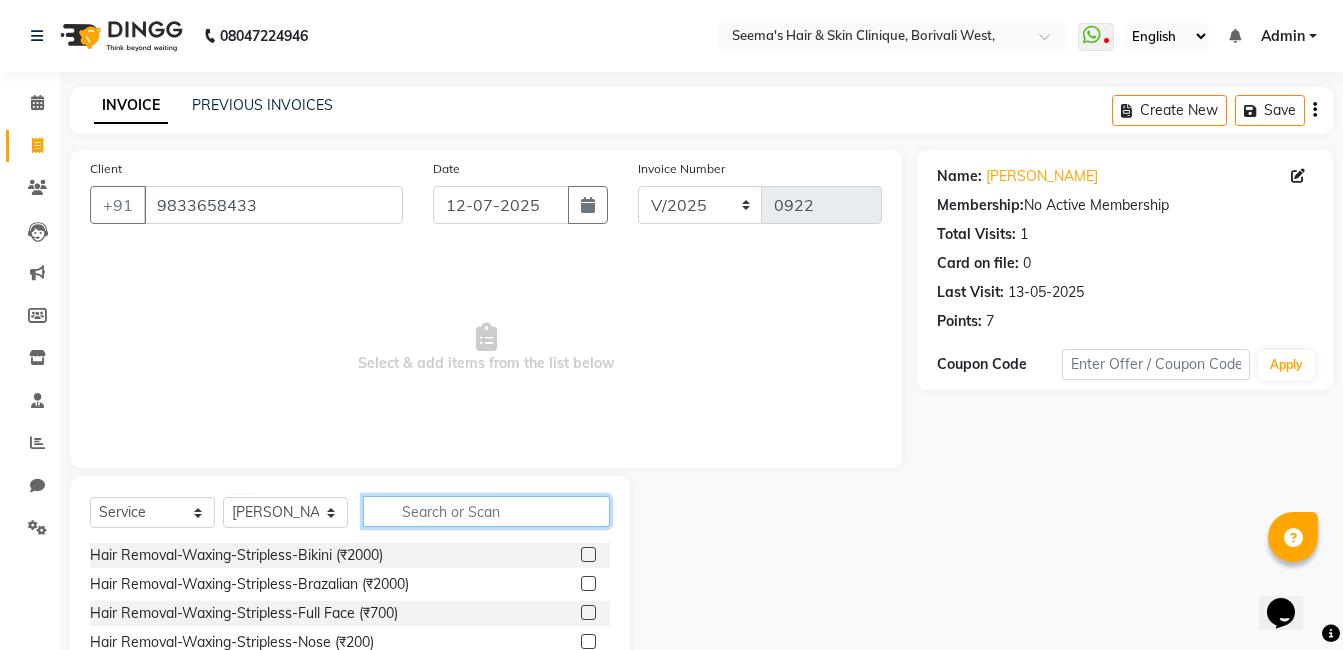 click 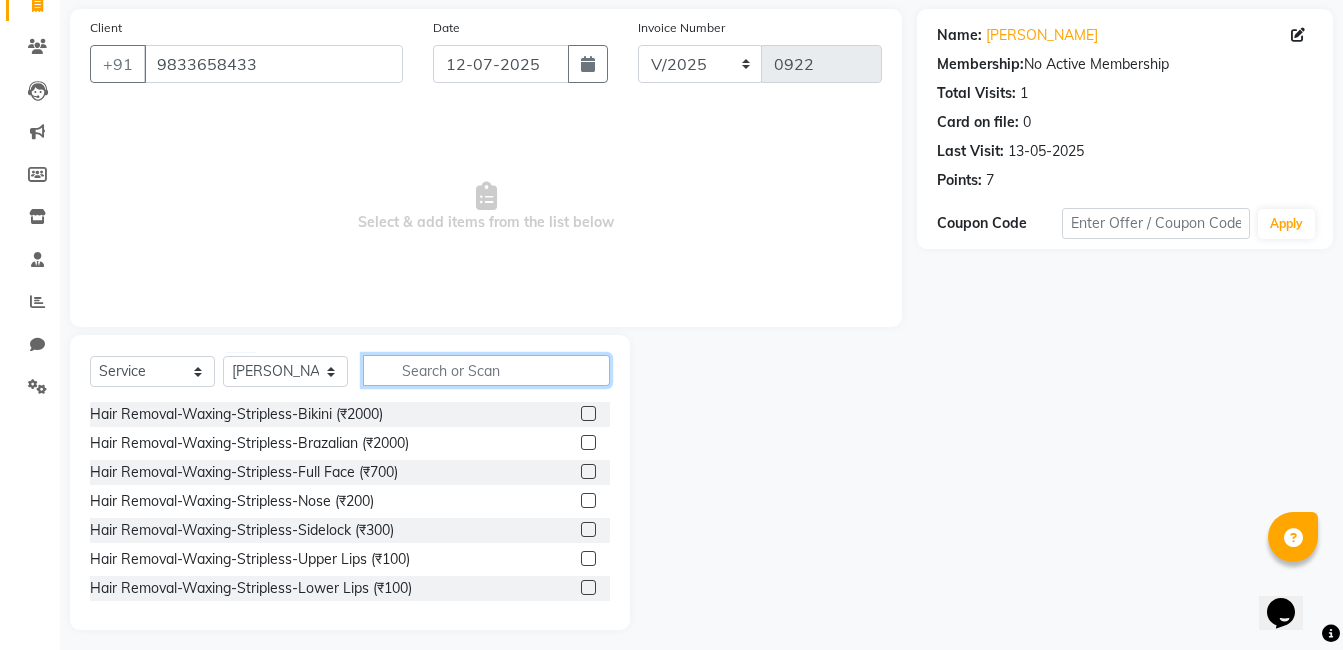 scroll, scrollTop: 151, scrollLeft: 0, axis: vertical 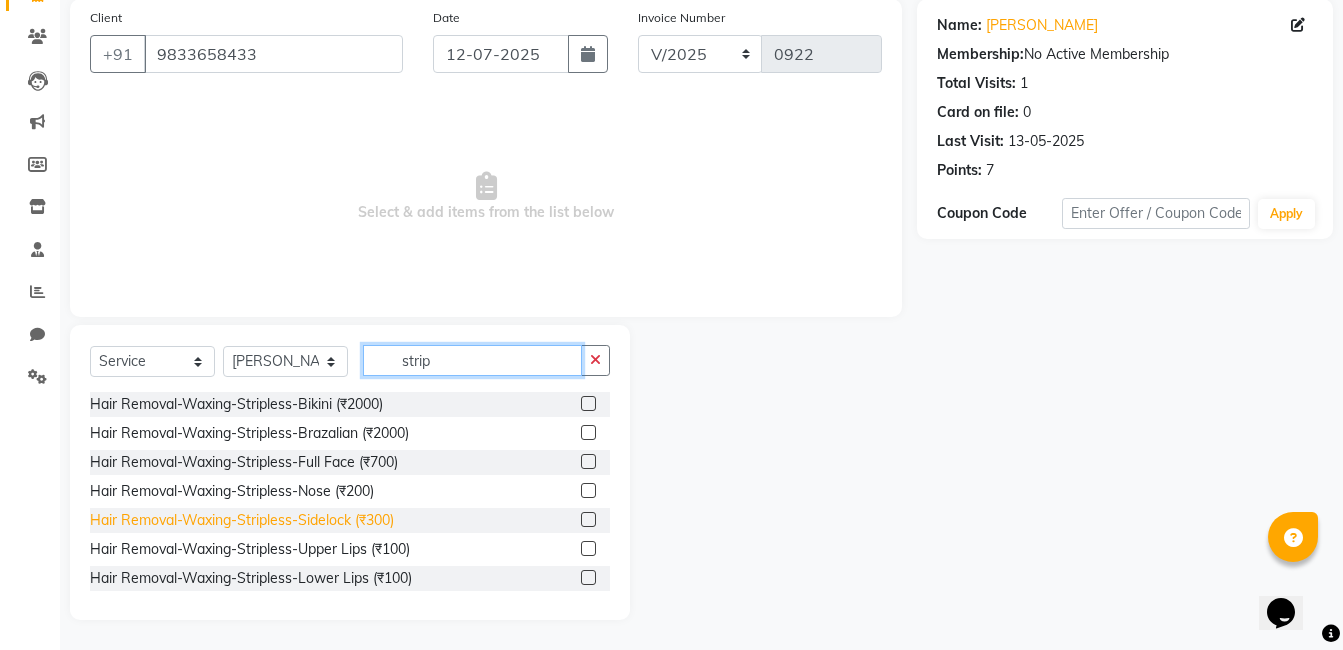 type on "strip" 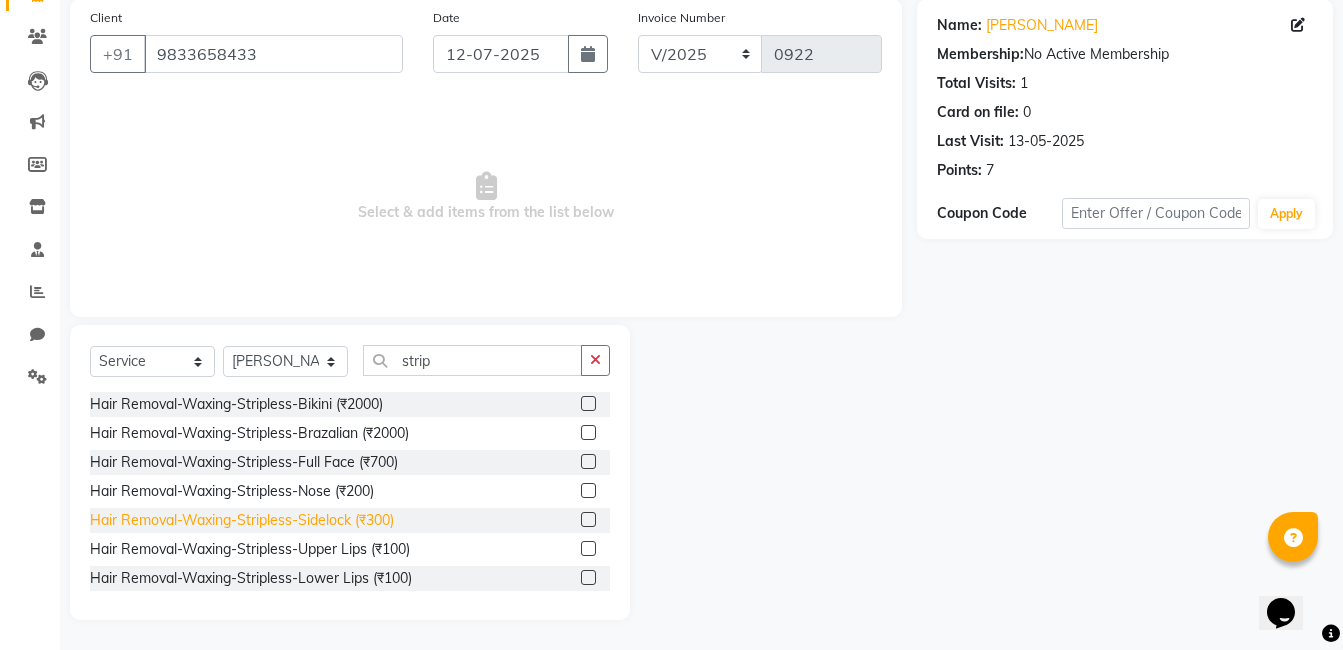 click on "Hair Removal-Waxing-Stripless-Sidelock (₹300)" 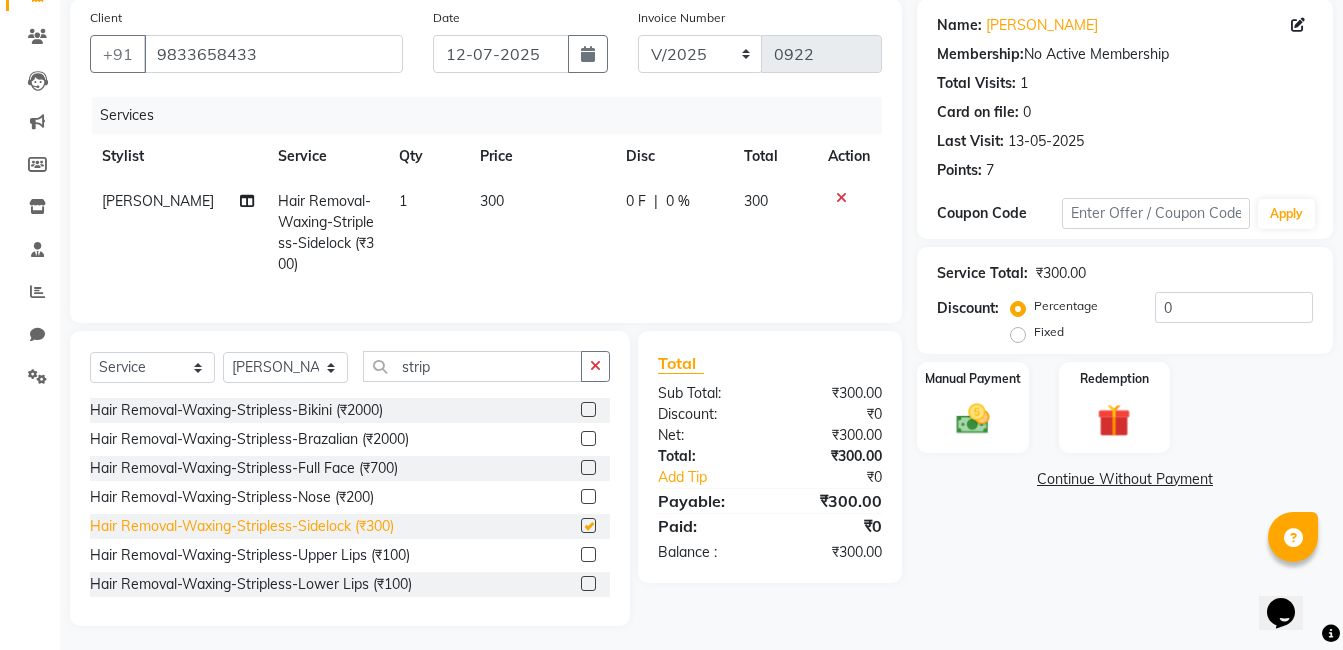 checkbox on "false" 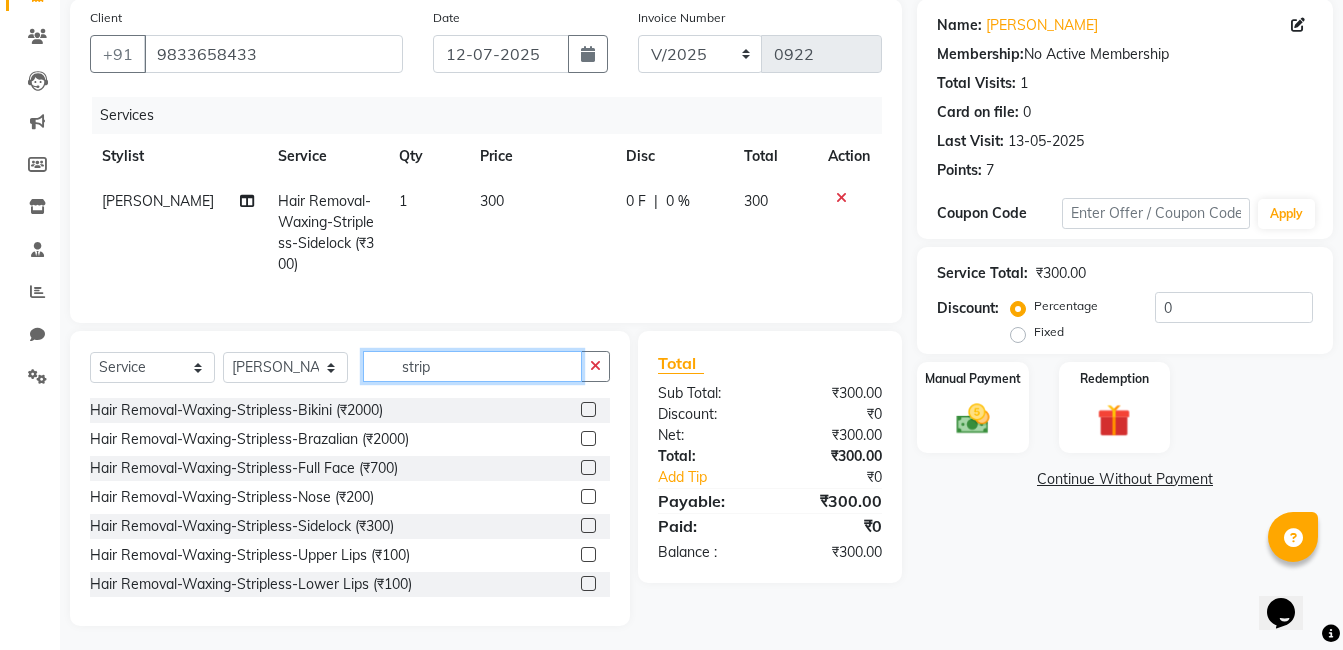 click on "strip" 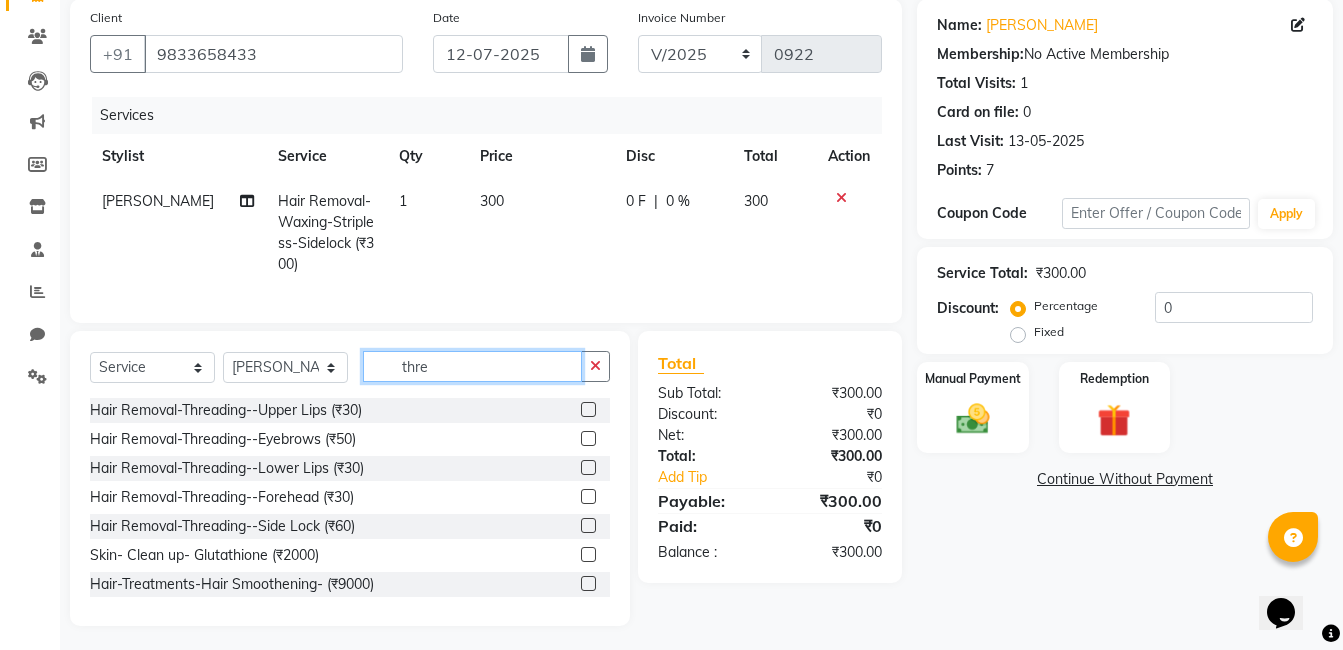 scroll, scrollTop: 129, scrollLeft: 0, axis: vertical 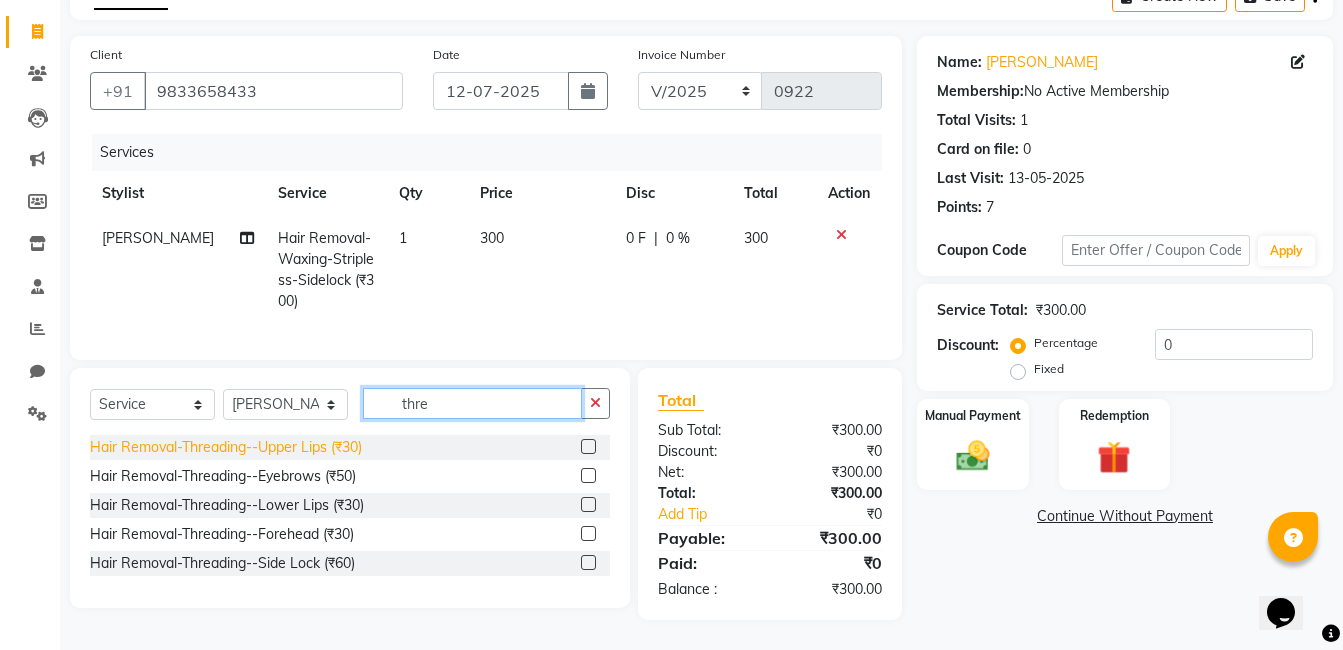 type on "thre" 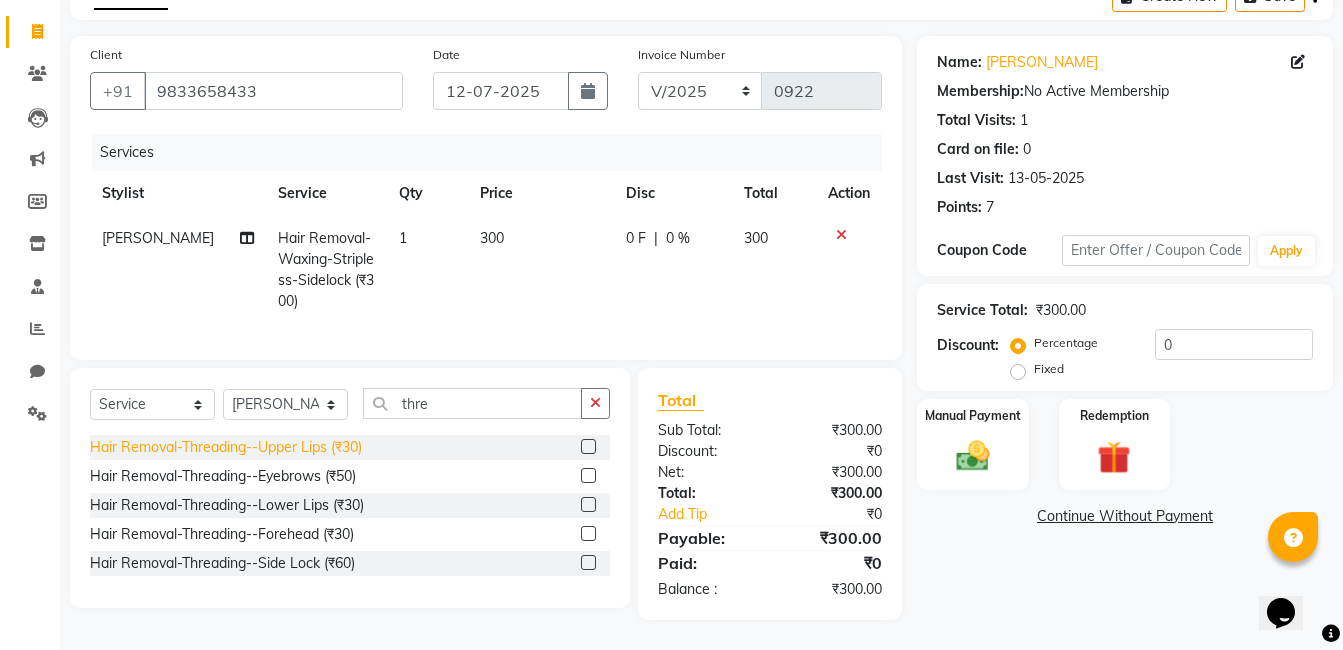 click on "Hair Removal-Threading--Upper Lips (₹30)" 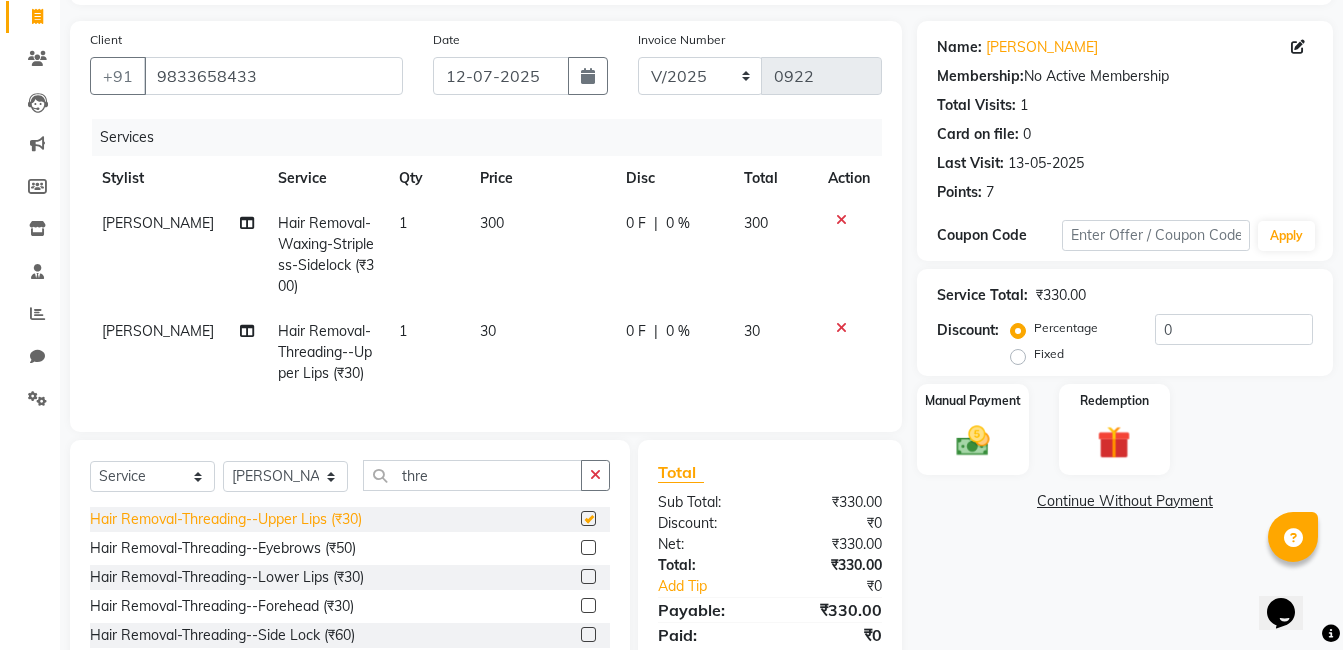checkbox on "false" 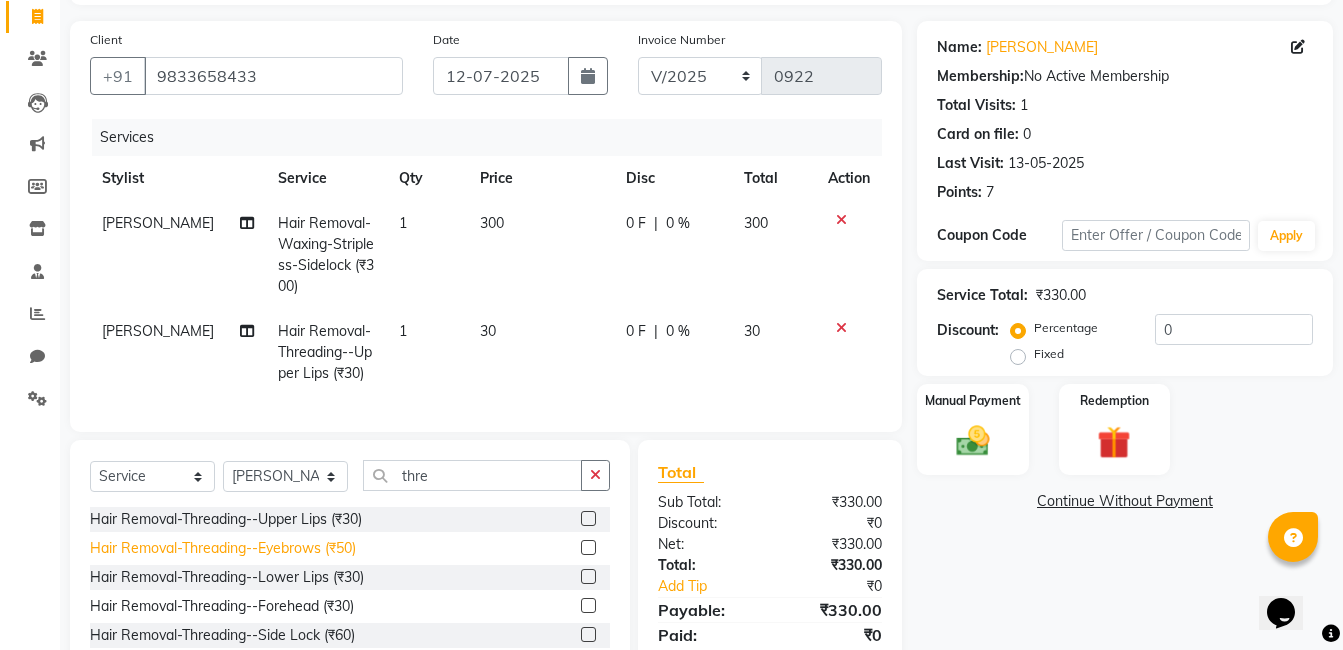 click on "Hair Removal-Threading--Eyebrows (₹50)" 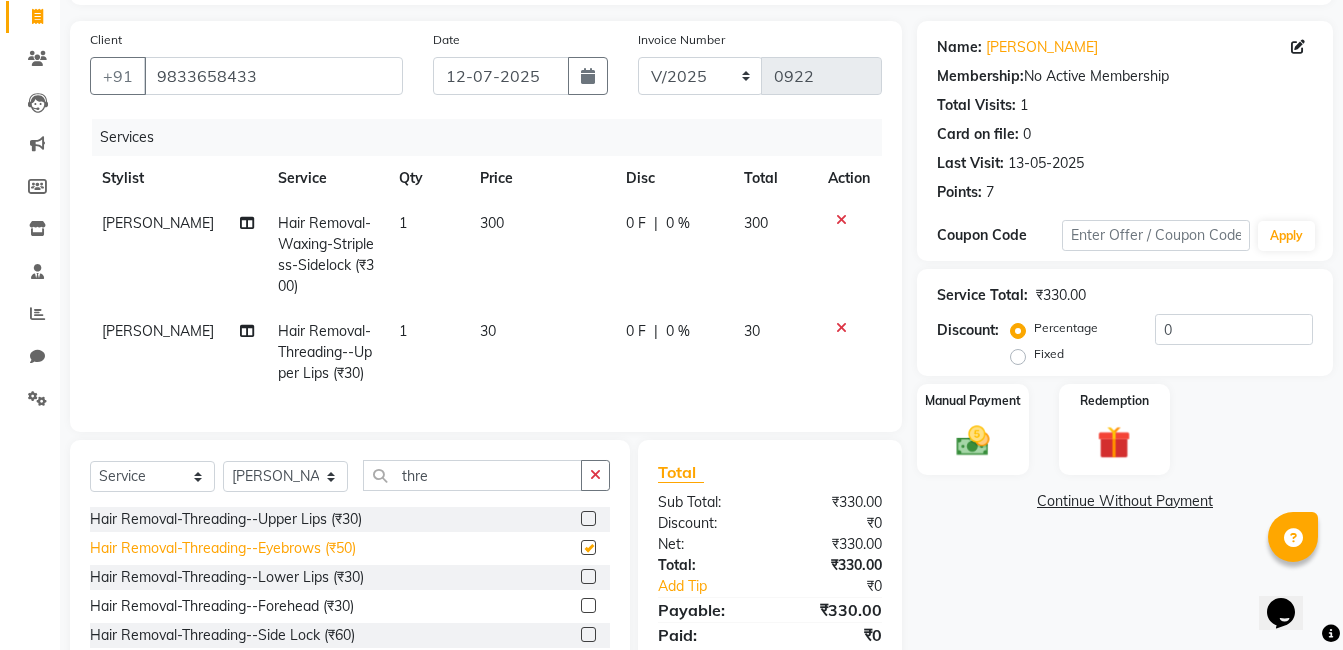 checkbox on "false" 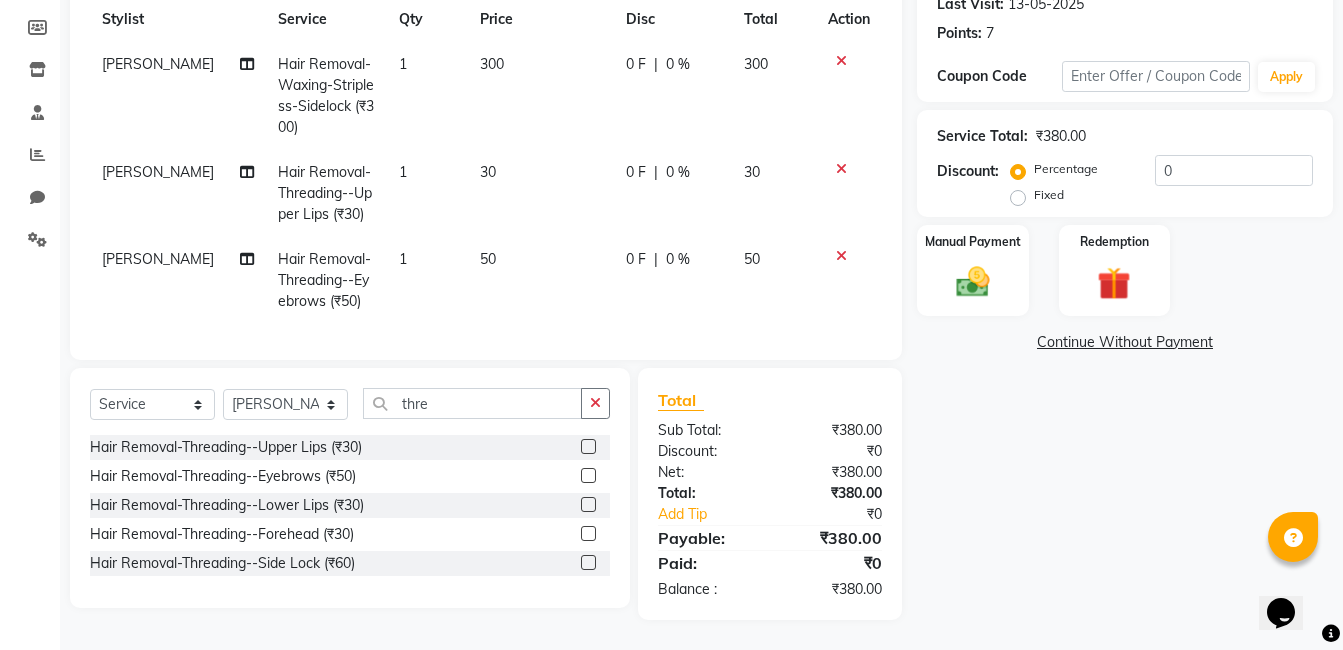 scroll, scrollTop: 303, scrollLeft: 0, axis: vertical 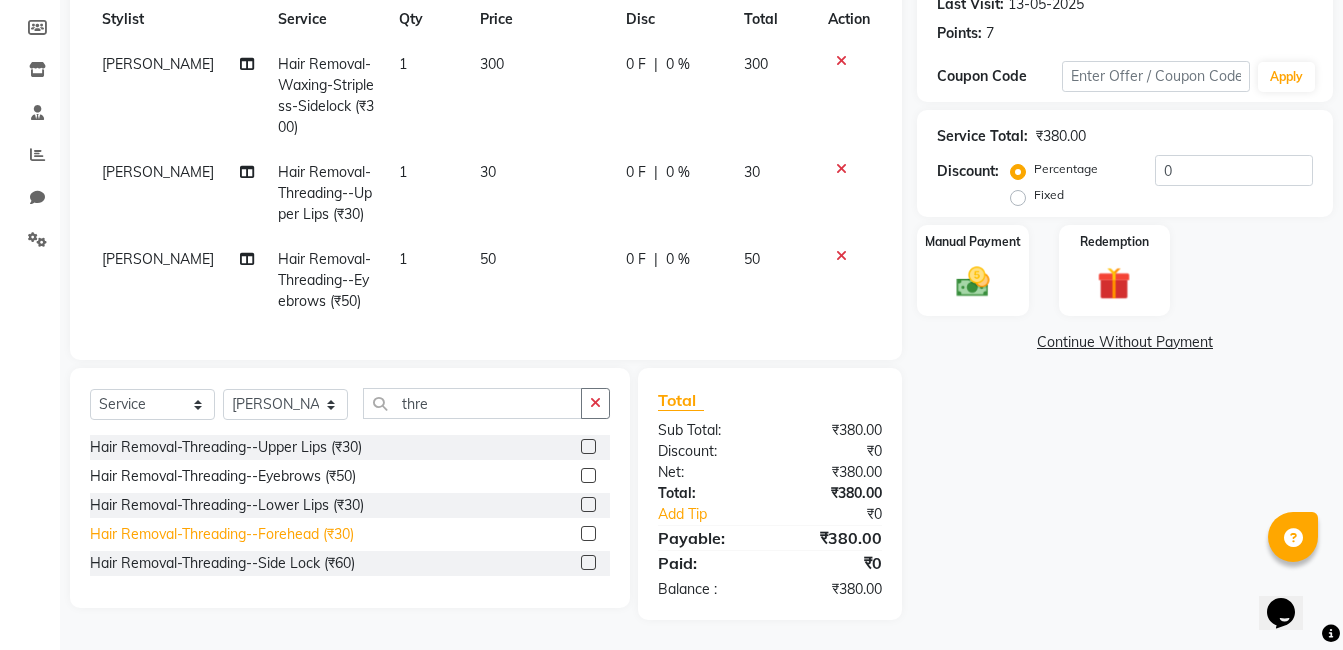 click on "Hair Removal-Threading--Forehead (₹30)" 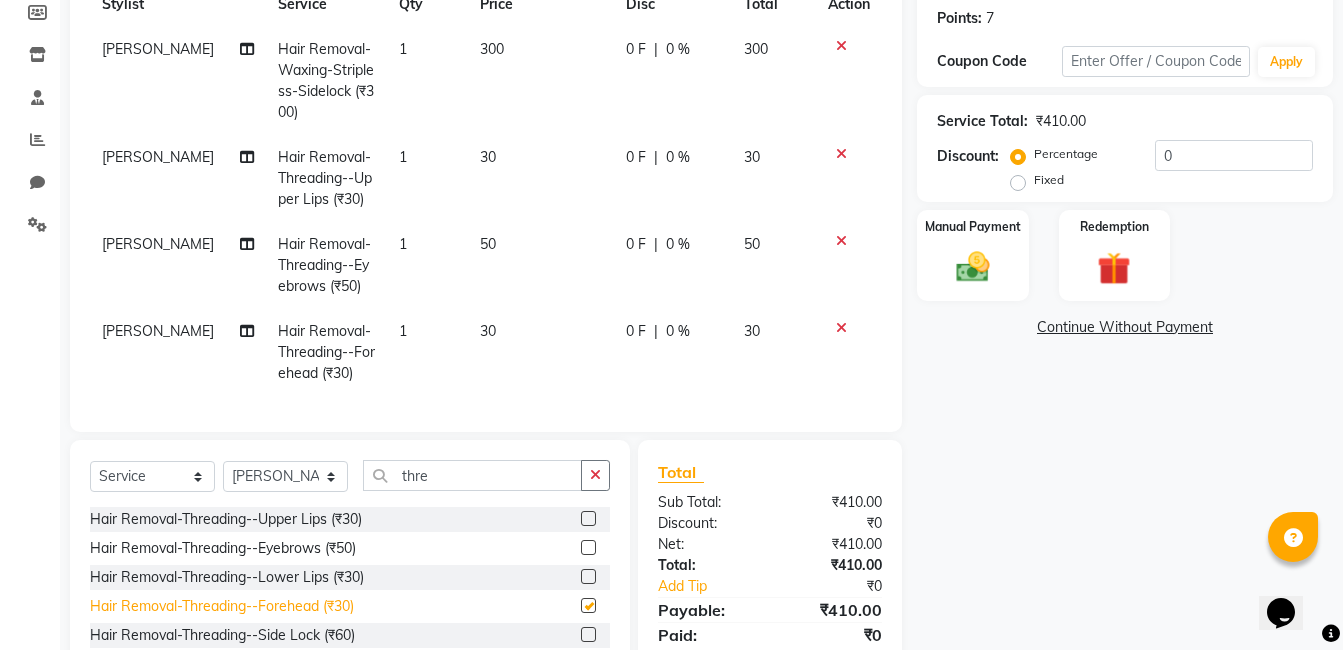 checkbox on "false" 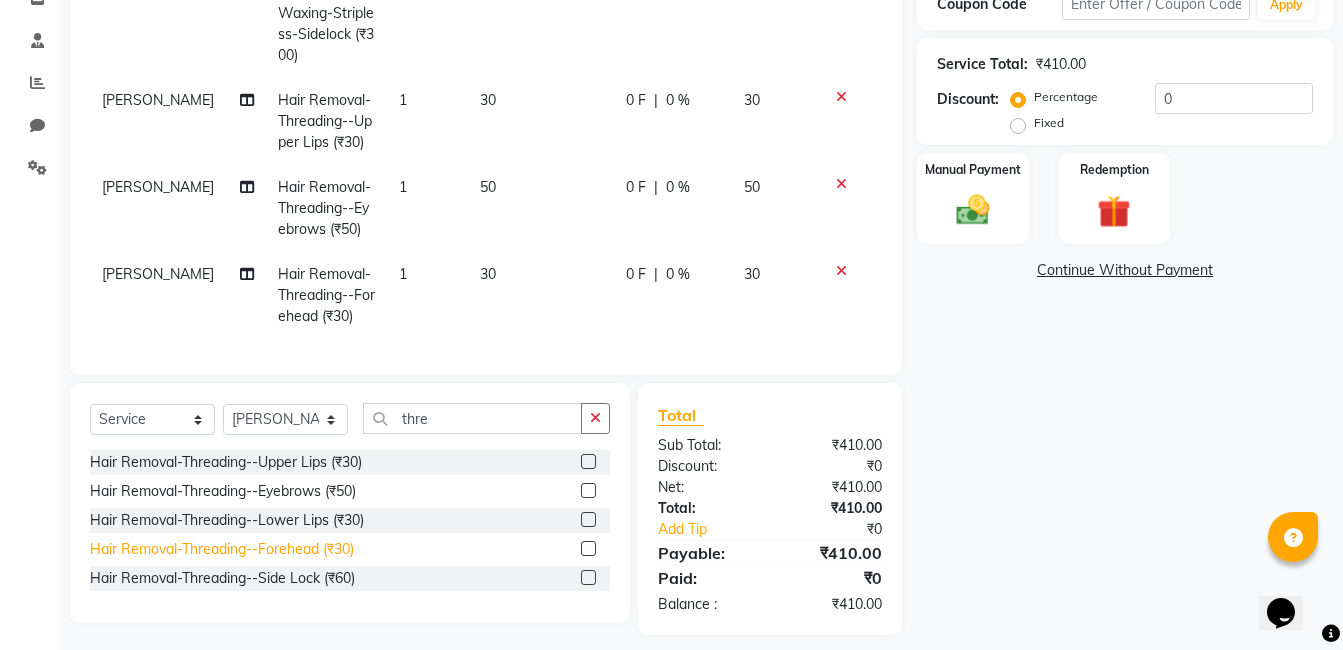 scroll, scrollTop: 390, scrollLeft: 0, axis: vertical 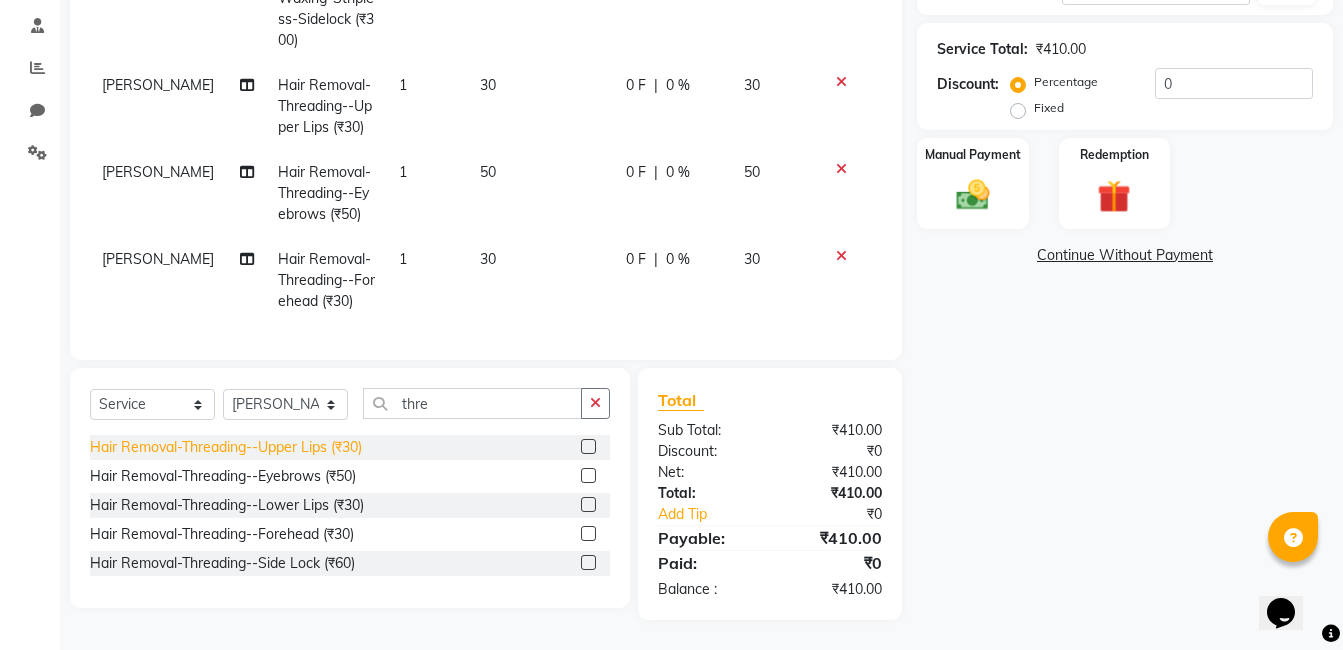click on "Hair Removal-Threading--Upper Lips (₹30)" 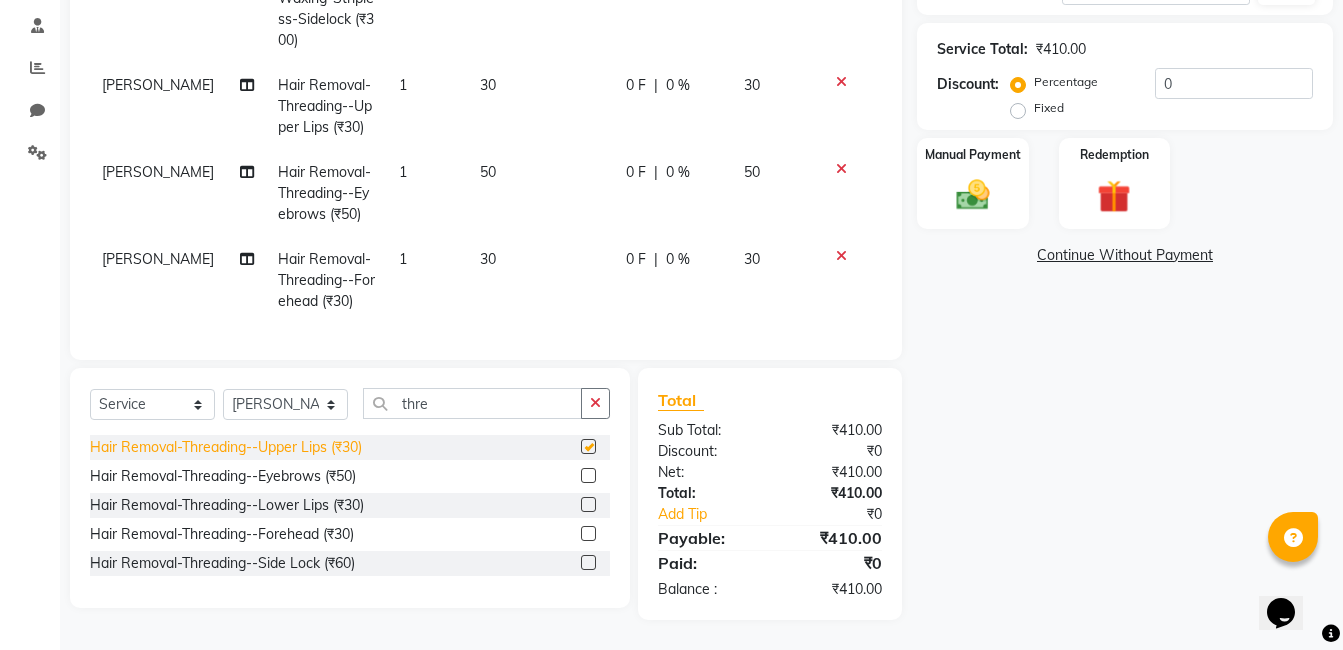 checkbox on "false" 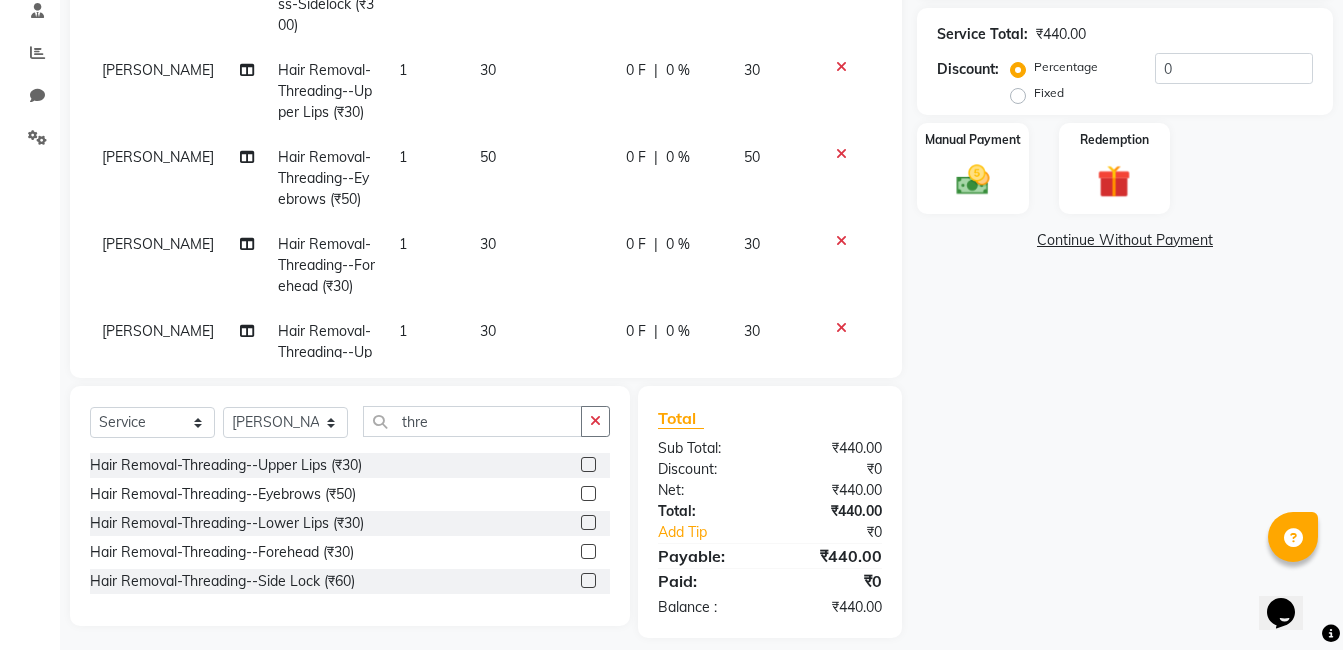 scroll, scrollTop: 408, scrollLeft: 0, axis: vertical 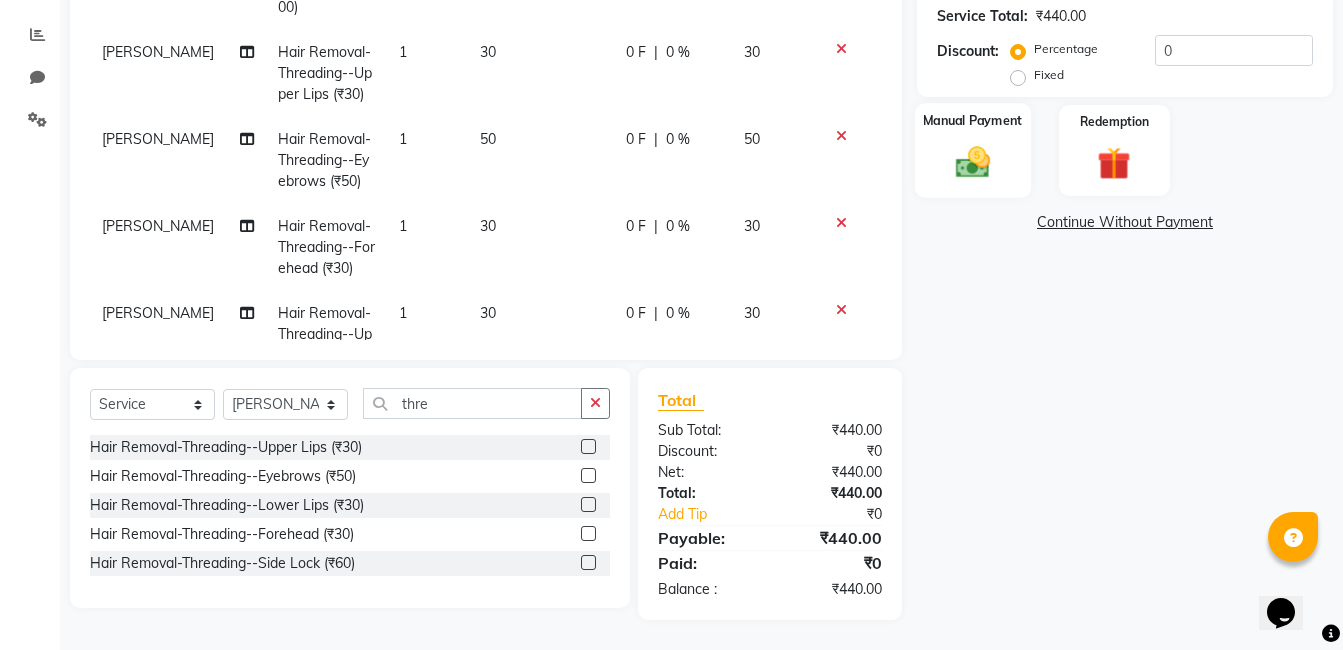 click on "Manual Payment" 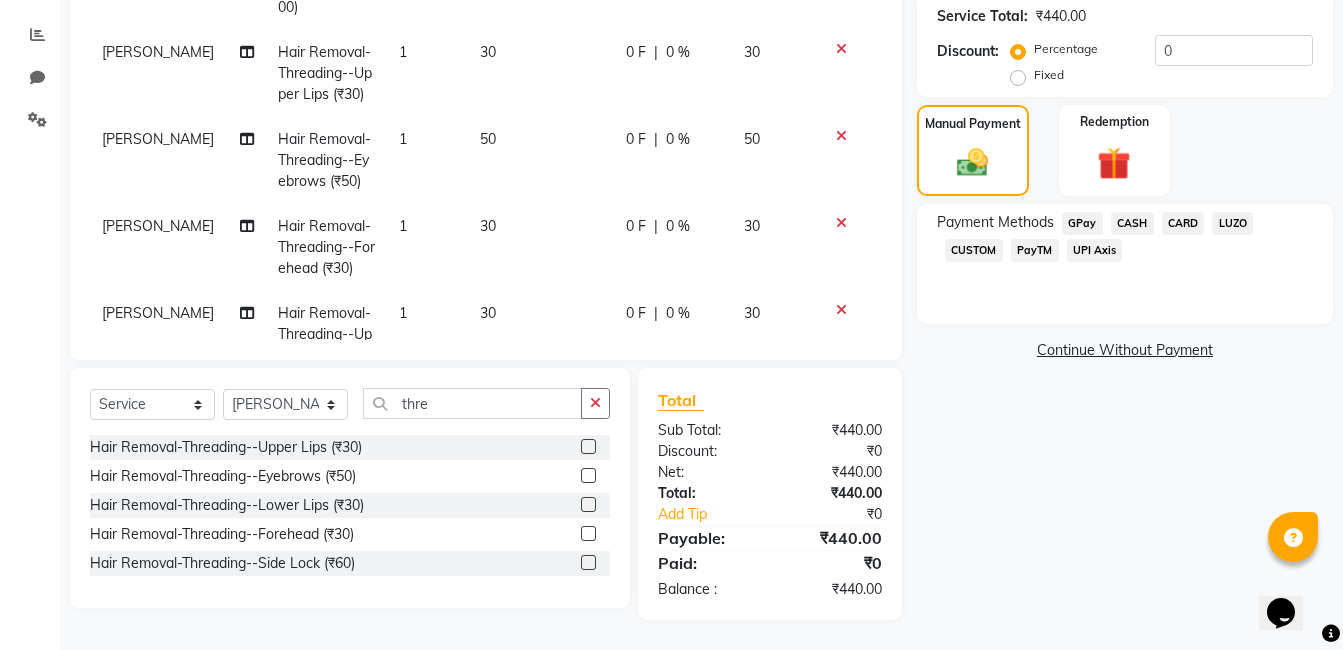 click on "GPay" 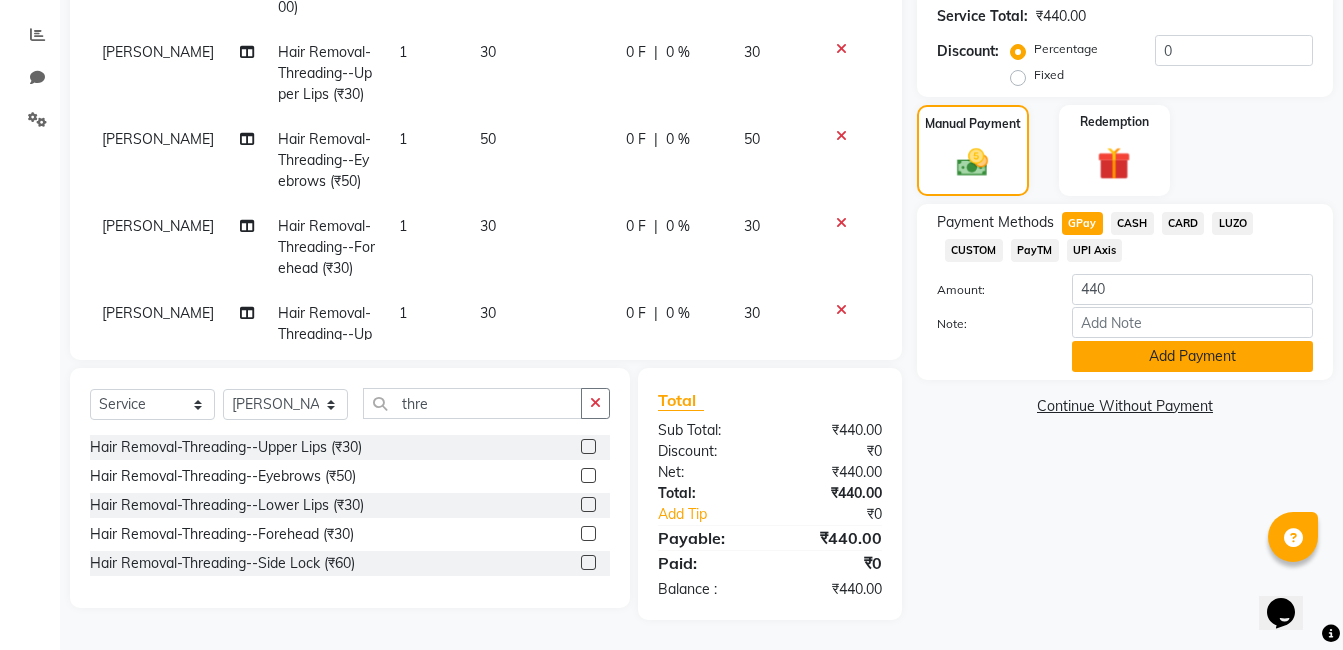 click on "Add Payment" 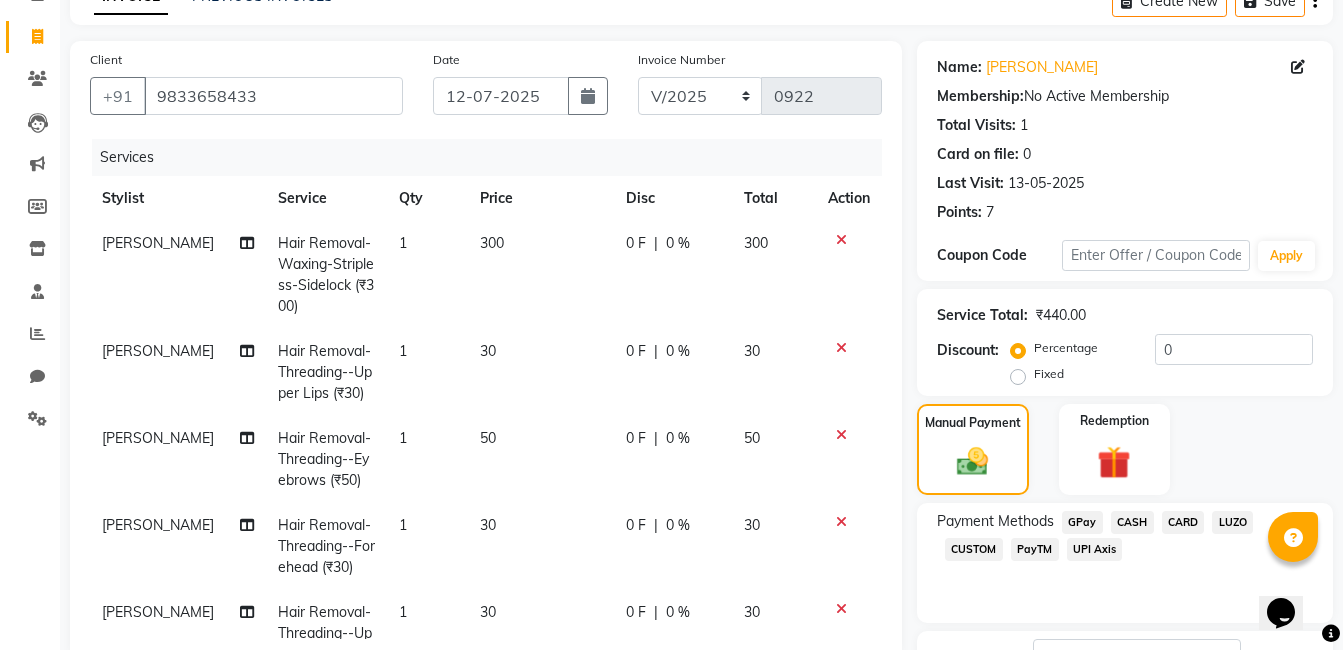 scroll, scrollTop: 450, scrollLeft: 0, axis: vertical 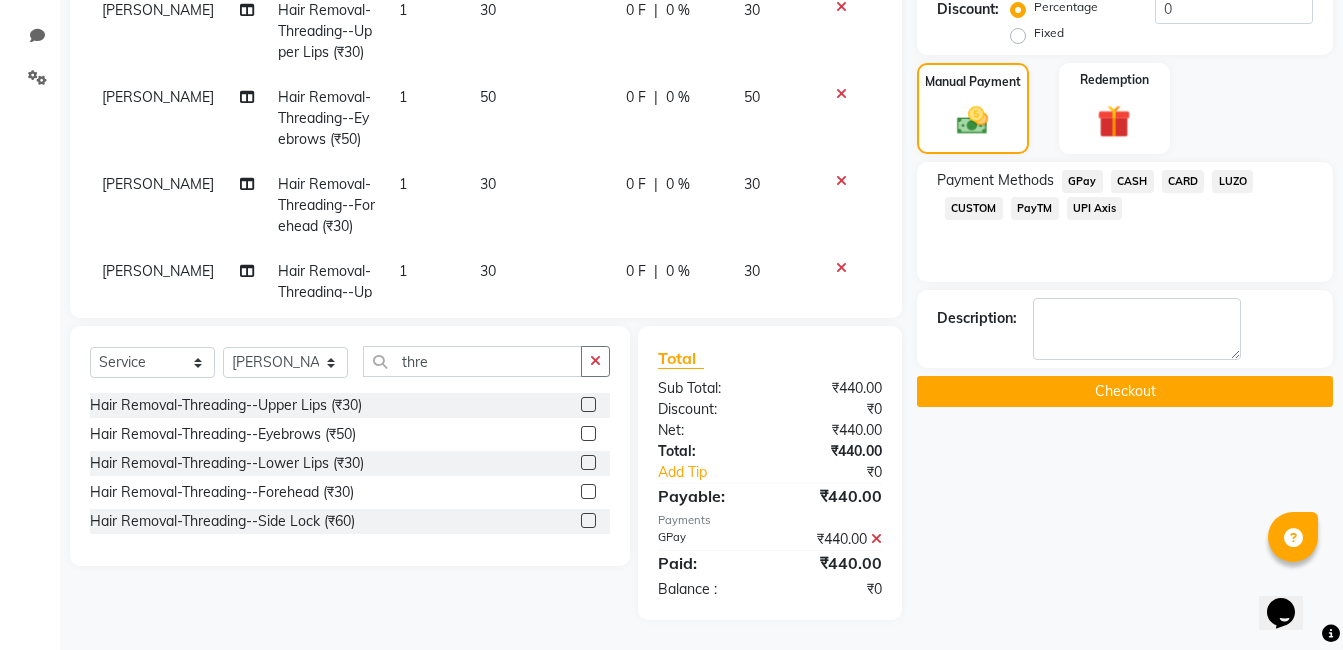 click on "Checkout" 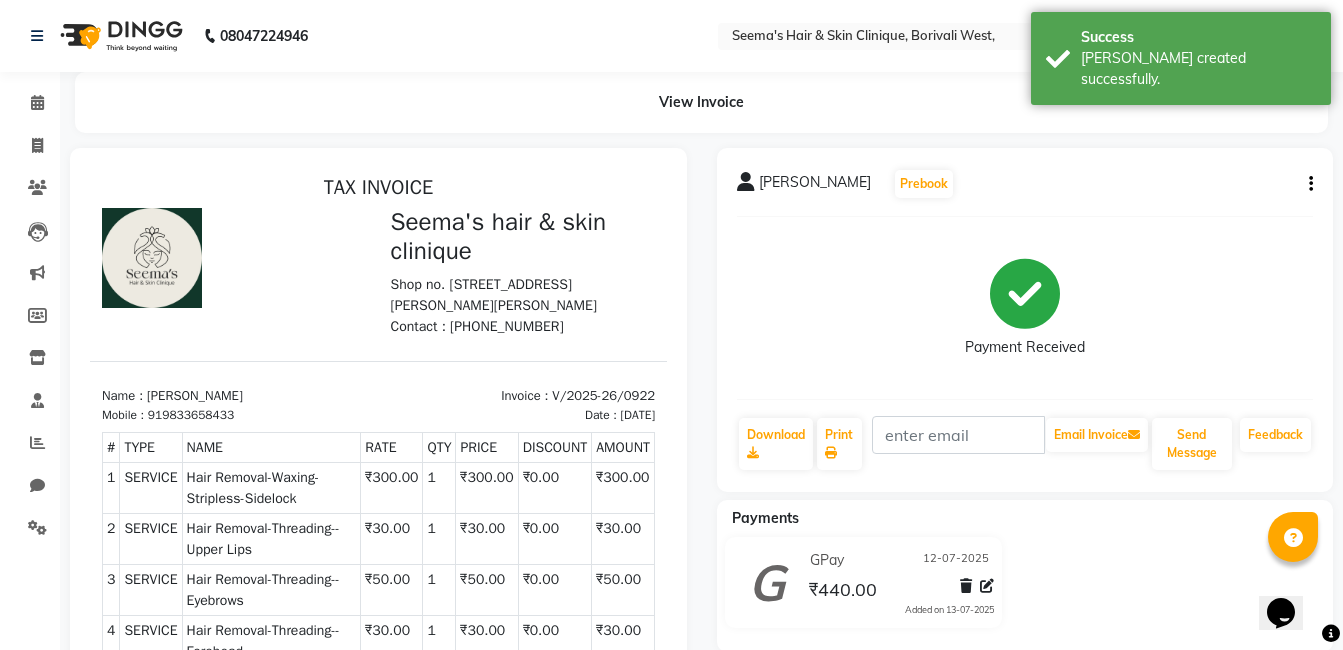 scroll, scrollTop: 0, scrollLeft: 0, axis: both 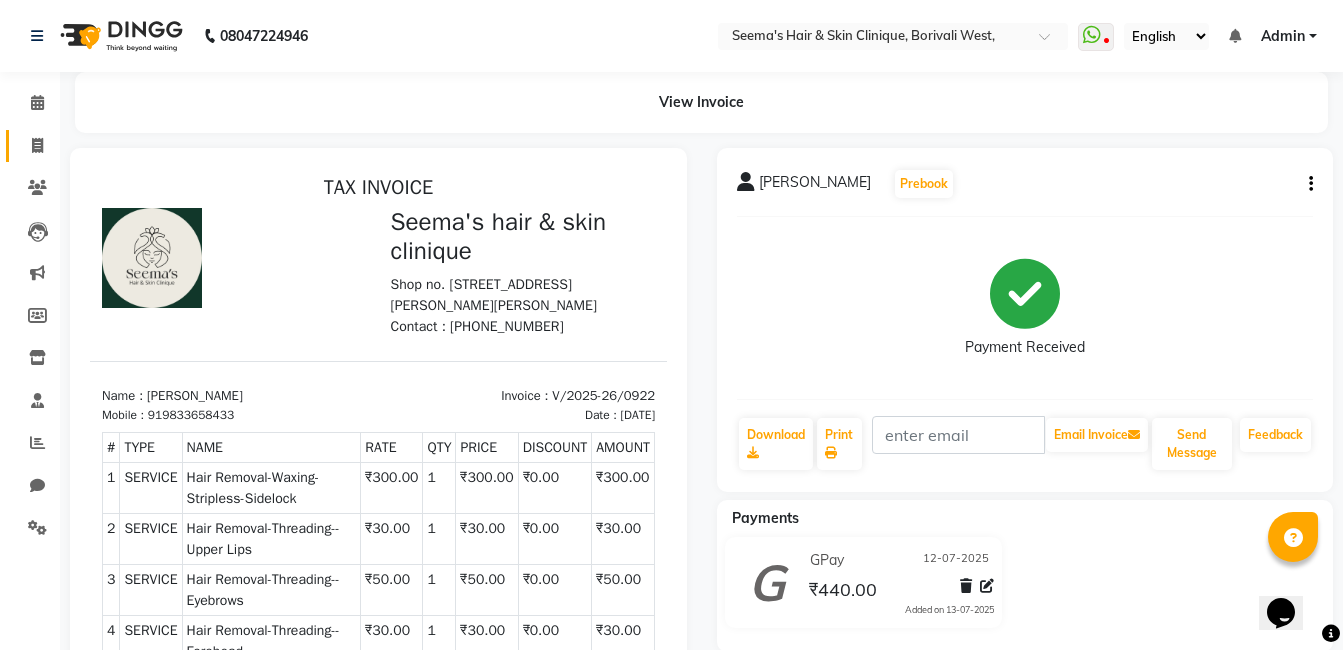 click 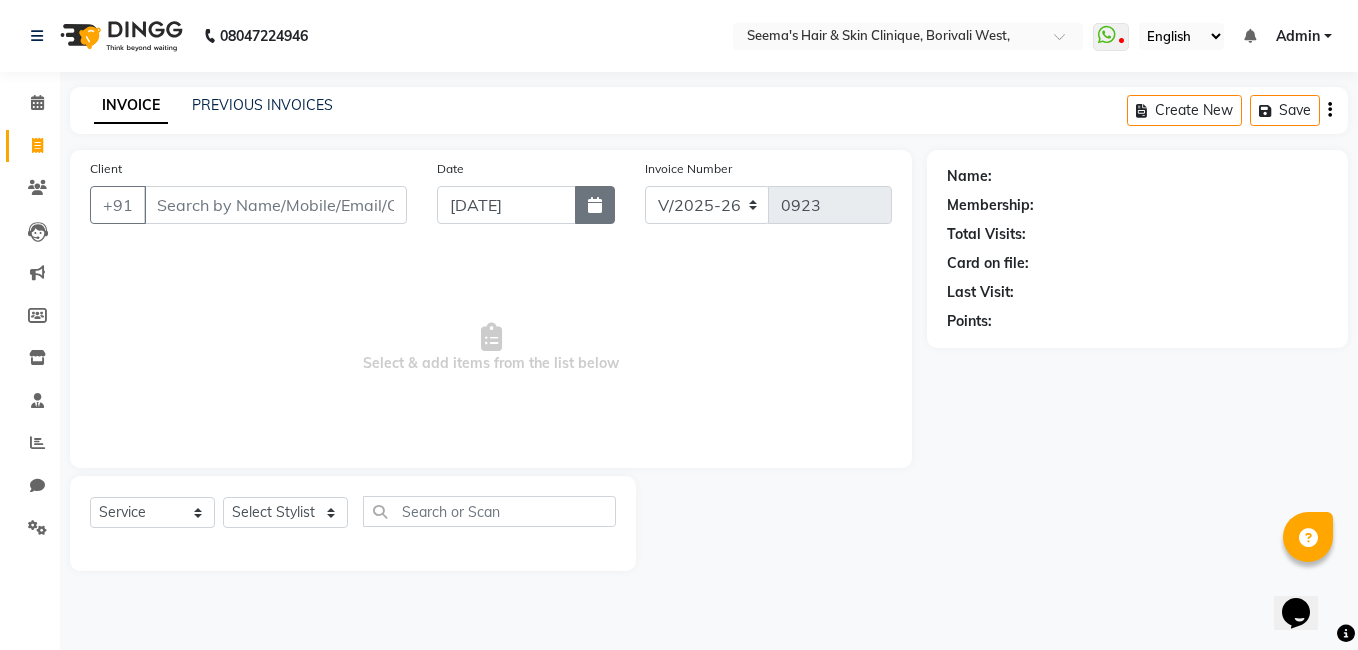 click 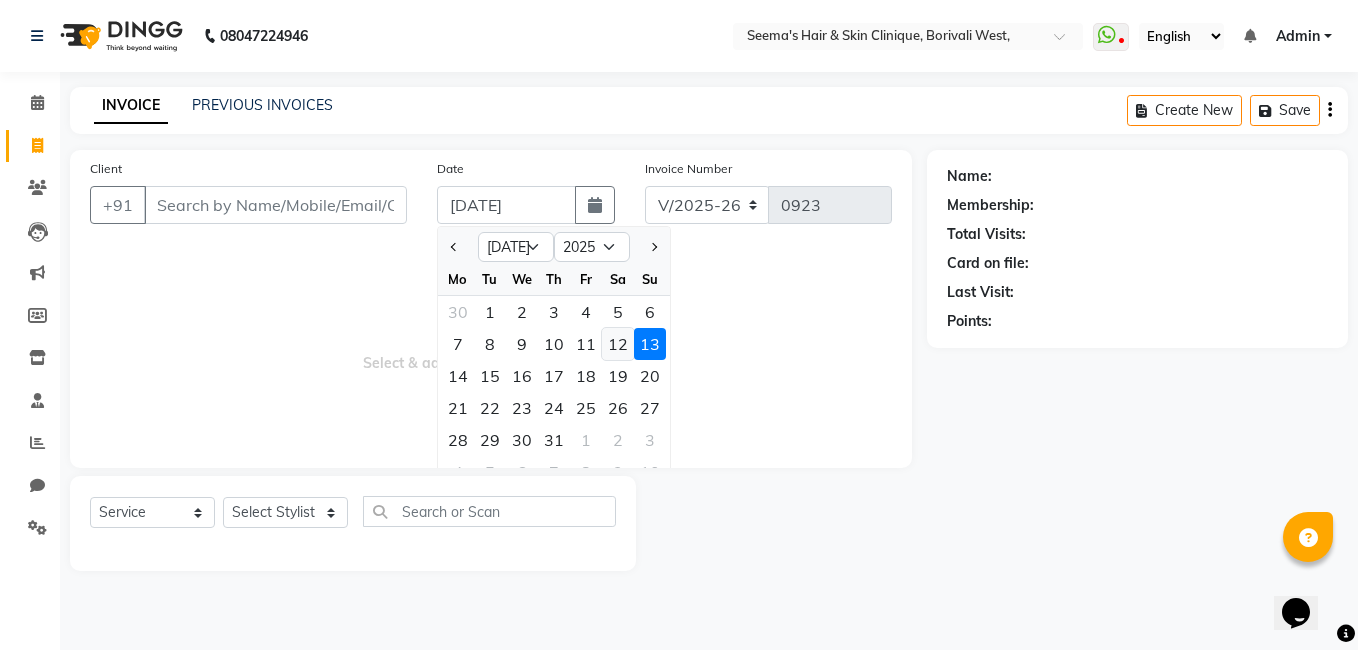 click on "12" 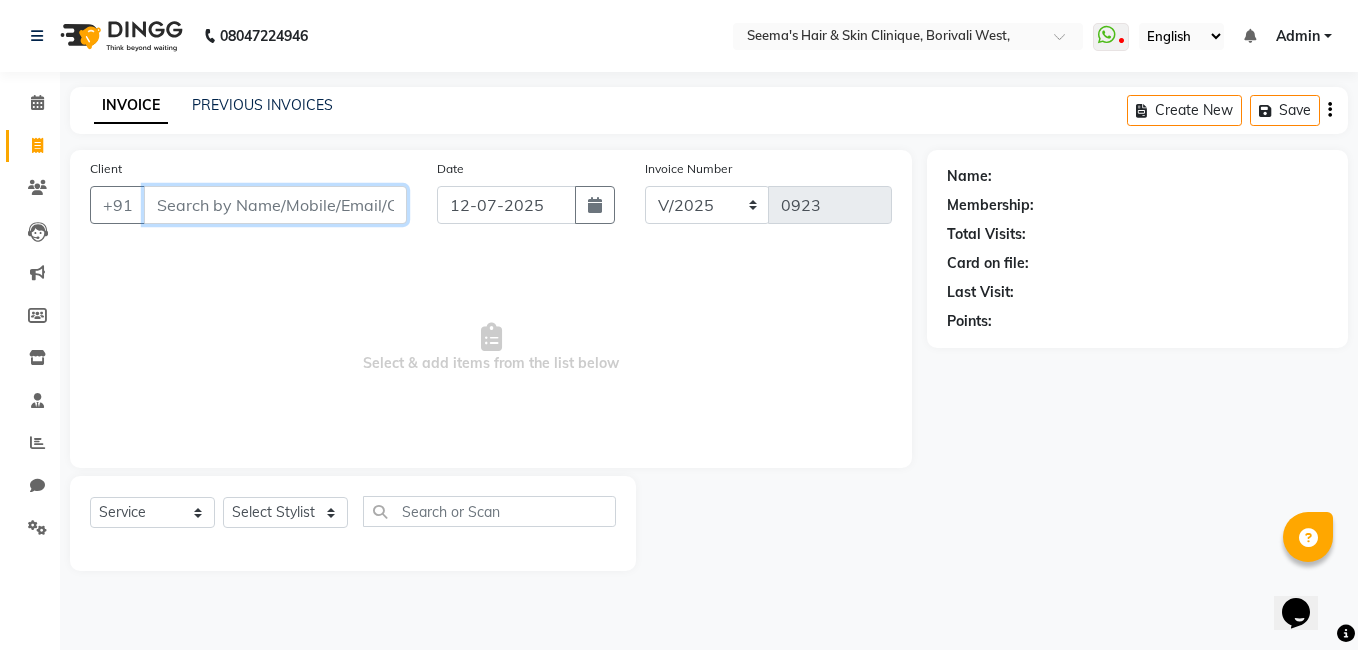 click on "Client" at bounding box center [275, 205] 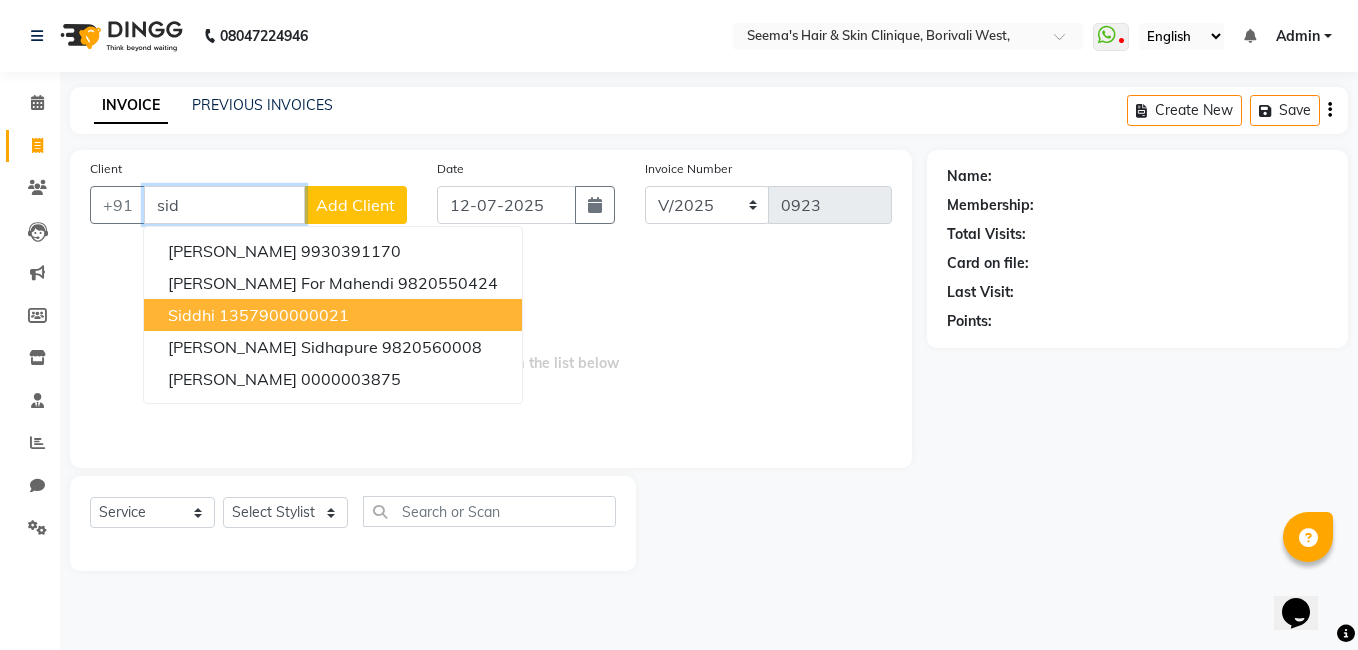 click on "1357900000021" at bounding box center (284, 315) 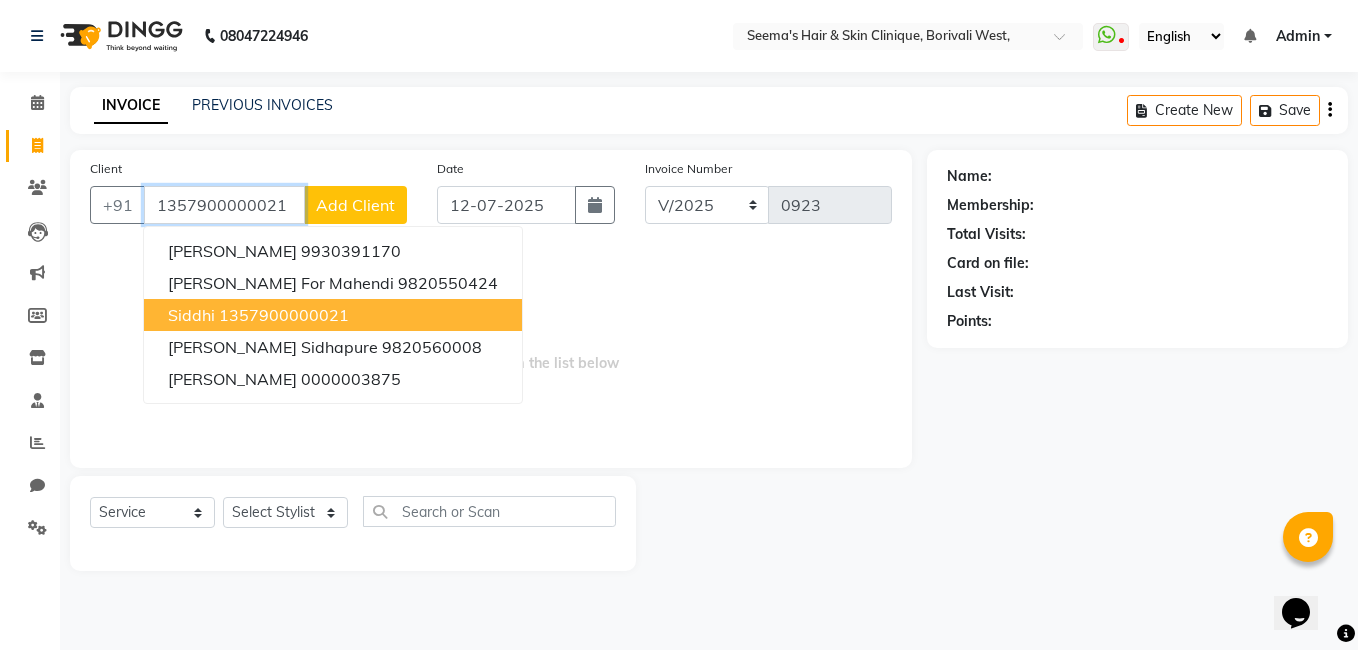 type on "1357900000021" 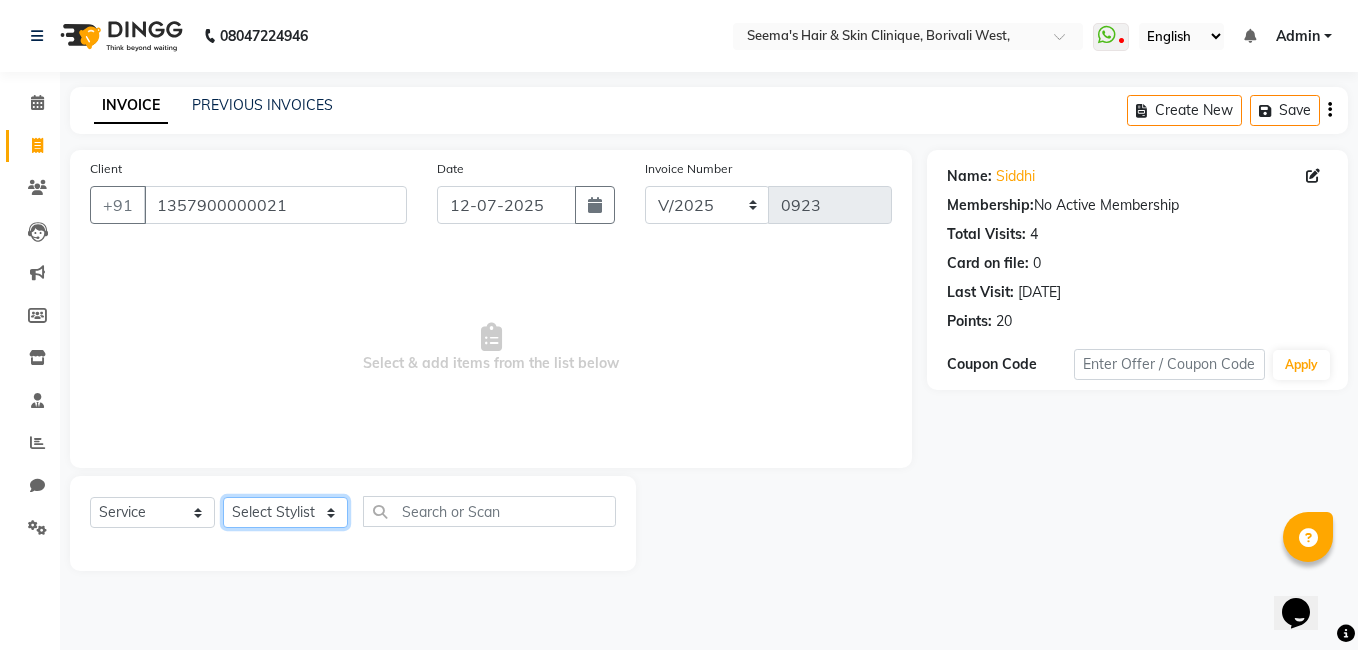 click on "Select Stylist [PERSON_NAME] [PERSON_NAME] [PERSON_NAME] [PERSON_NAME] [PERSON_NAME] [PERSON_NAME] [PERSON_NAME] Intern [PERSON_NAME]" 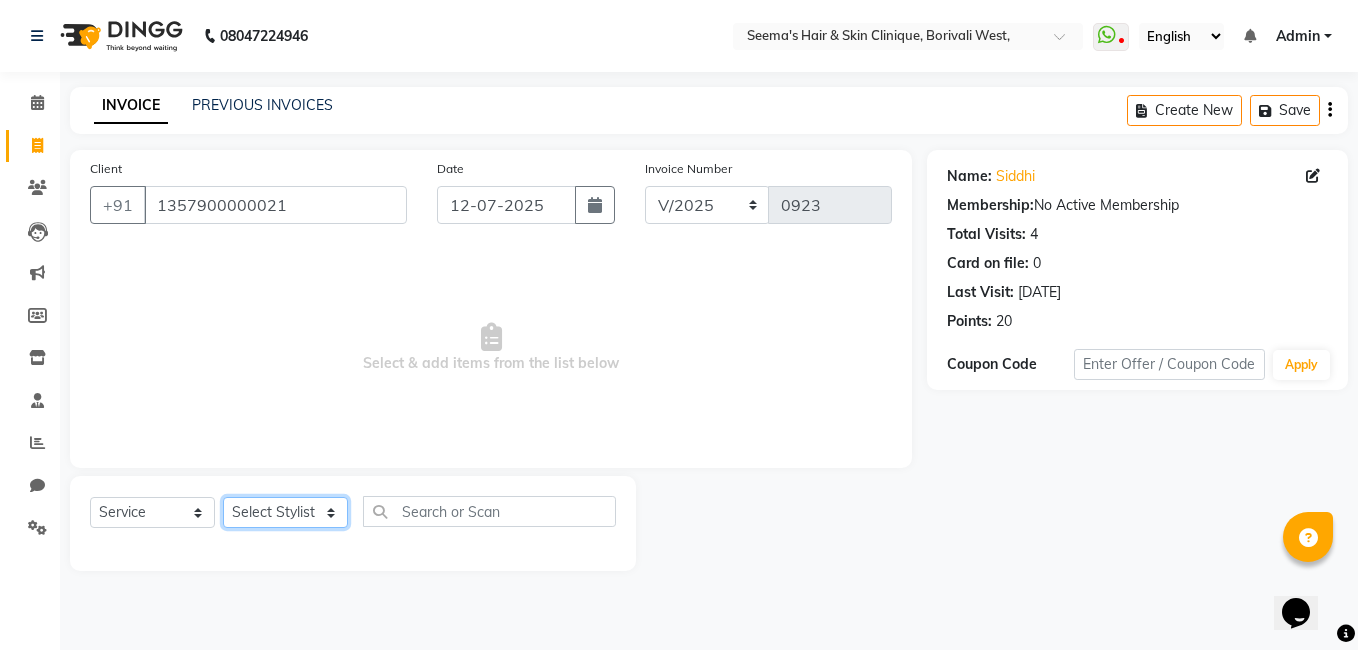 select on "75556" 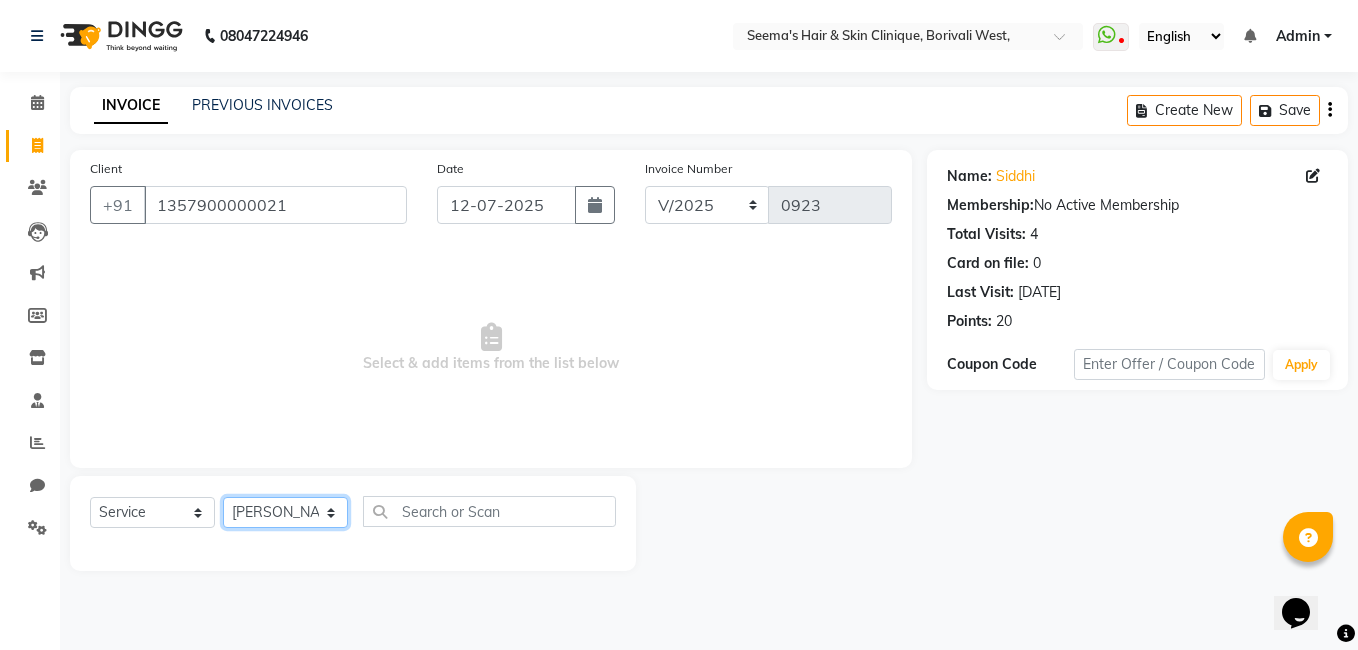 click on "Select Stylist [PERSON_NAME] [PERSON_NAME] [PERSON_NAME] [PERSON_NAME] [PERSON_NAME] [PERSON_NAME] [PERSON_NAME] Intern [PERSON_NAME]" 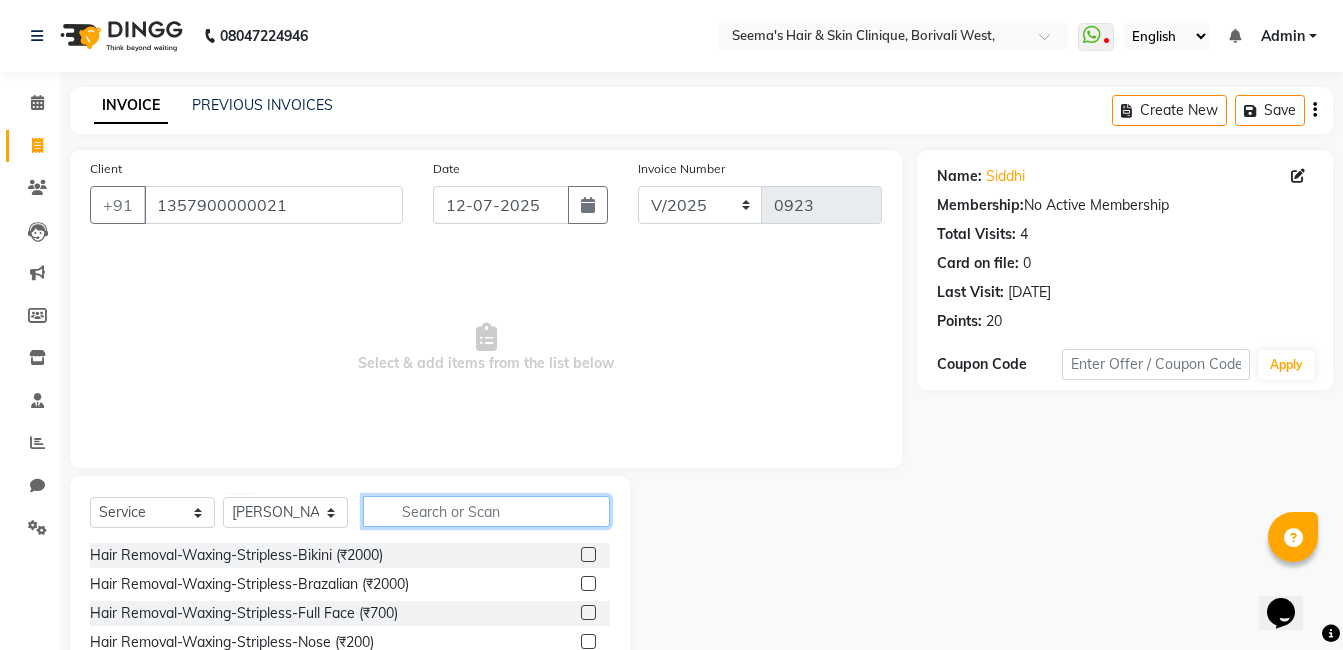 click 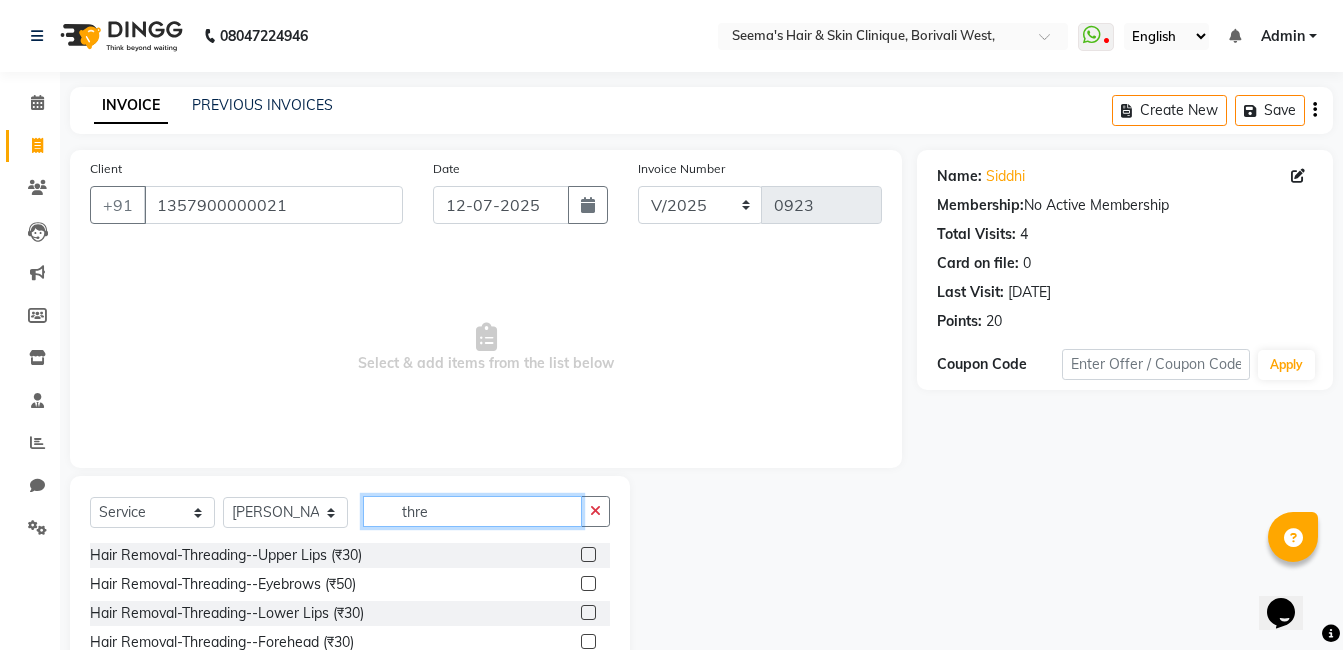 scroll, scrollTop: 96, scrollLeft: 0, axis: vertical 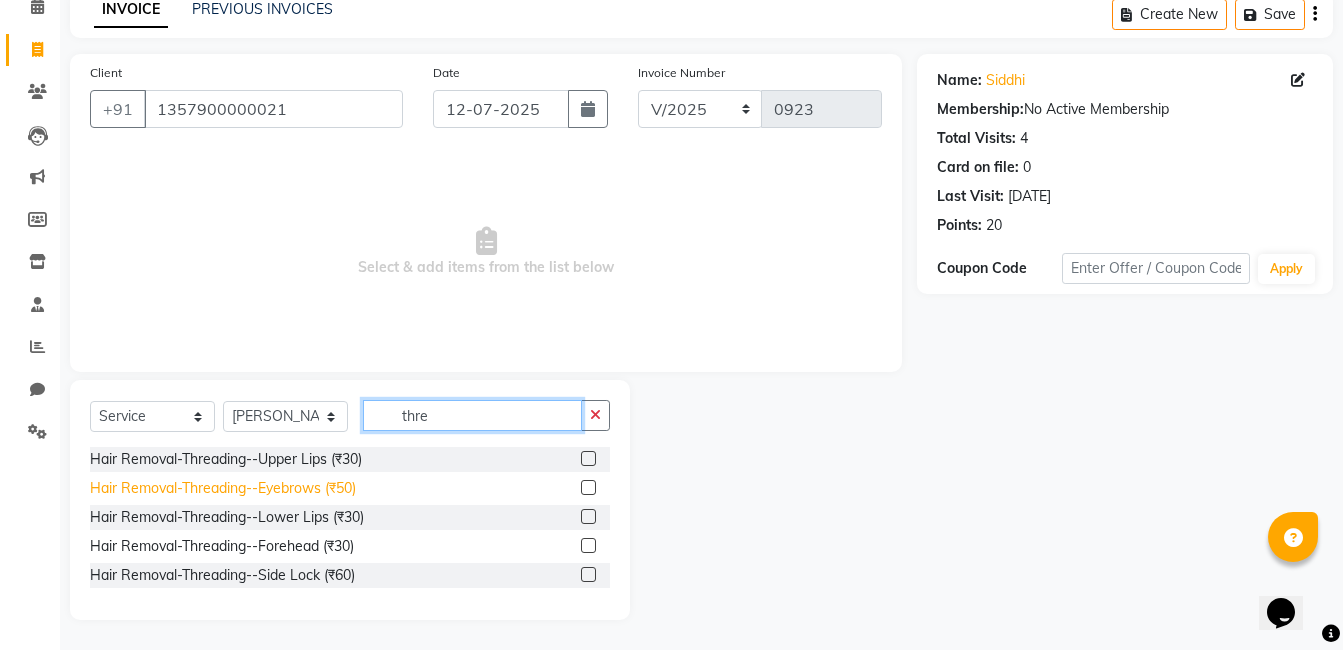 type on "thre" 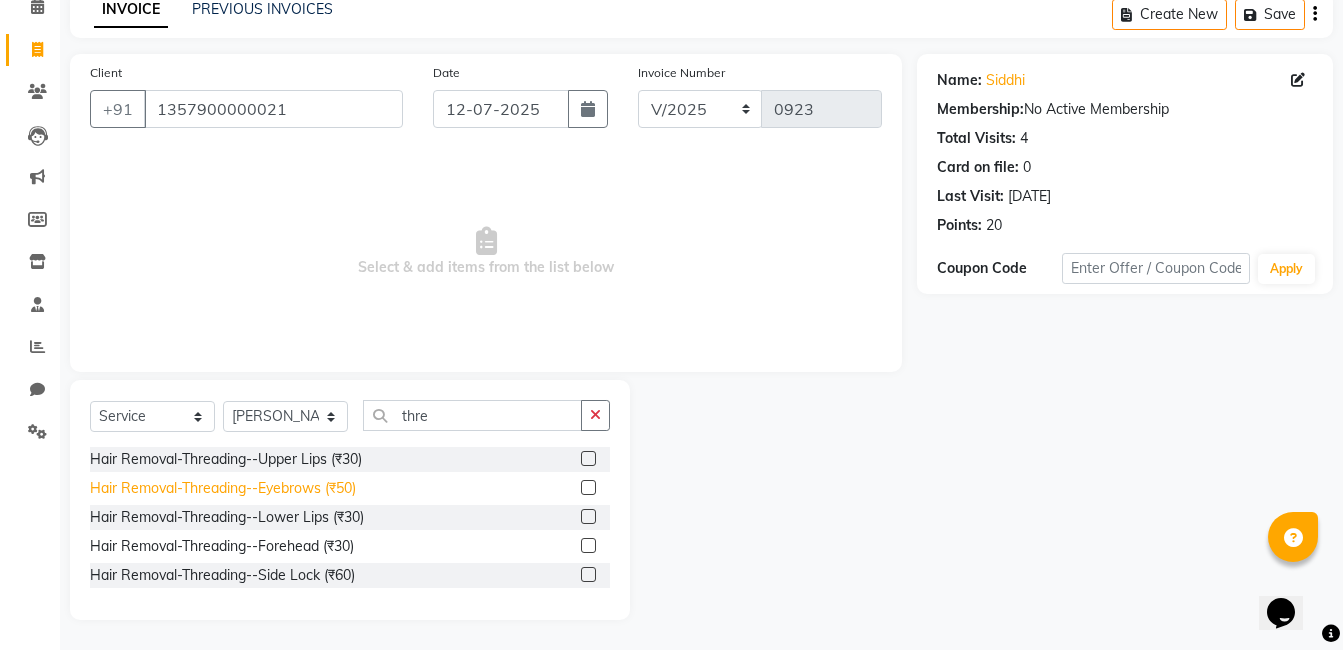 click on "Hair Removal-Threading--Eyebrows (₹50)" 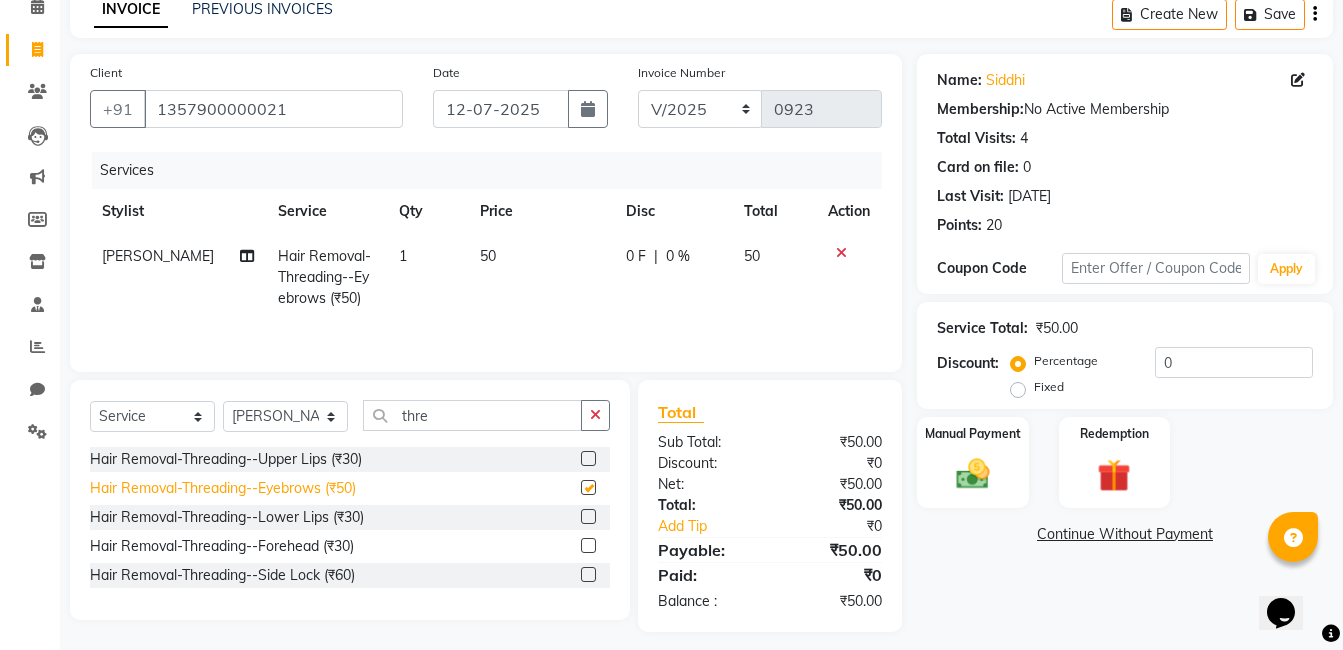 checkbox on "false" 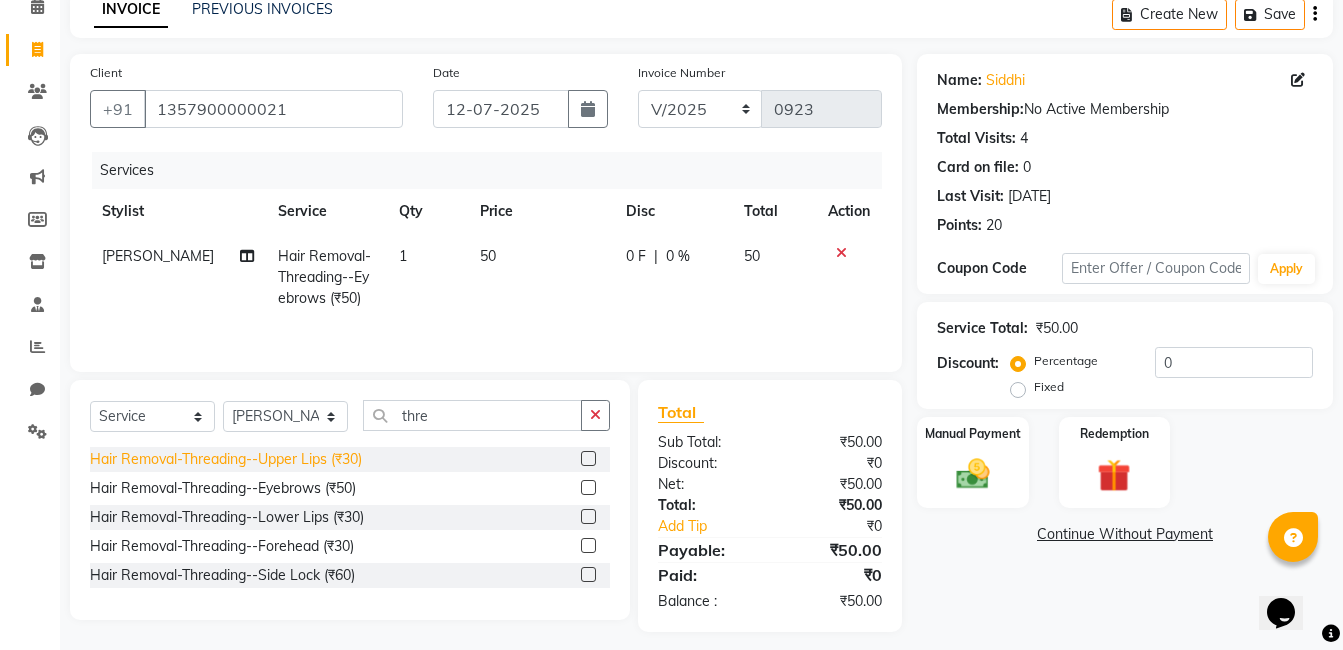 click on "Hair Removal-Threading--Upper Lips (₹30)" 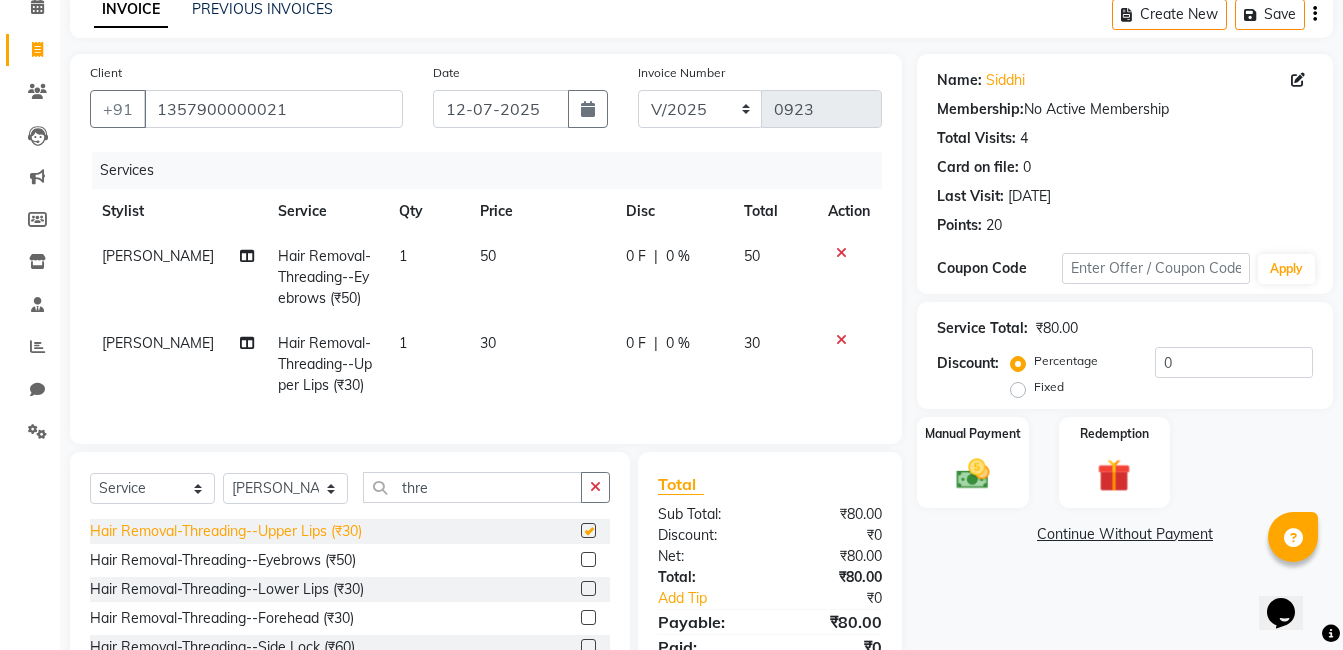checkbox on "false" 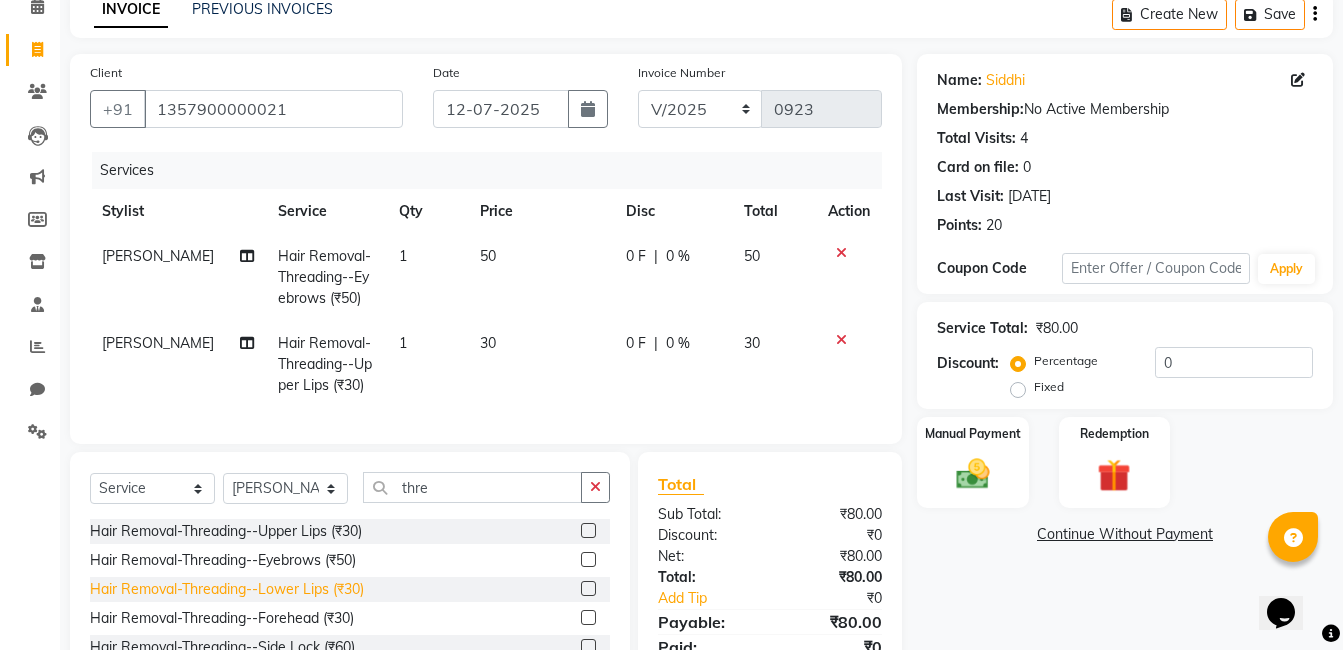 click on "Hair Removal-Threading--Lower Lips (₹30)" 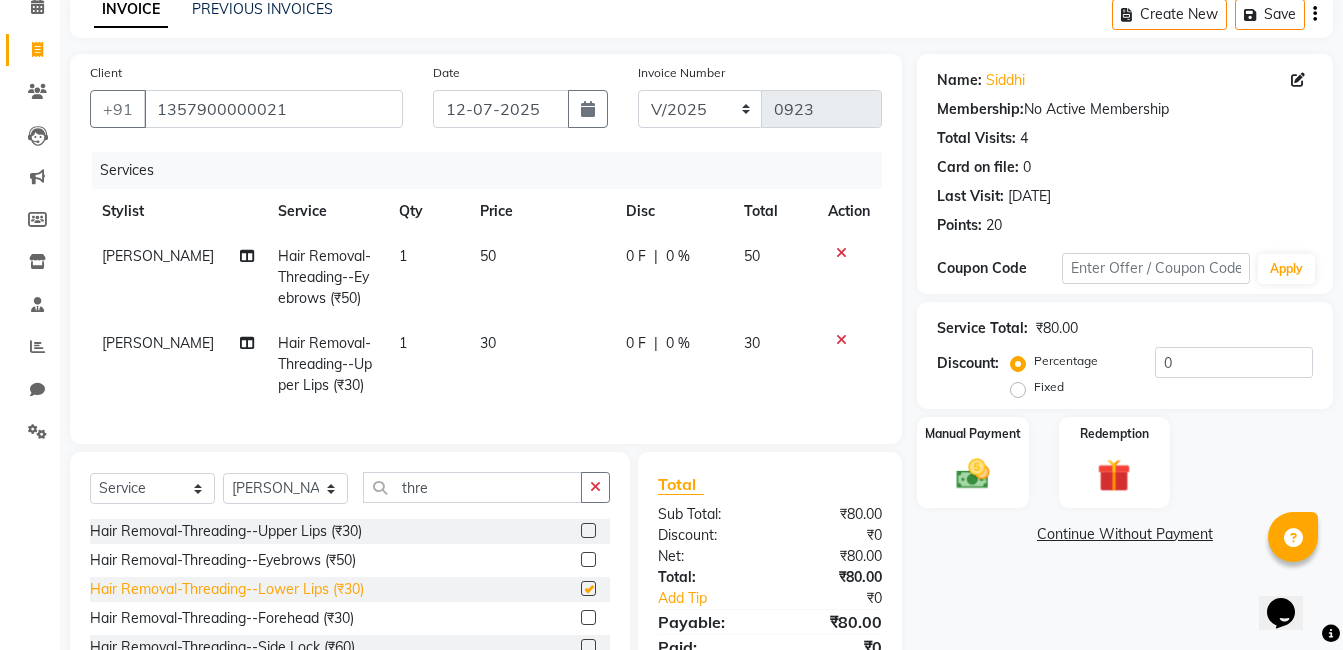 checkbox on "false" 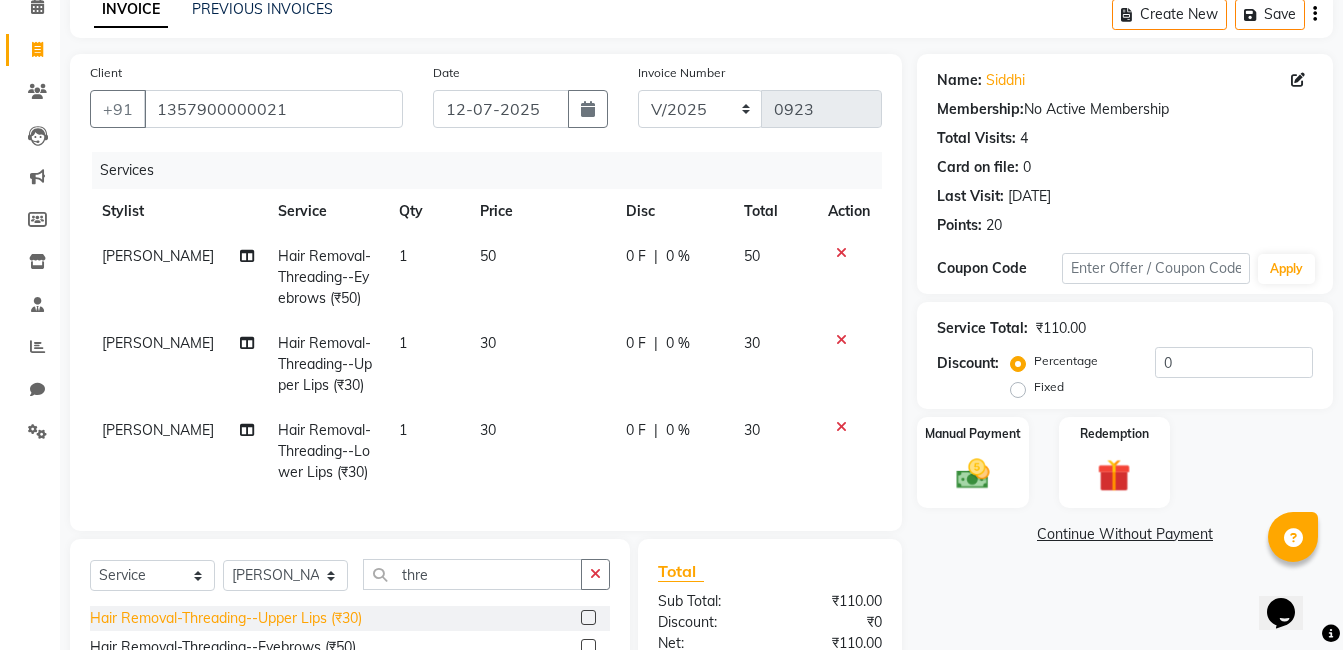 click on "Hair Removal-Threading--Upper Lips (₹30)" 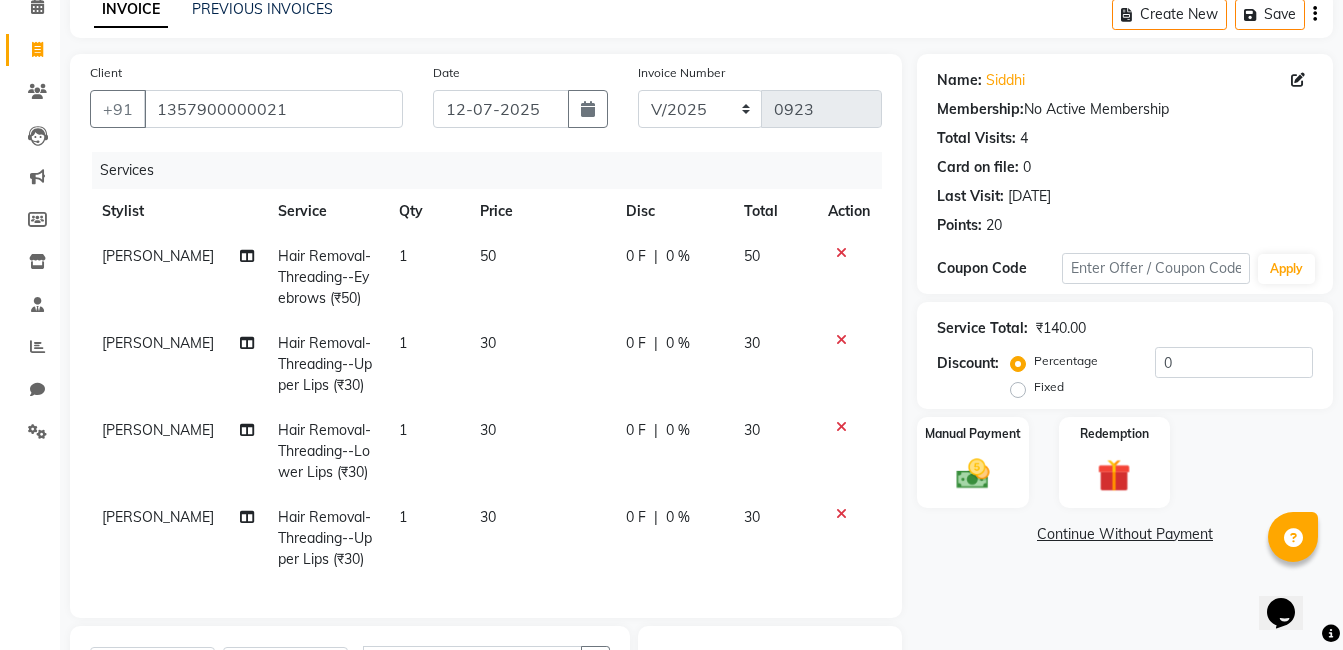 checkbox on "false" 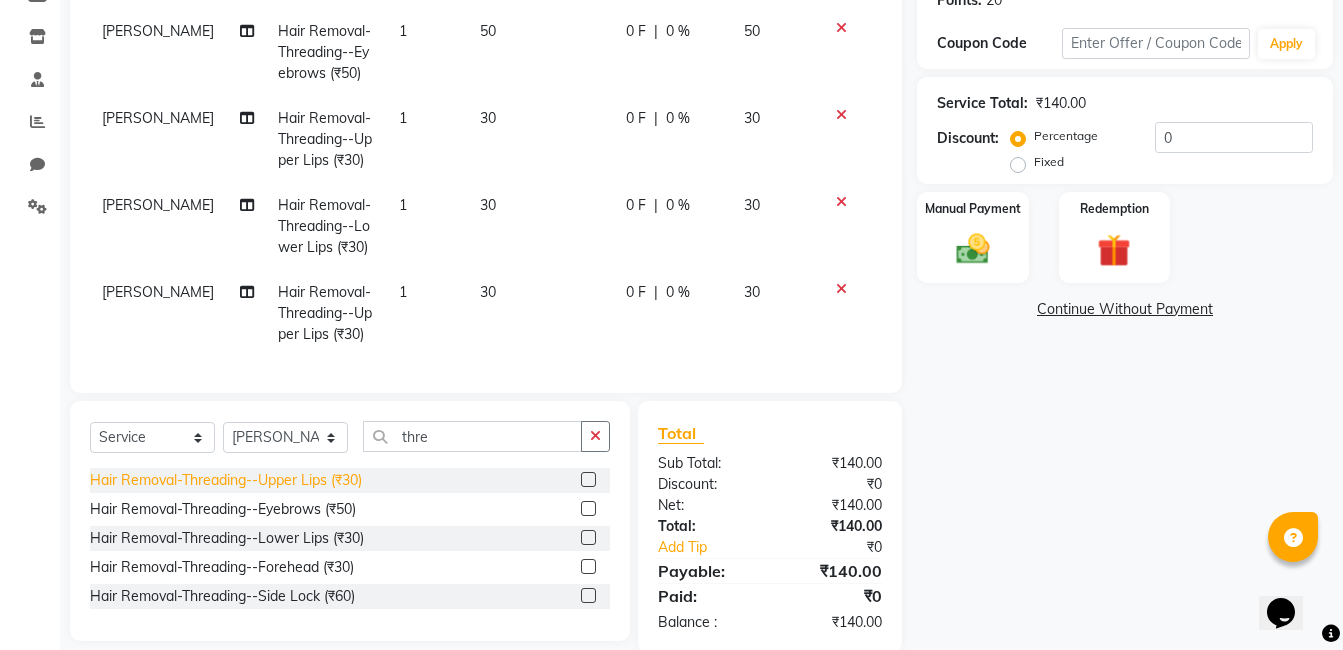 scroll, scrollTop: 369, scrollLeft: 0, axis: vertical 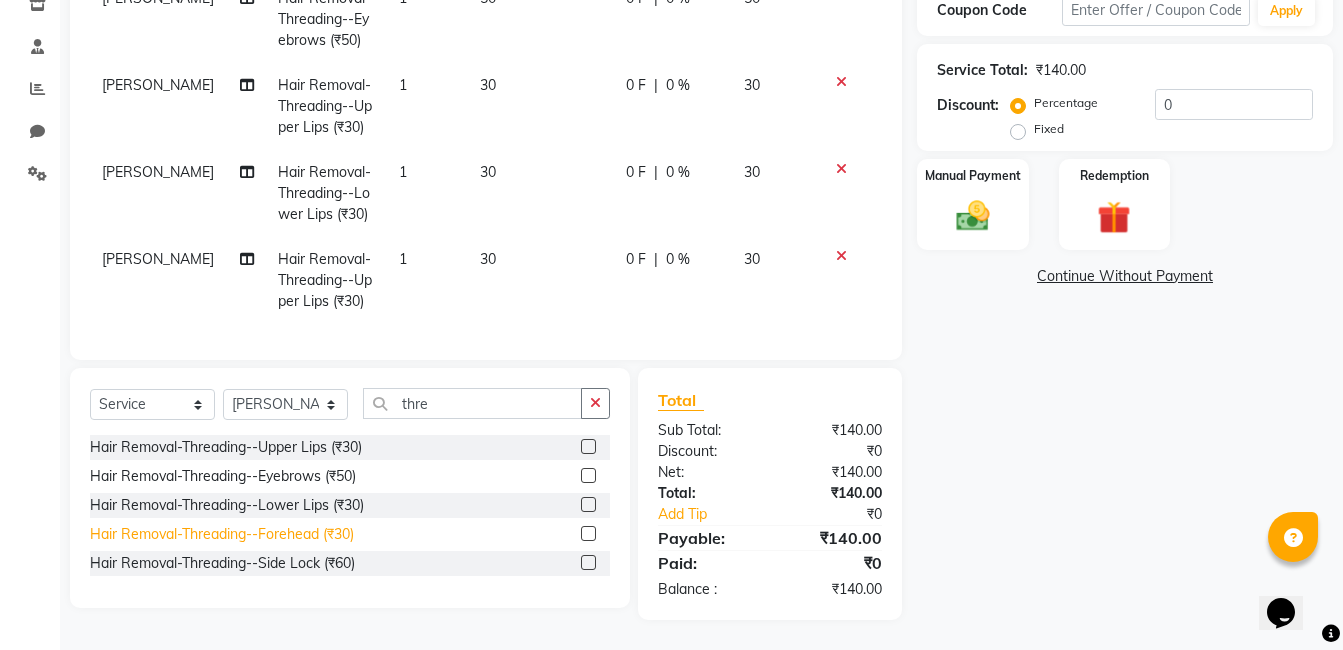 click on "Hair Removal-Threading--Forehead (₹30)" 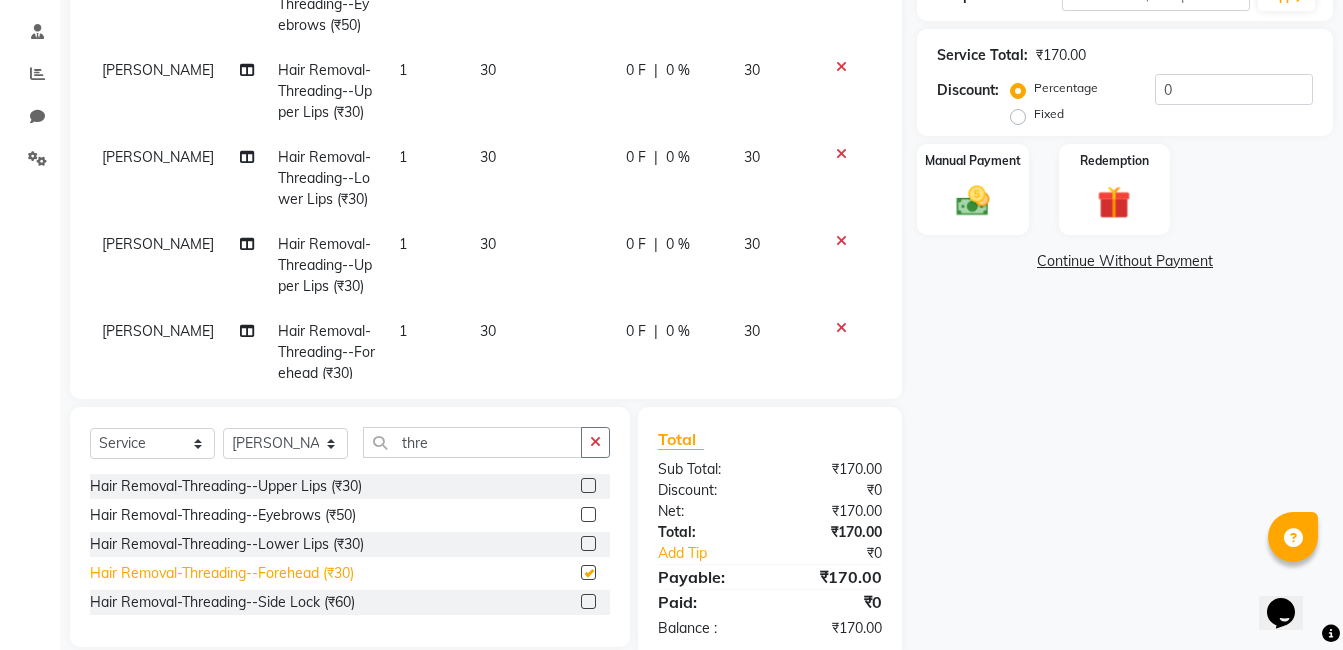 checkbox on "false" 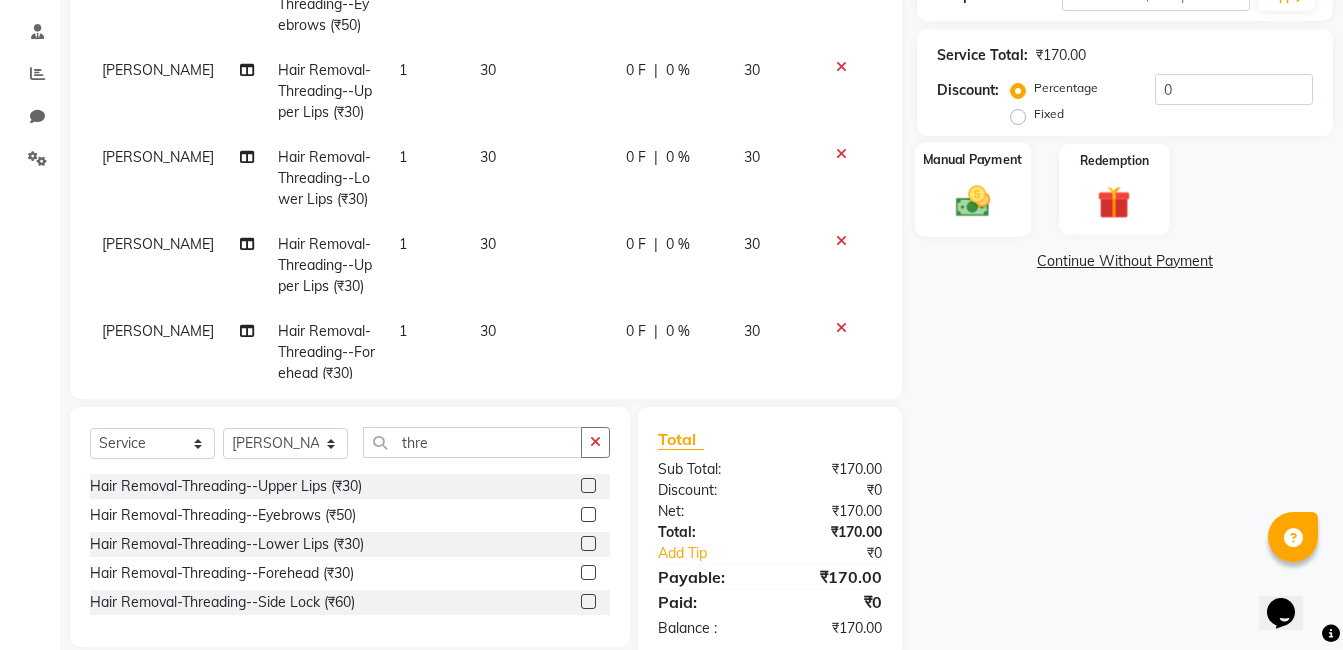 click 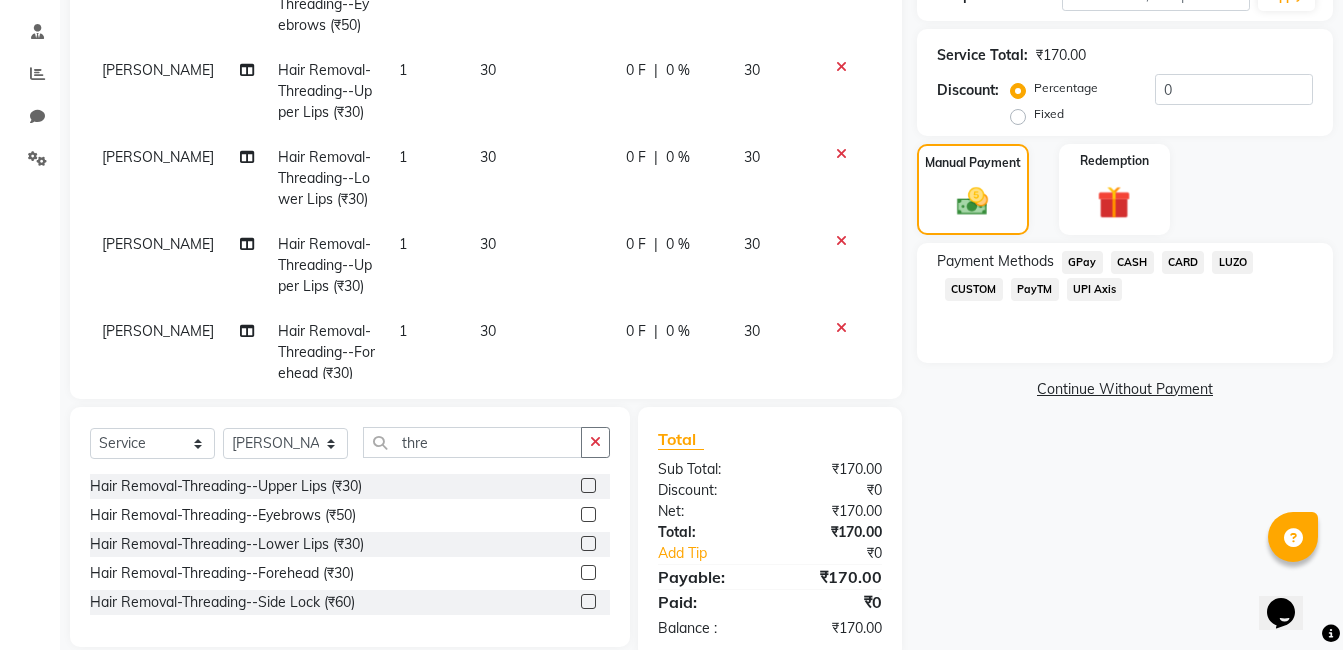 click on "CASH" 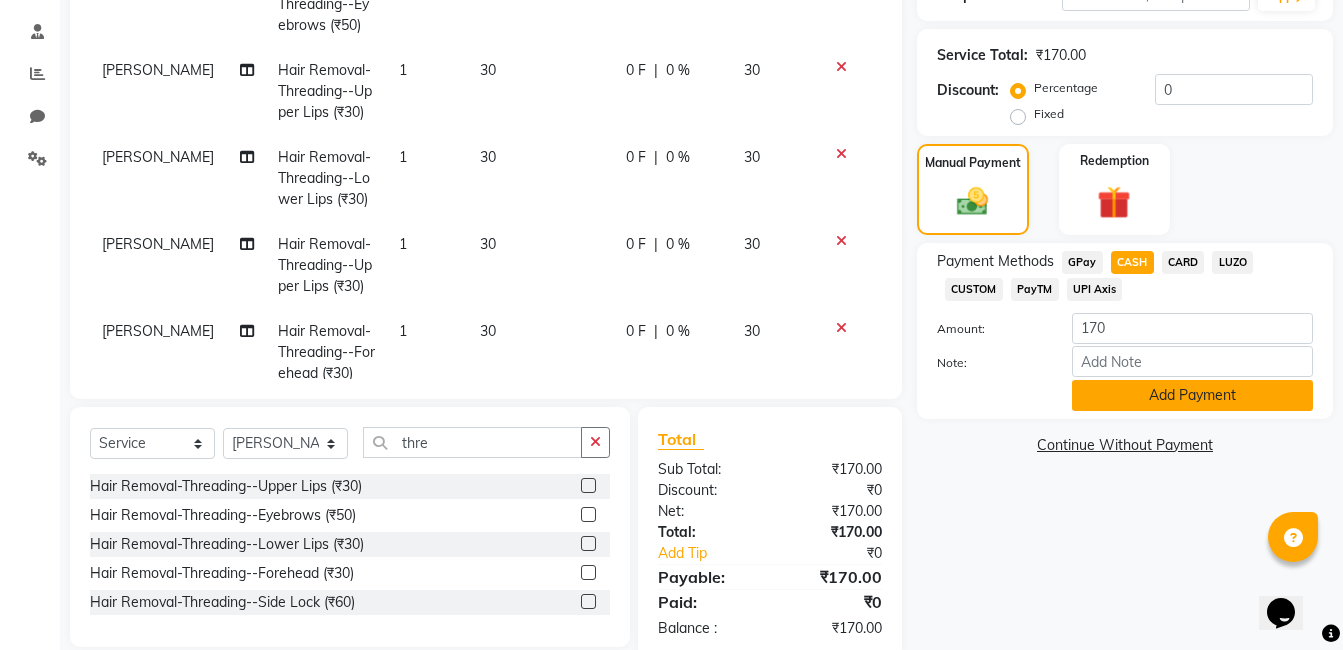 click on "Add Payment" 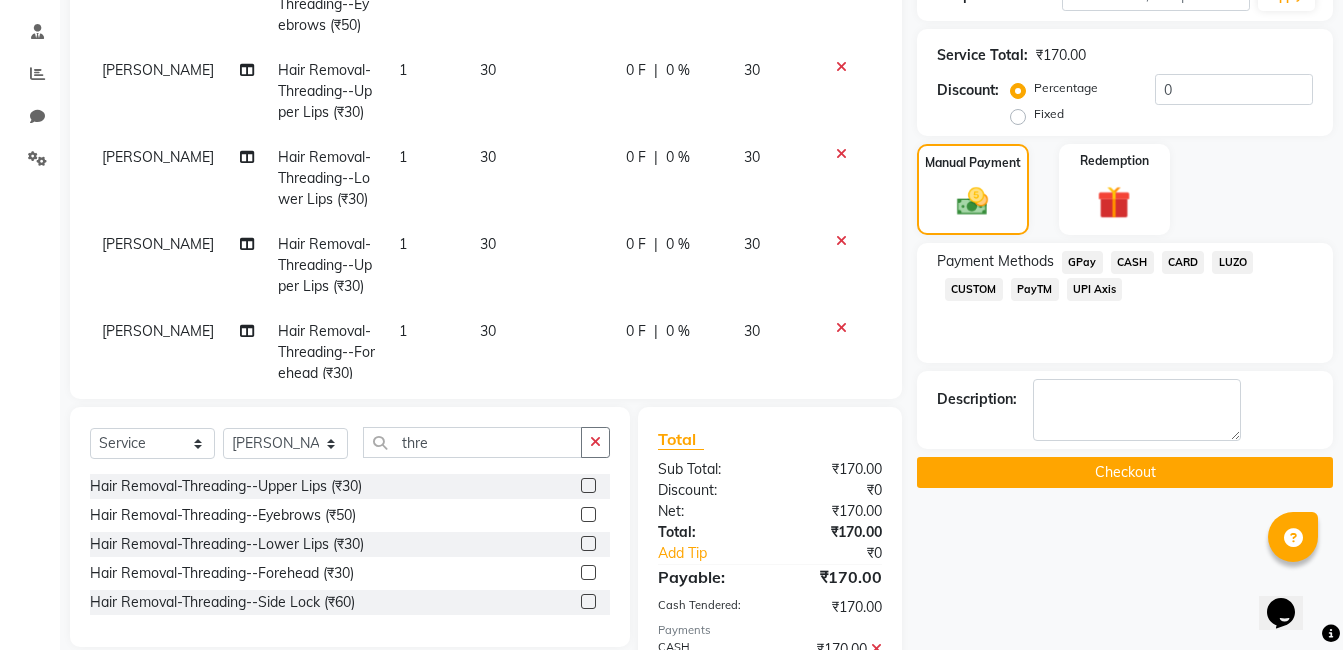 click on "Checkout" 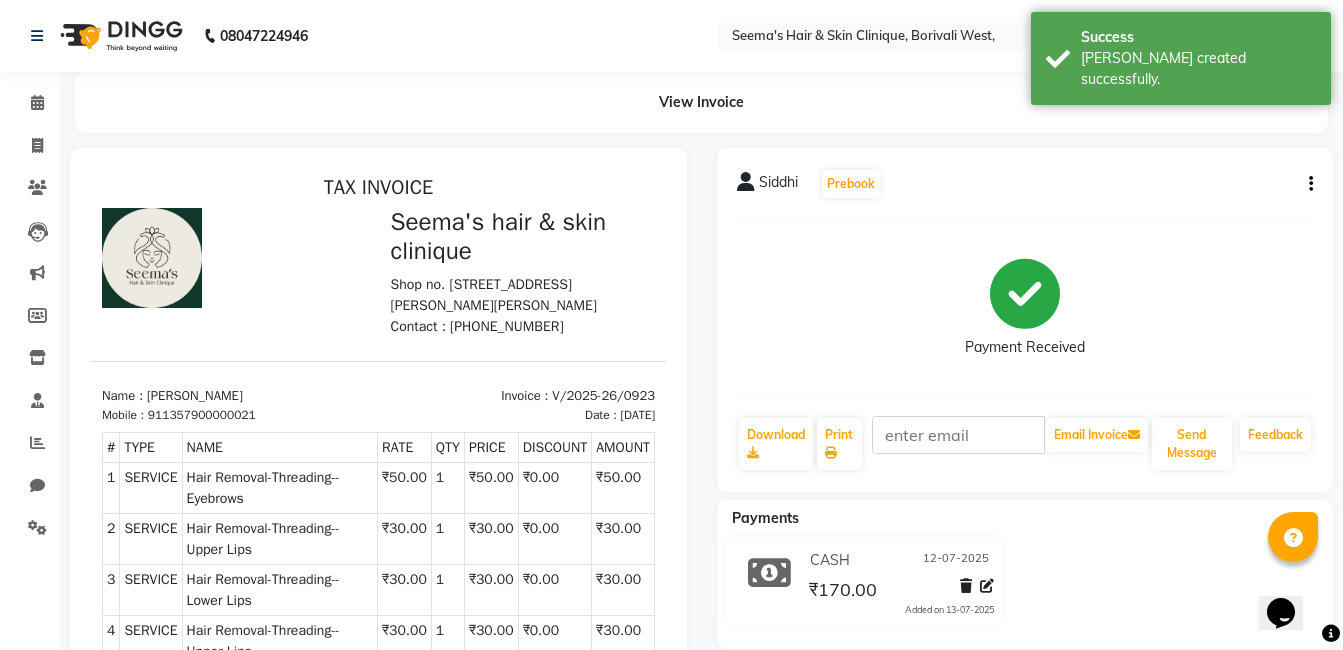 scroll, scrollTop: 0, scrollLeft: 0, axis: both 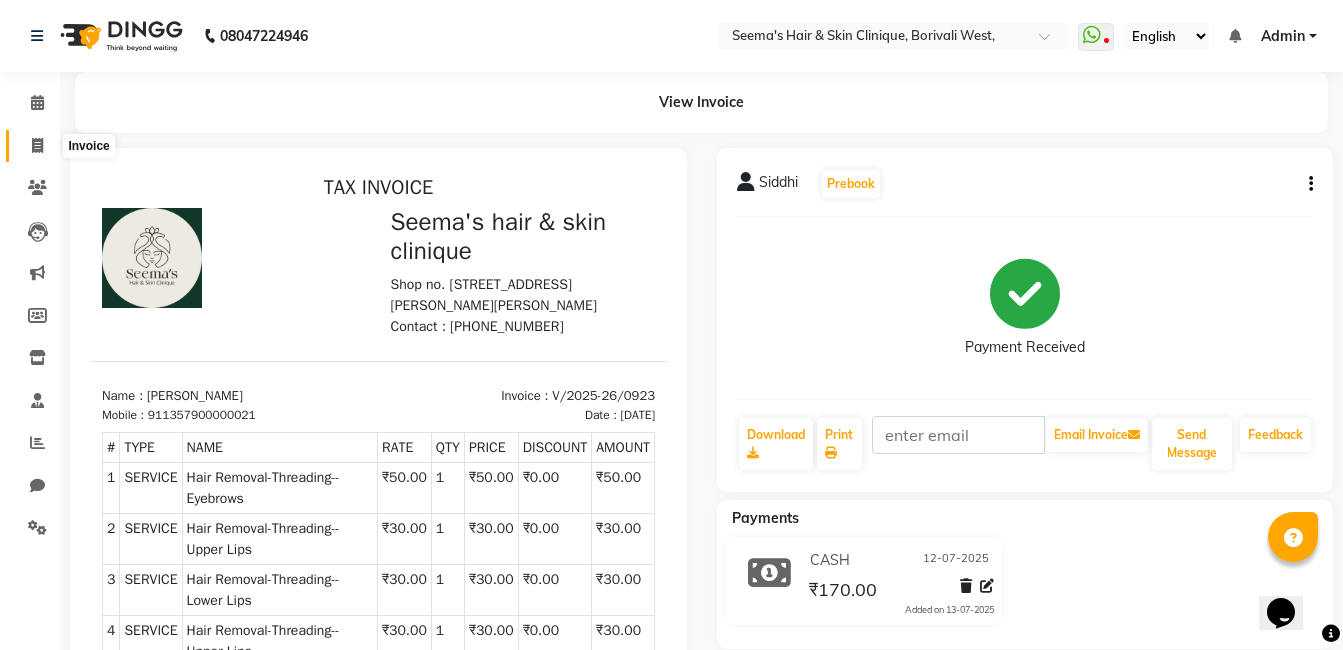 click 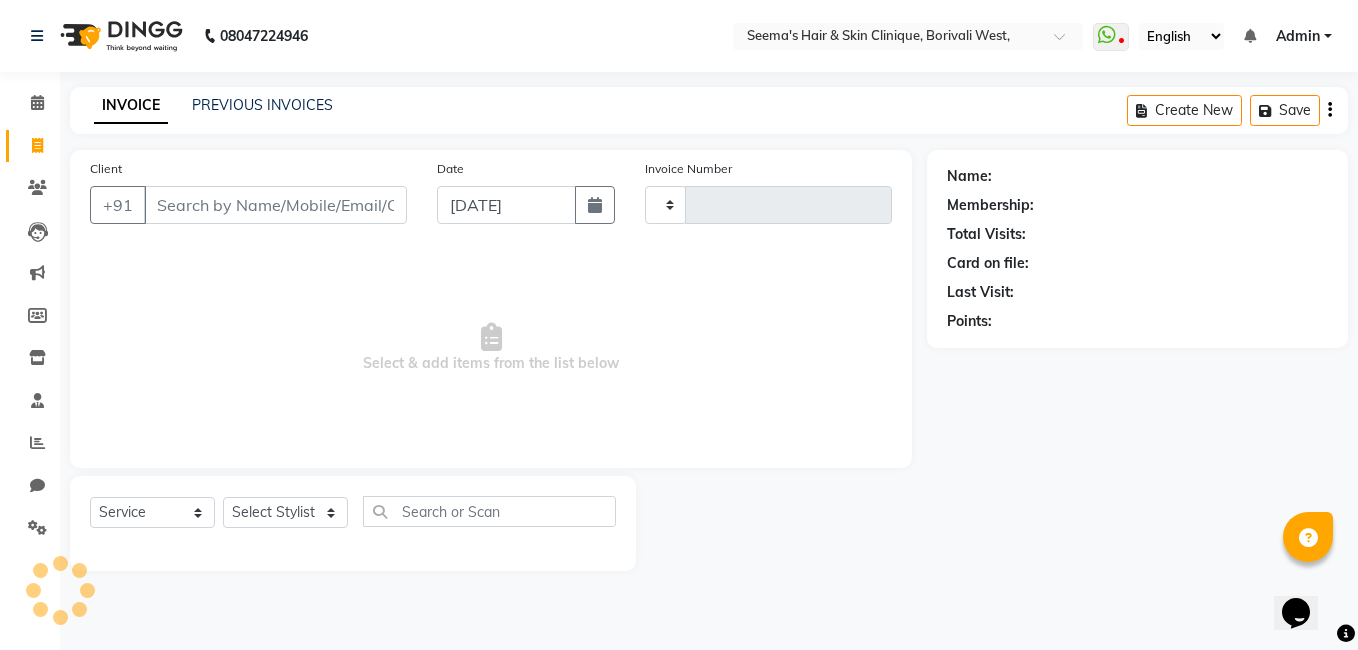 type on "0924" 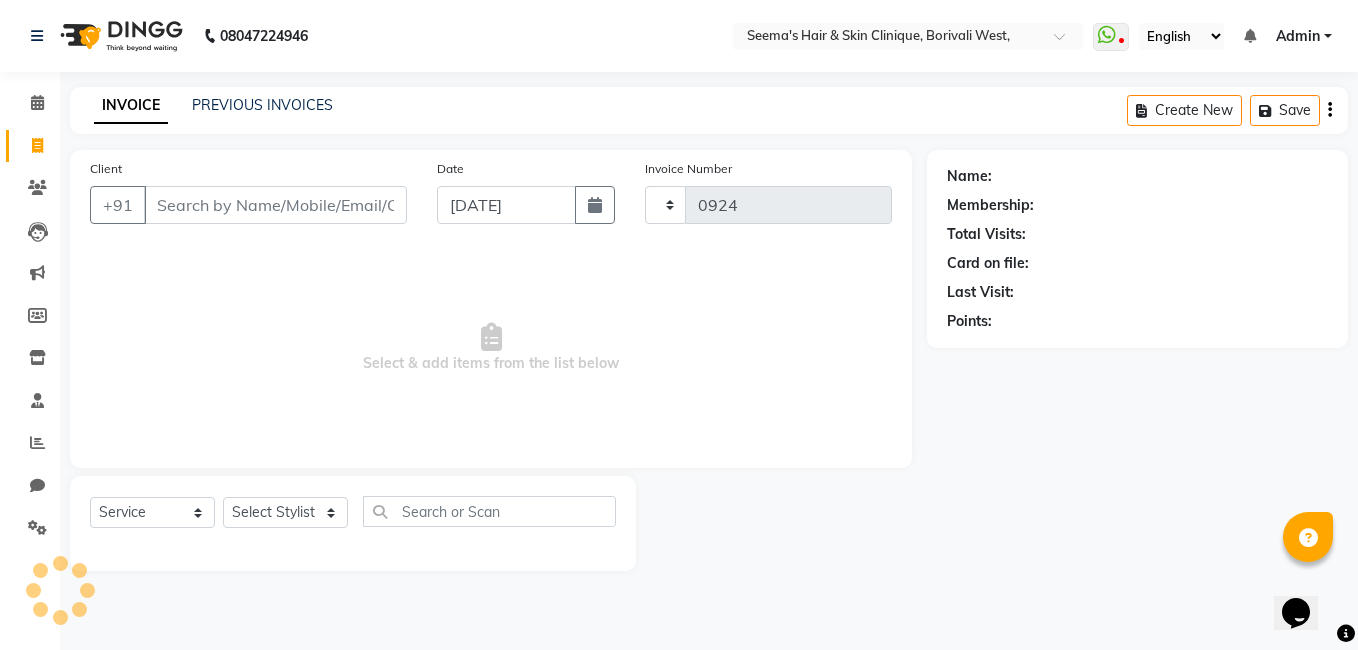 select on "8084" 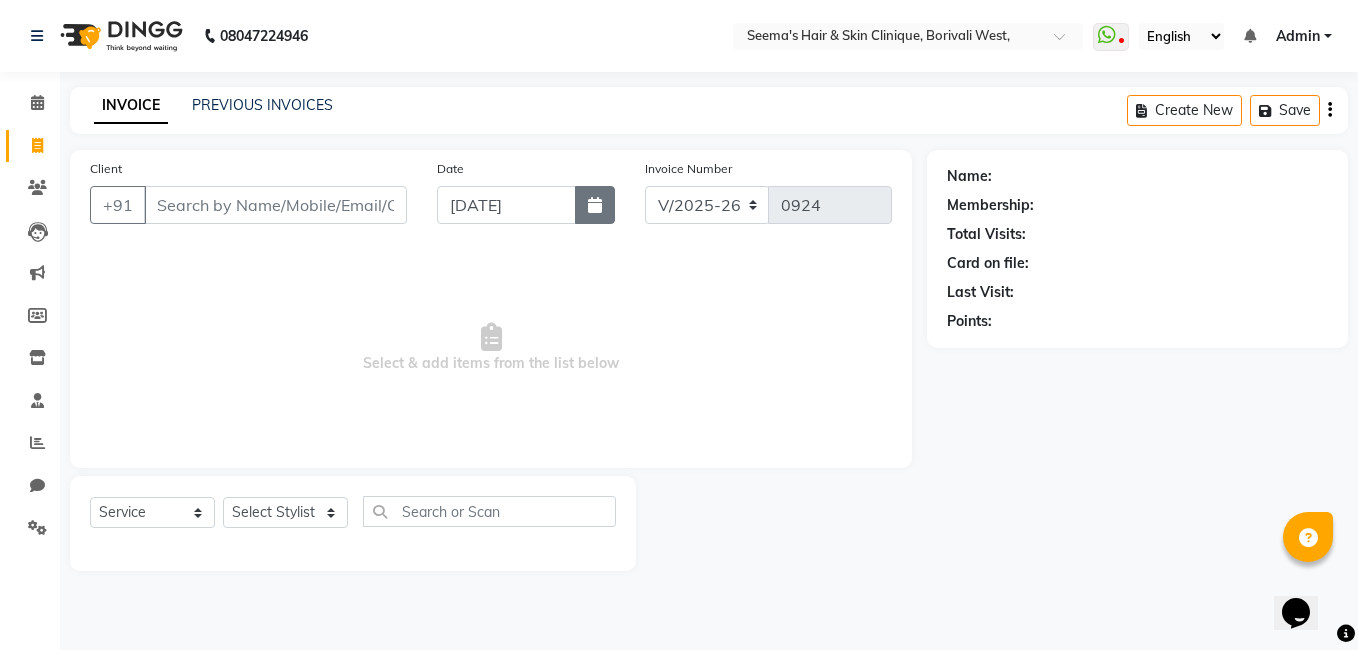 click 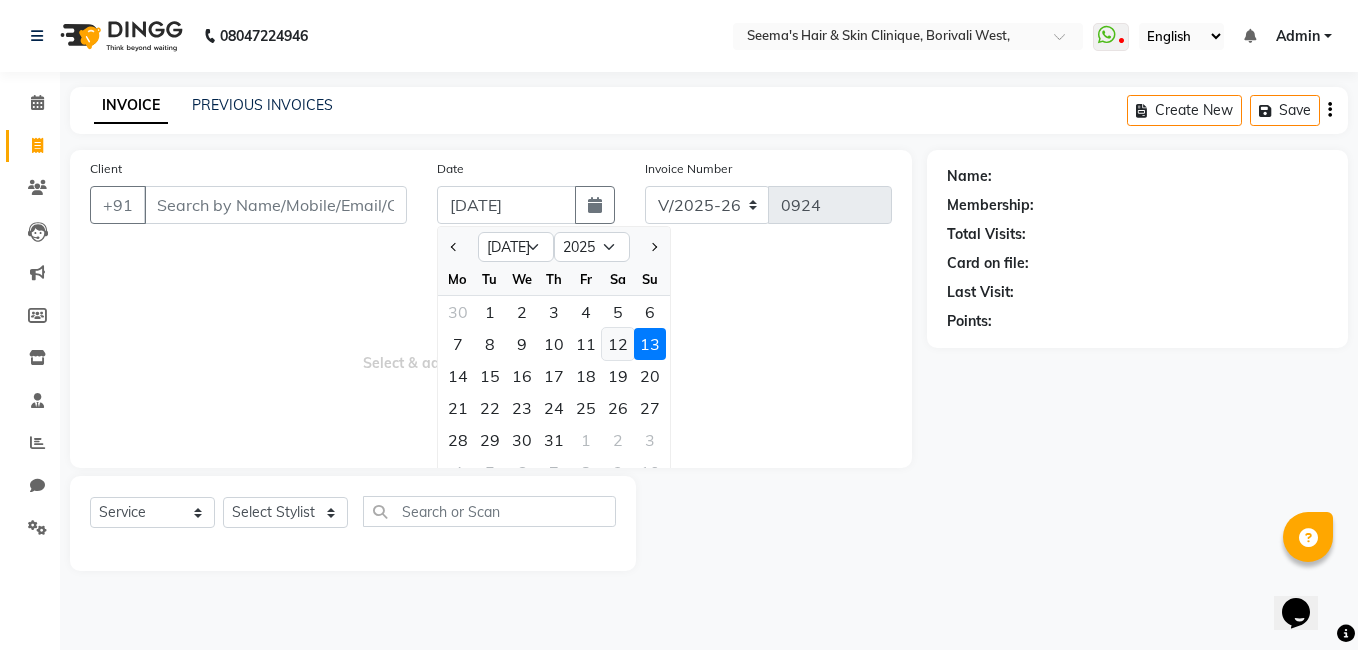 click on "12" 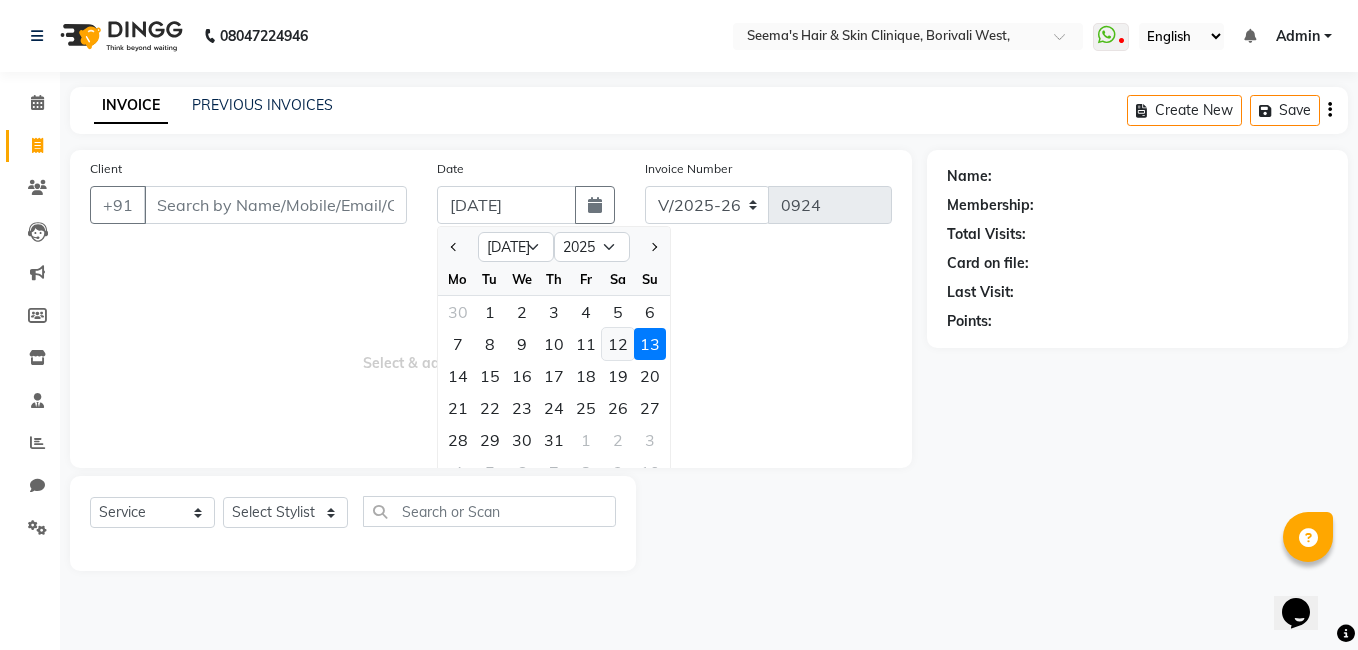 type on "12-07-2025" 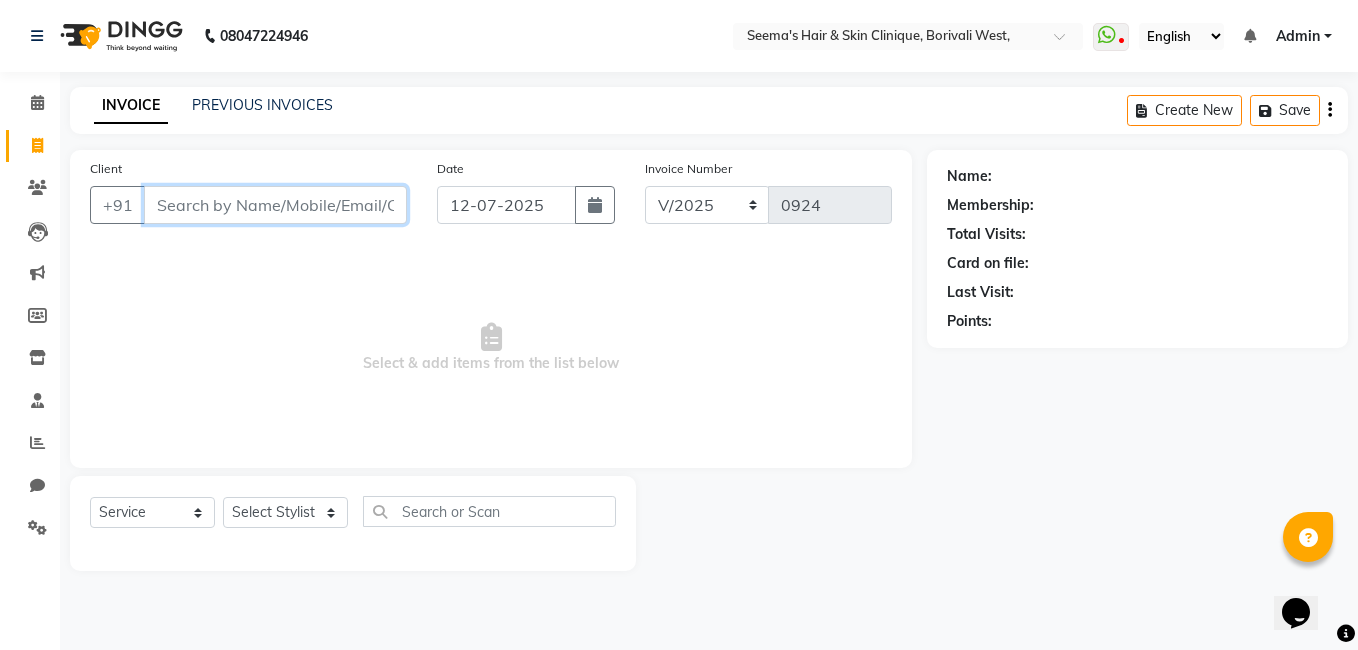 click on "Client" at bounding box center (275, 205) 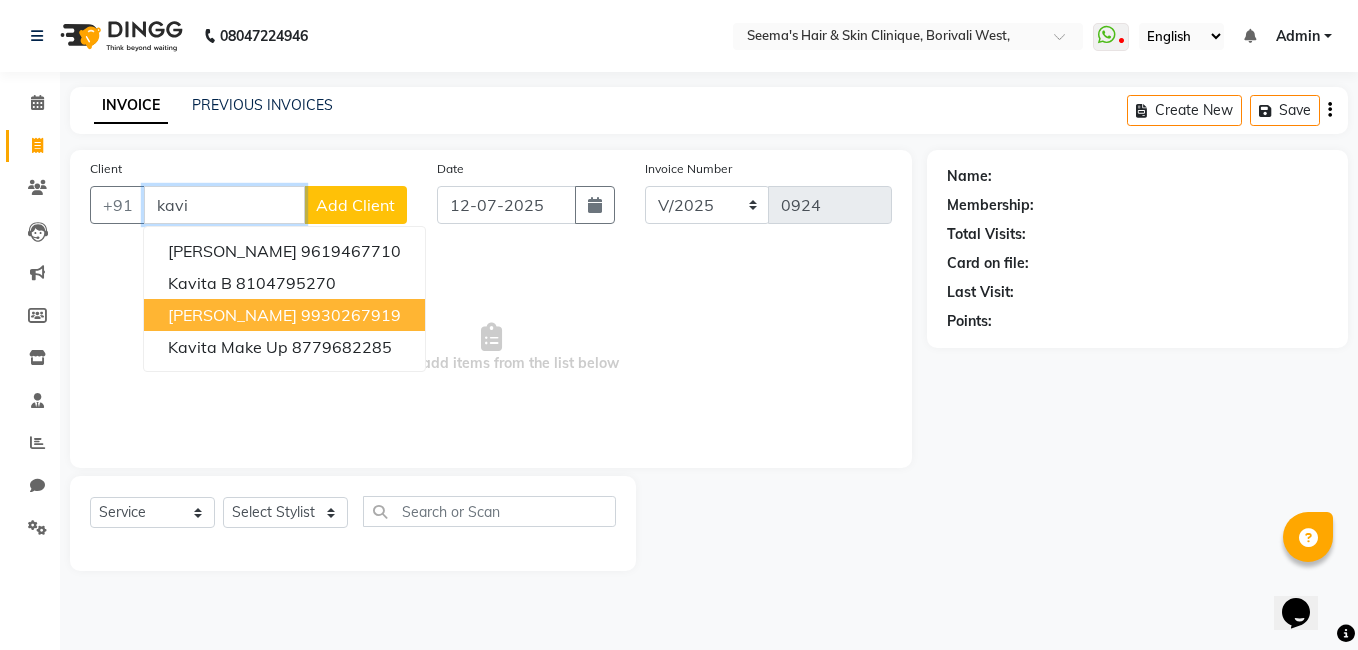 click on "[PERSON_NAME]  9930267919" at bounding box center (284, 315) 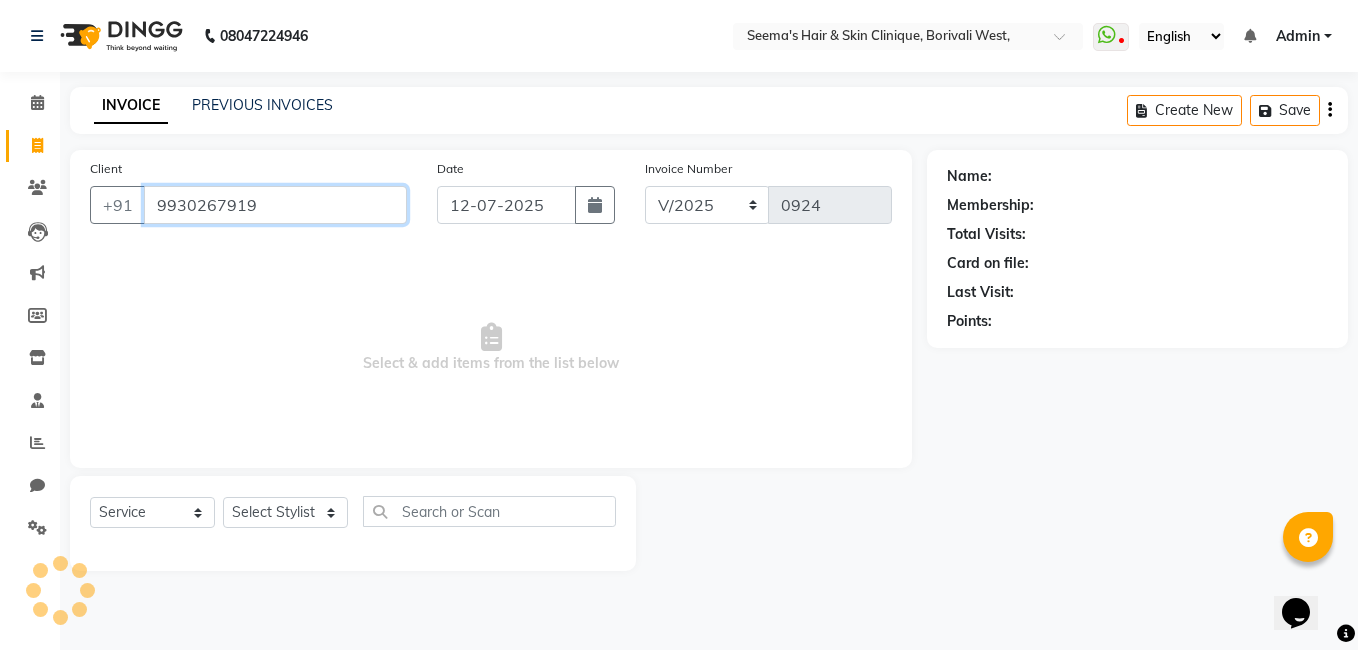 type on "9930267919" 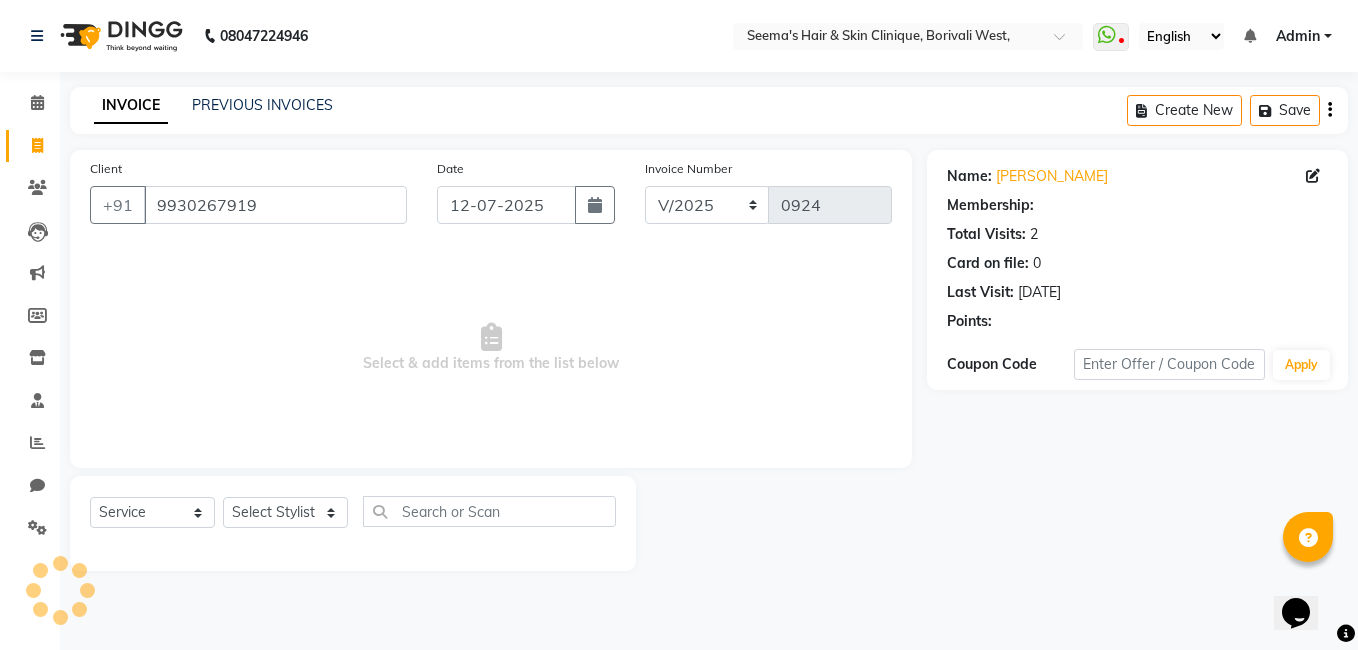 select on "1: Object" 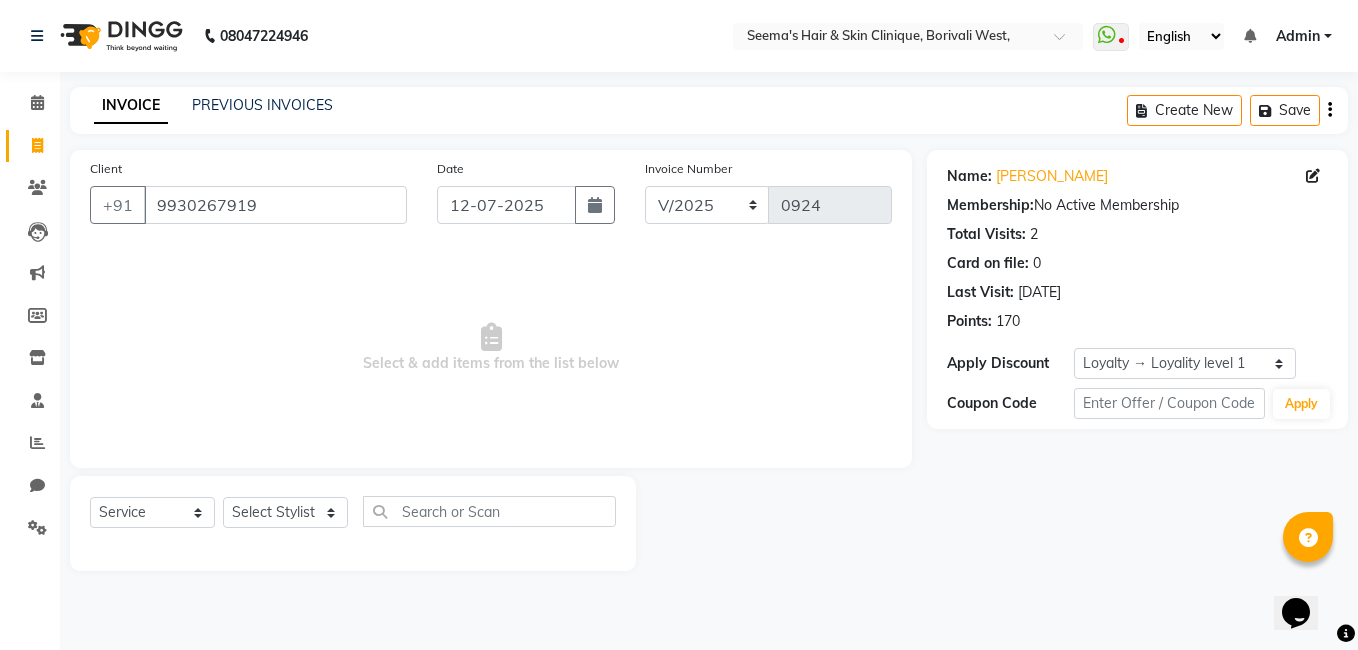 click on "Select  Service  Product  Membership  Package Voucher Prepaid Gift Card  Select Stylist [PERSON_NAME] [PERSON_NAME] [PERSON_NAME] [PERSON_NAME] [PERSON_NAME] [PERSON_NAME] [PERSON_NAME] Intern [PERSON_NAME]" 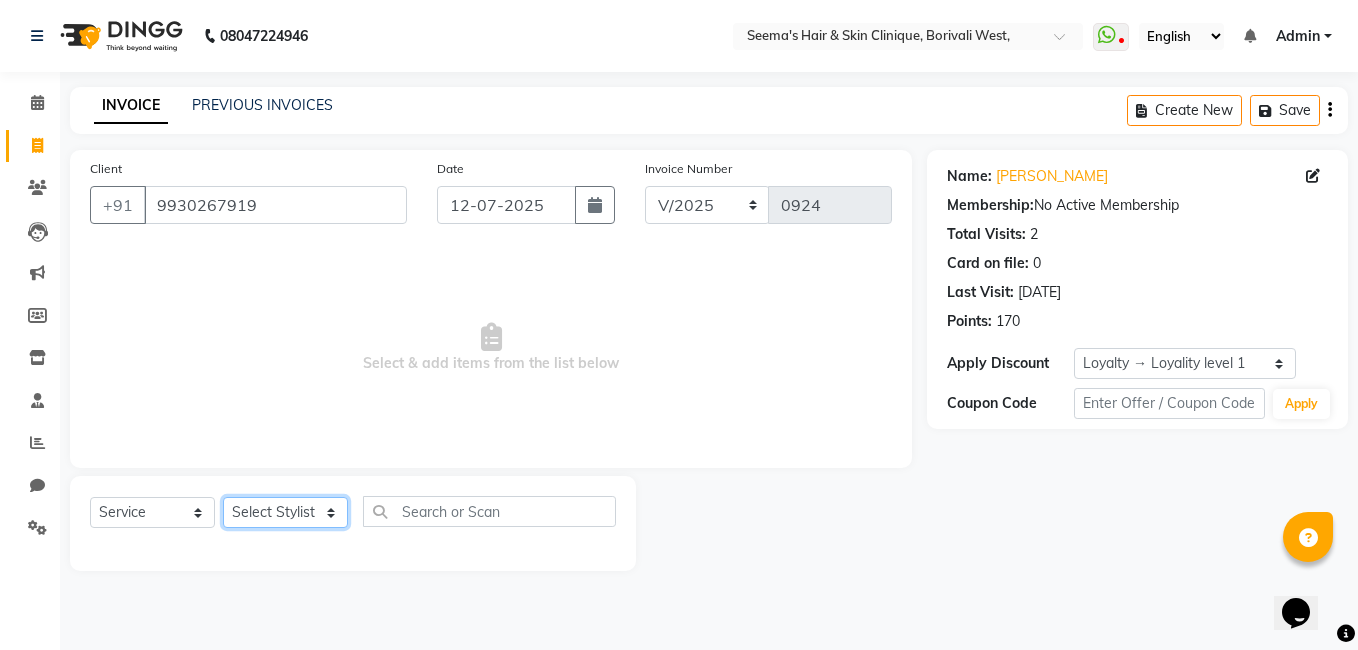click on "Select Stylist [PERSON_NAME] [PERSON_NAME] [PERSON_NAME] [PERSON_NAME] [PERSON_NAME] [PERSON_NAME] [PERSON_NAME] Intern [PERSON_NAME]" 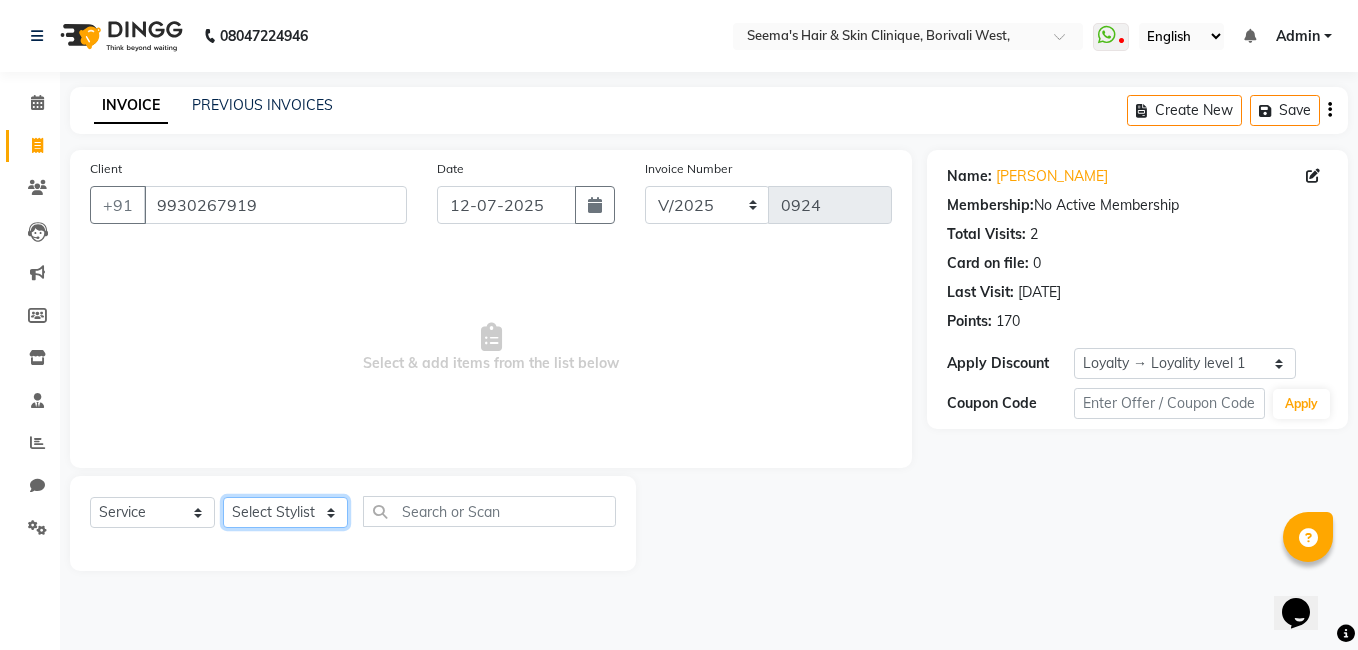 select on "75553" 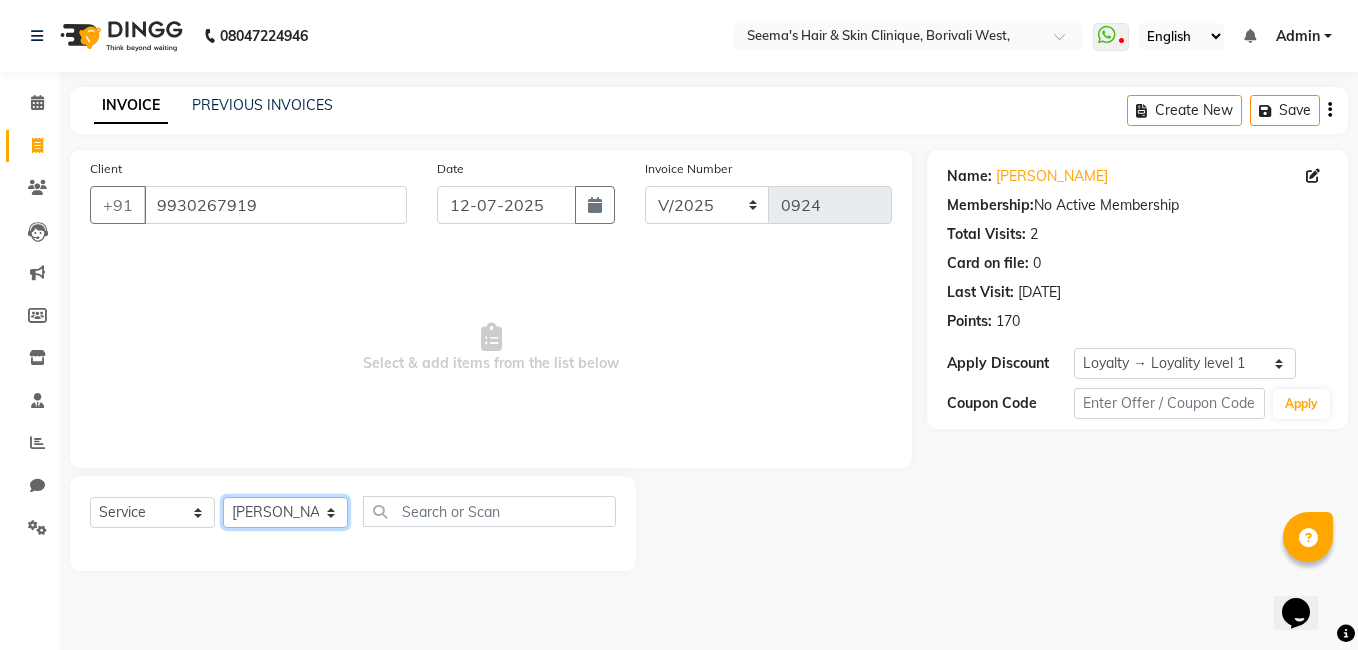 click on "Select Stylist [PERSON_NAME] [PERSON_NAME] [PERSON_NAME] [PERSON_NAME] [PERSON_NAME] [PERSON_NAME] [PERSON_NAME] Intern [PERSON_NAME]" 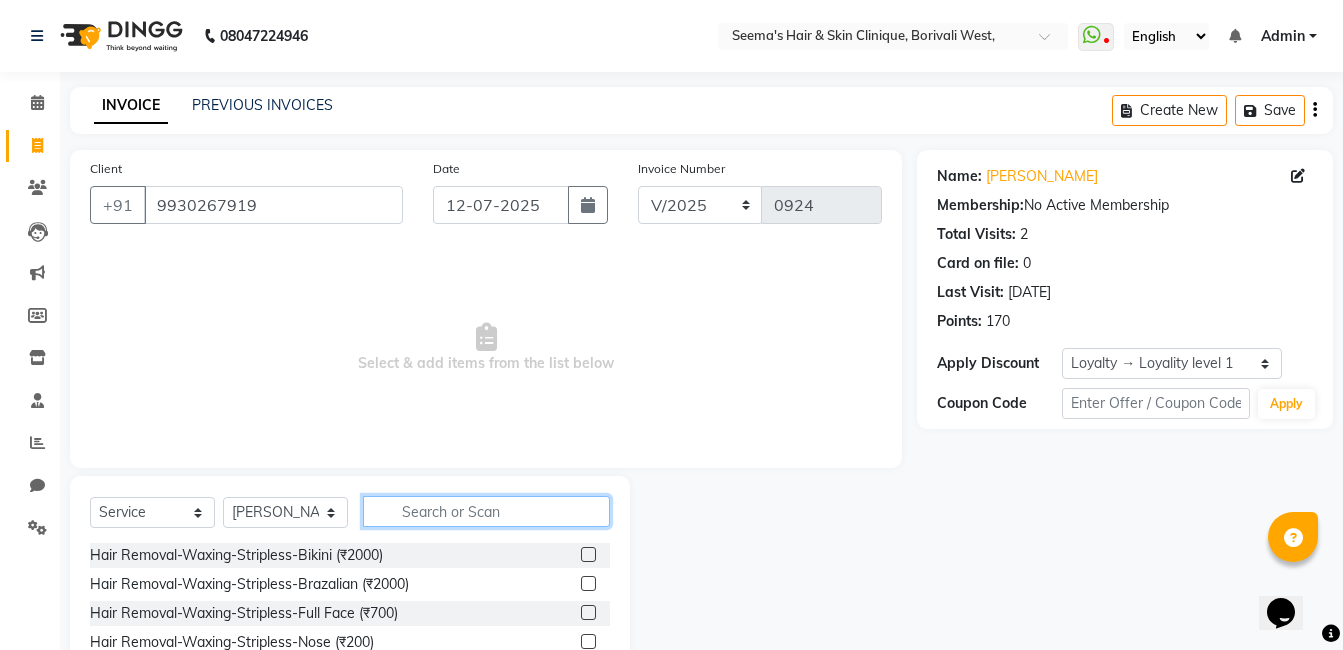 click 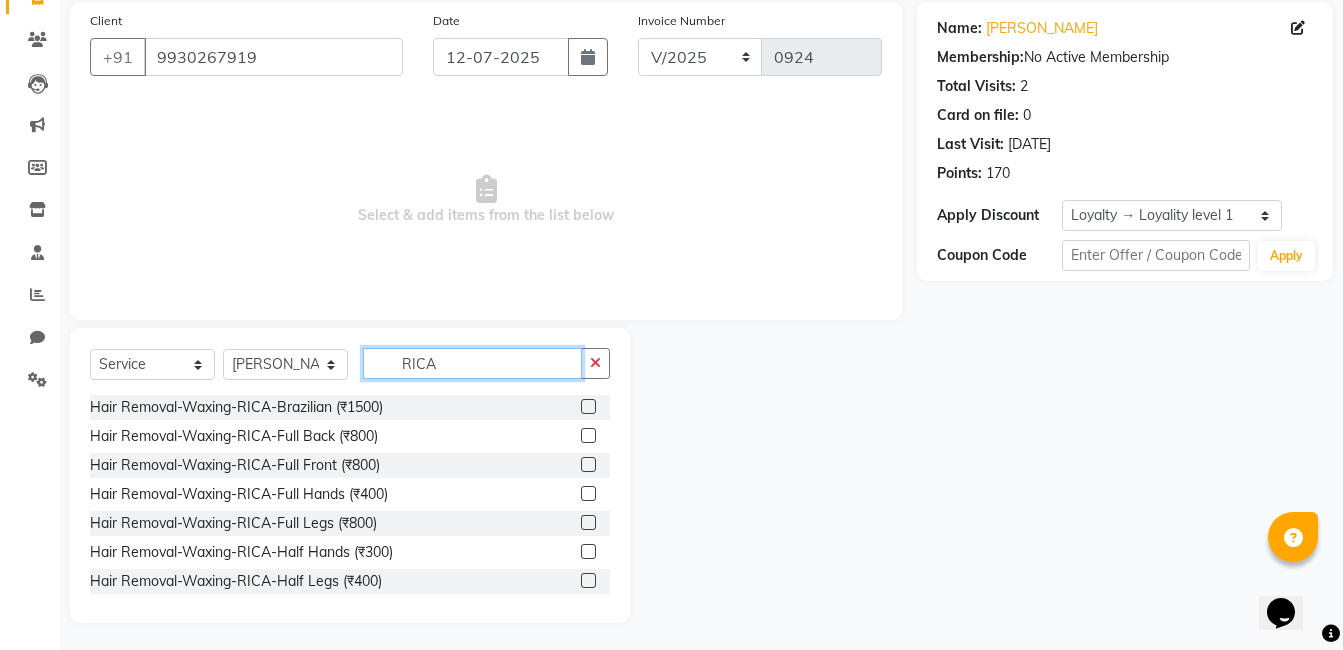 scroll, scrollTop: 151, scrollLeft: 0, axis: vertical 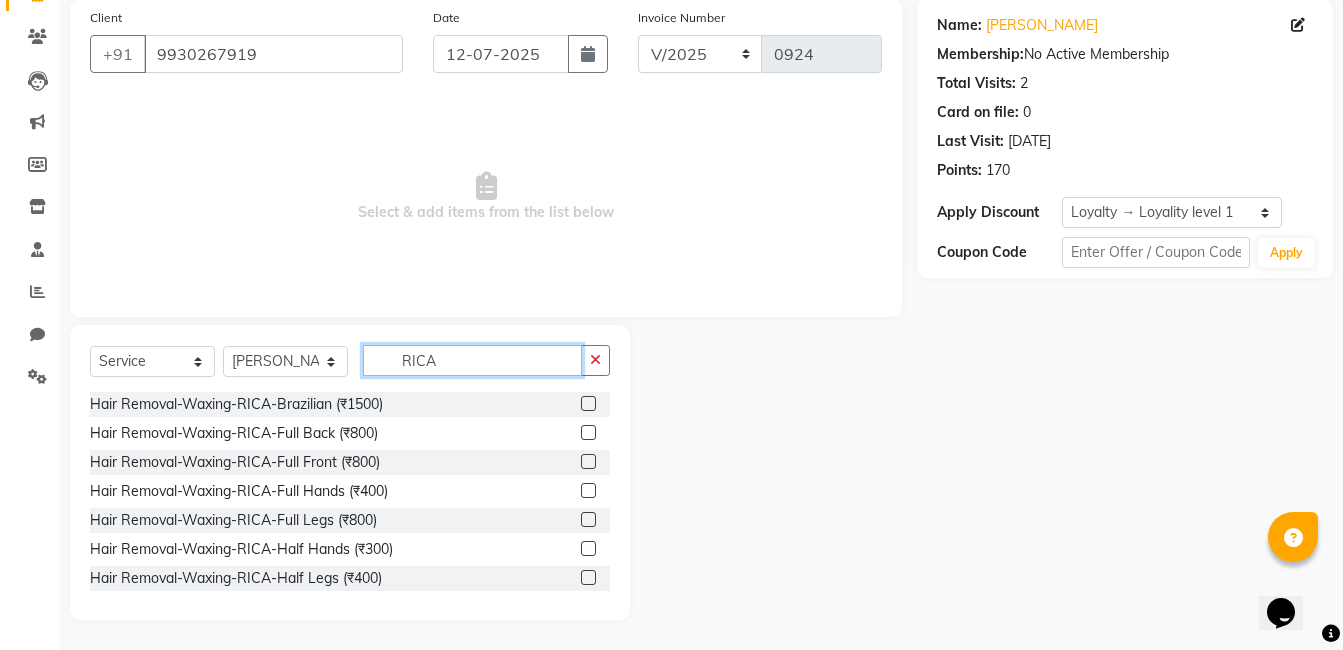 type on "RICA" 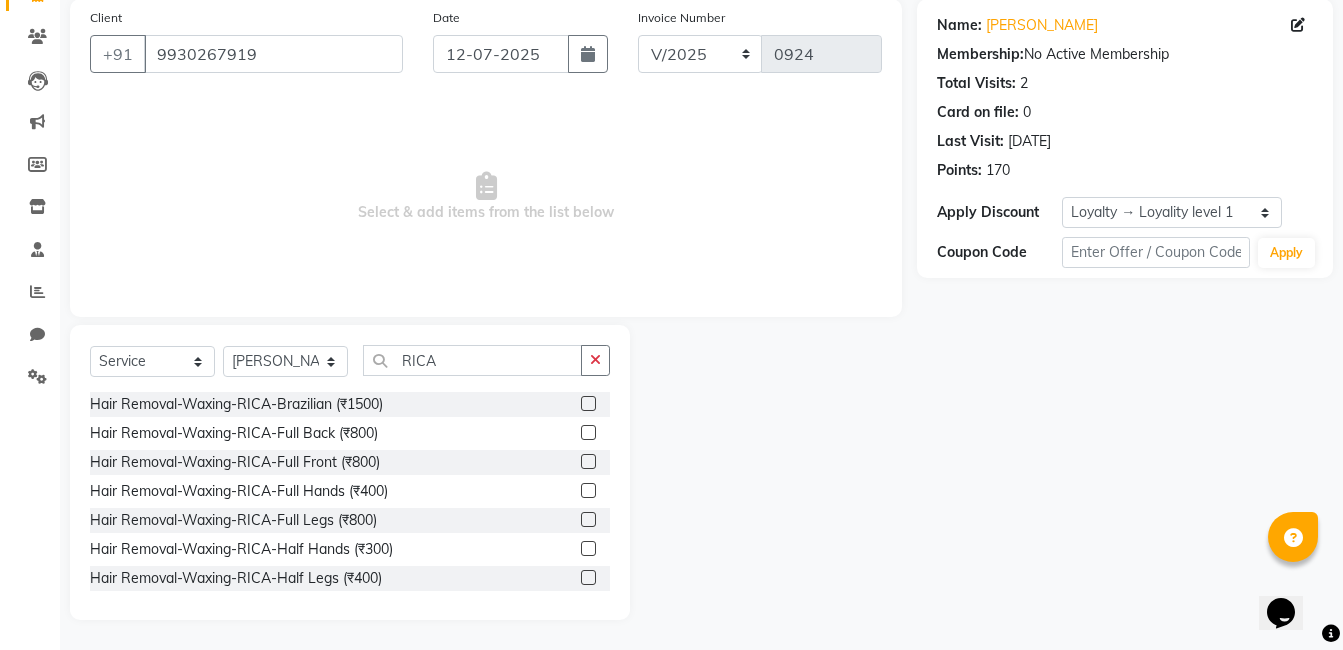 click on "Hair Removal-Waxing-RICA-Full Hands (₹400)" 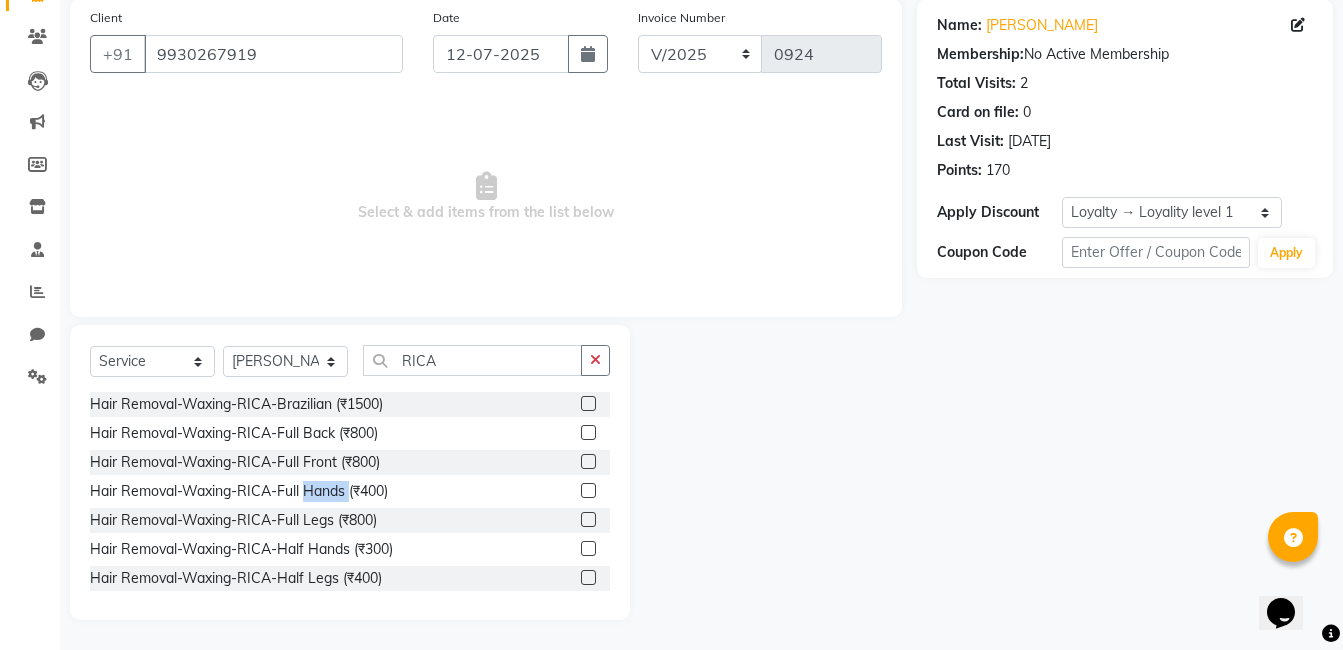 click on "Hair Removal-Waxing-RICA-Full Hands (₹400)" 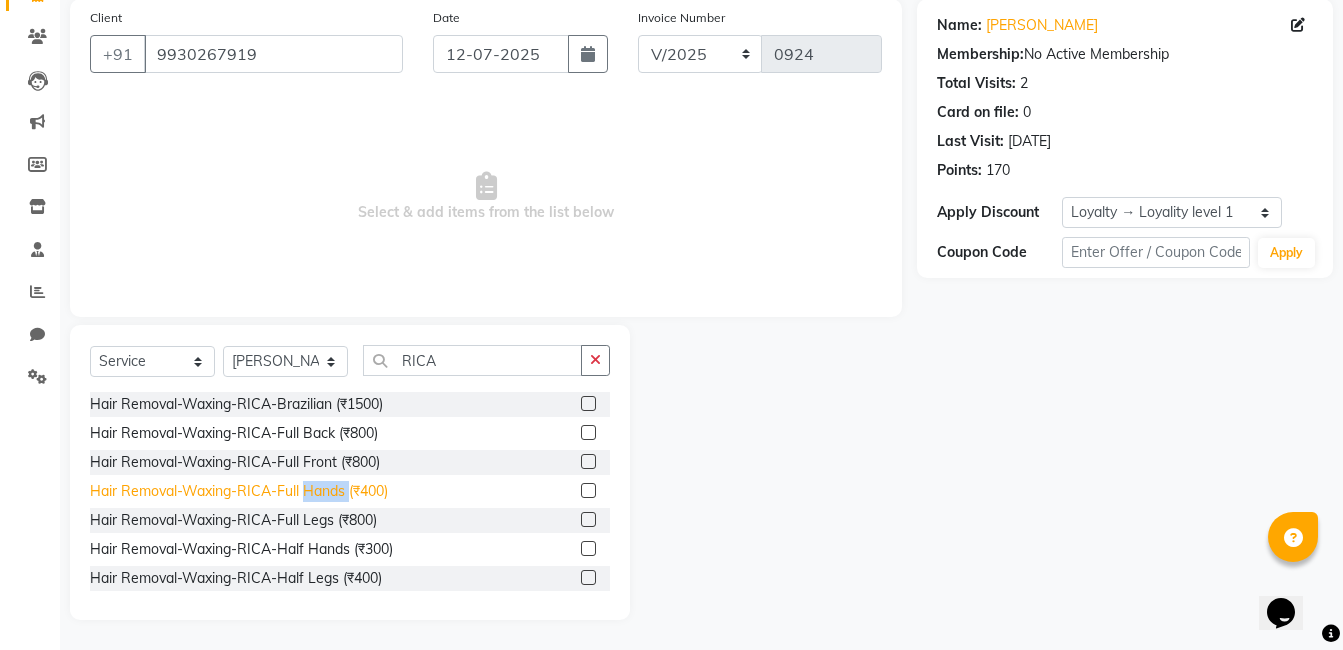drag, startPoint x: 327, startPoint y: 503, endPoint x: 315, endPoint y: 493, distance: 15.6205 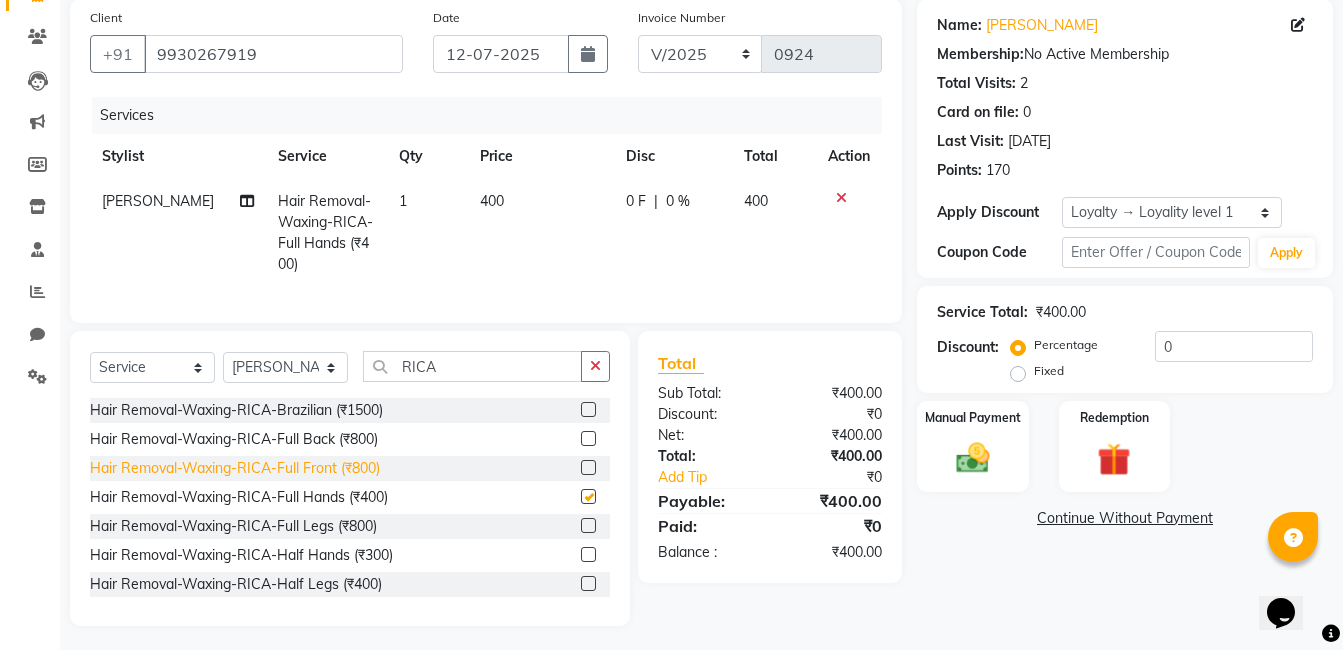 checkbox on "false" 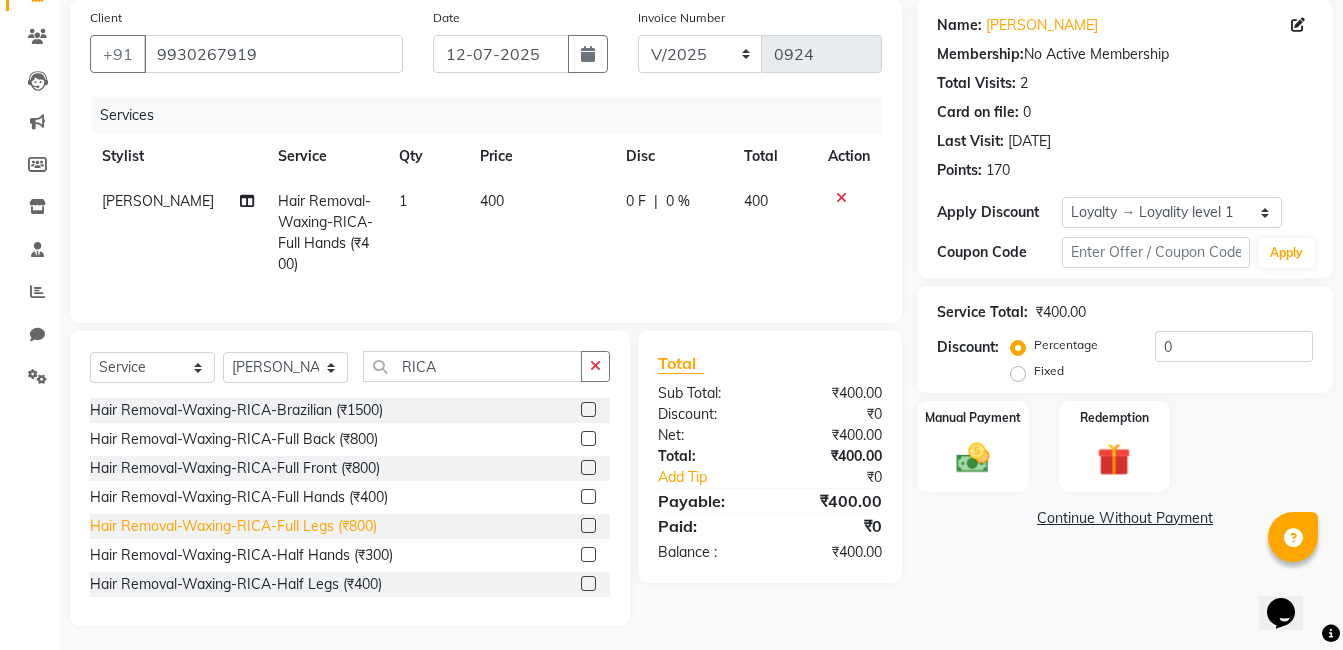 click on "Hair Removal-Waxing-RICA-Full Legs (₹800)" 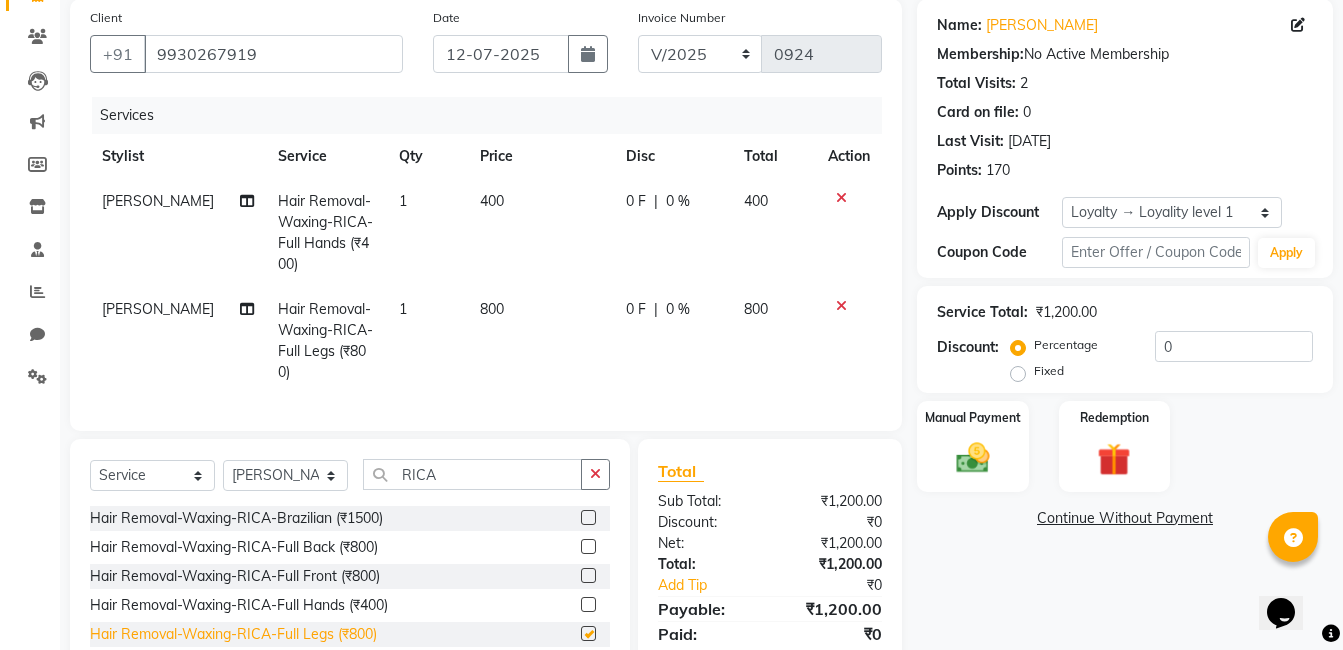 checkbox on "false" 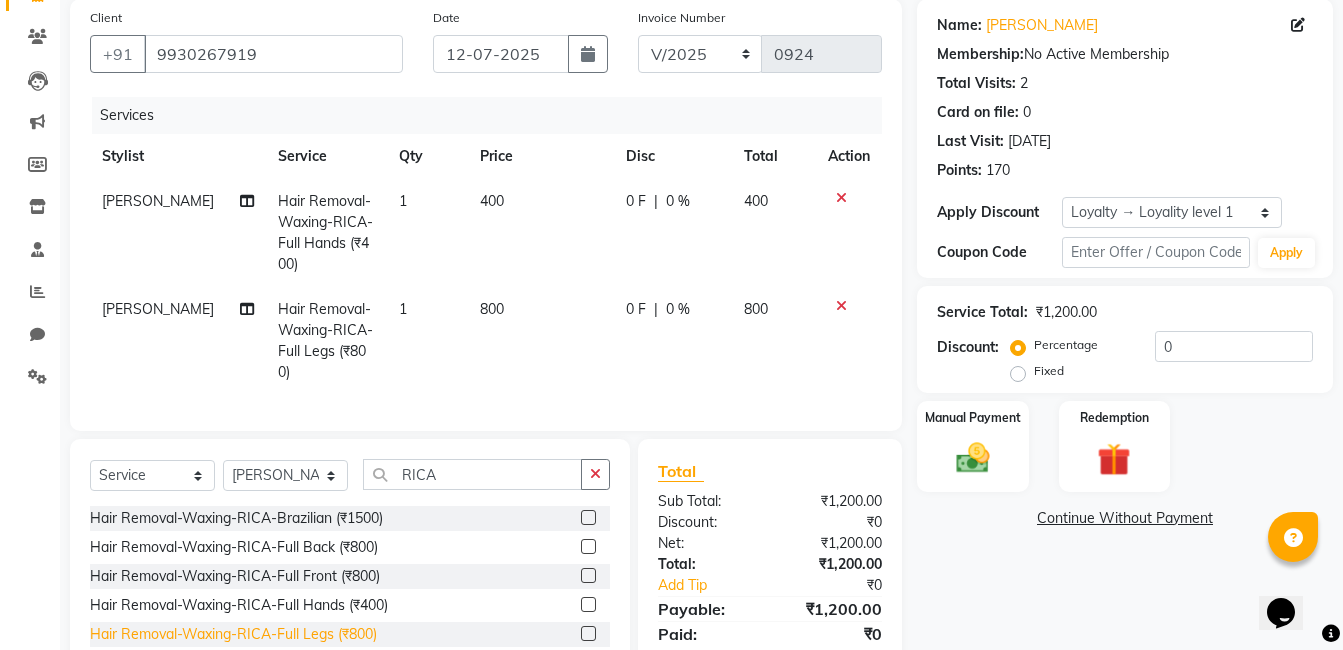 scroll, scrollTop: 61, scrollLeft: 0, axis: vertical 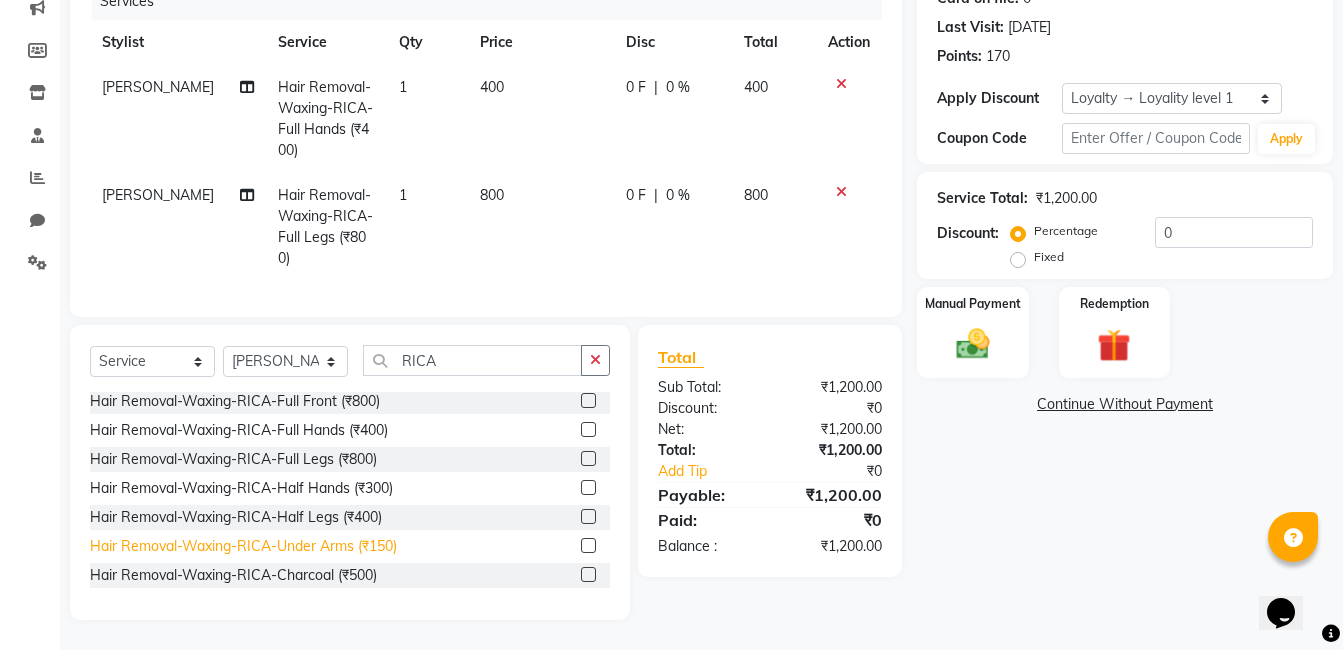 click on "Hair Removal-Waxing-RICA-Under Arms (₹150)" 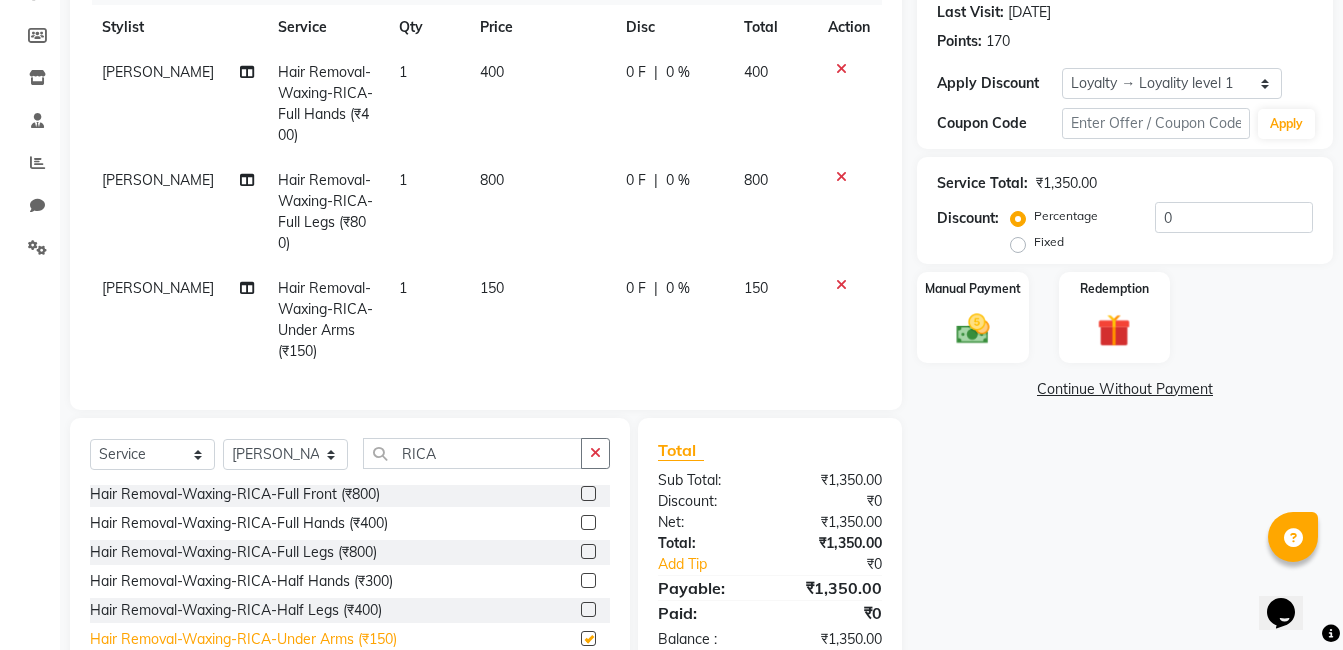 checkbox on "false" 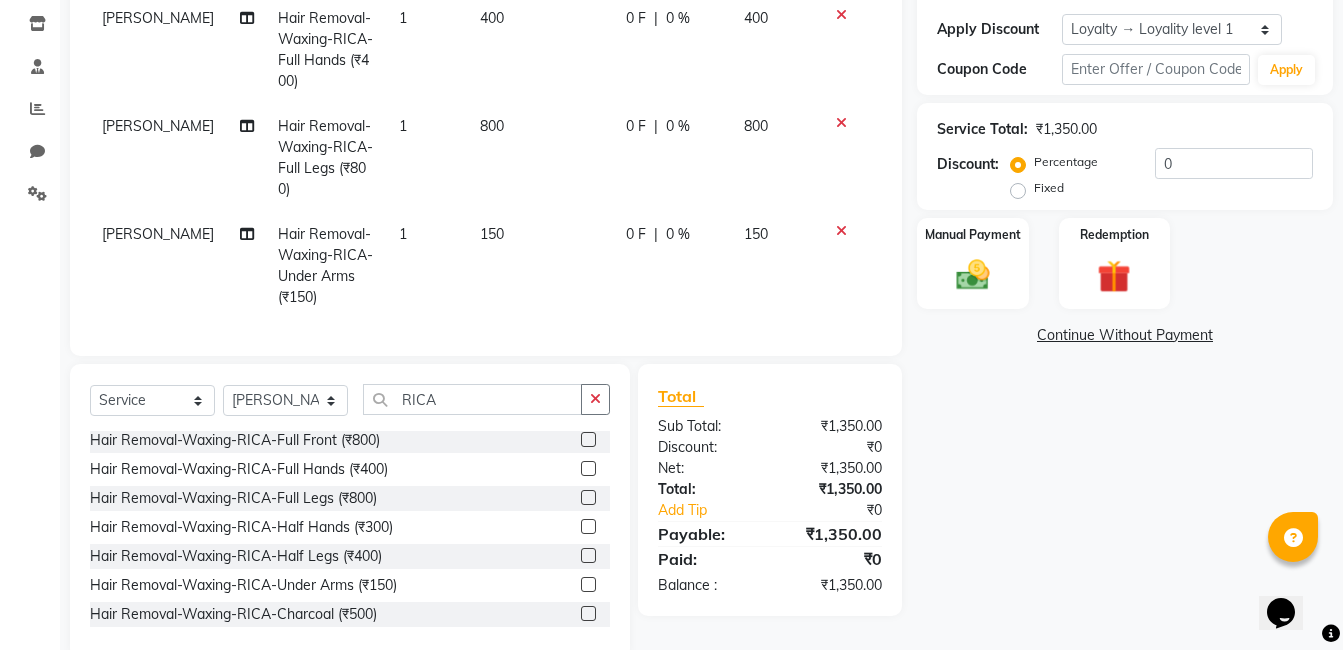 scroll, scrollTop: 388, scrollLeft: 0, axis: vertical 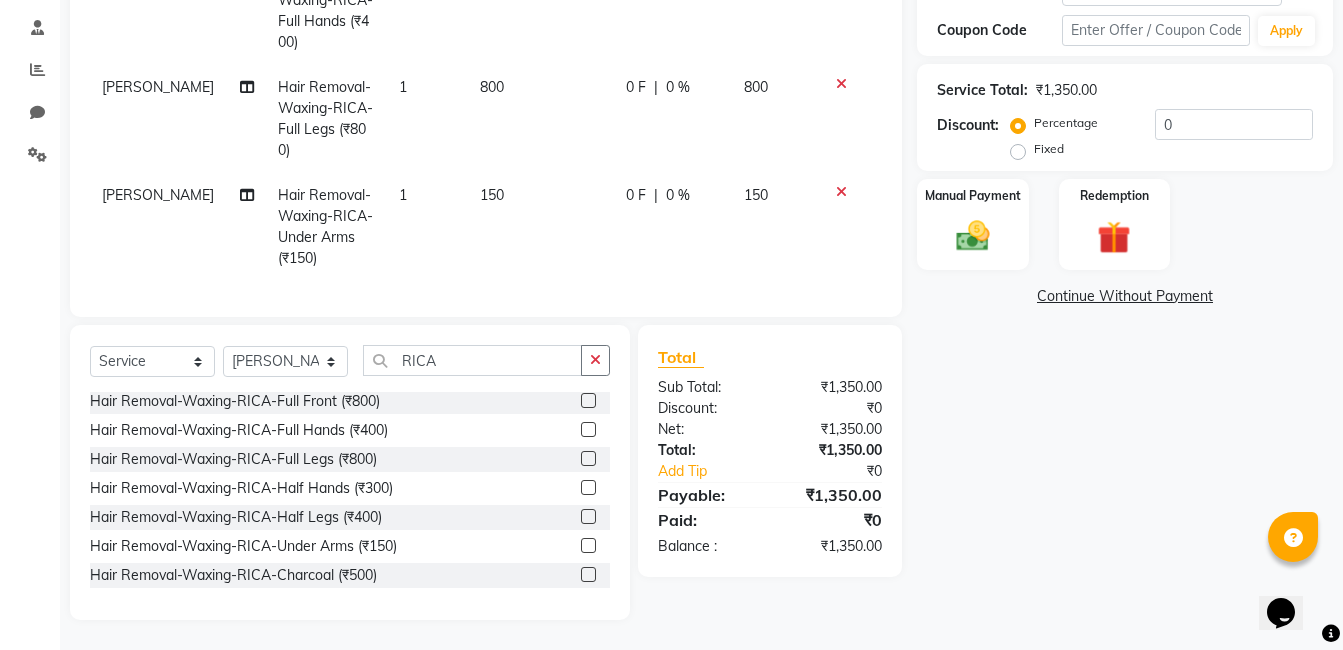 click 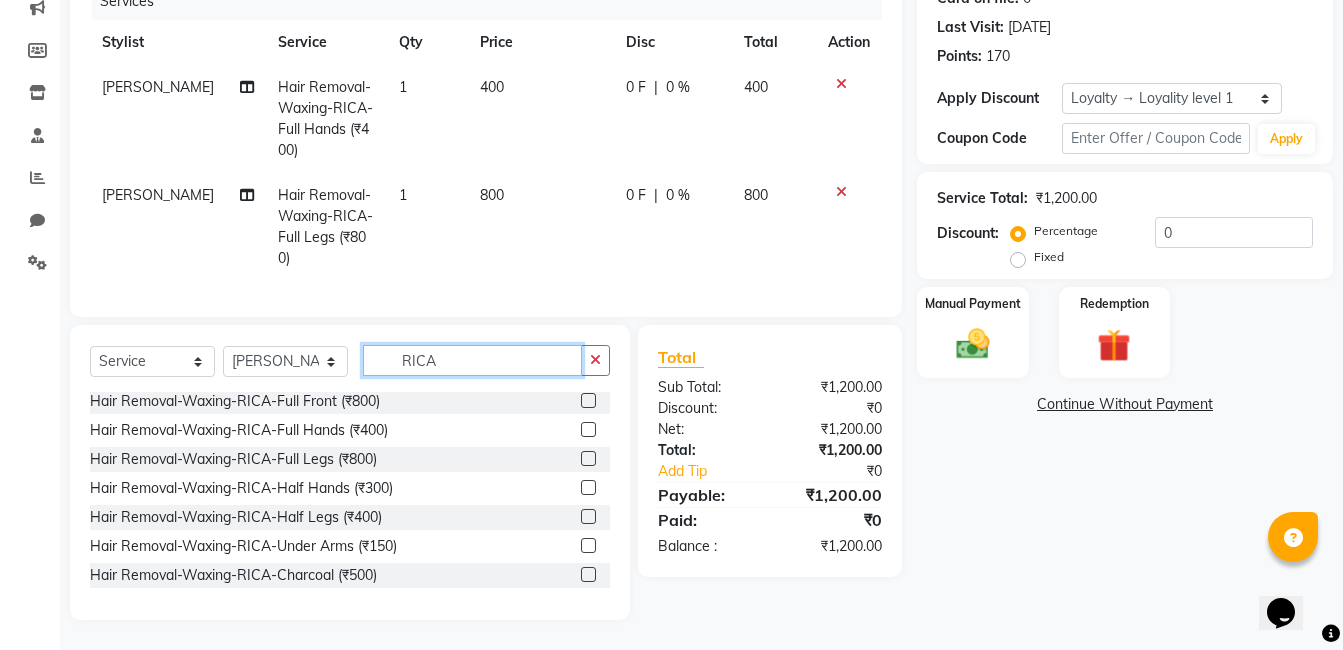 click on "RICA" 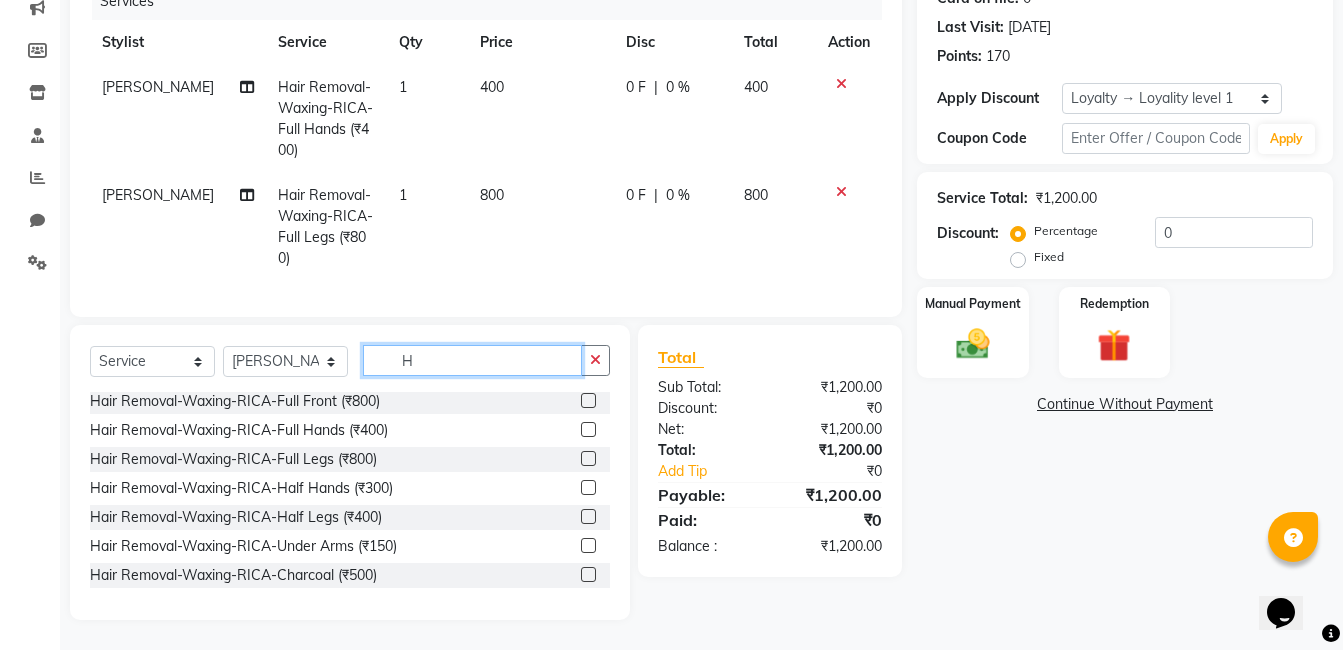 scroll, scrollTop: 322, scrollLeft: 0, axis: vertical 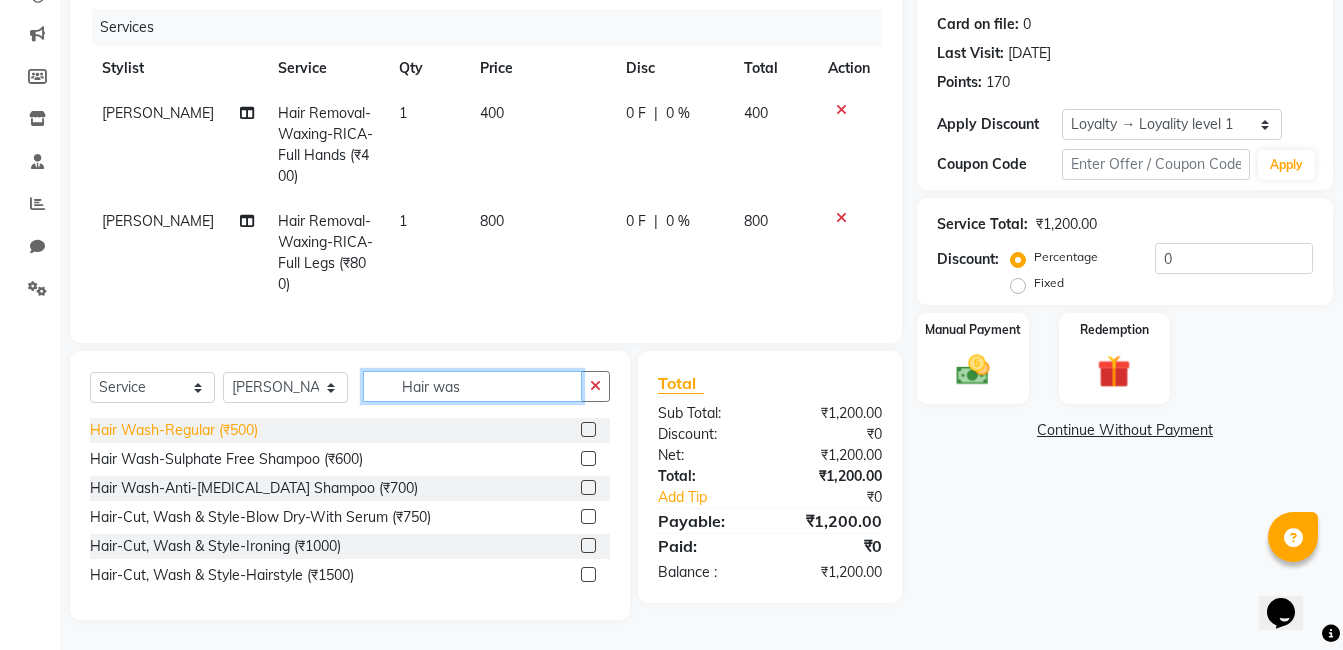 type on "Hair was" 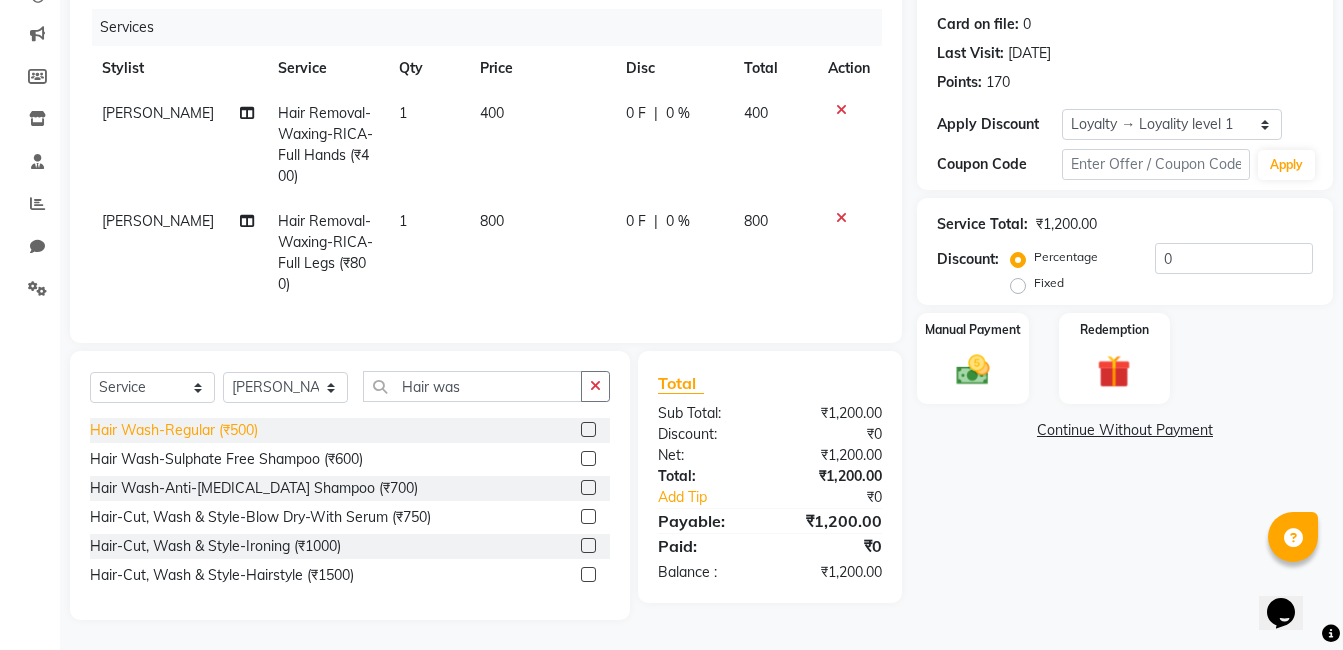 click on "Hair Wash-Regular (₹500)" 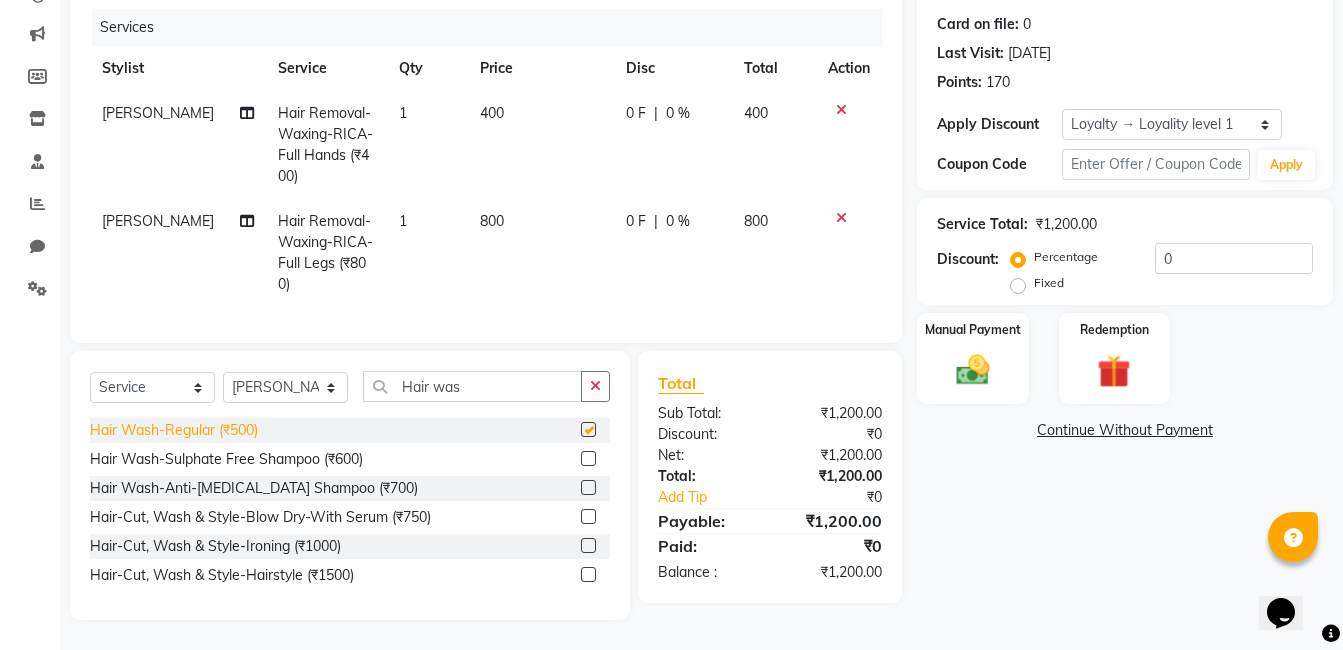 checkbox on "false" 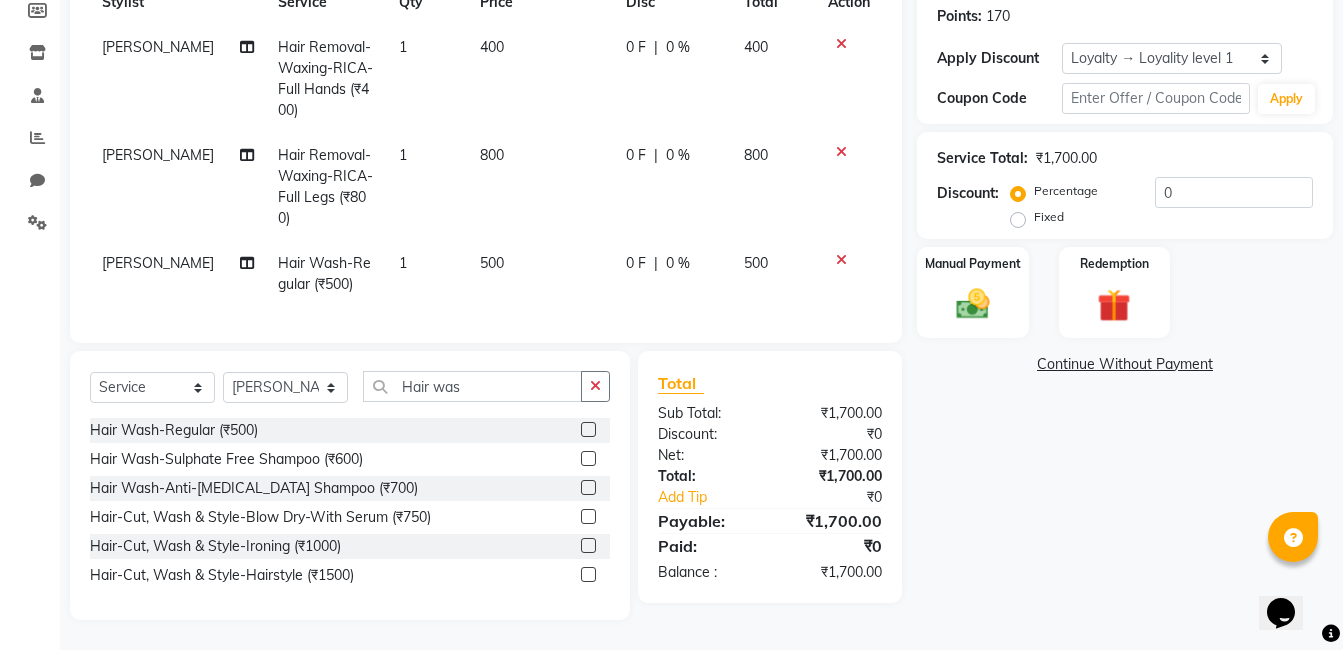 scroll, scrollTop: 320, scrollLeft: 0, axis: vertical 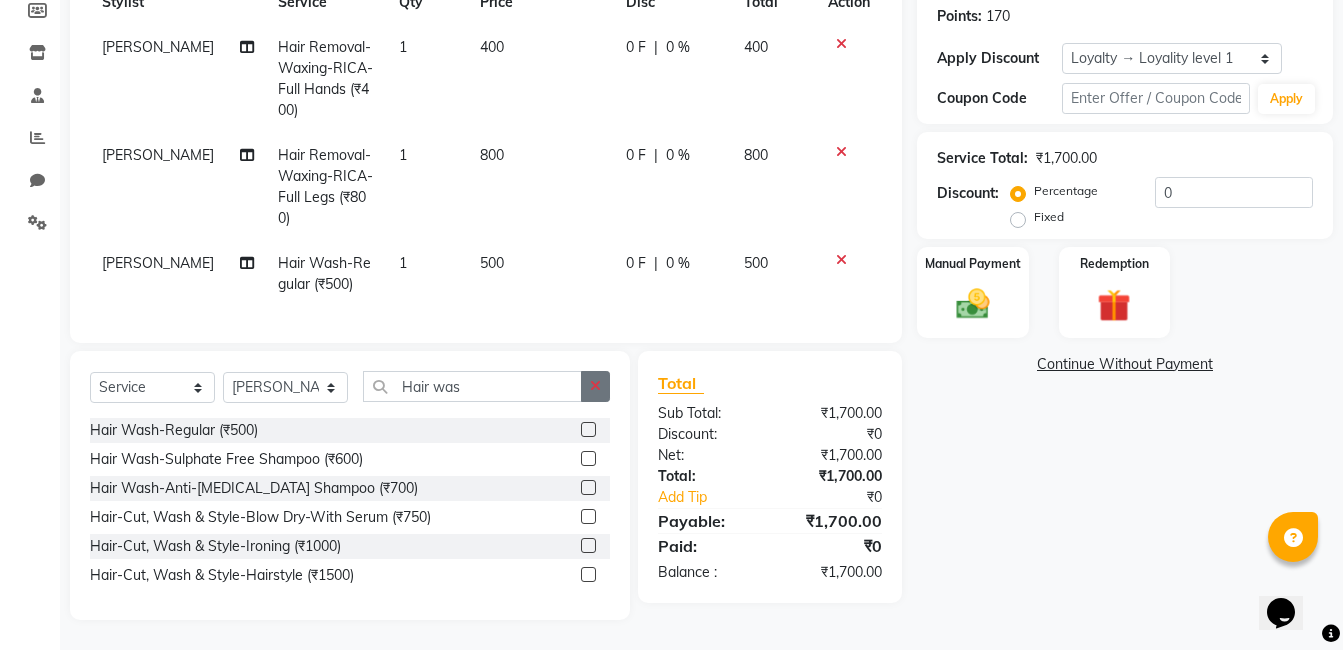 click 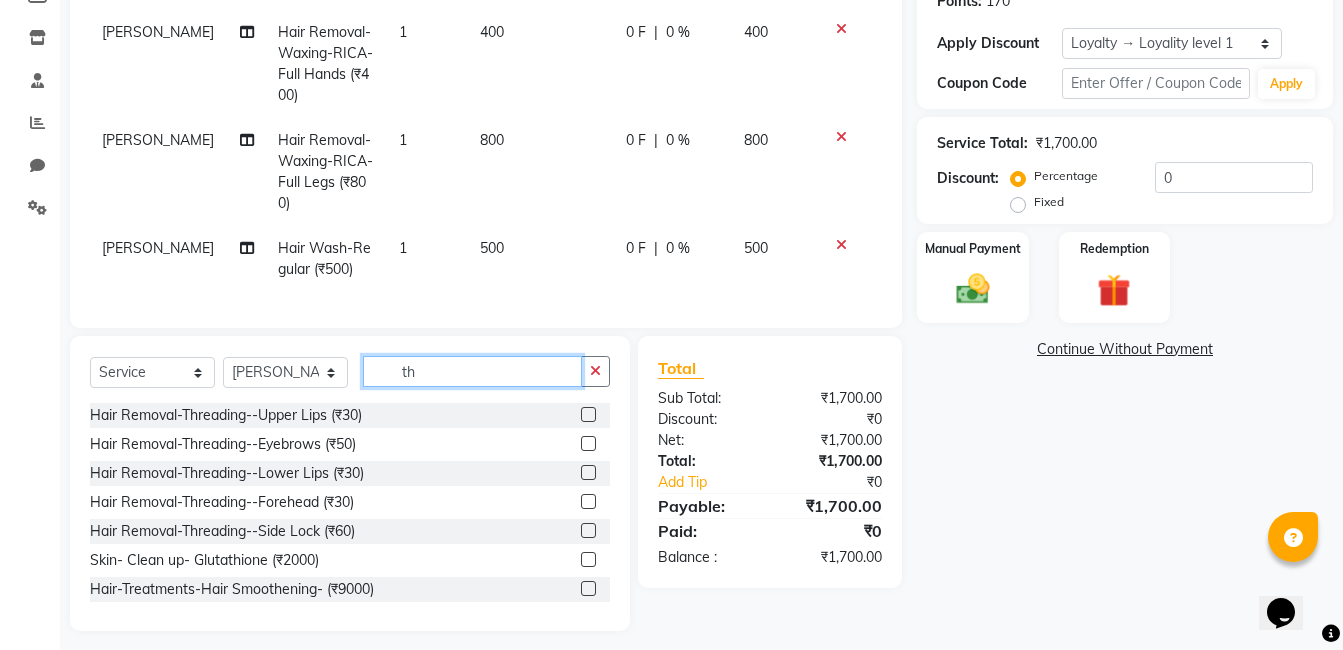 type on "th" 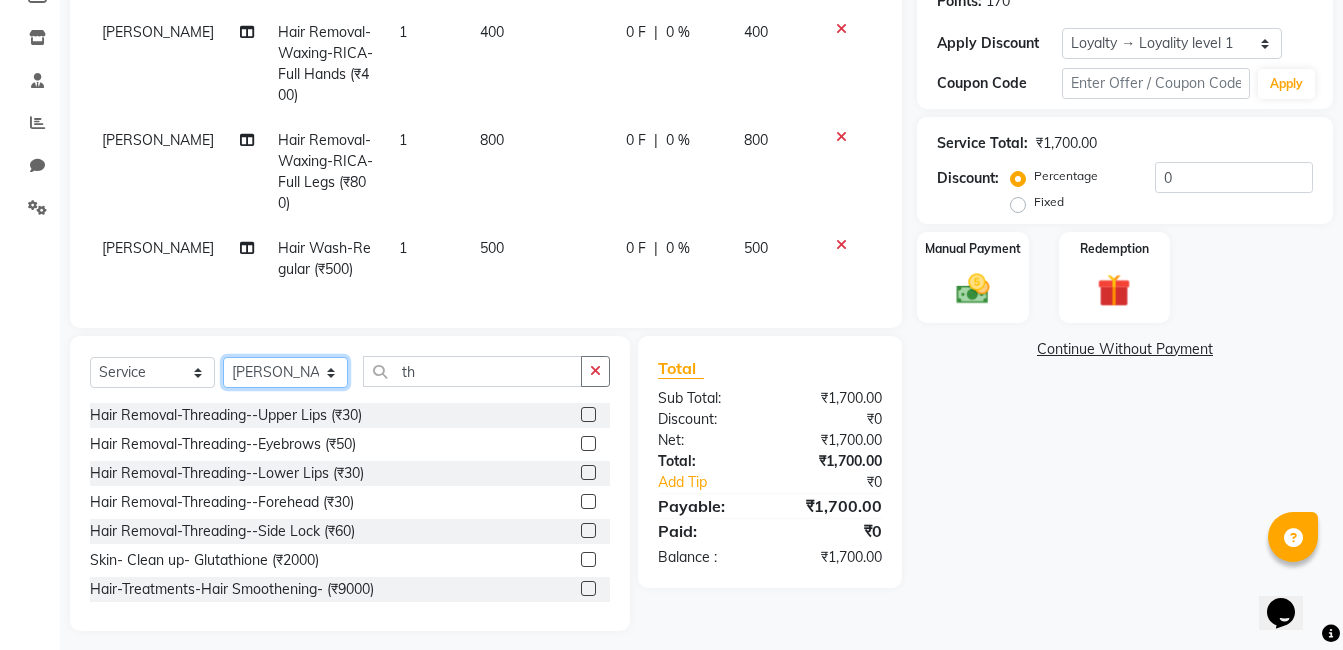 click on "Select Stylist [PERSON_NAME] [PERSON_NAME] [PERSON_NAME] [PERSON_NAME] [PERSON_NAME] [PERSON_NAME] [PERSON_NAME] Intern [PERSON_NAME]" 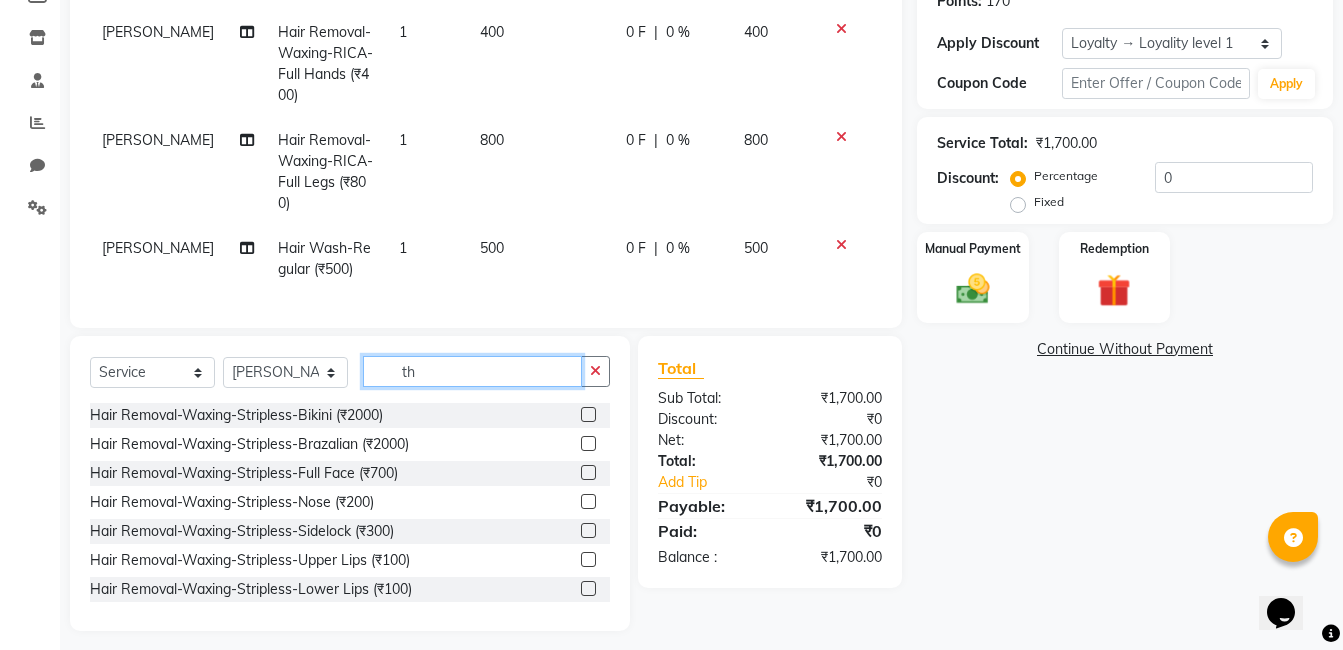 click on "th" 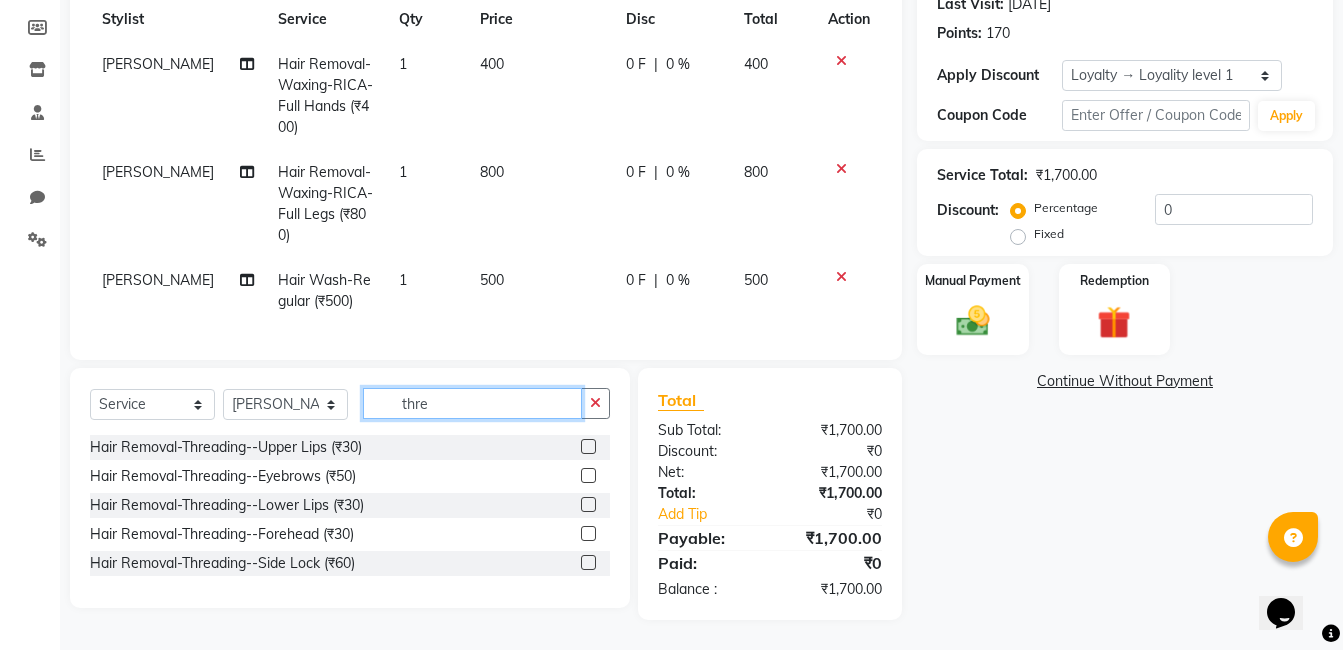 scroll, scrollTop: 303, scrollLeft: 0, axis: vertical 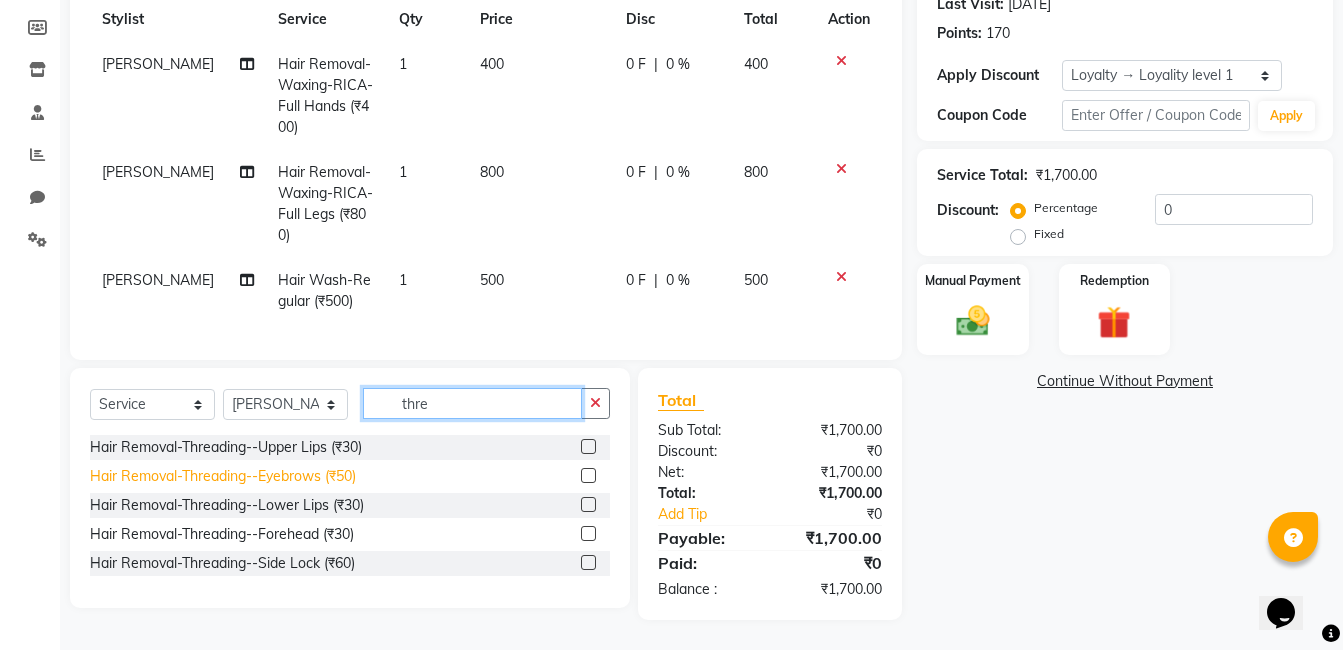 type on "thre" 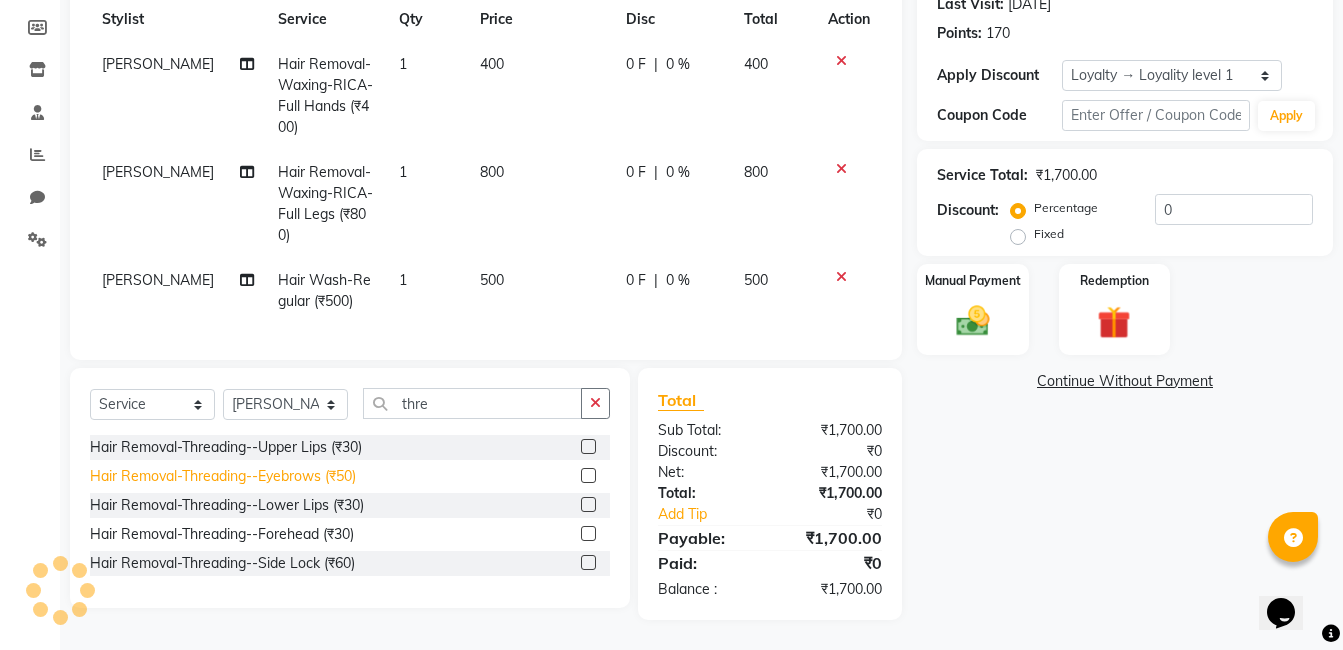 click on "Hair Removal-Threading--Eyebrows (₹50)" 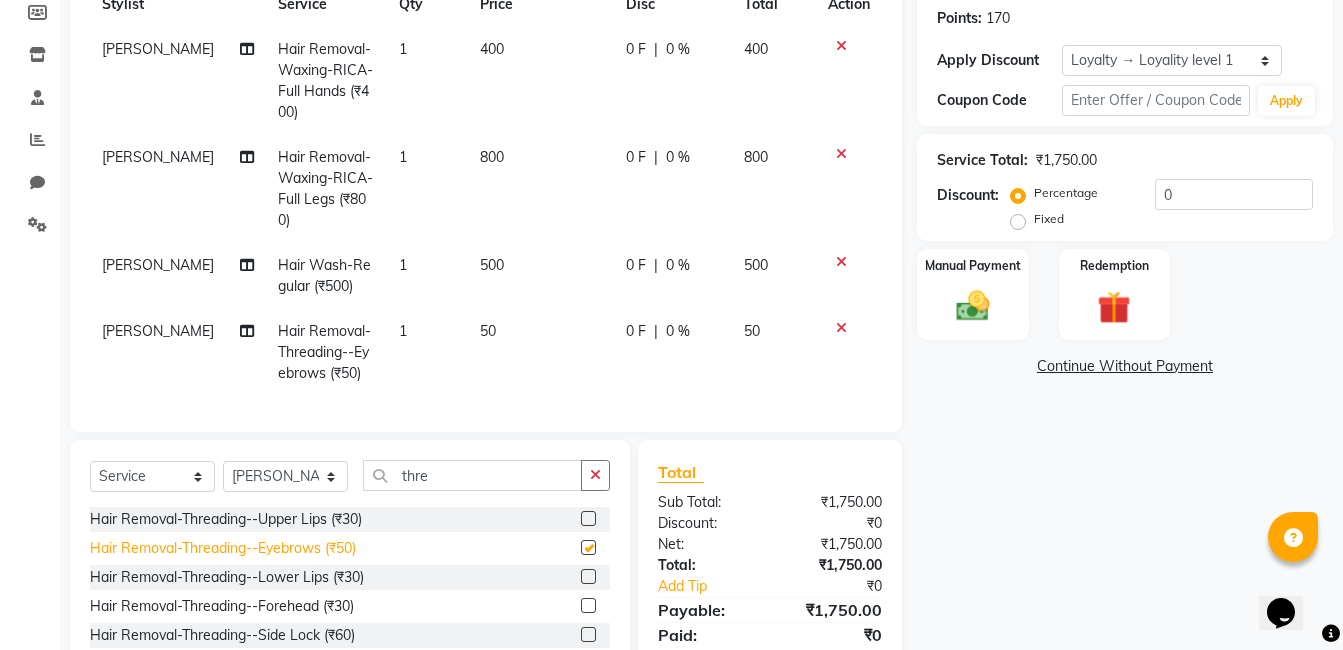 checkbox on "false" 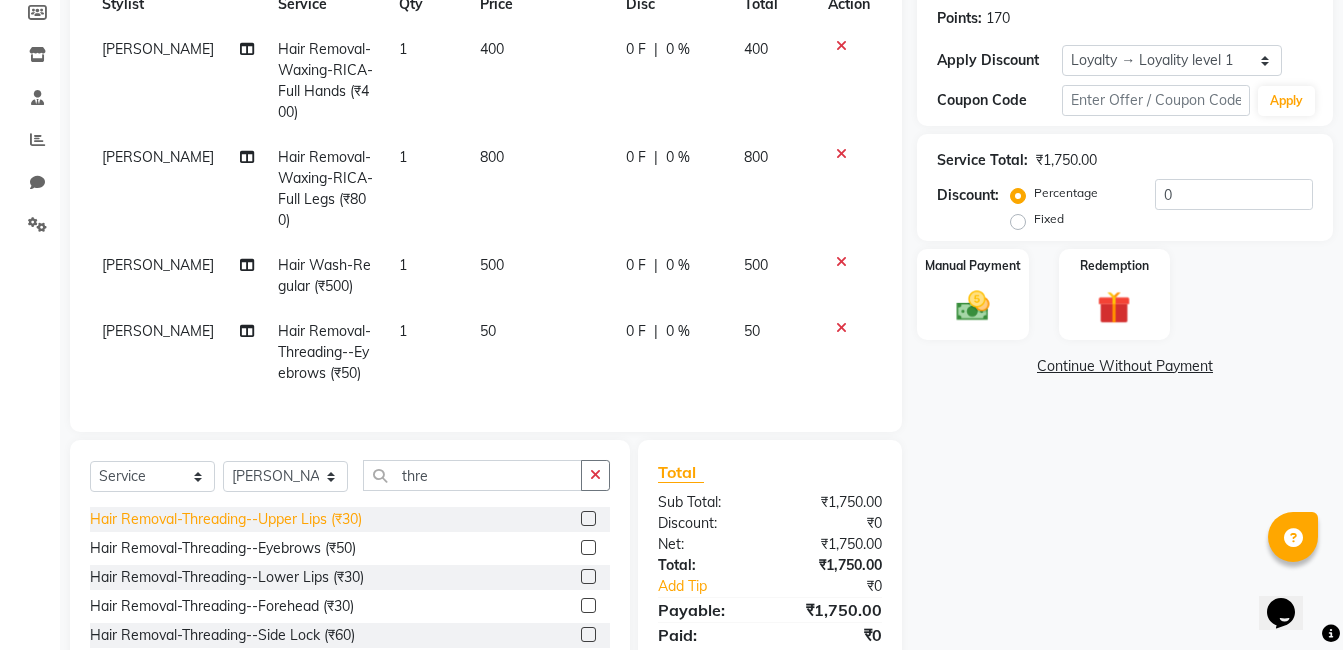 click on "Hair Removal-Threading--Upper Lips (₹30)" 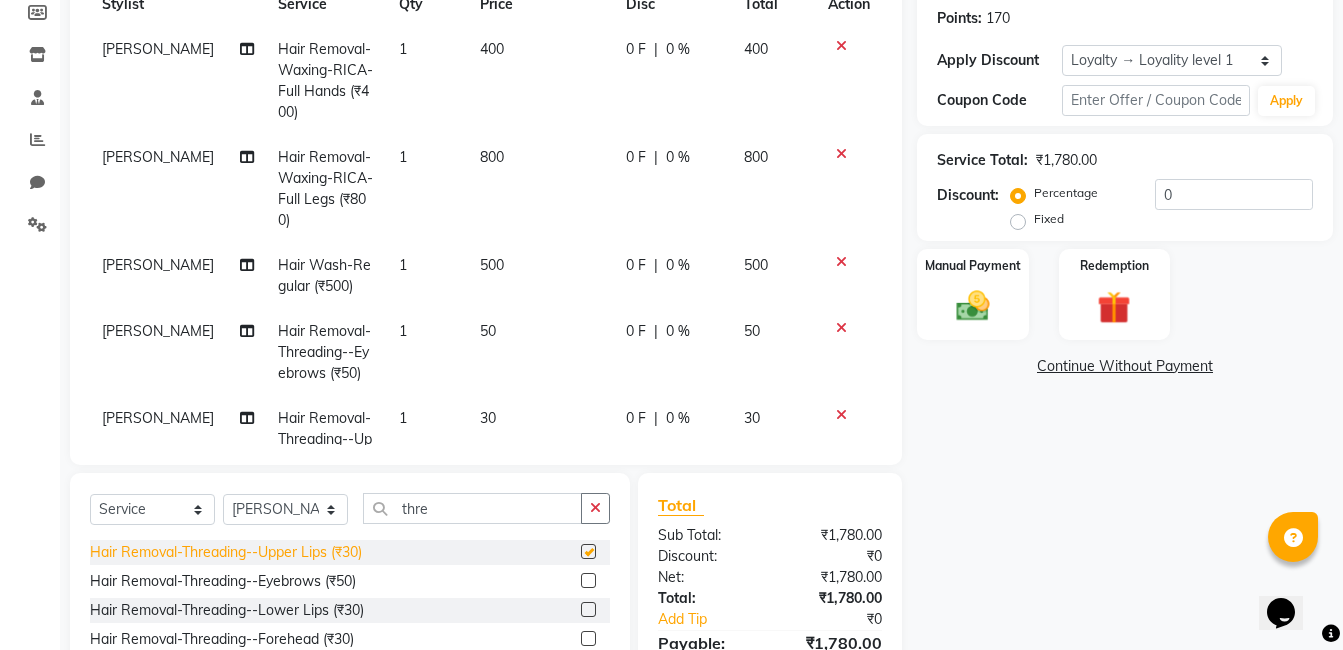 checkbox on "false" 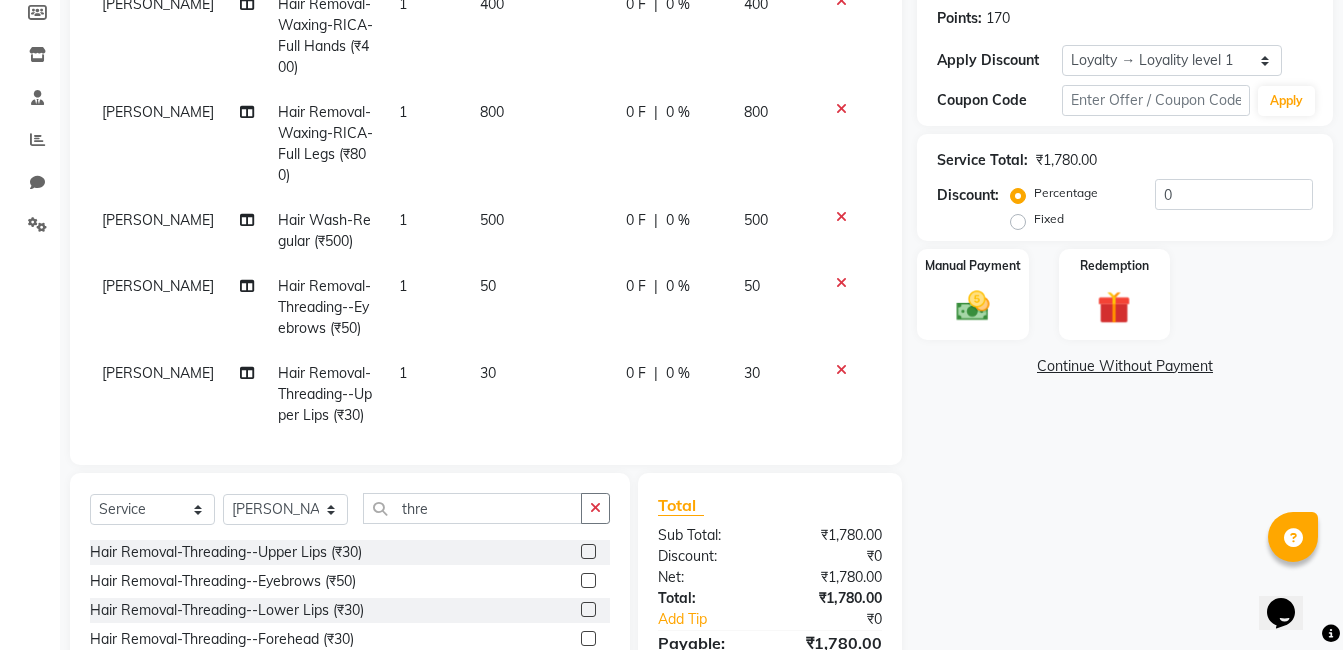 scroll, scrollTop: 69, scrollLeft: 0, axis: vertical 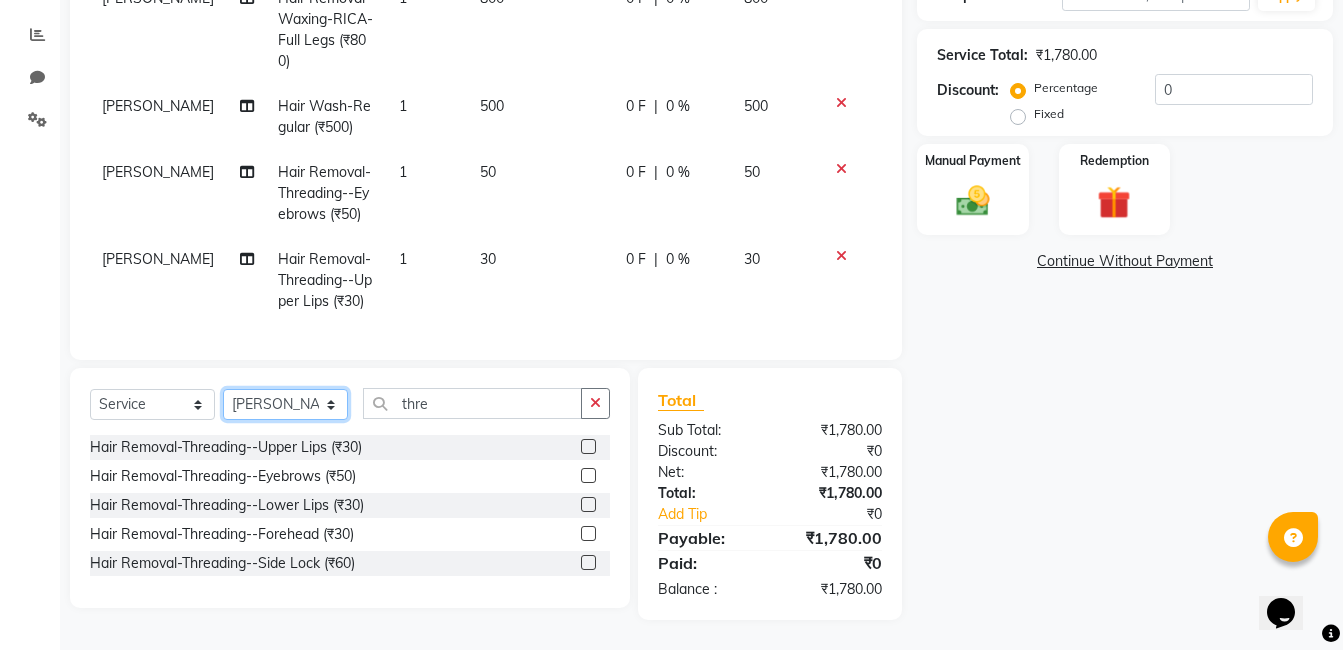 click on "Select Stylist [PERSON_NAME] [PERSON_NAME] [PERSON_NAME] [PERSON_NAME] [PERSON_NAME] [PERSON_NAME] [PERSON_NAME] Intern [PERSON_NAME]" 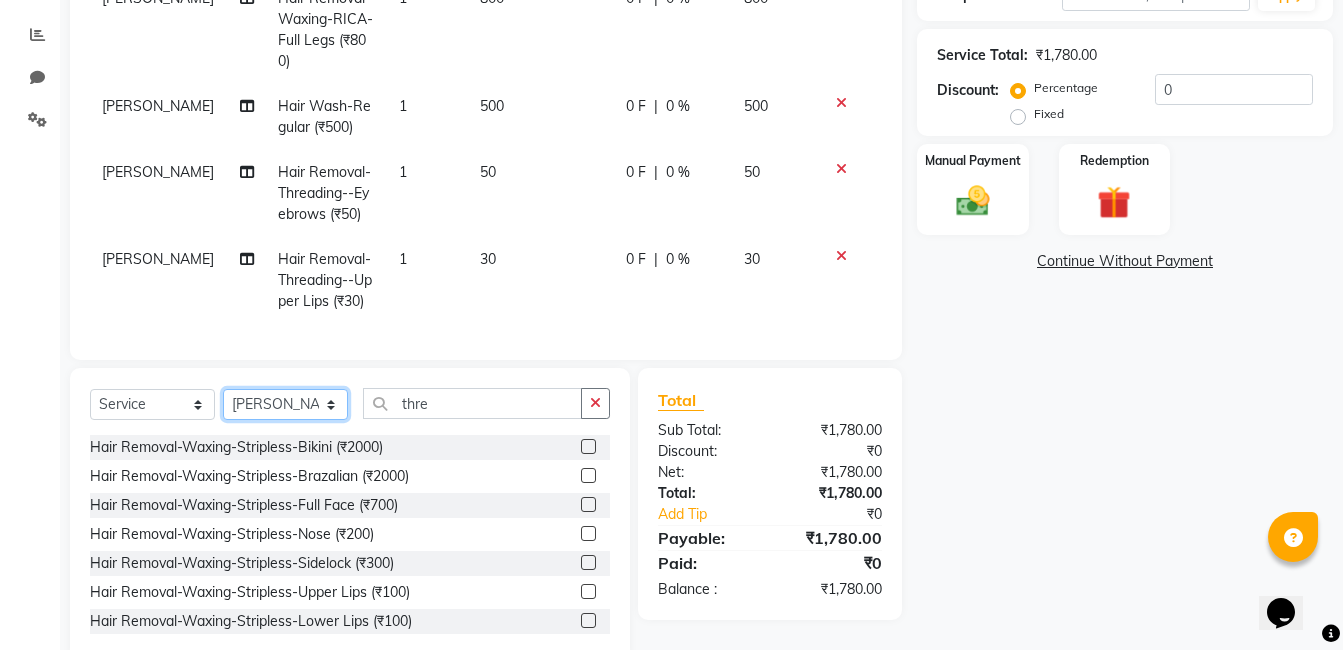 click on "Select Stylist [PERSON_NAME] [PERSON_NAME] [PERSON_NAME] [PERSON_NAME] [PERSON_NAME] [PERSON_NAME] [PERSON_NAME] Intern [PERSON_NAME]" 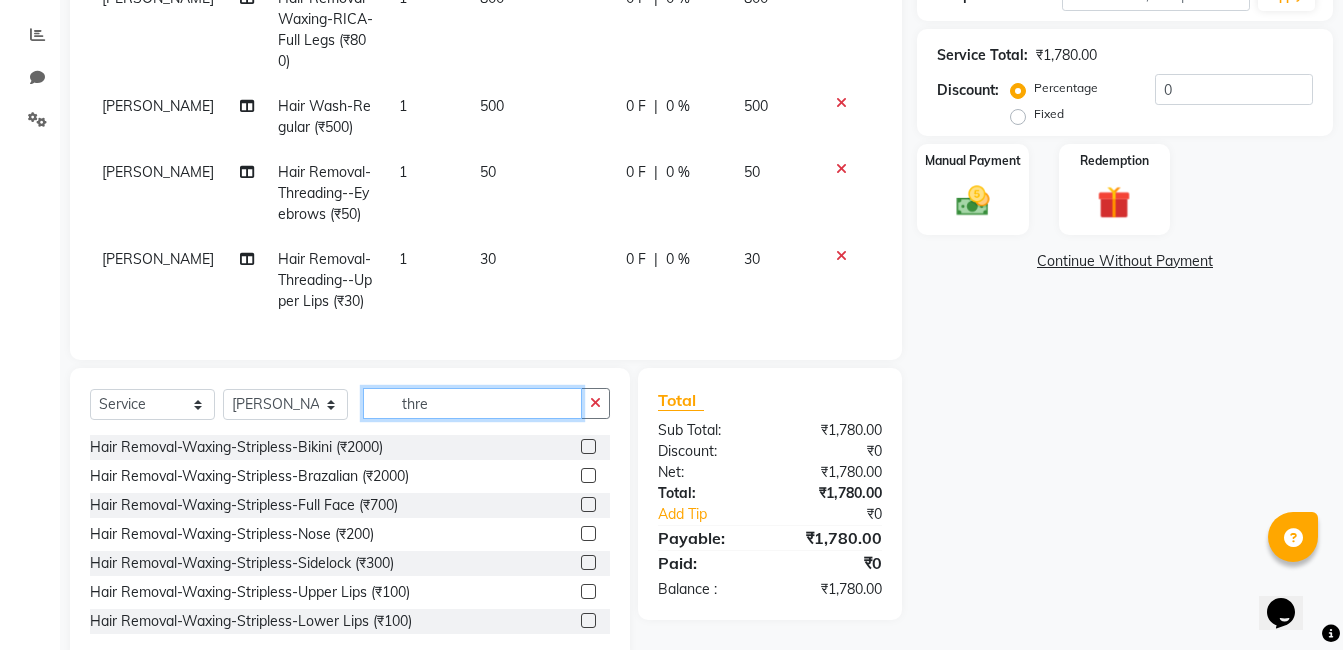 click on "thre" 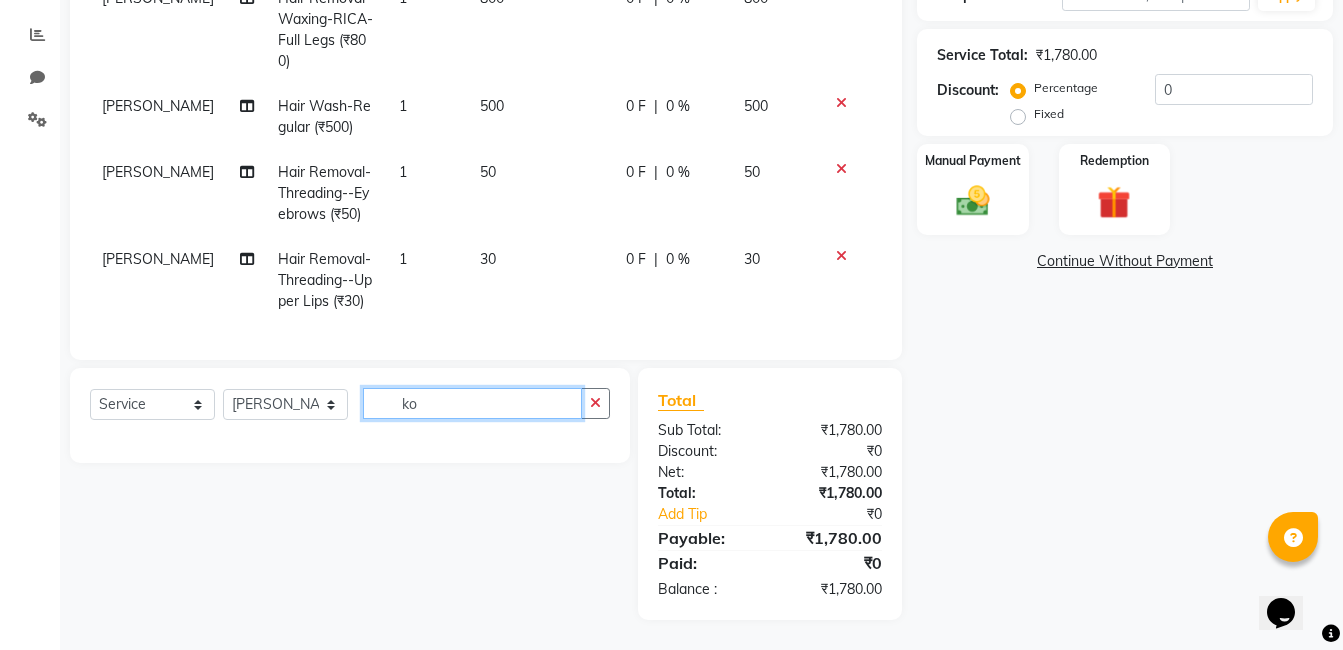 type on "k" 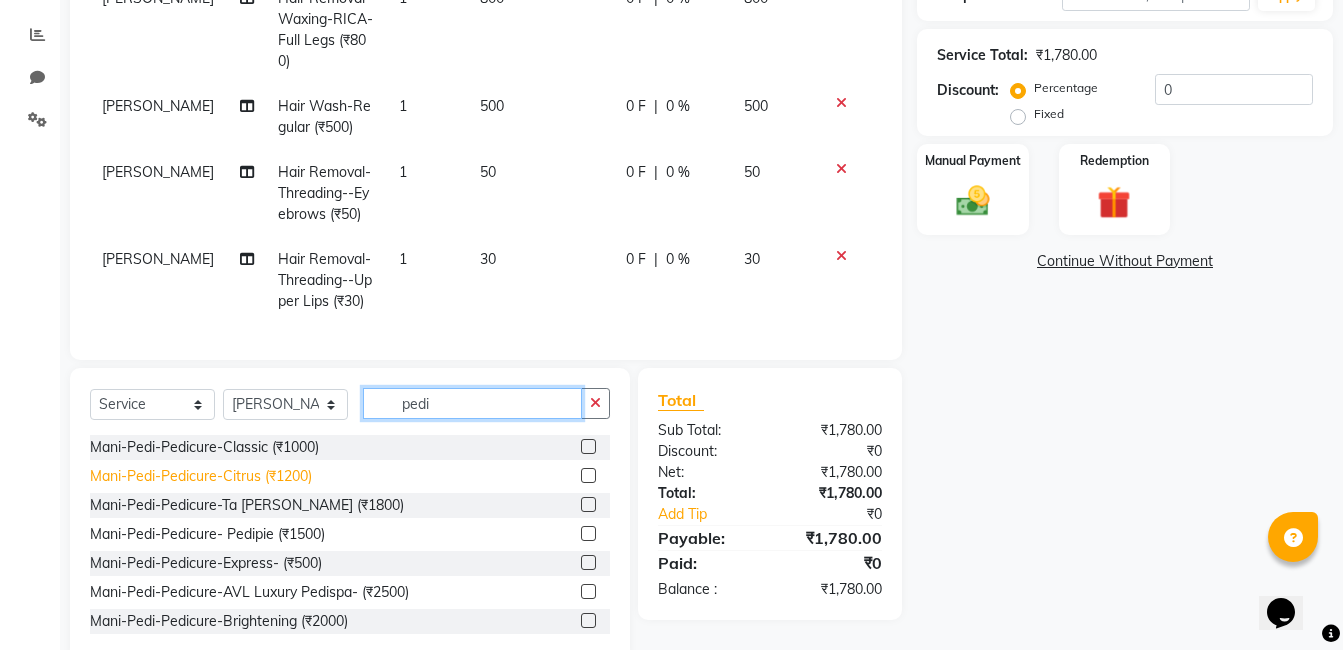 type on "pedi" 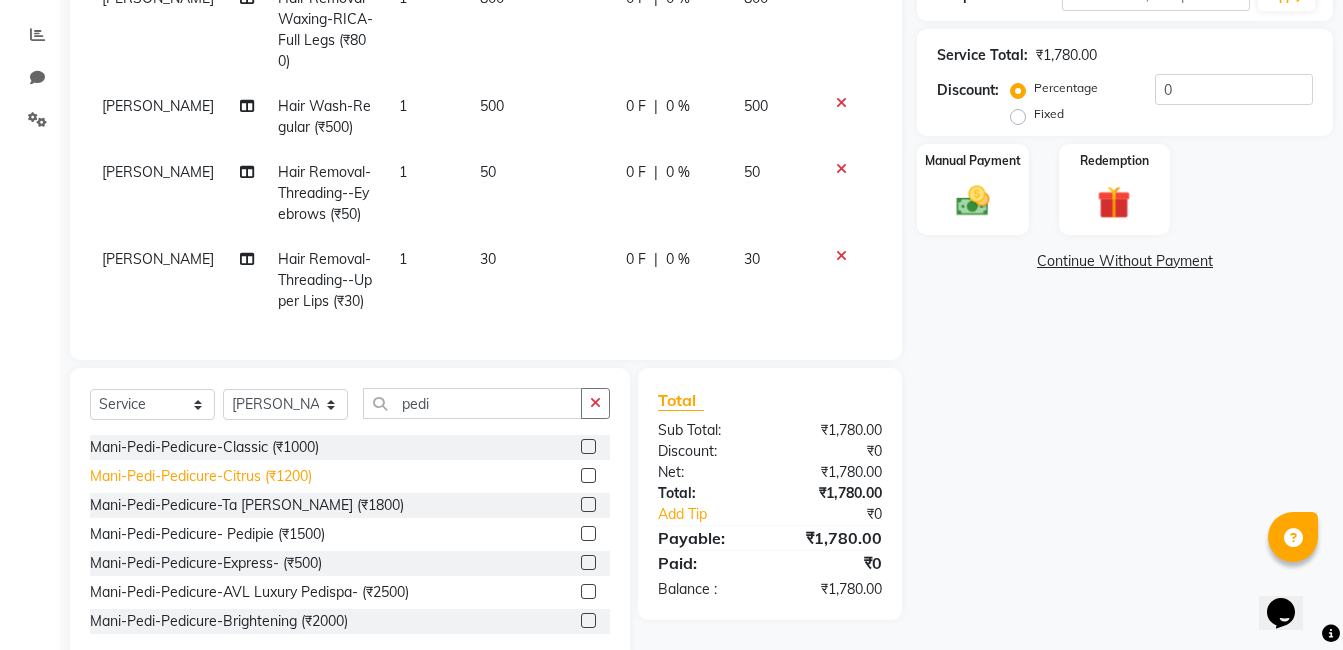 click on "Mani-Pedi-Pedicure-Citrus (₹1200)" 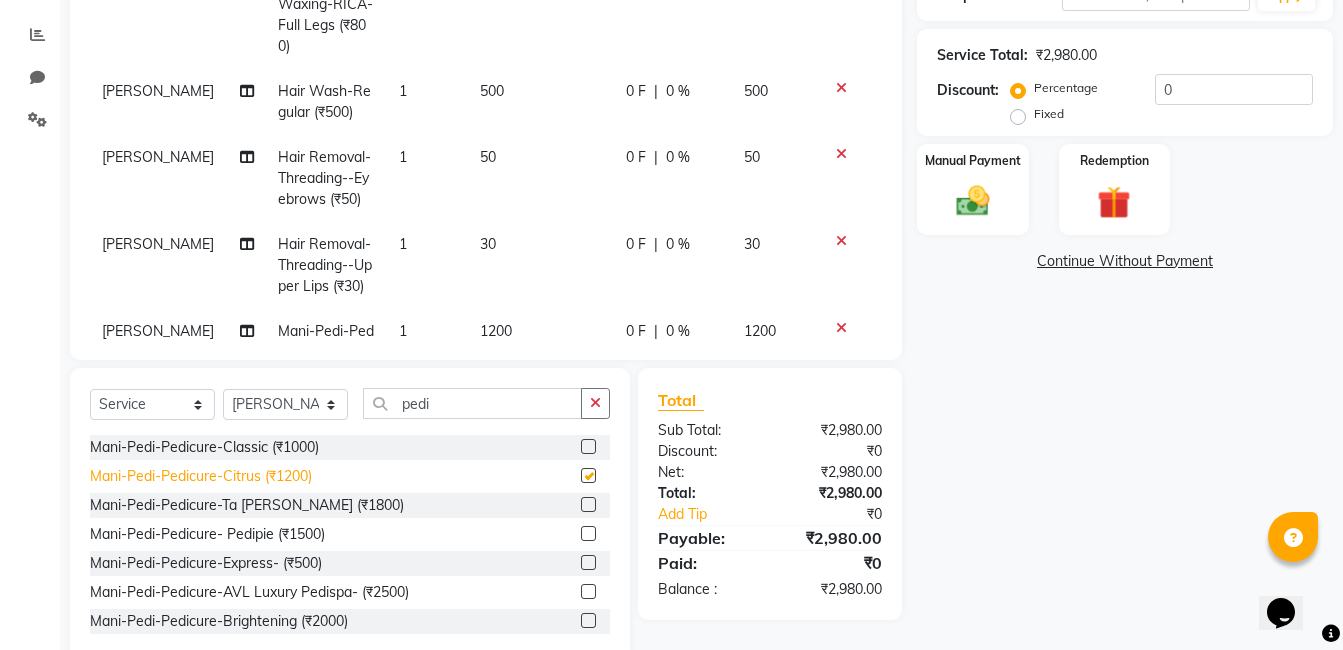checkbox on "false" 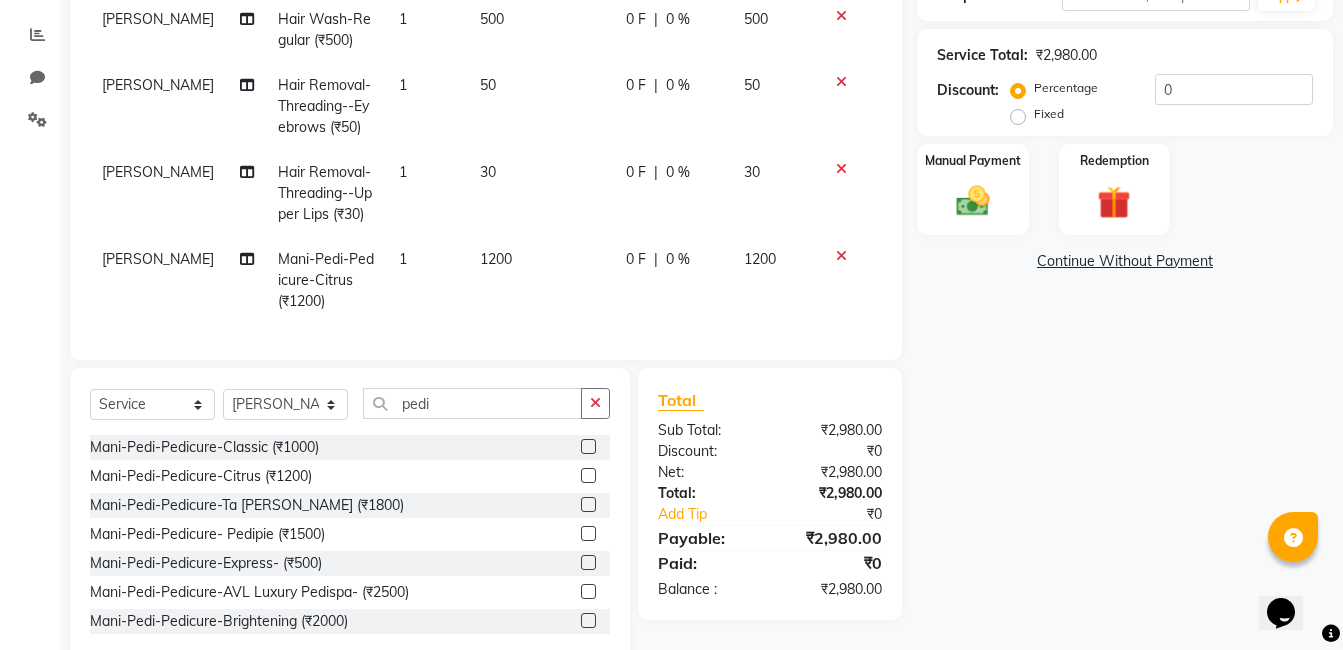 click 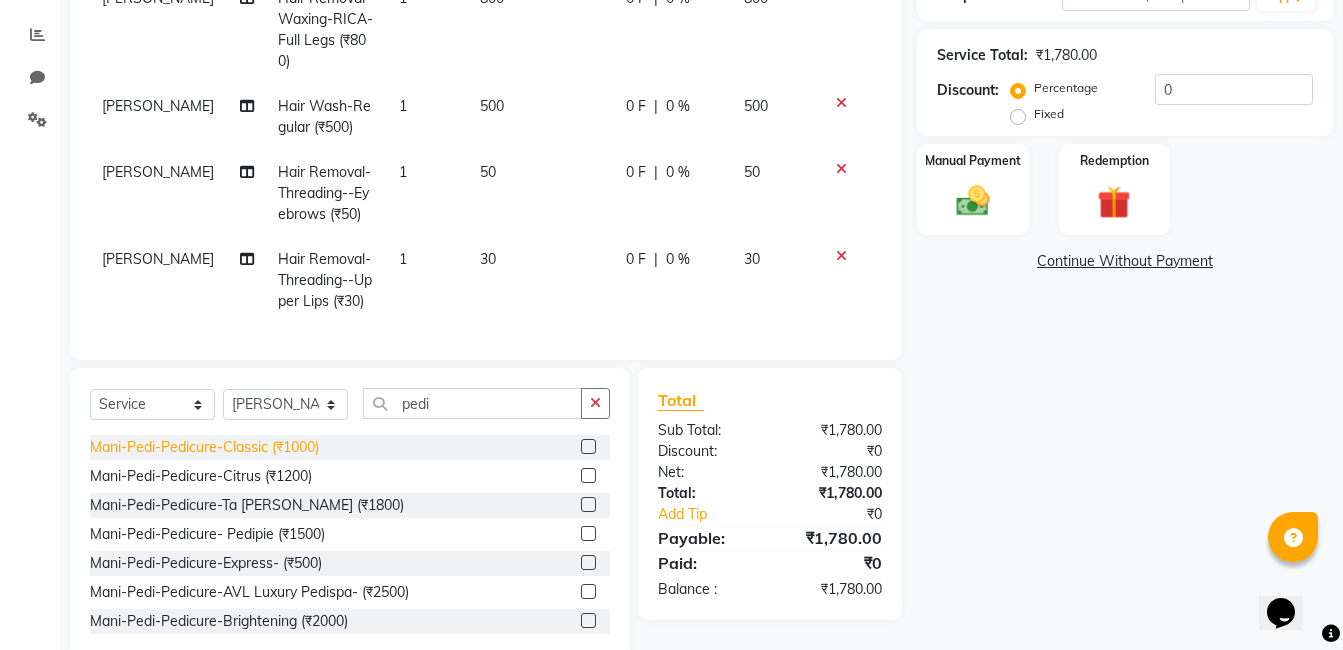 click on "Mani-Pedi-Pedicure-Classic (₹1000)" 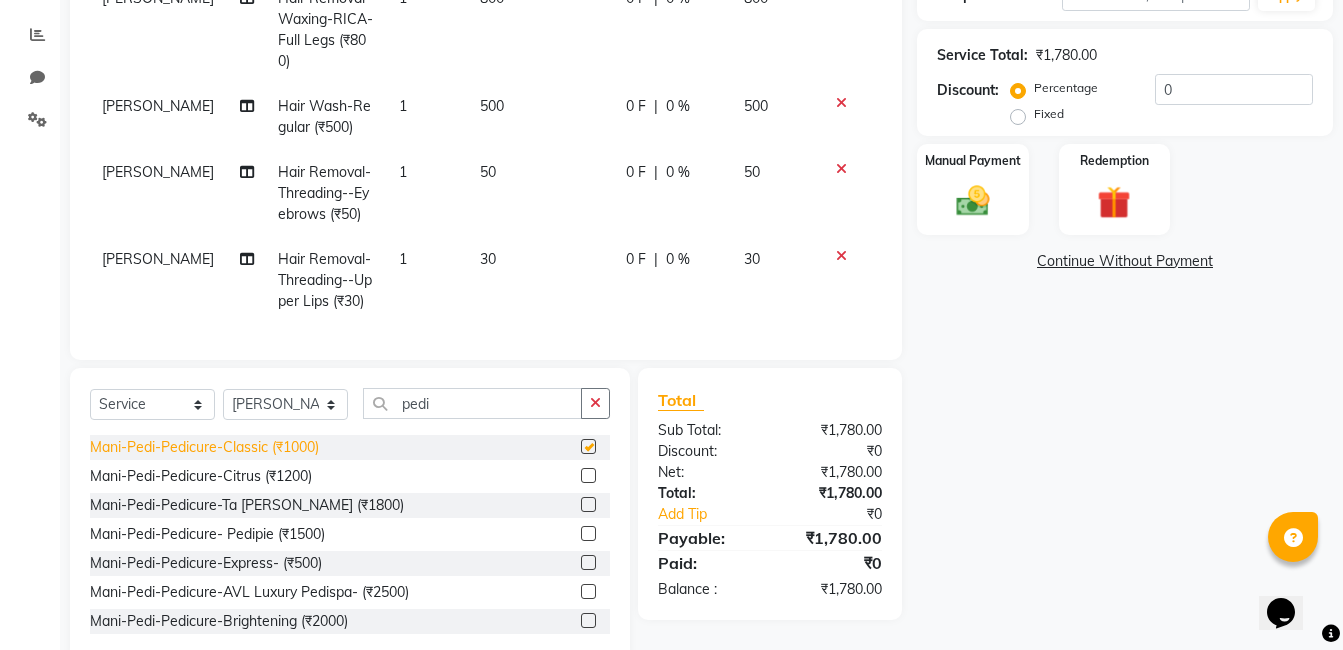scroll, scrollTop: 156, scrollLeft: 0, axis: vertical 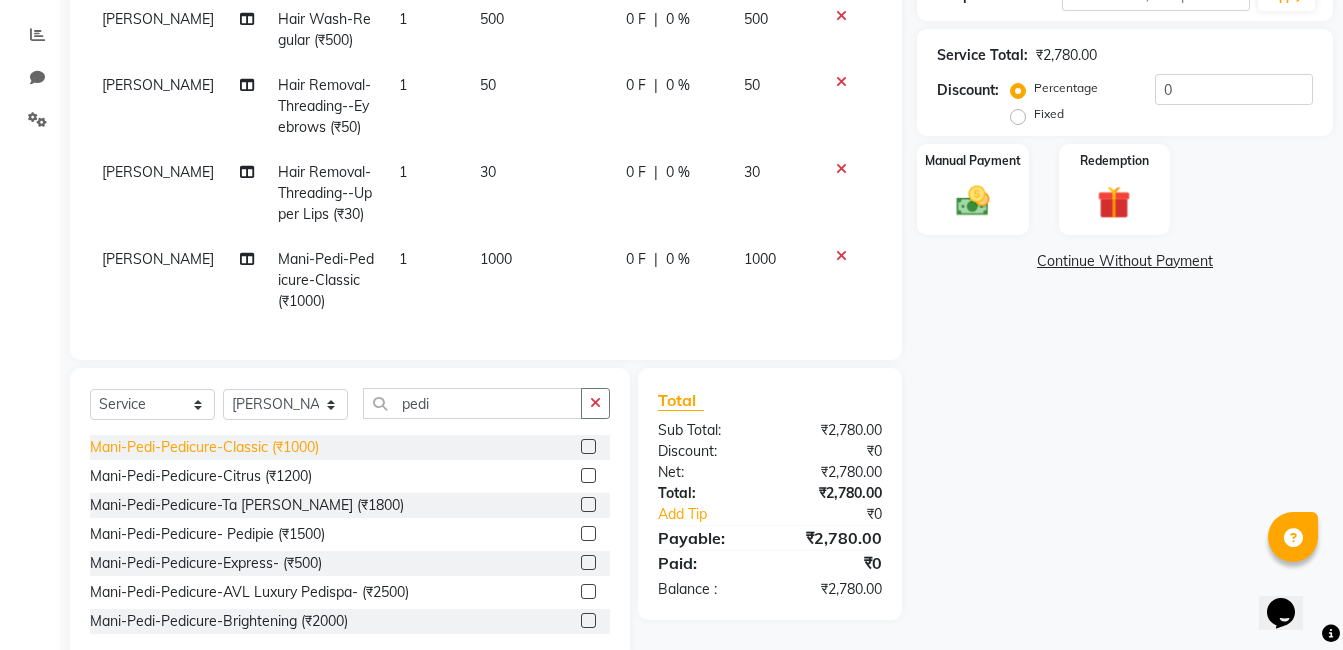 checkbox on "false" 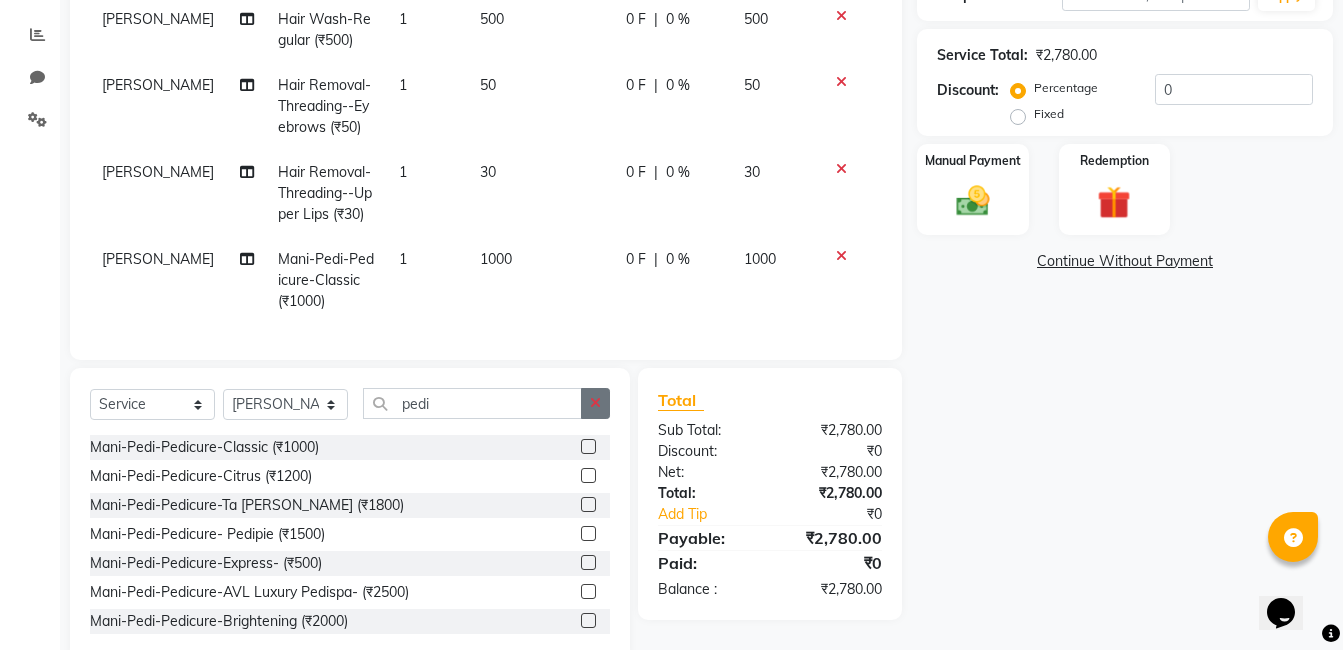 click 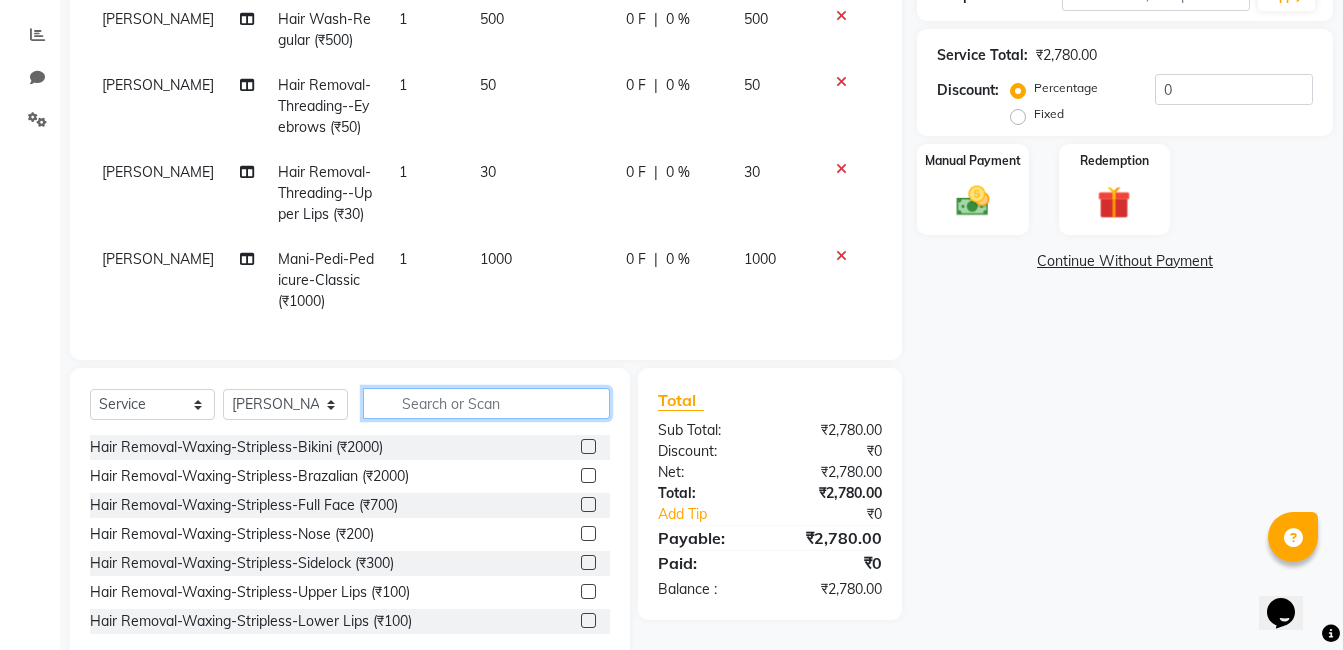 click 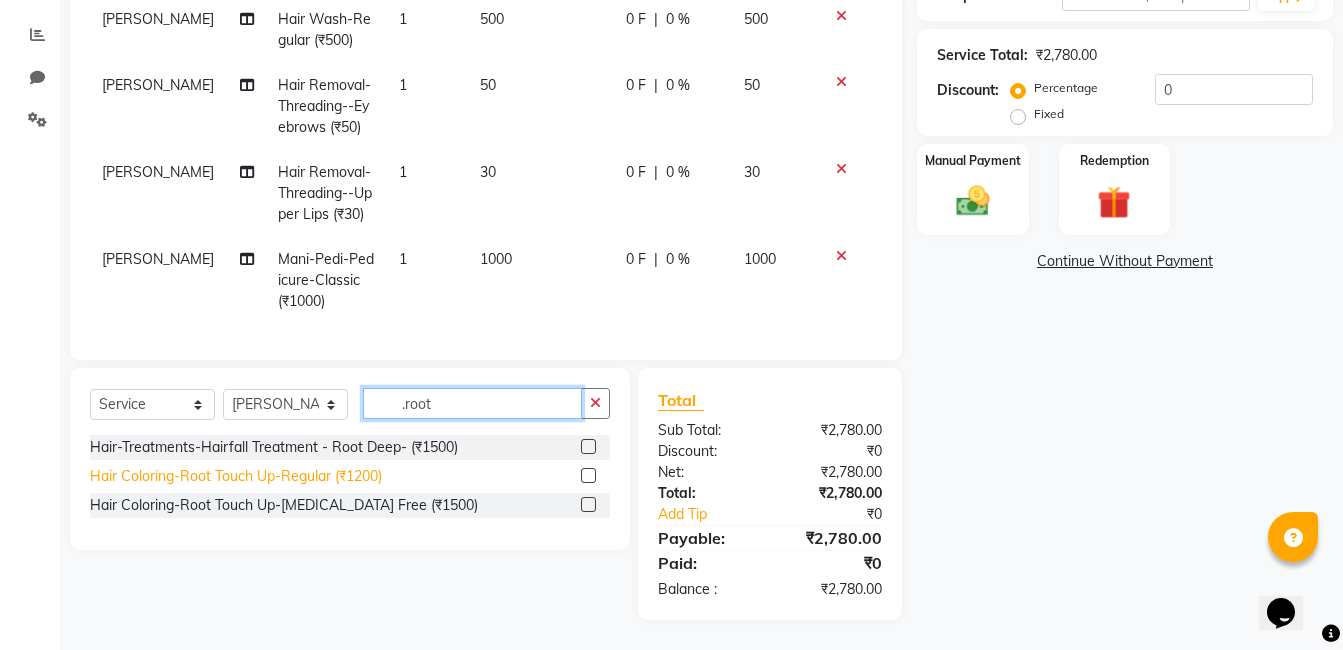type on ".root" 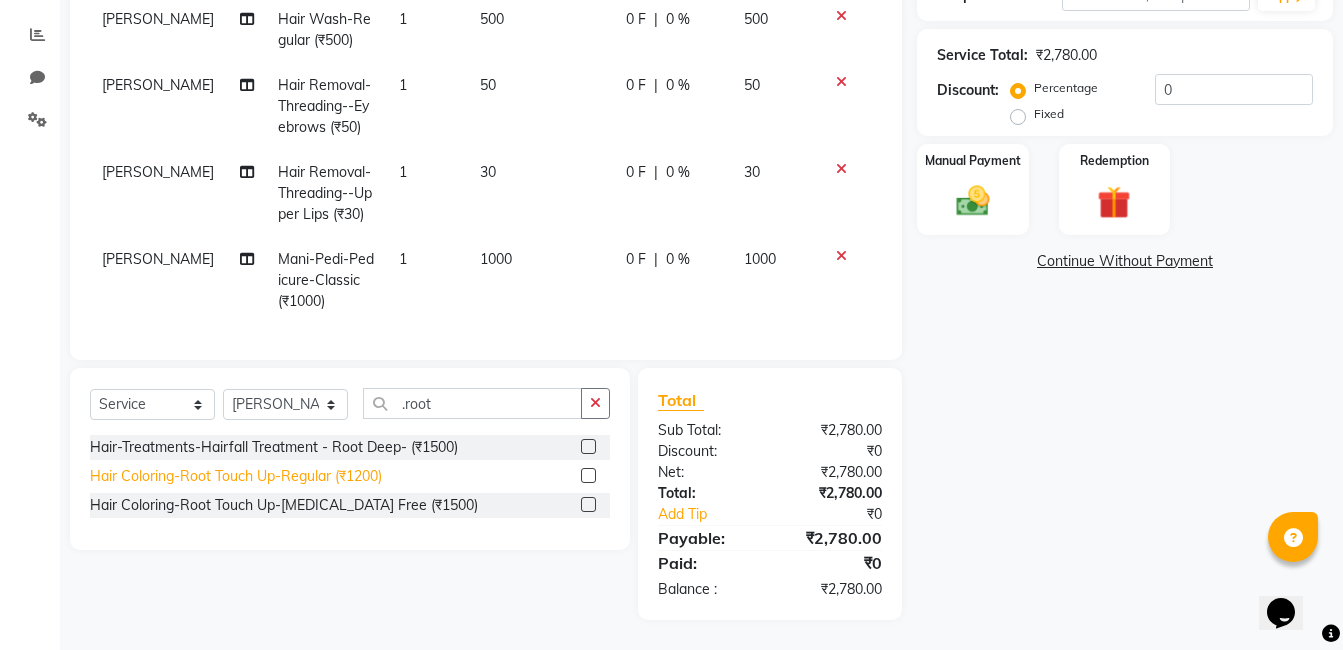 click on "Hair Coloring-Root Touch Up-Regular (₹1200)" 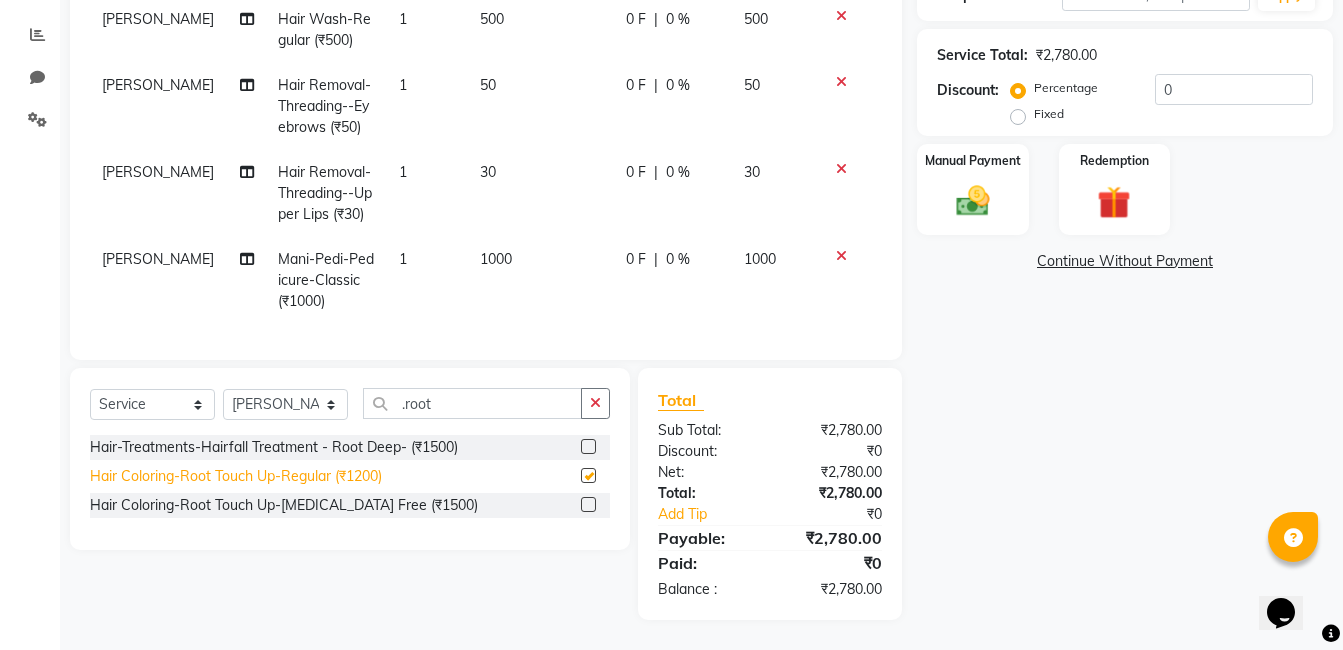 checkbox on "false" 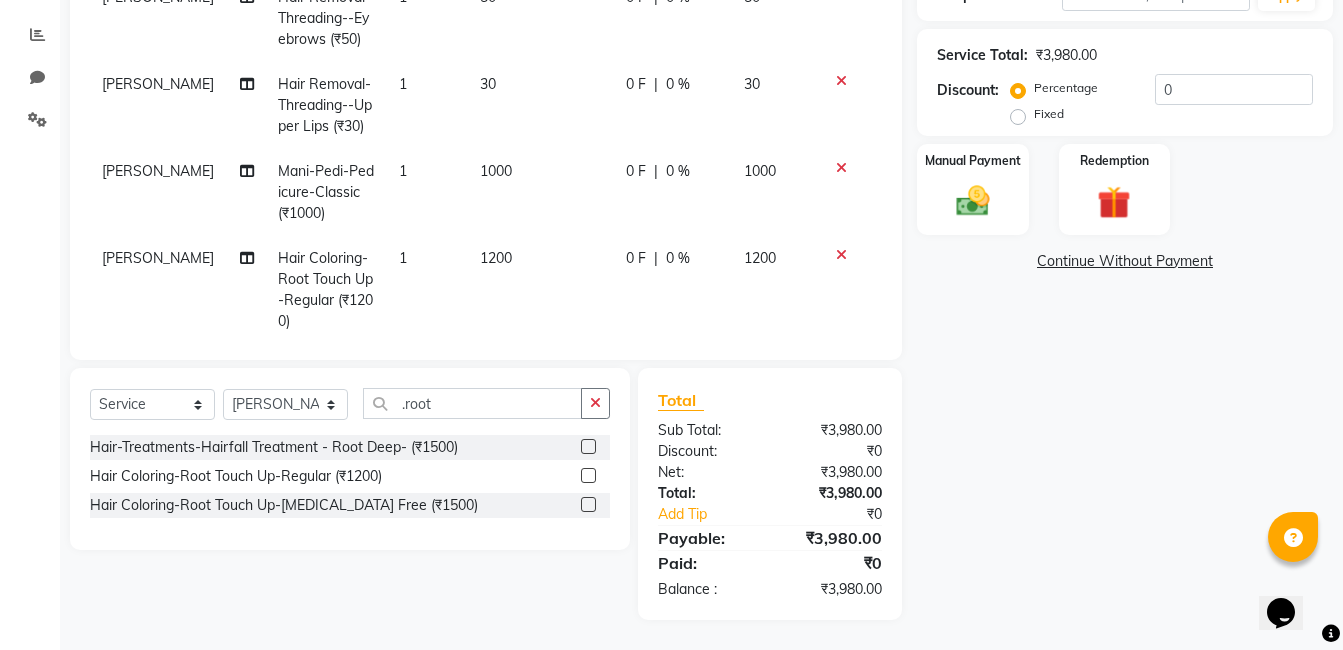 scroll, scrollTop: 264, scrollLeft: 0, axis: vertical 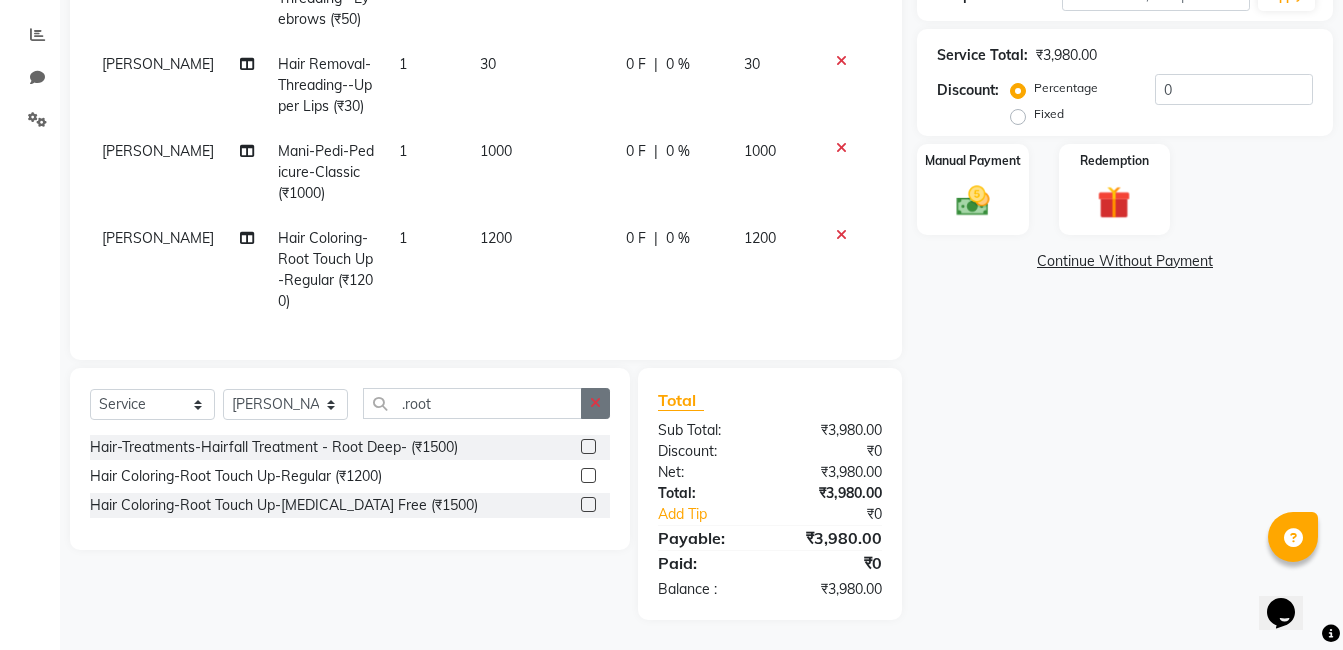 click 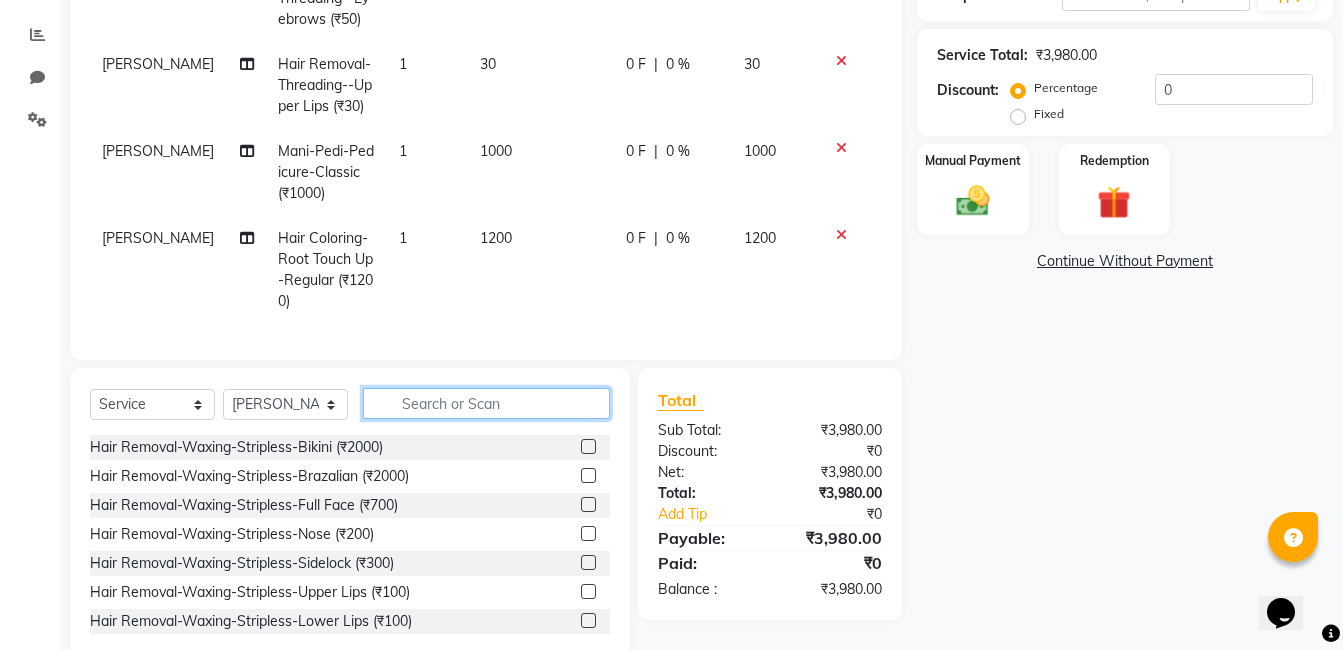 type on "w" 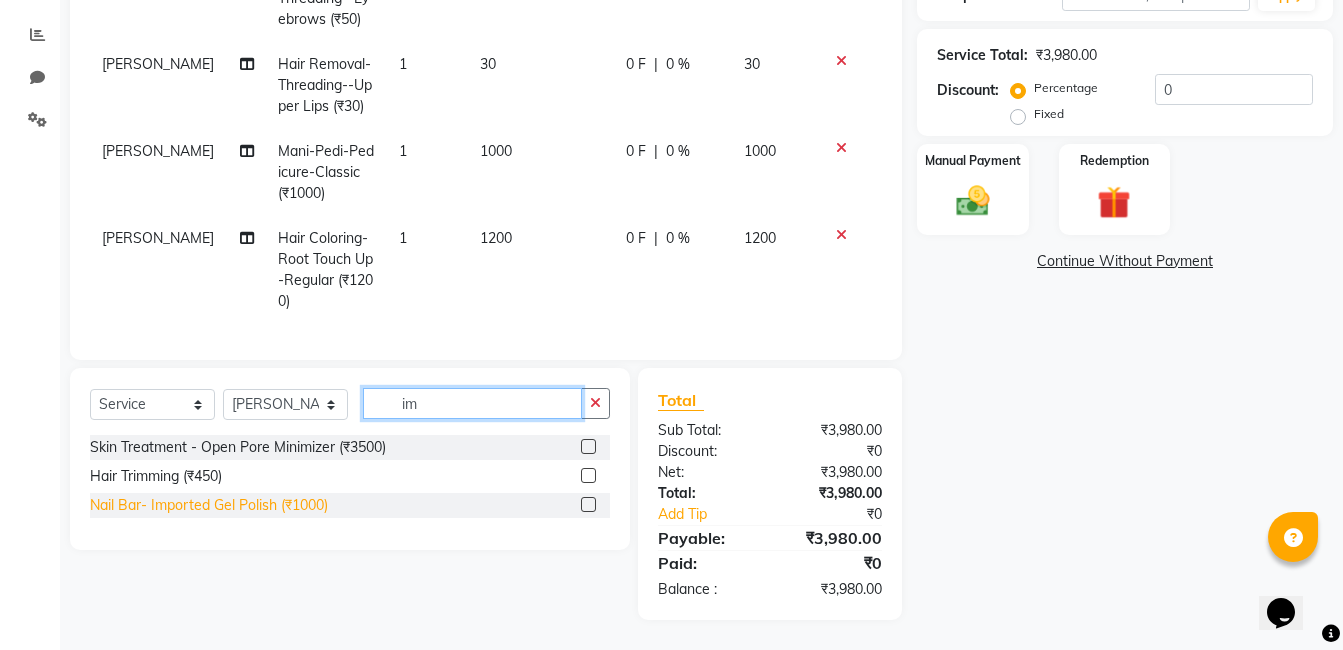 type on "im" 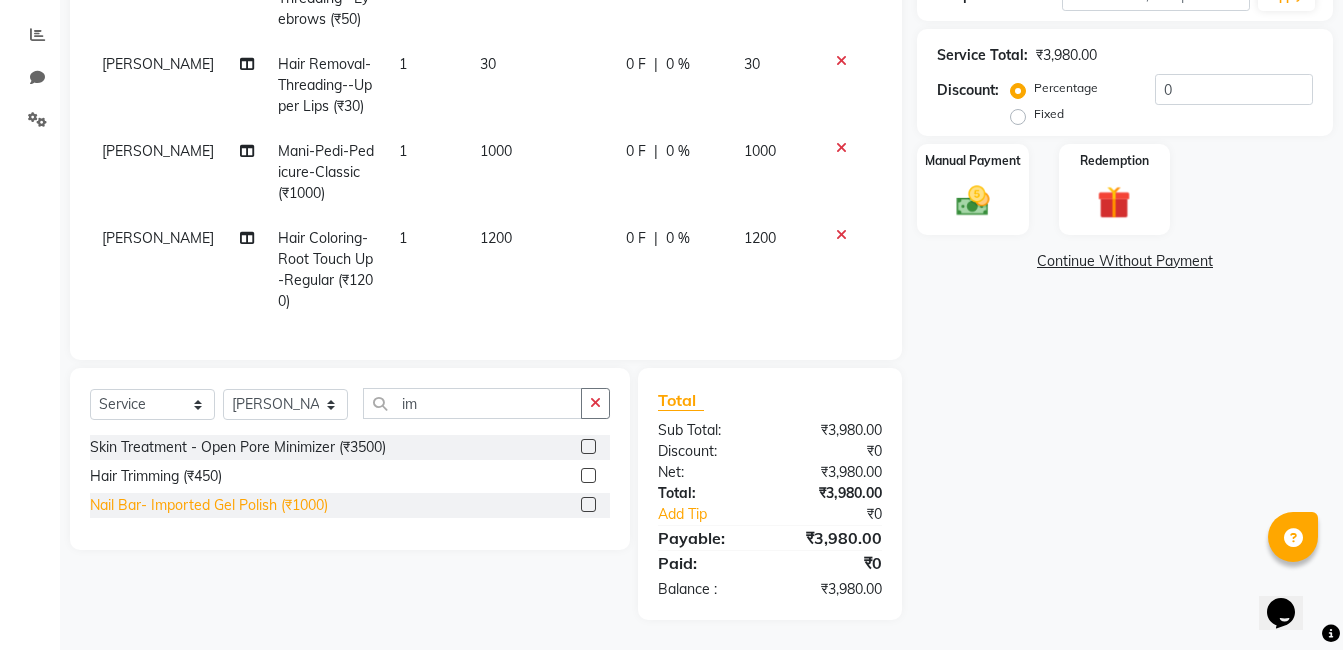 click on "Nail Bar- Imported Gel Polish (₹1000)" 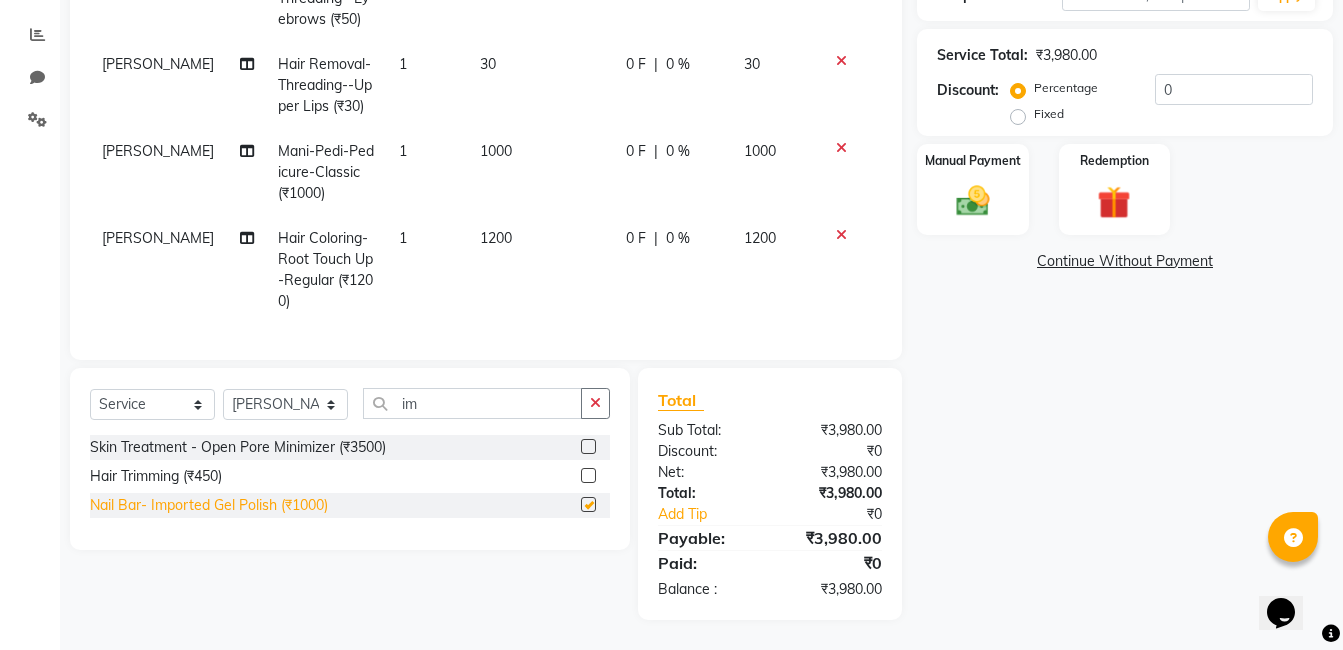 checkbox on "false" 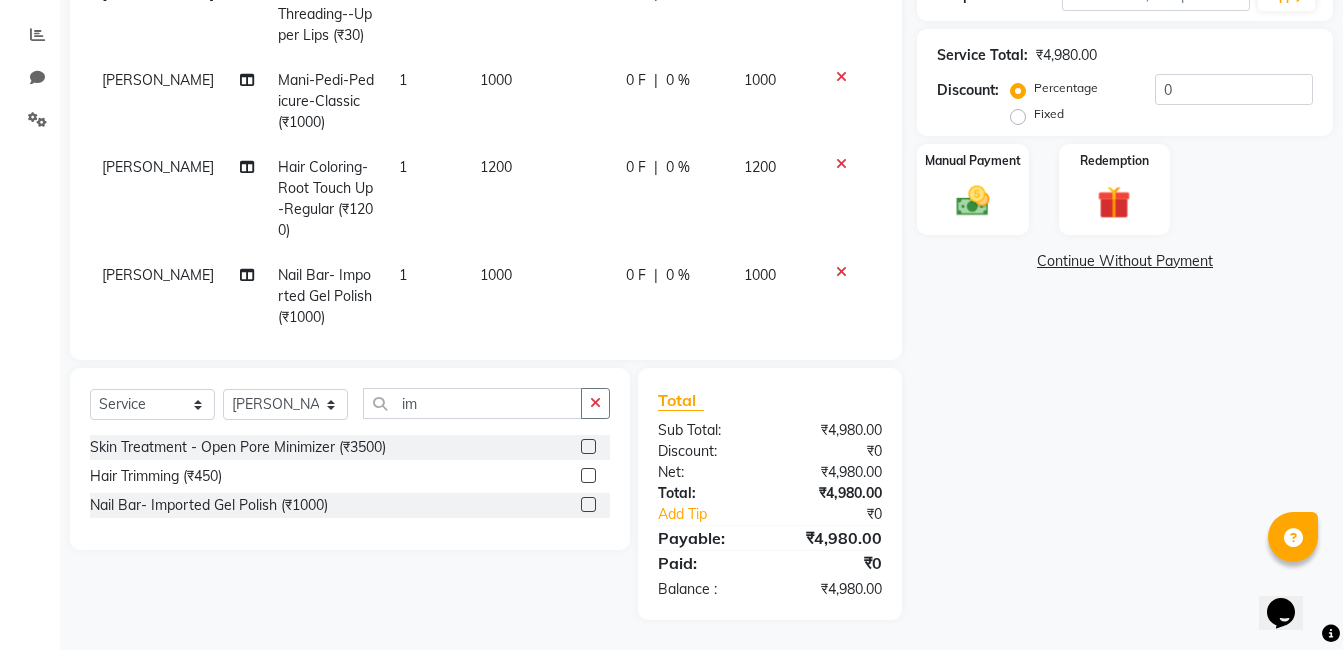 scroll, scrollTop: 351, scrollLeft: 0, axis: vertical 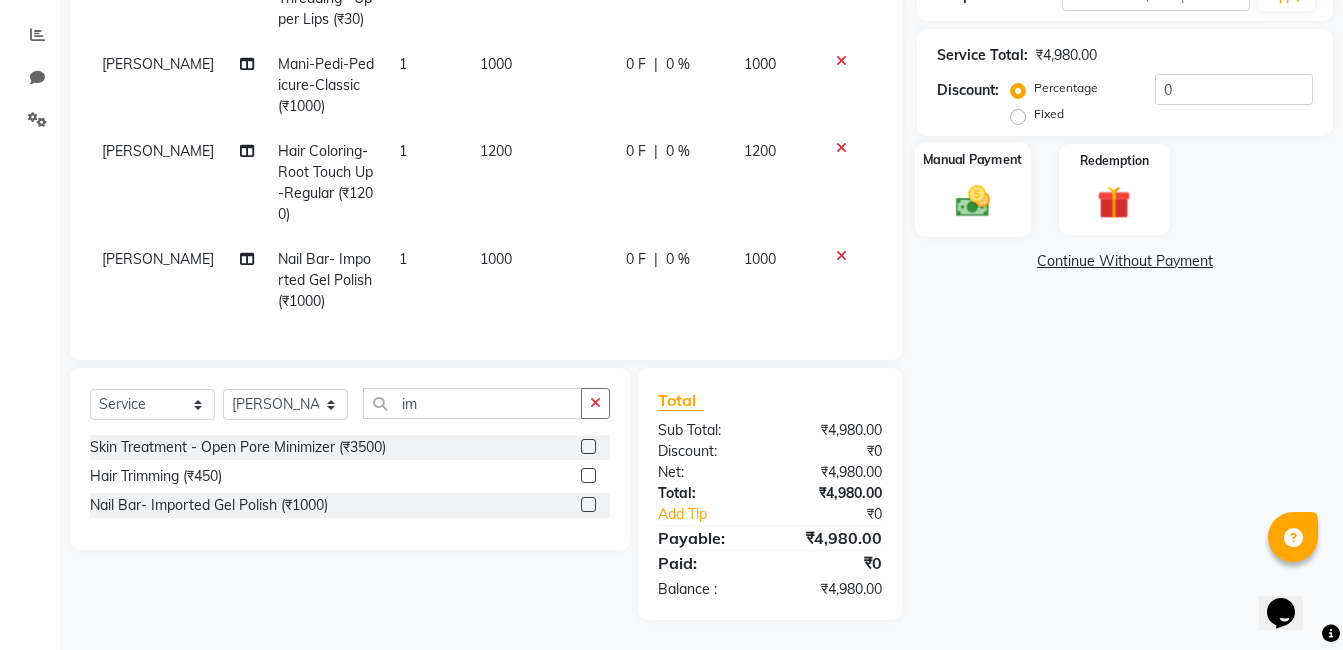 click on "Manual Payment" 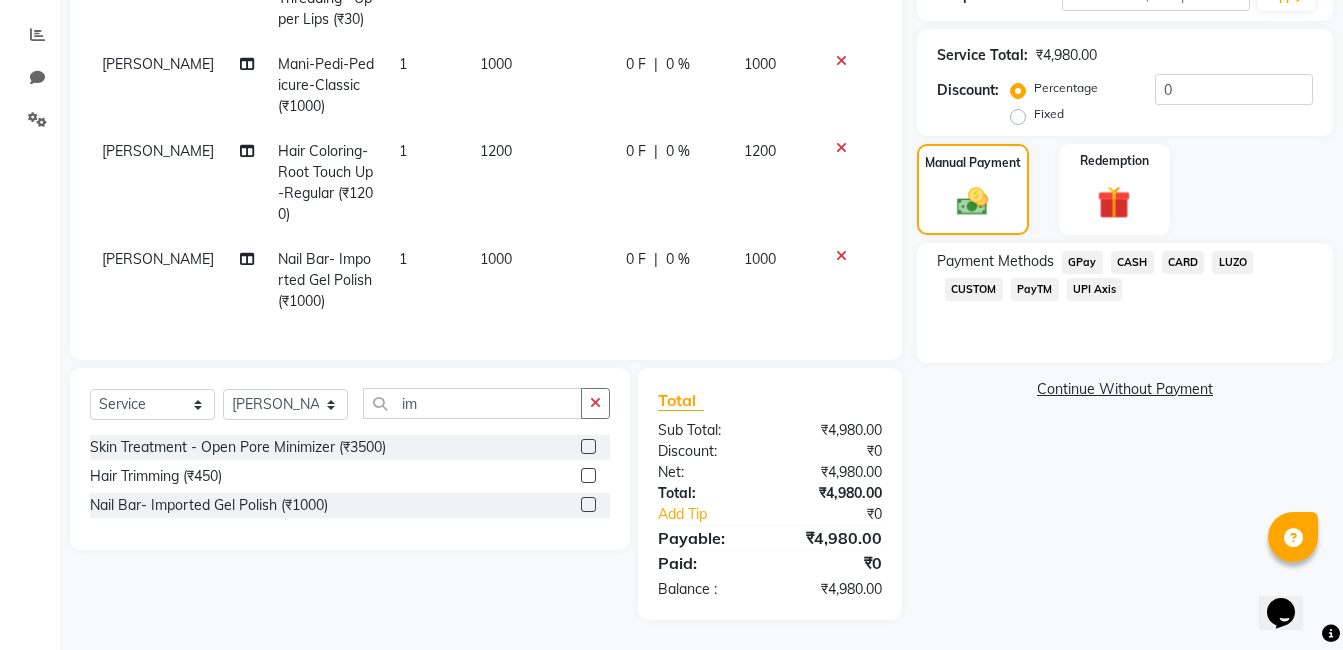 click on "CARD" 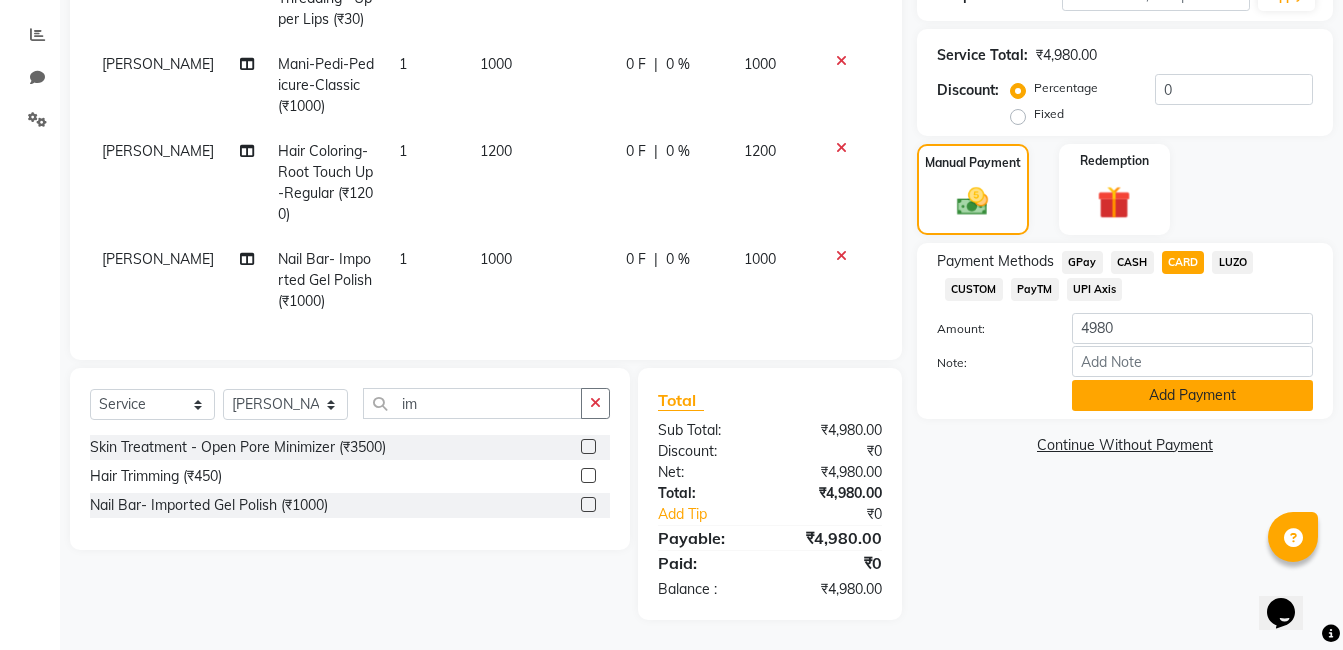 click on "Add Payment" 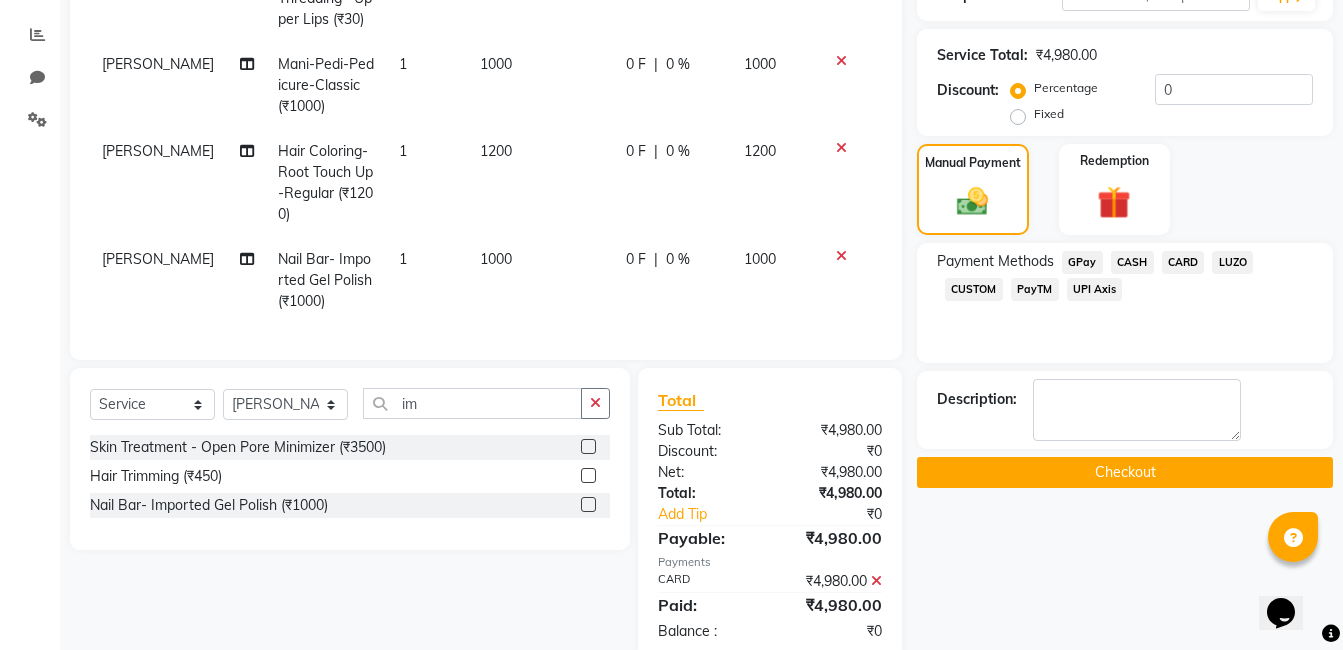 click on "Checkout" 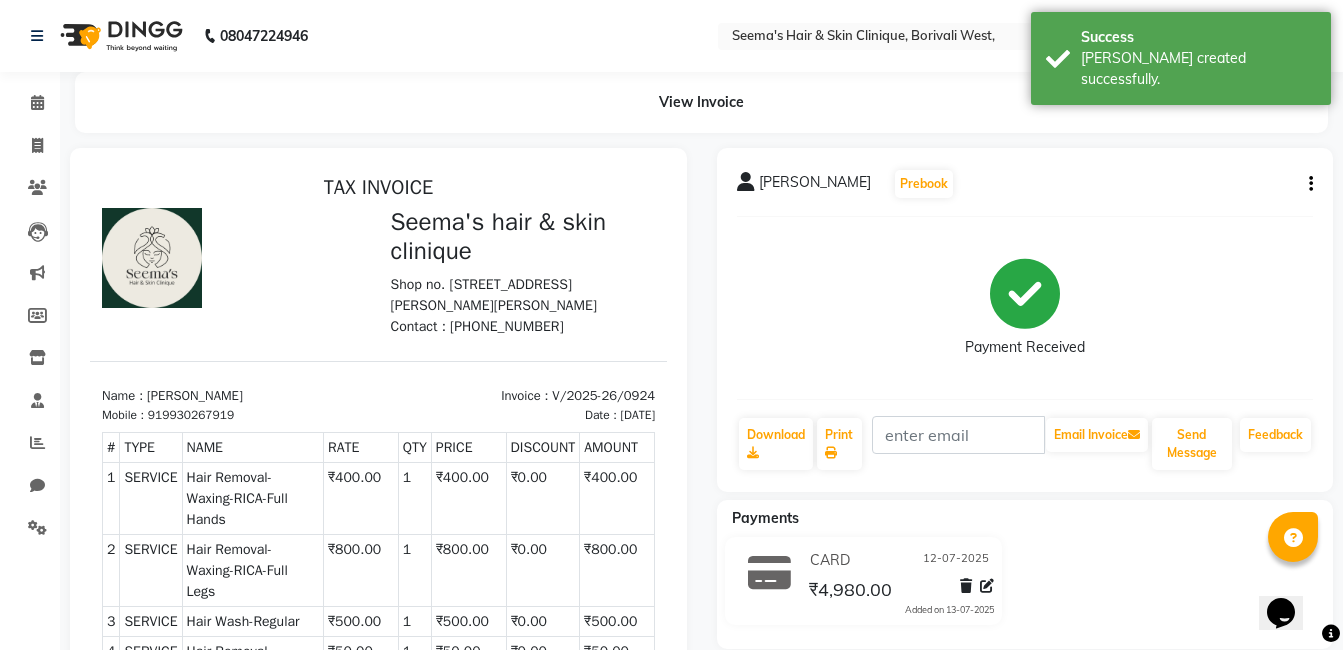 scroll, scrollTop: 0, scrollLeft: 0, axis: both 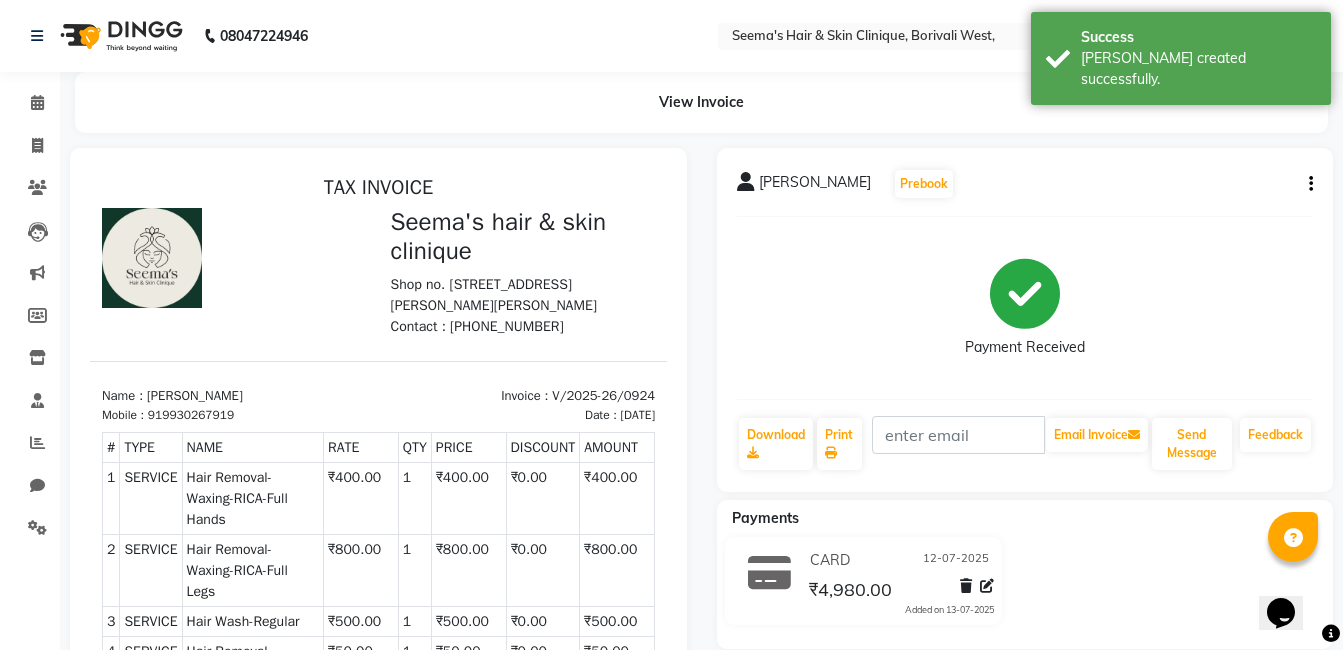 click on "Invoice" 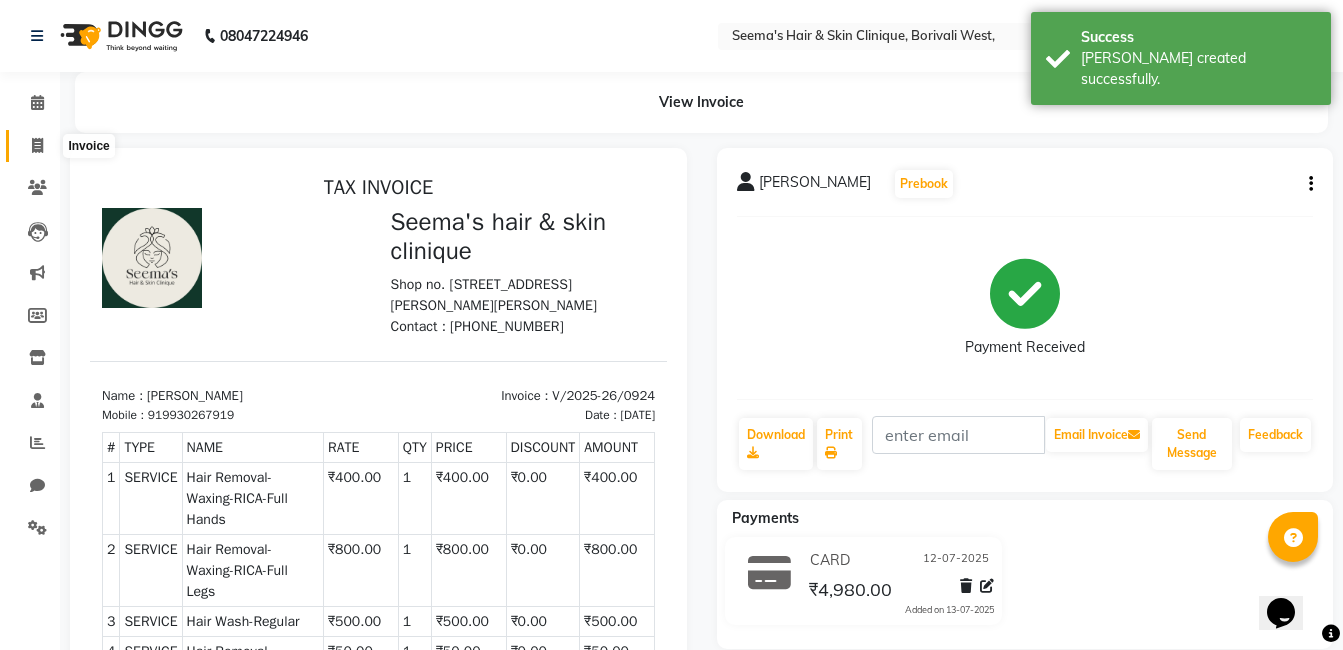 click 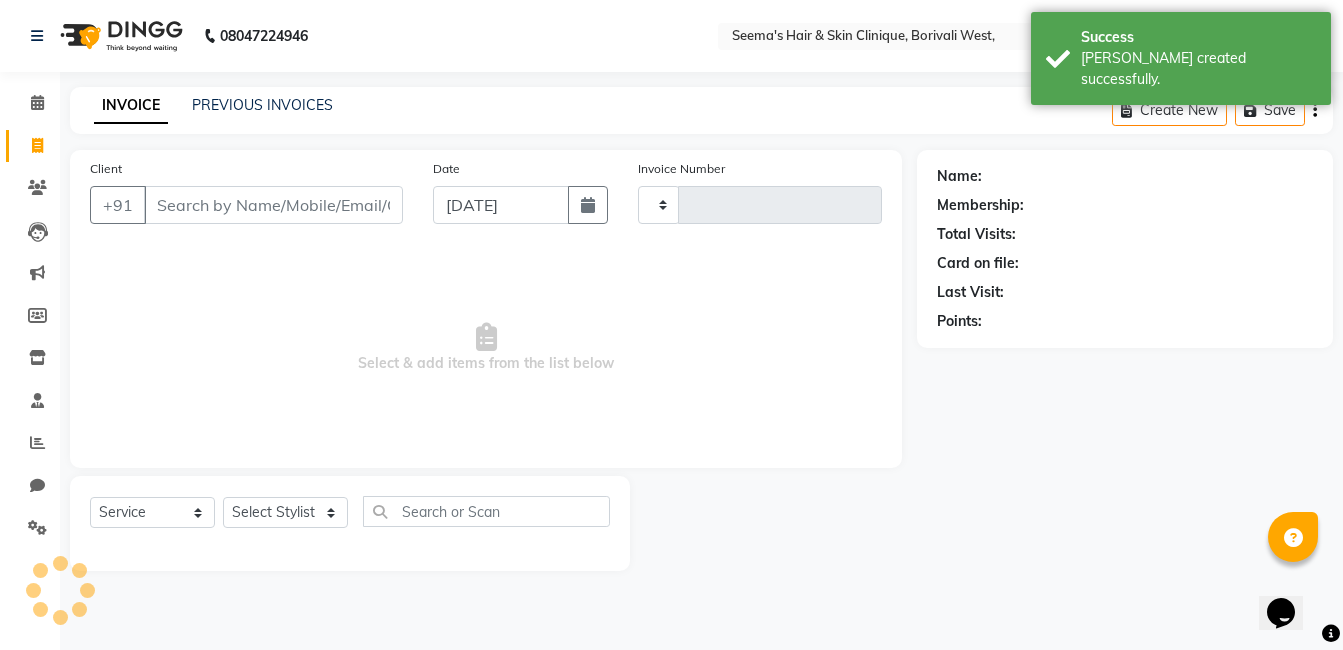 type on "0925" 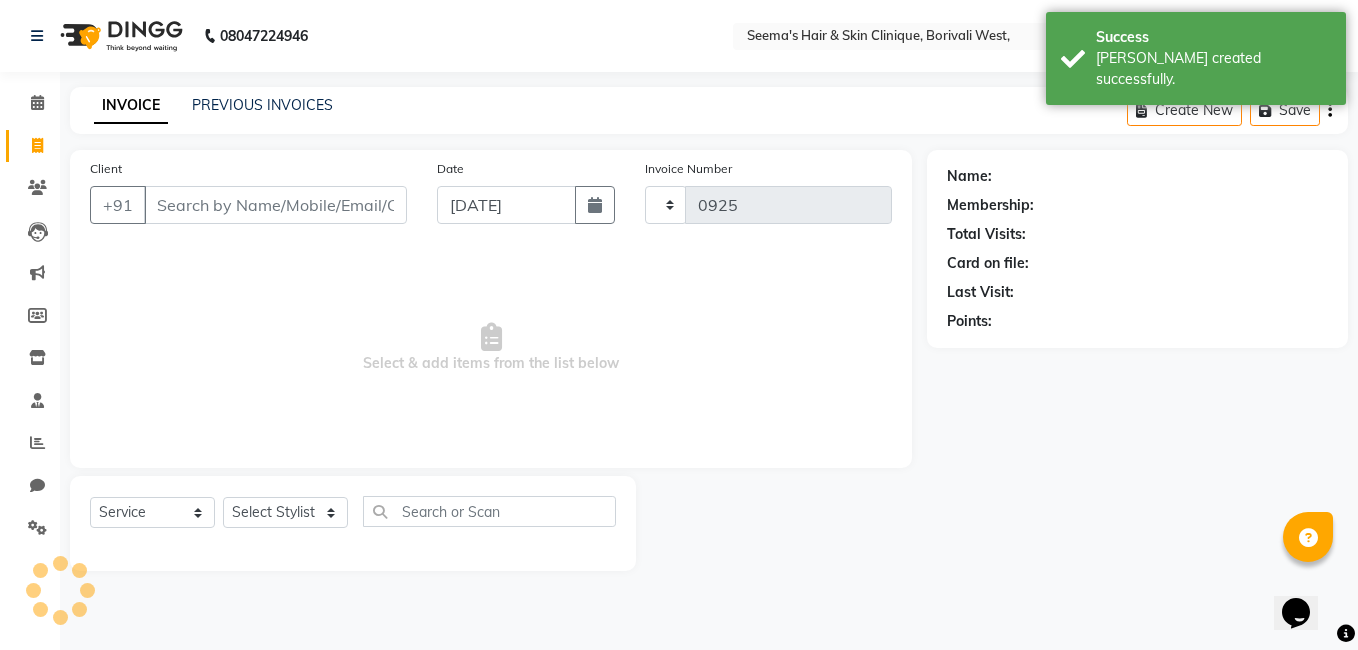 select on "8084" 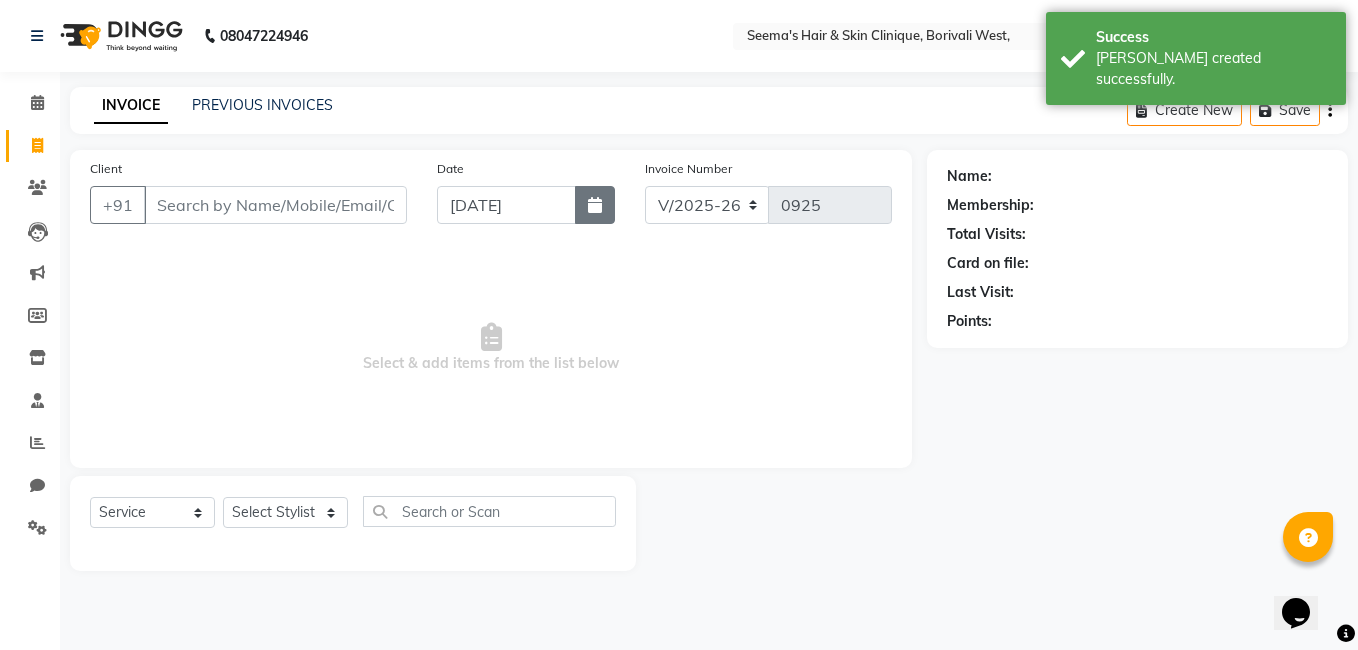 click 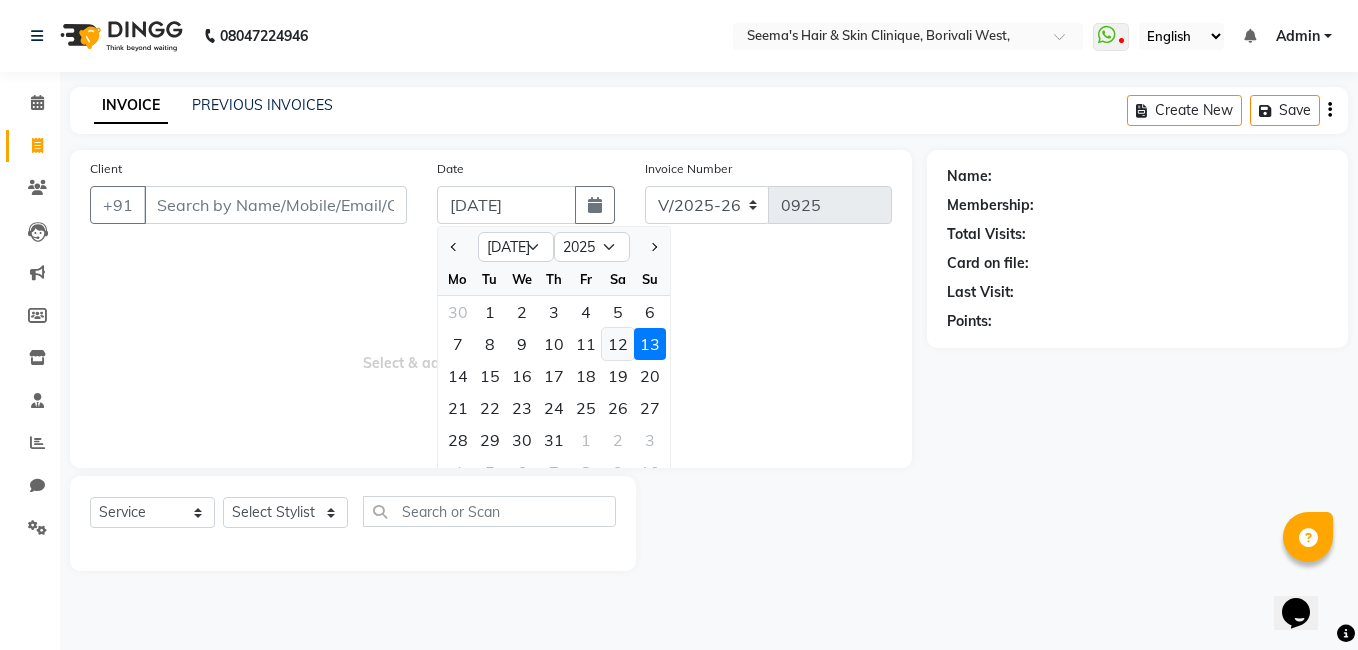 click on "12" 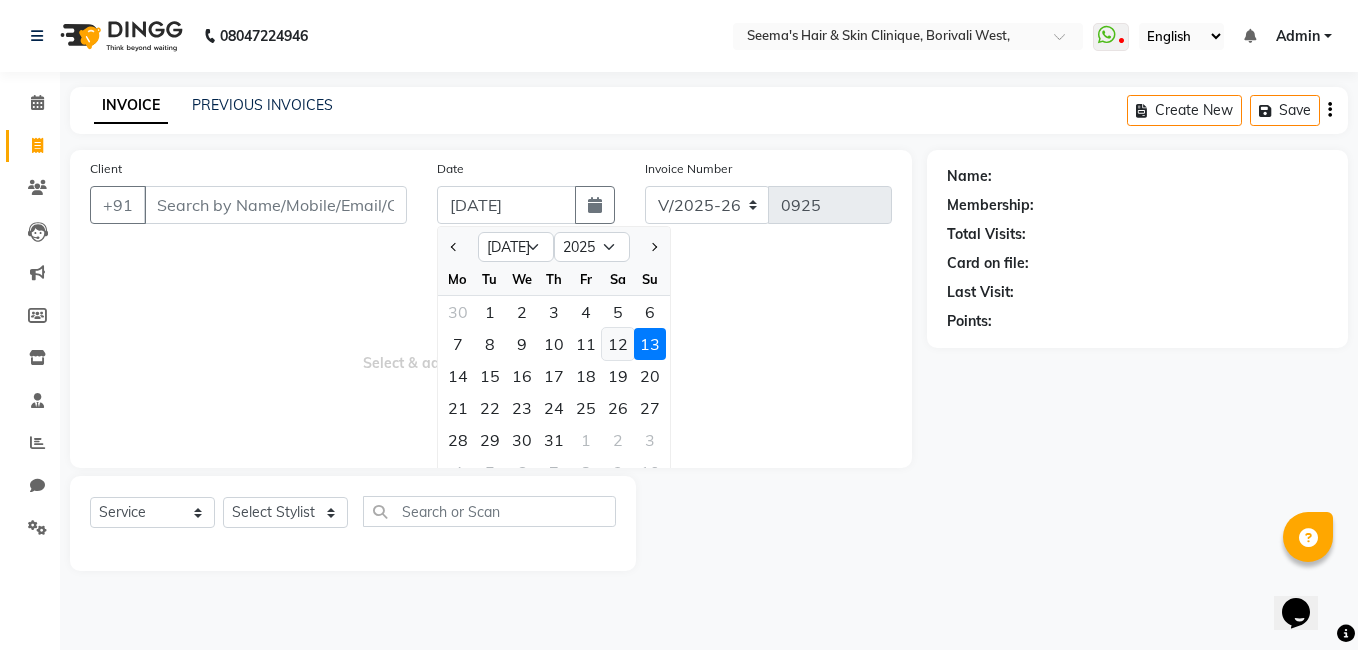 type on "12-07-2025" 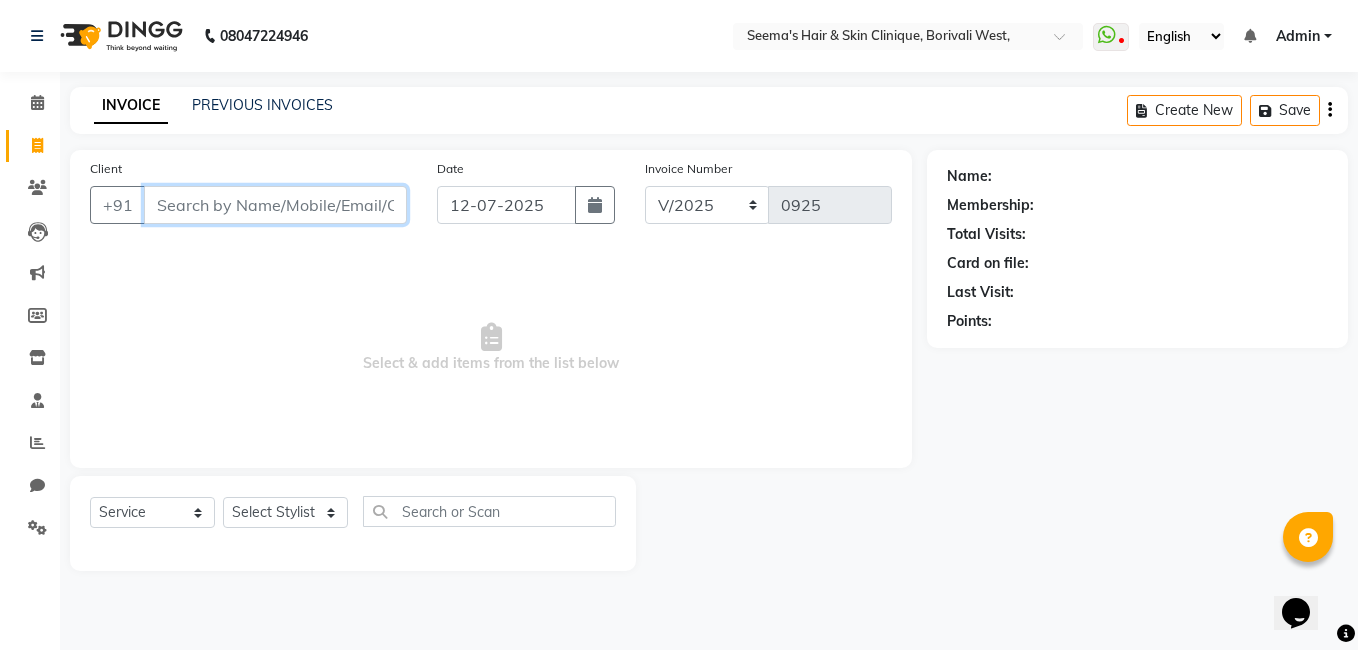 drag, startPoint x: 311, startPoint y: 188, endPoint x: 312, endPoint y: 202, distance: 14.035668 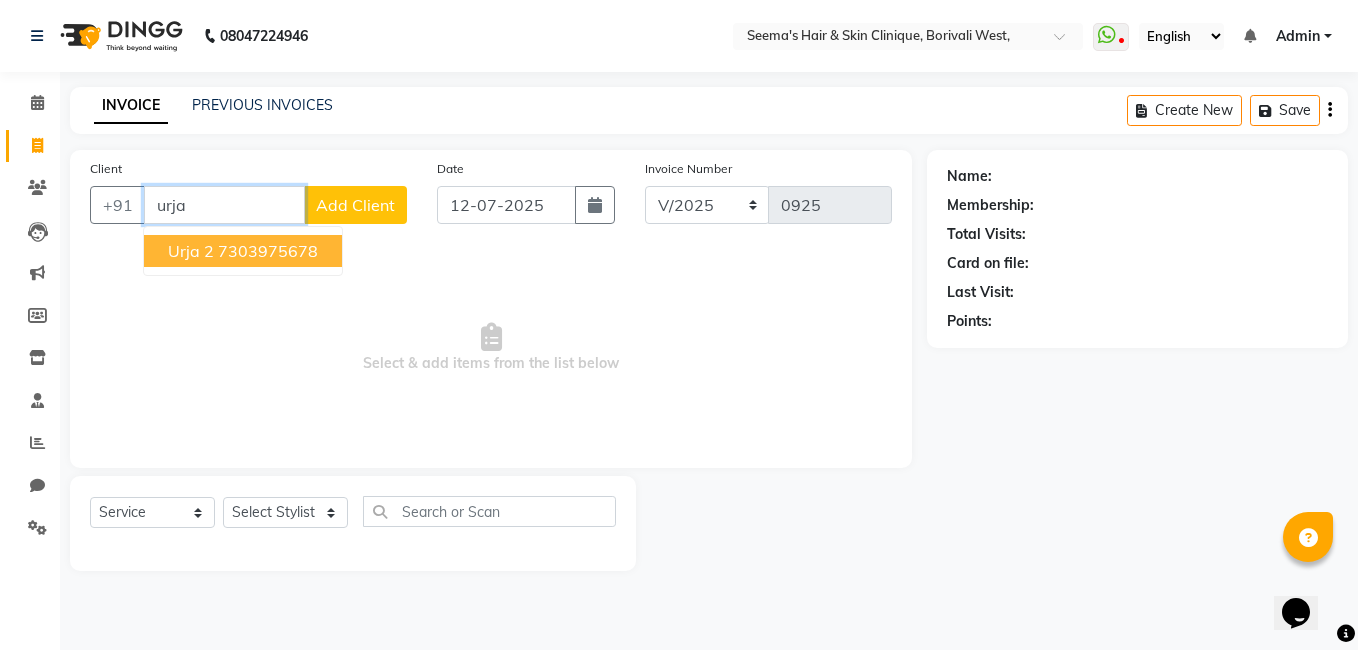 click on "7303975678" at bounding box center [268, 251] 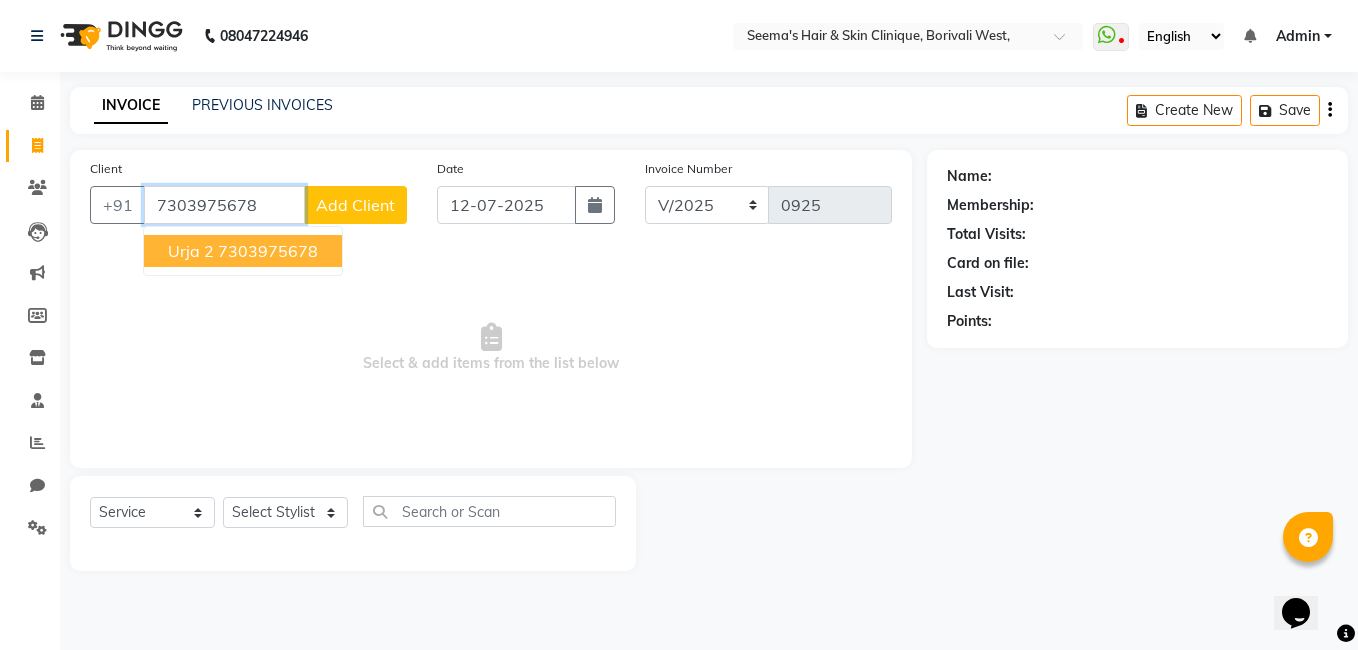 type on "7303975678" 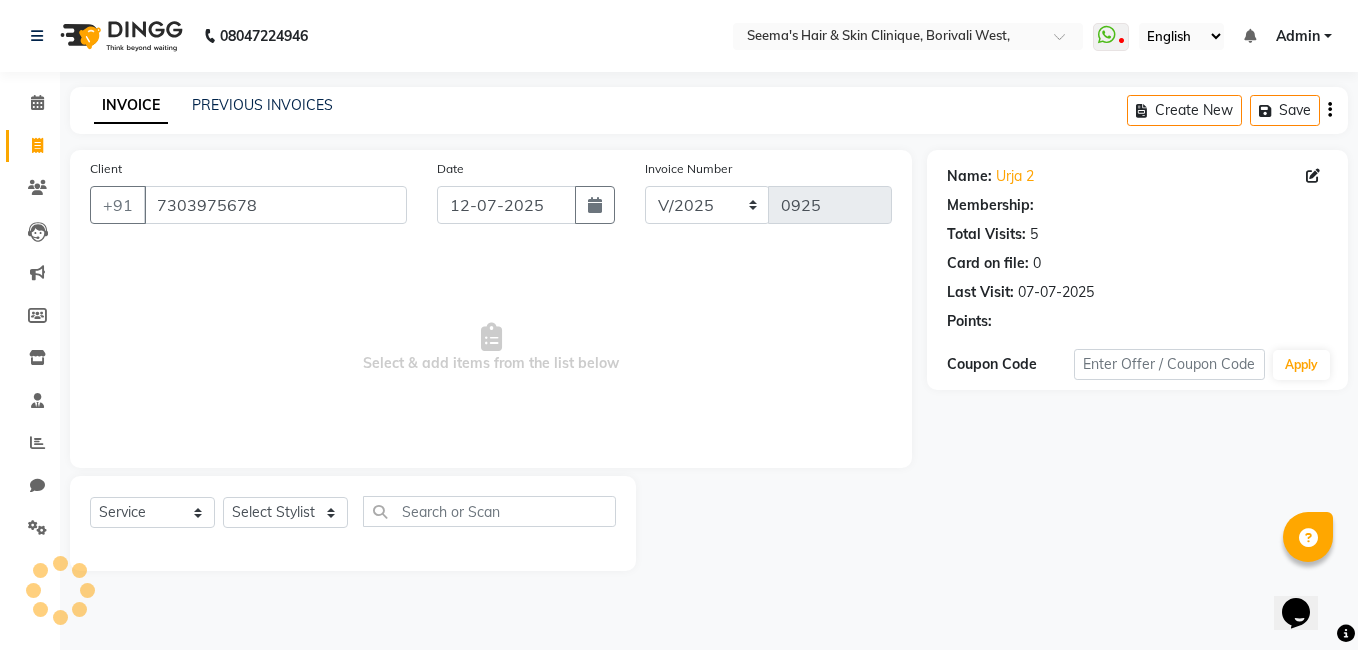 select on "1: Object" 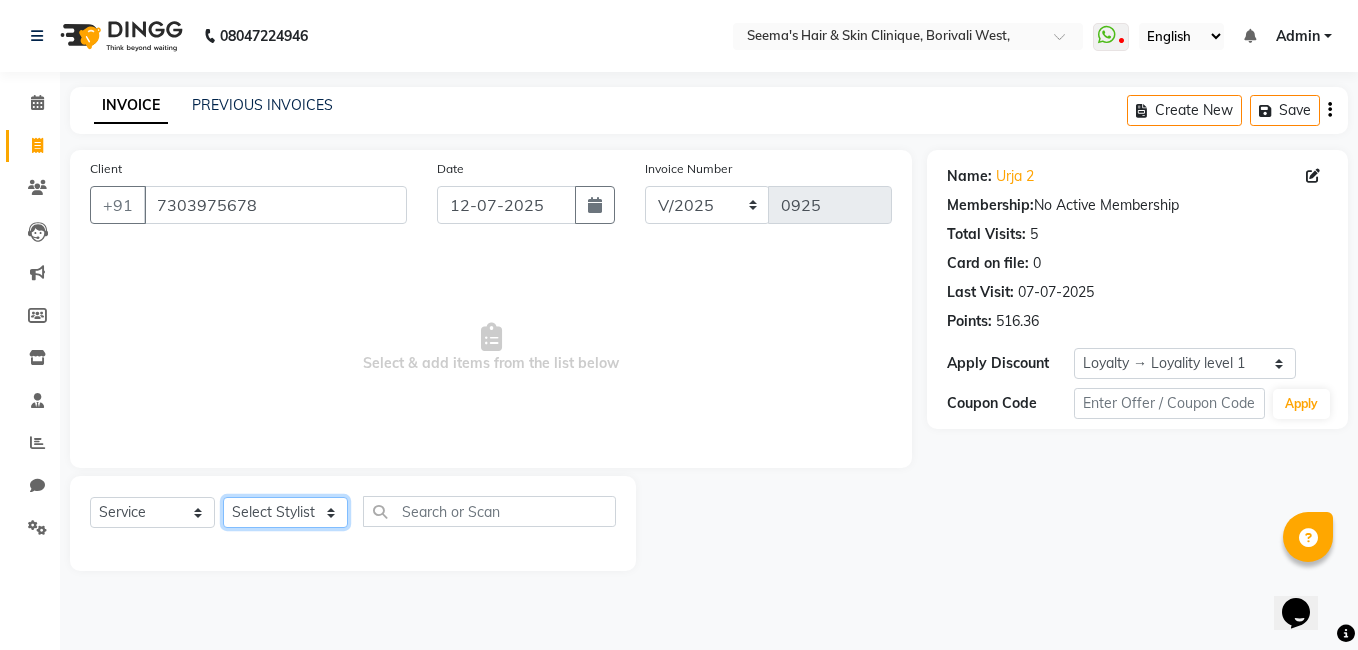 click on "Select Stylist [PERSON_NAME] [PERSON_NAME] [PERSON_NAME] [PERSON_NAME] [PERSON_NAME] [PERSON_NAME] [PERSON_NAME] Intern [PERSON_NAME]" 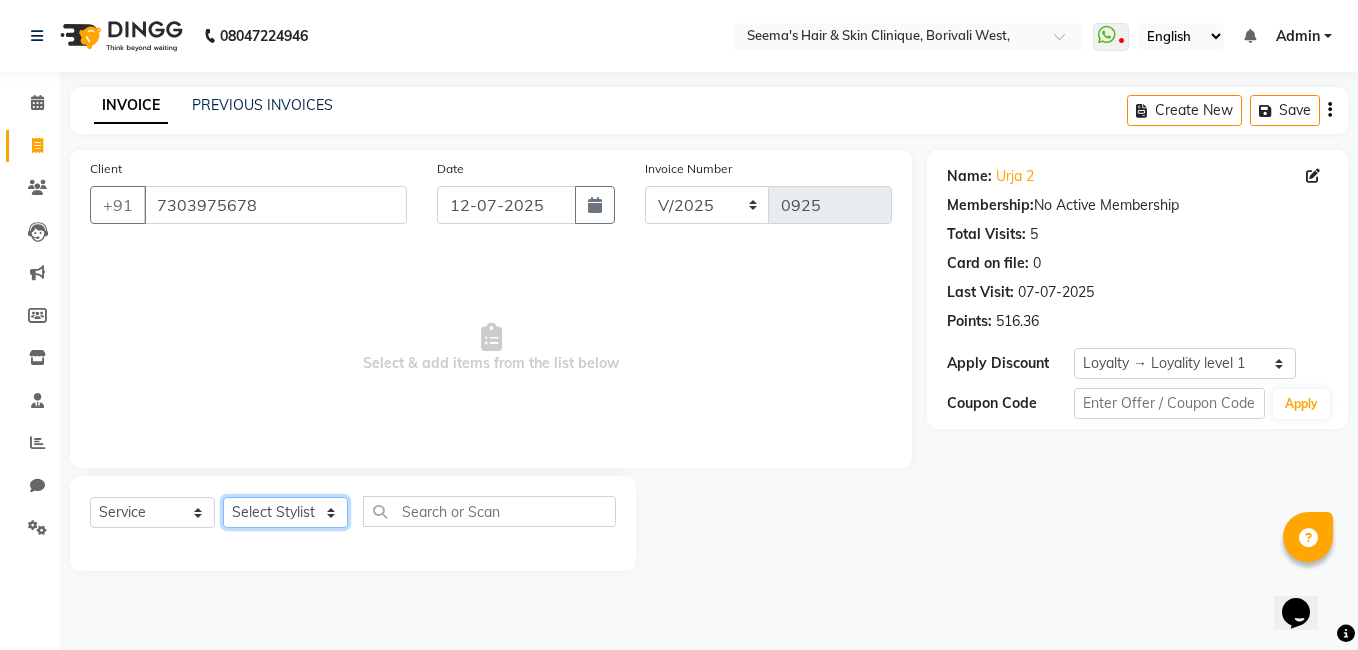 select on "75553" 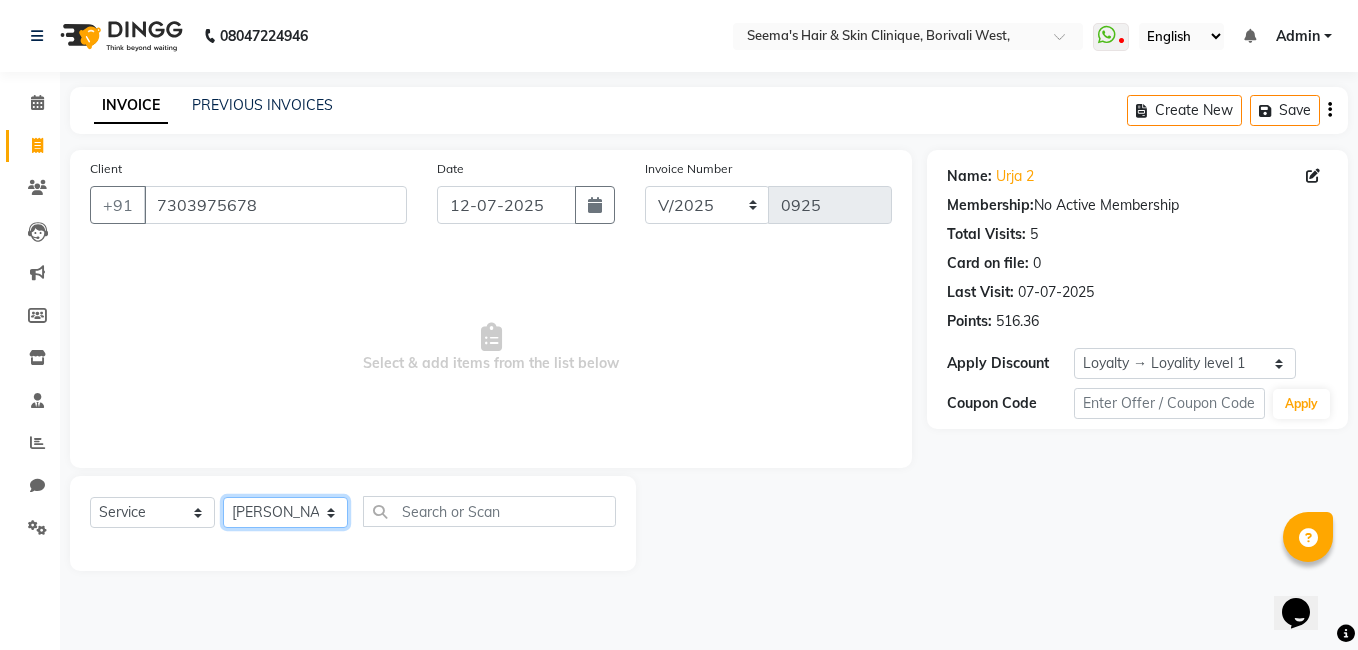 click on "Select Stylist [PERSON_NAME] [PERSON_NAME] [PERSON_NAME] [PERSON_NAME] [PERSON_NAME] [PERSON_NAME] [PERSON_NAME] Intern [PERSON_NAME]" 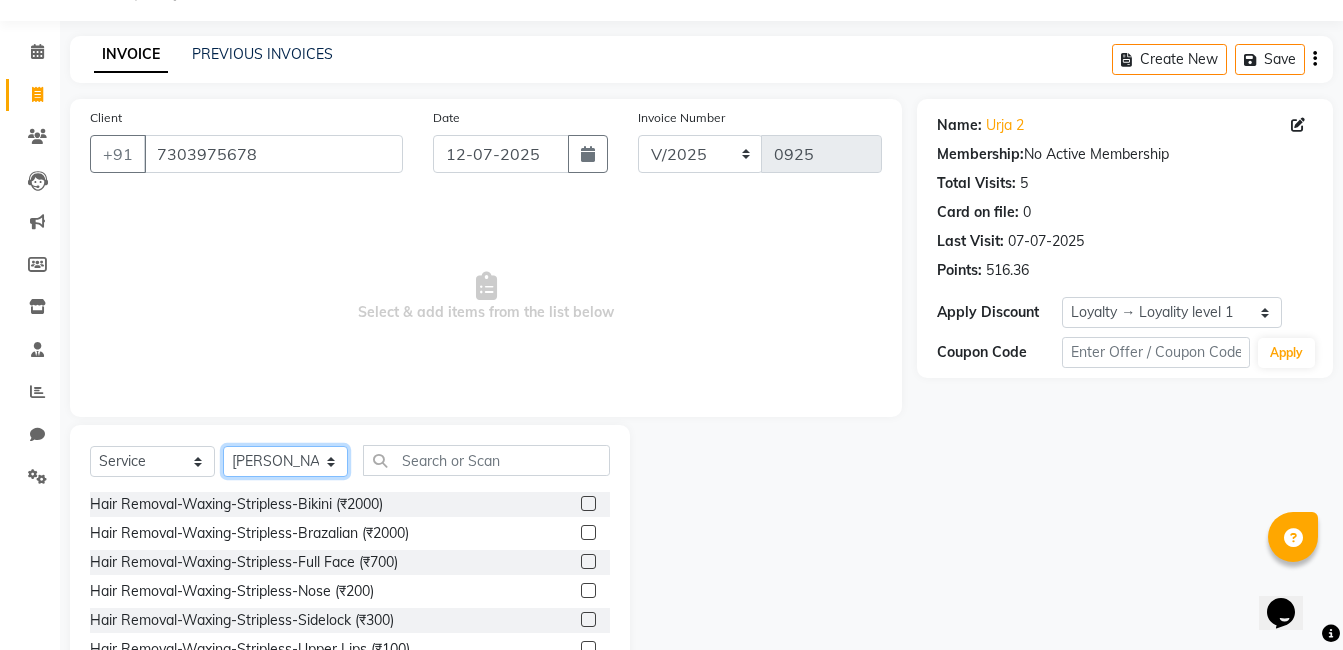 scroll, scrollTop: 151, scrollLeft: 0, axis: vertical 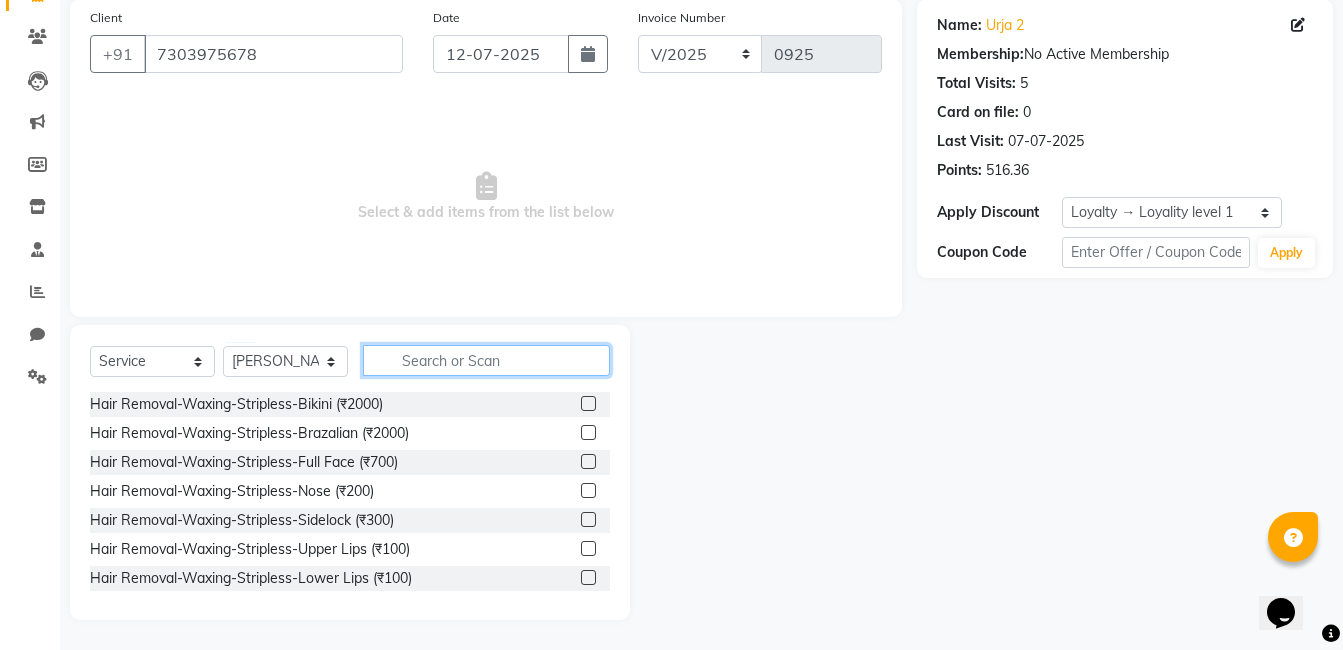 click 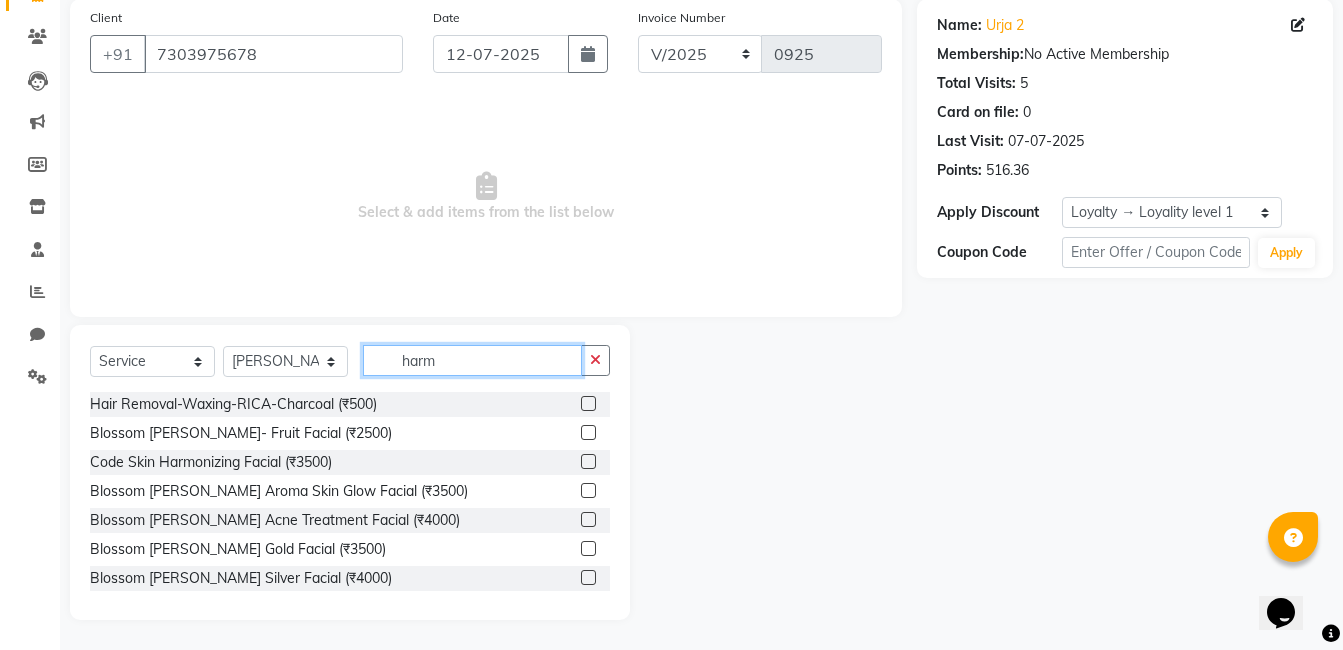 scroll, scrollTop: 0, scrollLeft: 0, axis: both 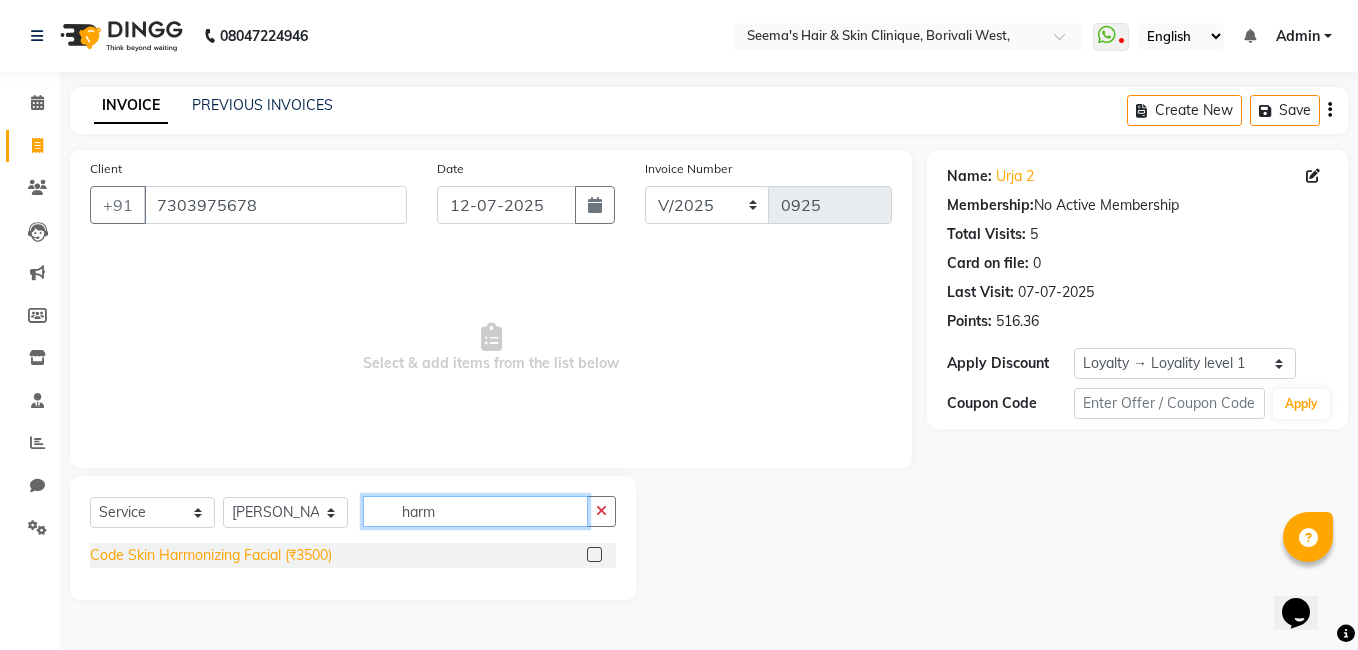 type on "harm" 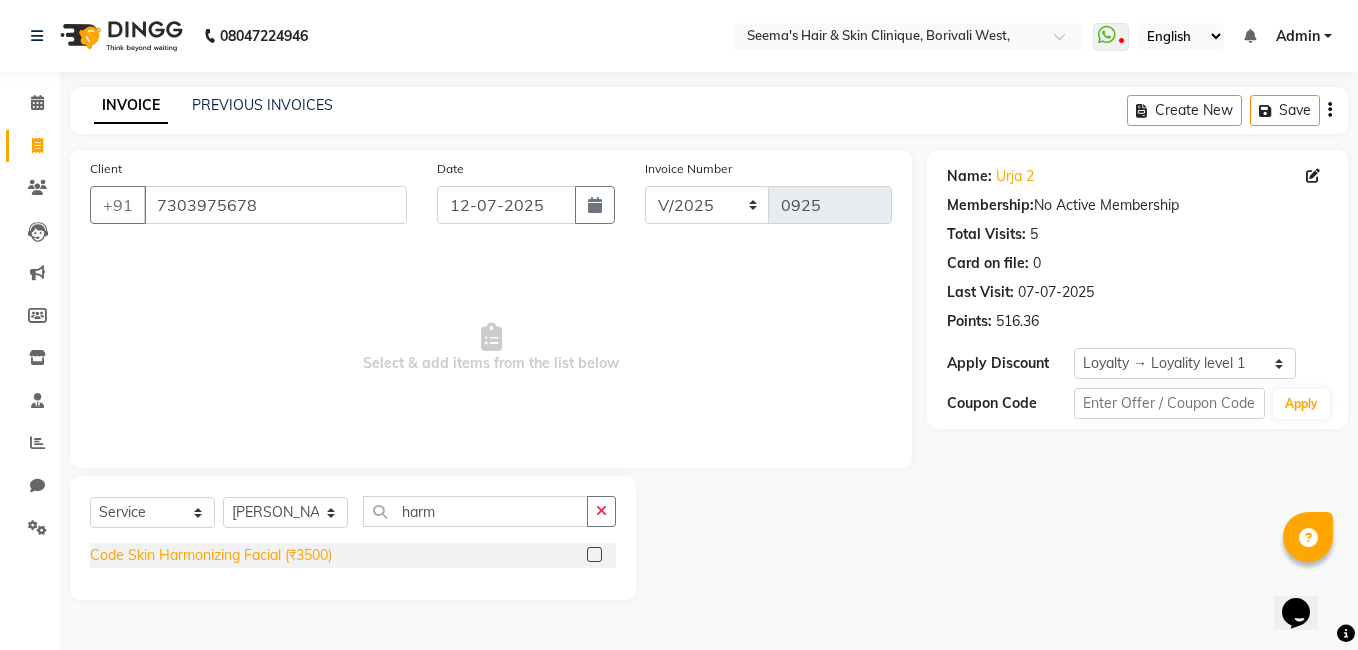 click on "Code Skin Harmonizing Facial (₹3500)" 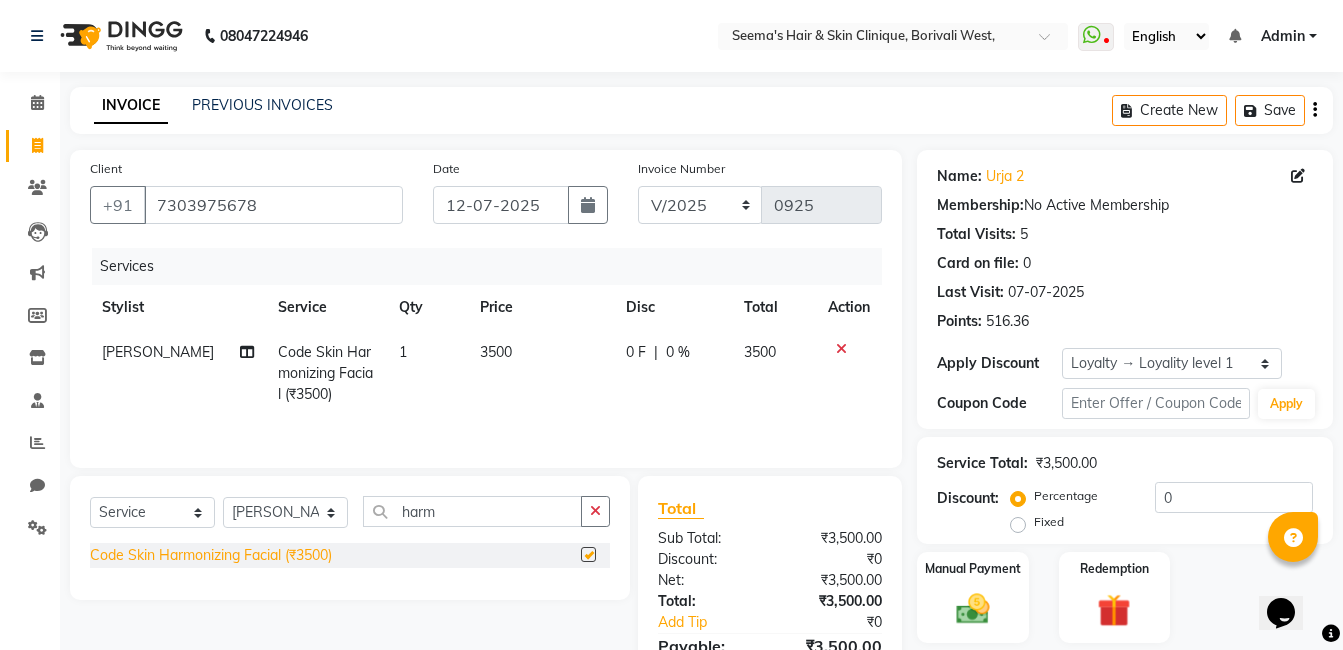 checkbox on "false" 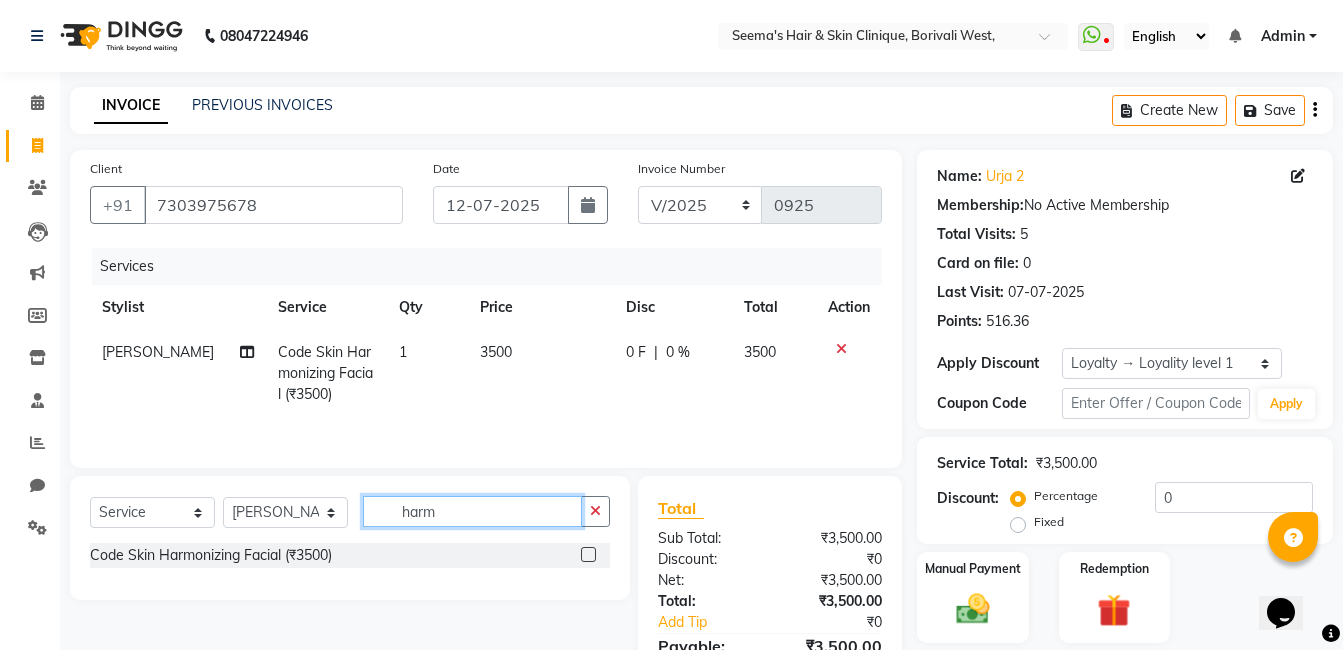 click on "harm" 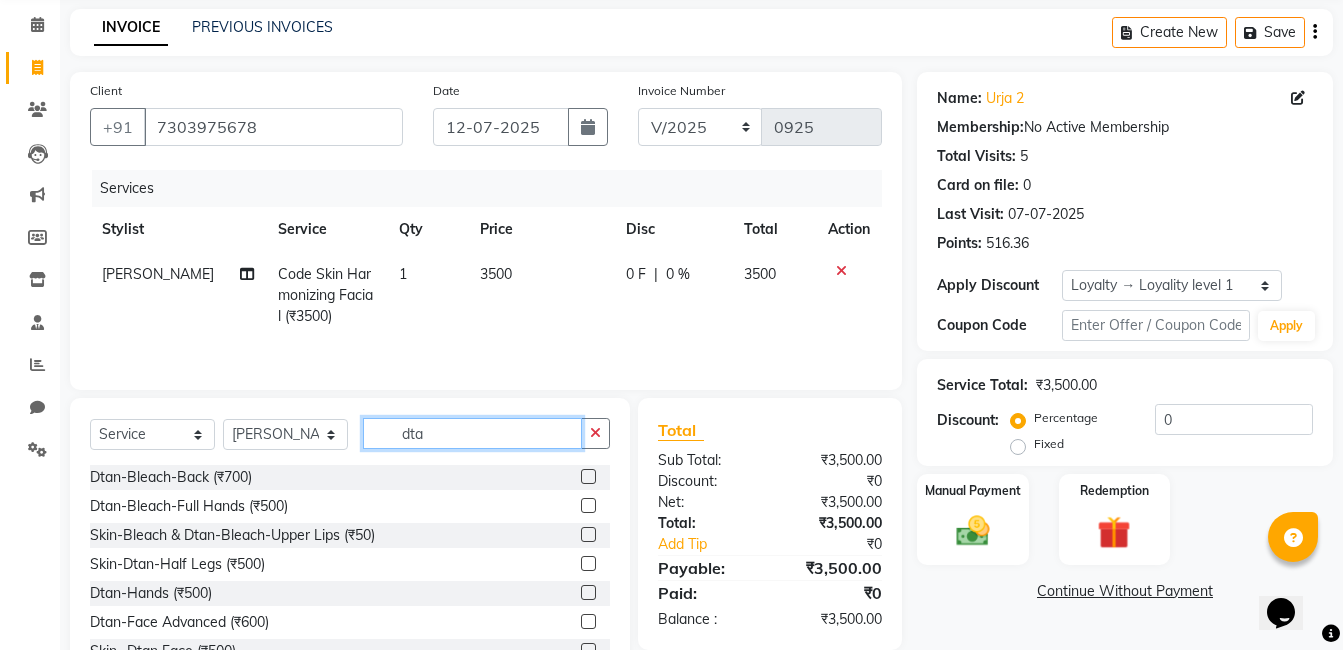 scroll, scrollTop: 151, scrollLeft: 0, axis: vertical 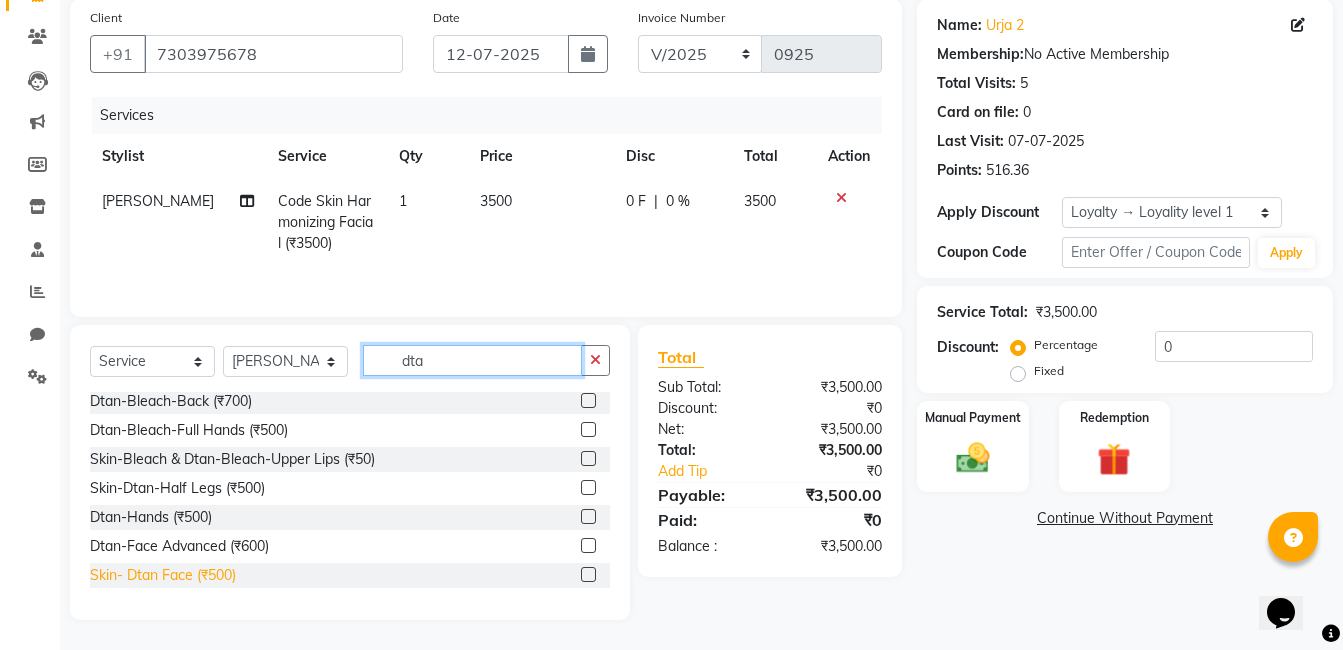 type on "dta" 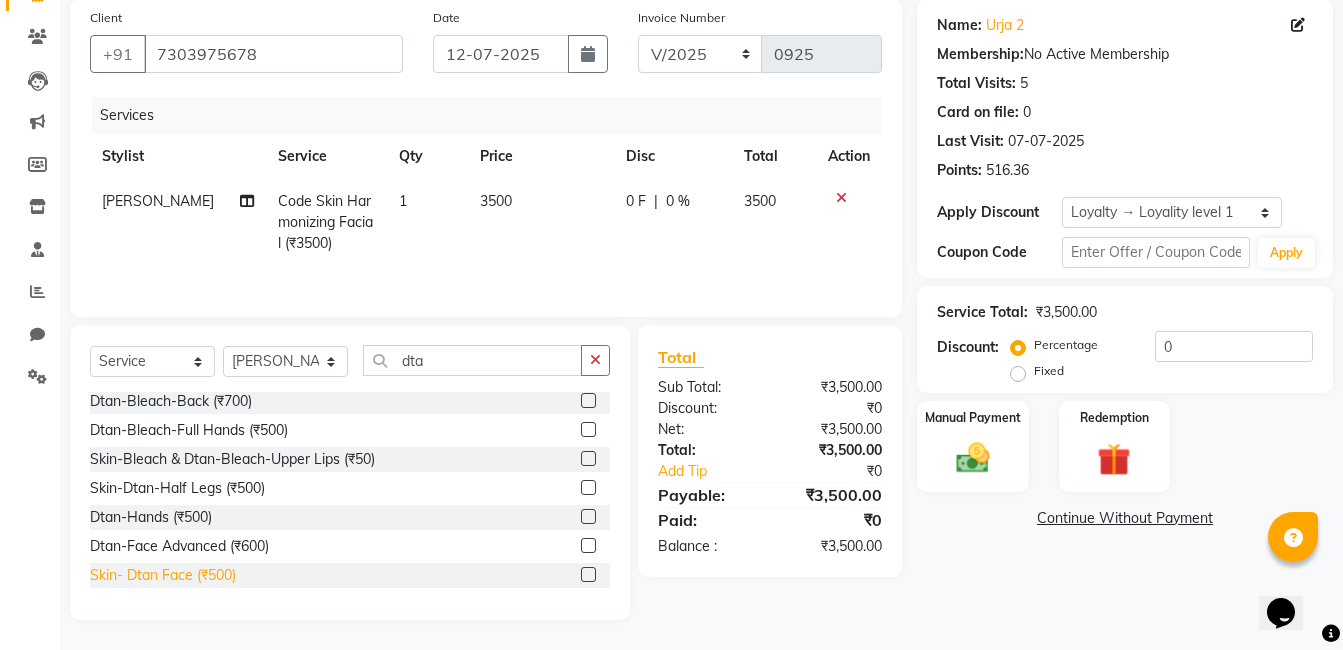 click on "Skin- Dtan Face (₹500)" 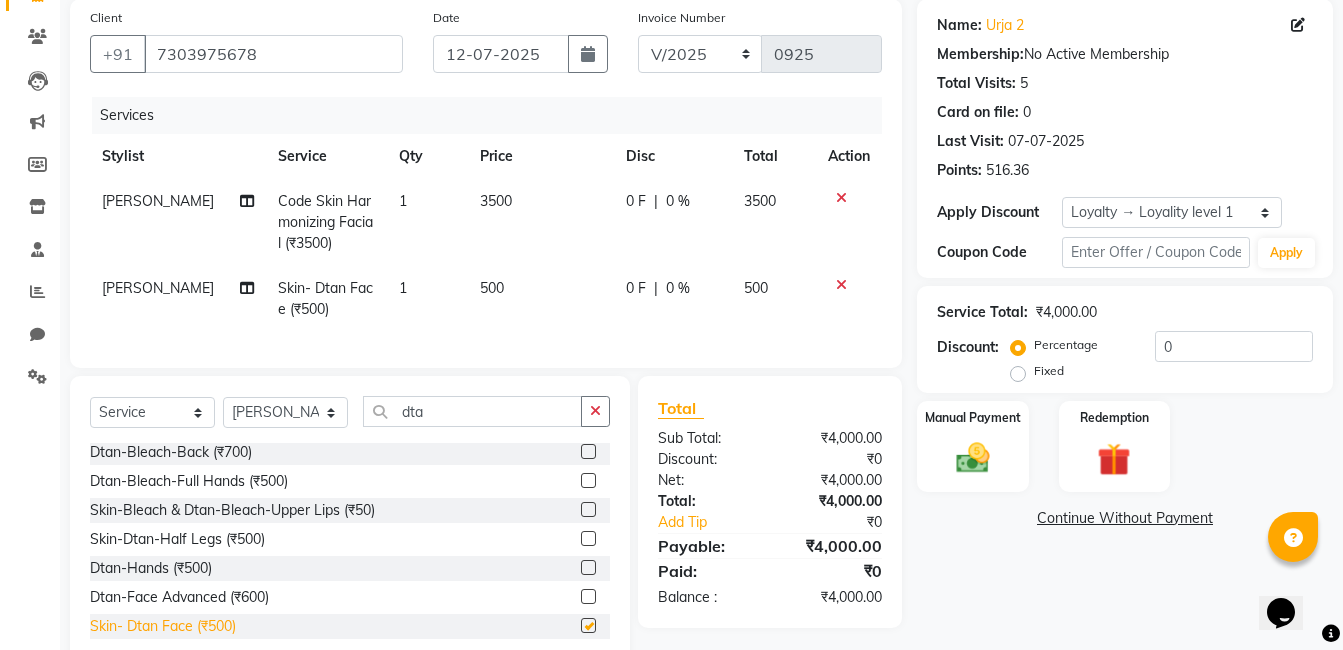 checkbox on "false" 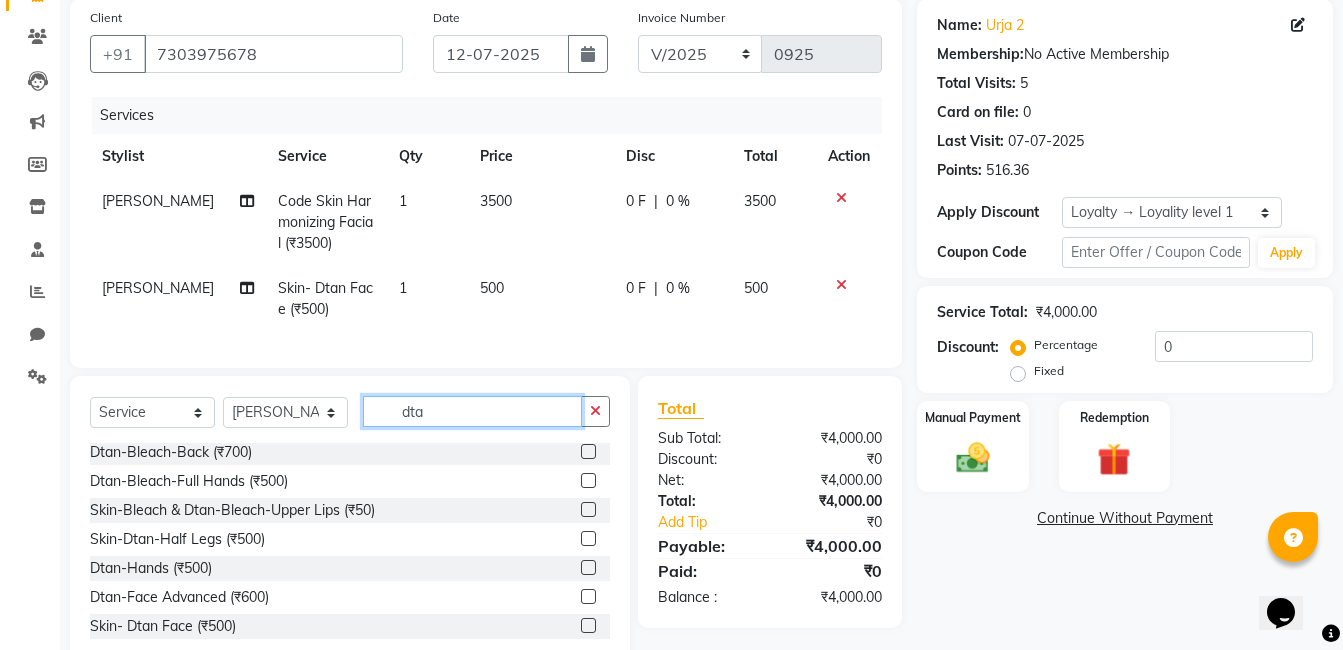 click on "dta" 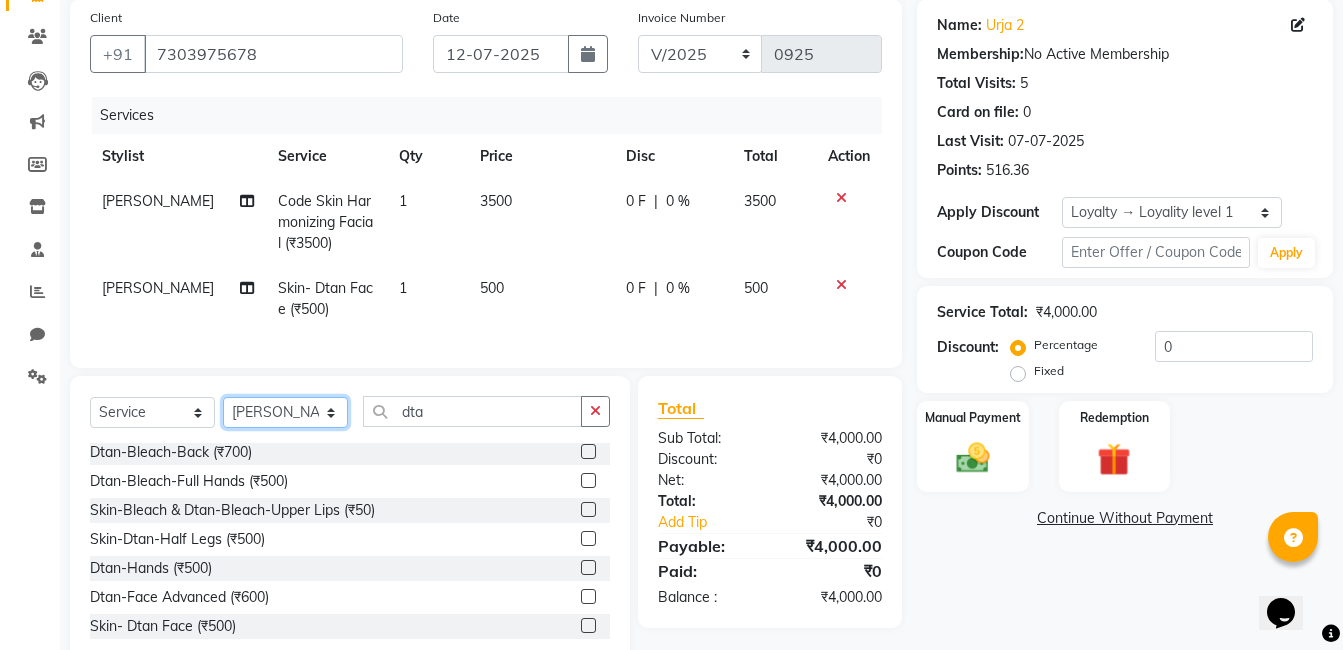 click on "Select Stylist [PERSON_NAME] [PERSON_NAME] [PERSON_NAME] [PERSON_NAME] [PERSON_NAME] [PERSON_NAME] [PERSON_NAME] Intern [PERSON_NAME]" 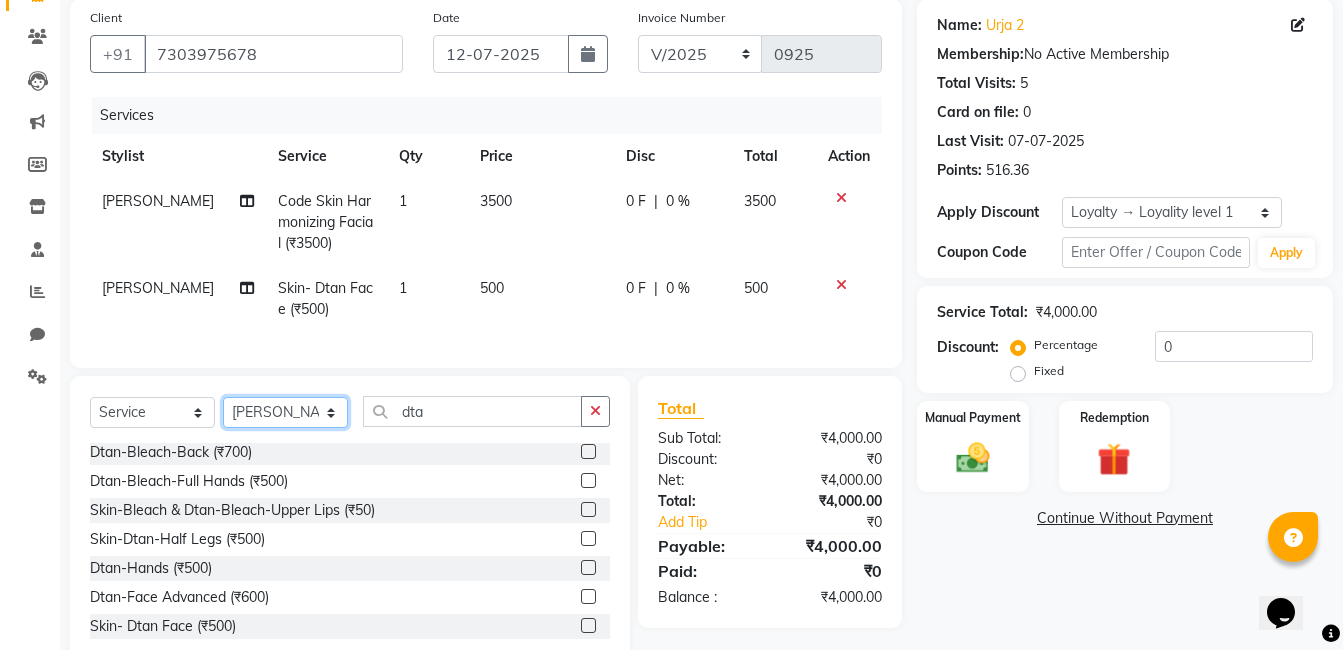 select on "78302" 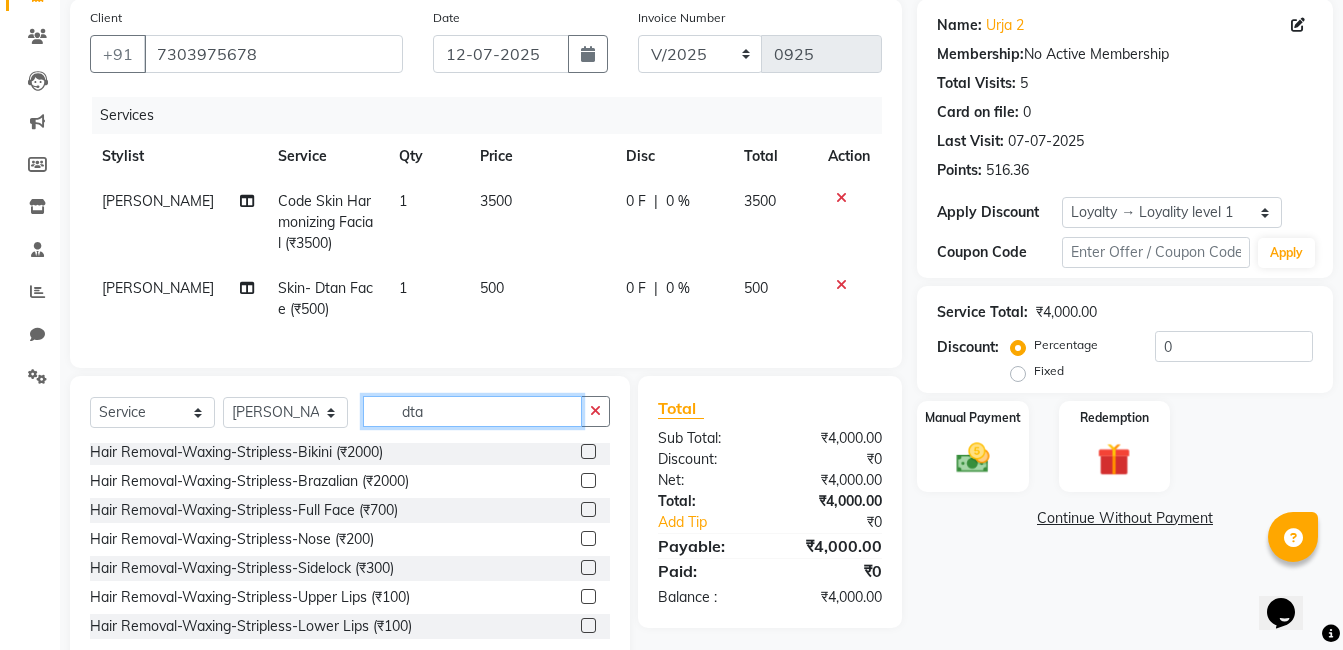 click on "dta" 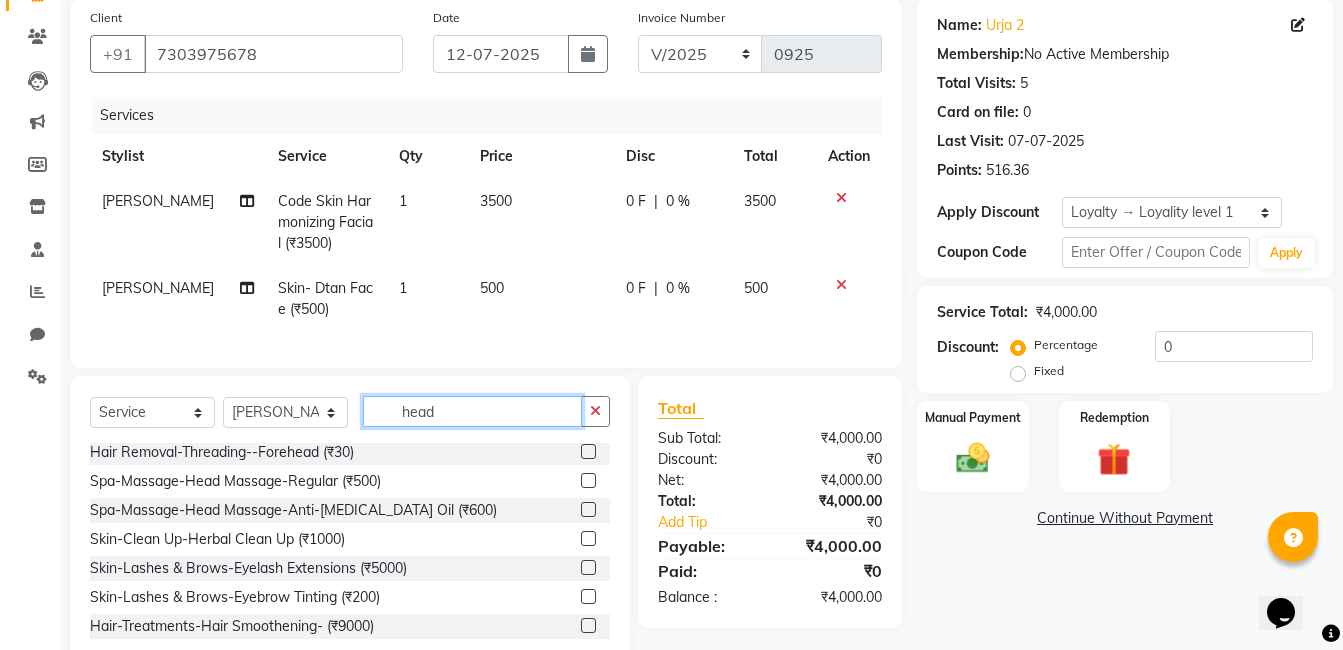 scroll, scrollTop: 0, scrollLeft: 0, axis: both 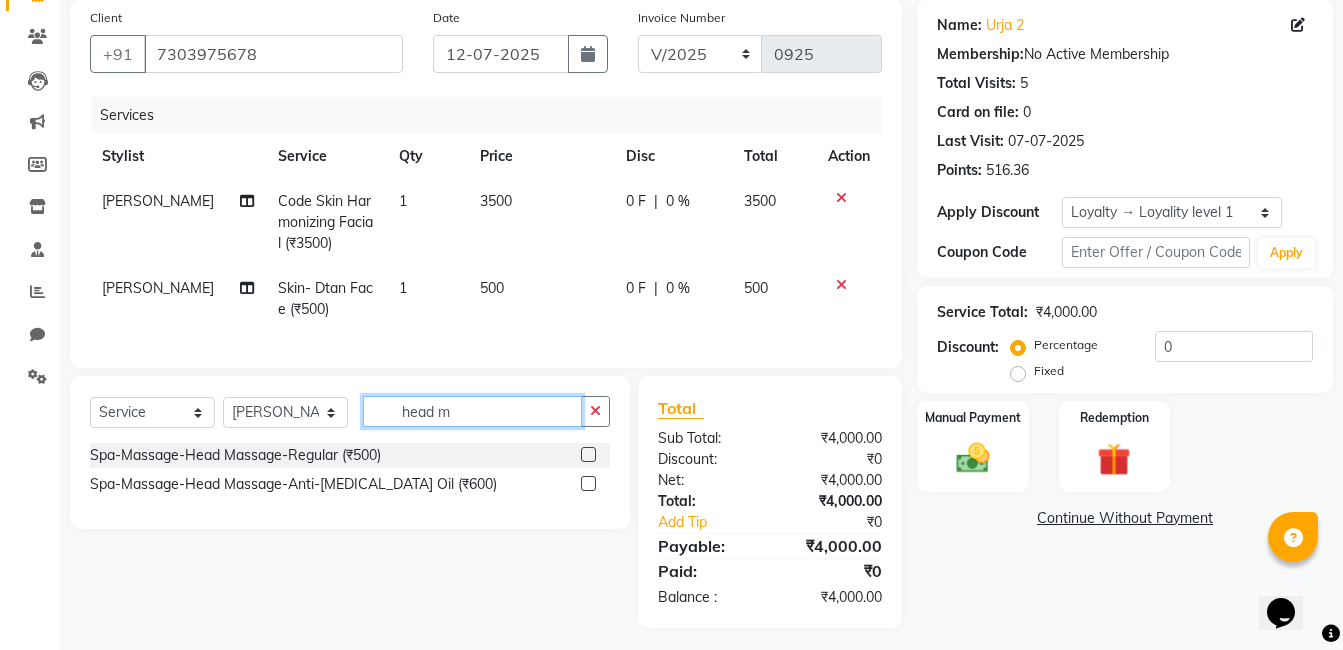 type on "head m" 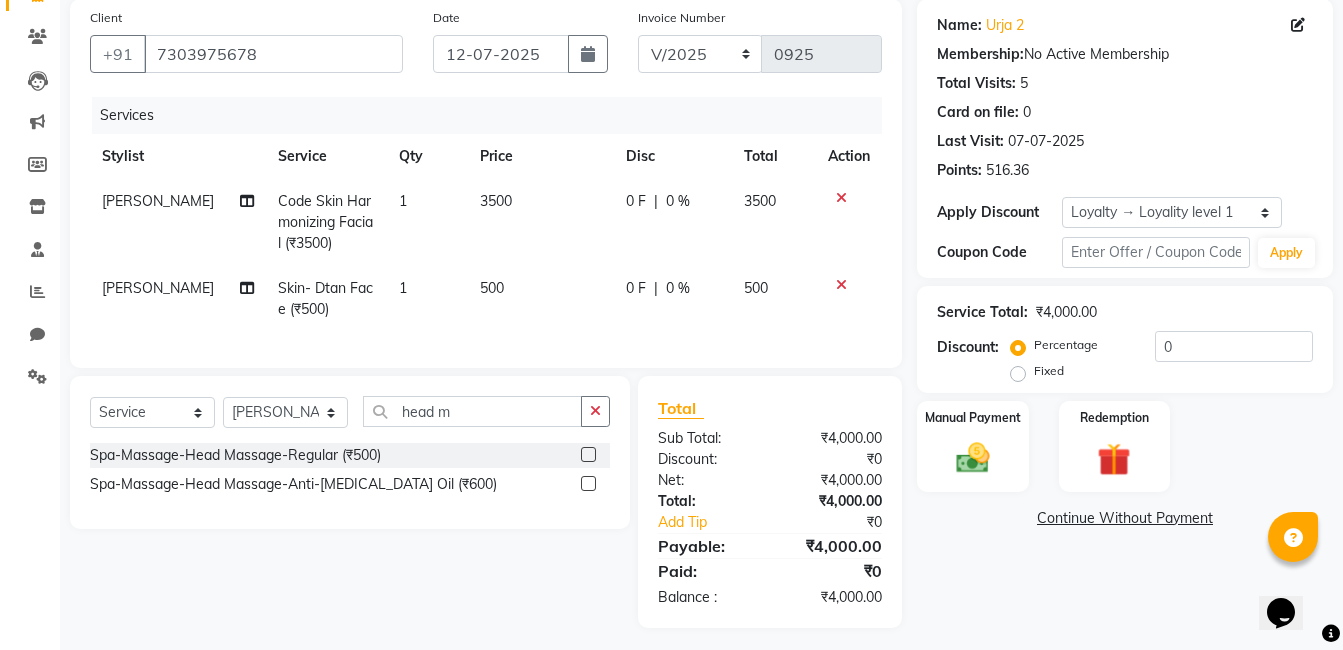 click on "Select  Service  Product  Membership  Package Voucher Prepaid Gift Card  Select Stylist [PERSON_NAME] [PERSON_NAME] [PERSON_NAME] [PERSON_NAME] [PERSON_NAME] [PERSON_NAME] [PERSON_NAME] Intern [PERSON_NAME] head m" 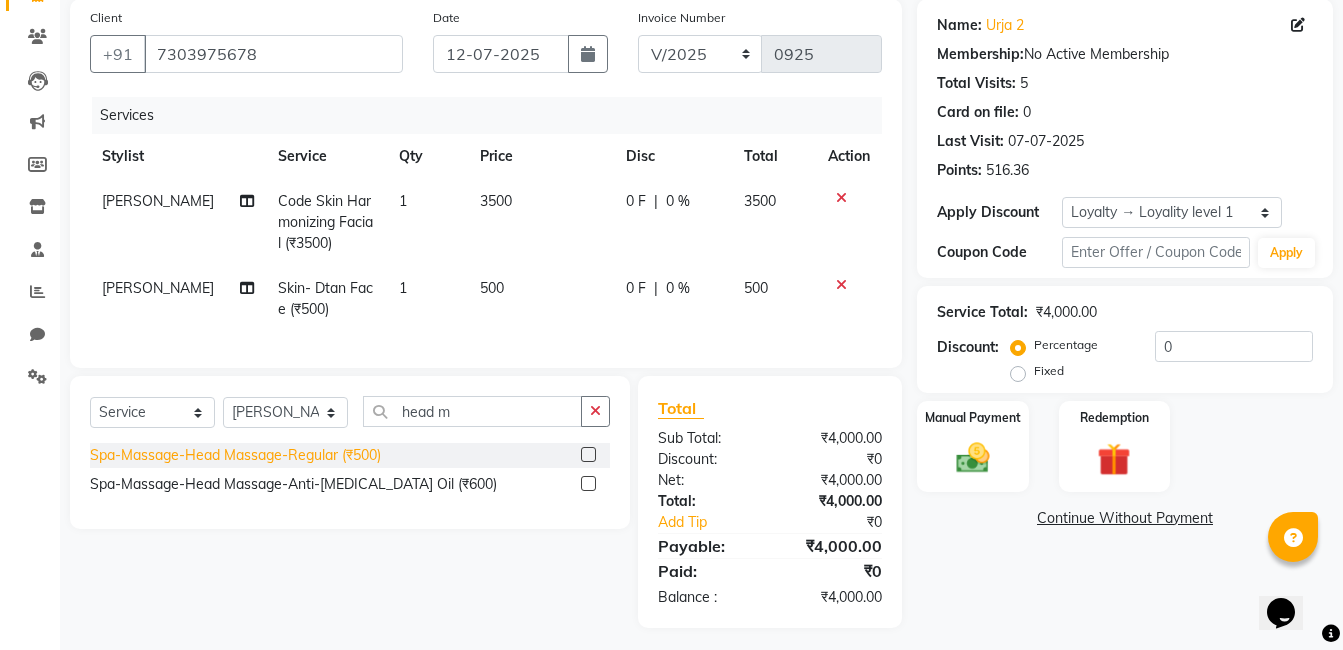 click on "Spa-Massage-Head Massage-Regular (₹500)" 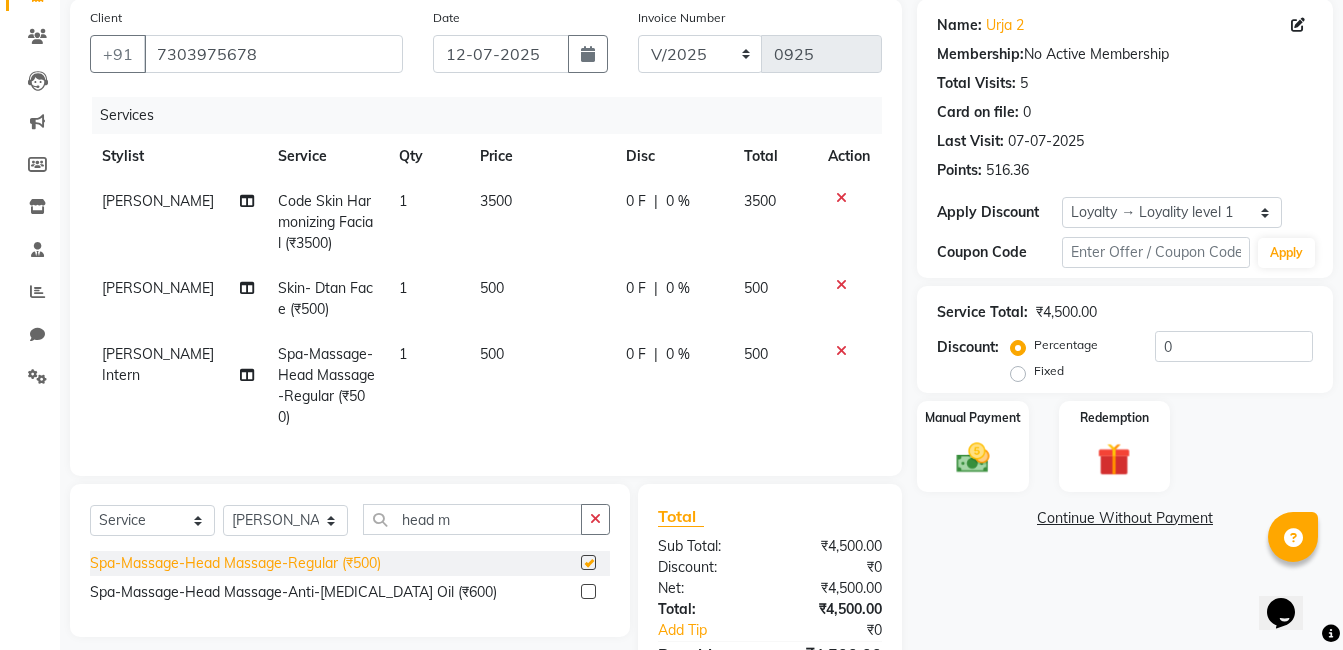 checkbox on "false" 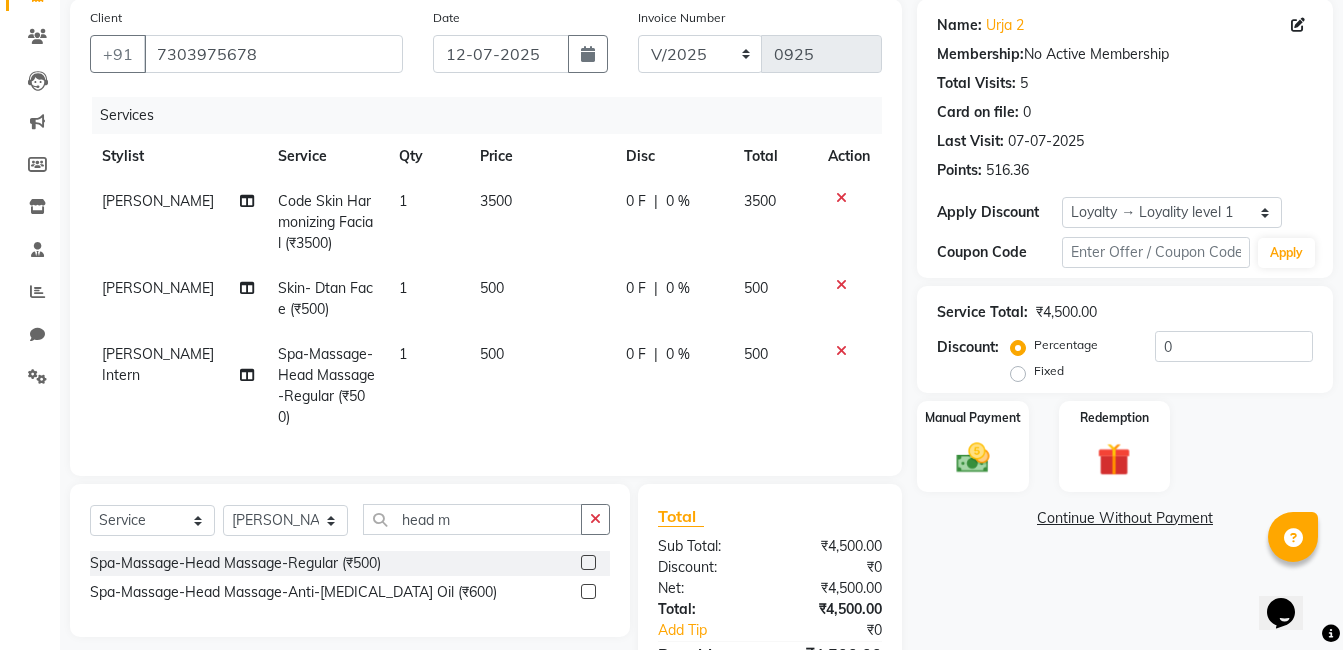 click on "3500" 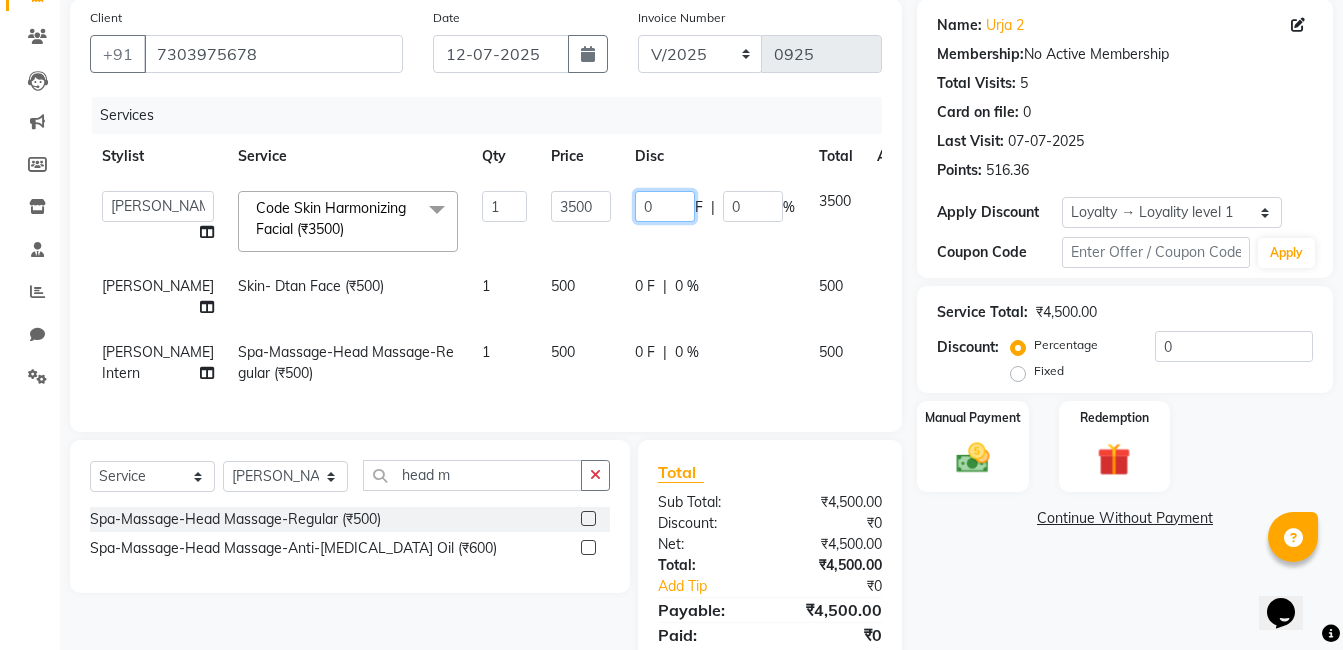 click on "0" 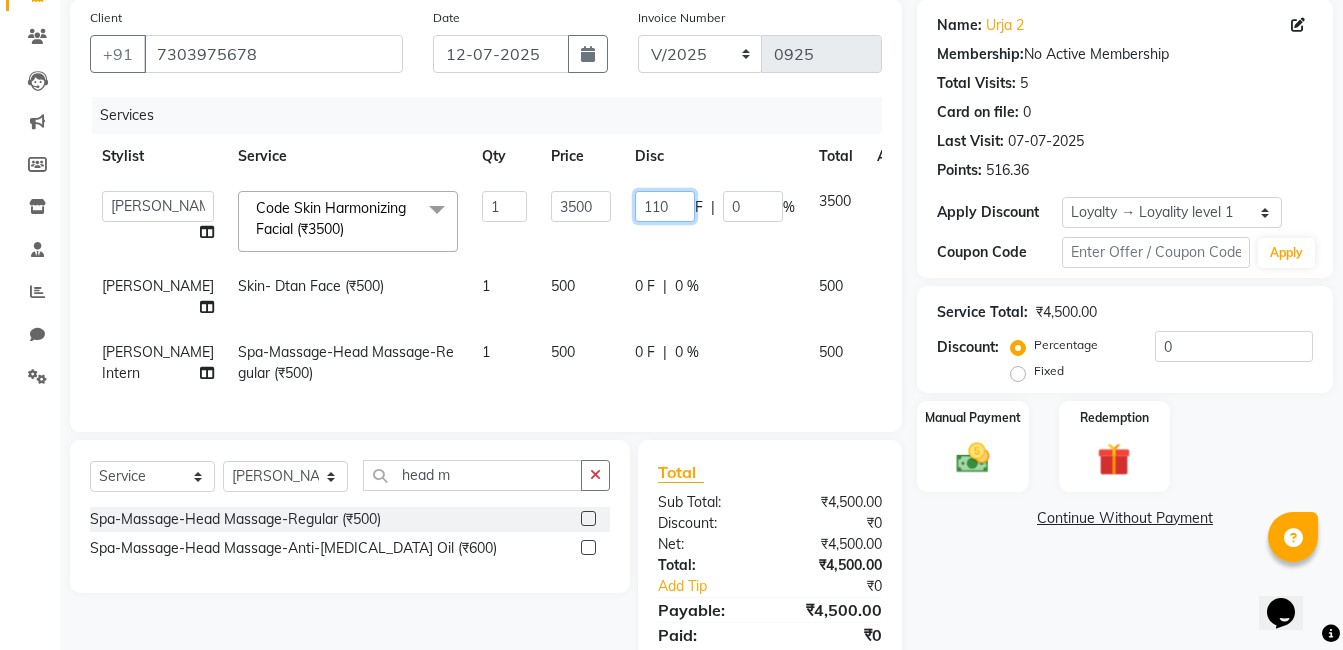 type on "1100" 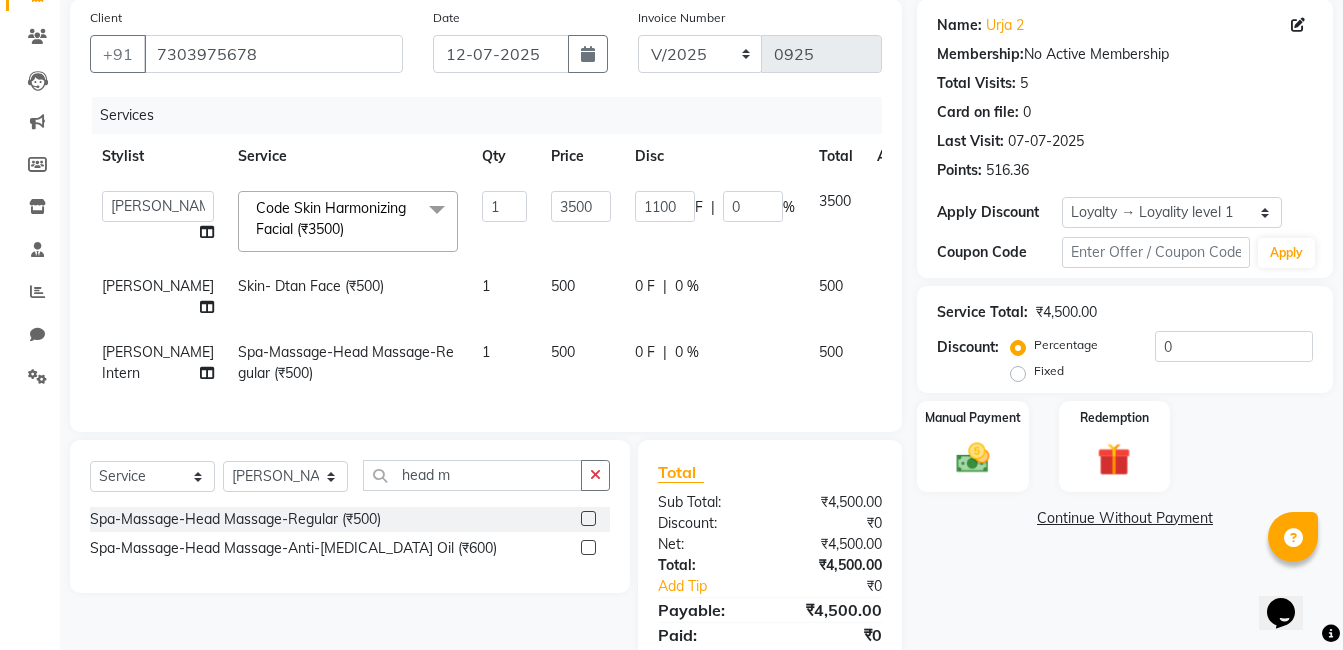 click on "0 F | 0 %" 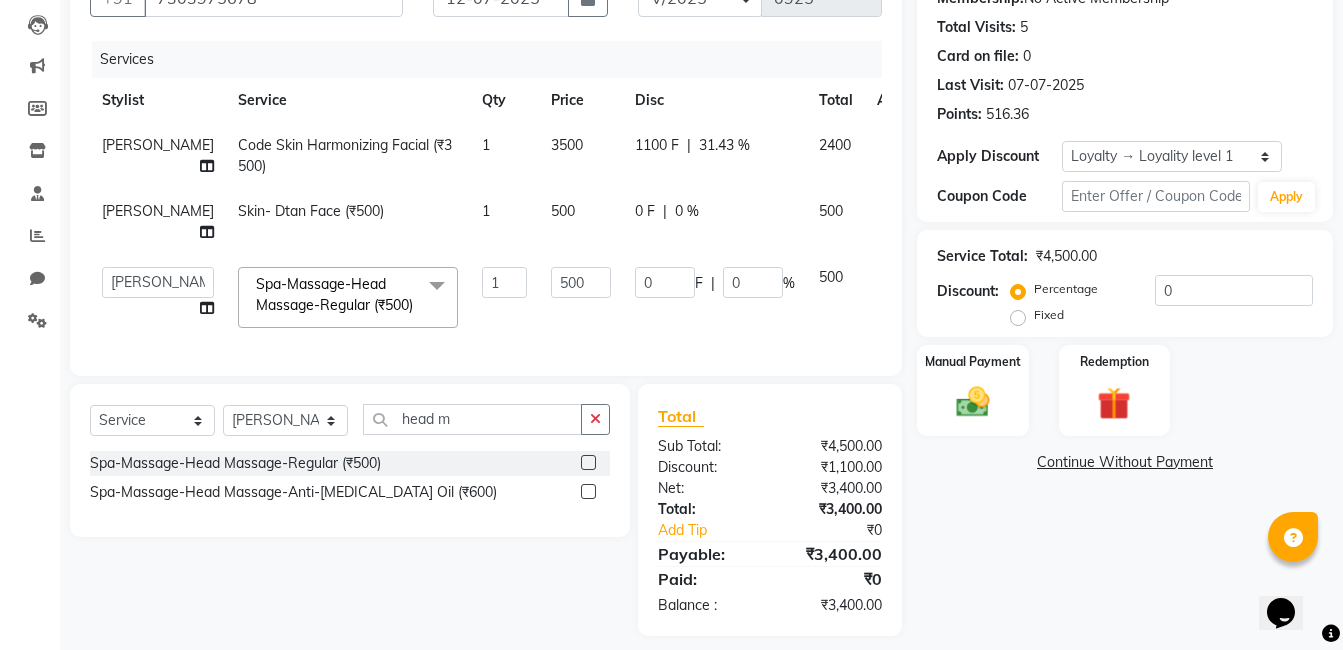scroll, scrollTop: 301, scrollLeft: 0, axis: vertical 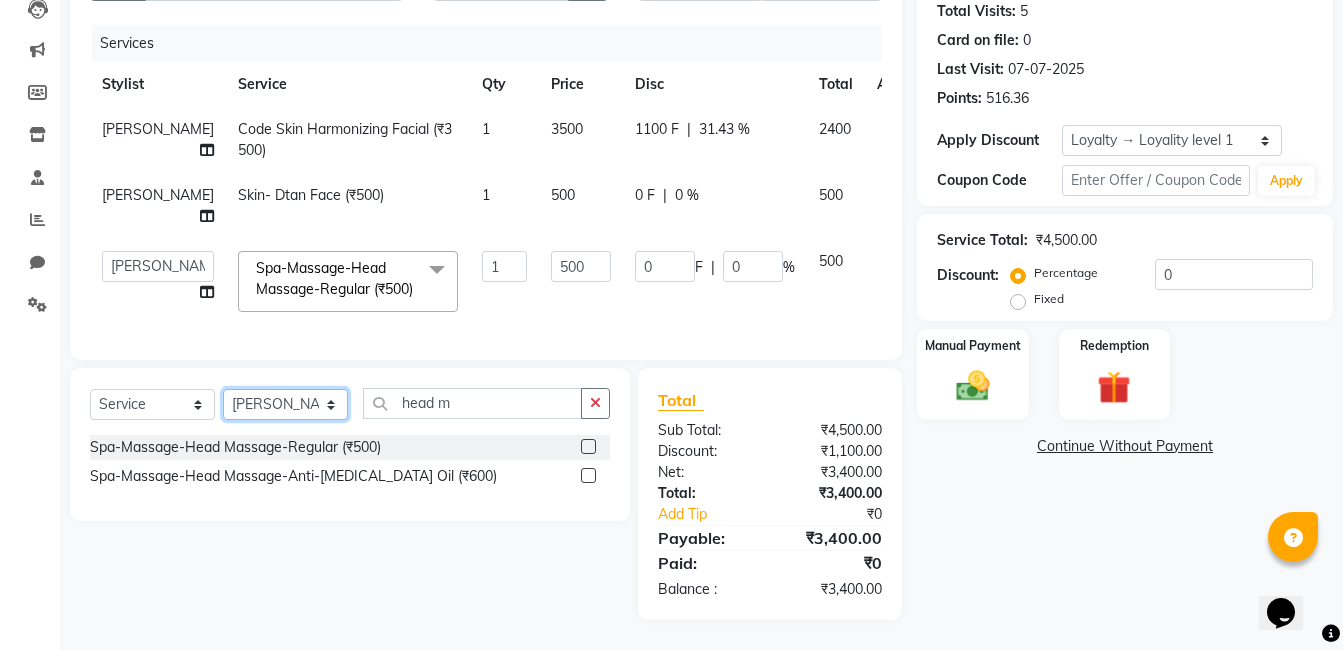 click on "Select Stylist [PERSON_NAME] [PERSON_NAME] [PERSON_NAME] [PERSON_NAME] [PERSON_NAME] [PERSON_NAME] [PERSON_NAME] Intern [PERSON_NAME]" 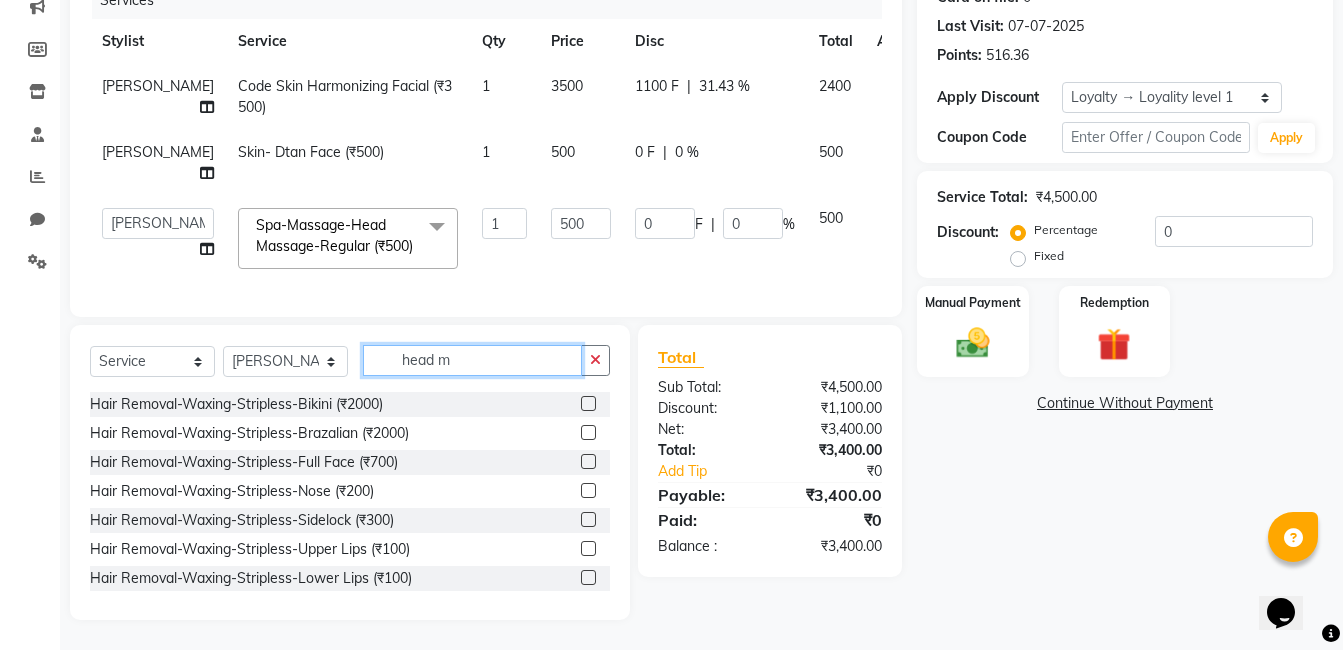 click on "head m" 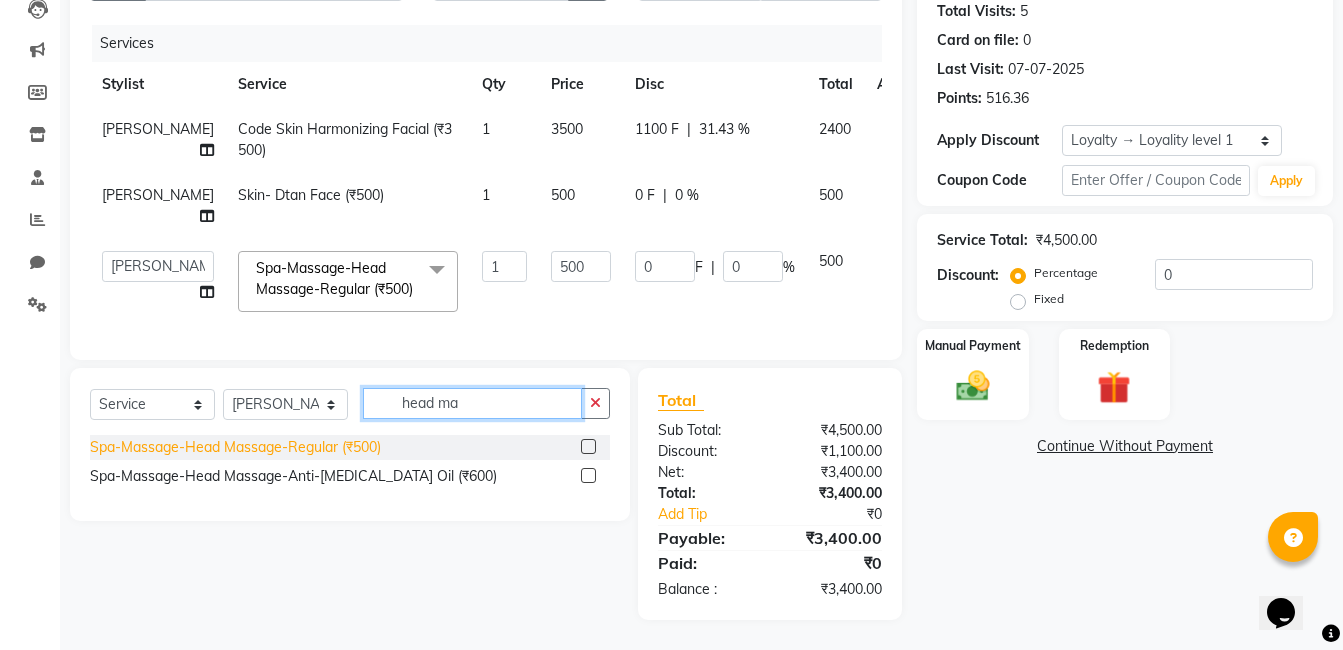 type on "head ma" 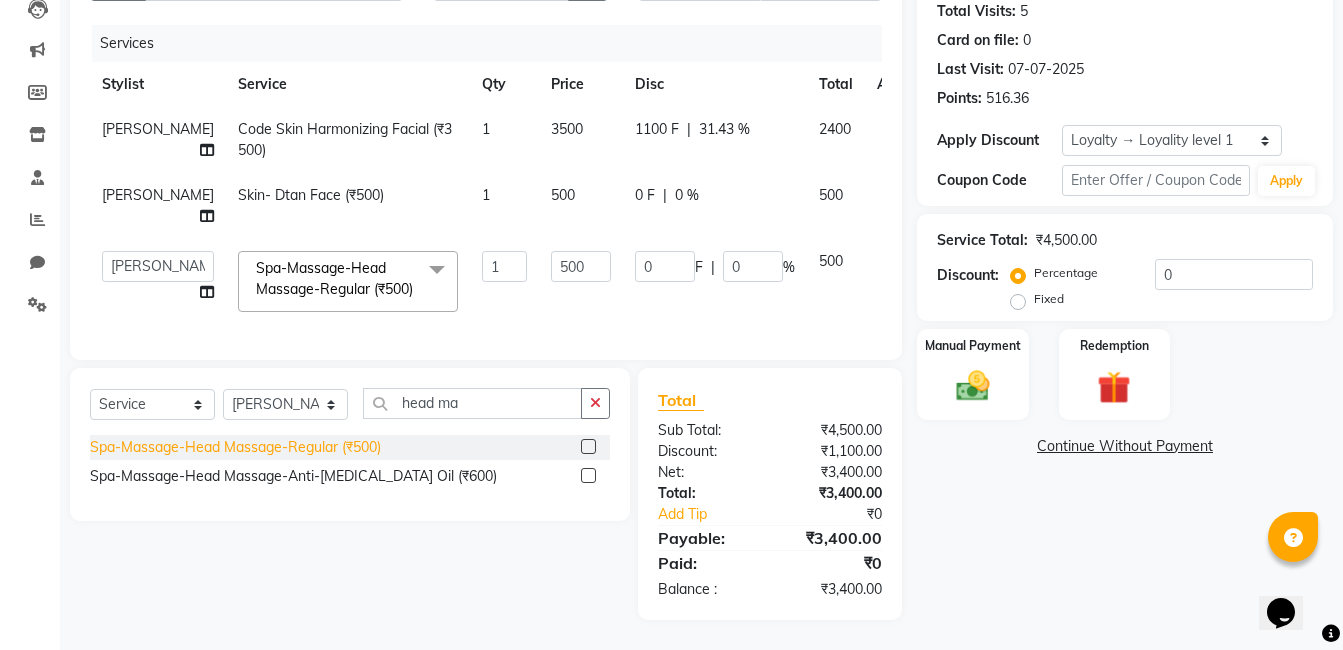click on "Spa-Massage-Head Massage-Regular (₹500)" 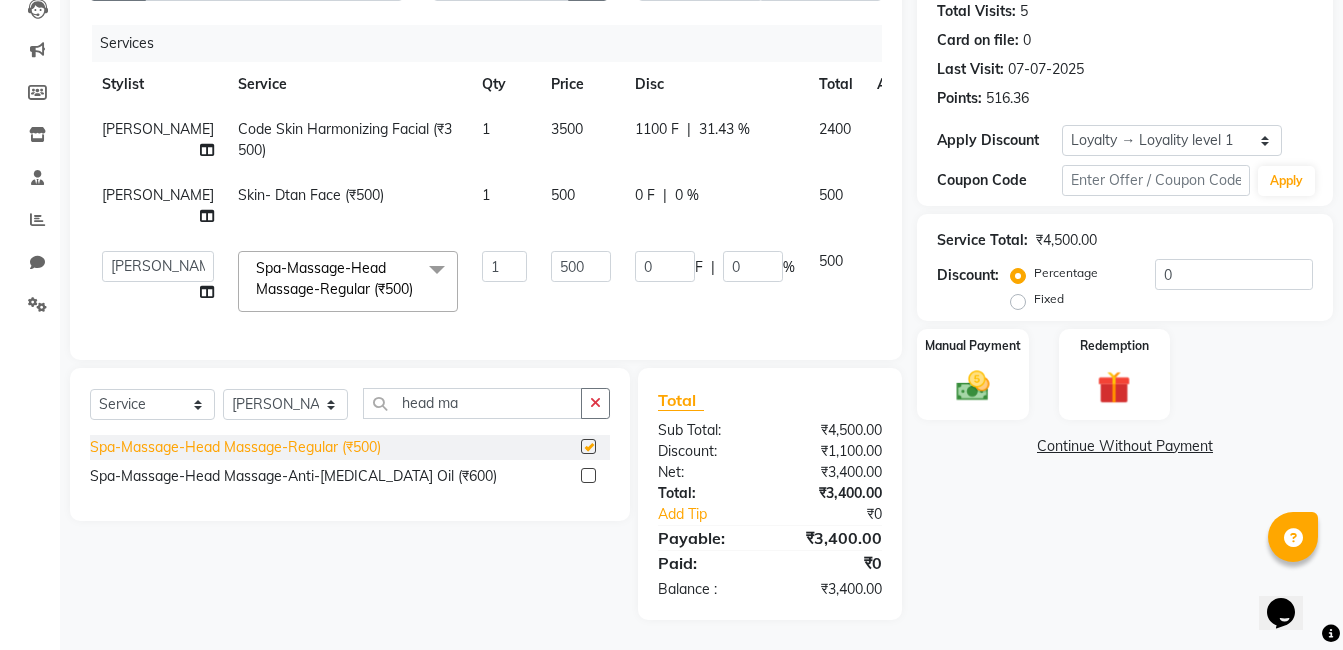 checkbox on "false" 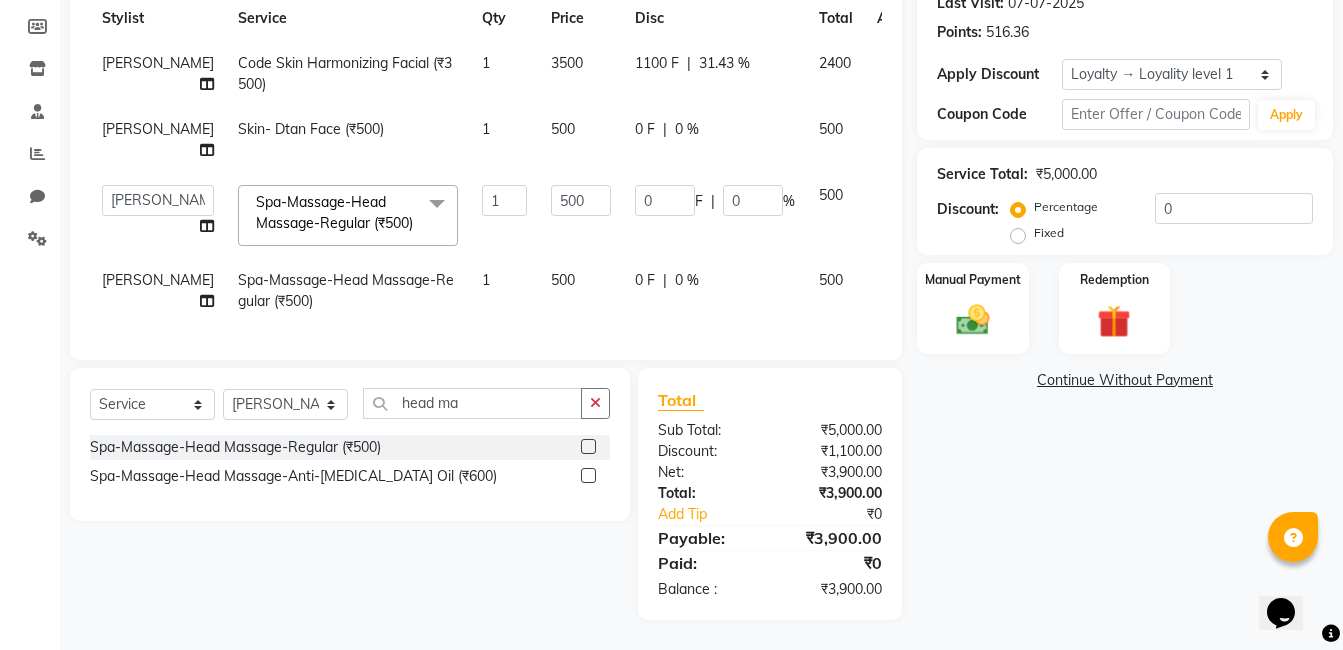 click 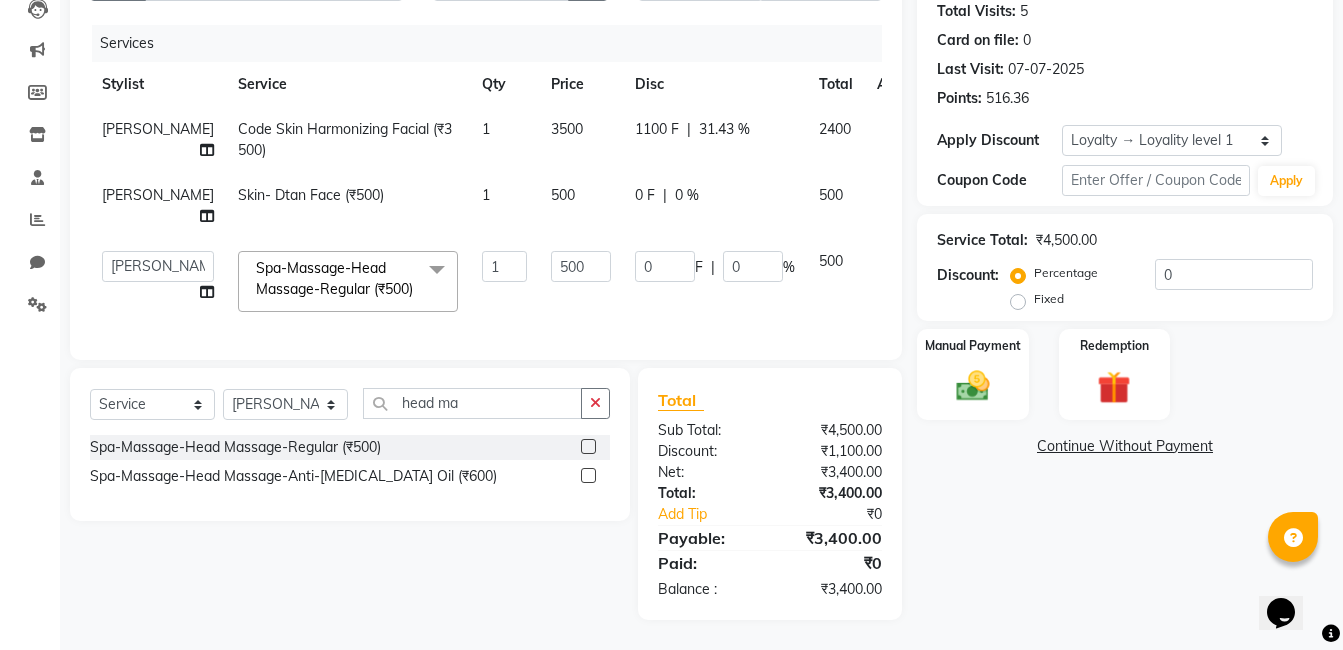 scroll, scrollTop: 239, scrollLeft: 0, axis: vertical 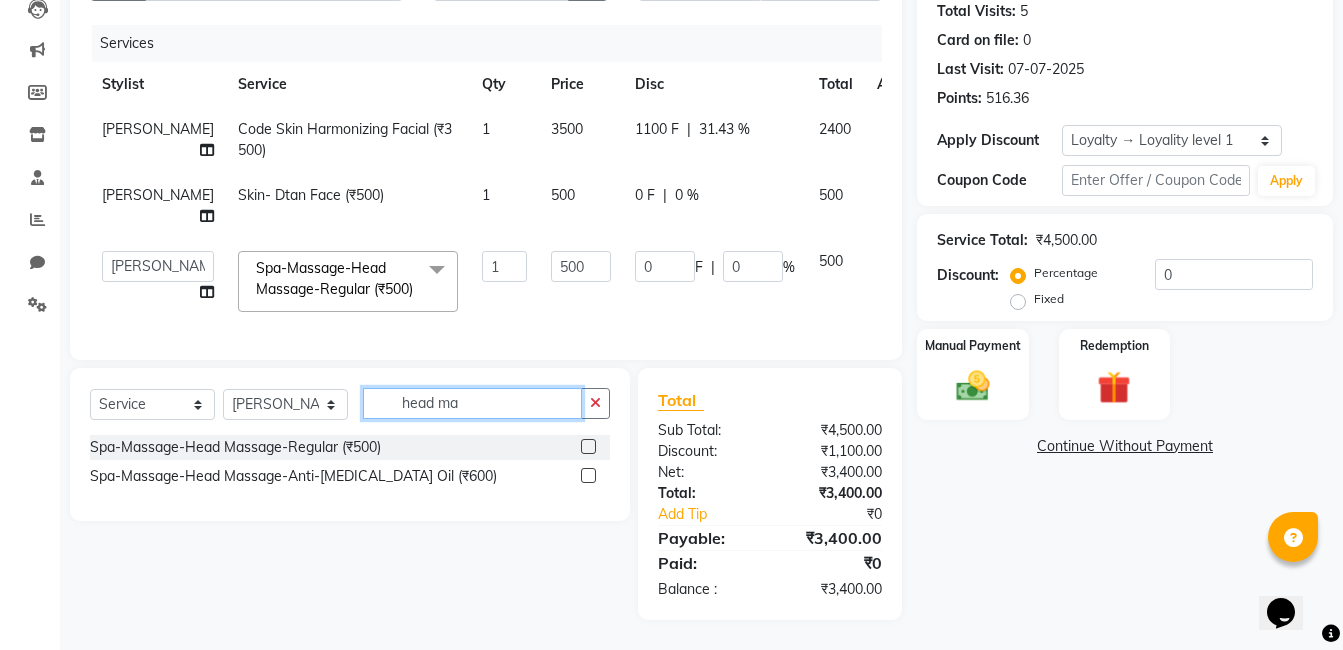 drag, startPoint x: 445, startPoint y: 473, endPoint x: 461, endPoint y: 471, distance: 16.124516 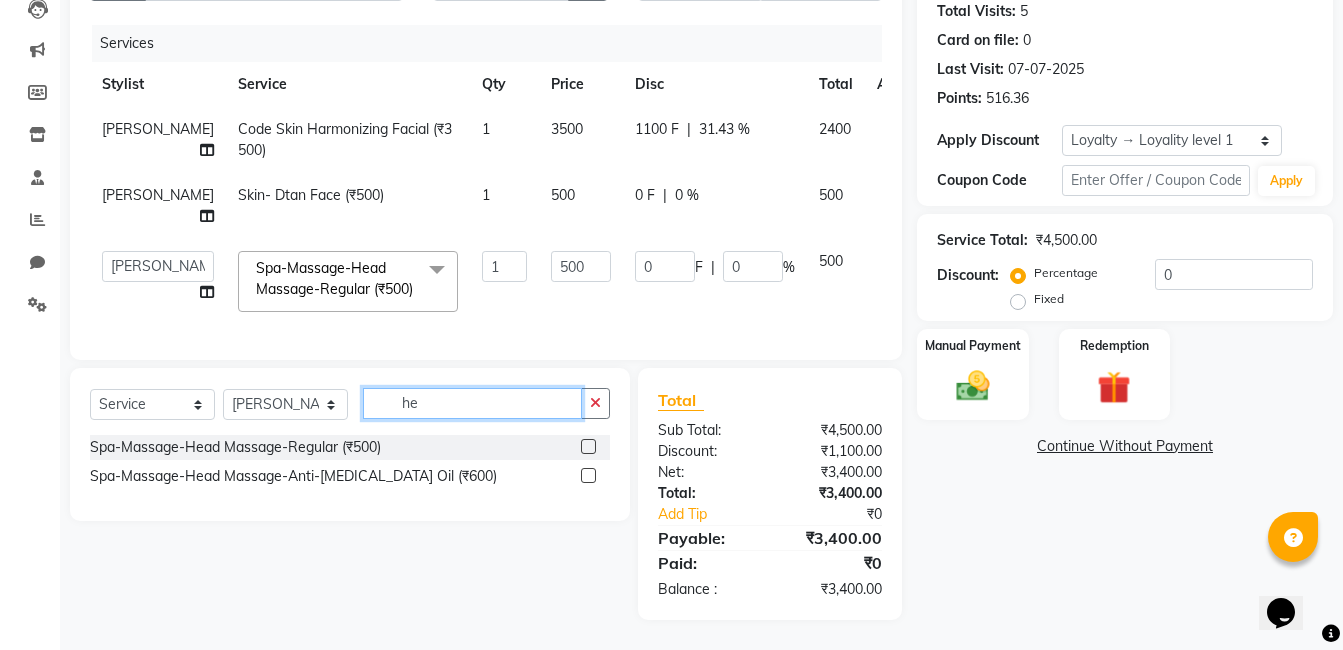 type on "h" 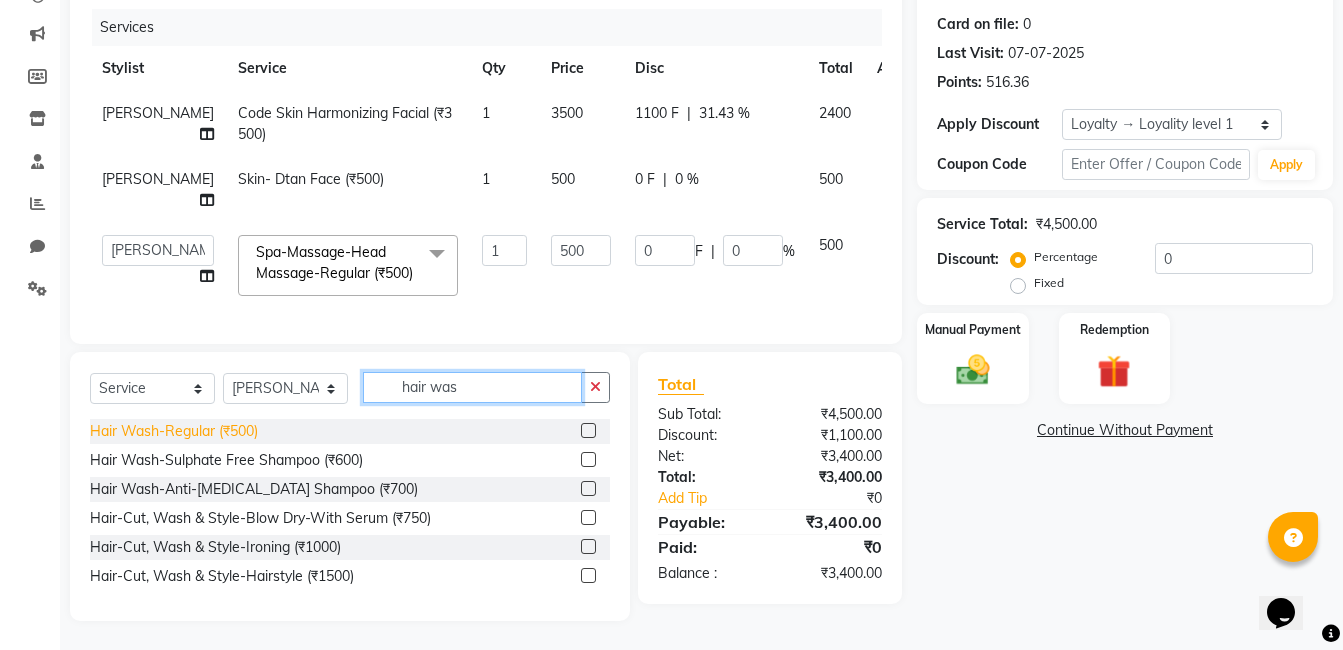 type on "hair was" 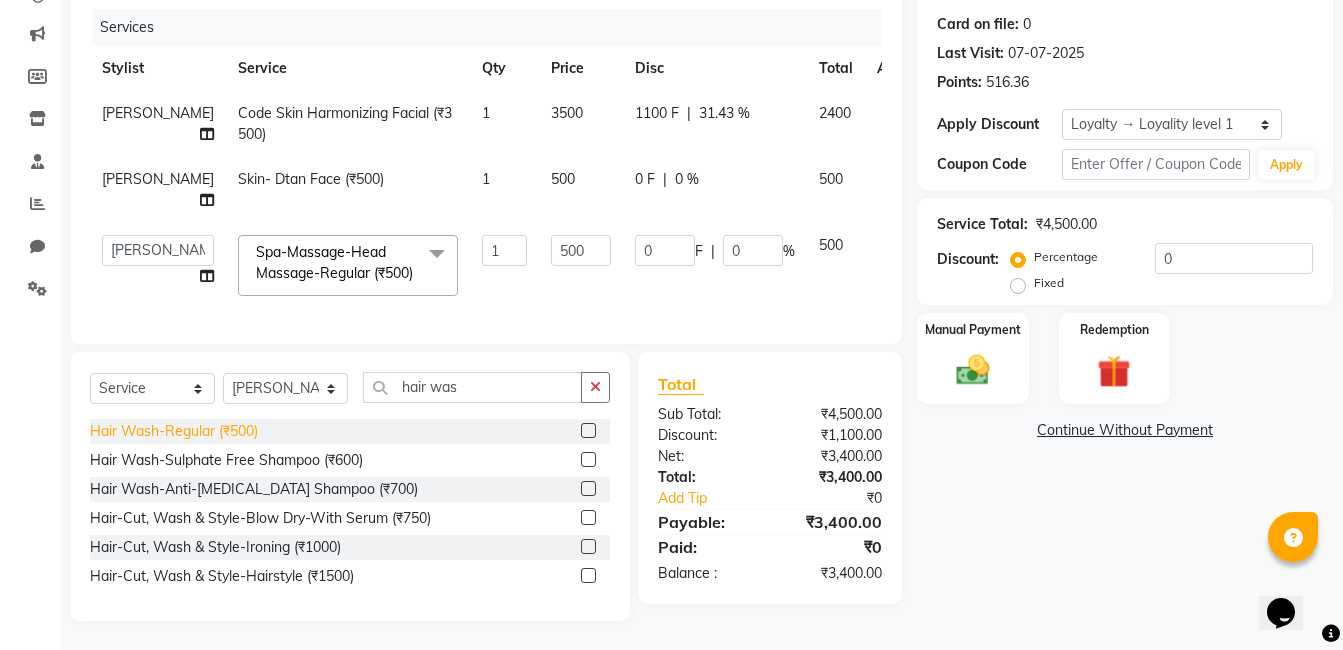 click on "Hair Wash-Regular (₹500)" 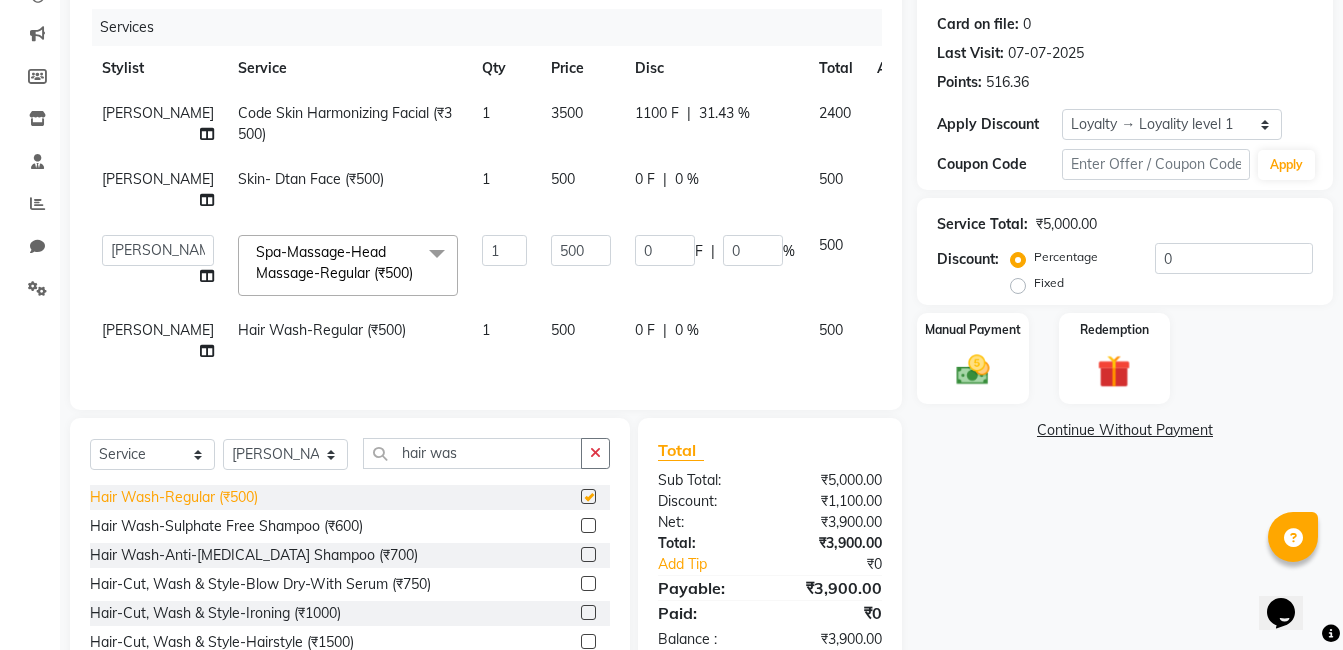 checkbox on "false" 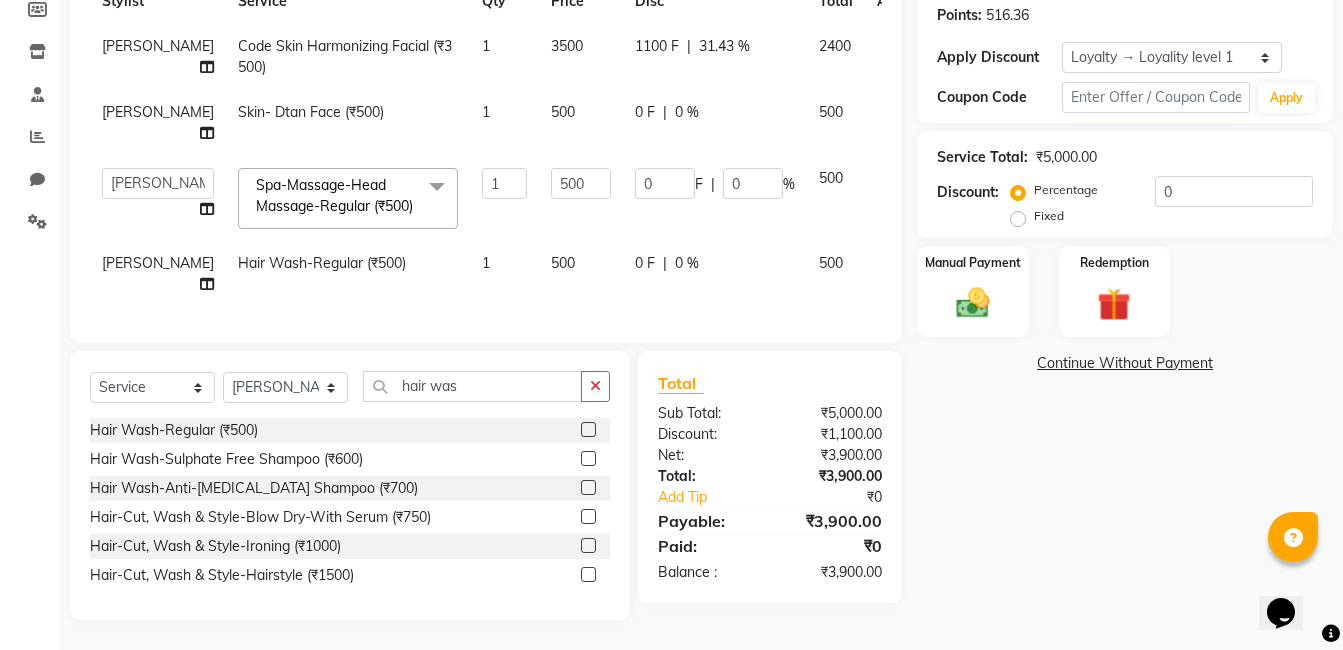 scroll, scrollTop: 405, scrollLeft: 0, axis: vertical 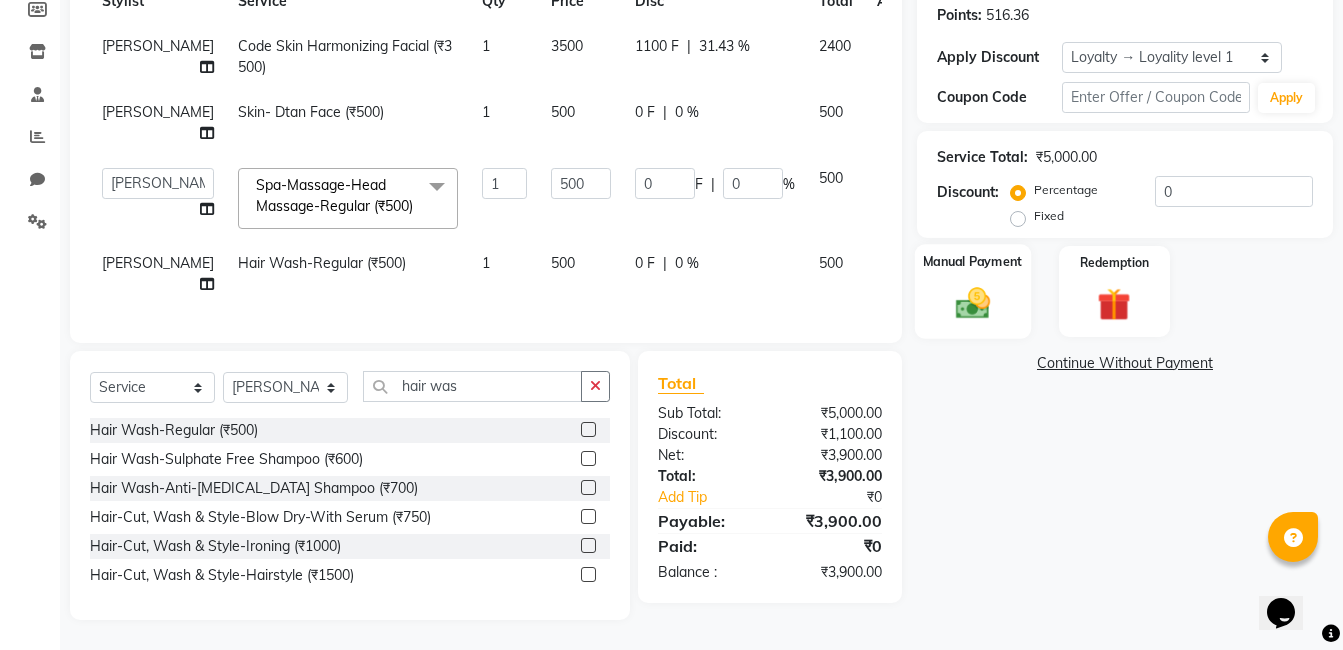 click 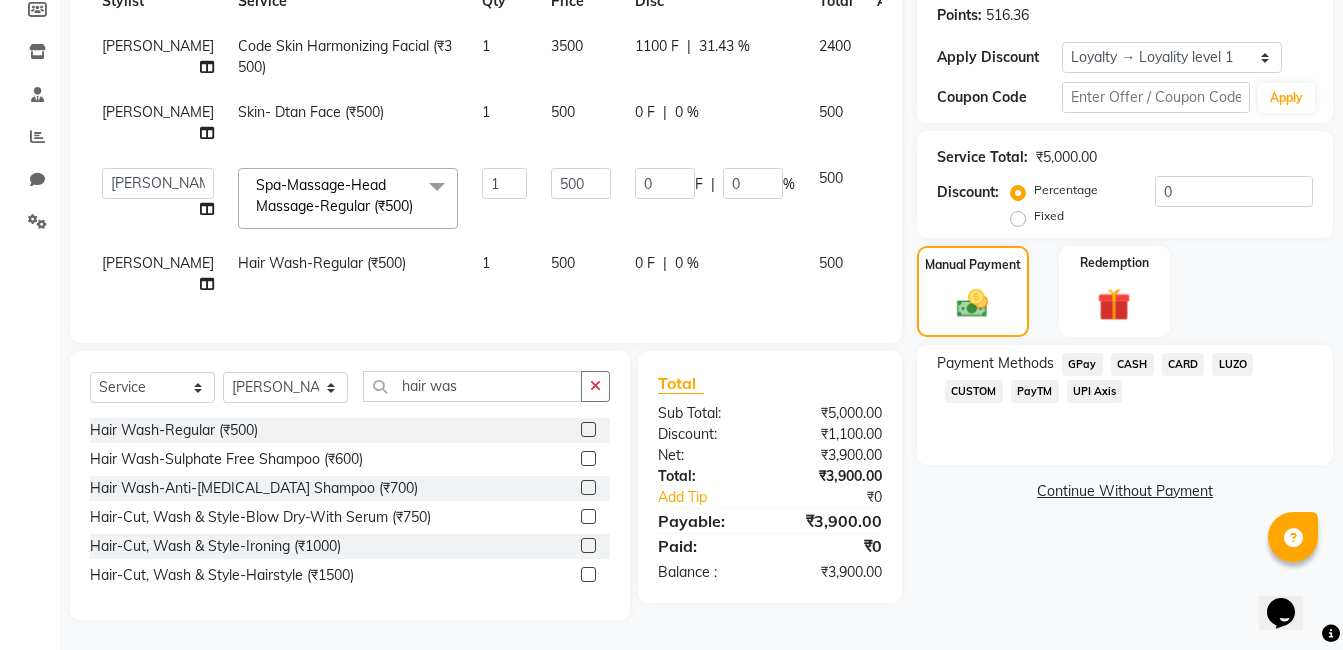 click on "GPay" 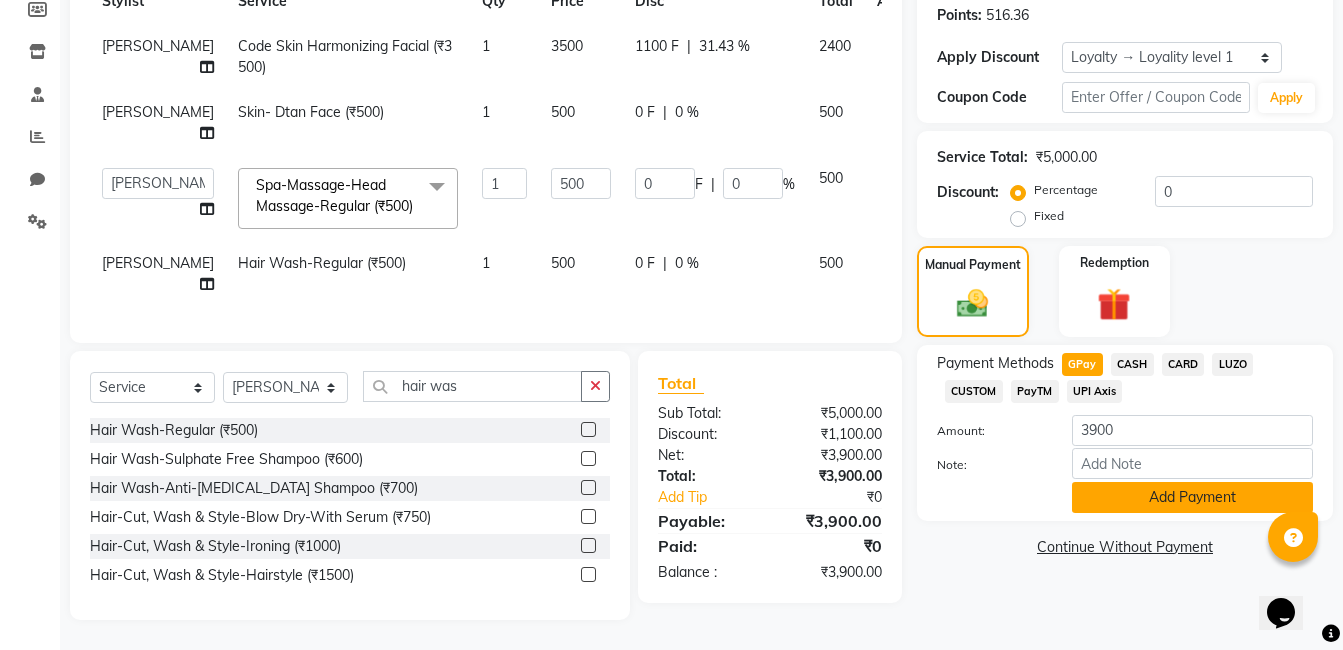 click on "Add Payment" 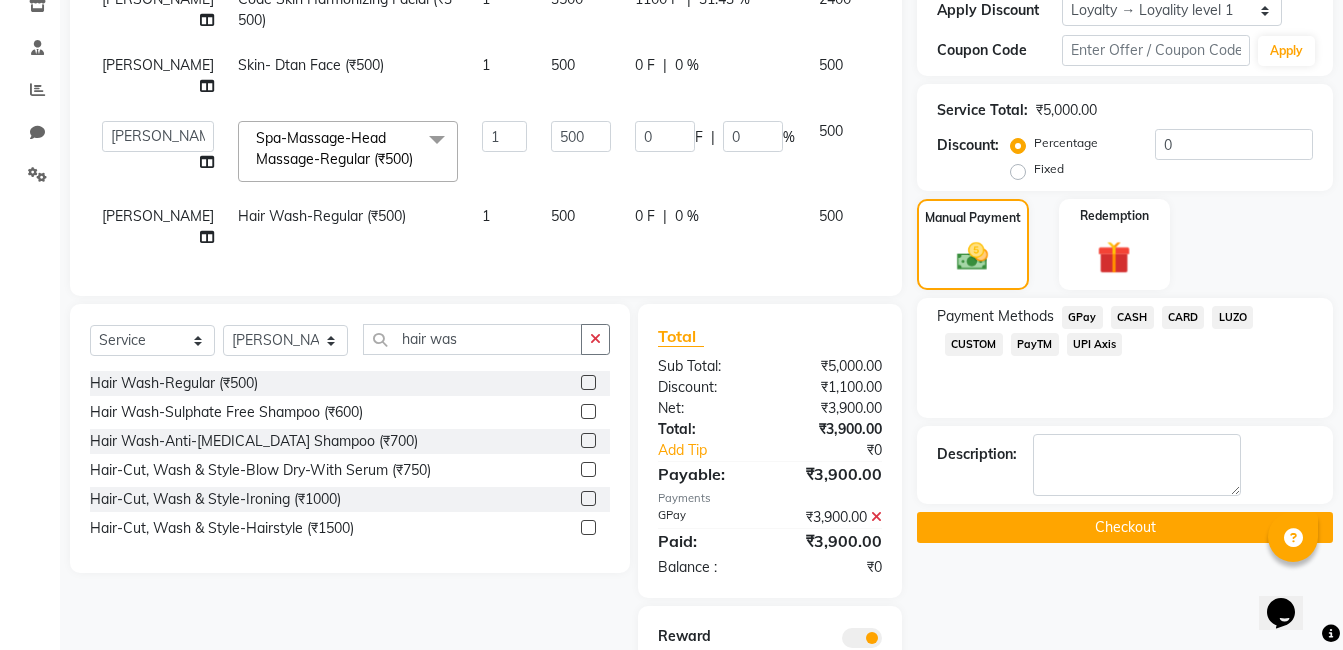 scroll, scrollTop: 549, scrollLeft: 0, axis: vertical 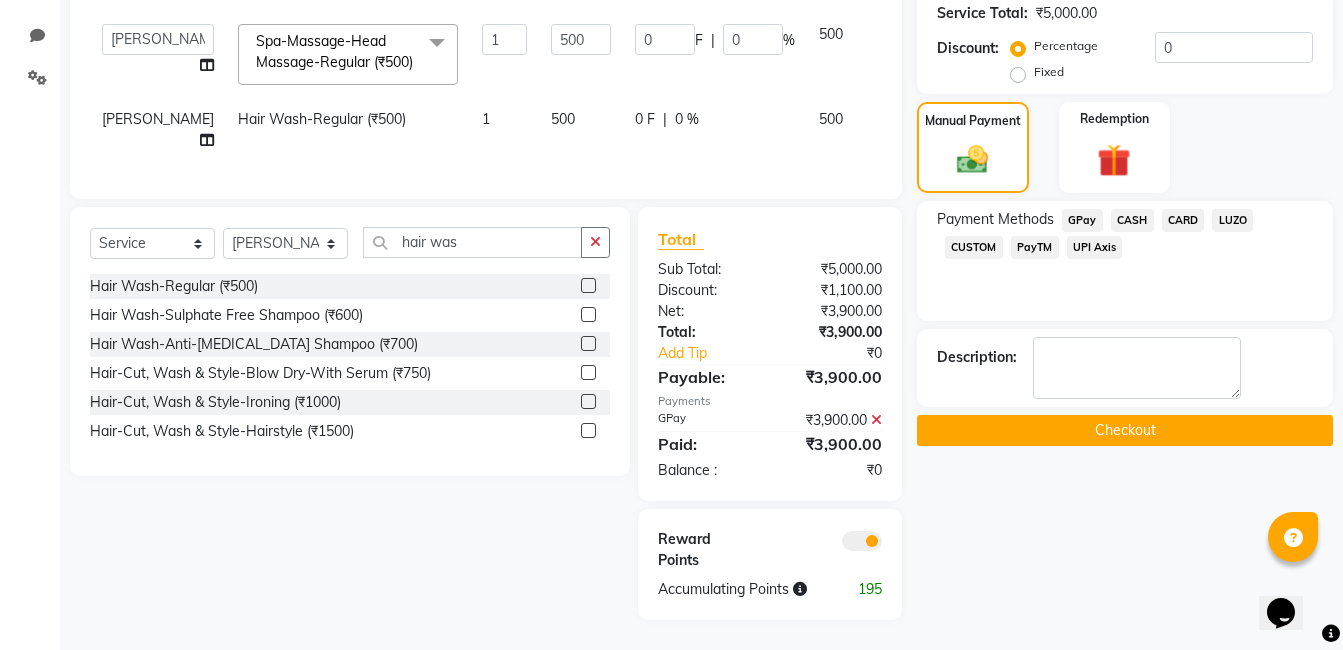 click on "Checkout" 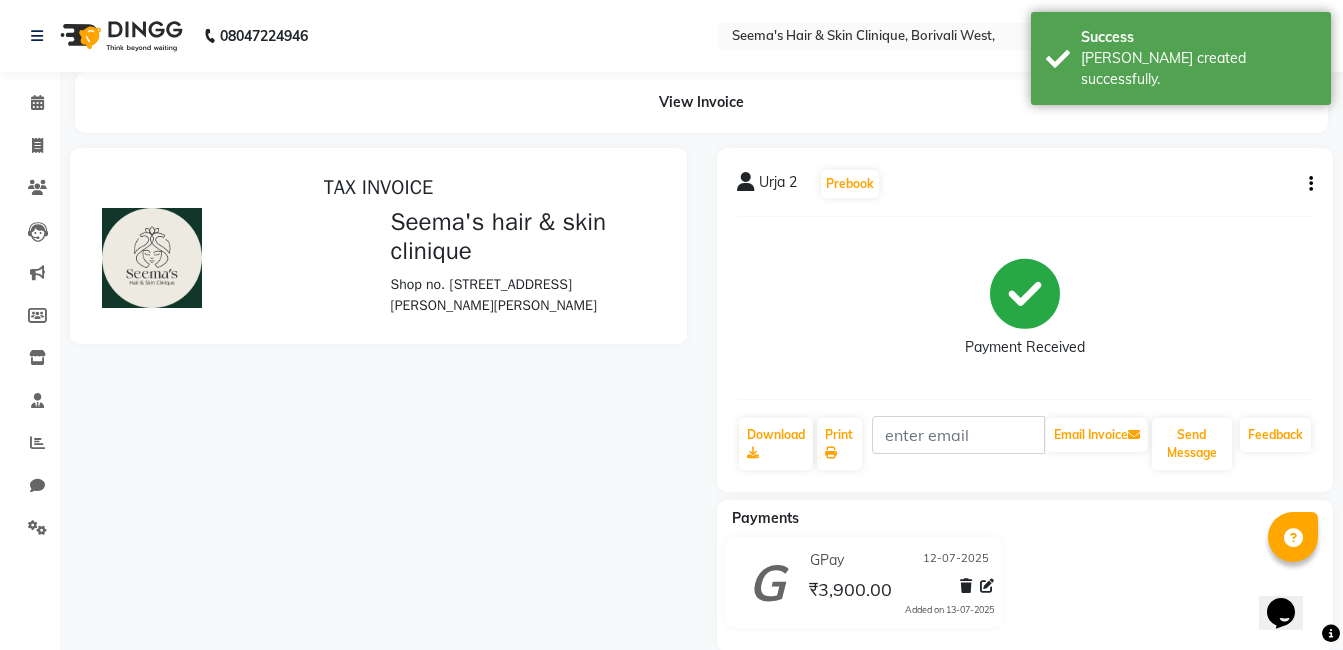 scroll, scrollTop: 0, scrollLeft: 0, axis: both 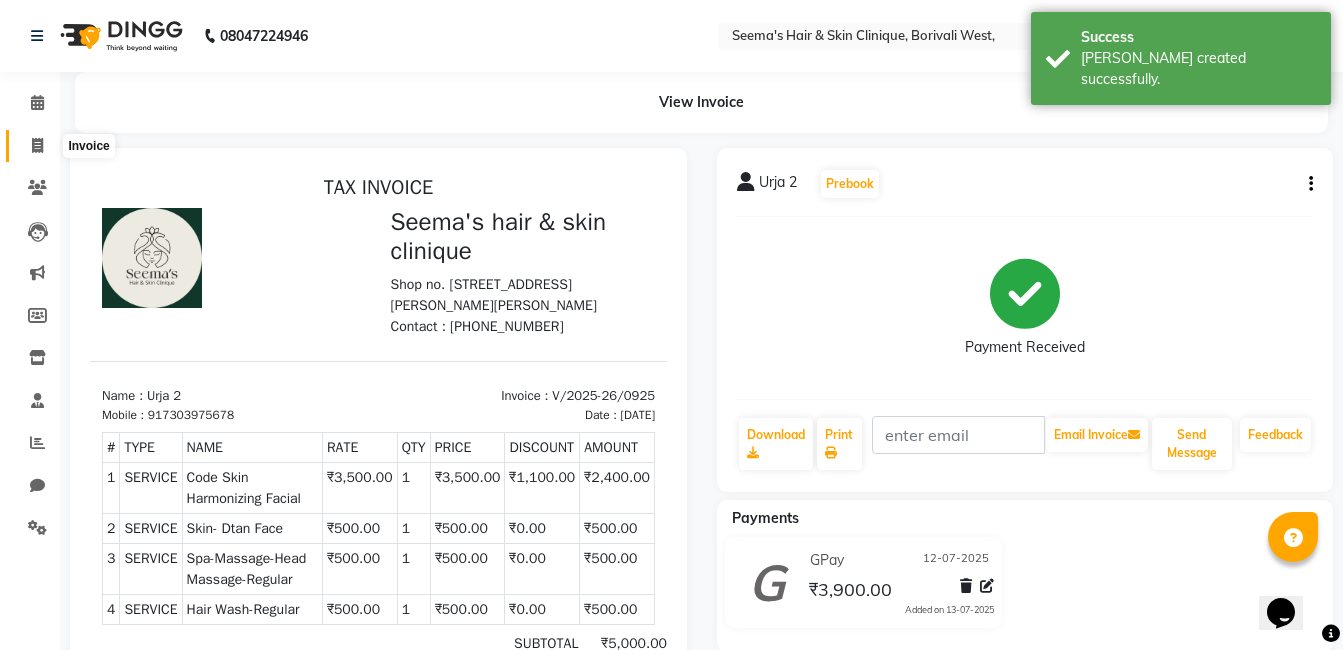 click 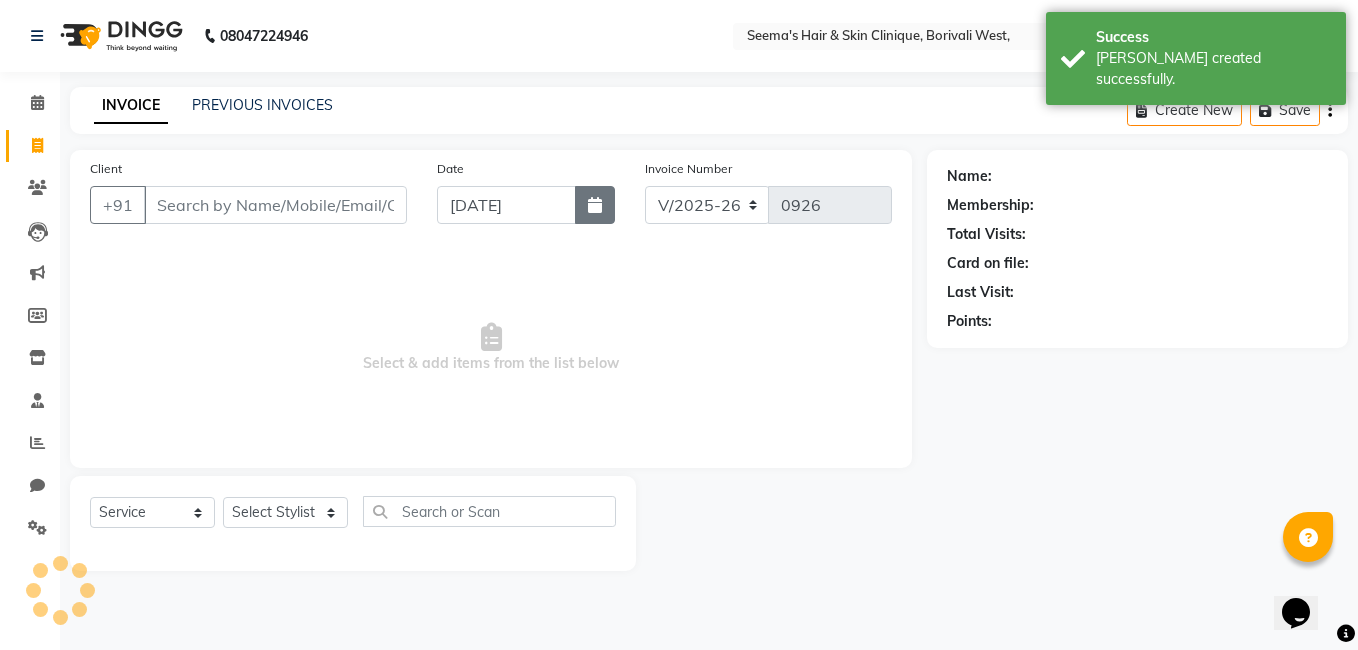 click 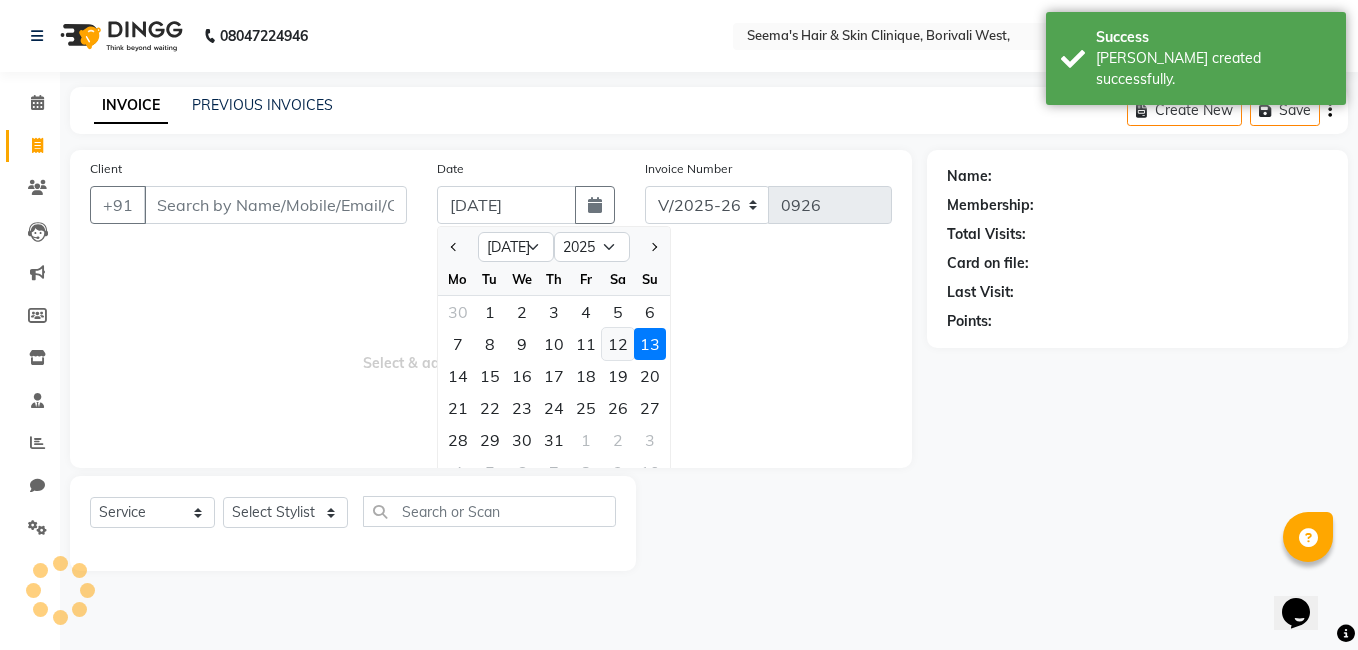 click on "12" 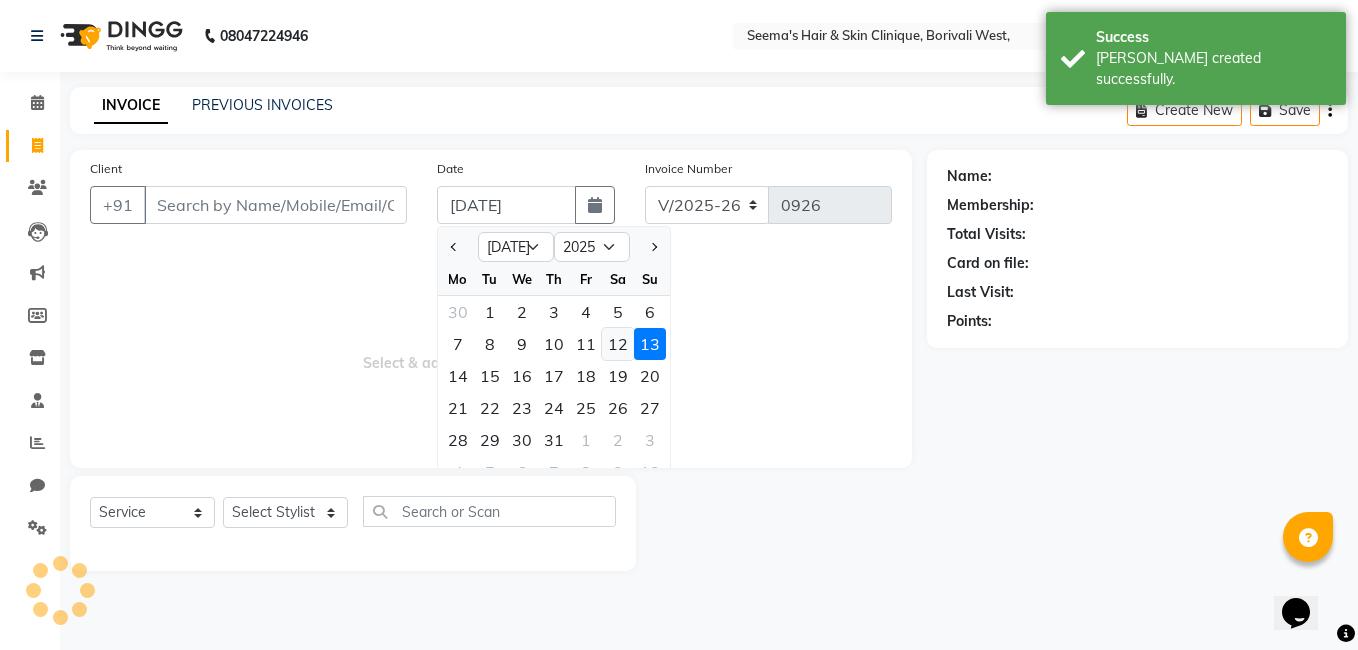 type on "12-07-2025" 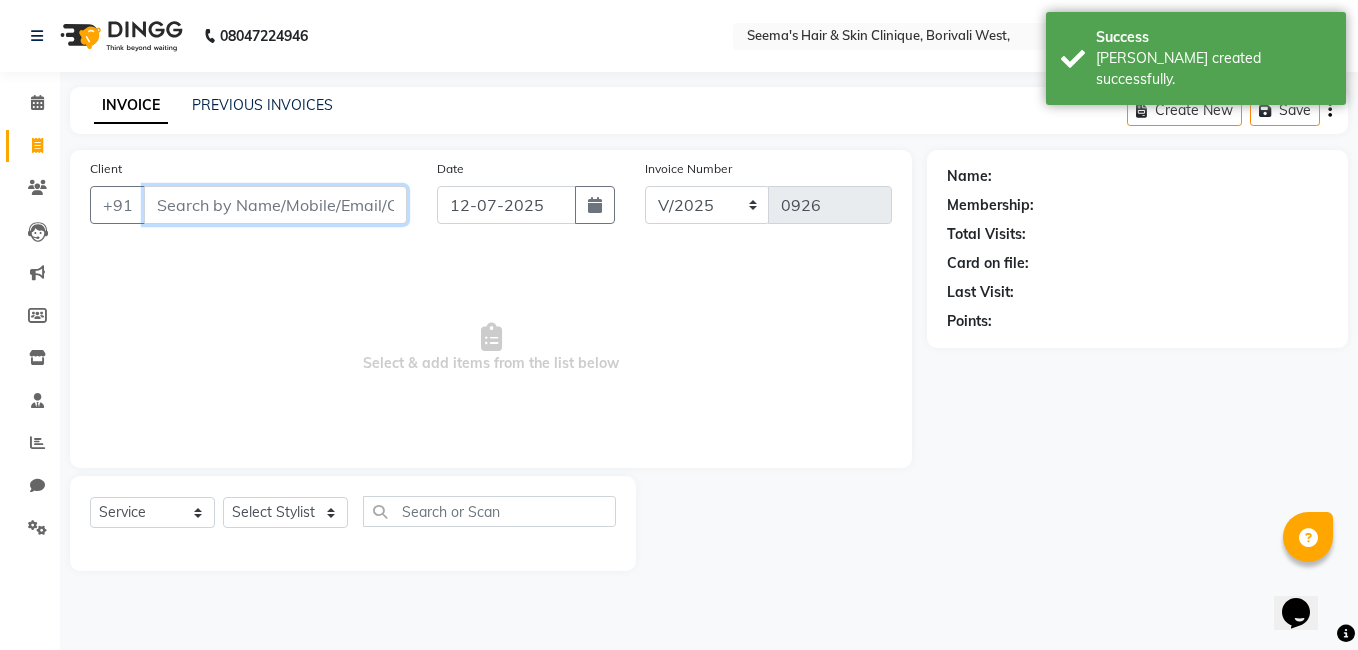 click on "Client" at bounding box center [275, 205] 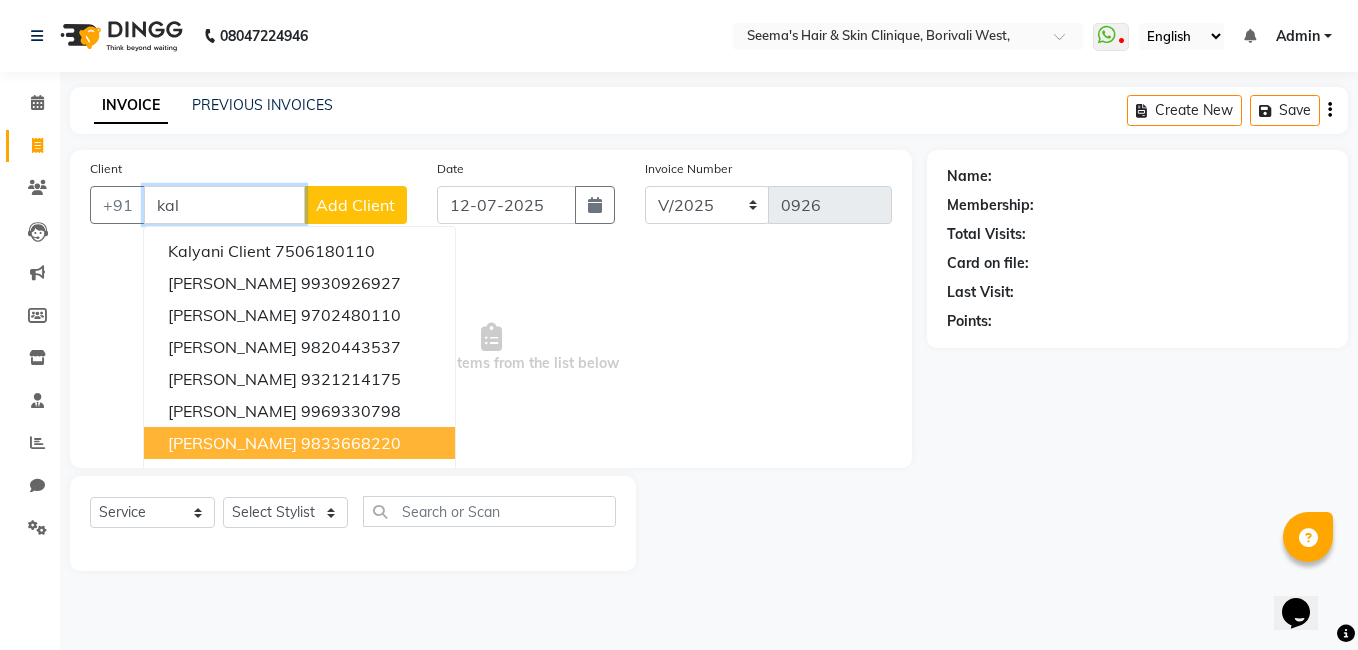 click on "9833668220" at bounding box center (351, 443) 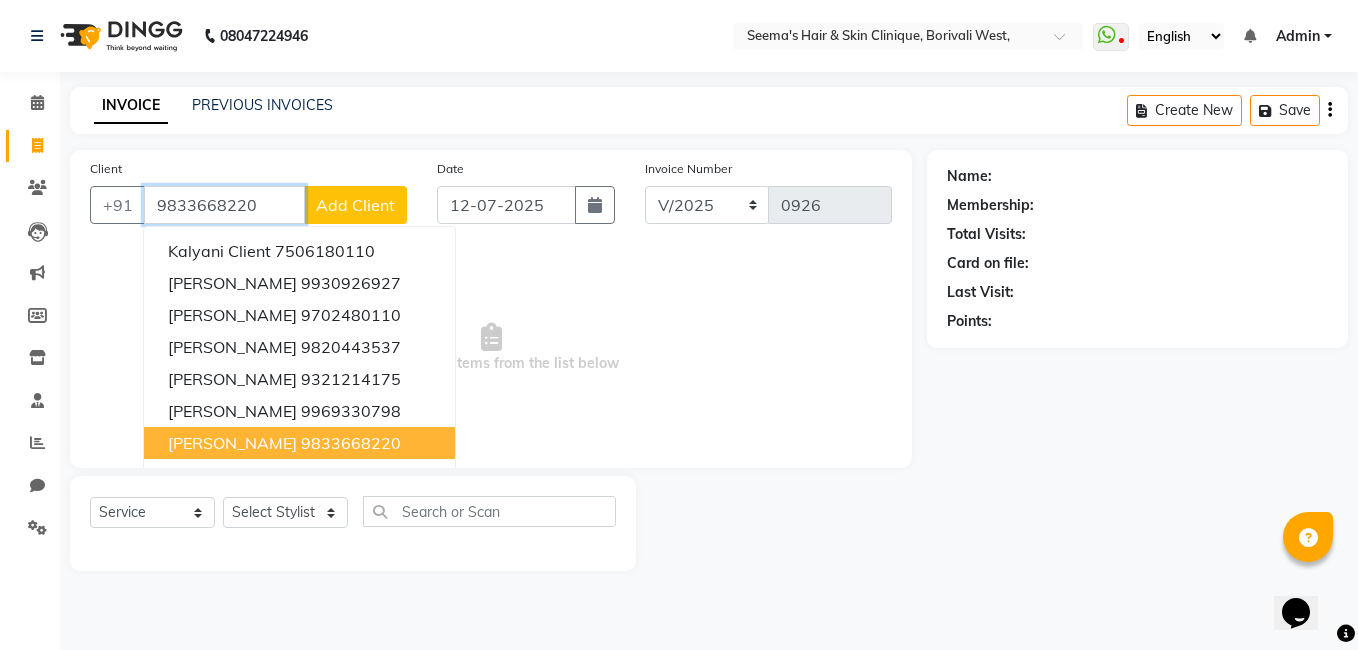 type on "9833668220" 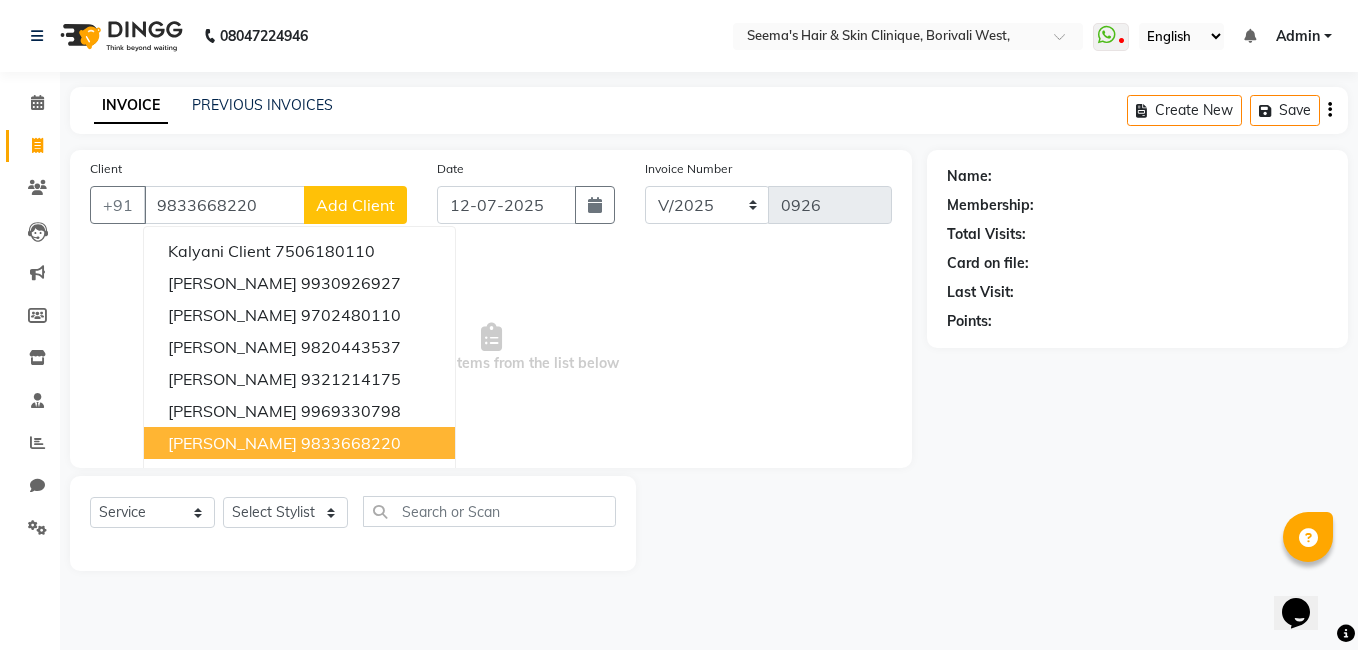 select on "1: Object" 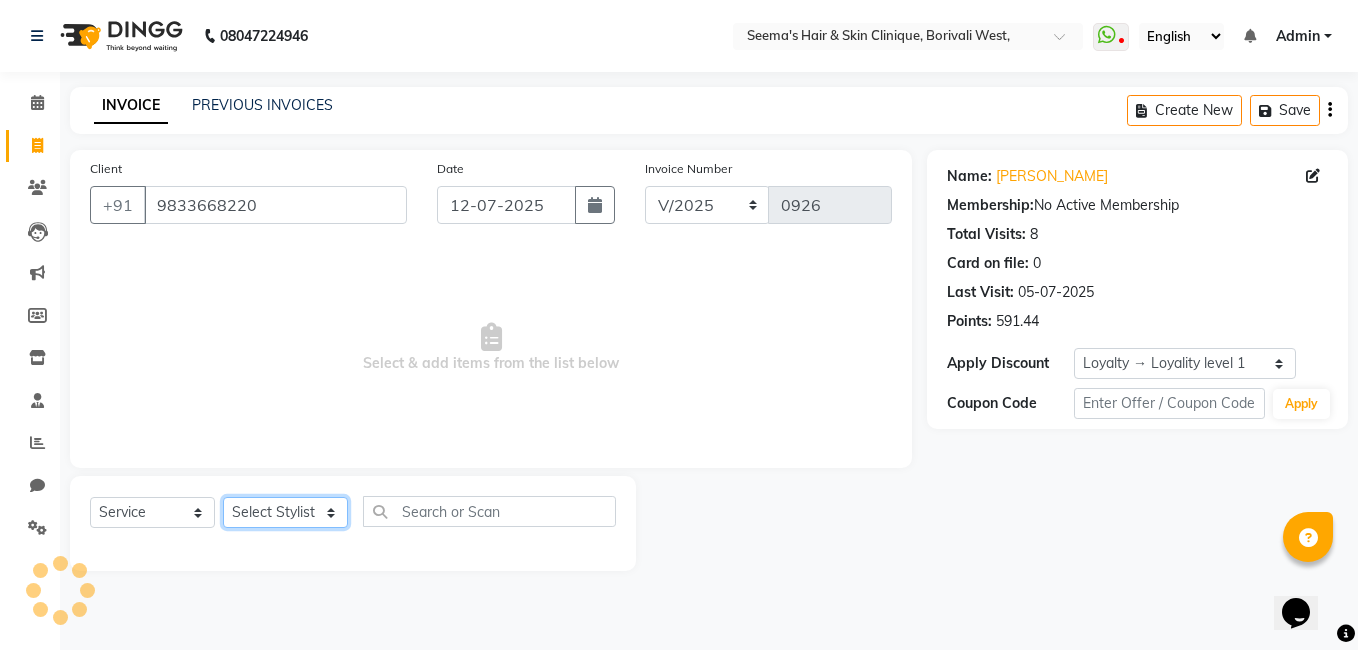 click on "Select Stylist [PERSON_NAME] [PERSON_NAME] [PERSON_NAME] [PERSON_NAME] [PERSON_NAME] [PERSON_NAME] [PERSON_NAME] Intern [PERSON_NAME]" 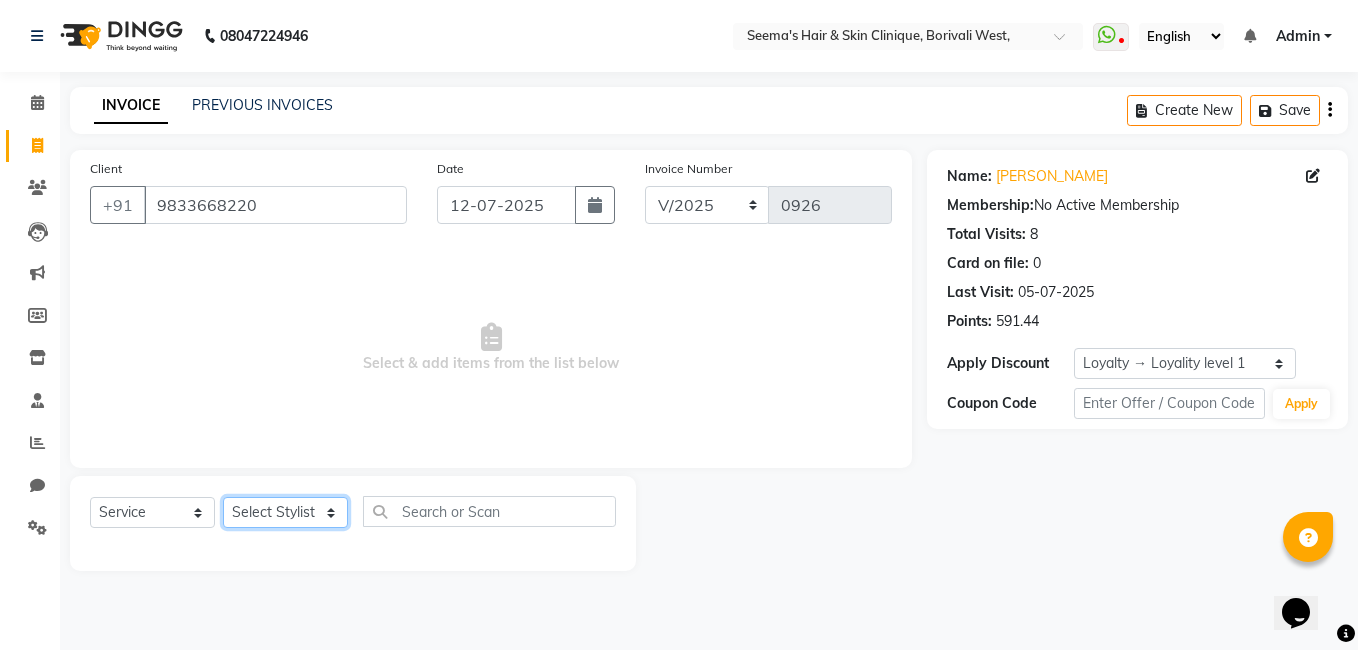 select on "75453" 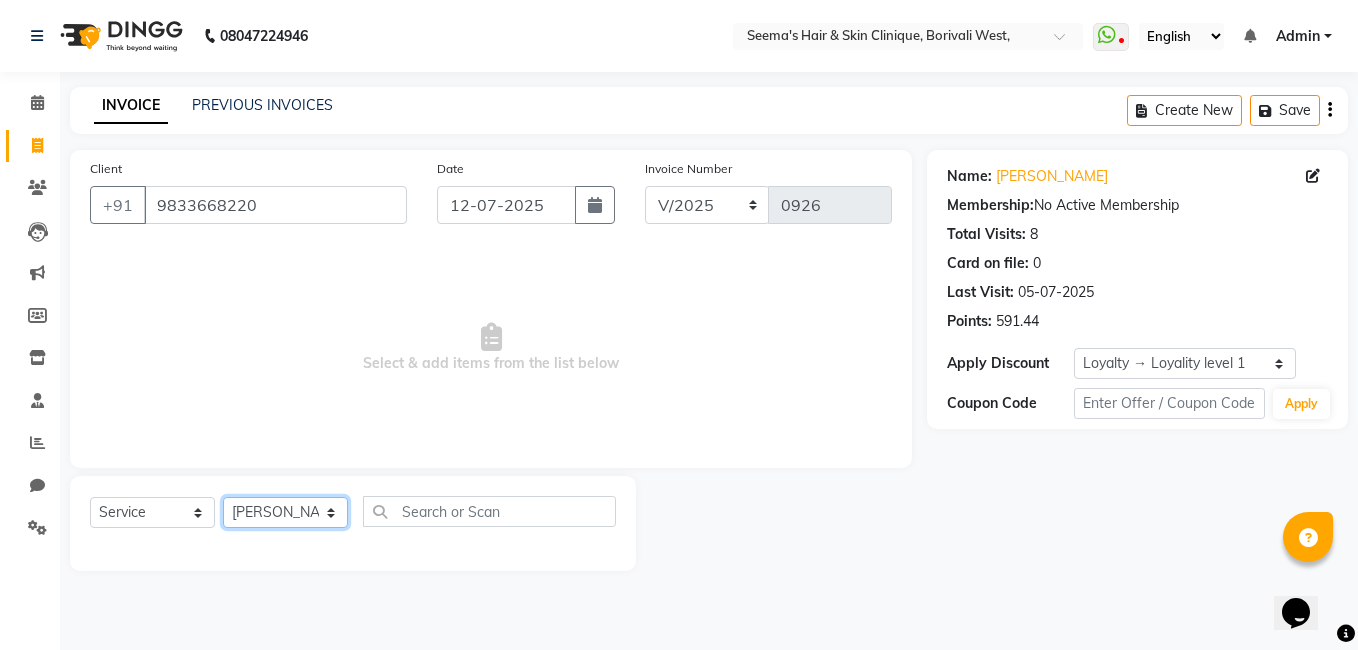 click on "Select Stylist [PERSON_NAME] [PERSON_NAME] [PERSON_NAME] [PERSON_NAME] [PERSON_NAME] [PERSON_NAME] [PERSON_NAME] Intern [PERSON_NAME]" 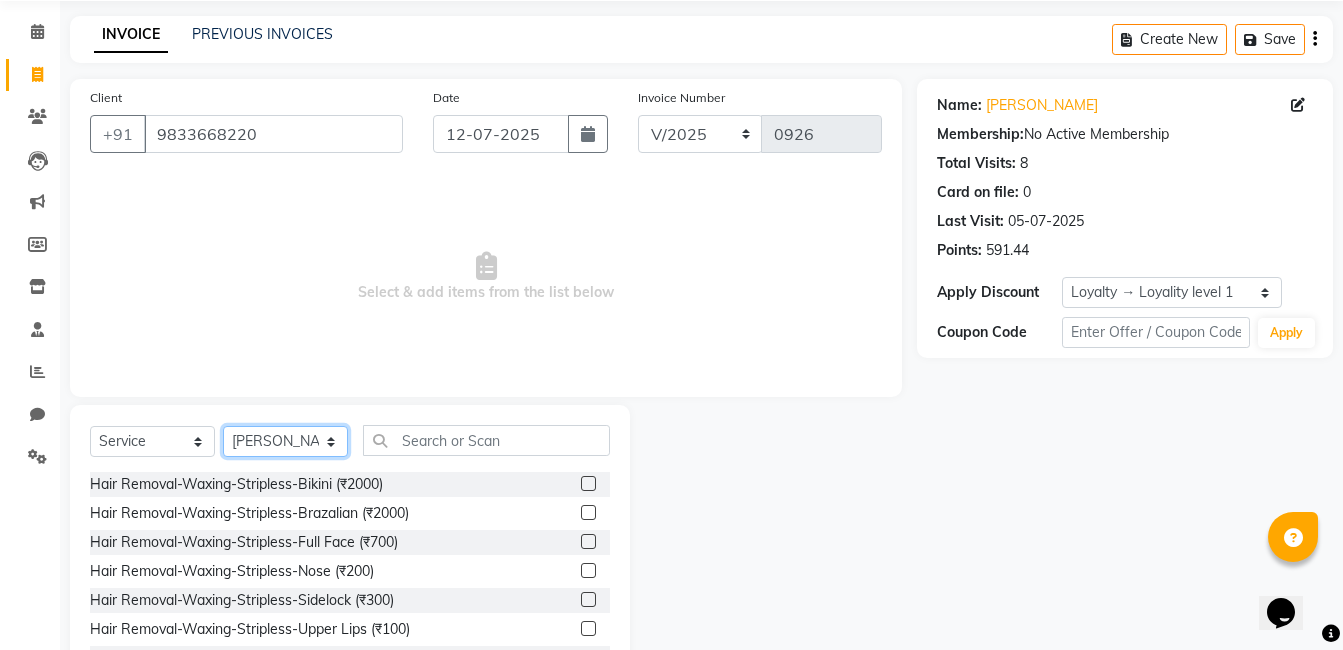 scroll, scrollTop: 151, scrollLeft: 0, axis: vertical 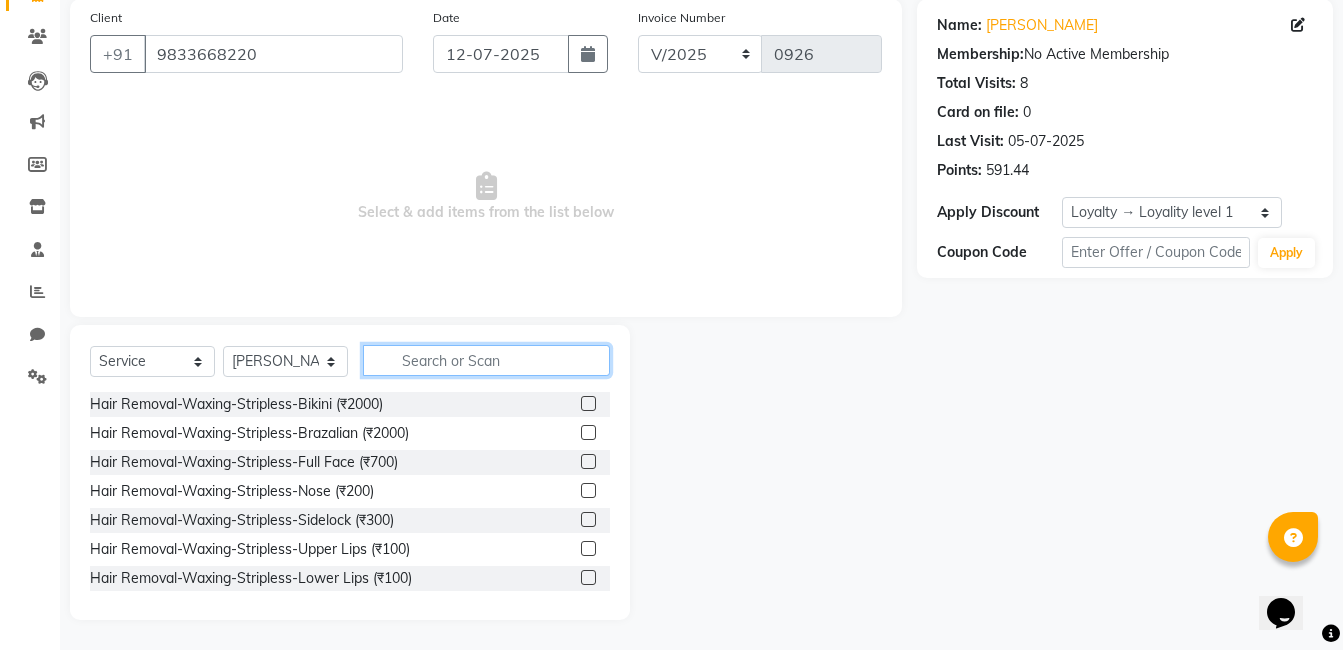 click 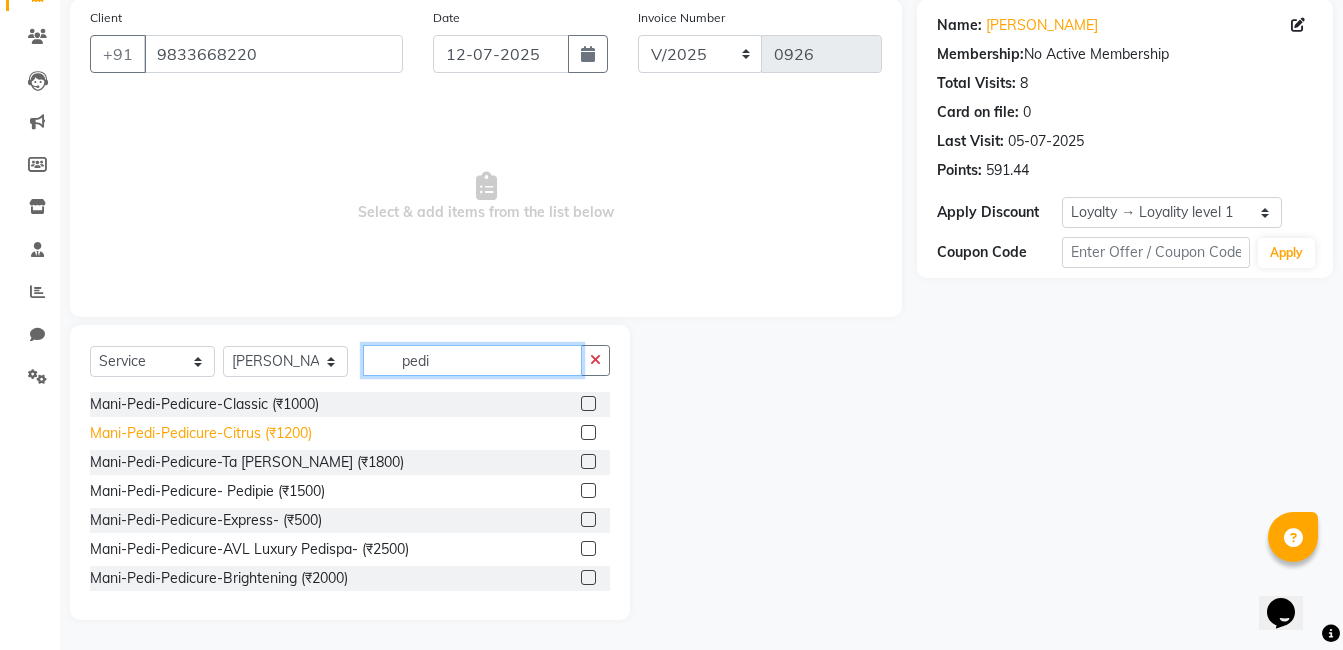 type on "pedi" 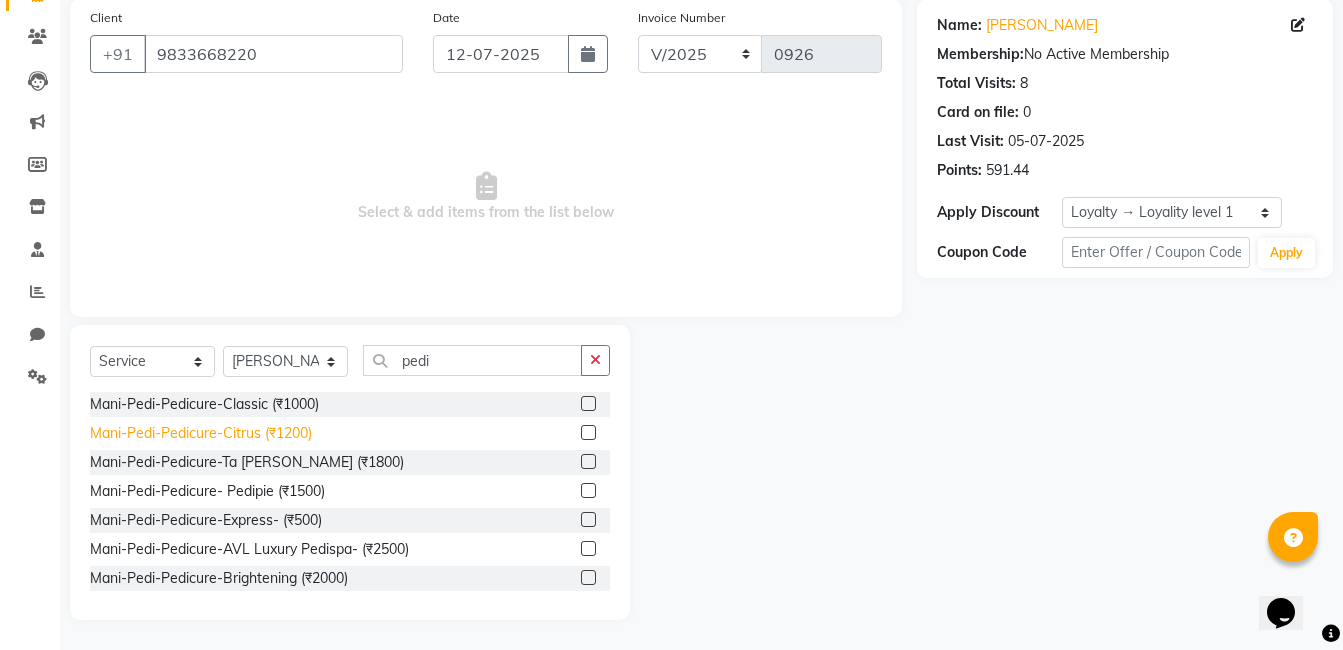 click on "Mani-Pedi-Pedicure-Citrus (₹1200)" 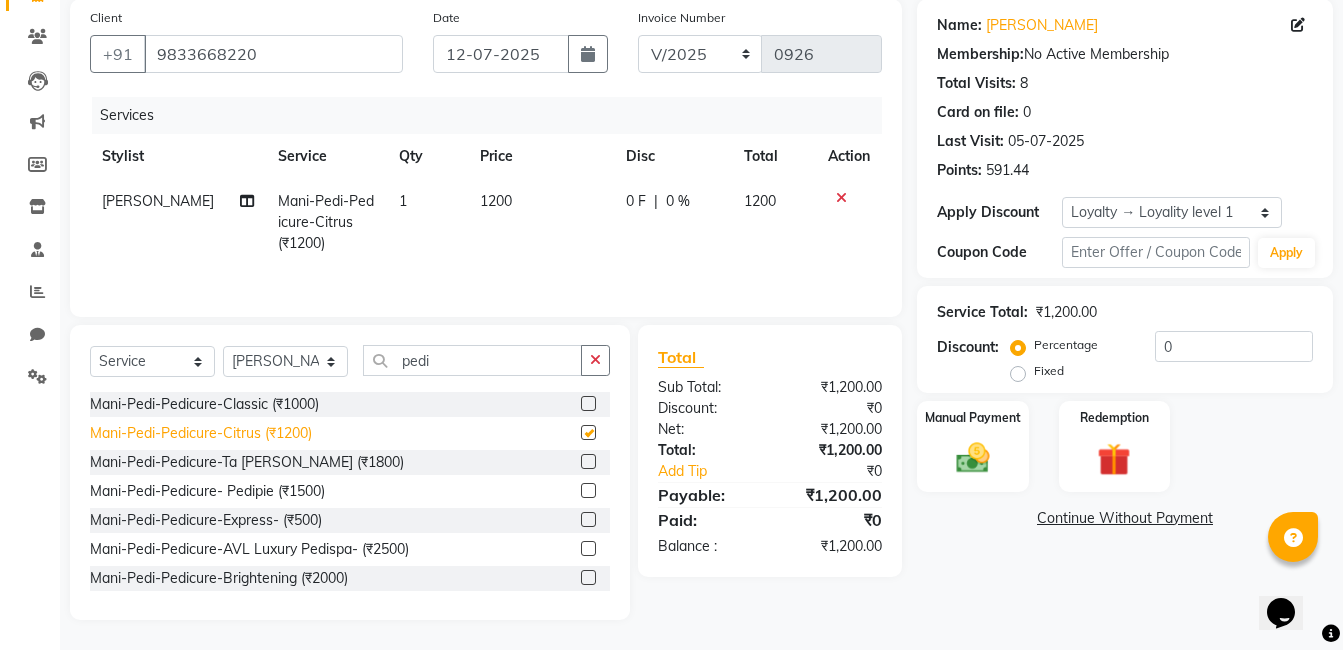 checkbox on "false" 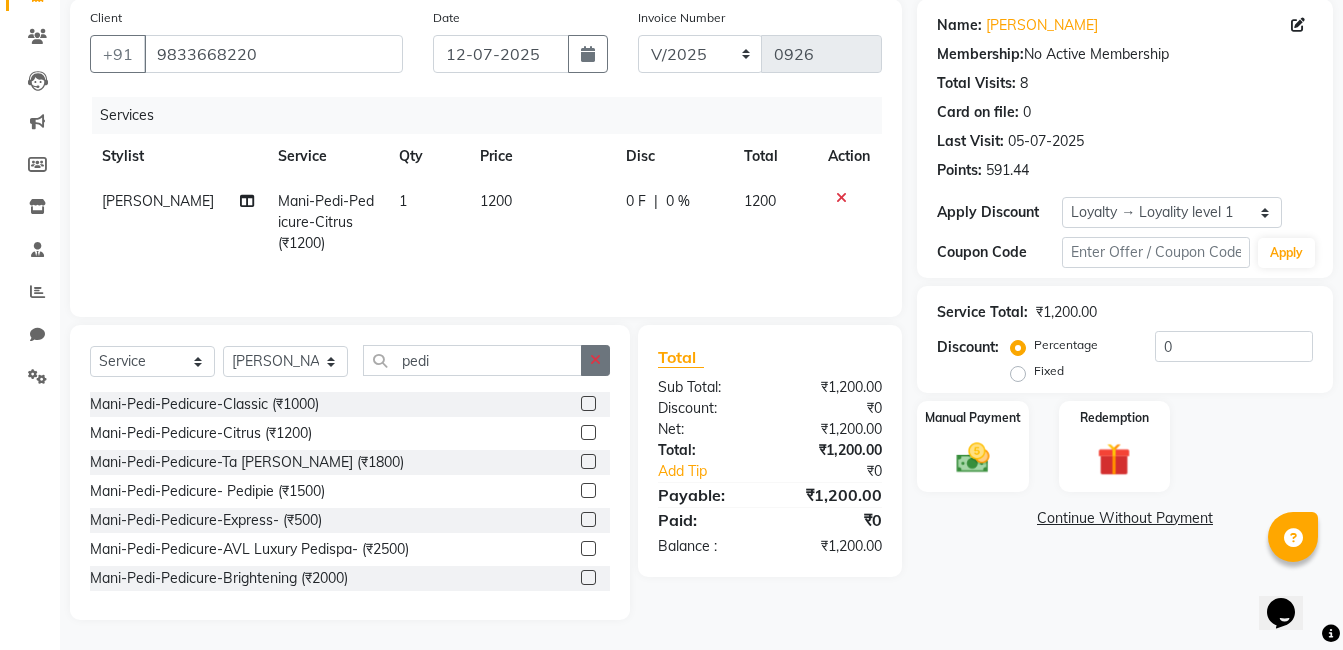 click 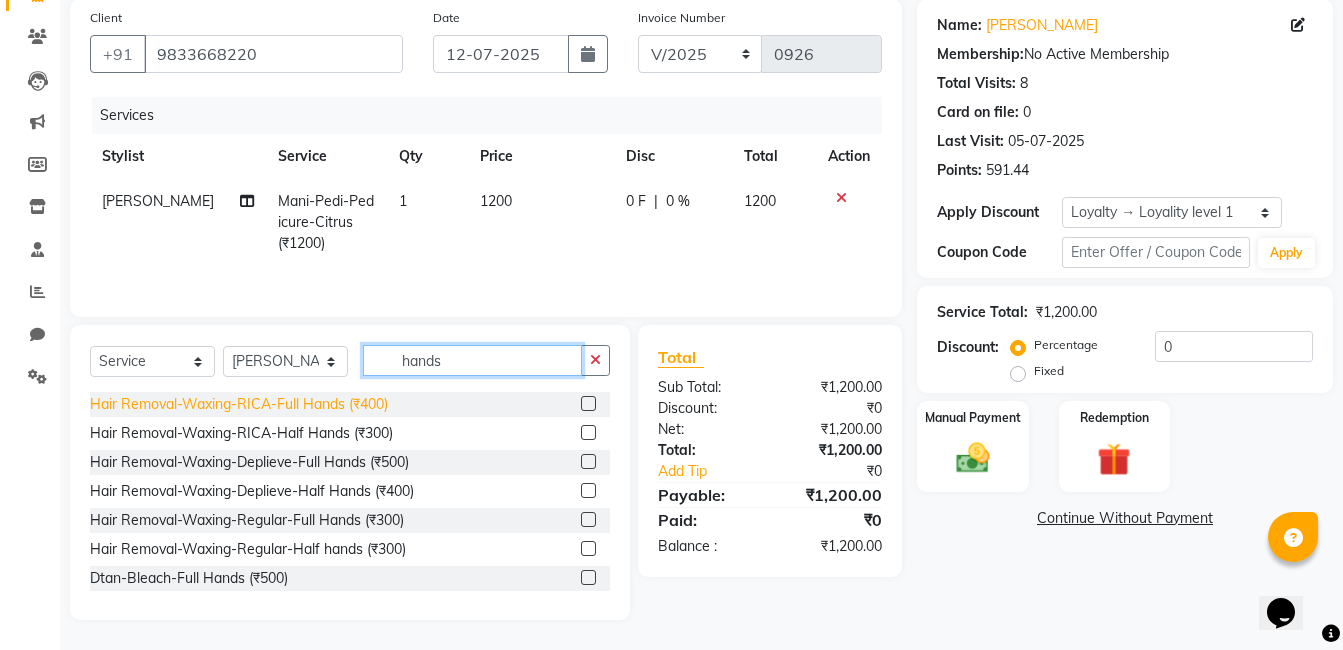 type on "hands" 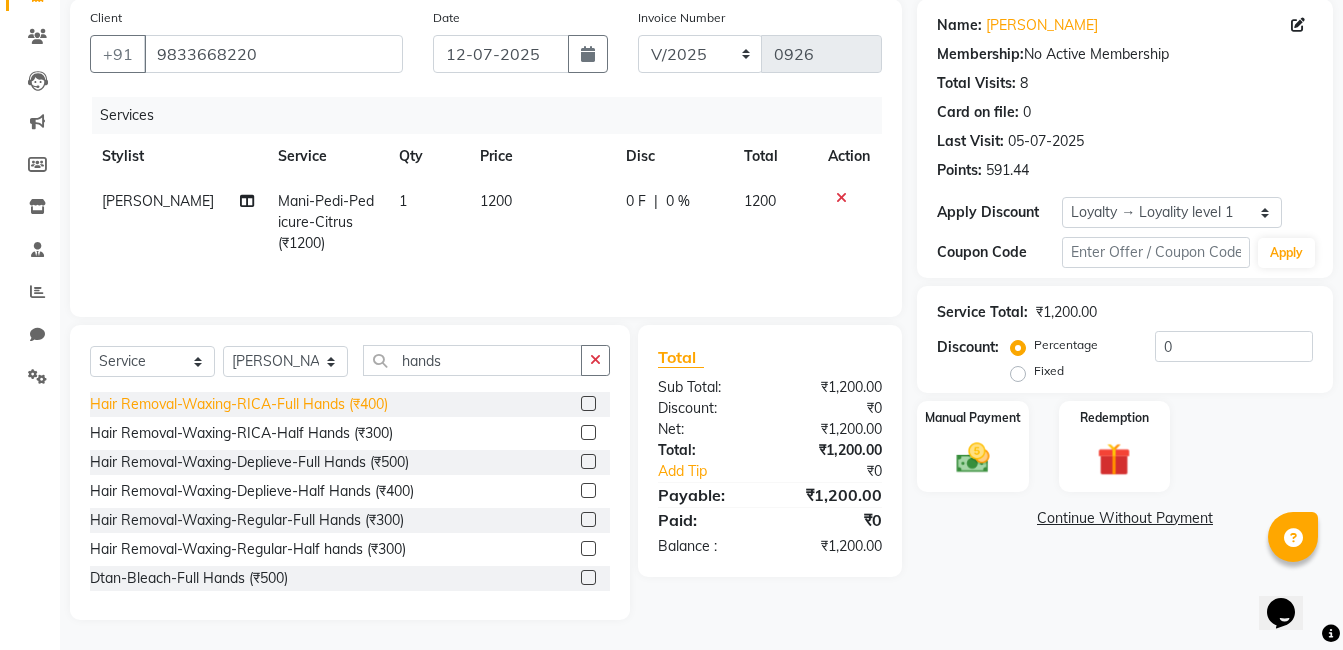 click on "Hair Removal-Waxing-RICA-Full Hands (₹400)" 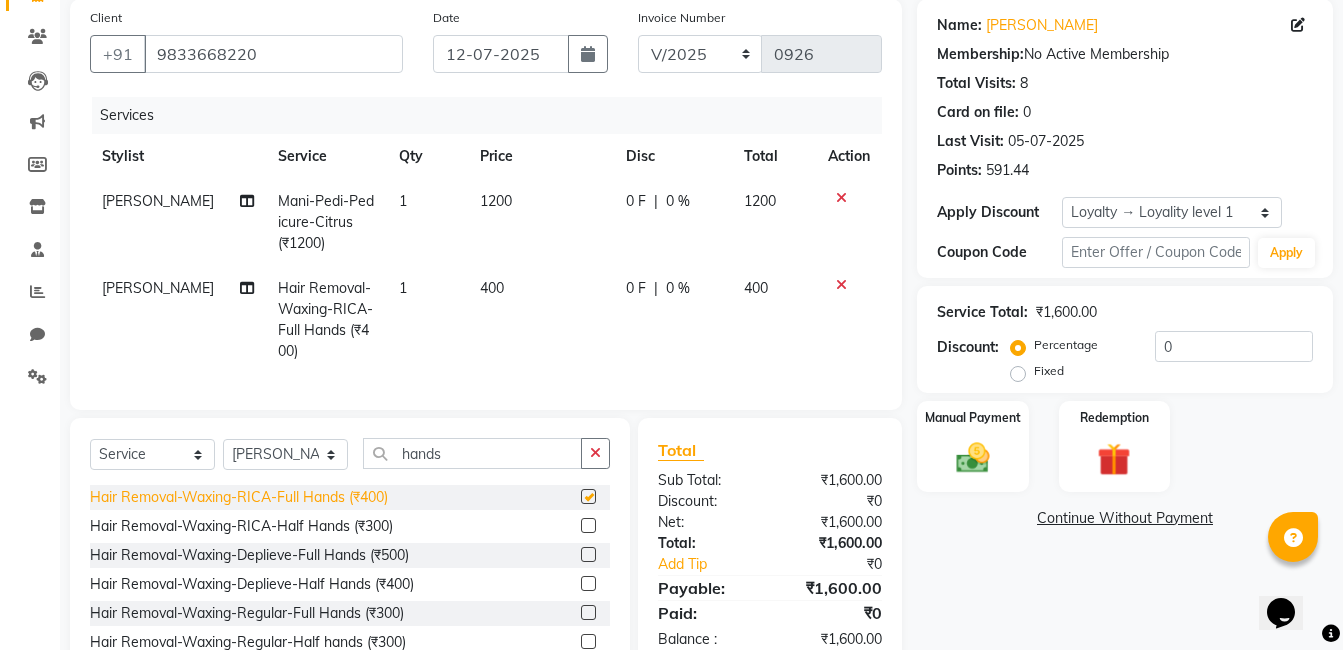 checkbox on "false" 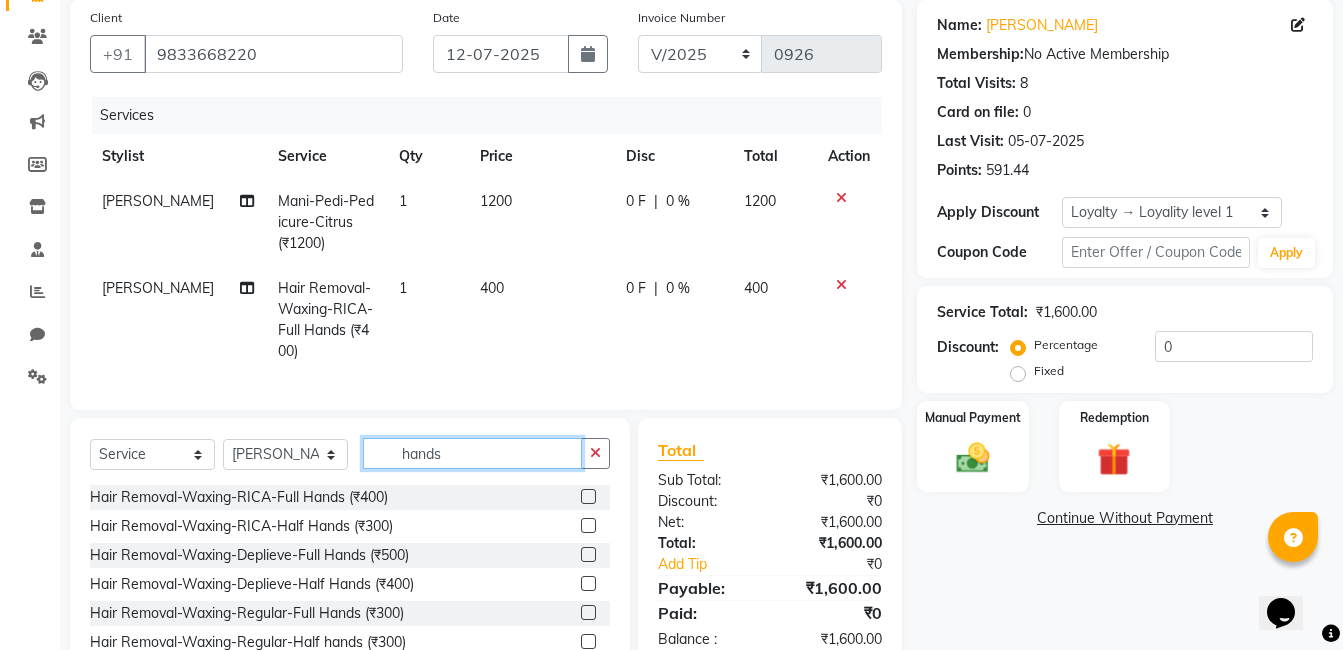 click on "hands" 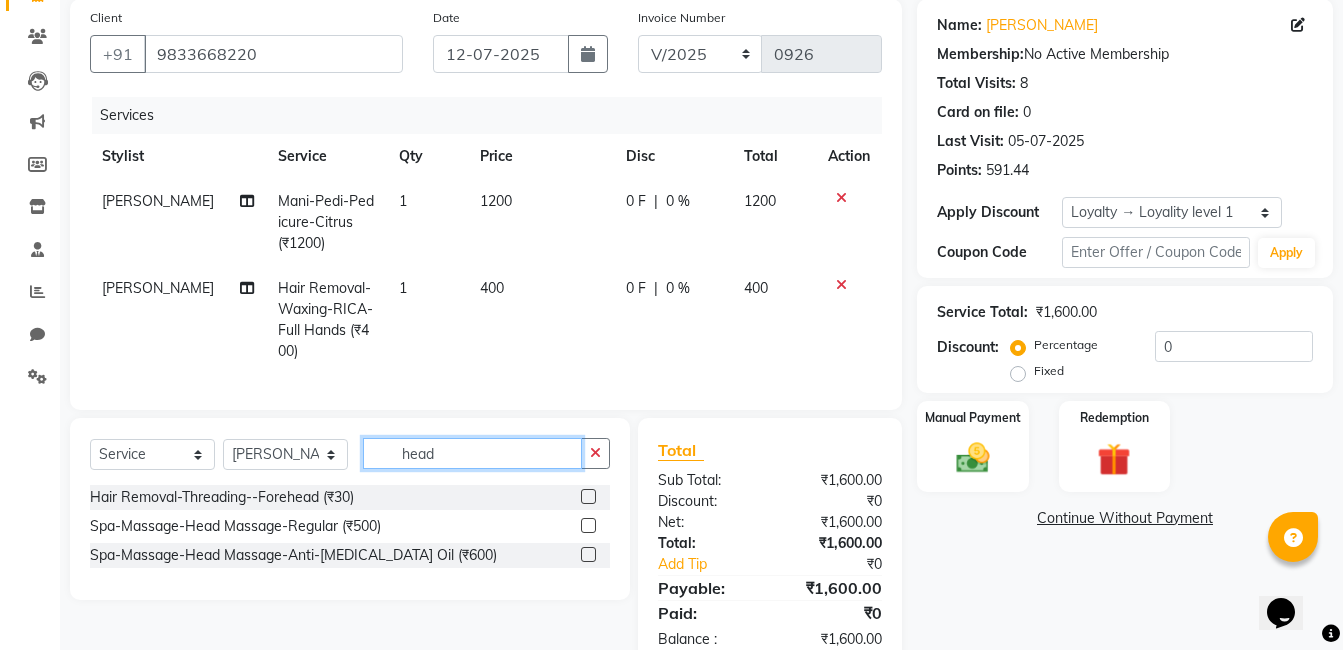 type on "head" 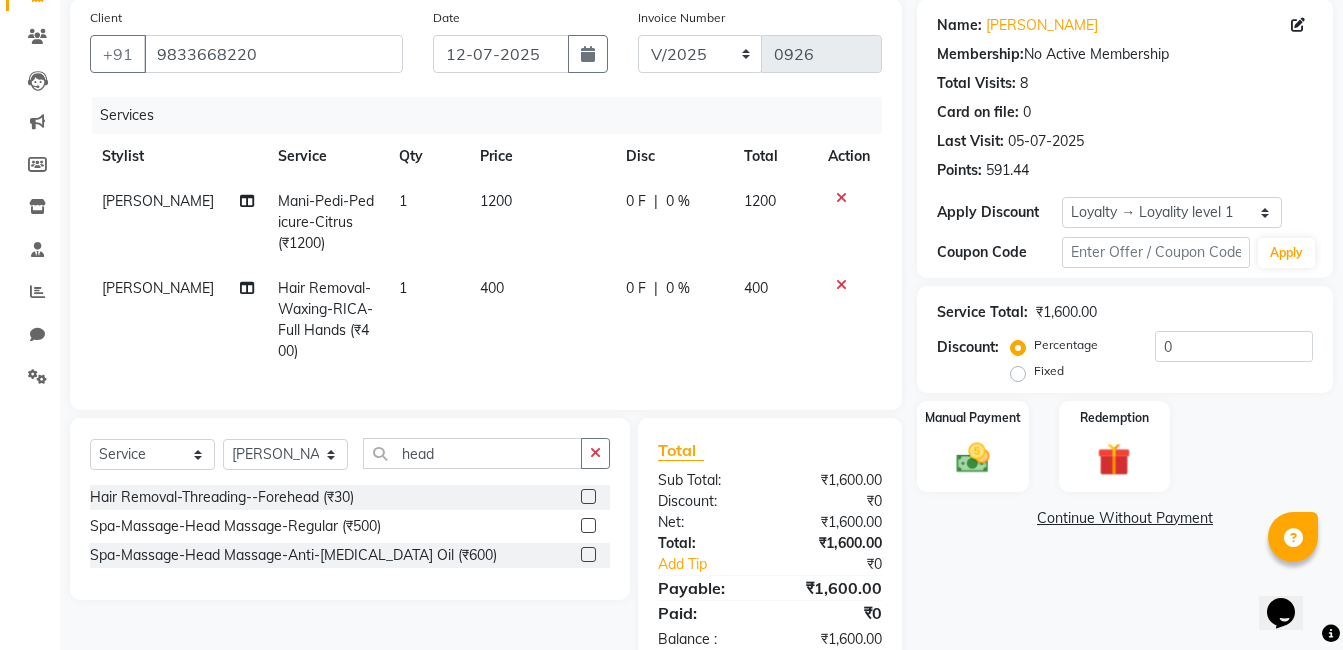click on "Spa-Massage-Head Massage-Regular (₹500)" 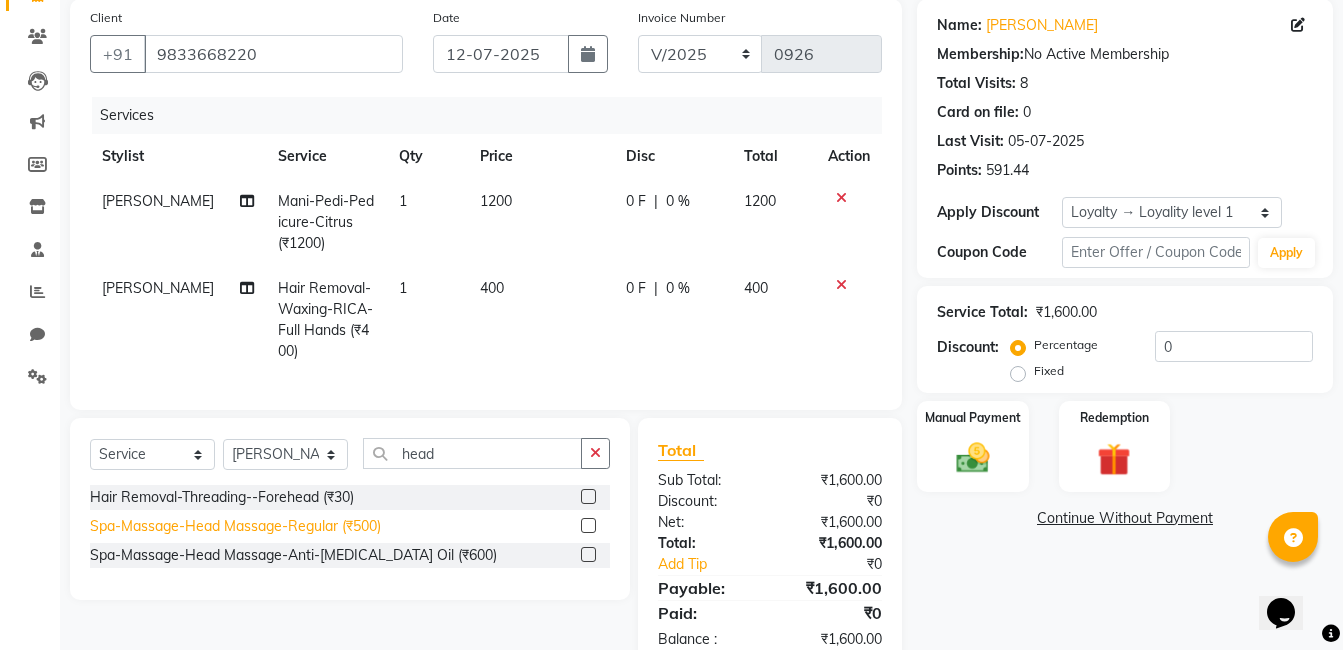 click on "Spa-Massage-Head Massage-Regular (₹500)" 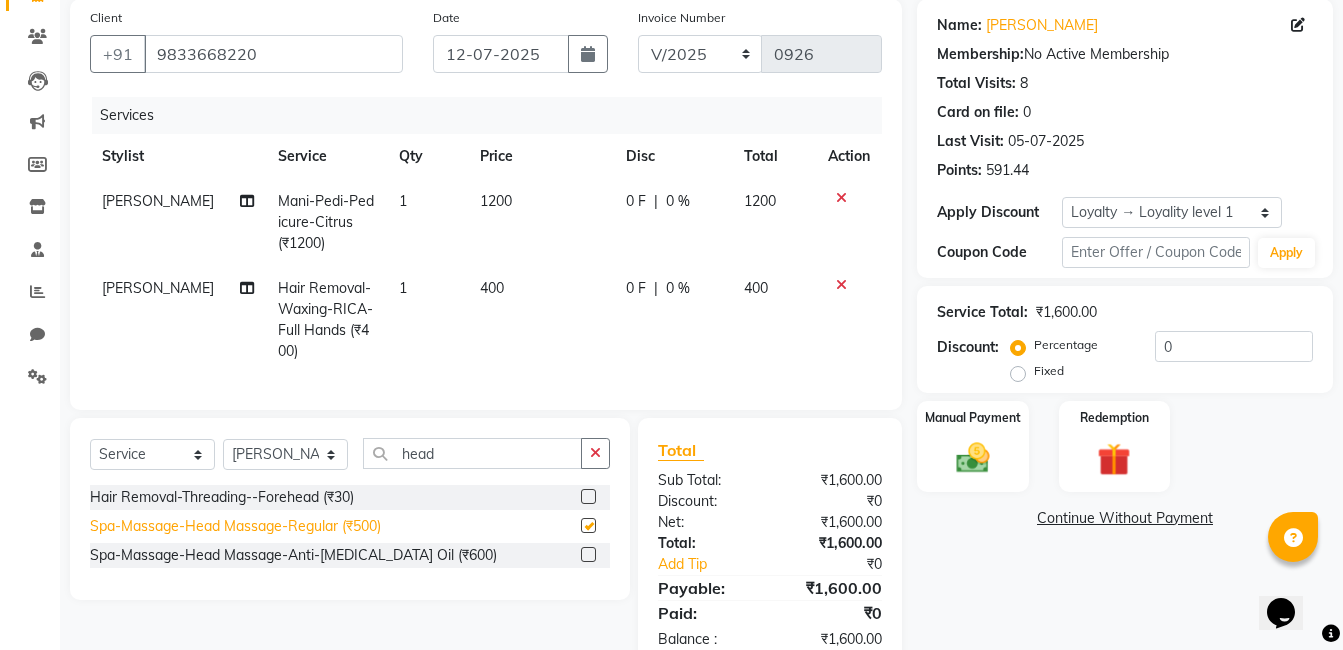 checkbox on "false" 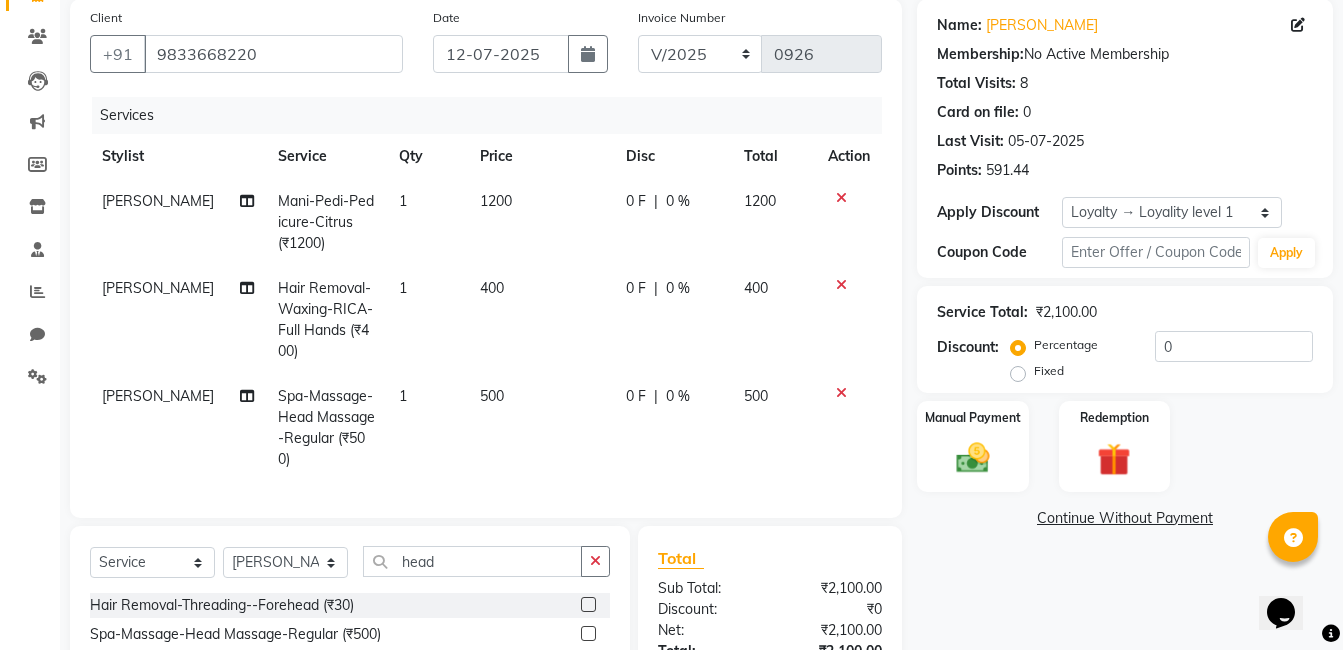 scroll, scrollTop: 324, scrollLeft: 0, axis: vertical 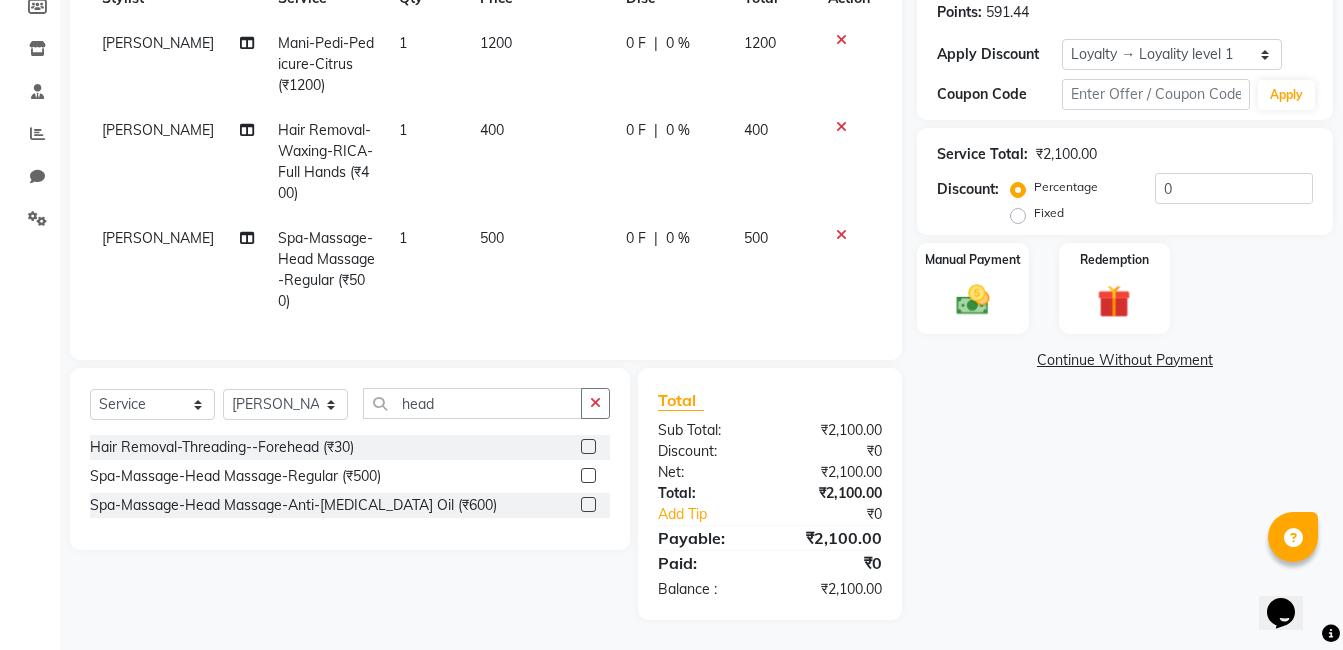 click on "Manual Payment Redemption" 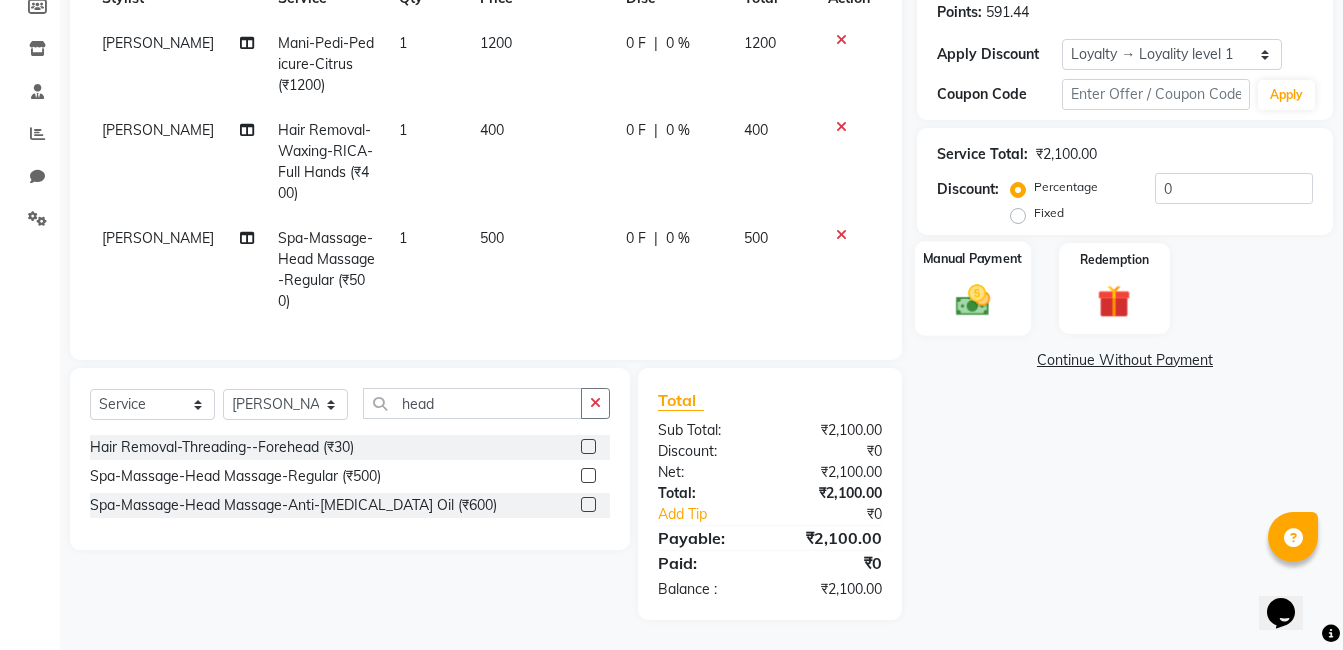 click on "Manual Payment" 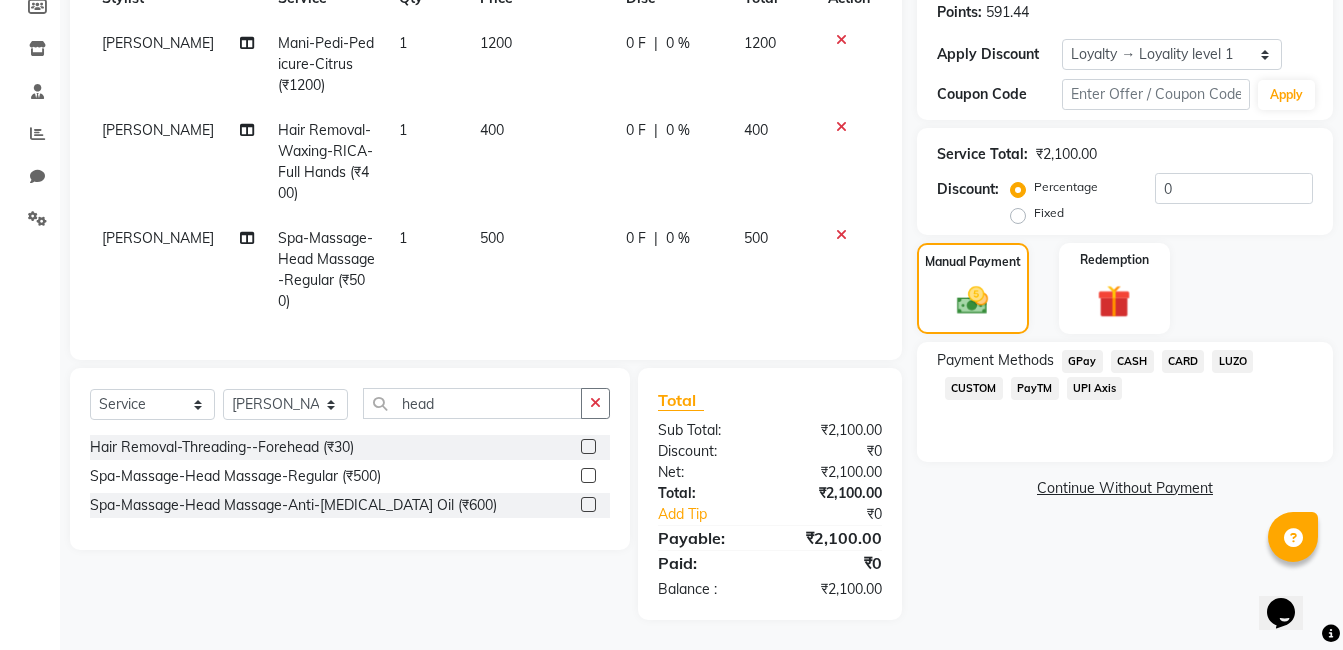 click on "GPay" 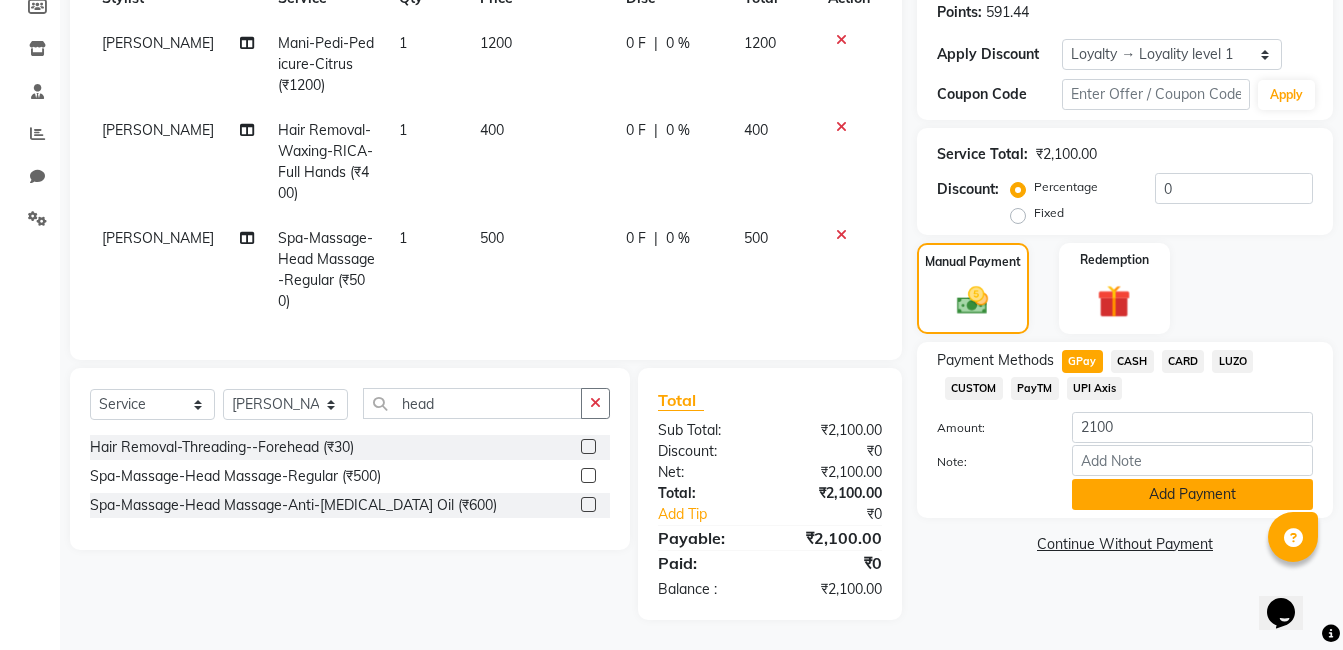 click on "Add Payment" 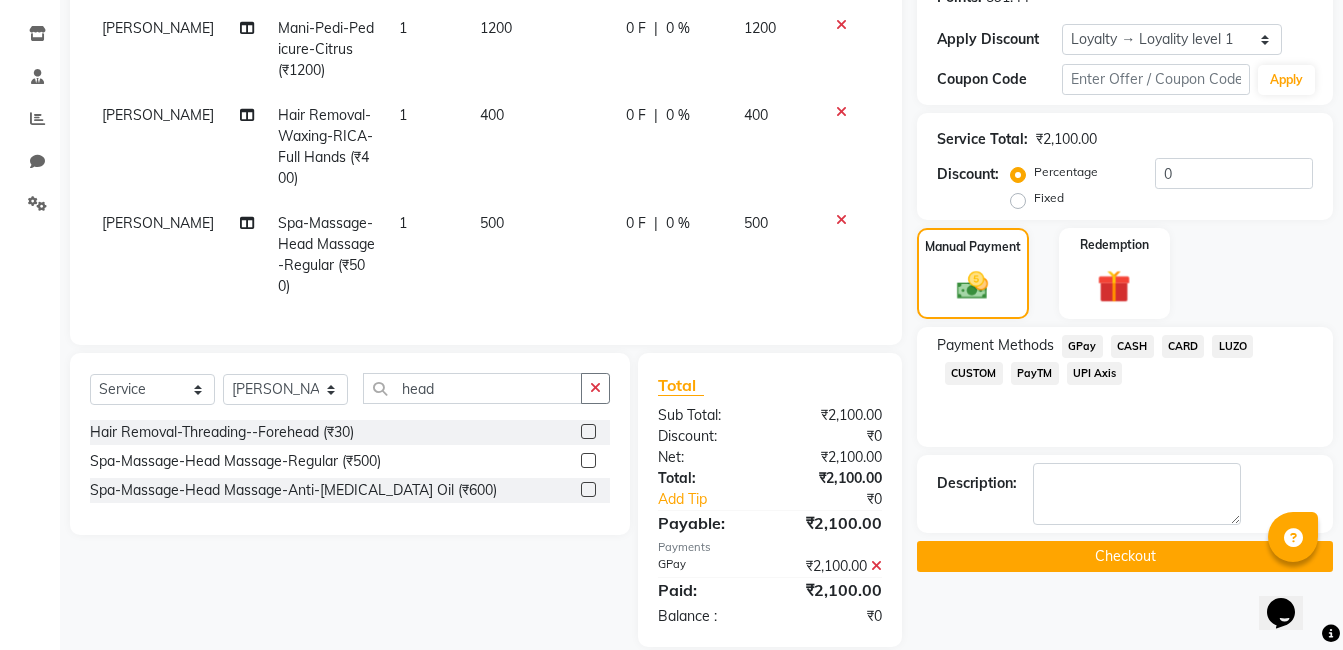 click on "Checkout" 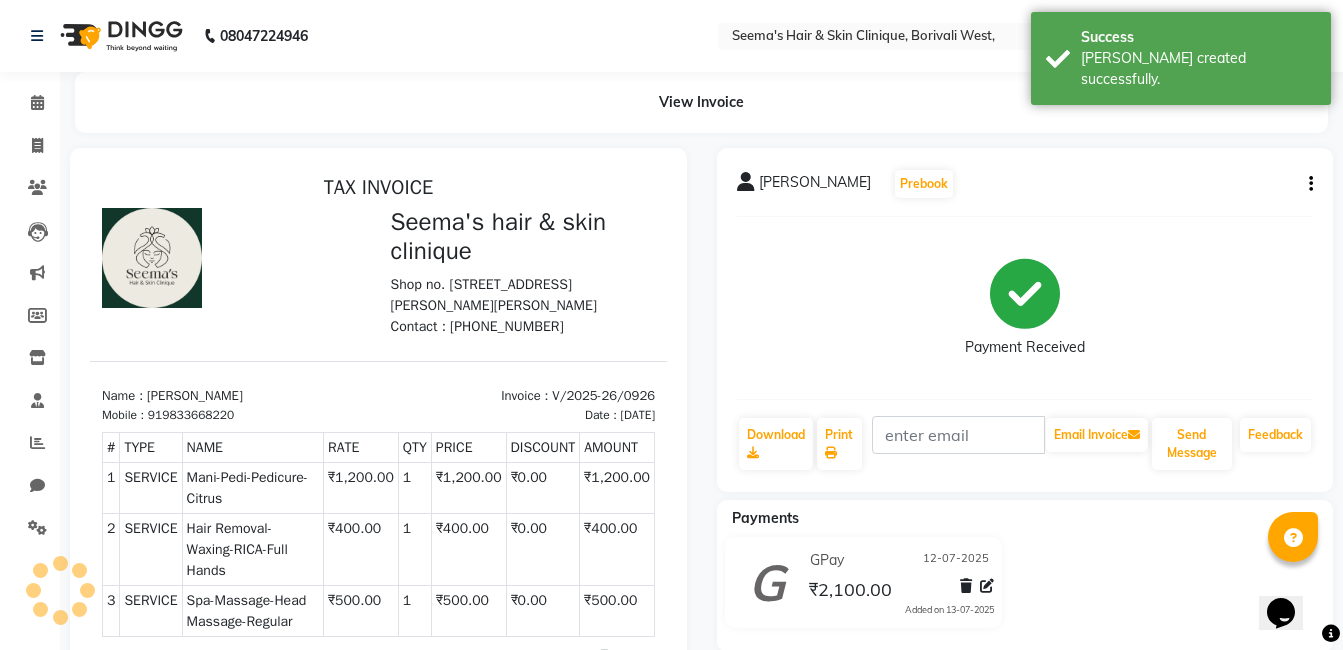 scroll, scrollTop: 0, scrollLeft: 0, axis: both 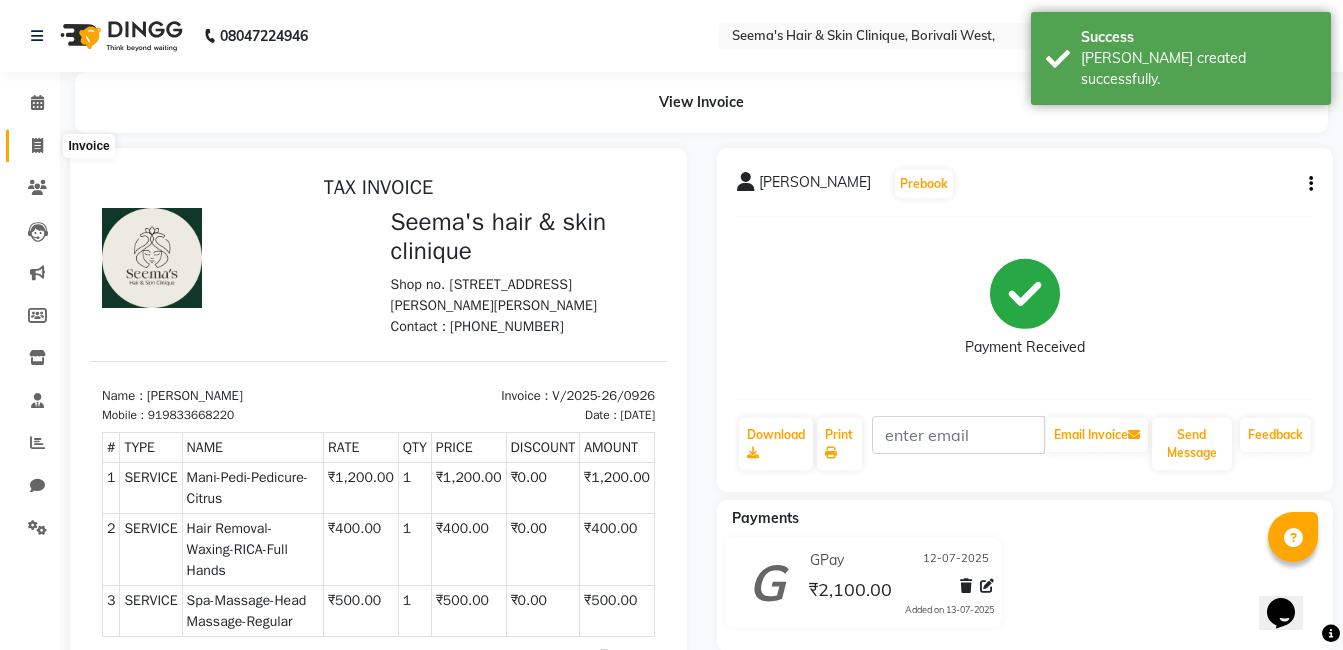 click 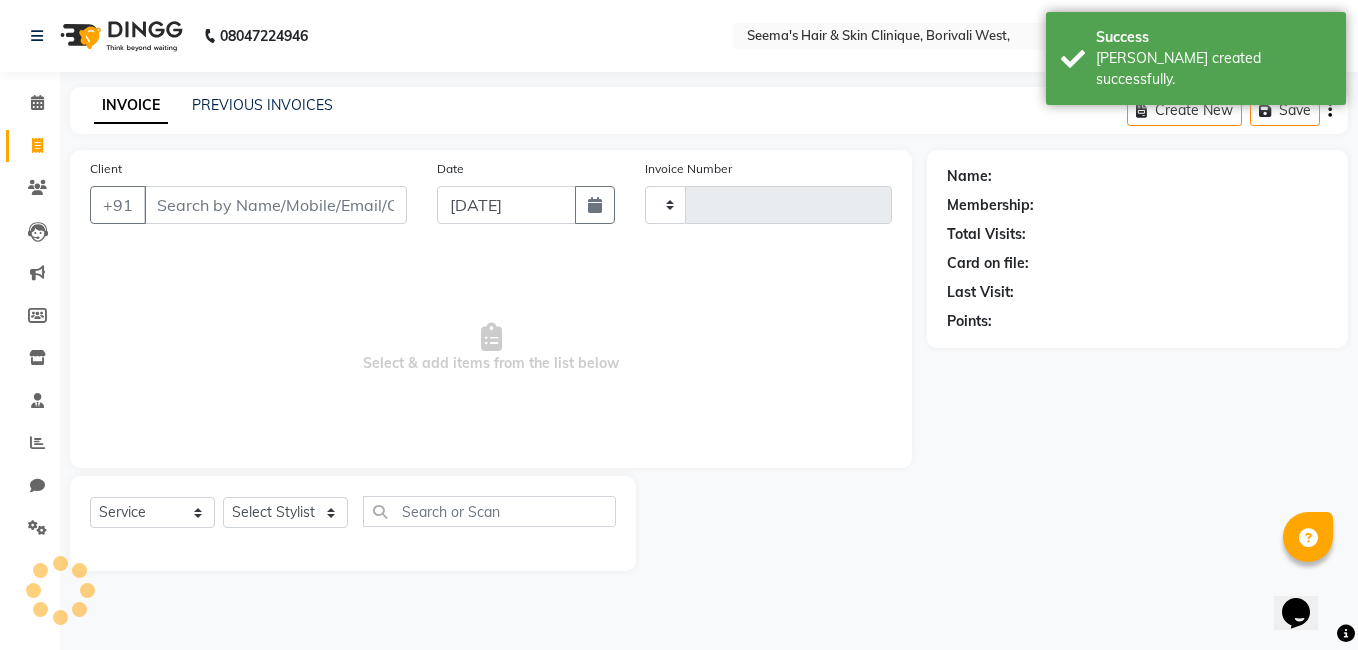 type on "0927" 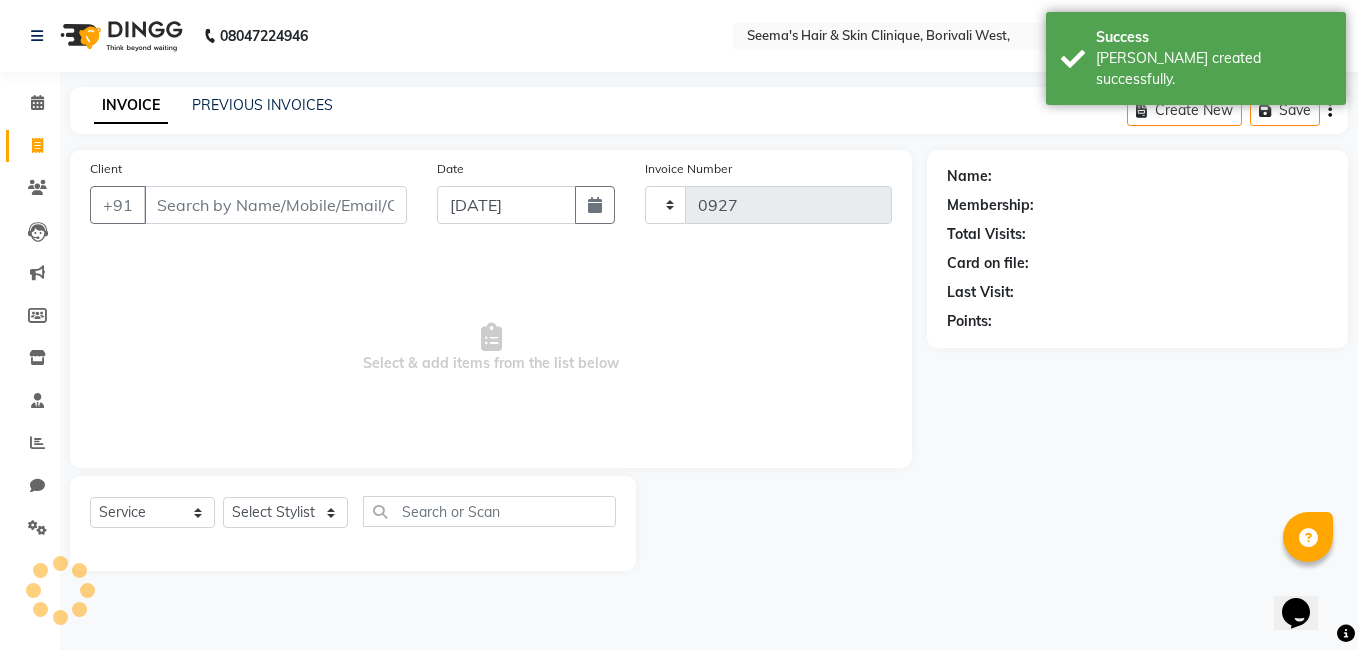 select on "8084" 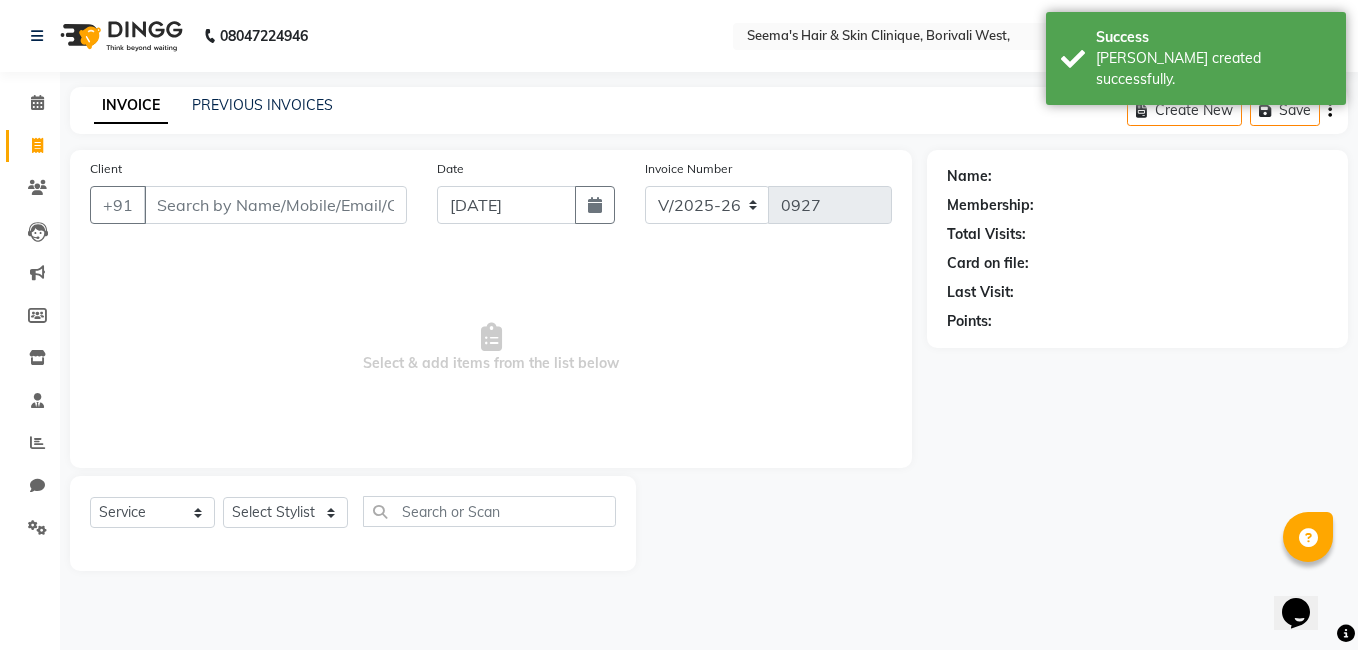 click on "Date [DATE]" 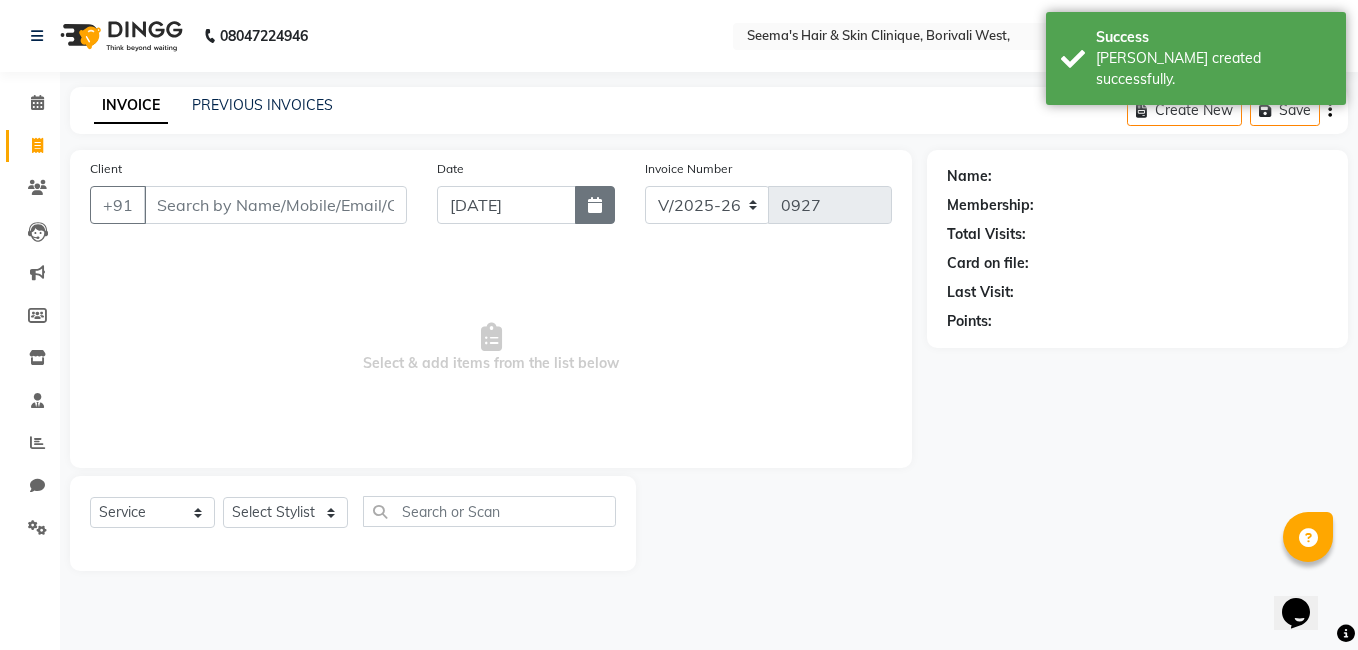 click 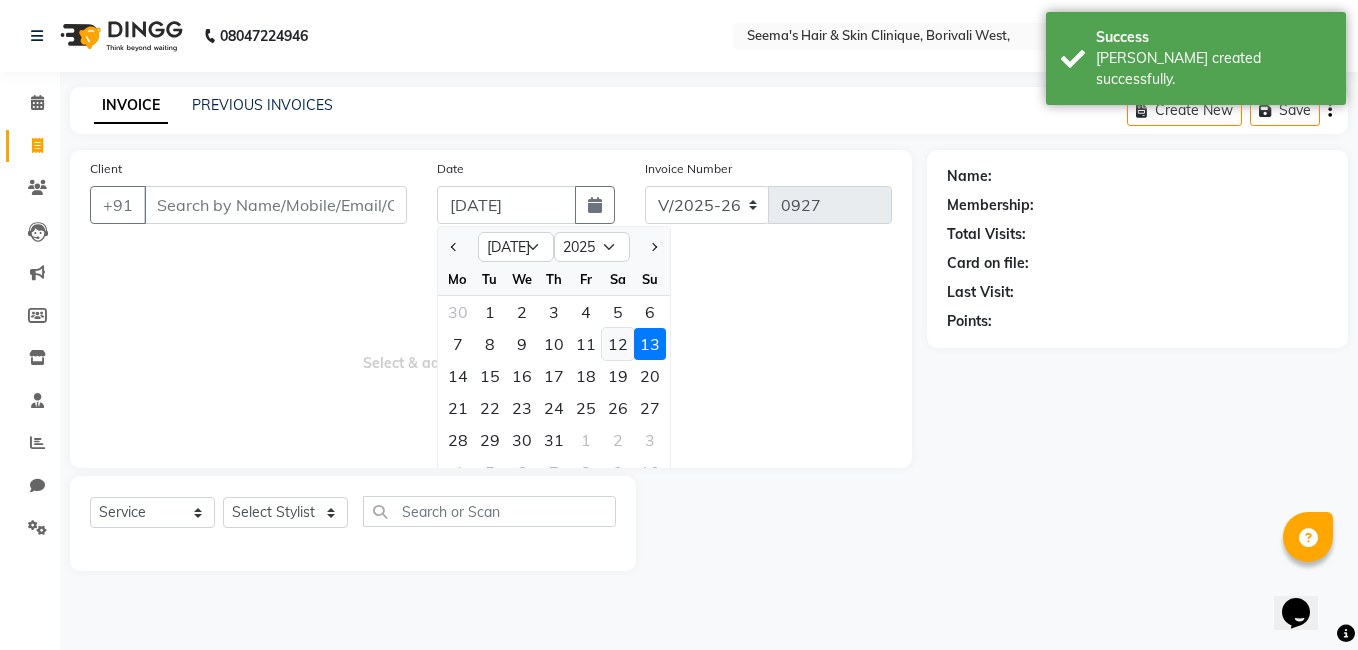 click on "12" 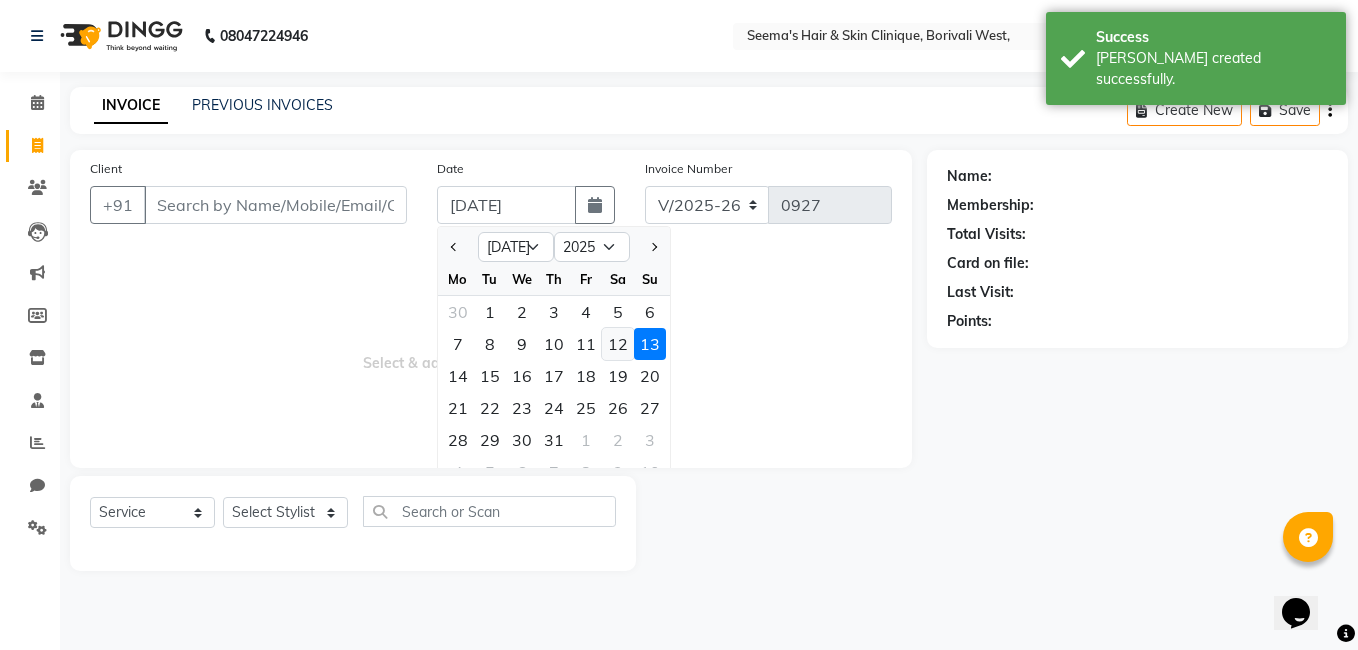type on "12-07-2025" 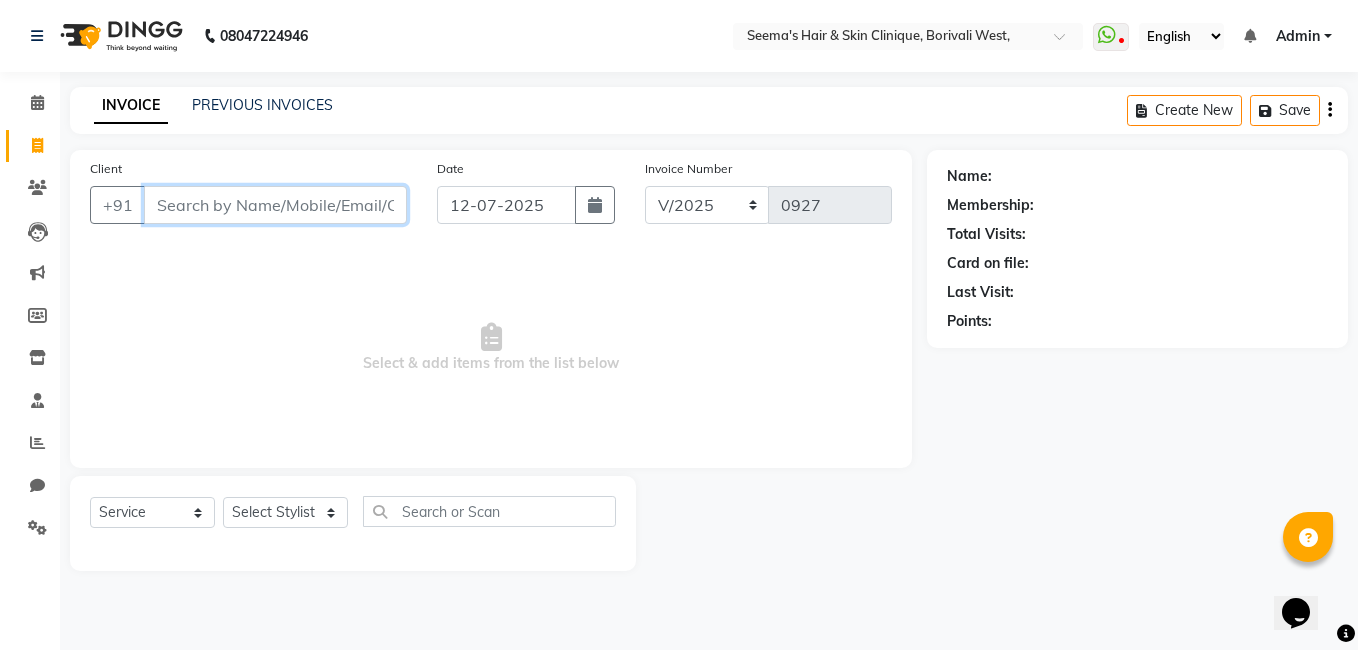 click on "Client" at bounding box center [275, 205] 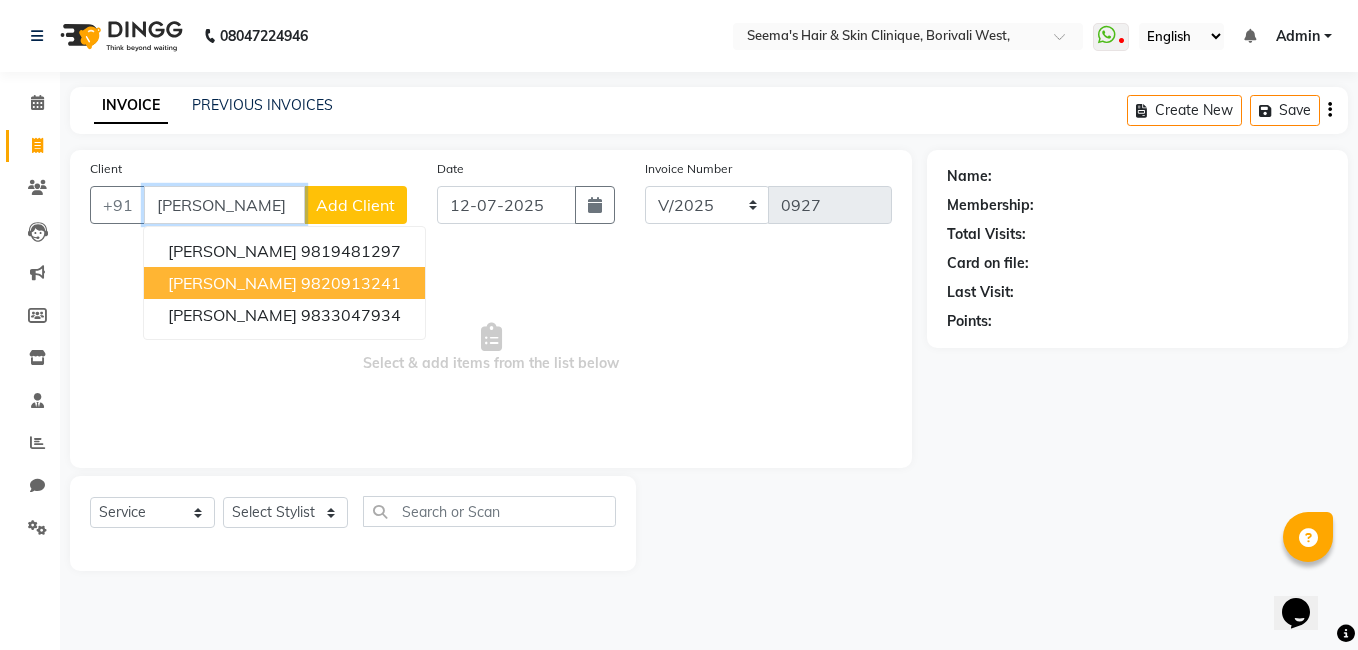 click on "9820913241" at bounding box center [351, 283] 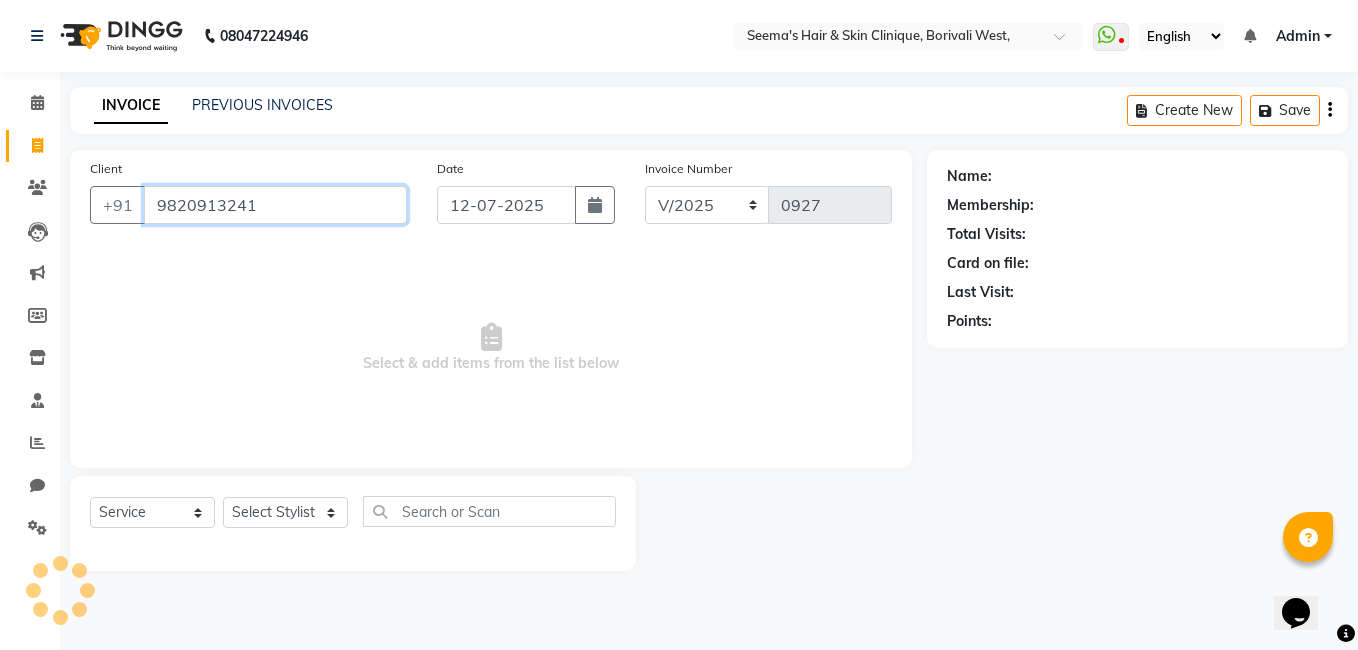 type on "9820913241" 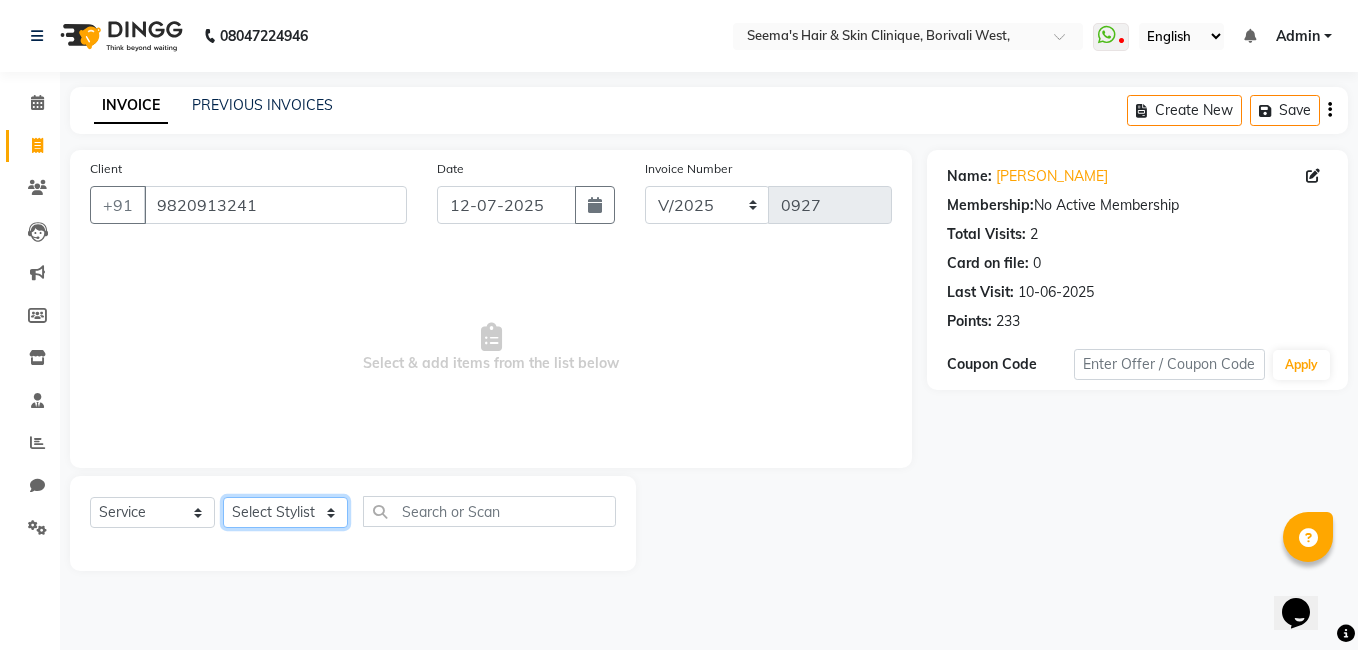 click on "Select Stylist [PERSON_NAME] [PERSON_NAME] [PERSON_NAME] [PERSON_NAME] [PERSON_NAME] [PERSON_NAME] [PERSON_NAME] Intern [PERSON_NAME]" 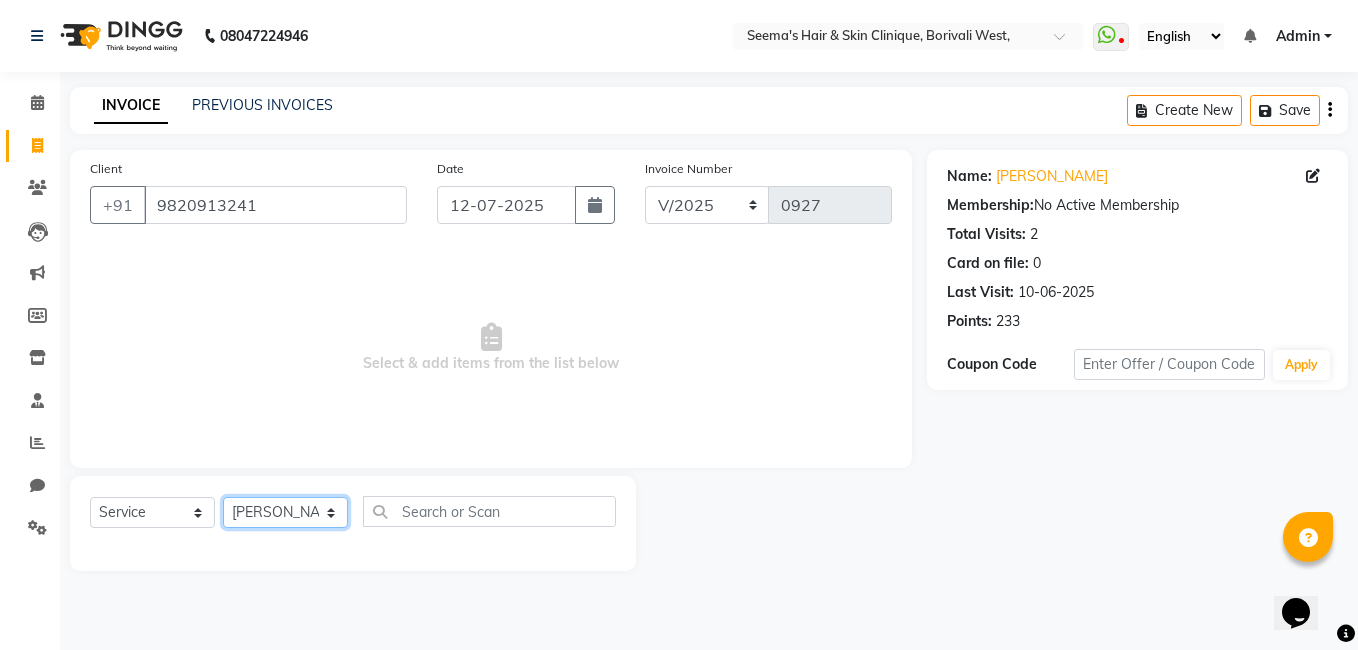 click on "Select Stylist [PERSON_NAME] [PERSON_NAME] [PERSON_NAME] [PERSON_NAME] [PERSON_NAME] [PERSON_NAME] [PERSON_NAME] Intern [PERSON_NAME]" 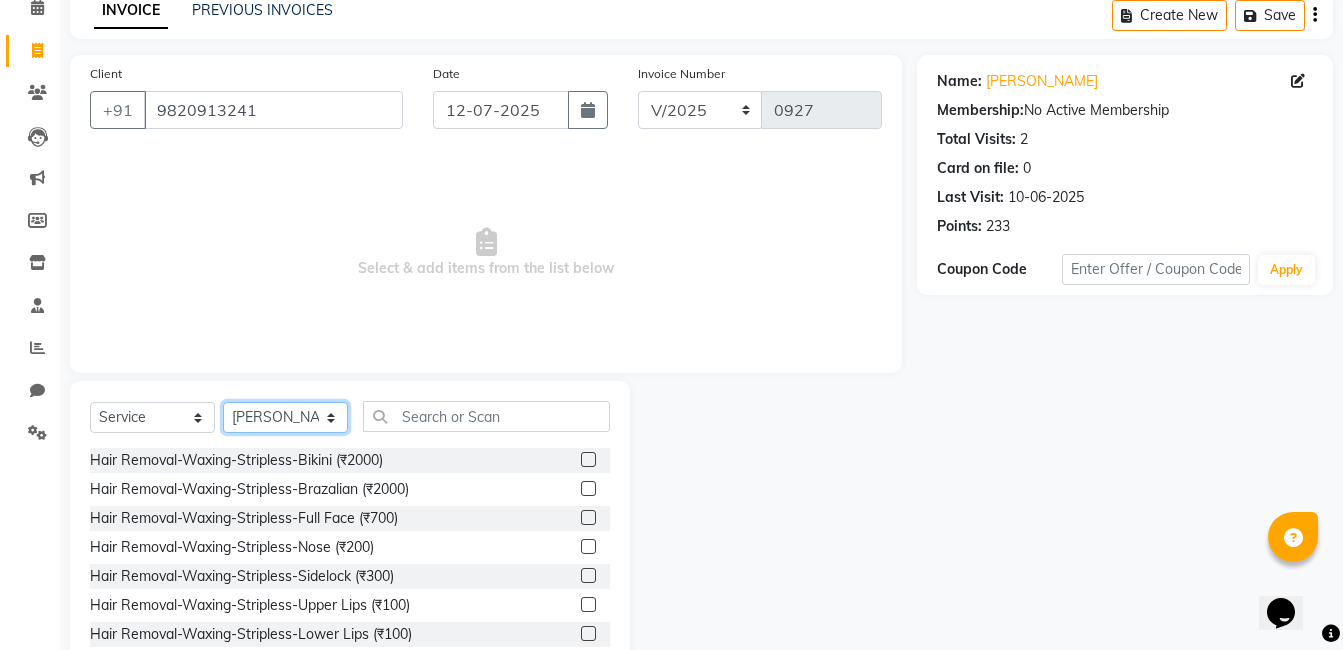 scroll, scrollTop: 151, scrollLeft: 0, axis: vertical 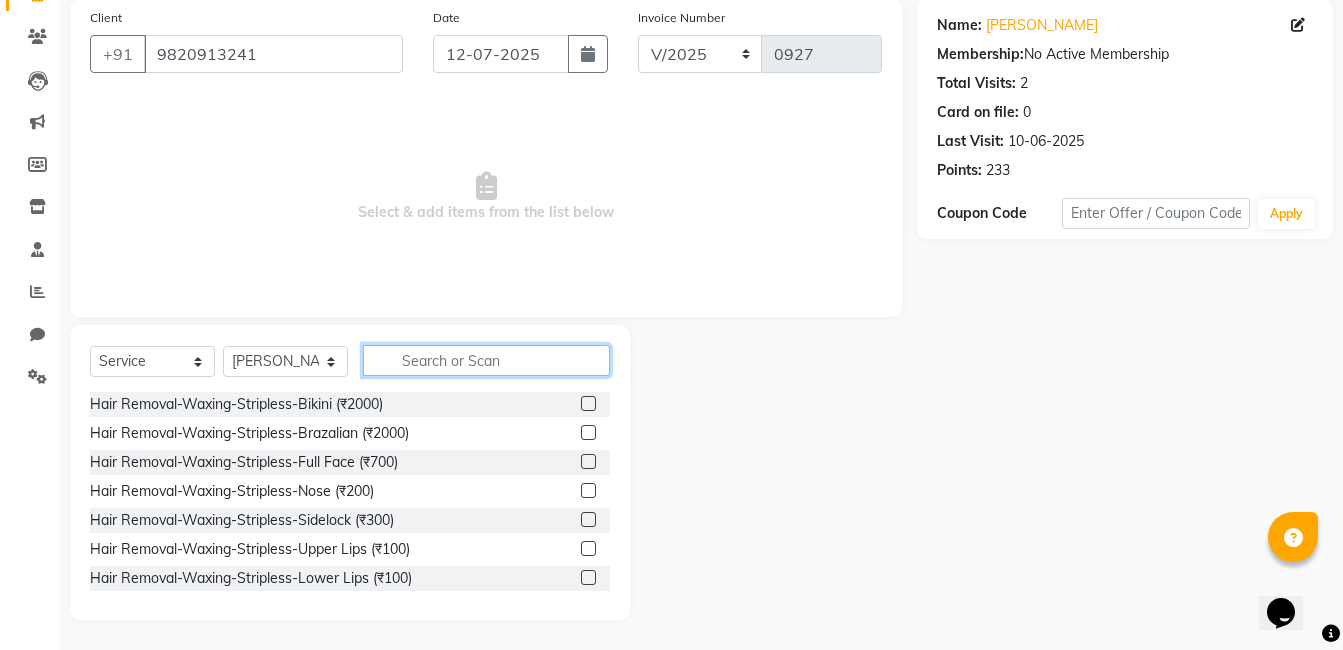 click 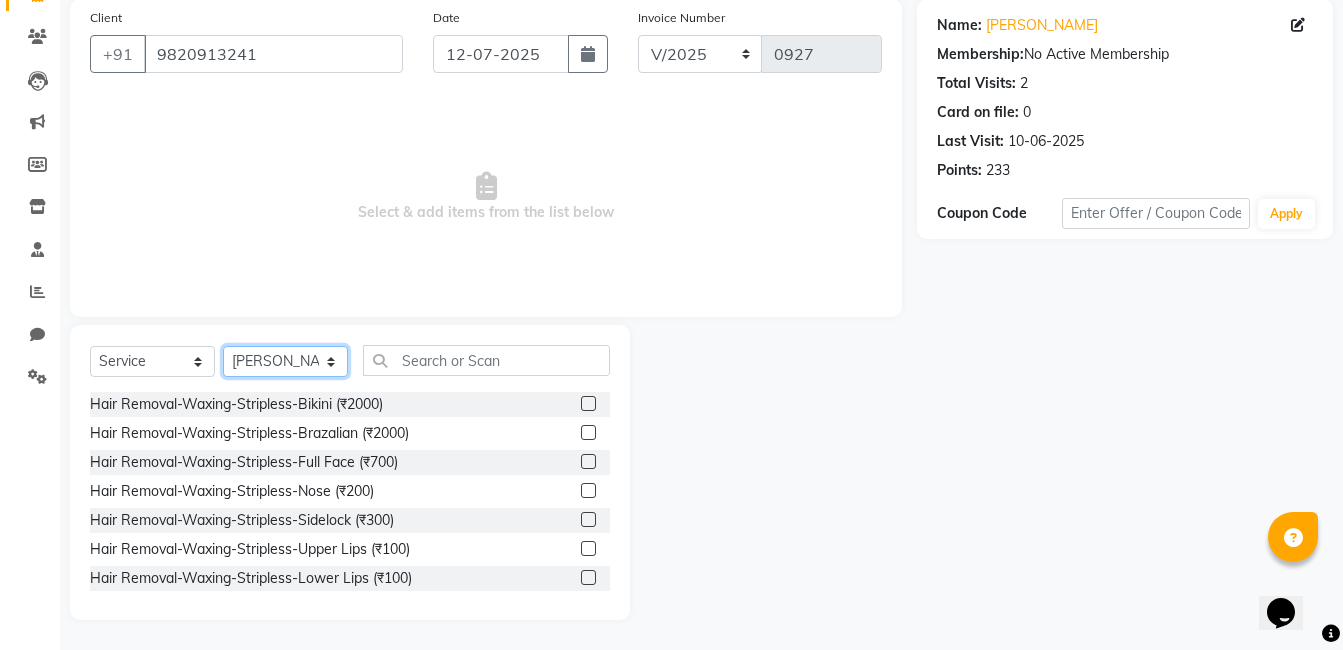 click on "Select Stylist [PERSON_NAME] [PERSON_NAME] [PERSON_NAME] [PERSON_NAME] [PERSON_NAME] [PERSON_NAME] [PERSON_NAME] Intern [PERSON_NAME]" 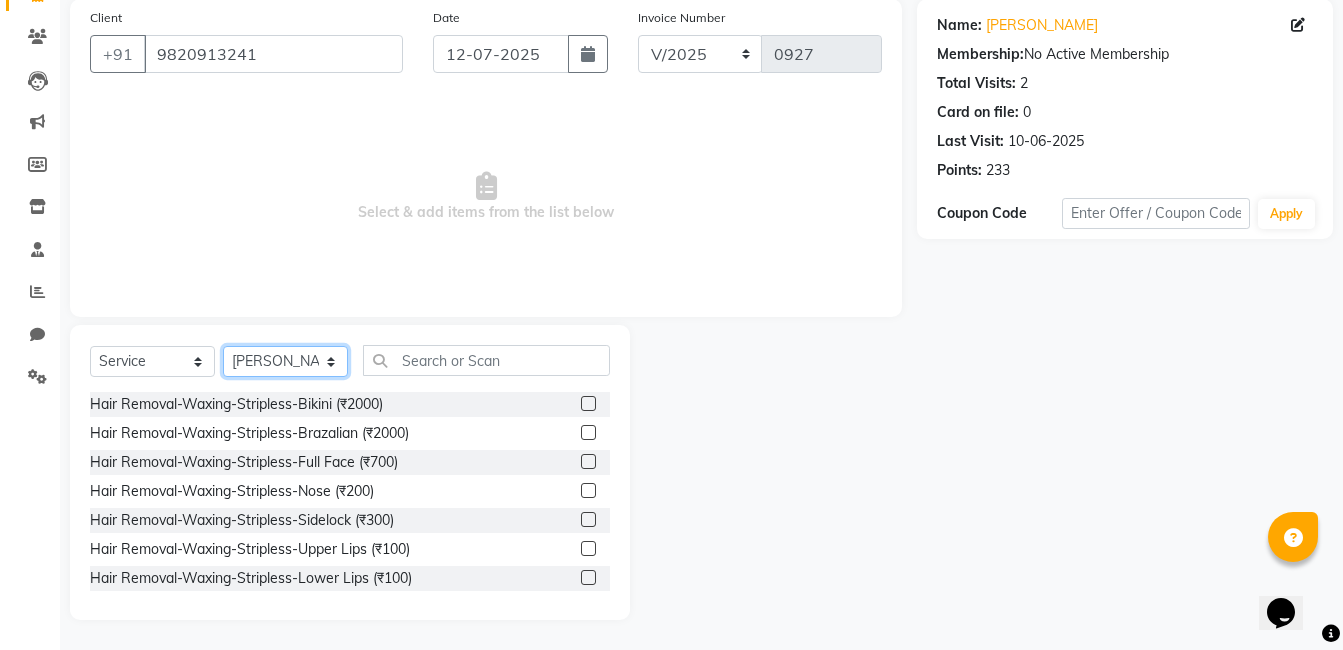 select on "75453" 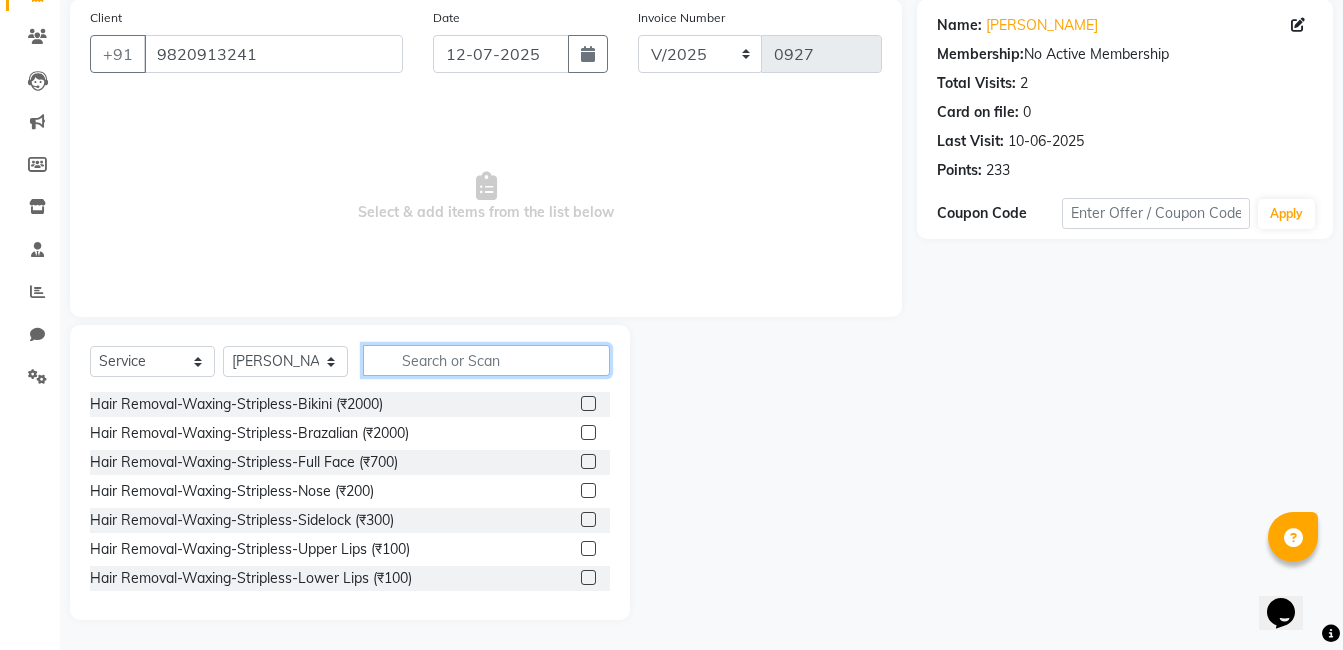 click 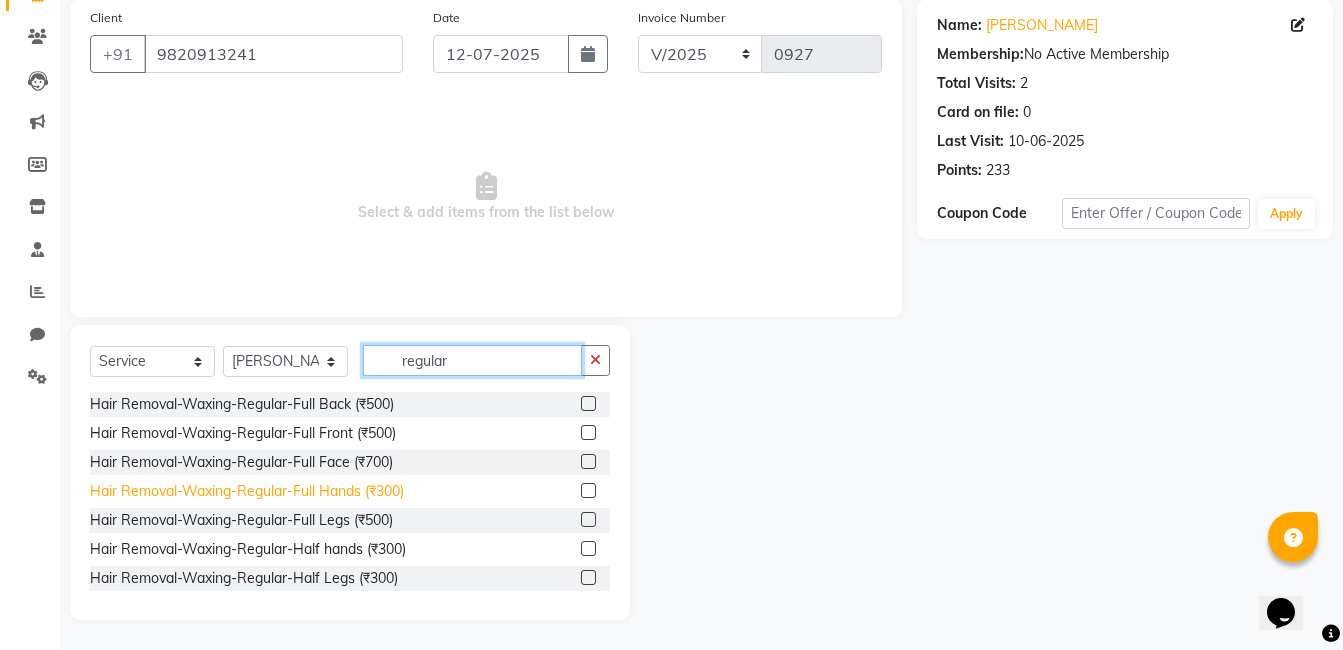 type on "regular" 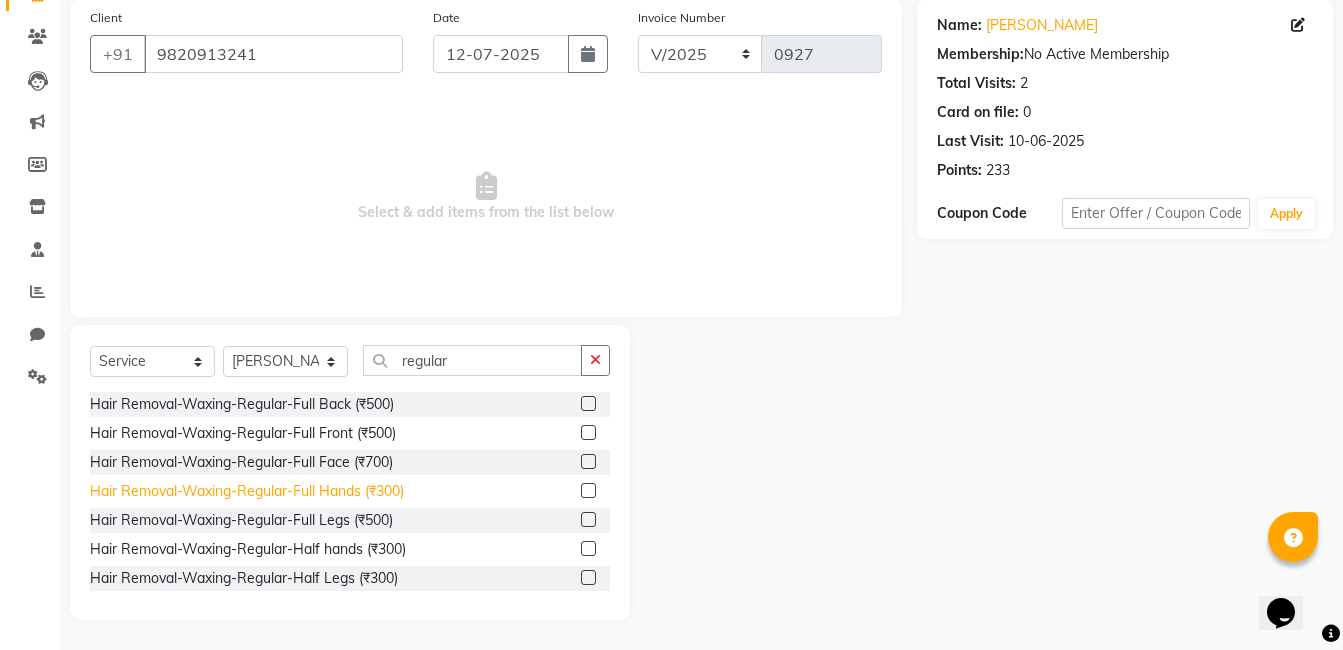 click on "Hair Removal-Waxing-Regular-Full Hands (₹300)" 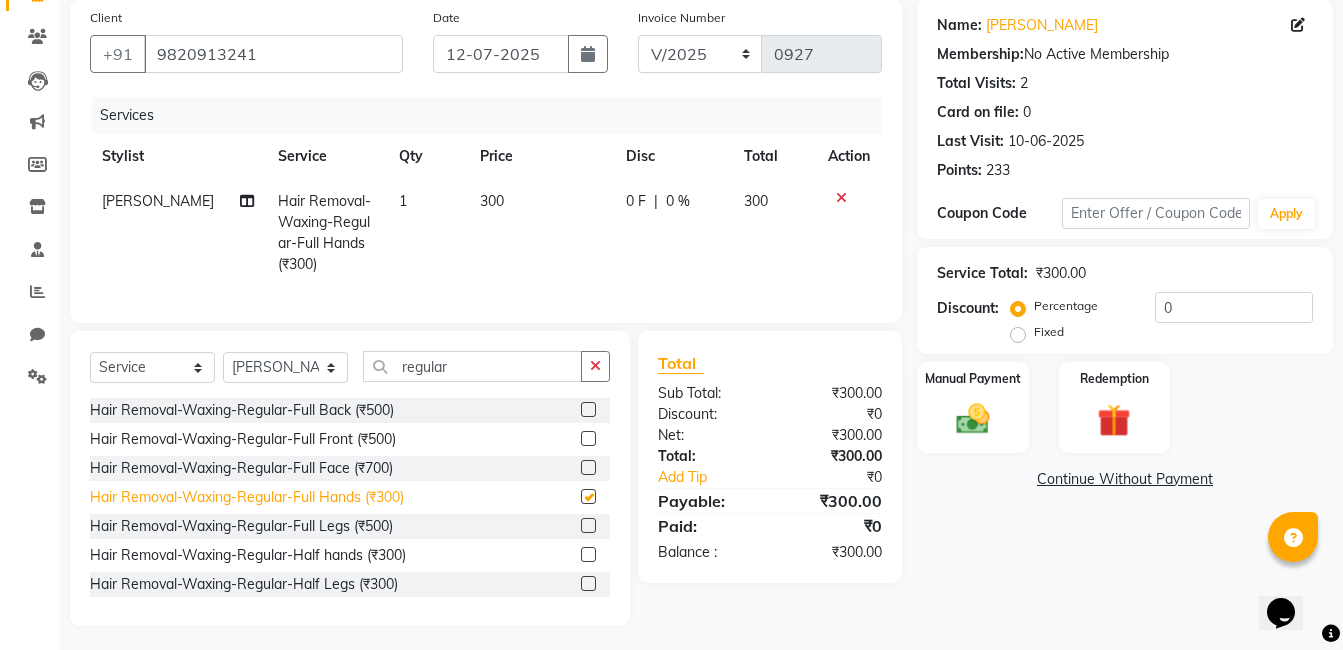 checkbox on "false" 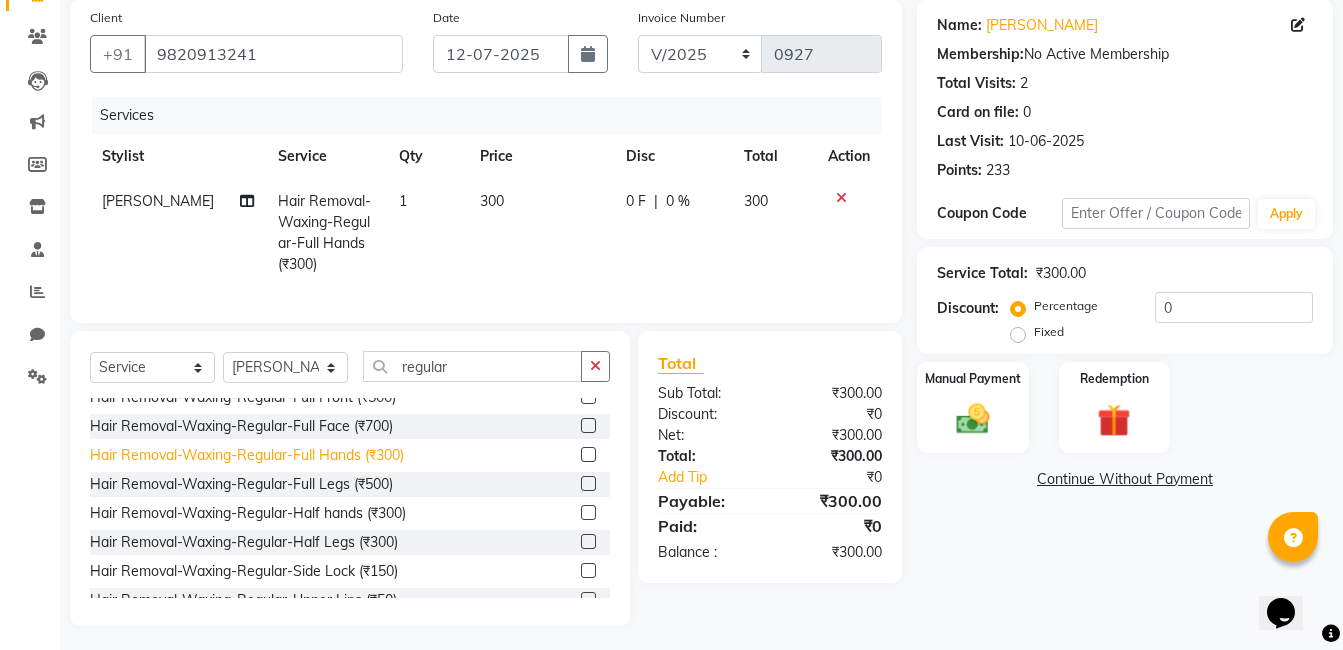 scroll, scrollTop: 43, scrollLeft: 0, axis: vertical 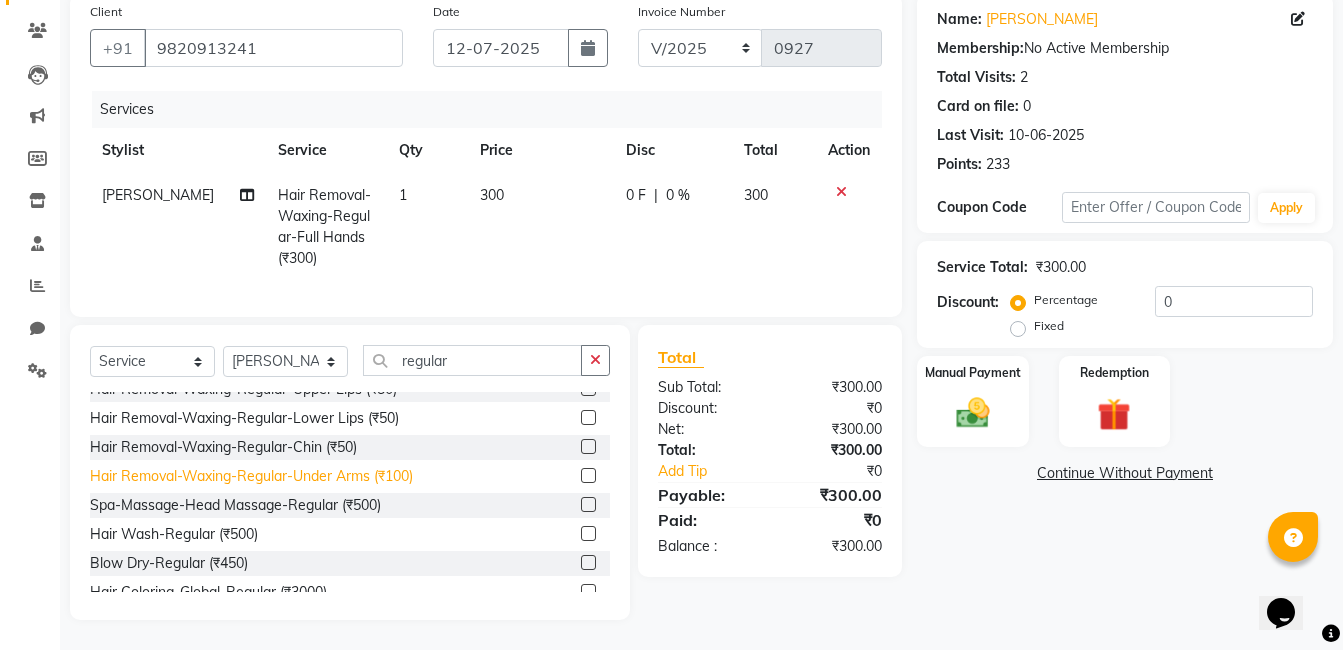 click on "Hair Removal-Waxing-Regular-Under Arms (₹100)" 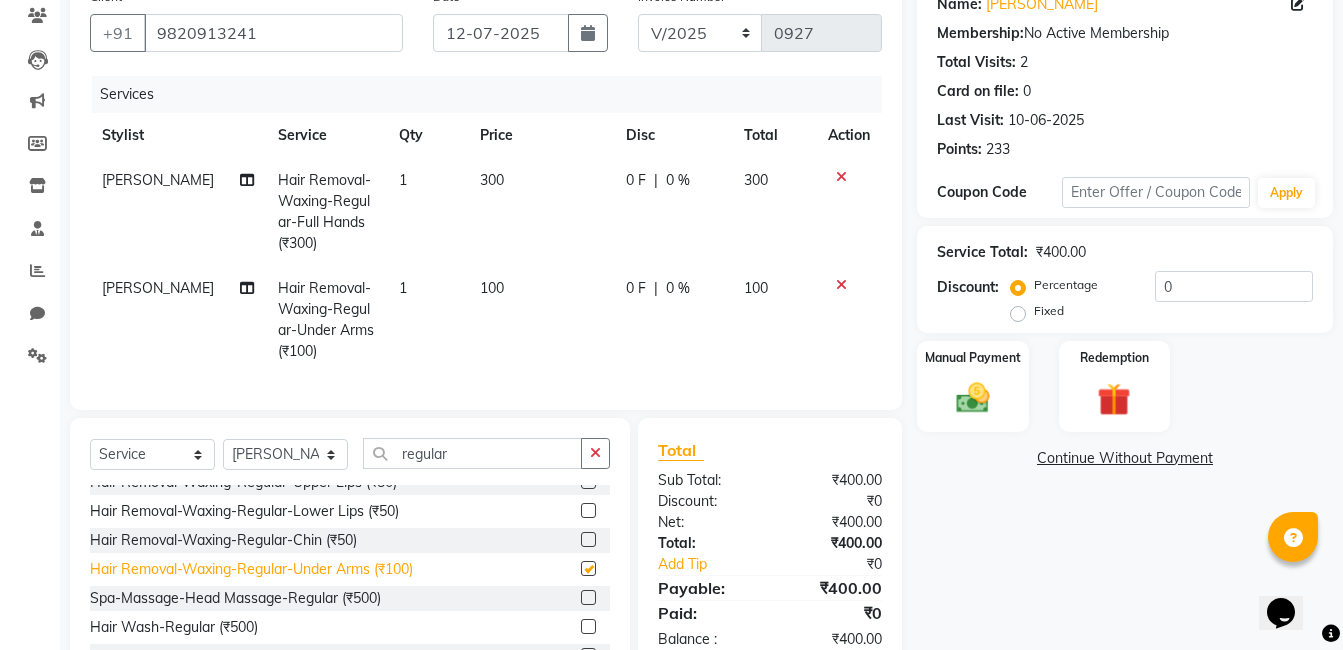 checkbox on "false" 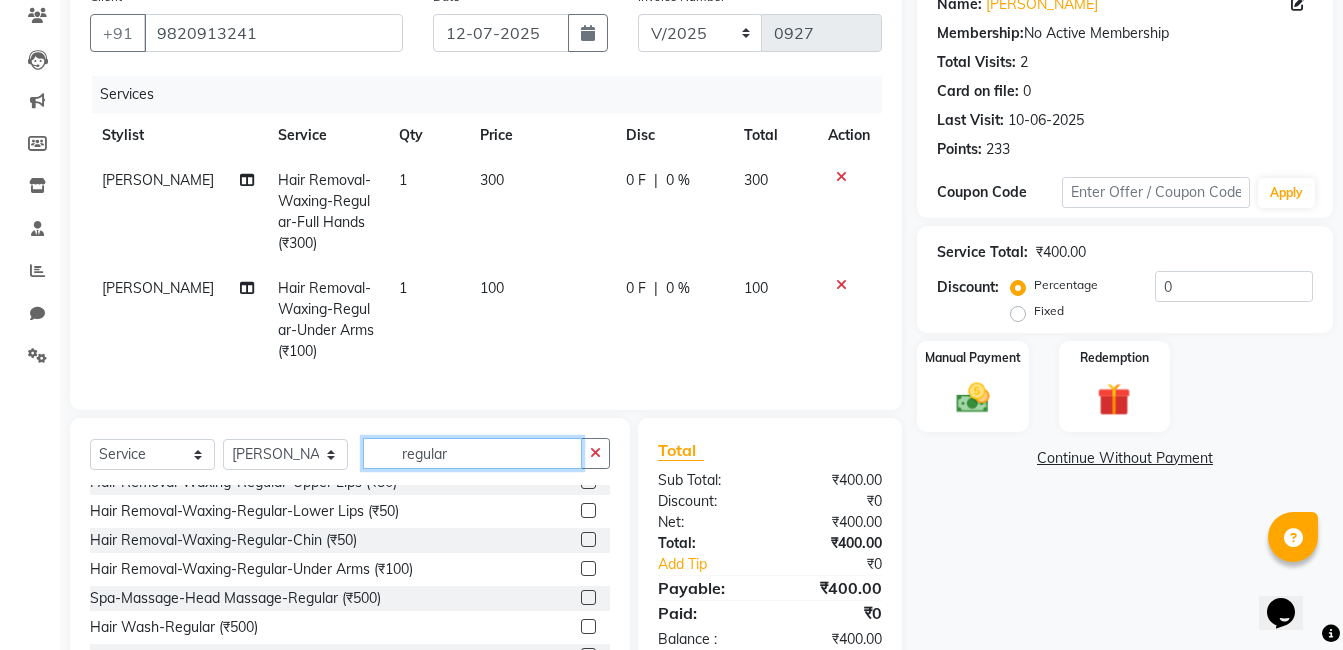 click on "regular" 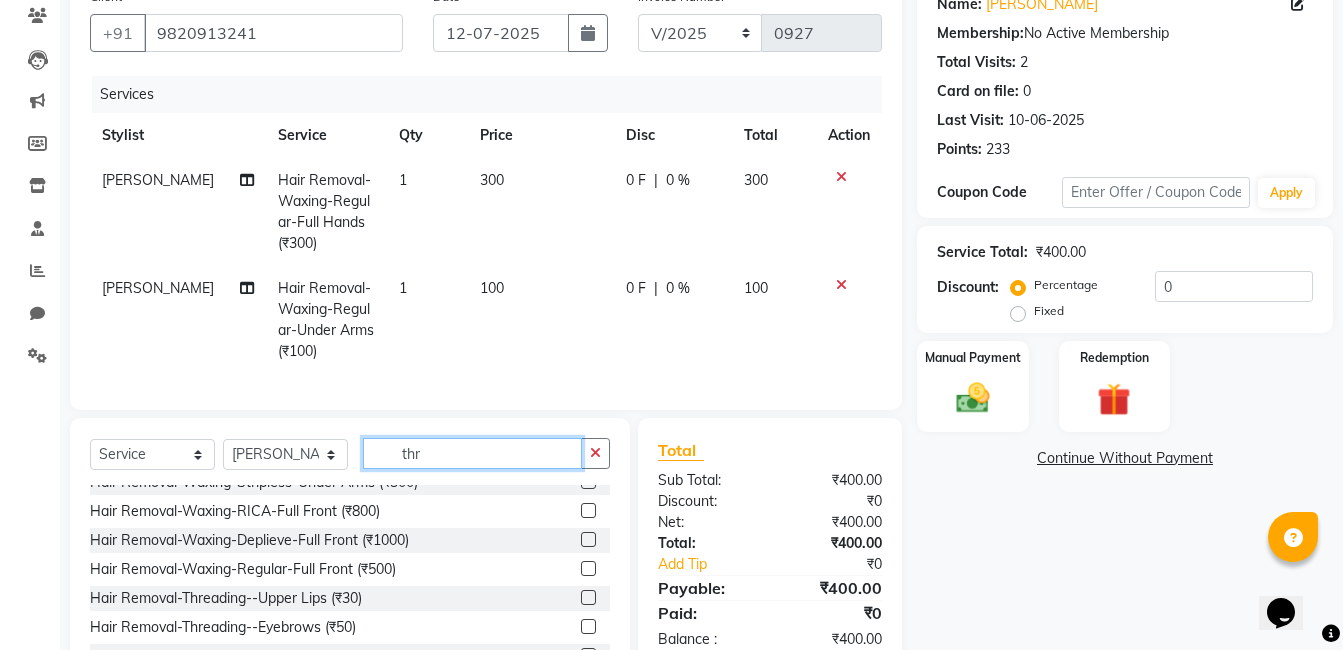 scroll, scrollTop: 0, scrollLeft: 0, axis: both 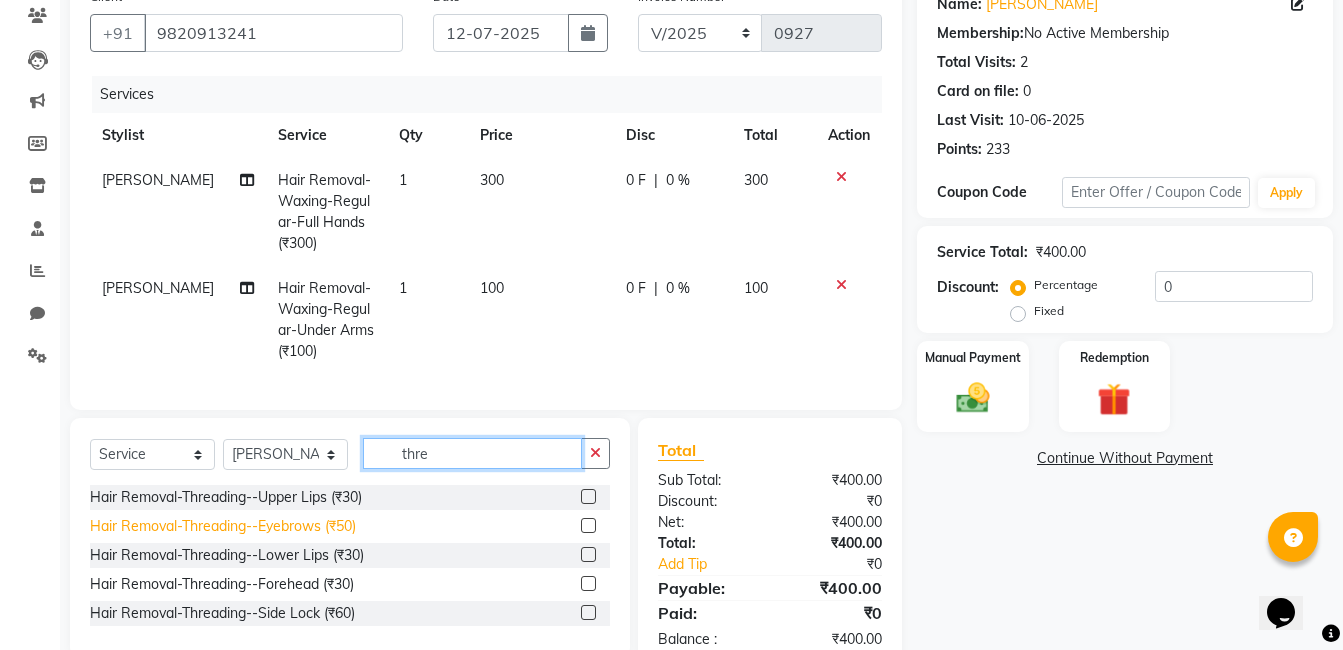 type on "thre" 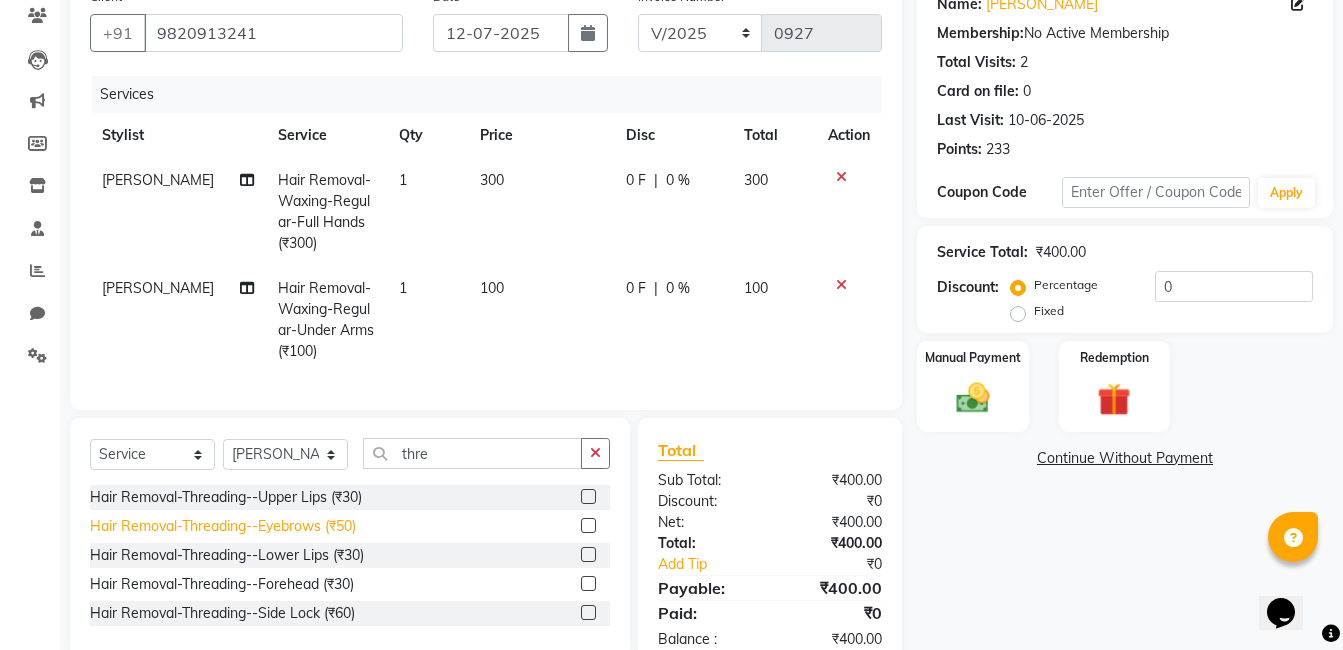 click on "Hair Removal-Threading--Eyebrows (₹50)" 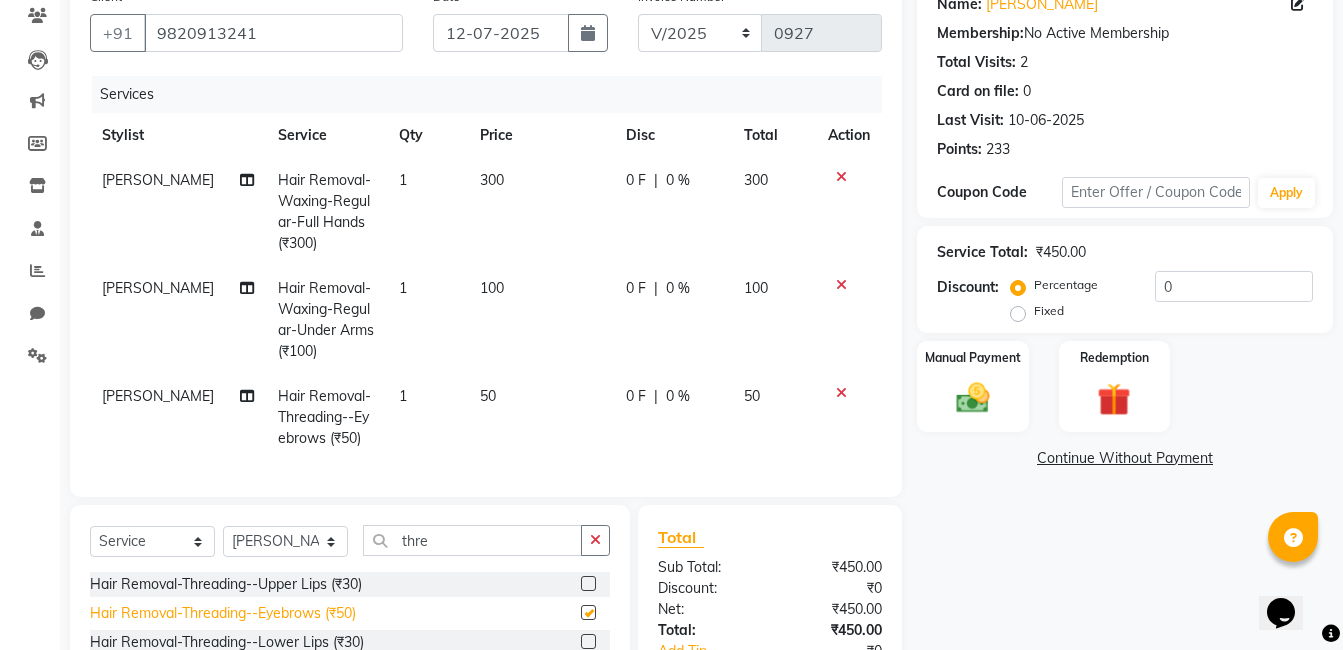 checkbox on "false" 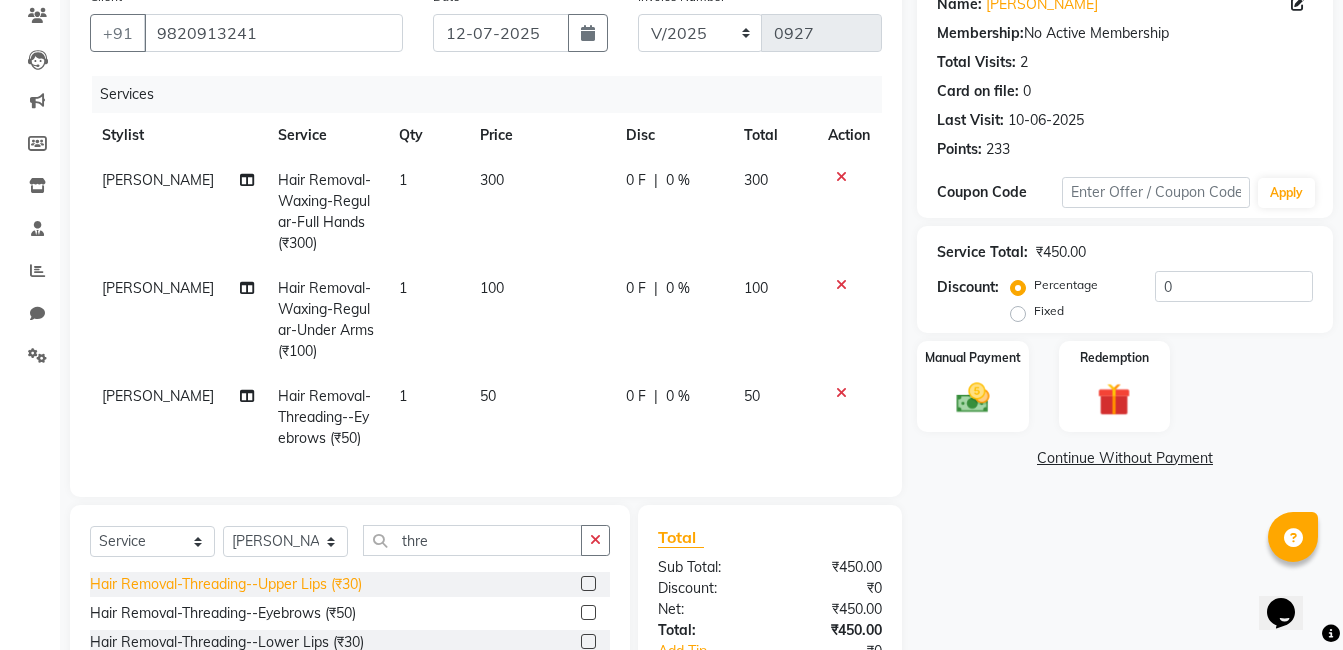 click on "Hair Removal-Threading--Upper Lips (₹30)" 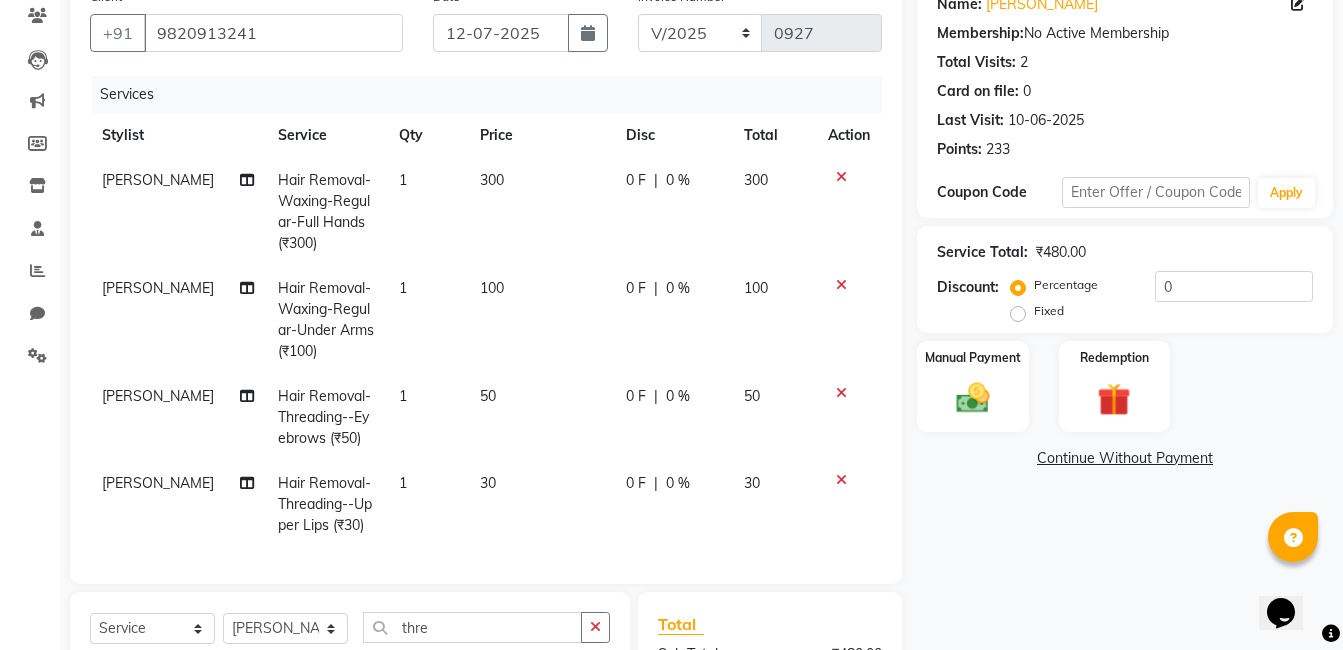 checkbox on "false" 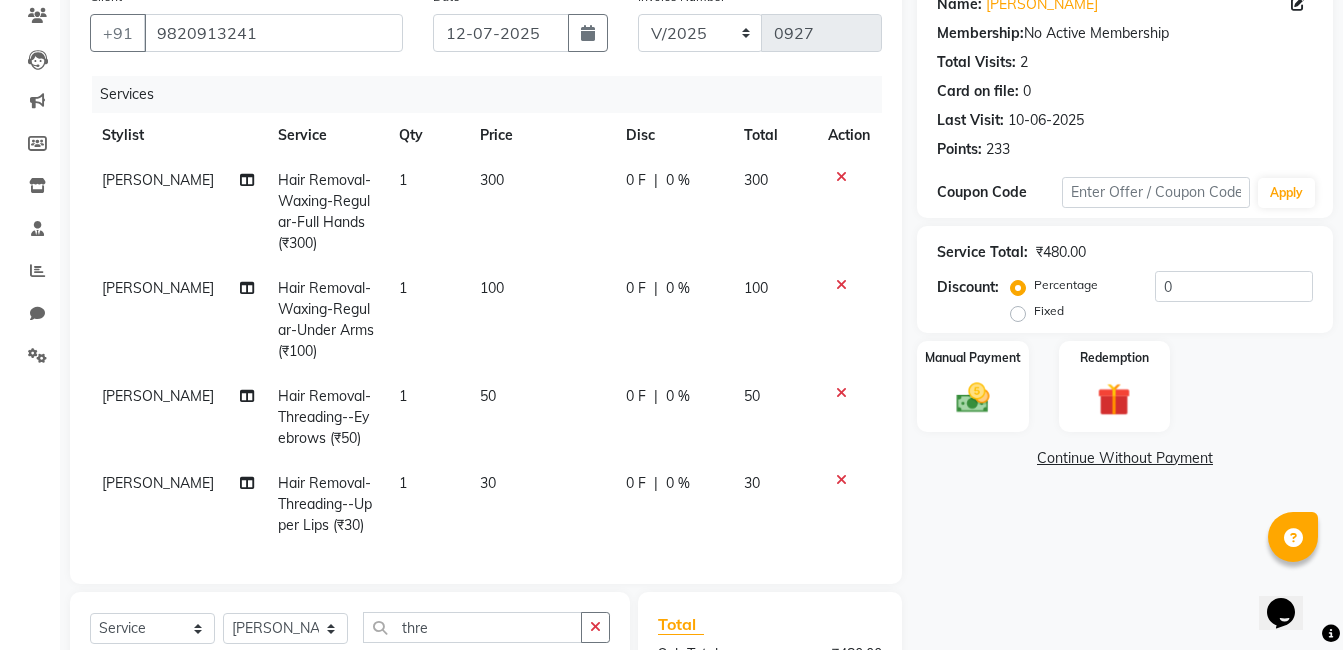 scroll, scrollTop: 3, scrollLeft: 0, axis: vertical 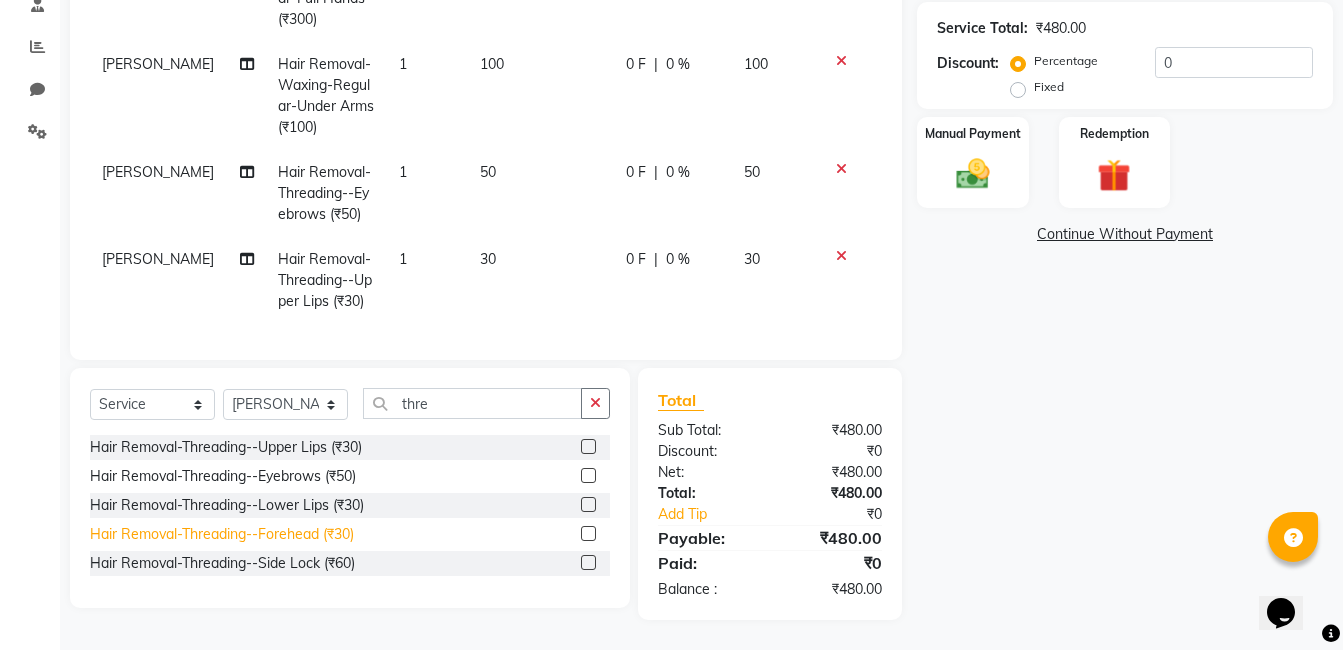 click on "Hair Removal-Threading--Forehead (₹30)" 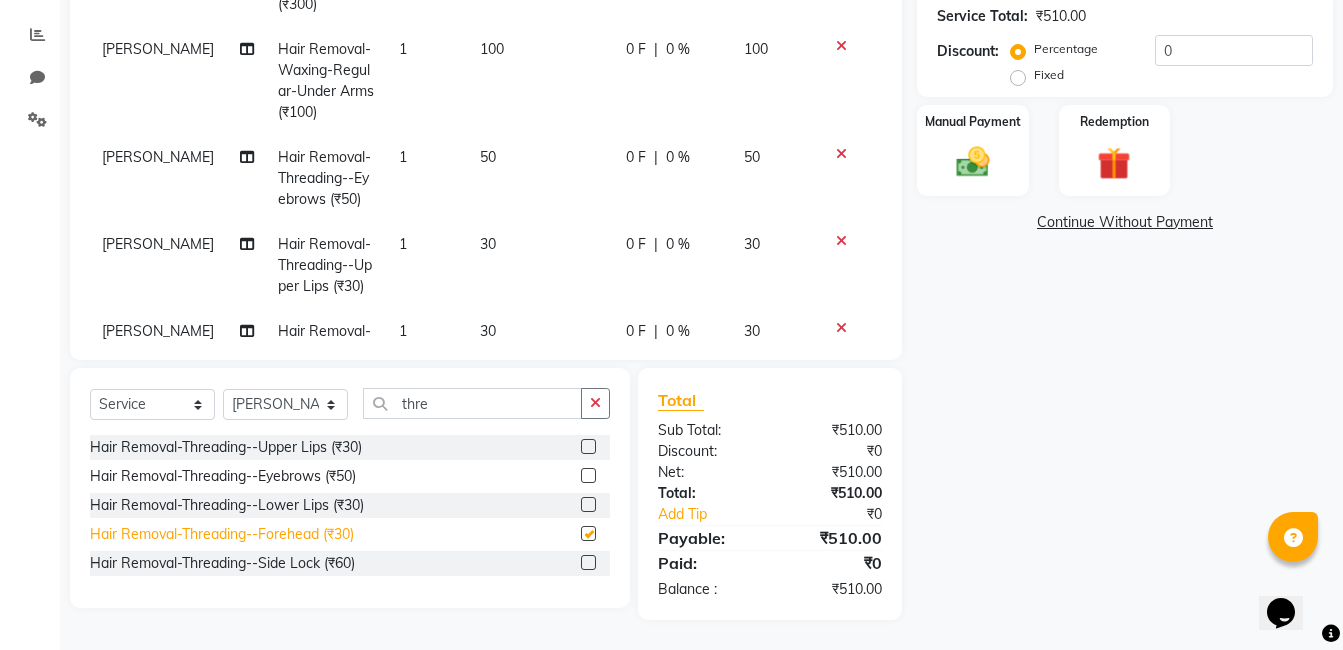 checkbox on "false" 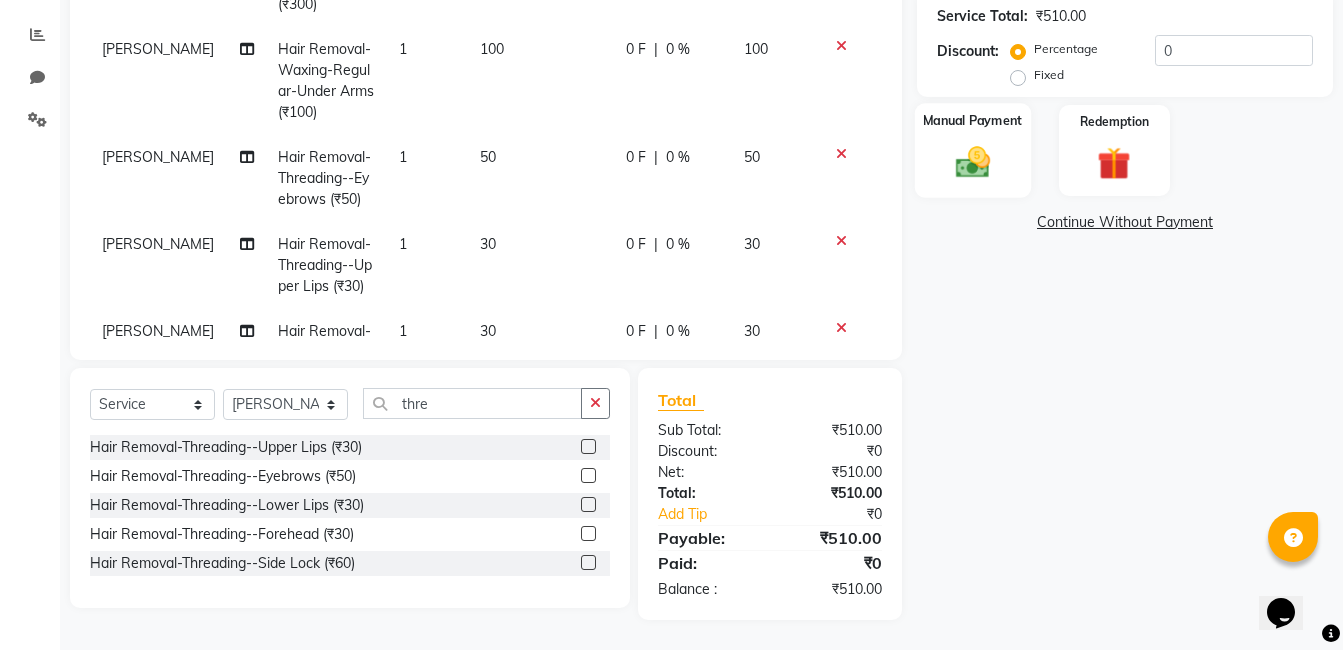 click on "Manual Payment" 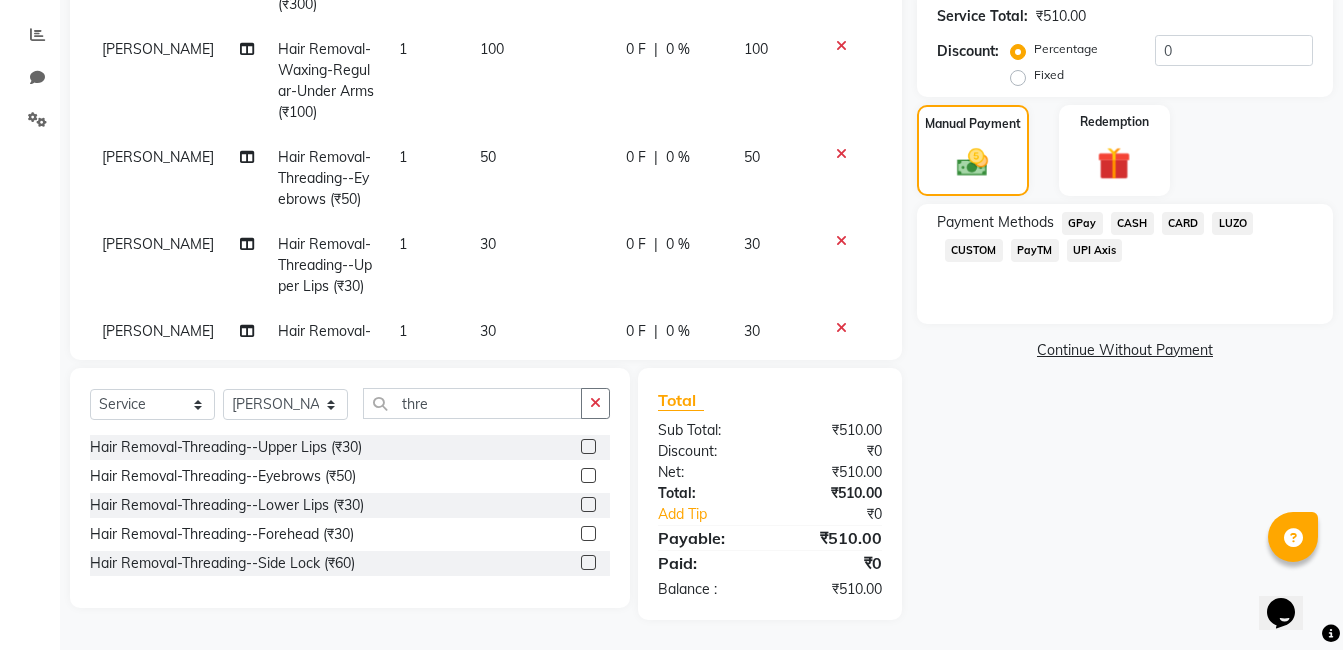 click on "GPay" 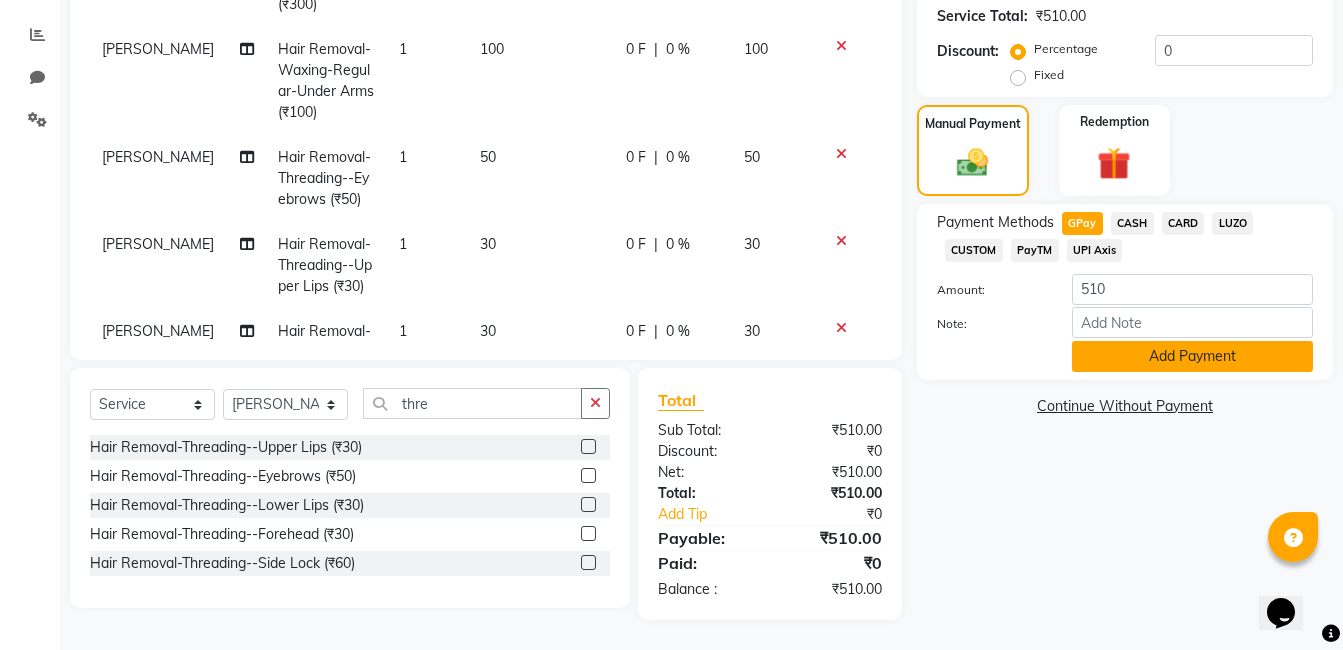 click on "Add Payment" 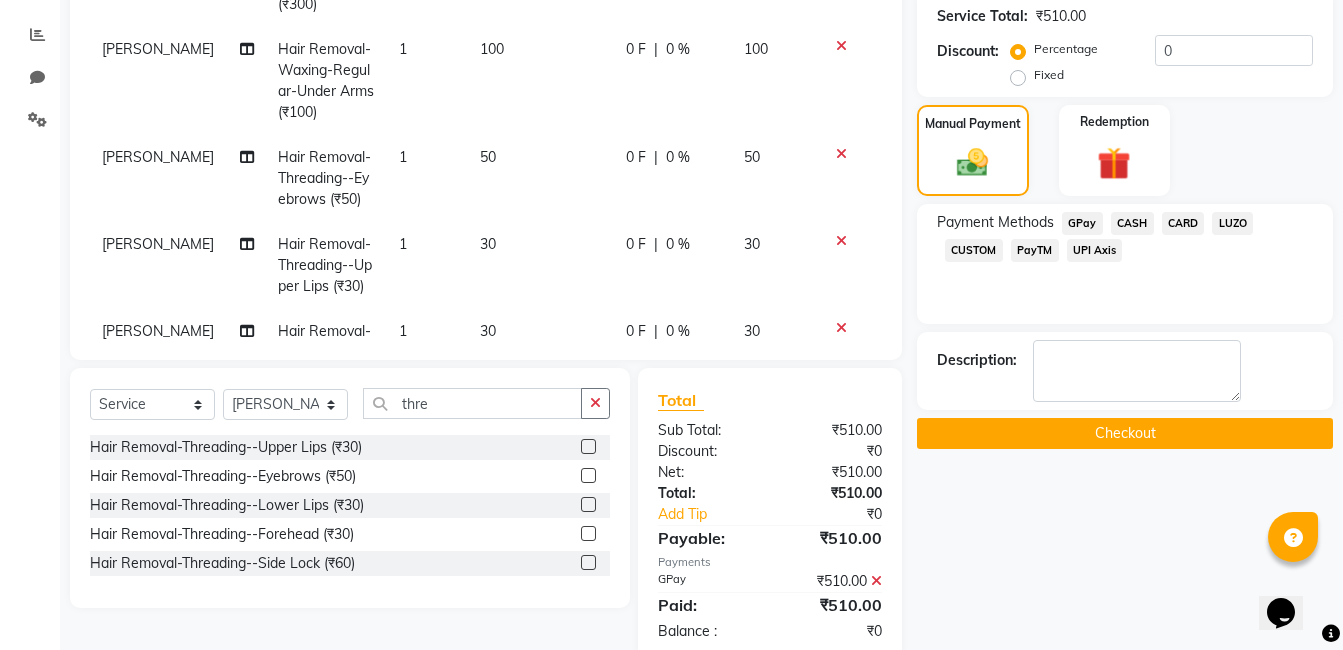 click on "Checkout" 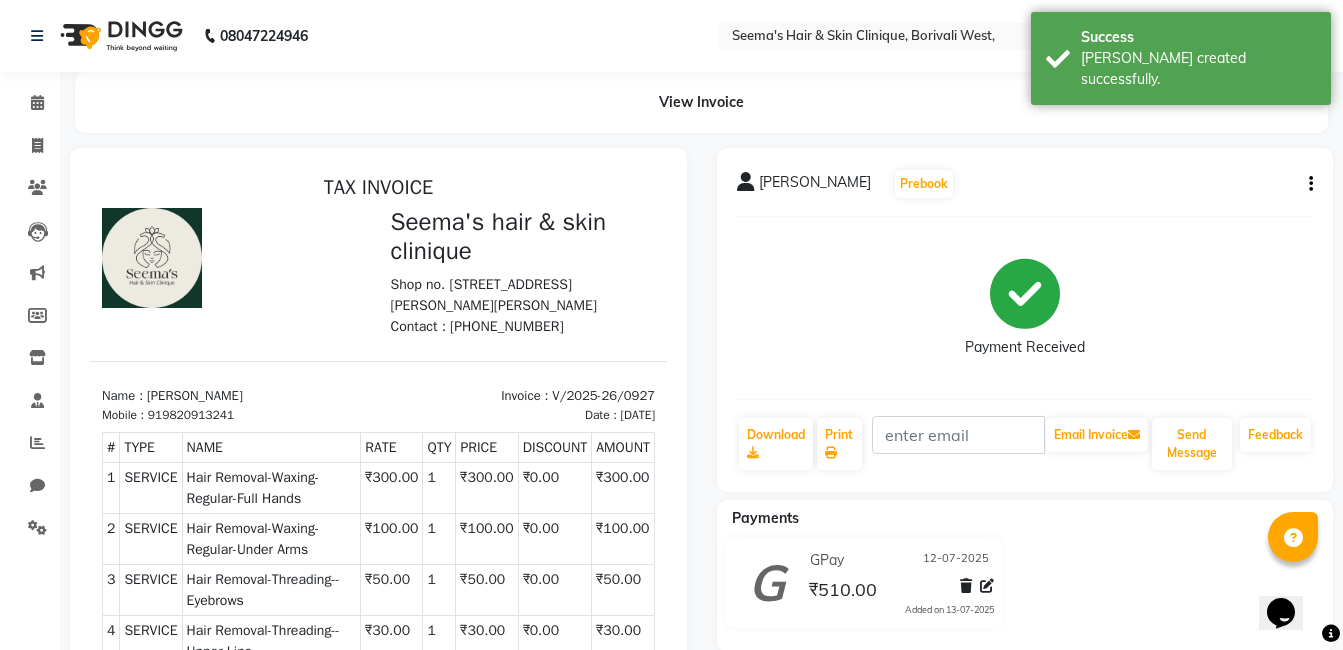 scroll, scrollTop: 0, scrollLeft: 0, axis: both 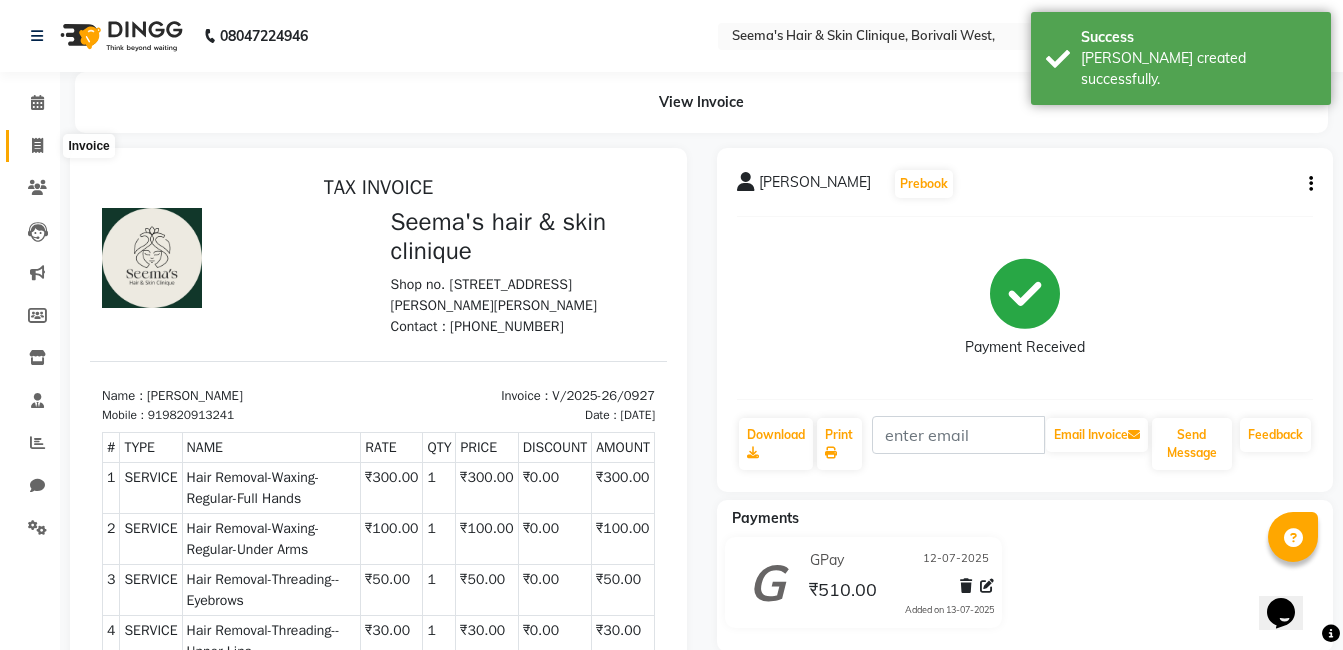 click 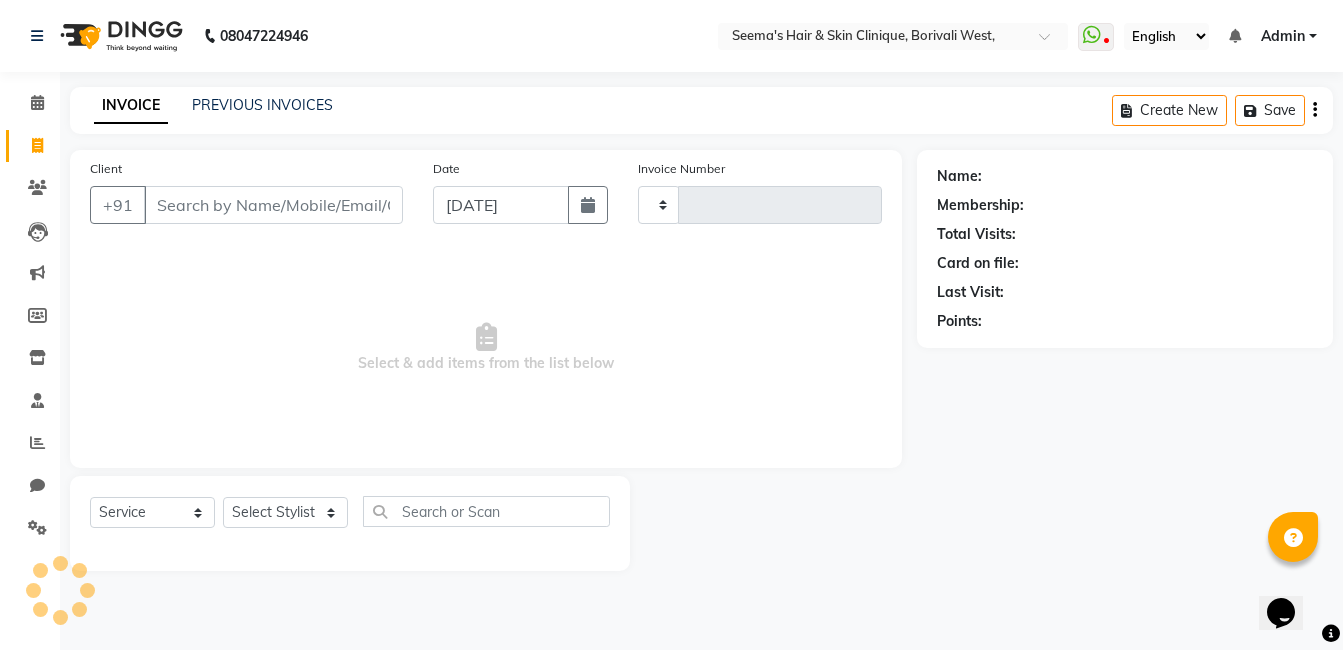 type on "0928" 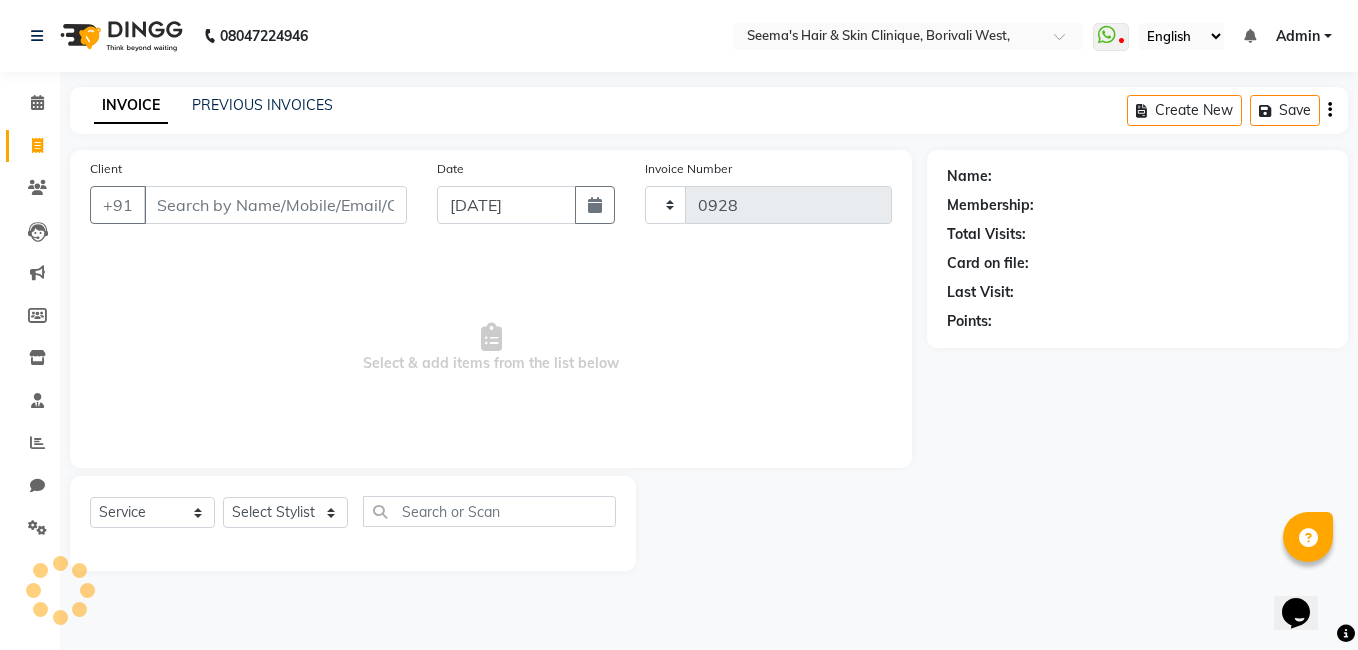 select on "8084" 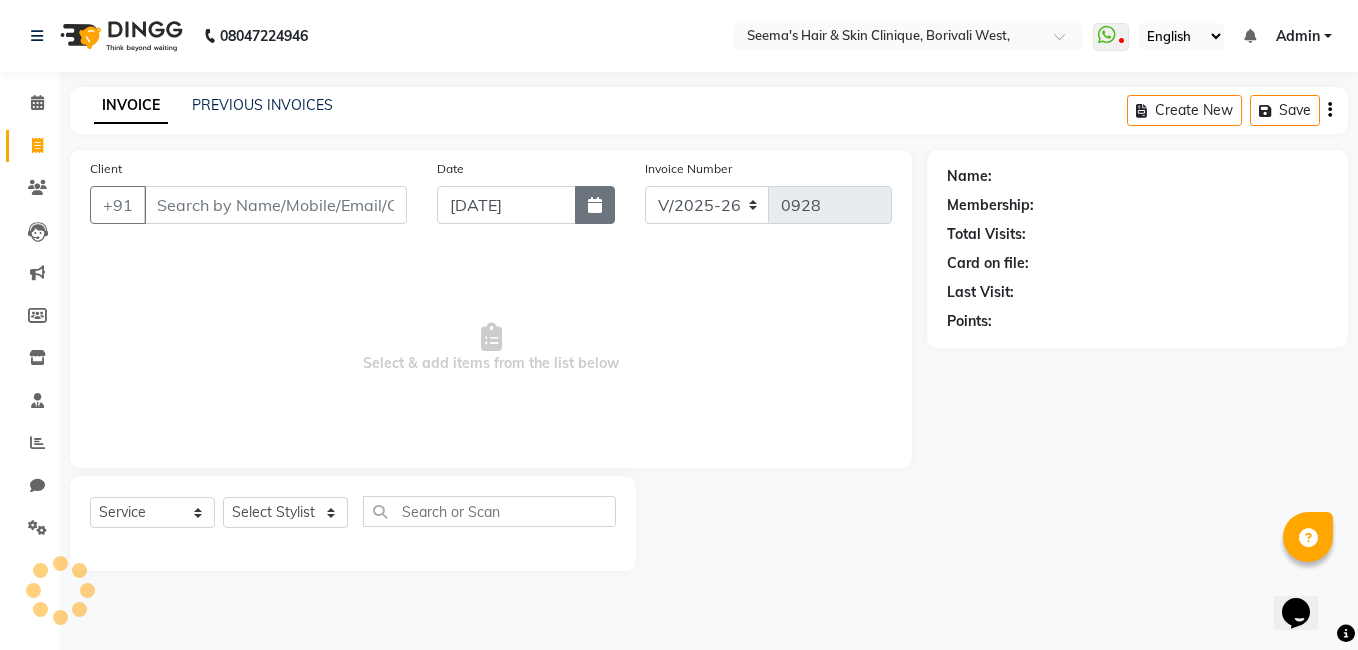 click 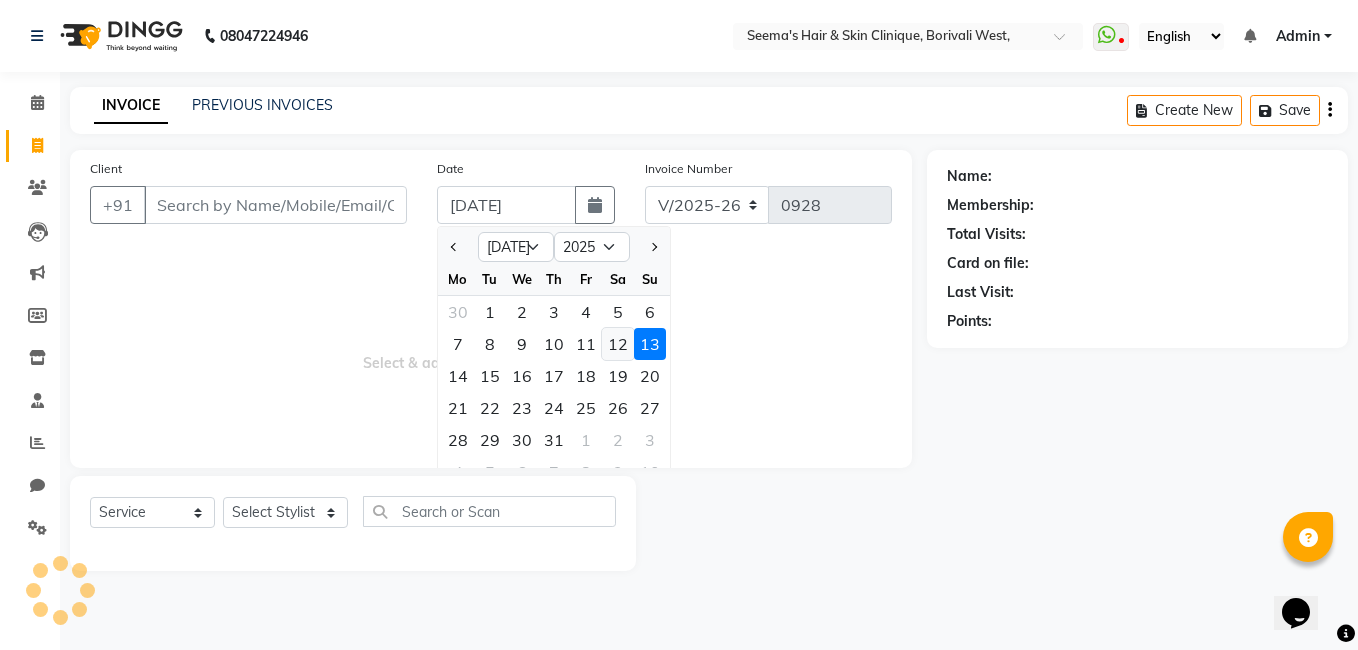 click on "12" 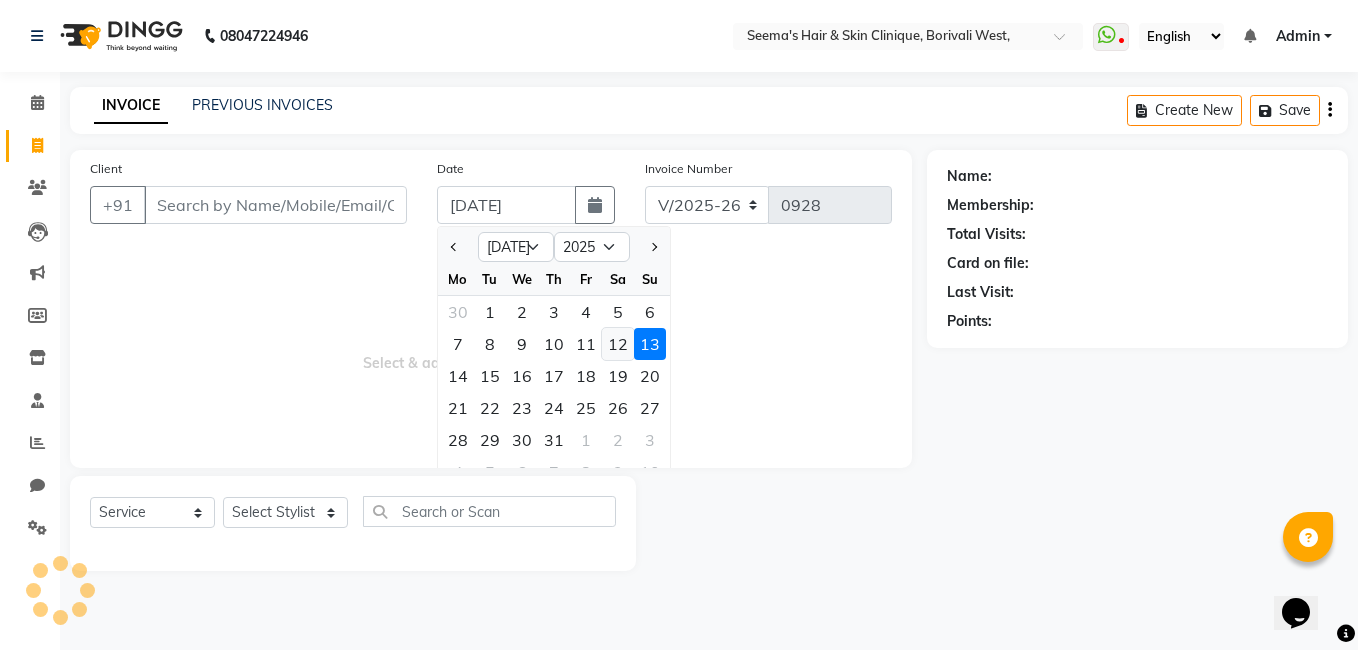 type on "12-07-2025" 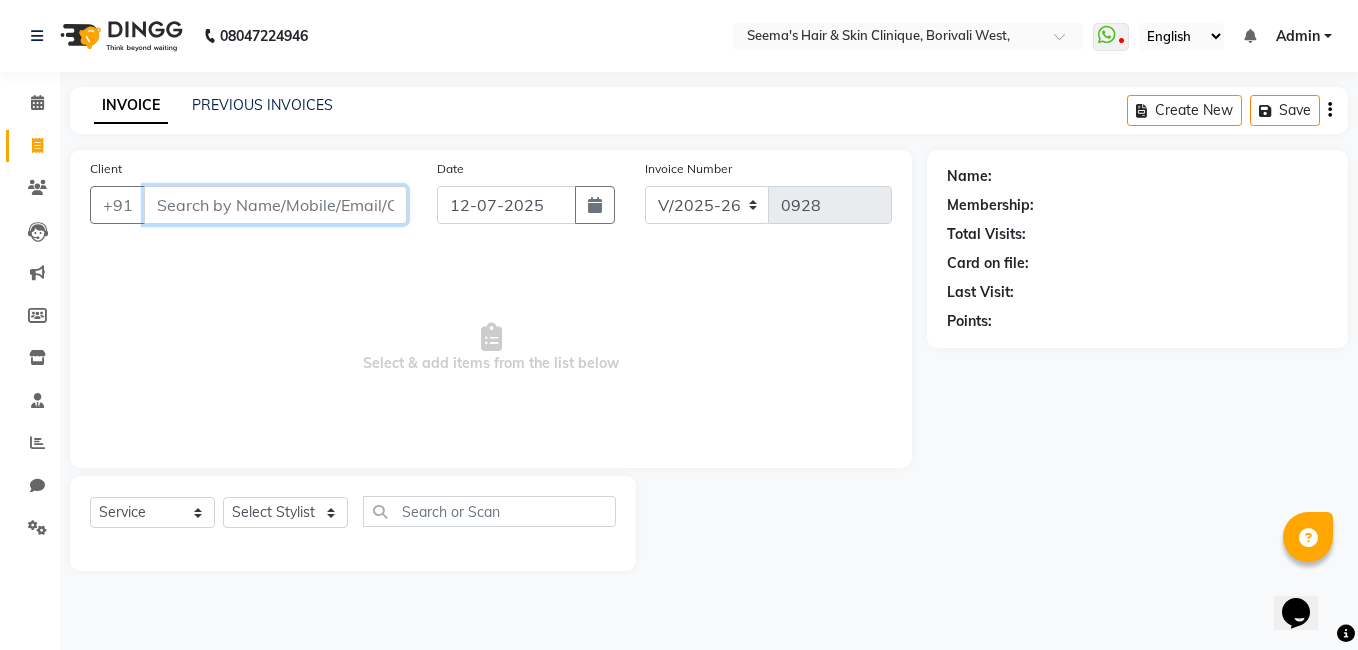 click on "Client" at bounding box center (275, 205) 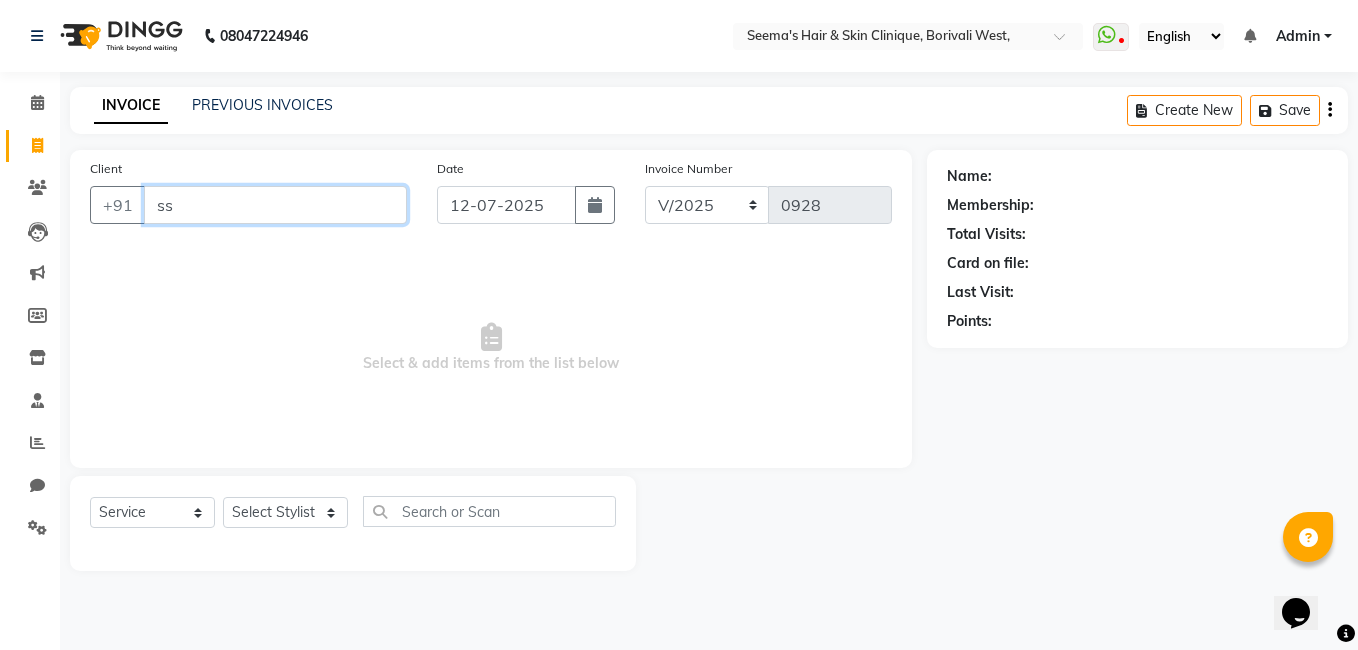 type on "s" 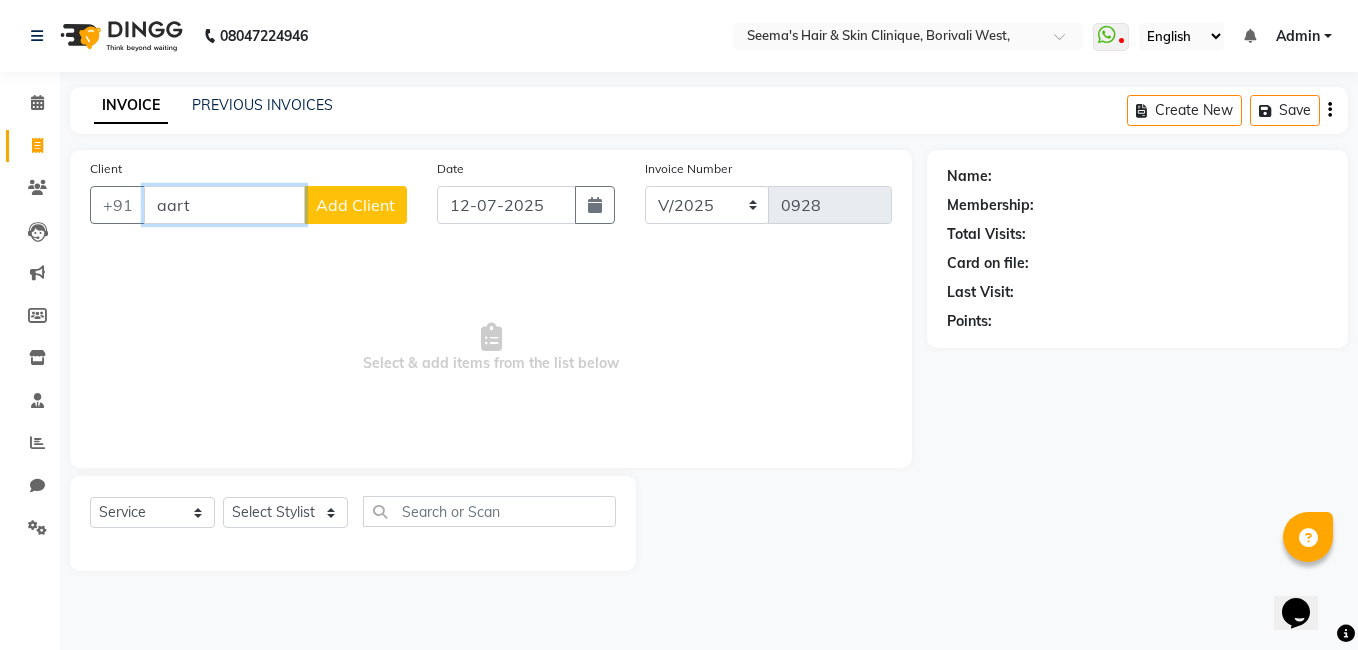 click on "aart" at bounding box center (224, 205) 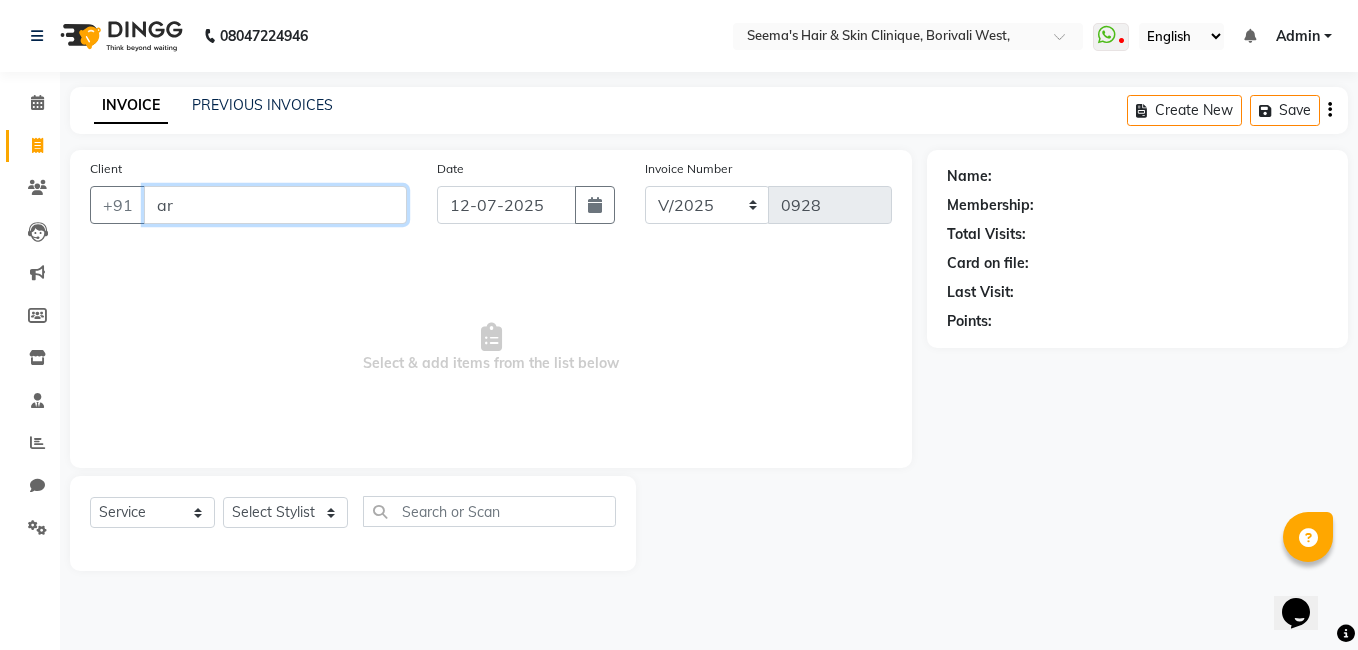 type on "a" 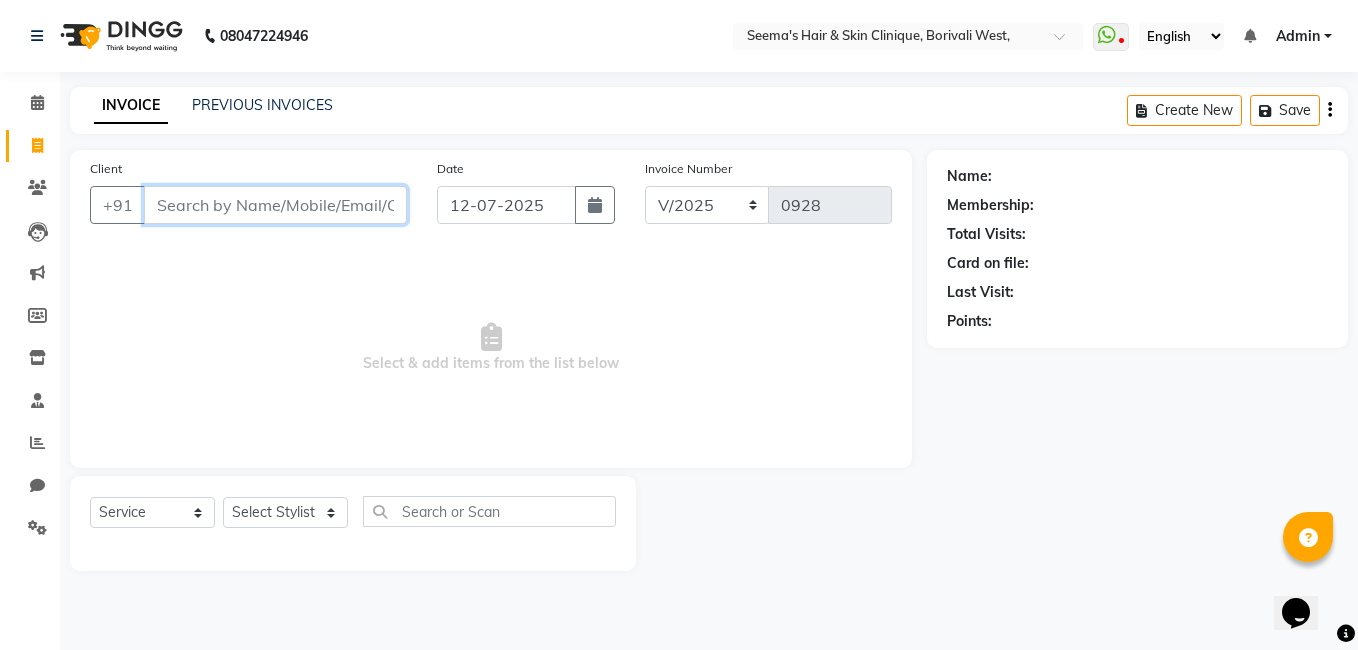 paste on "9820410928" 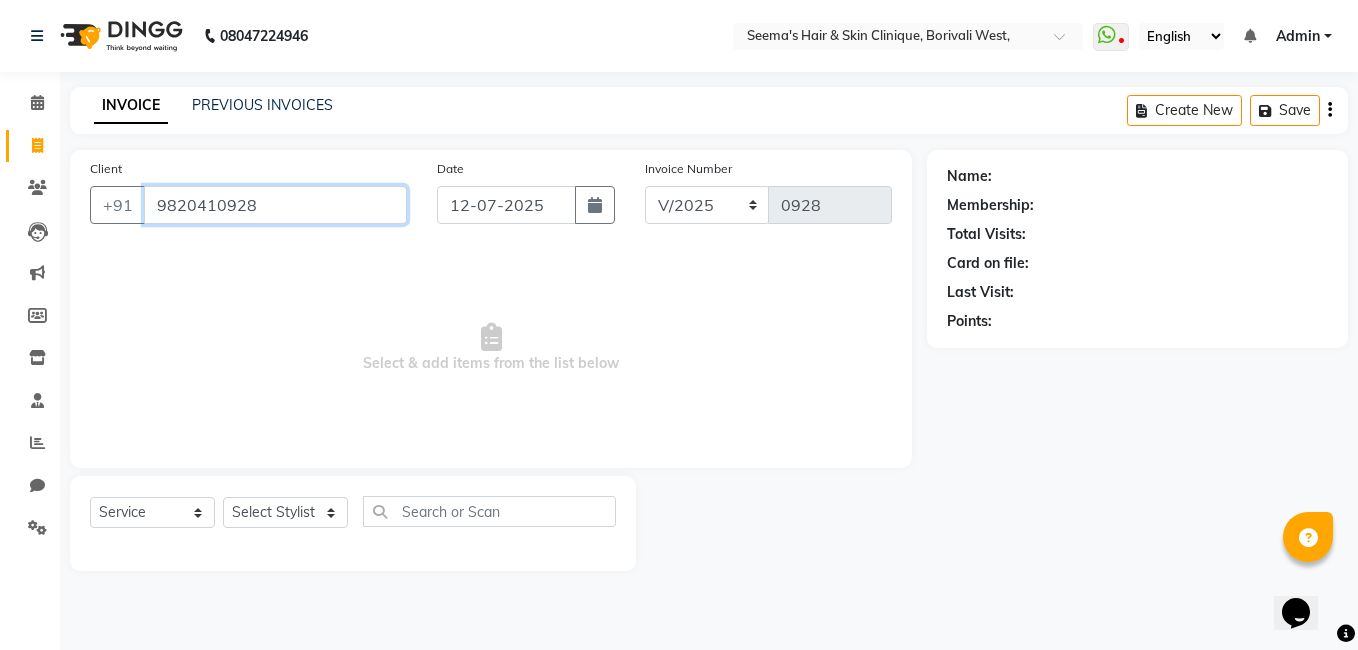 type on "9820410928" 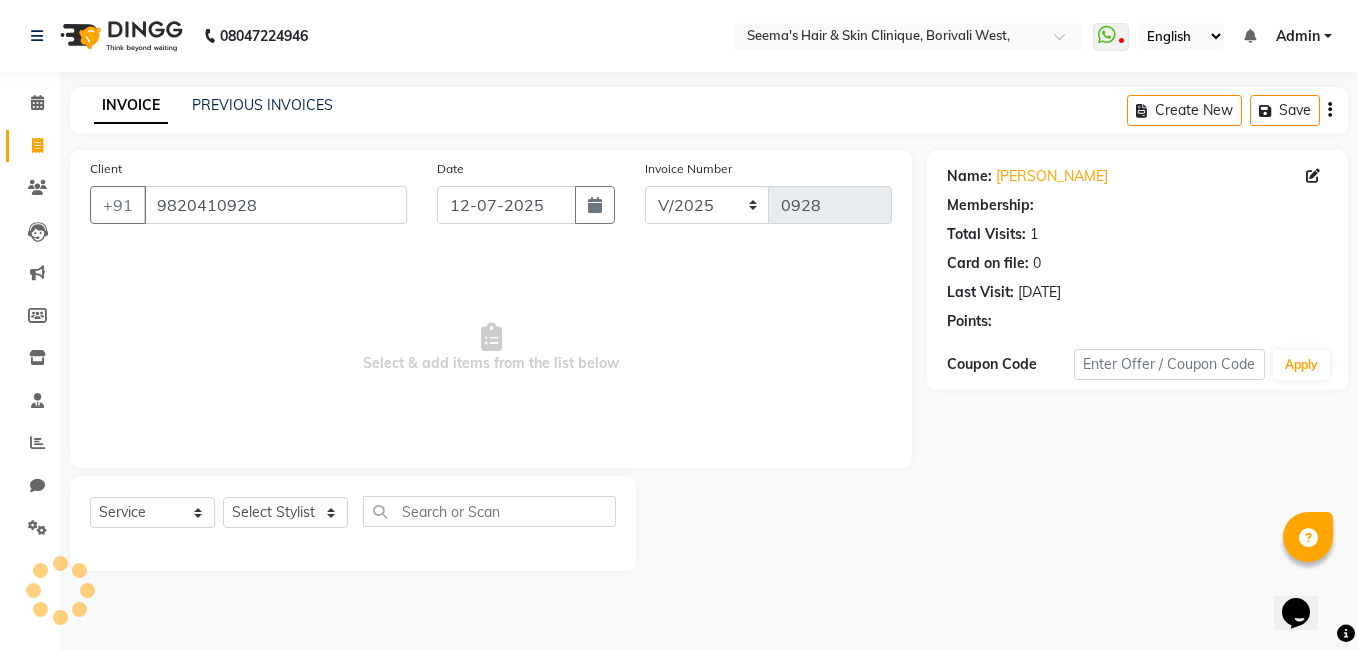 select on "1: Object" 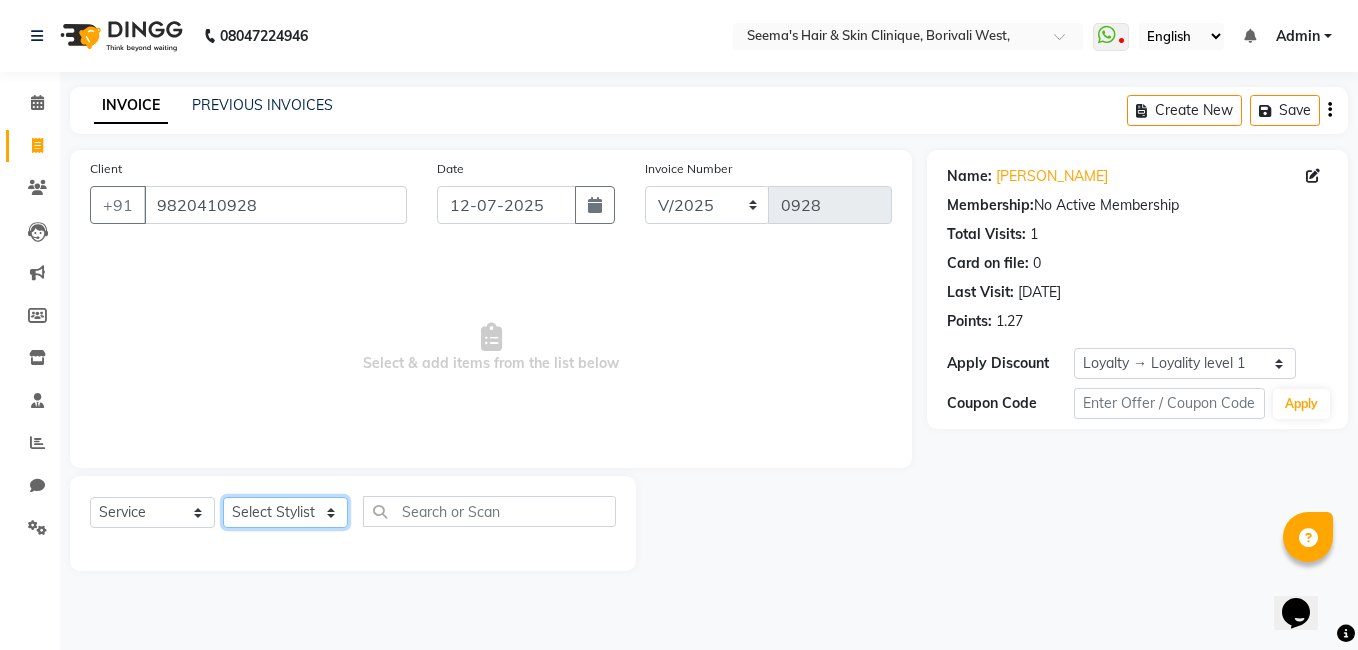 click on "Select Stylist [PERSON_NAME] [PERSON_NAME] [PERSON_NAME] [PERSON_NAME] [PERSON_NAME] [PERSON_NAME] [PERSON_NAME] Intern [PERSON_NAME]" 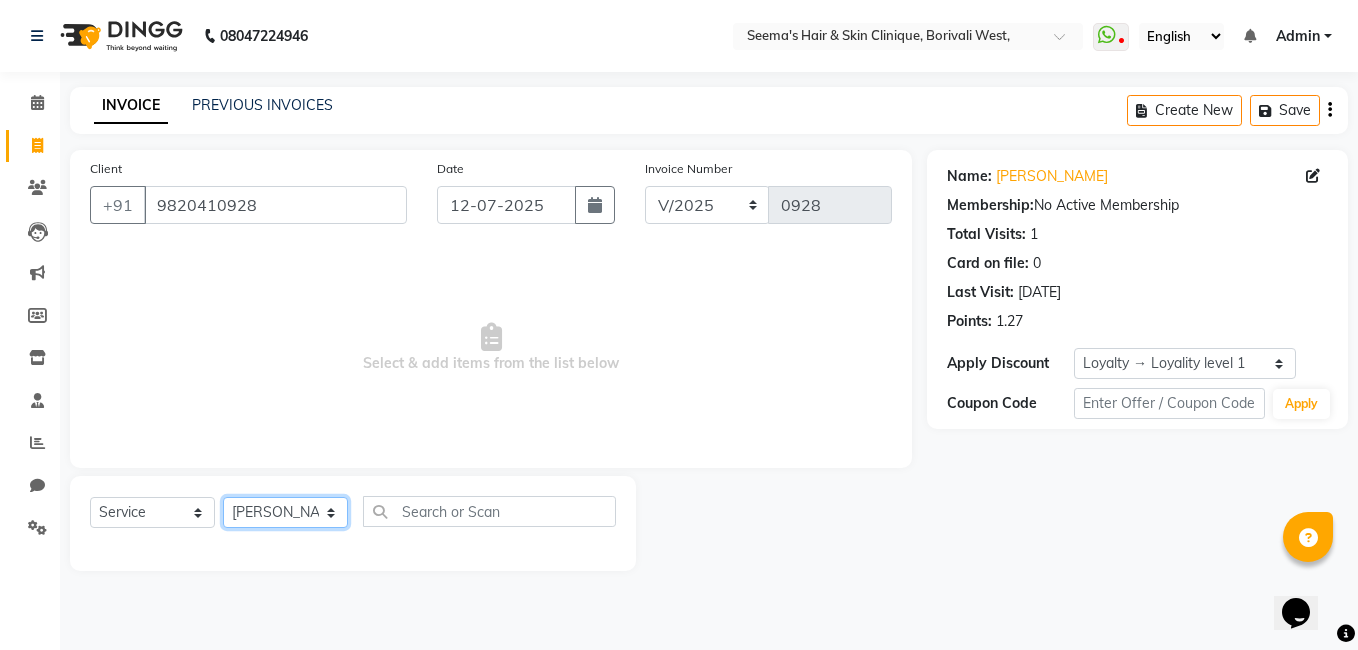 click on "Select Stylist [PERSON_NAME] [PERSON_NAME] [PERSON_NAME] [PERSON_NAME] [PERSON_NAME] [PERSON_NAME] [PERSON_NAME] Intern [PERSON_NAME]" 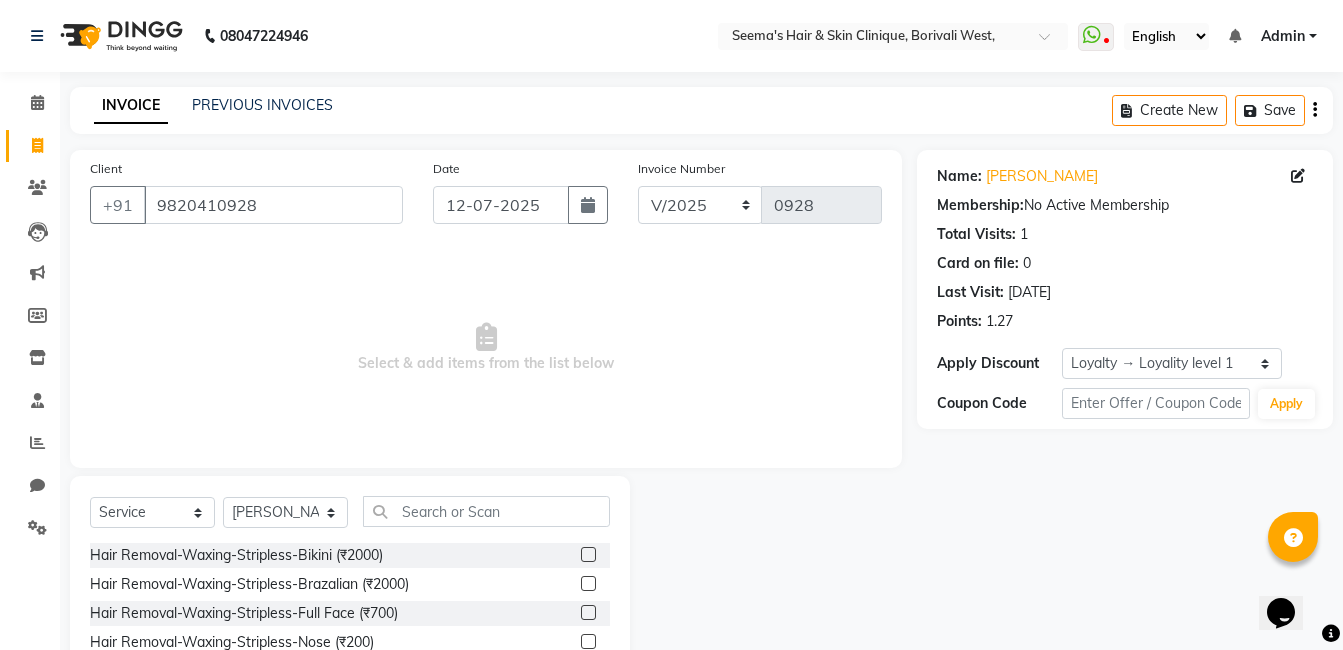 click on "Select  Service  Product  Membership  Package Voucher Prepaid Gift Card  Select Stylist [PERSON_NAME] [PERSON_NAME] [PERSON_NAME] [PERSON_NAME] [PERSON_NAME] [PERSON_NAME] [PERSON_NAME] Intern [PERSON_NAME]" 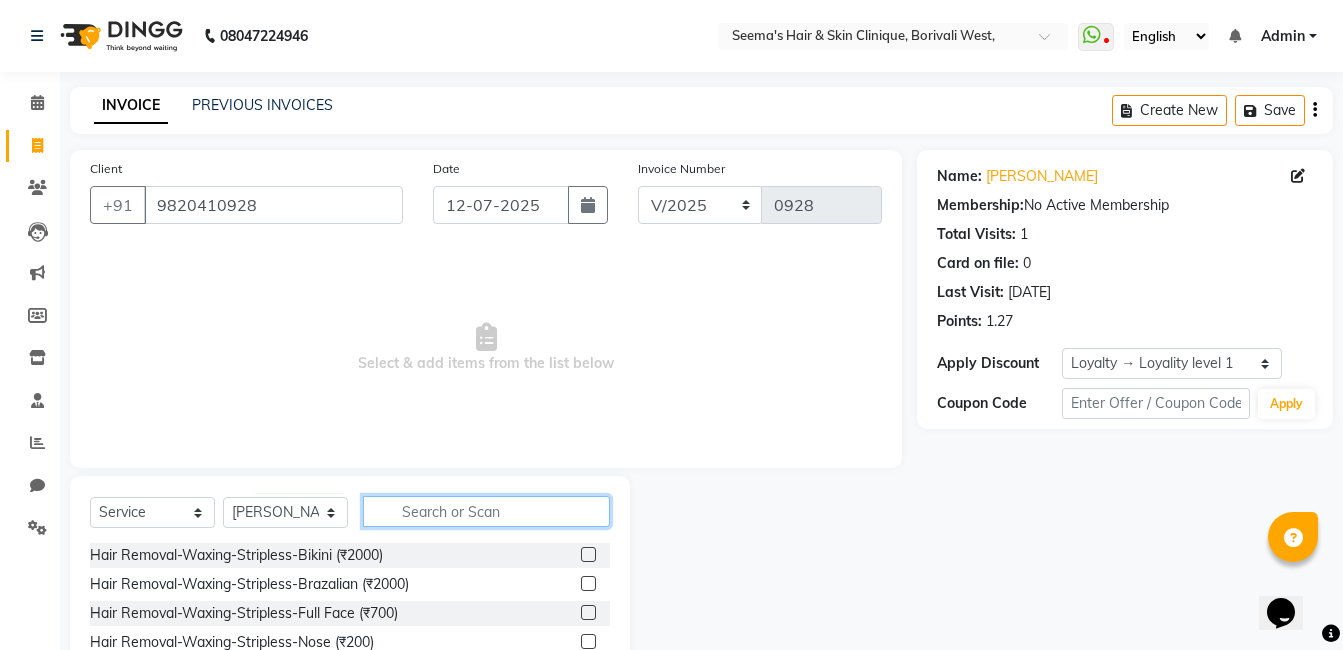 click 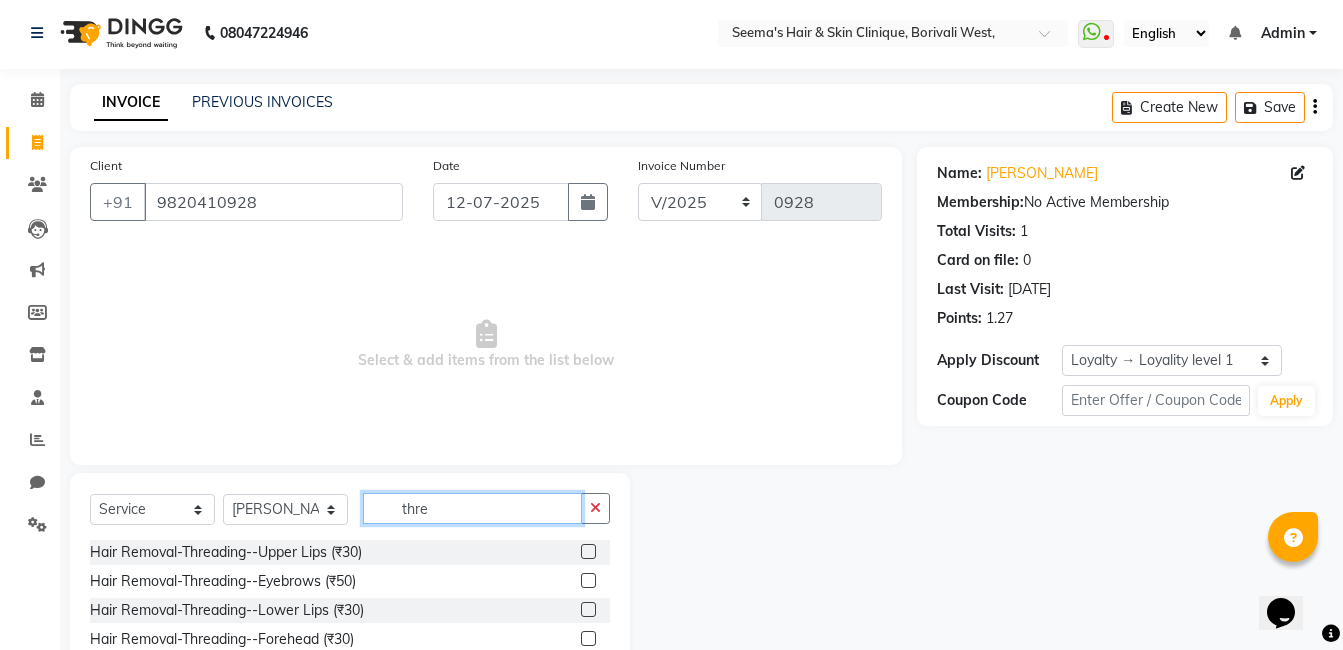 scroll, scrollTop: 4, scrollLeft: 0, axis: vertical 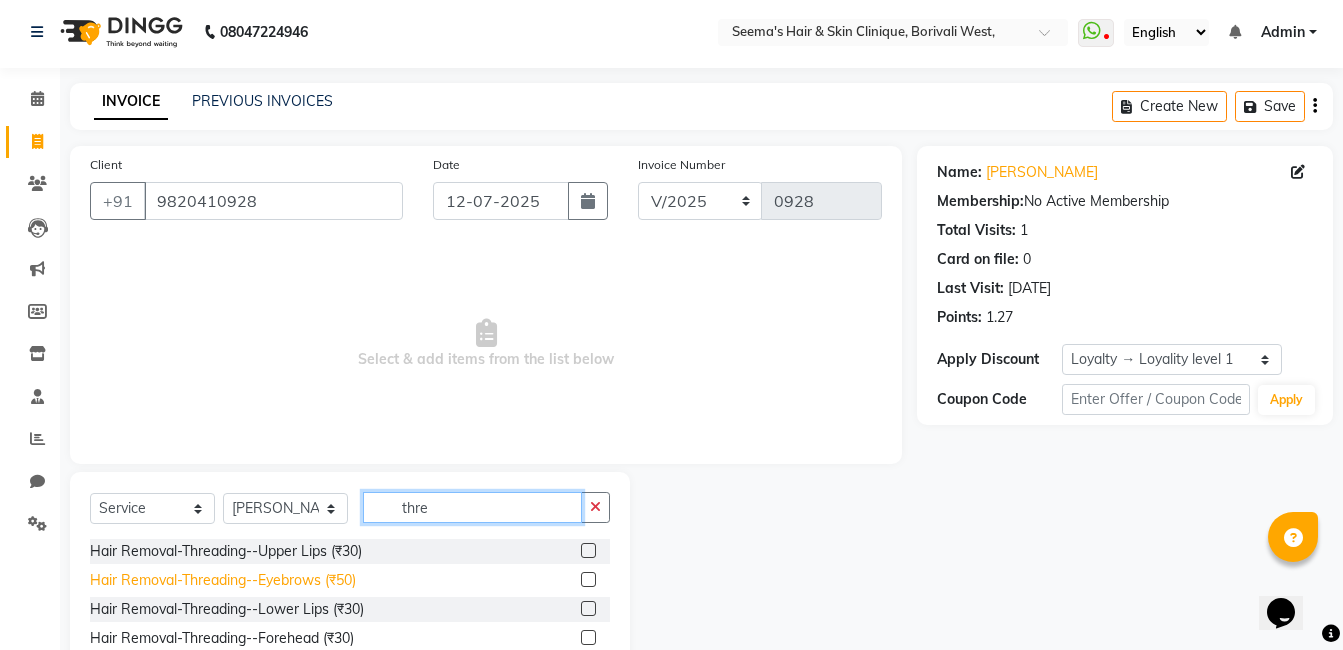 type on "thre" 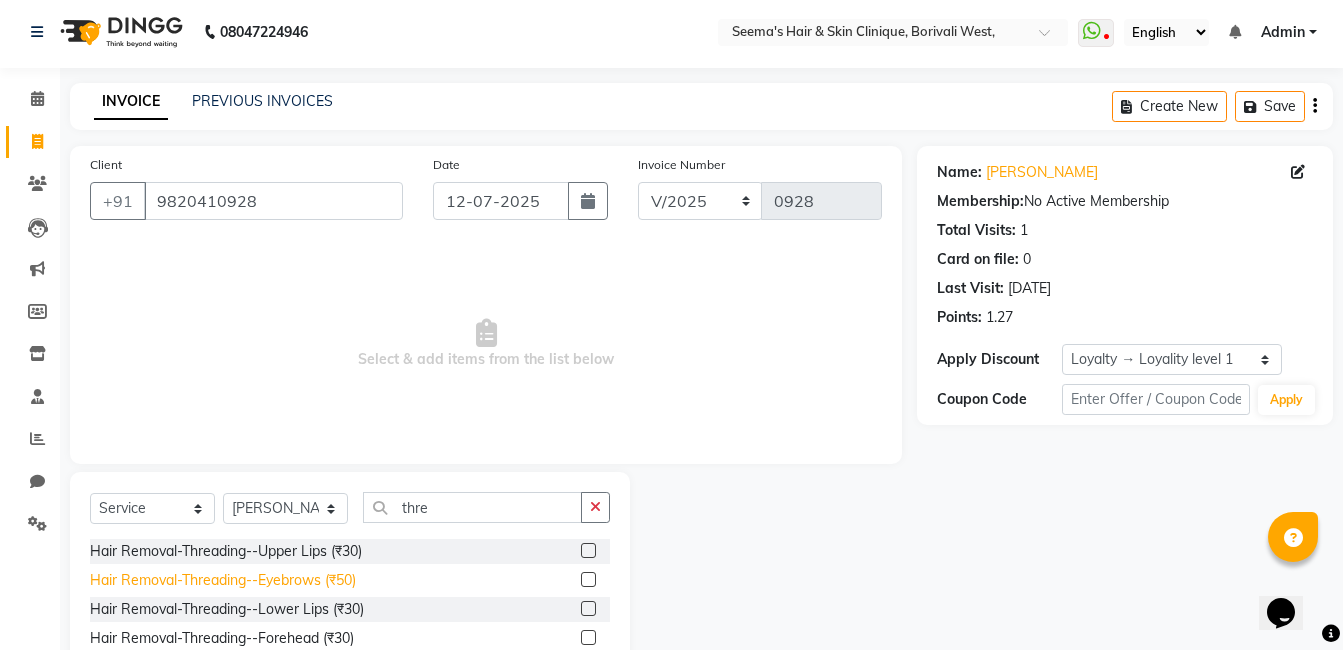 click on "Hair Removal-Threading--Eyebrows (₹50)" 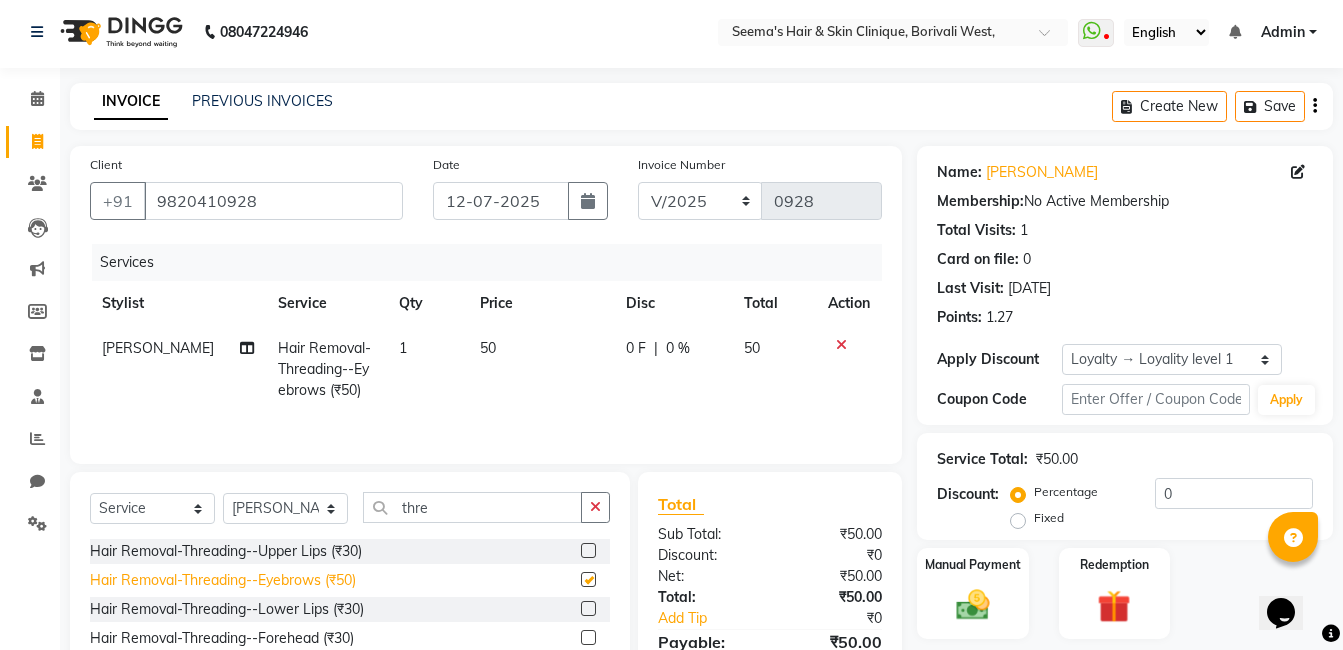 checkbox on "false" 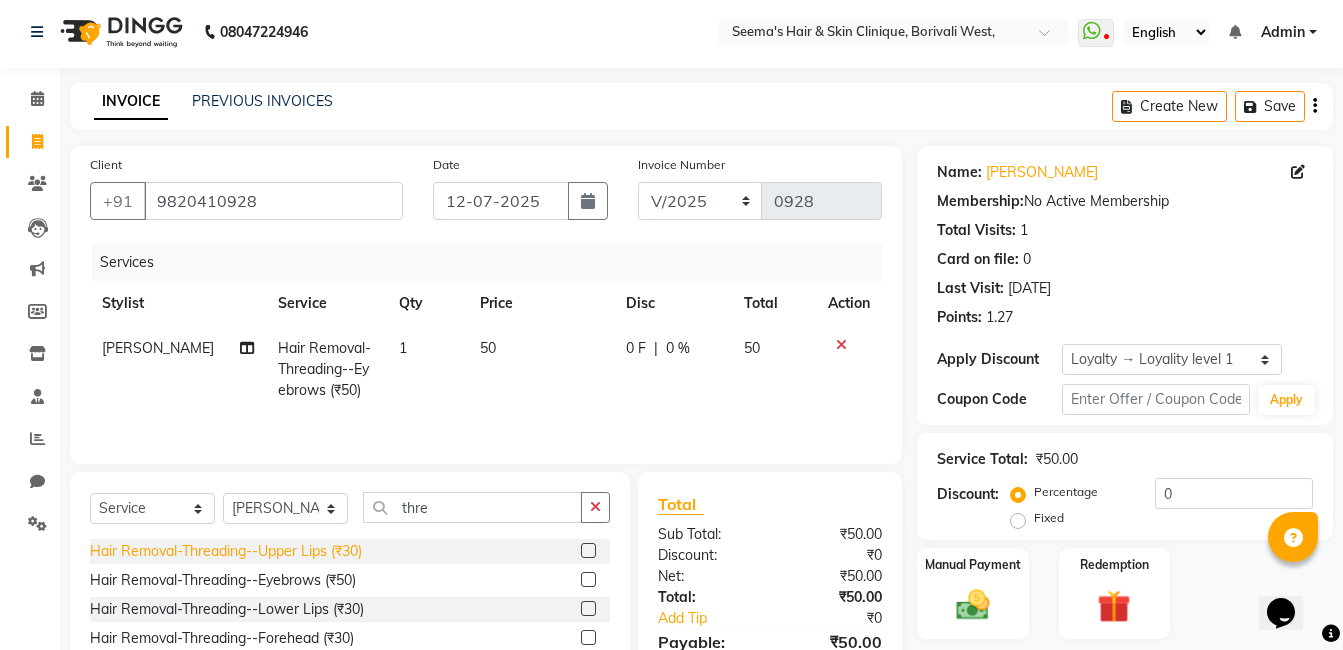 click on "Hair Removal-Threading--Upper Lips (₹30)" 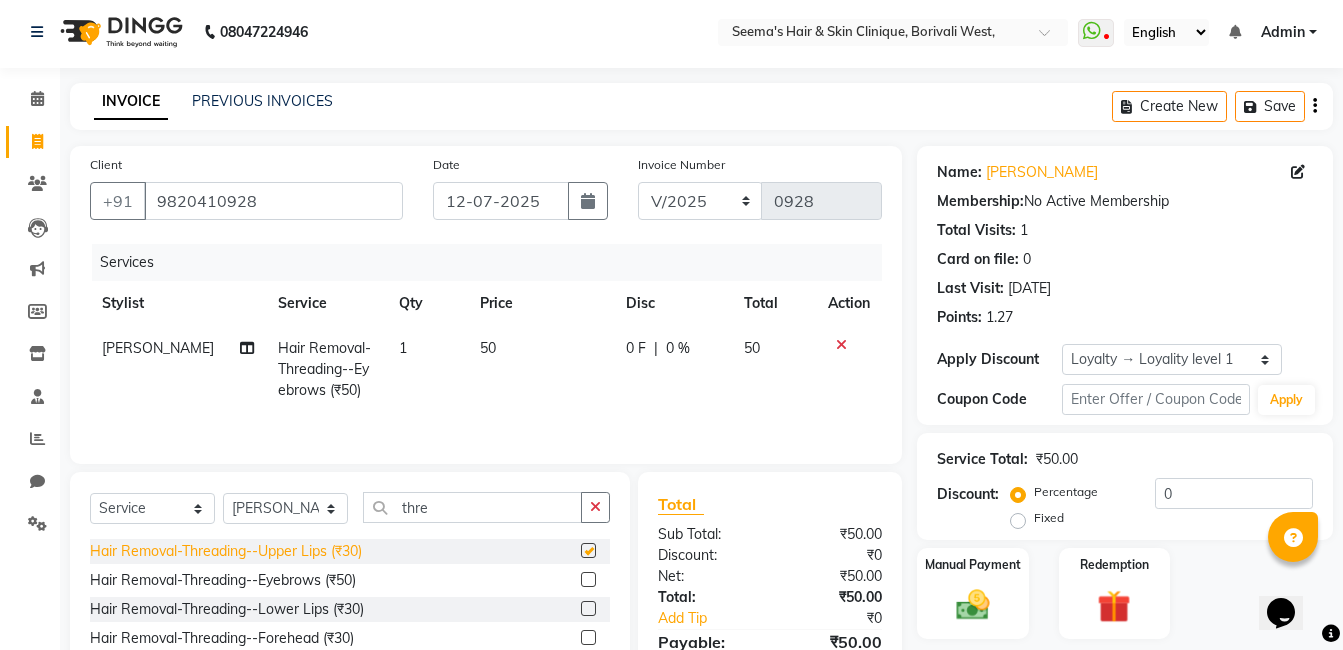 checkbox on "false" 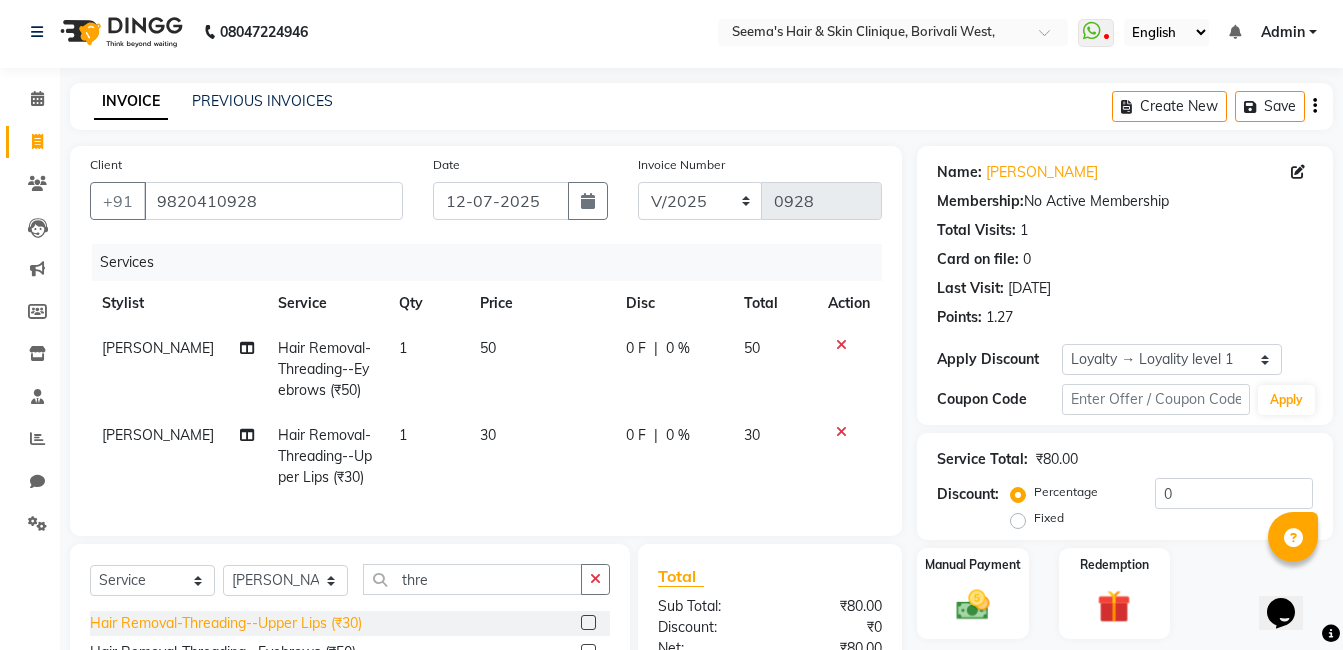 scroll, scrollTop: 195, scrollLeft: 0, axis: vertical 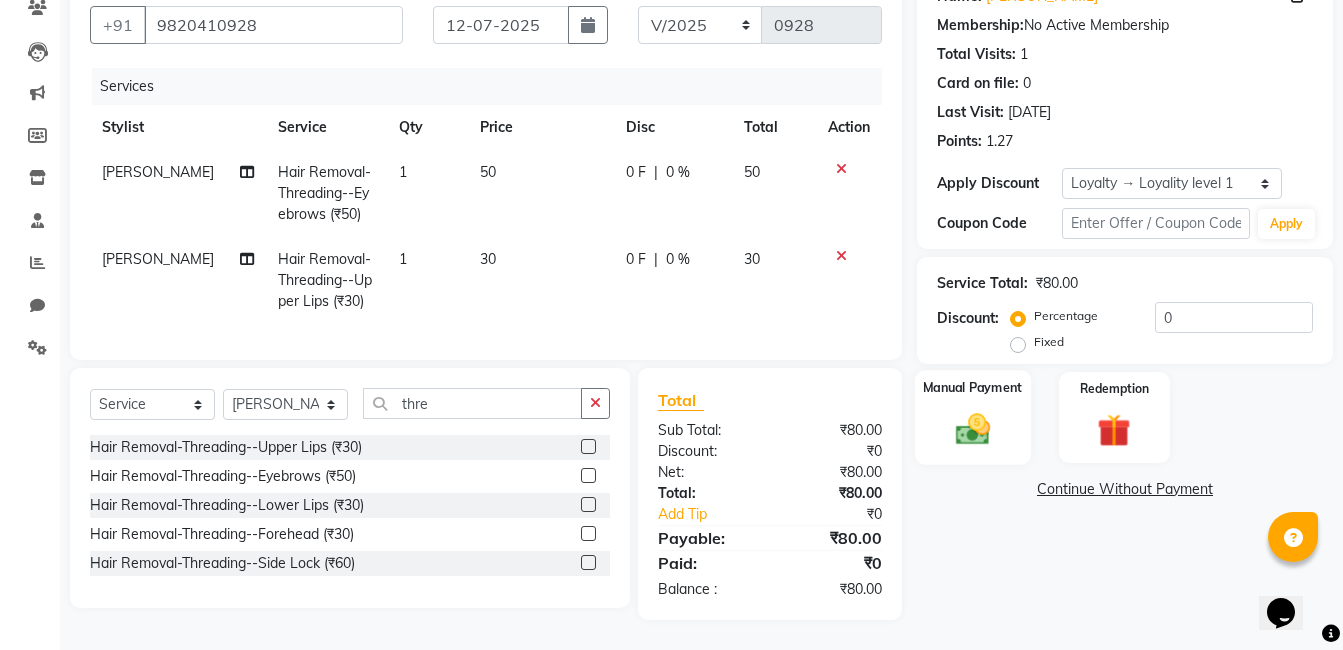 click on "Manual Payment" 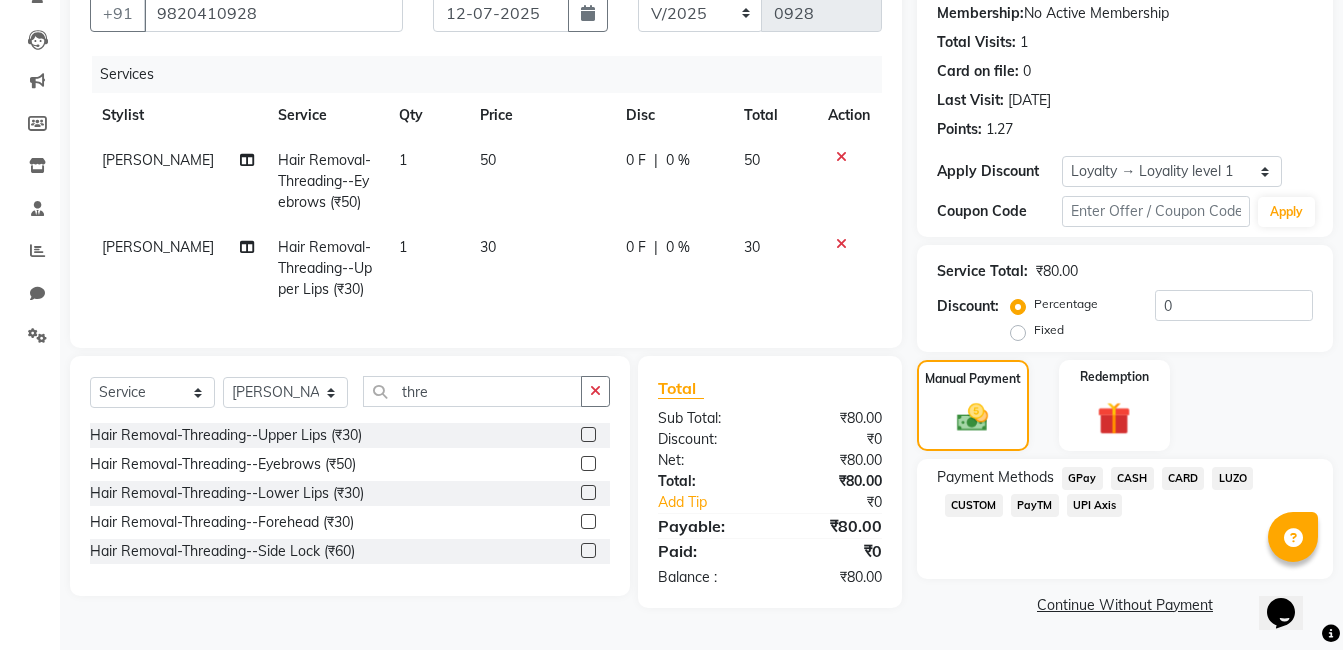 click on "CASH" 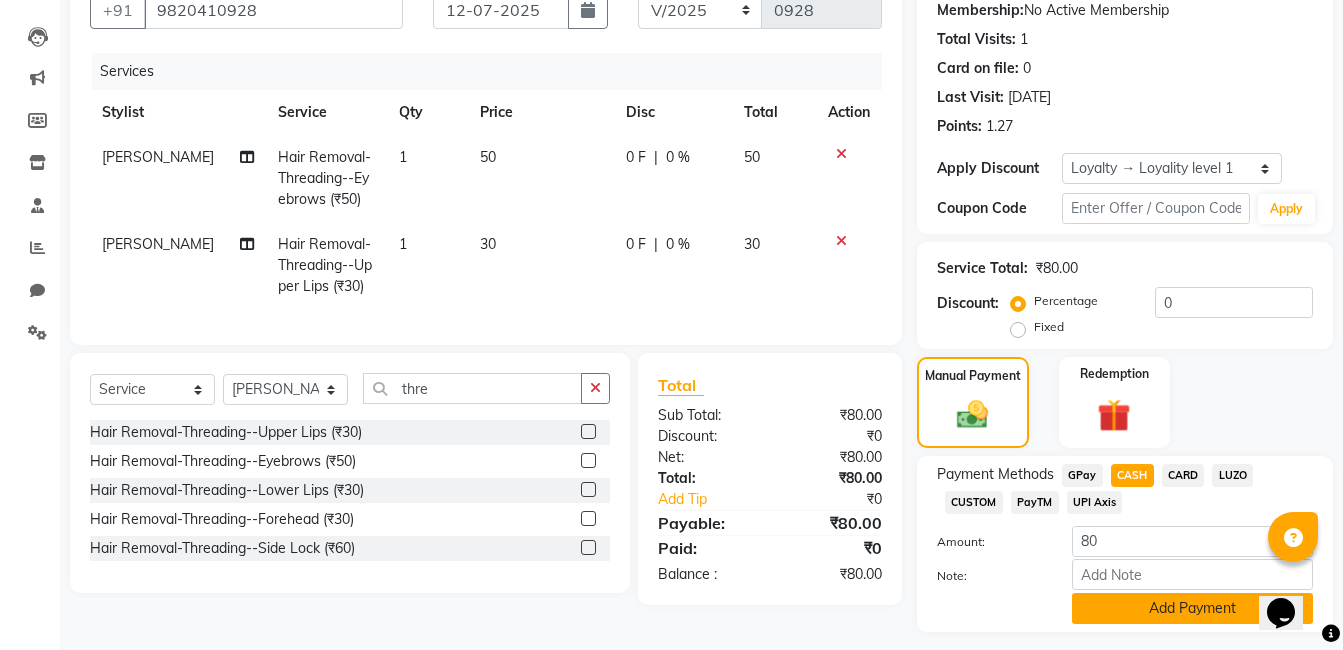 click on "Add Payment" 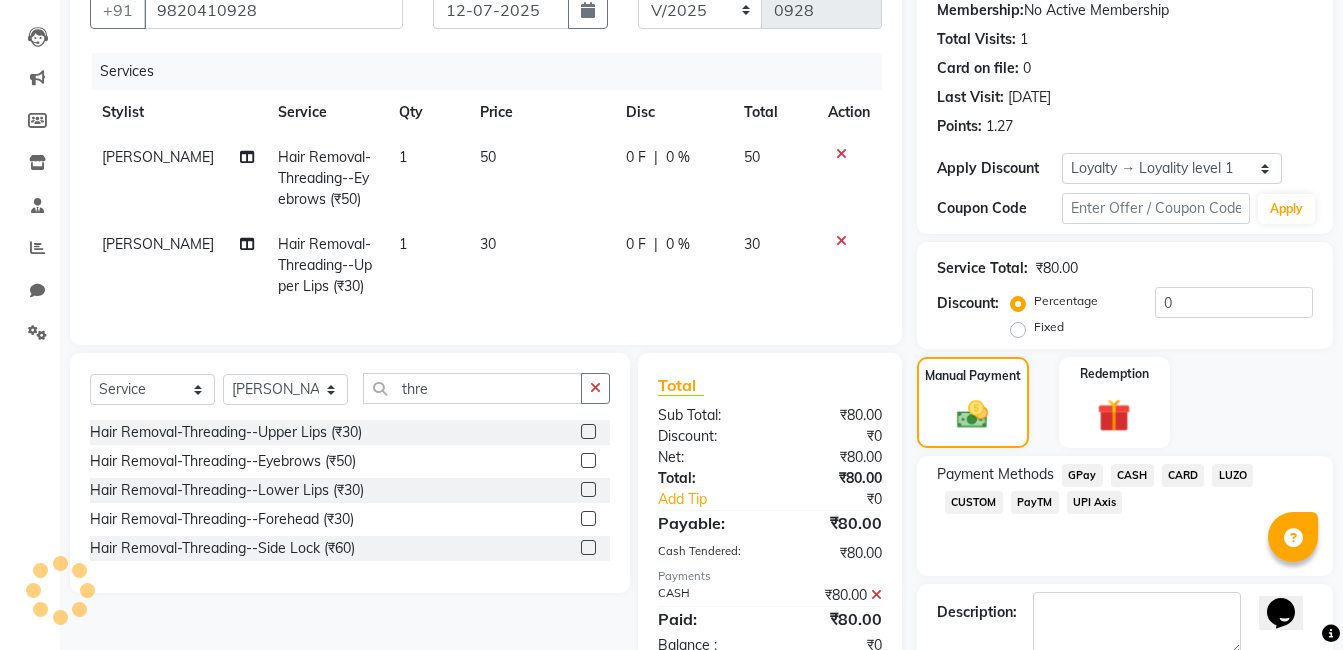scroll, scrollTop: 385, scrollLeft: 0, axis: vertical 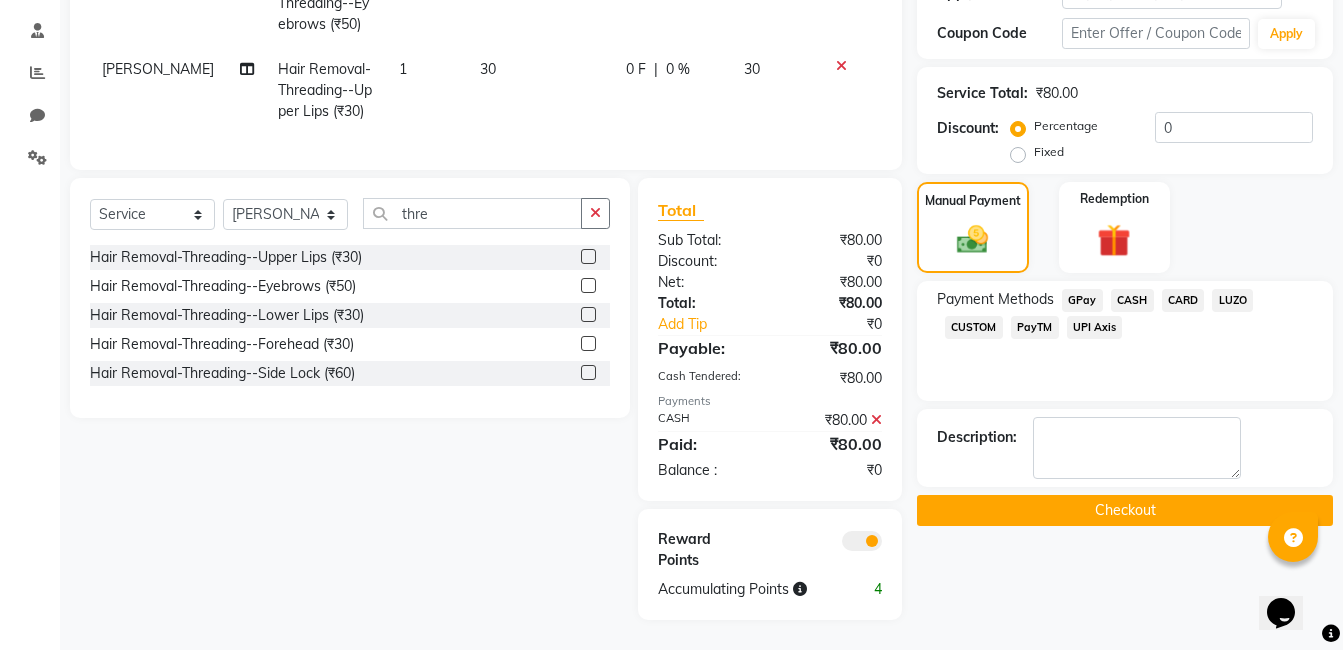 click on "Checkout" 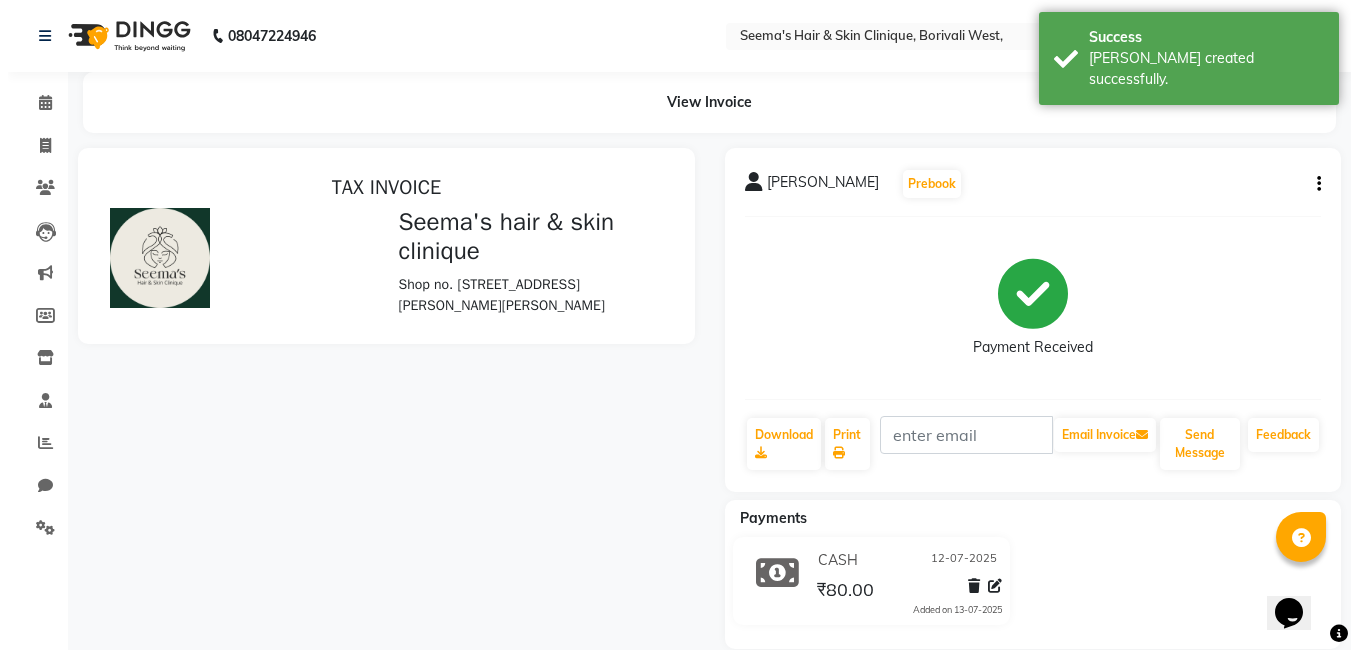 scroll, scrollTop: 0, scrollLeft: 0, axis: both 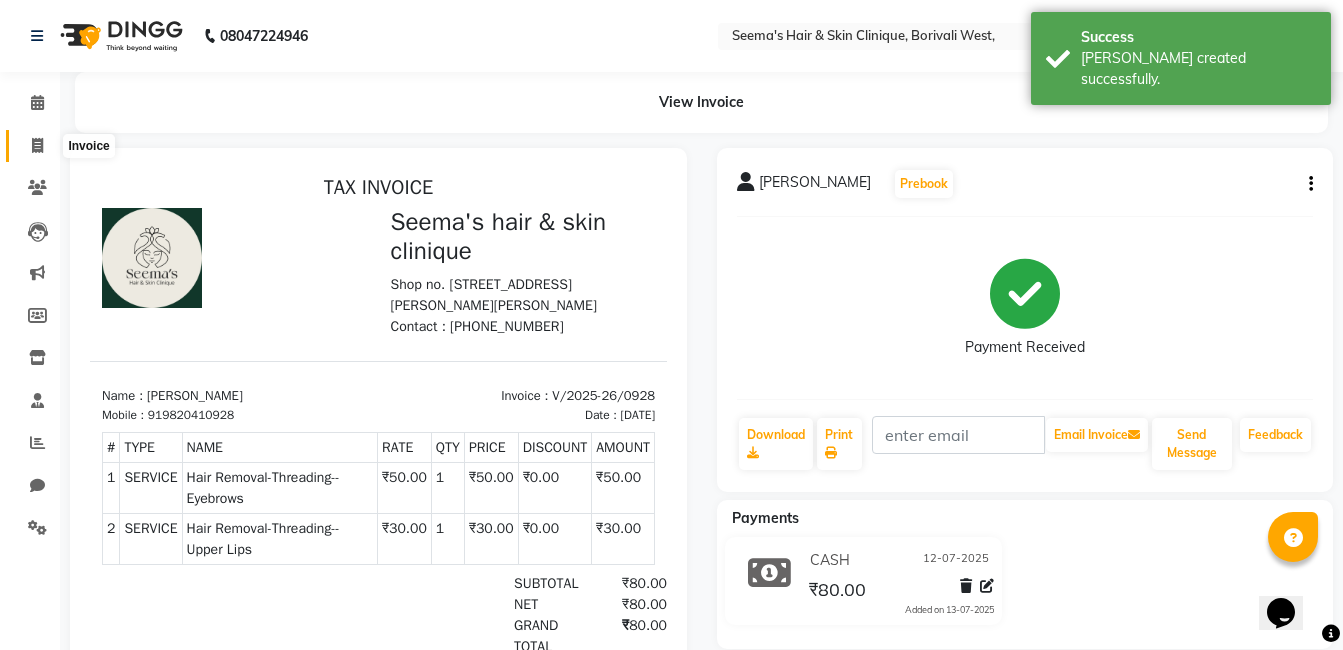 click 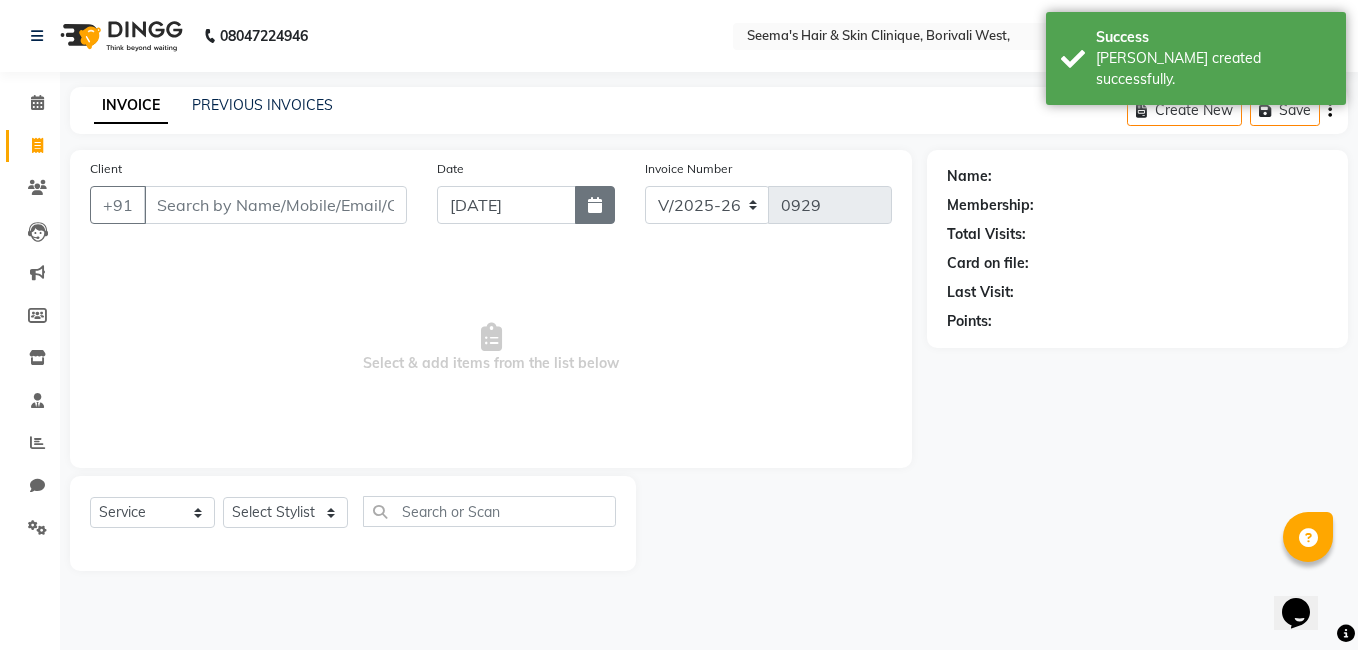 click 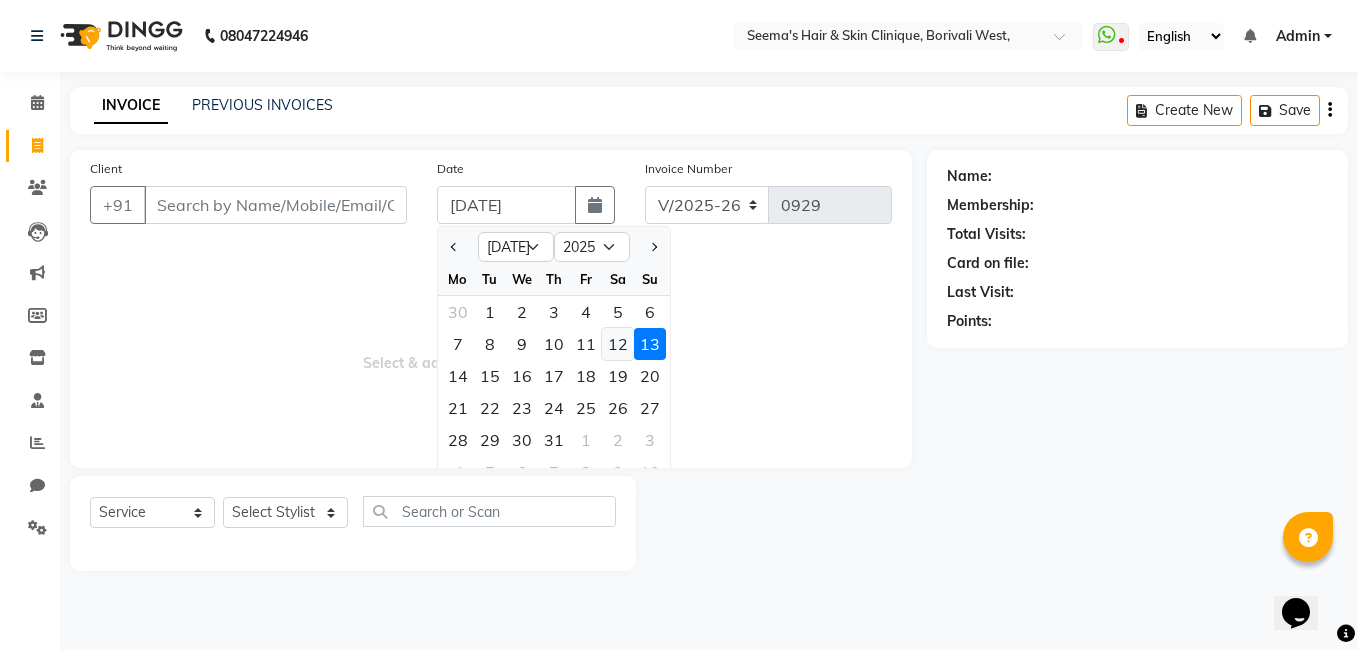 click on "12" 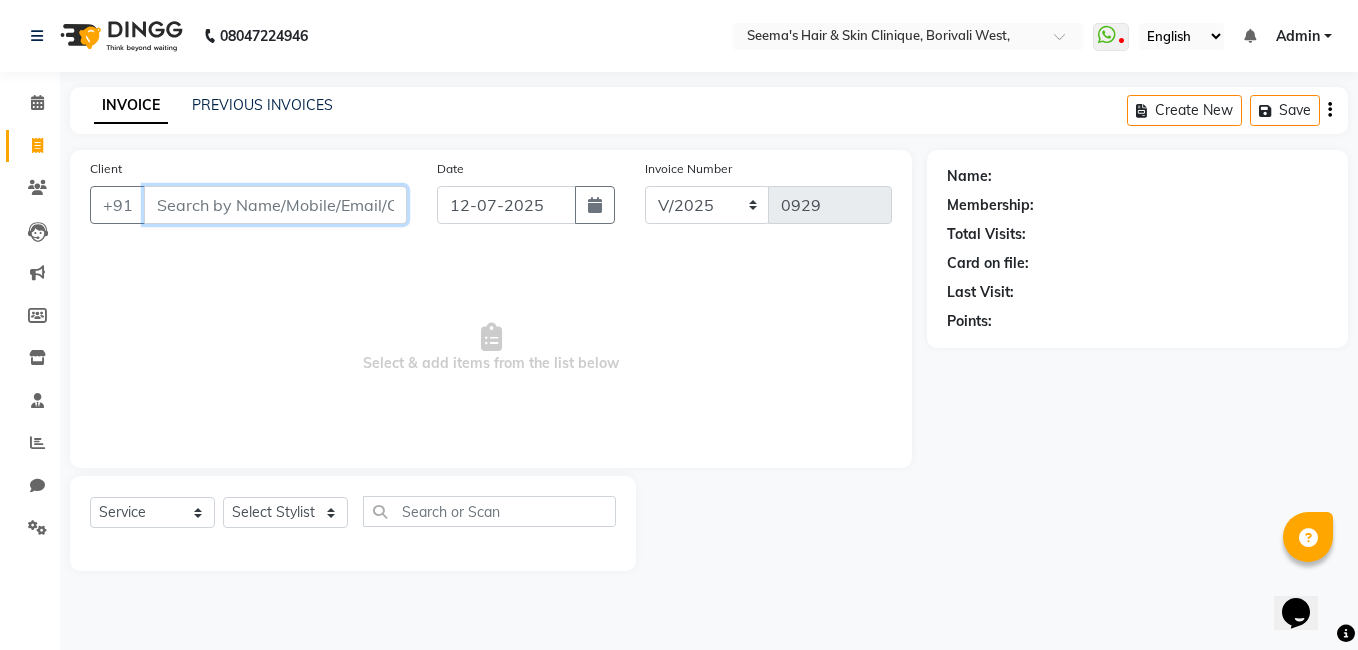 click on "Client" at bounding box center (275, 205) 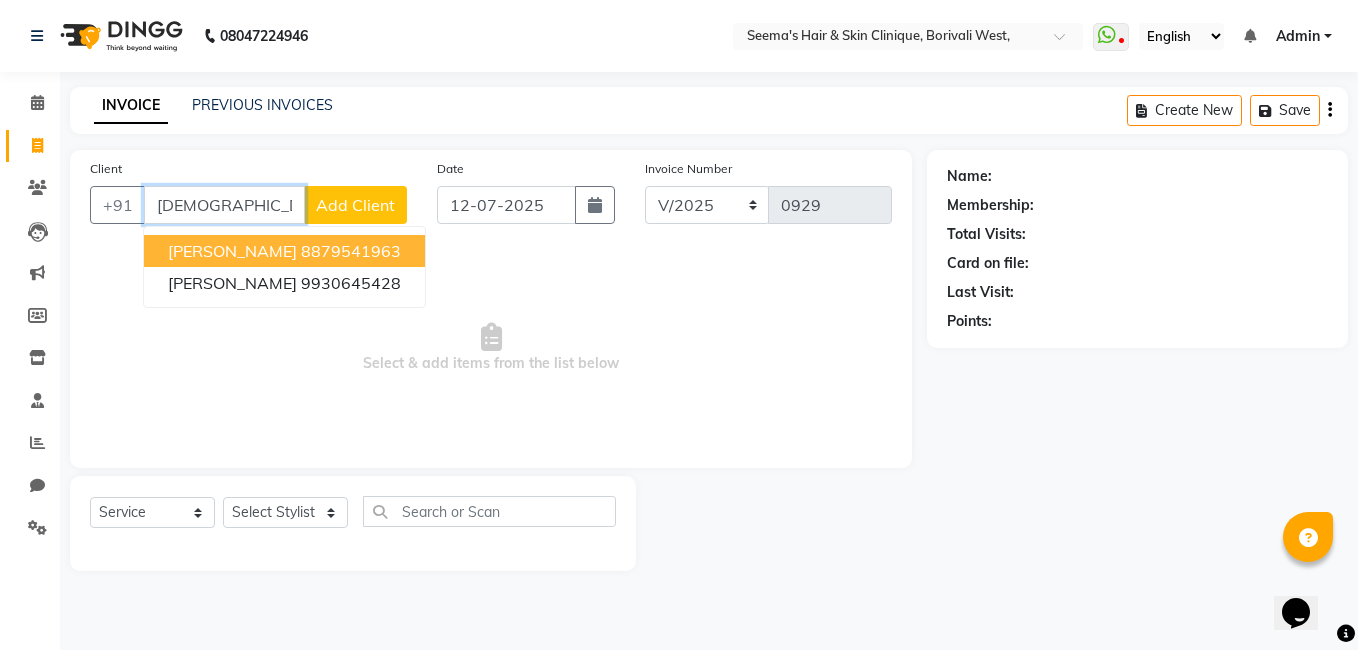 click on "8879541963" at bounding box center (351, 251) 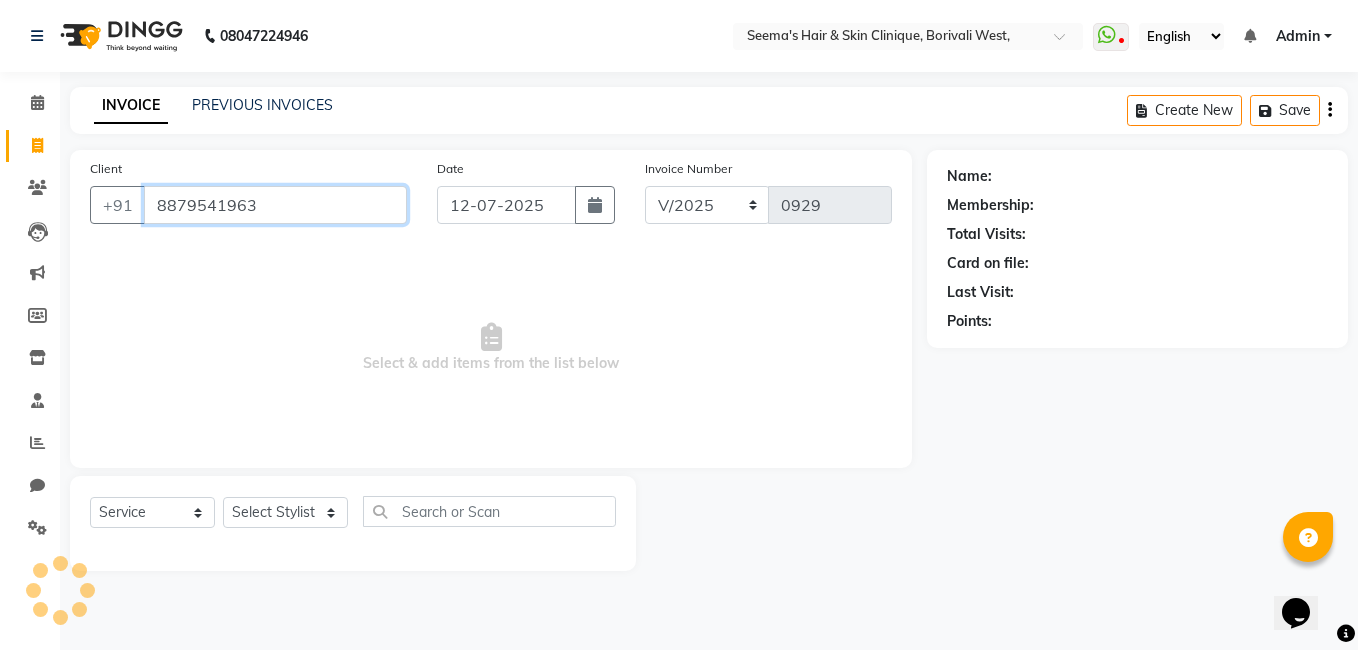 type on "8879541963" 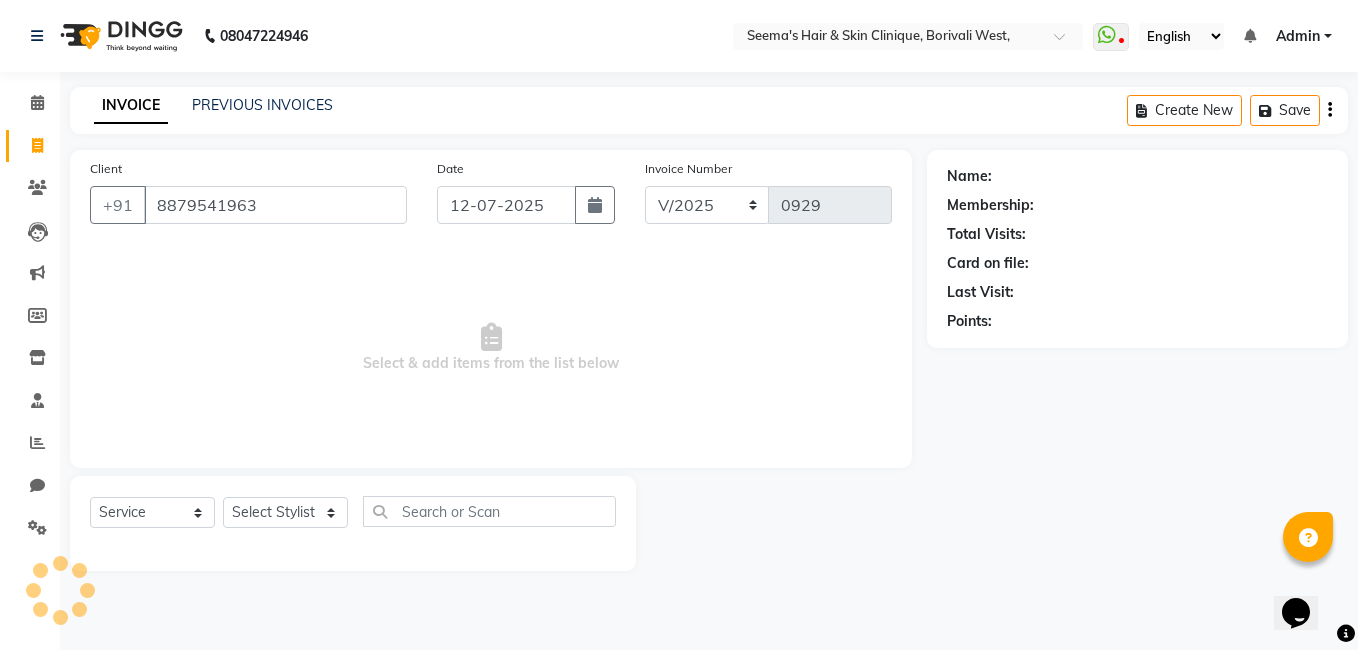 select on "1: Object" 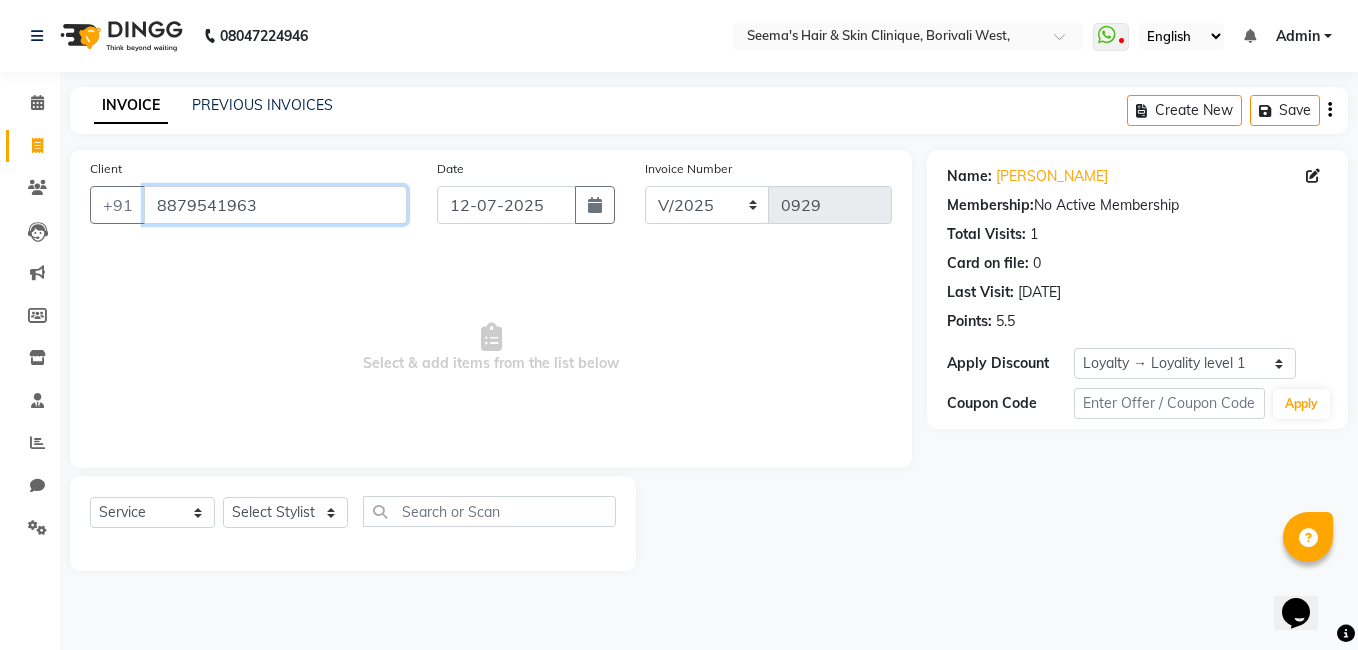 click on "8879541963" at bounding box center (275, 205) 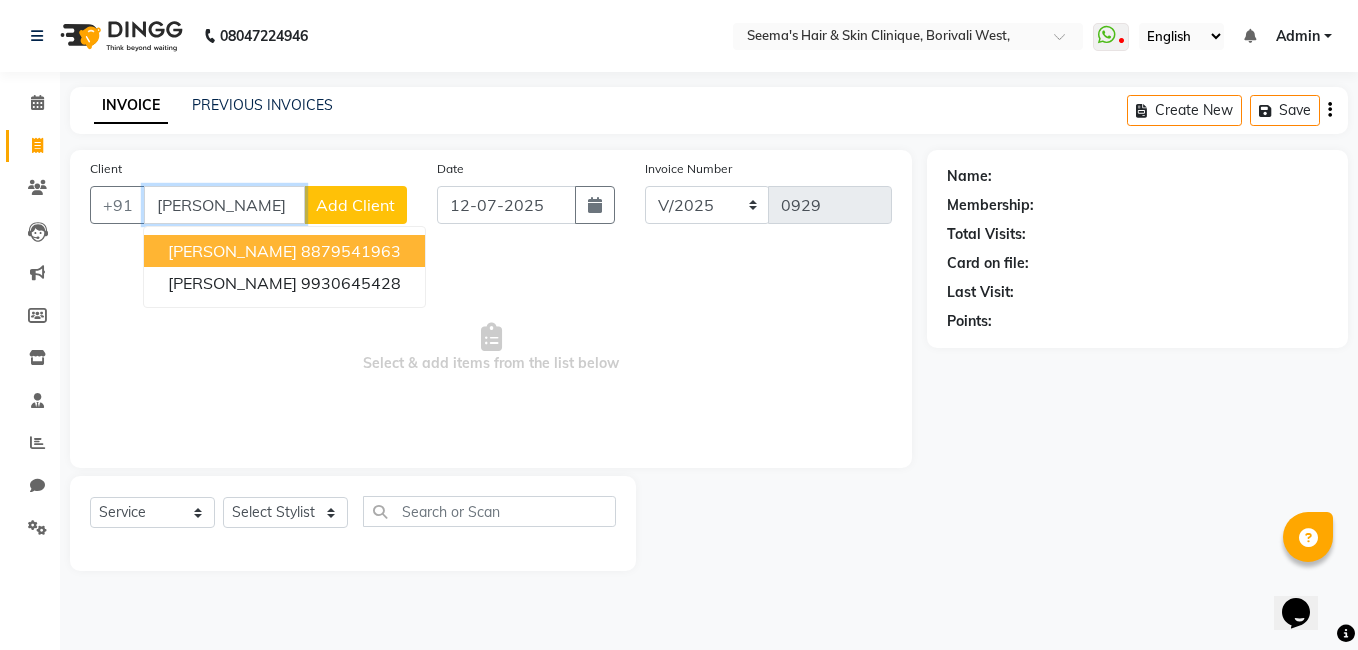 type on "[PERSON_NAME]" 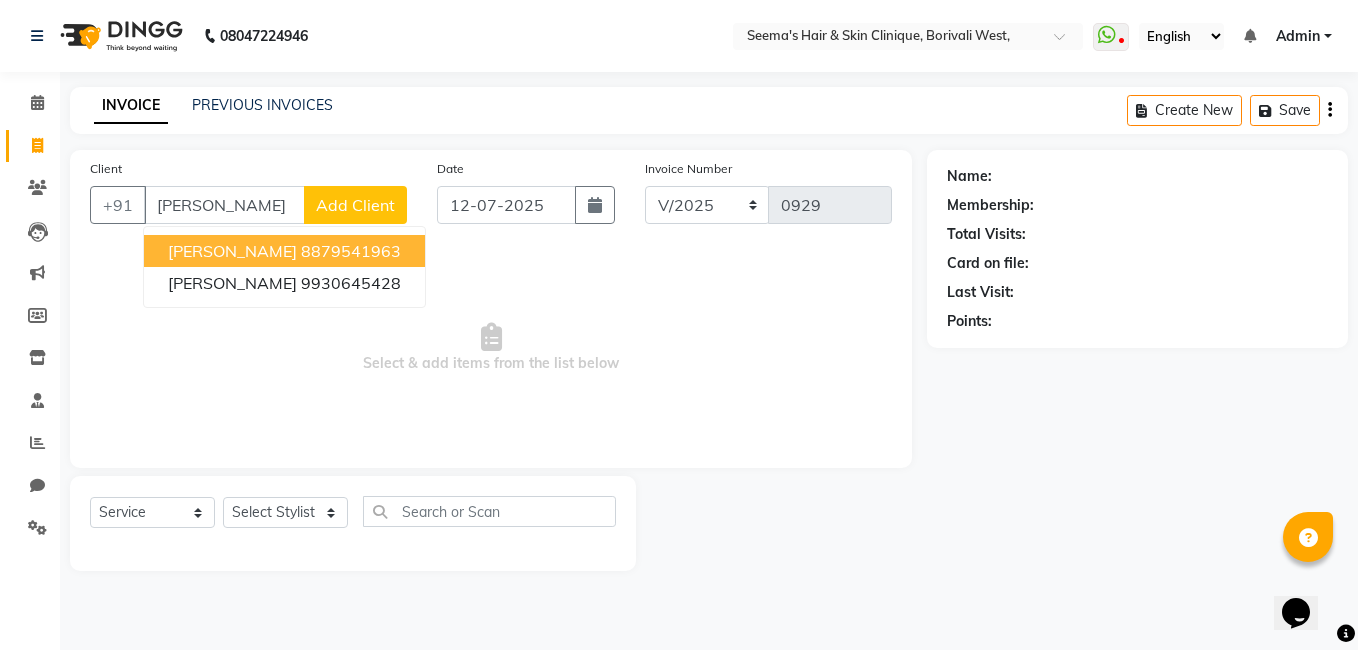 click on "Add Client" 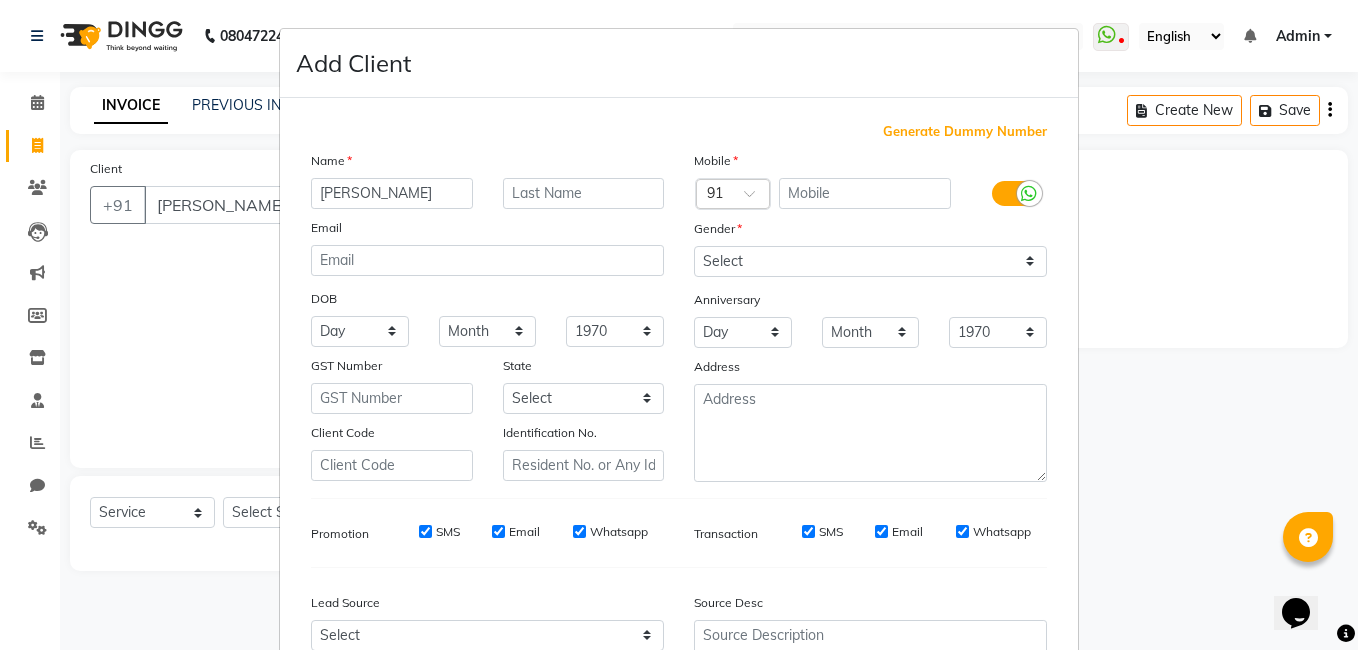 type on "[PERSON_NAME]" 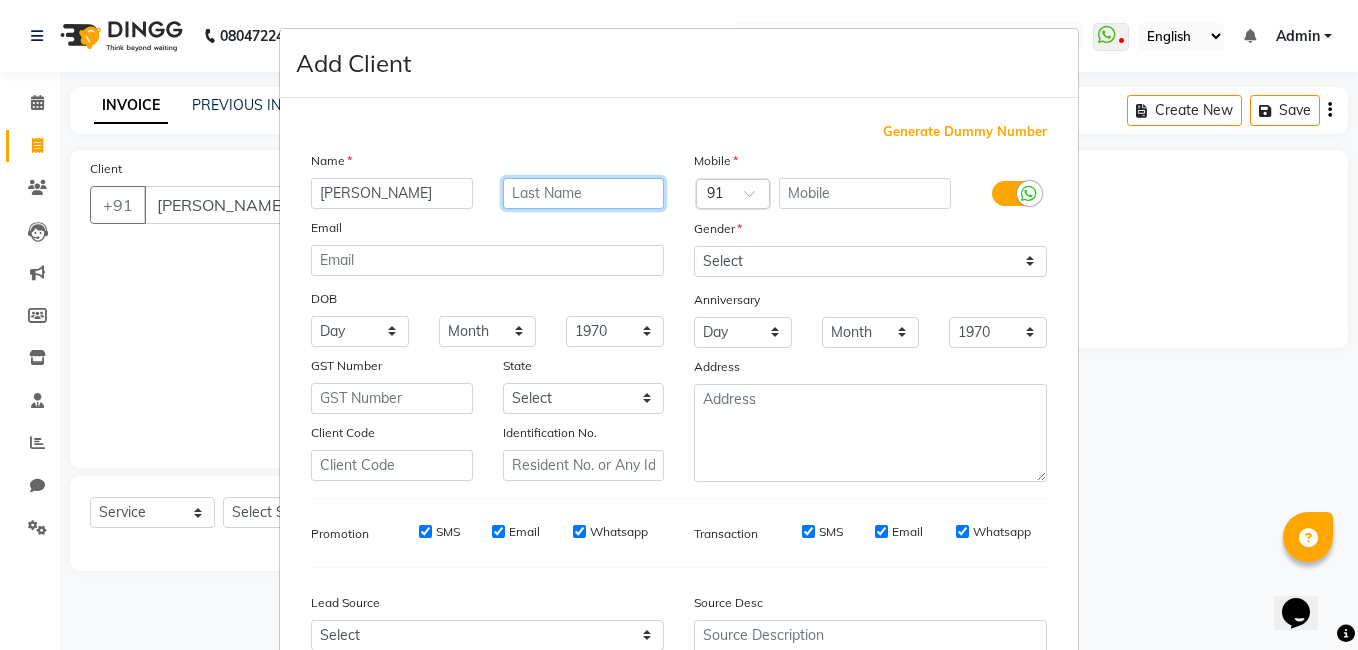 click at bounding box center (584, 193) 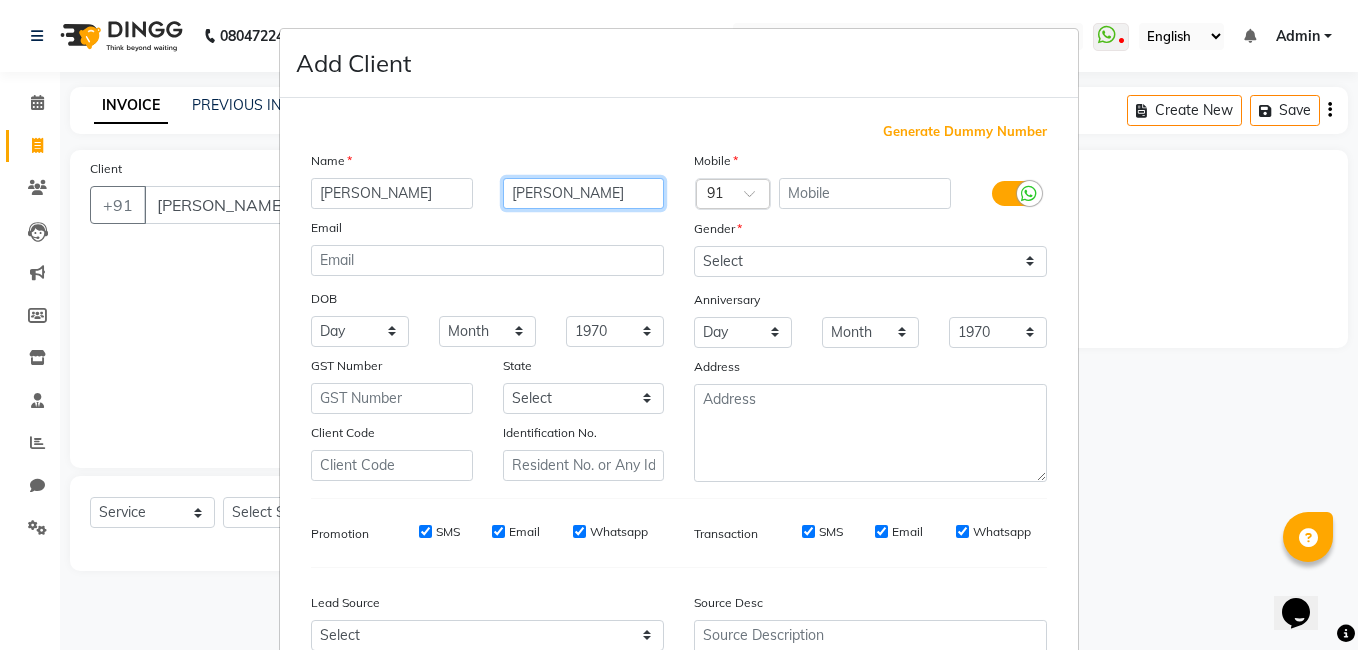 type on "[PERSON_NAME]" 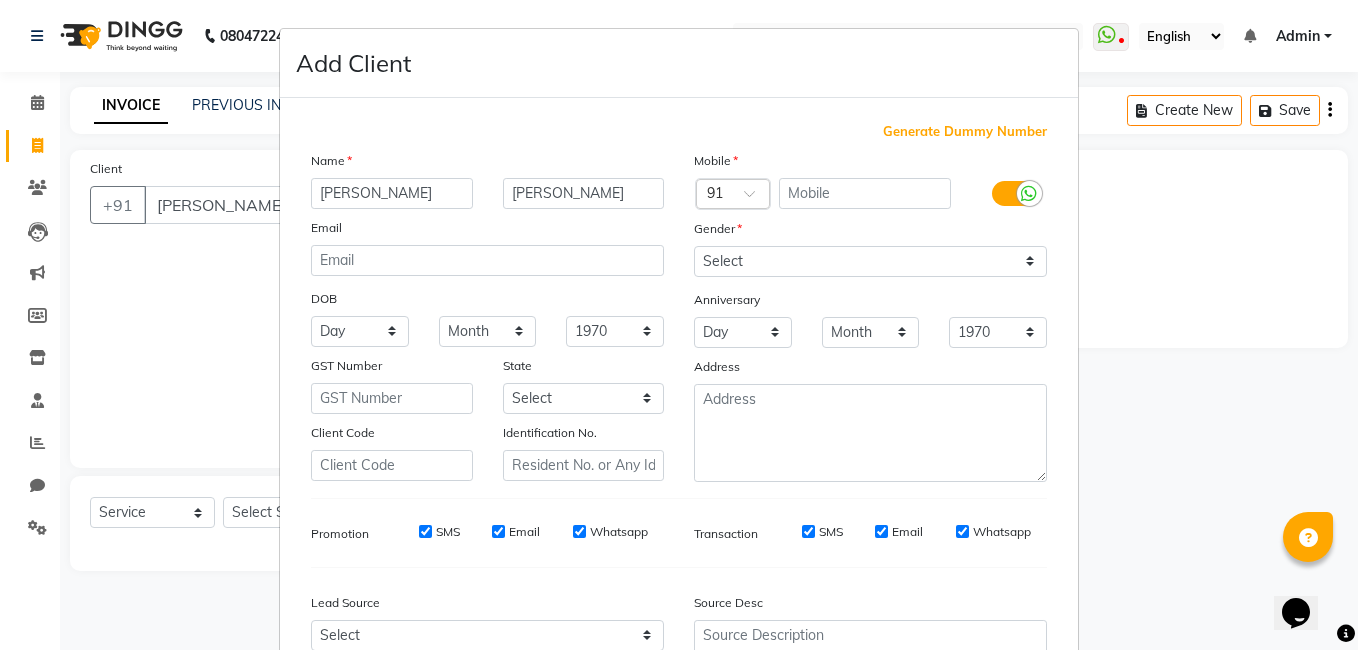 click on "Generate Dummy Number" at bounding box center (965, 132) 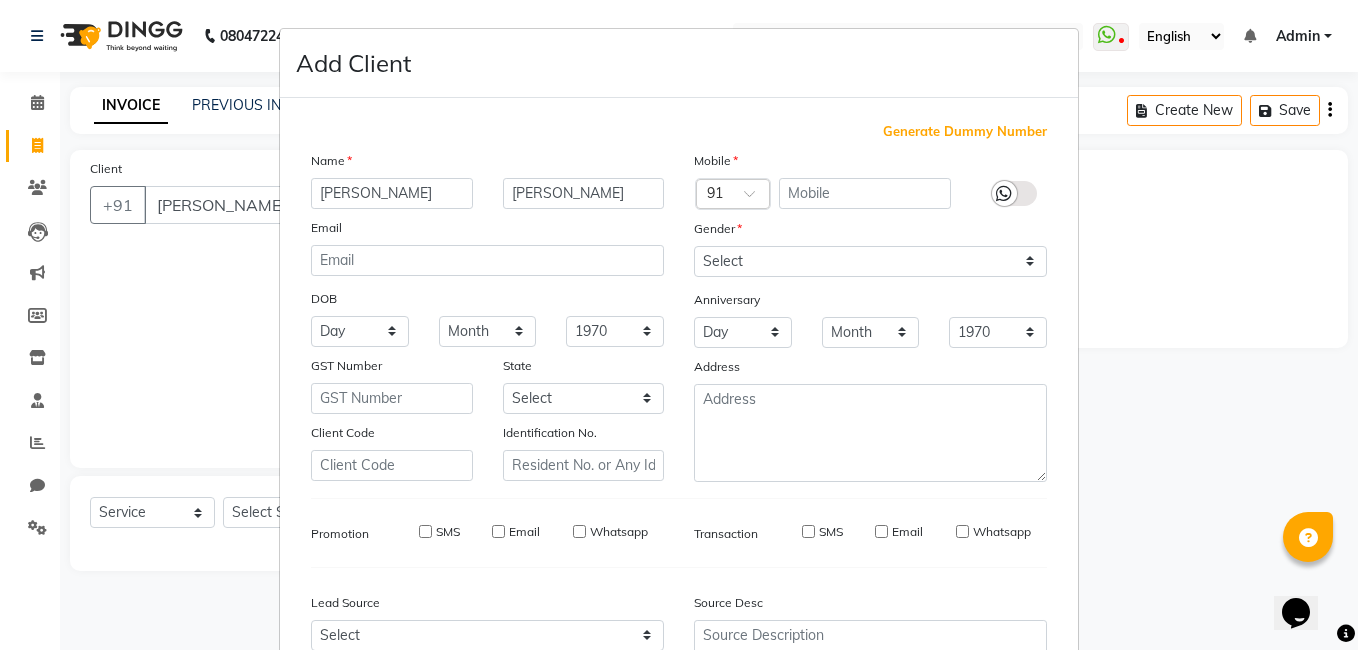 type on "1357900000067" 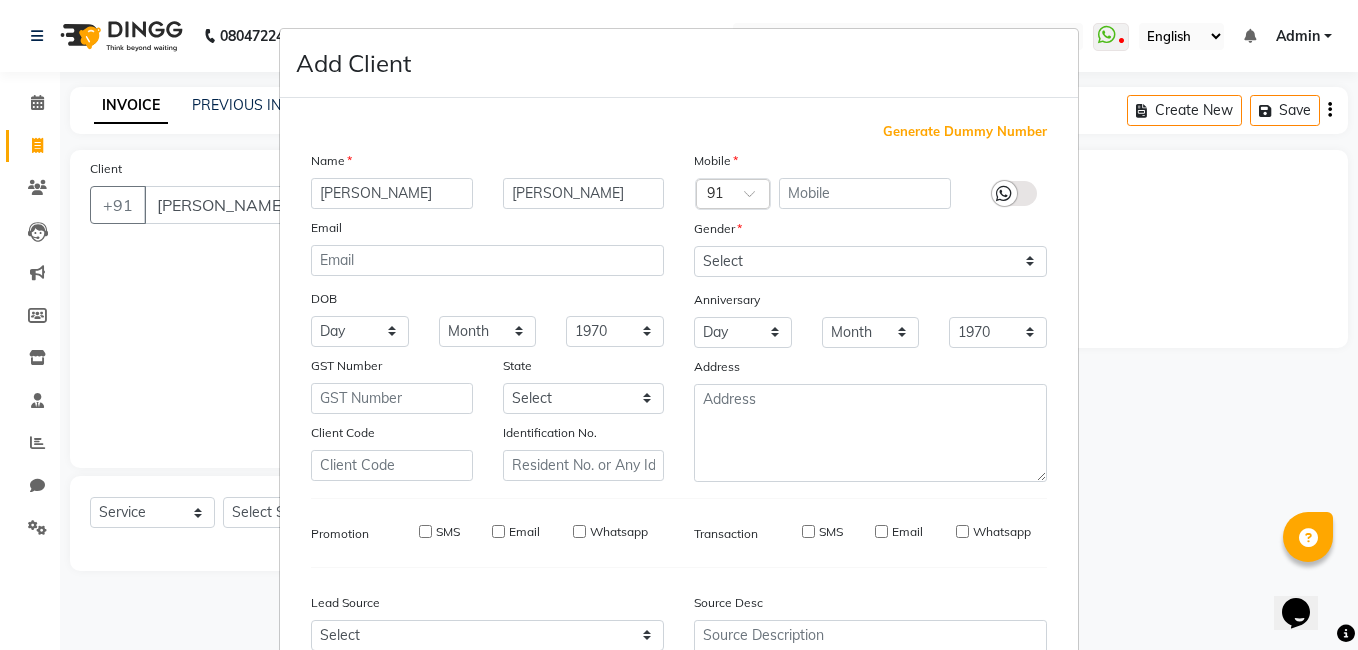 checkbox on "false" 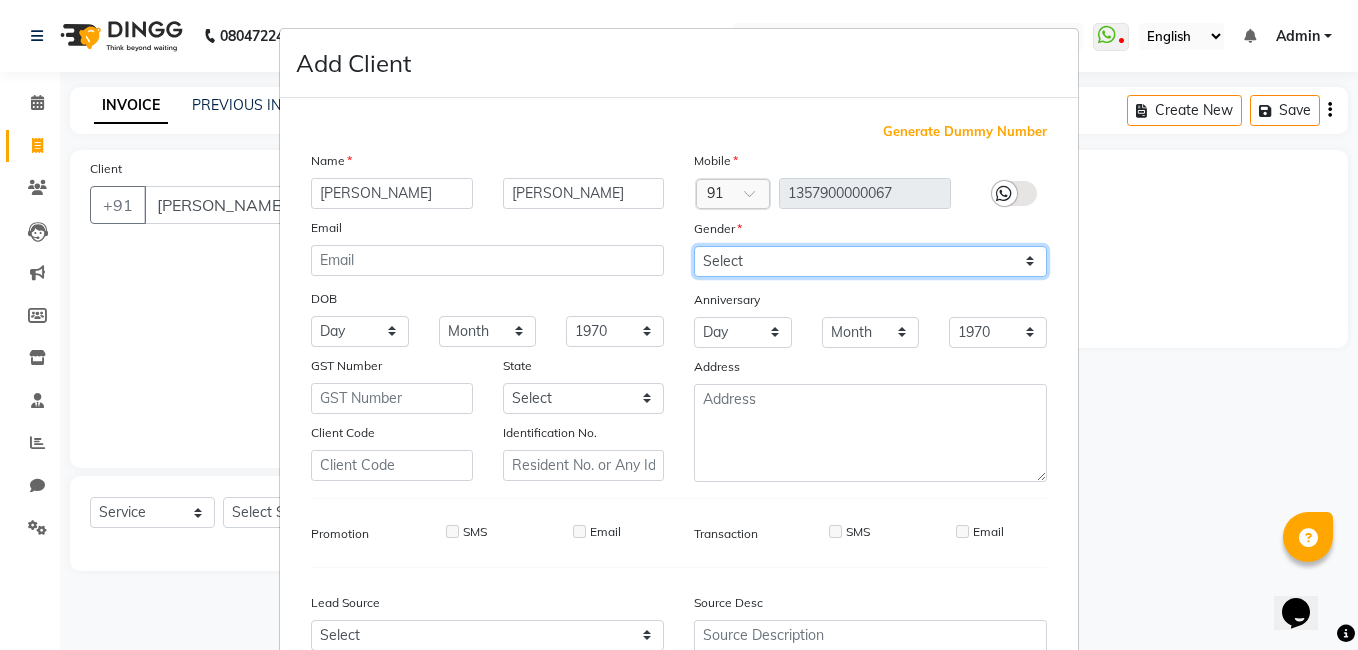 click on "Select [DEMOGRAPHIC_DATA] [DEMOGRAPHIC_DATA] Other Prefer Not To Say" at bounding box center [870, 261] 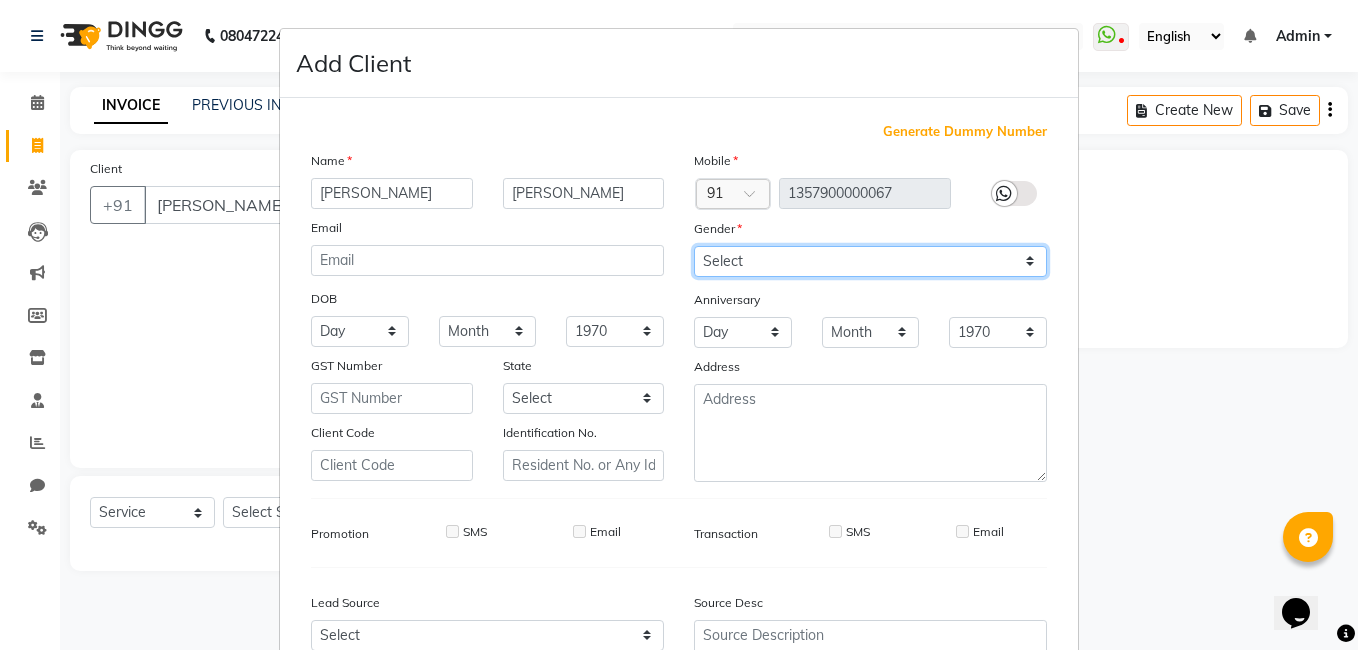 select on "[DEMOGRAPHIC_DATA]" 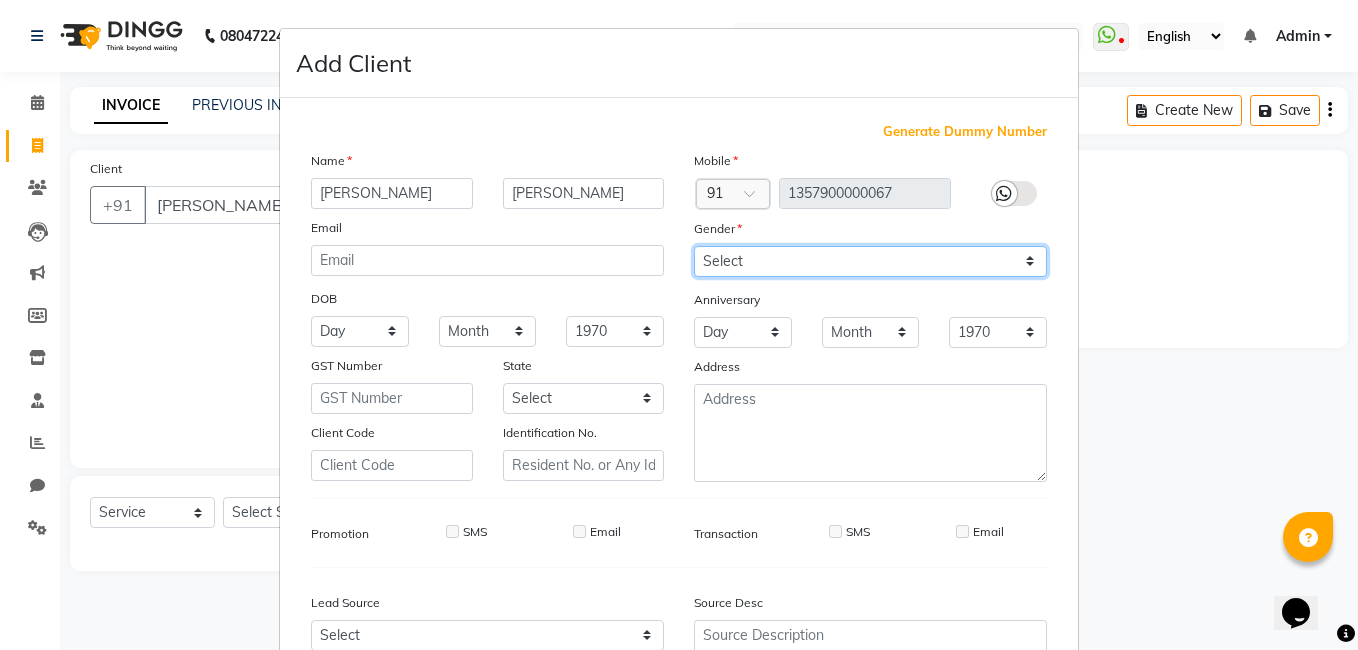 click on "Select [DEMOGRAPHIC_DATA] [DEMOGRAPHIC_DATA] Other Prefer Not To Say" at bounding box center [870, 261] 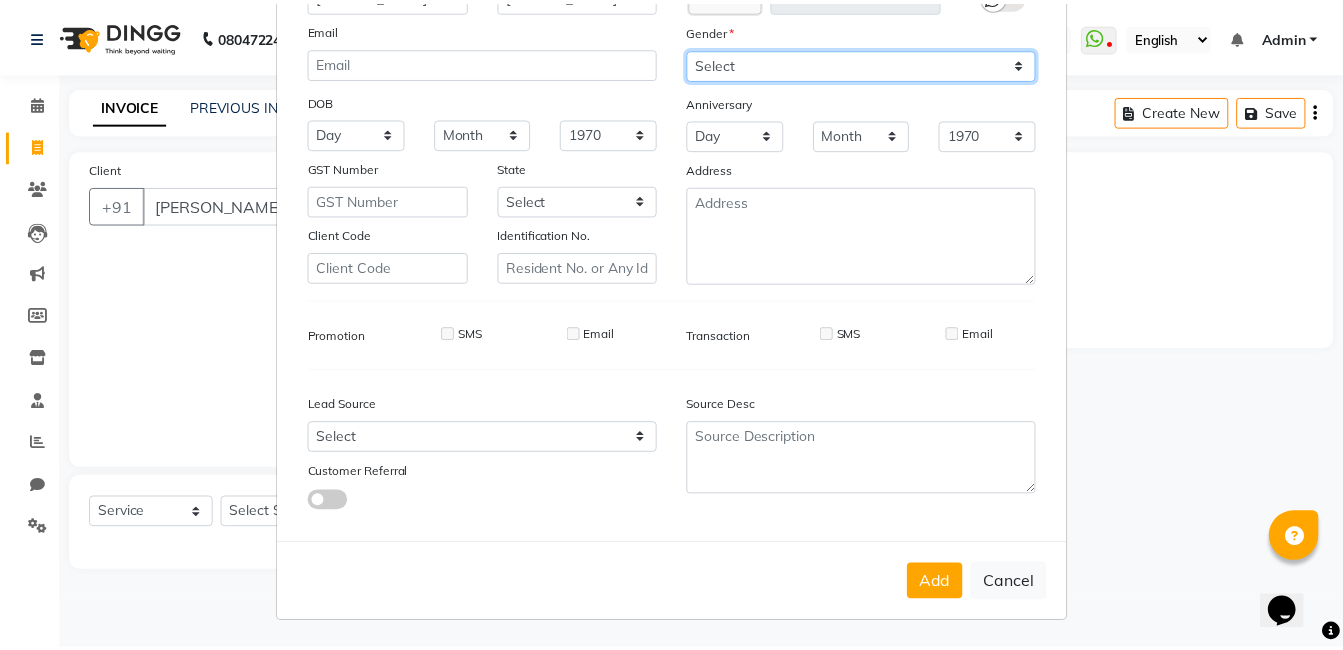 scroll, scrollTop: 199, scrollLeft: 0, axis: vertical 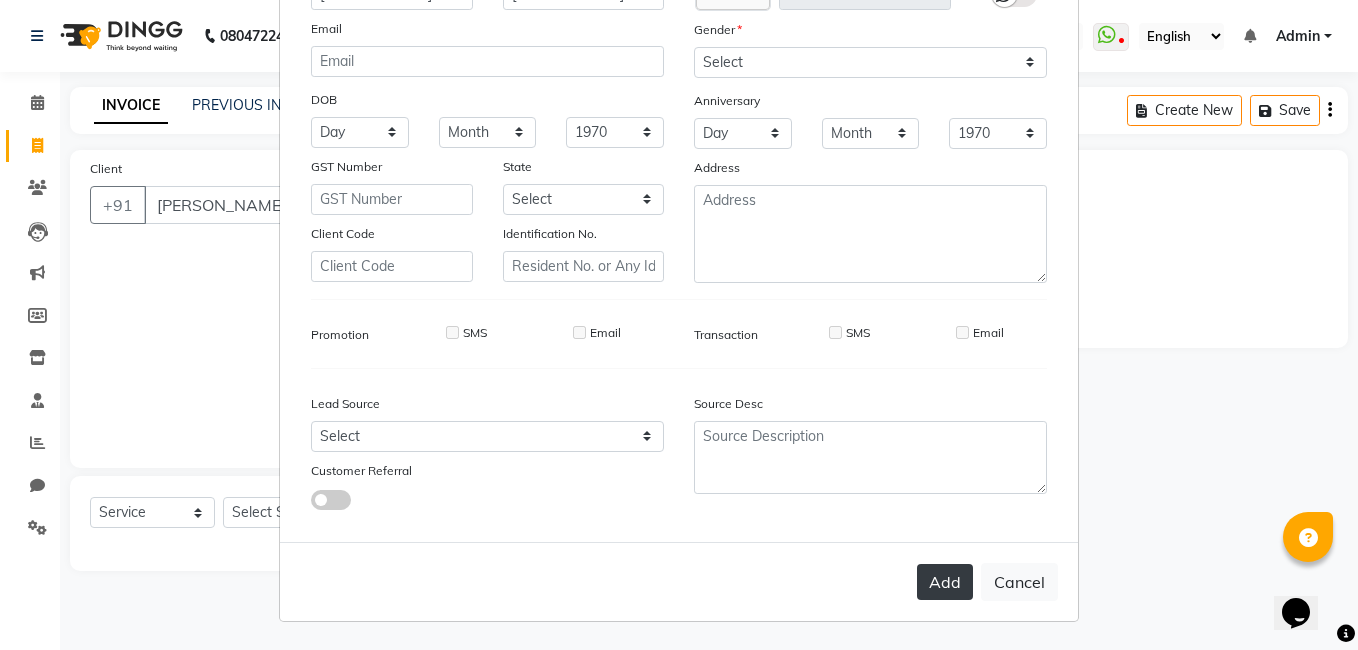 click on "Add" at bounding box center [945, 582] 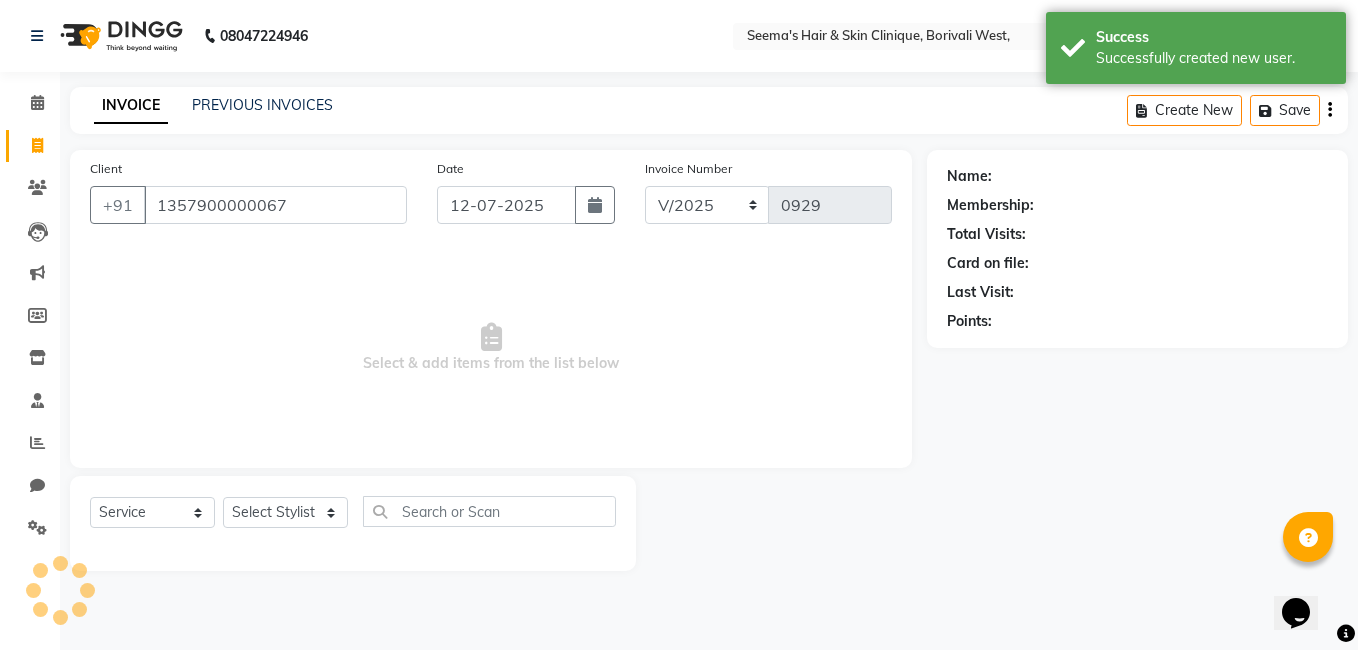 select on "1: Object" 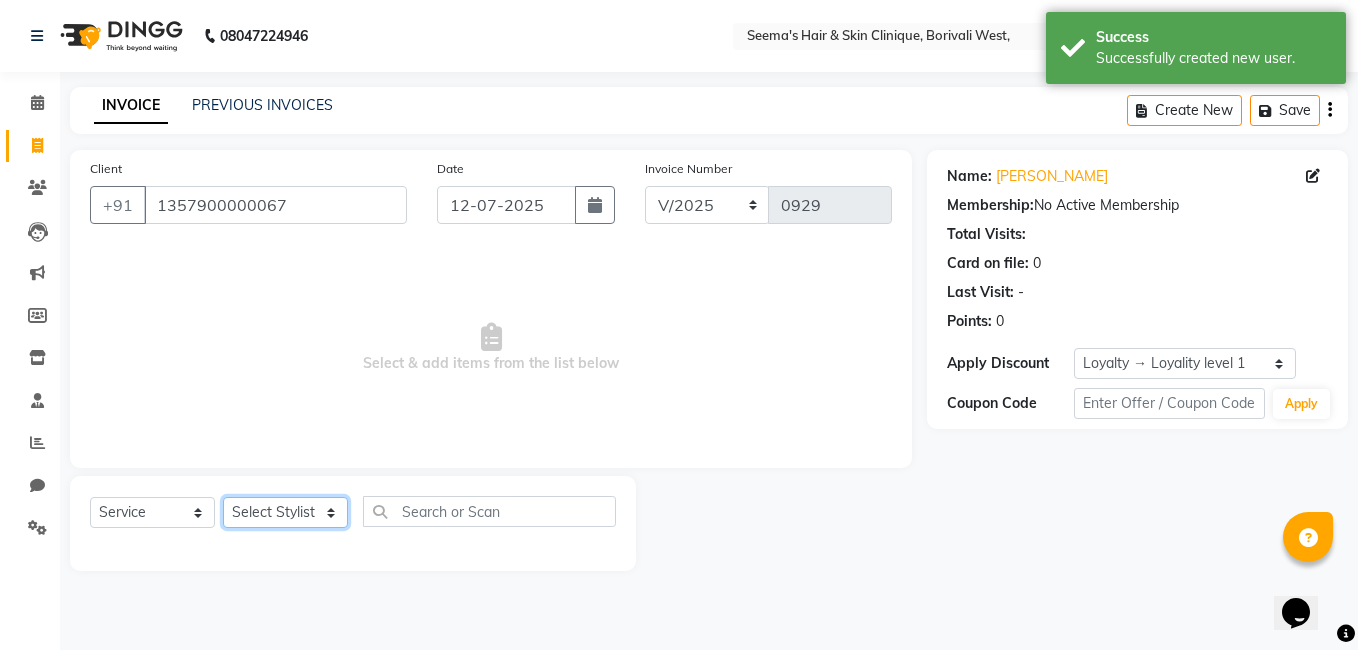 click on "Select Stylist [PERSON_NAME] [PERSON_NAME] [PERSON_NAME] [PERSON_NAME] [PERSON_NAME] [PERSON_NAME] [PERSON_NAME] Intern [PERSON_NAME]" 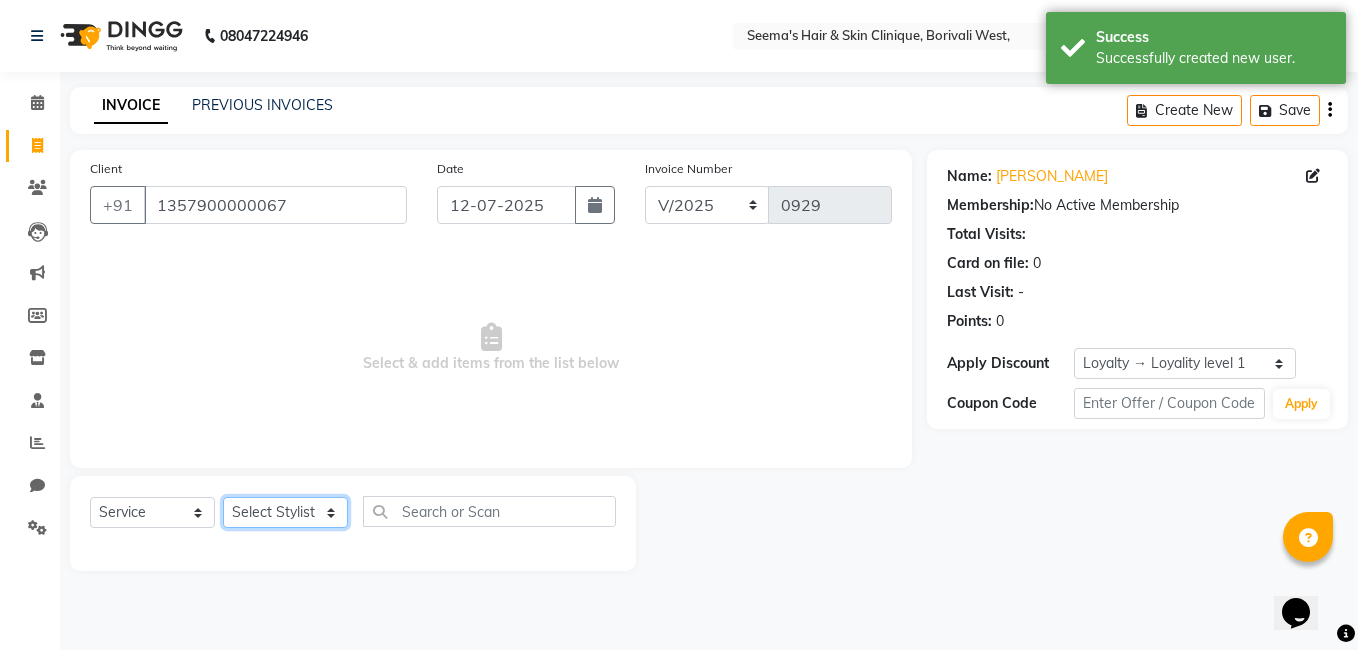 select on "75453" 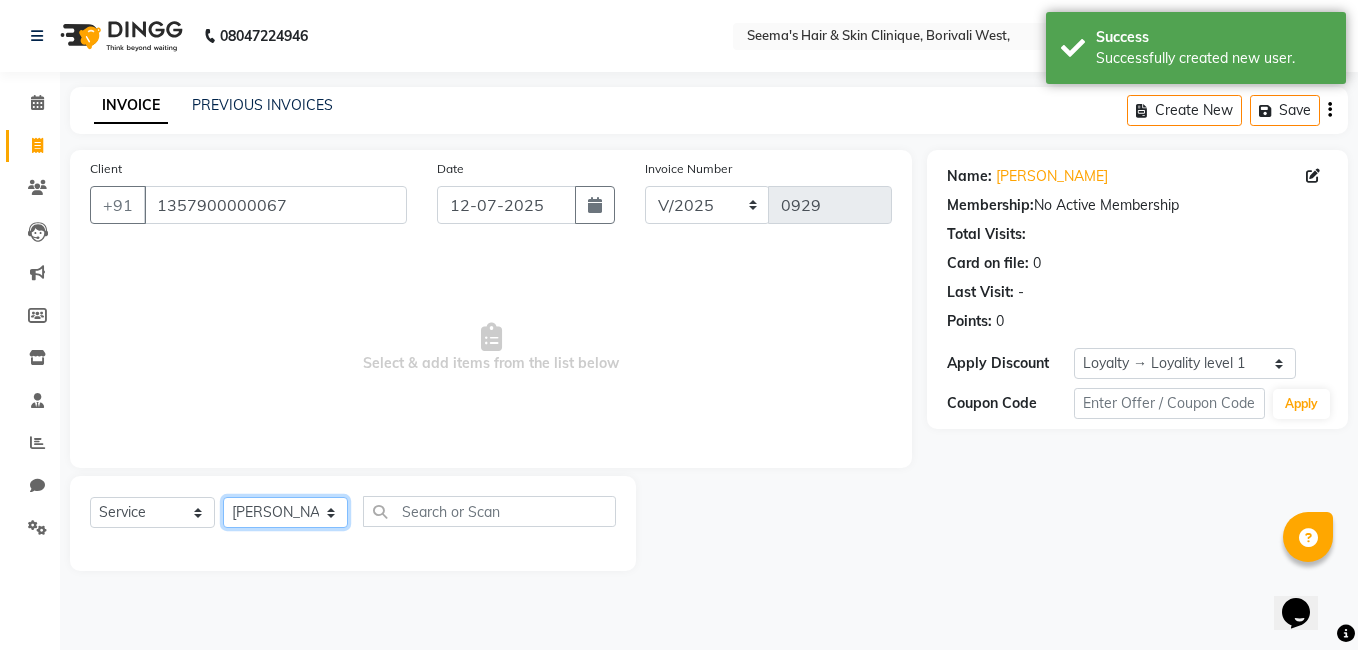 click on "Select Stylist [PERSON_NAME] [PERSON_NAME] [PERSON_NAME] [PERSON_NAME] [PERSON_NAME] [PERSON_NAME] [PERSON_NAME] Intern [PERSON_NAME]" 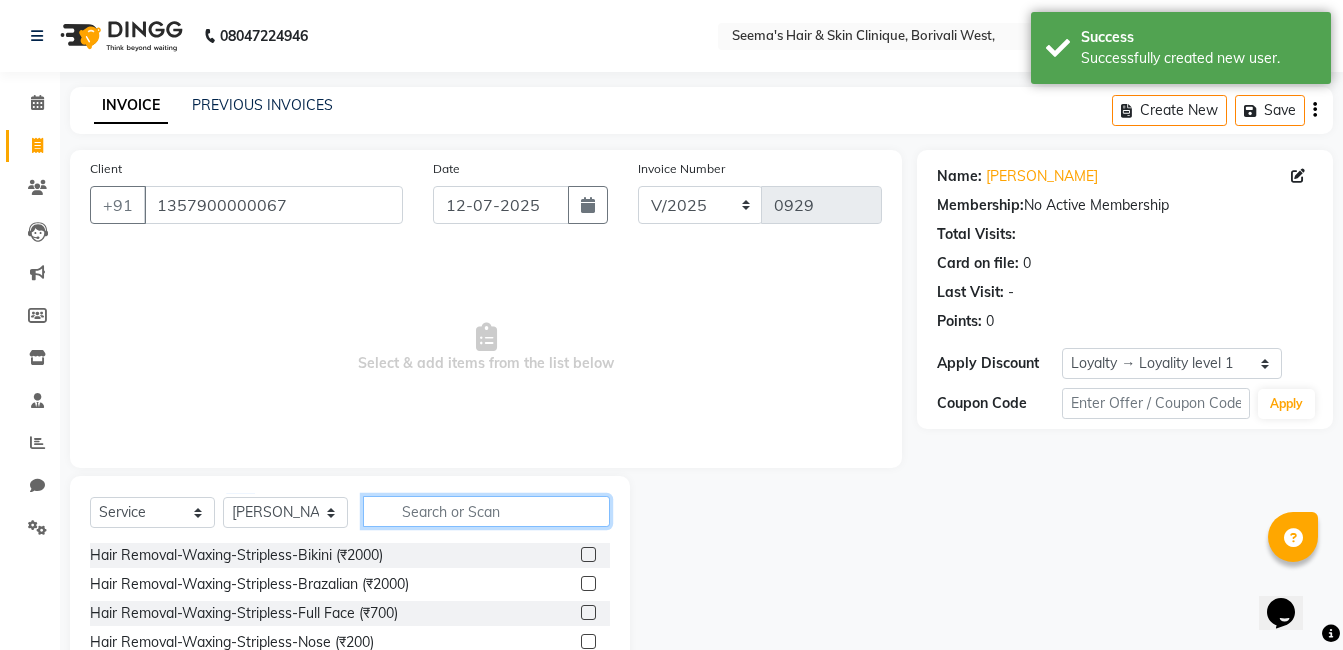 click 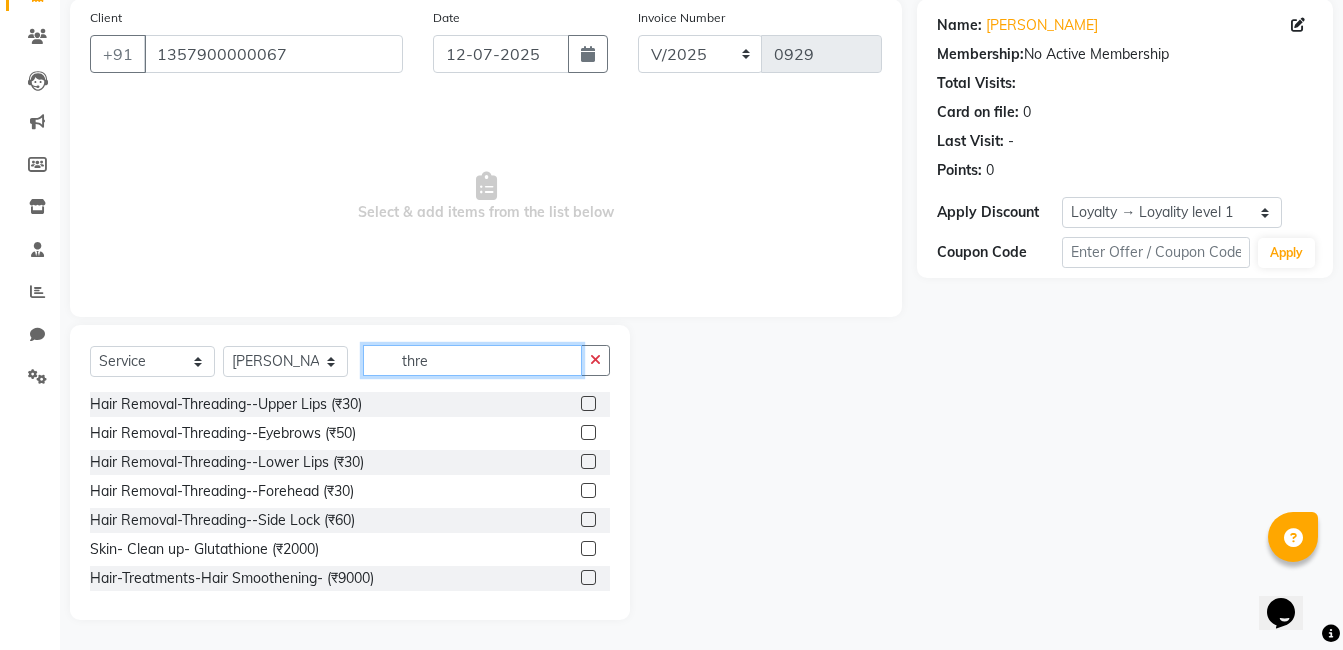 scroll, scrollTop: 96, scrollLeft: 0, axis: vertical 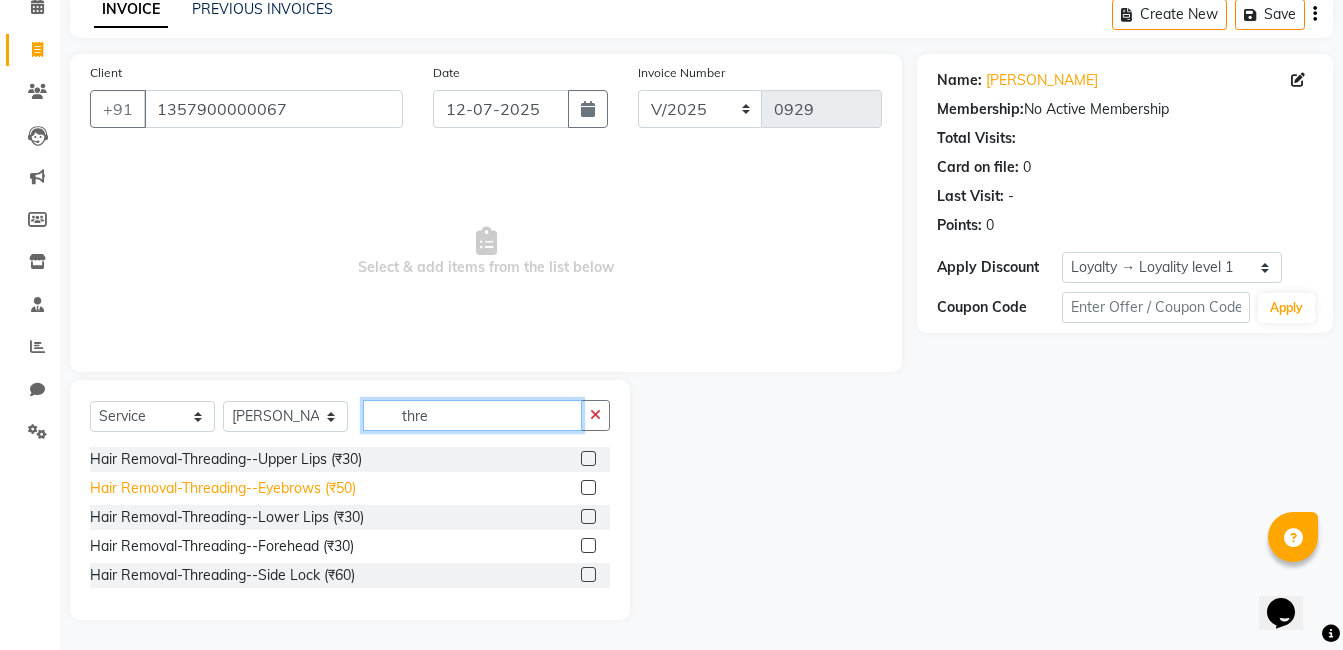 type on "thre" 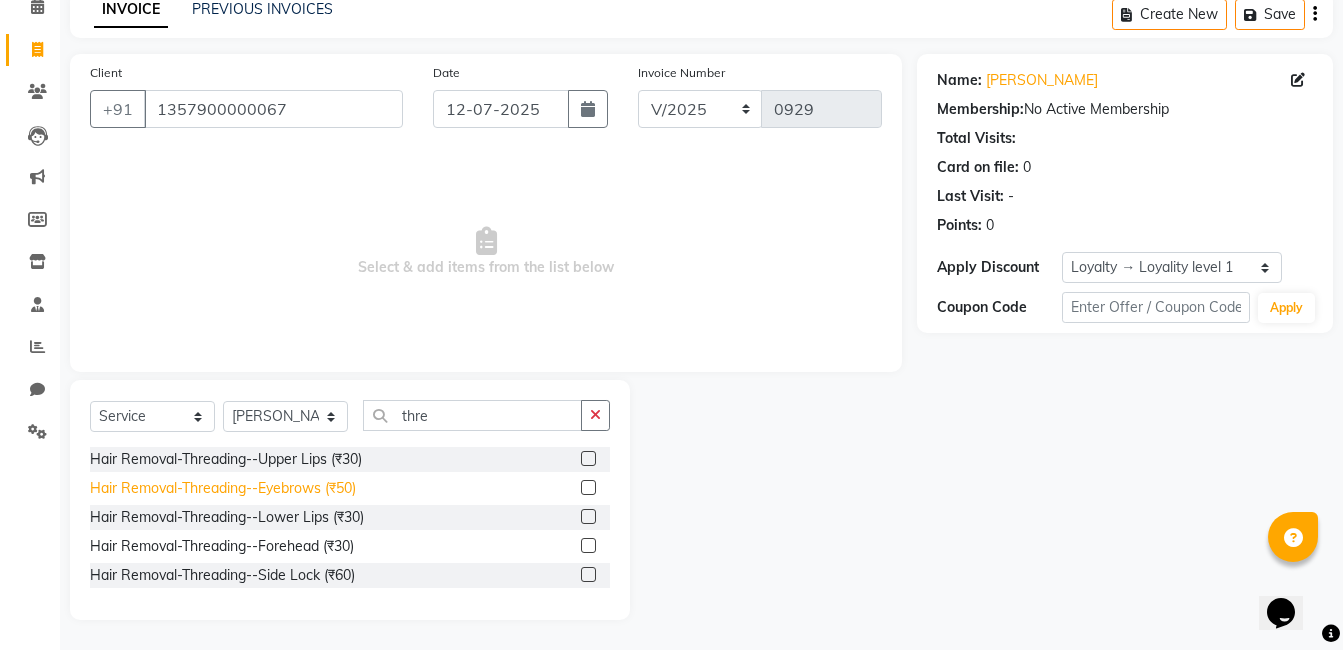 click on "Hair Removal-Threading--Eyebrows (₹50)" 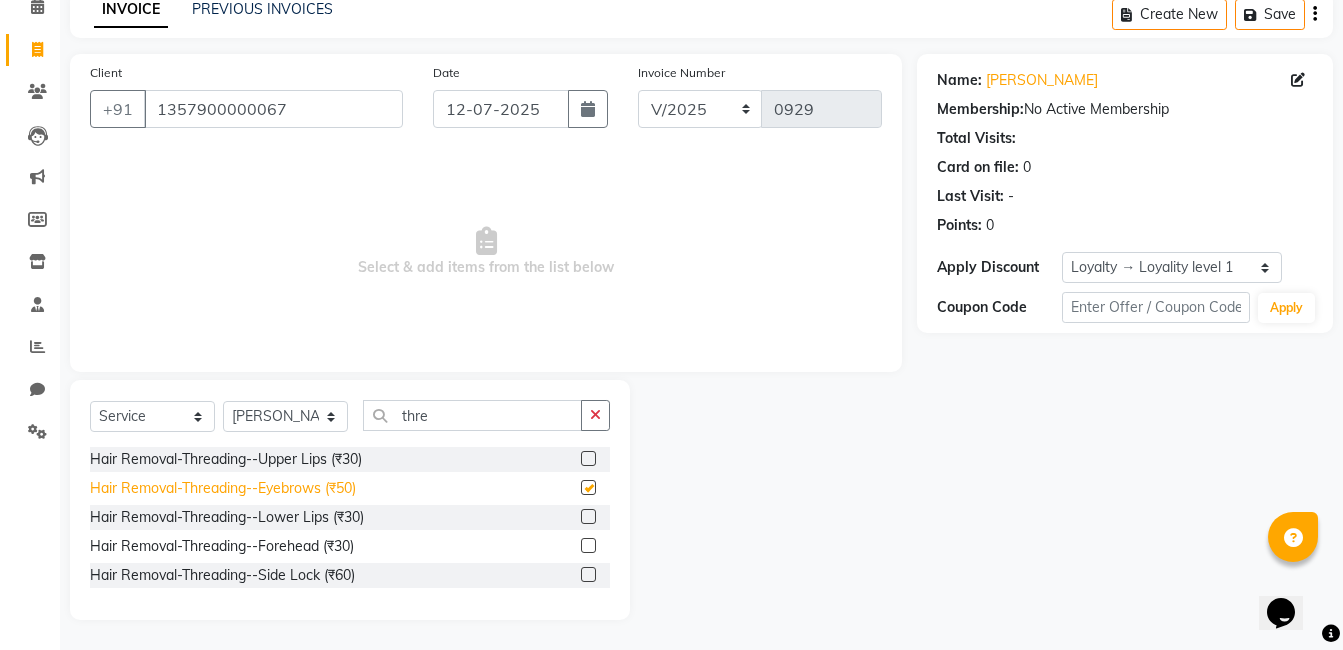 checkbox on "false" 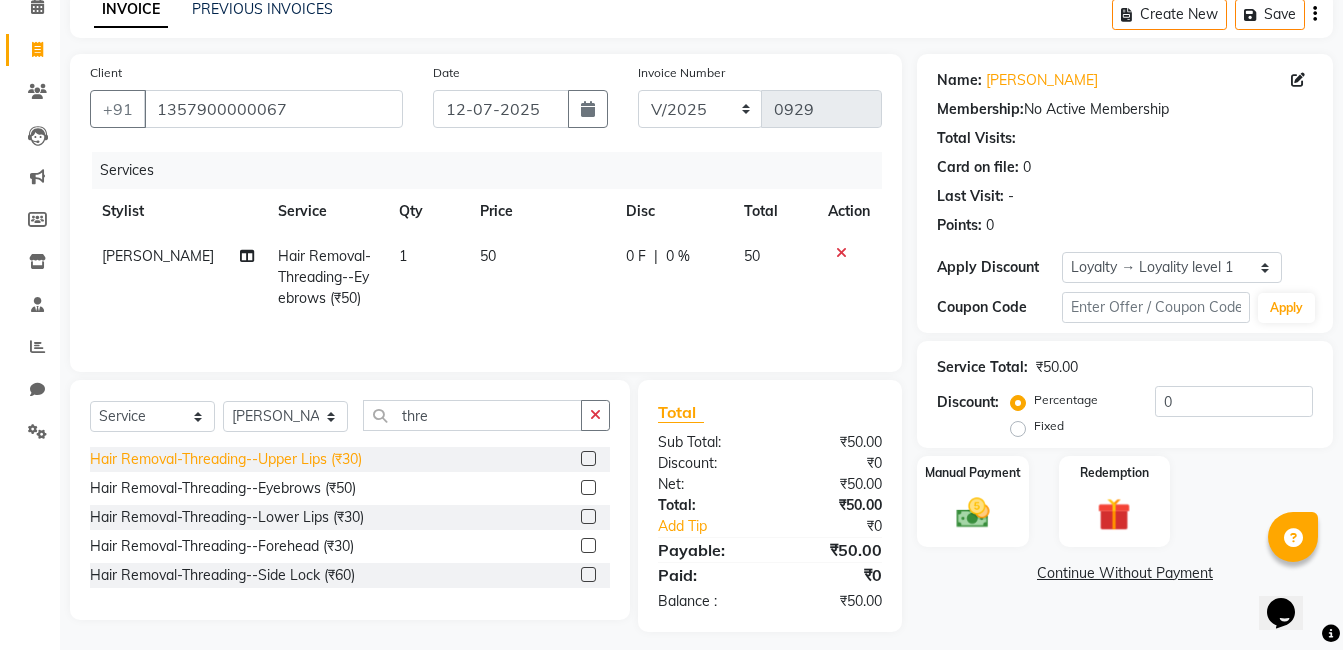 click on "Hair Removal-Threading--Upper Lips (₹30)" 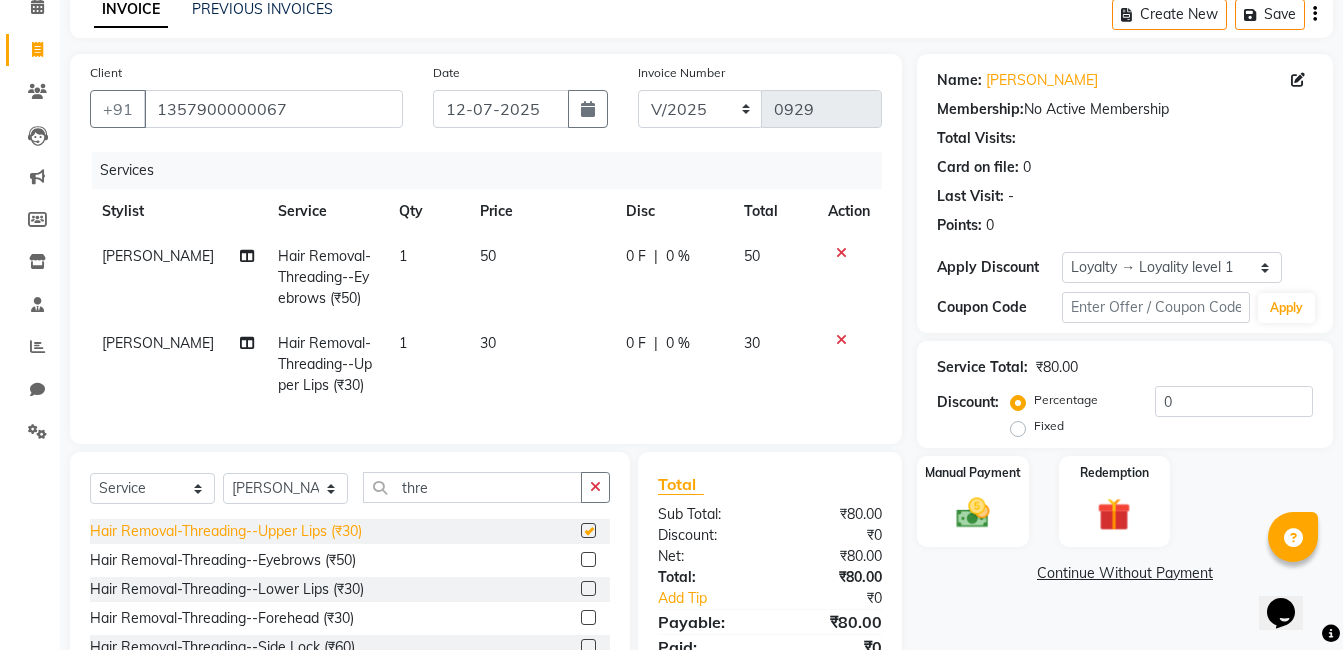 checkbox on "false" 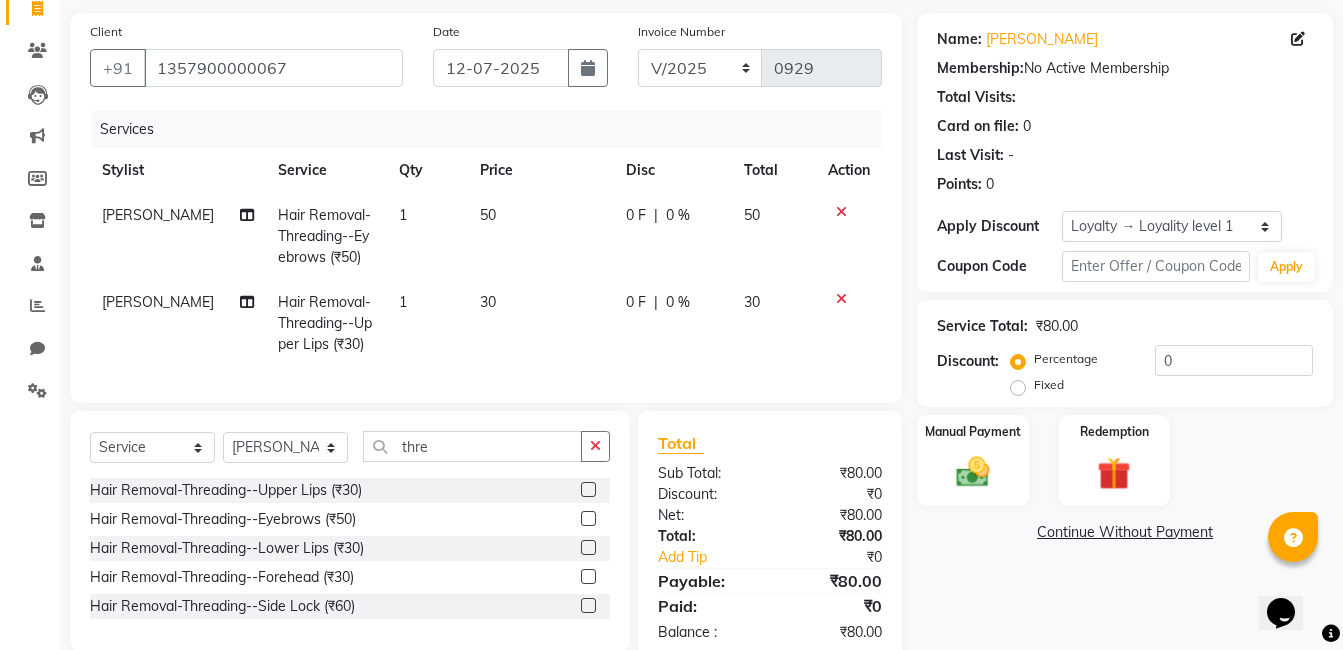 scroll, scrollTop: 195, scrollLeft: 0, axis: vertical 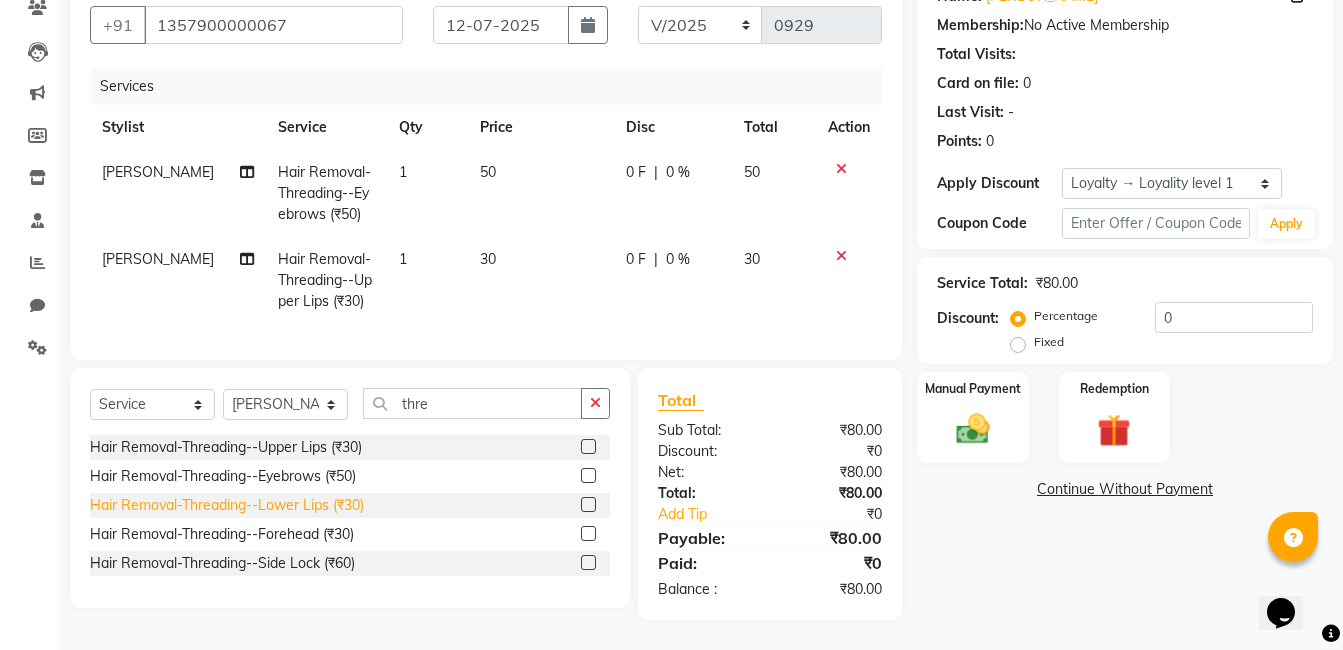 click on "Hair Removal-Threading--Lower Lips (₹30)" 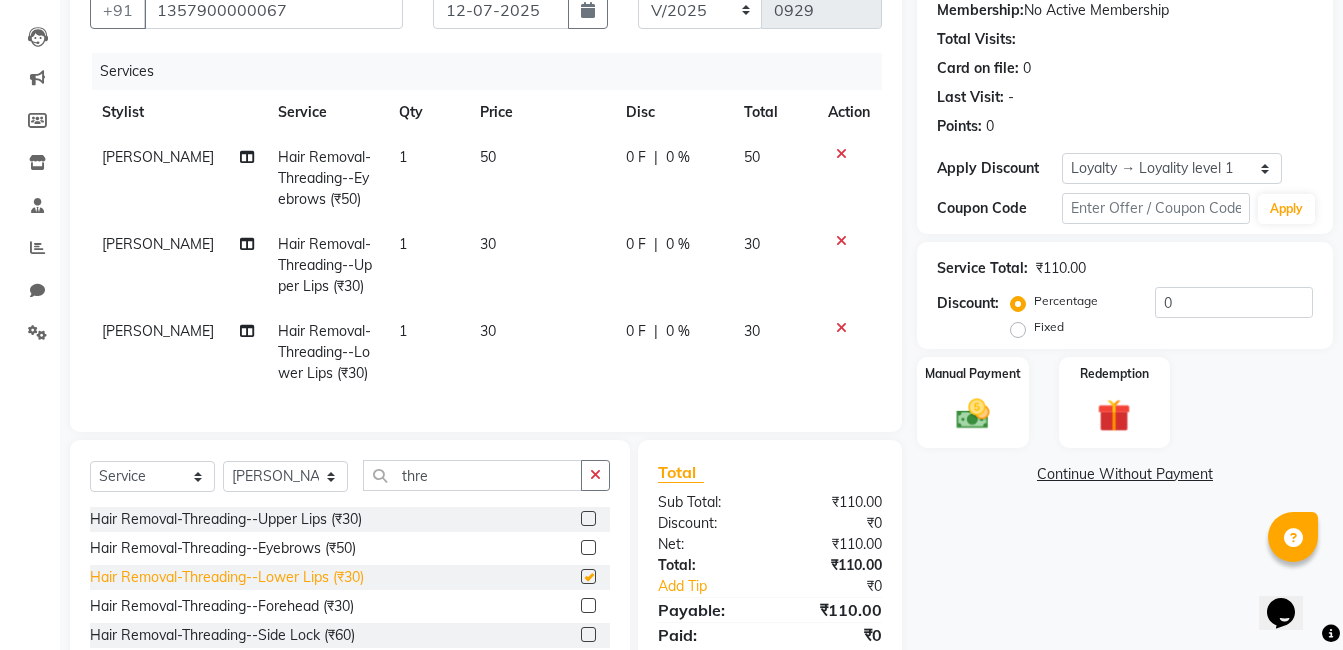 checkbox on "false" 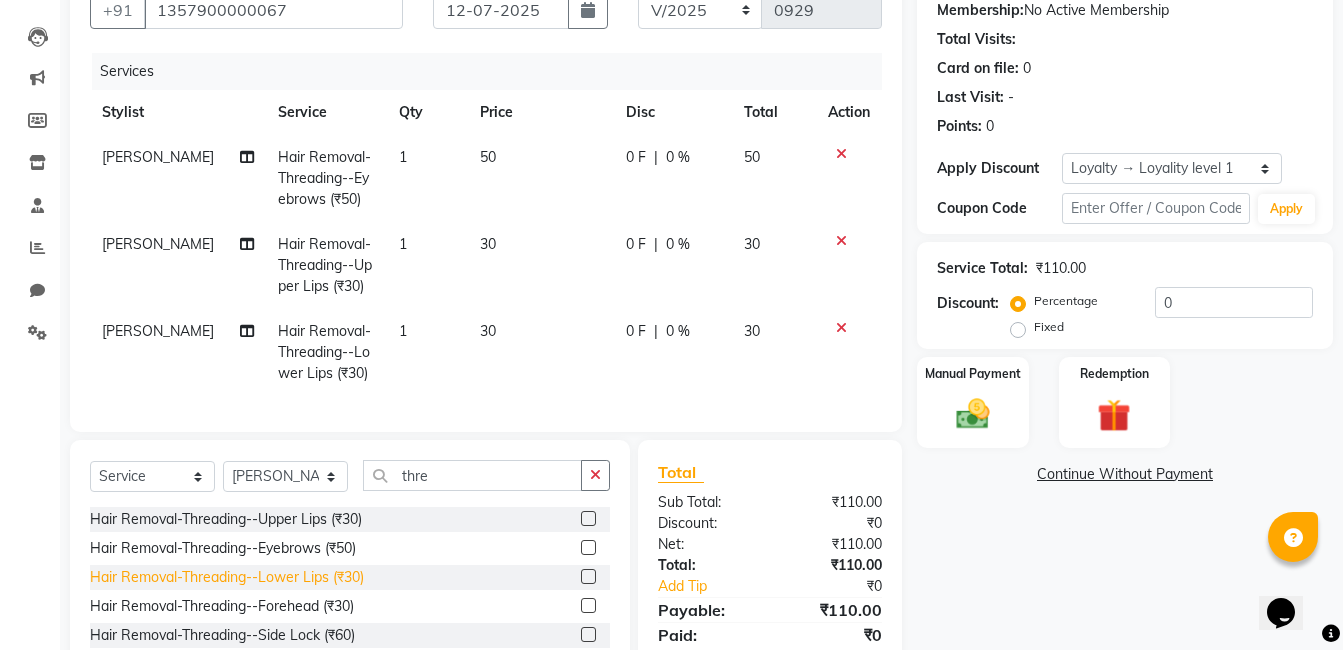 scroll, scrollTop: 282, scrollLeft: 0, axis: vertical 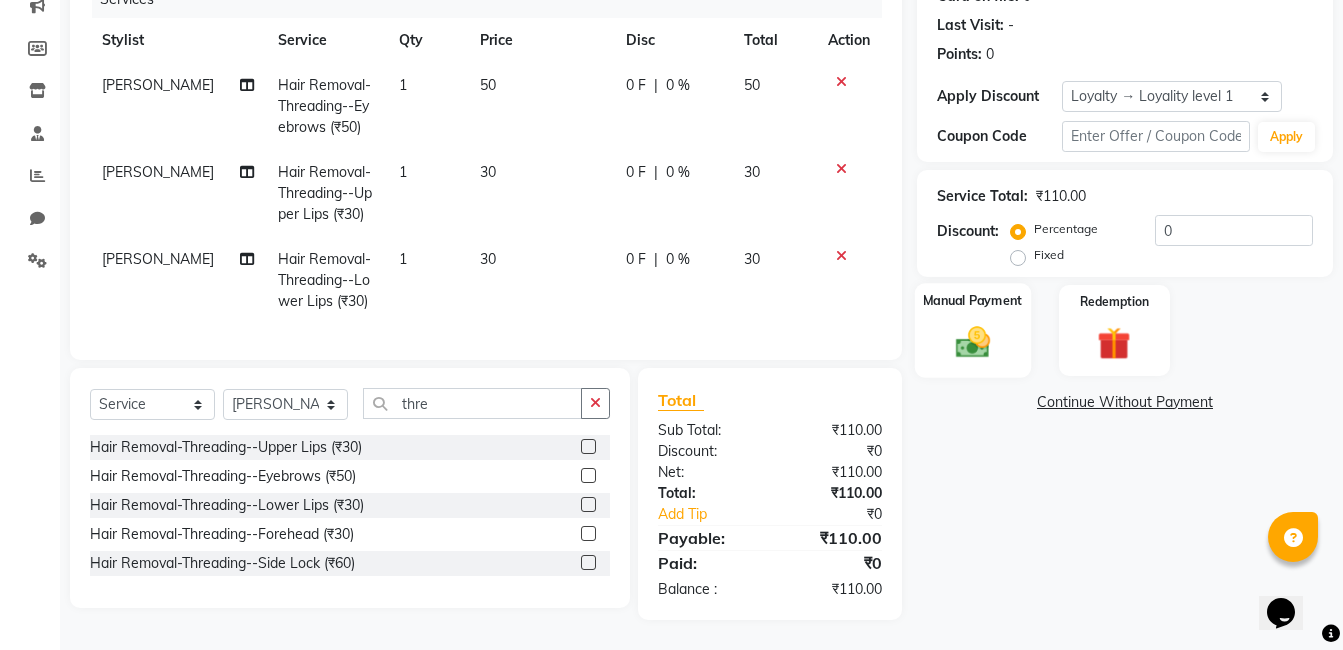 click 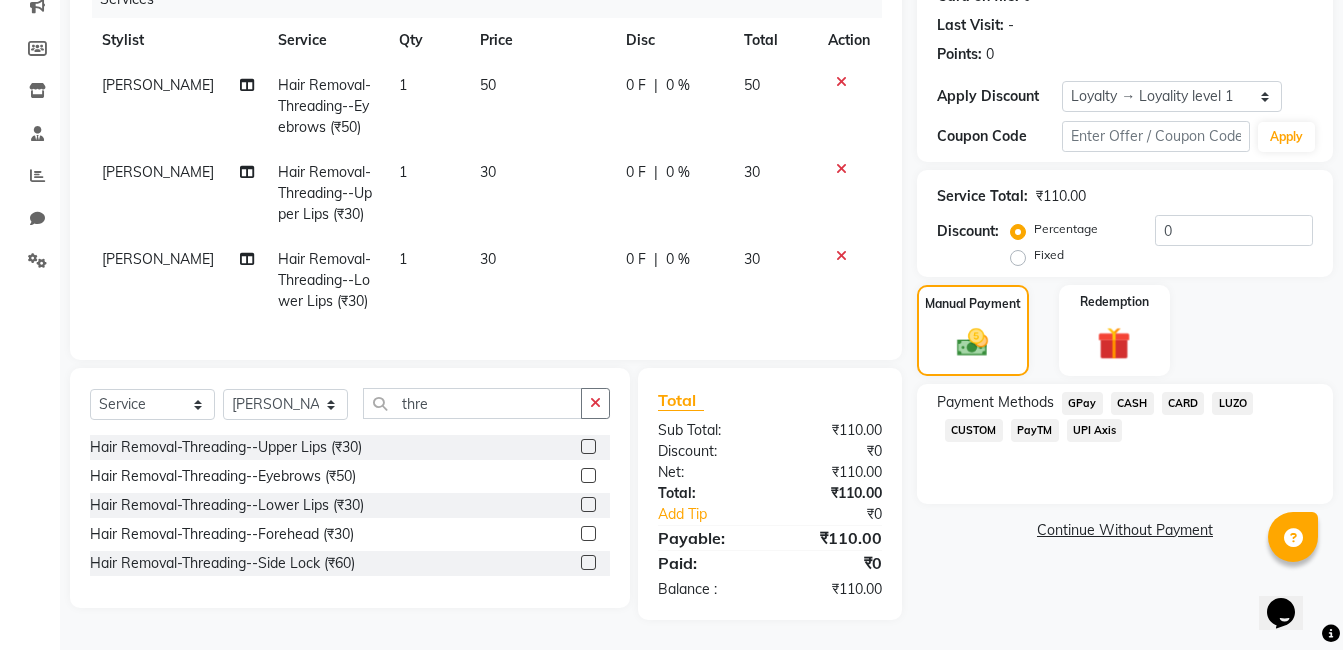 click on "GPay" 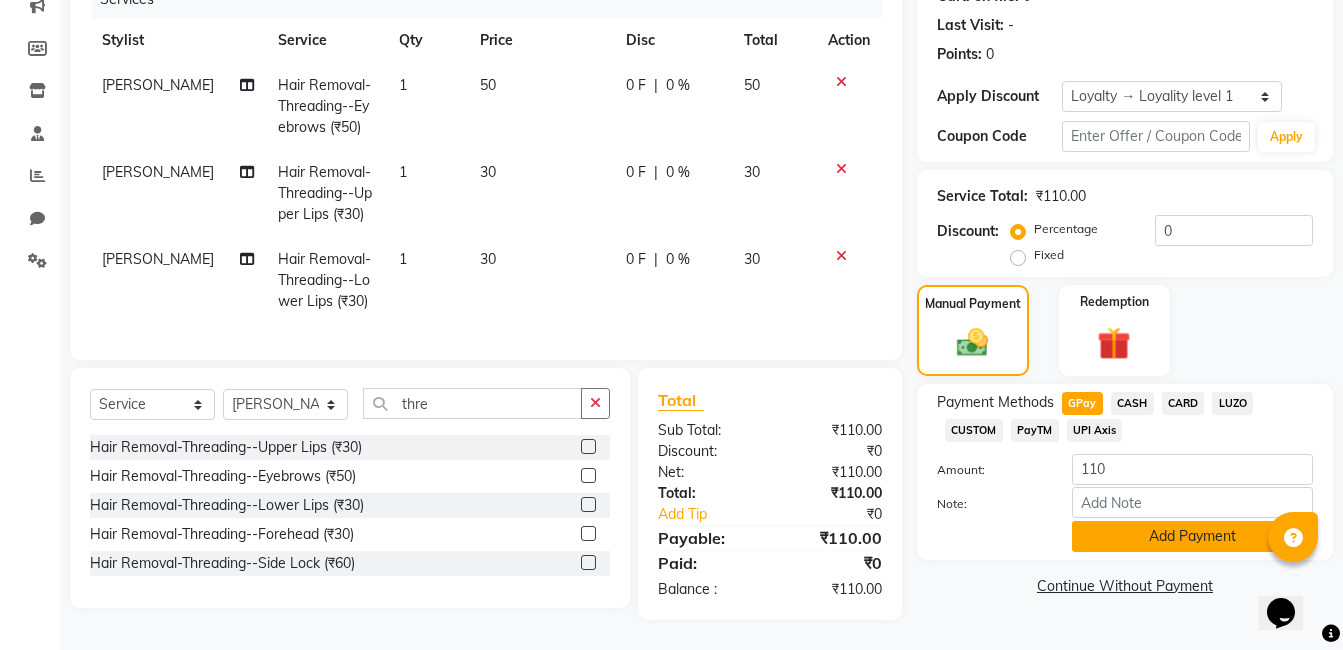 click on "Add Payment" 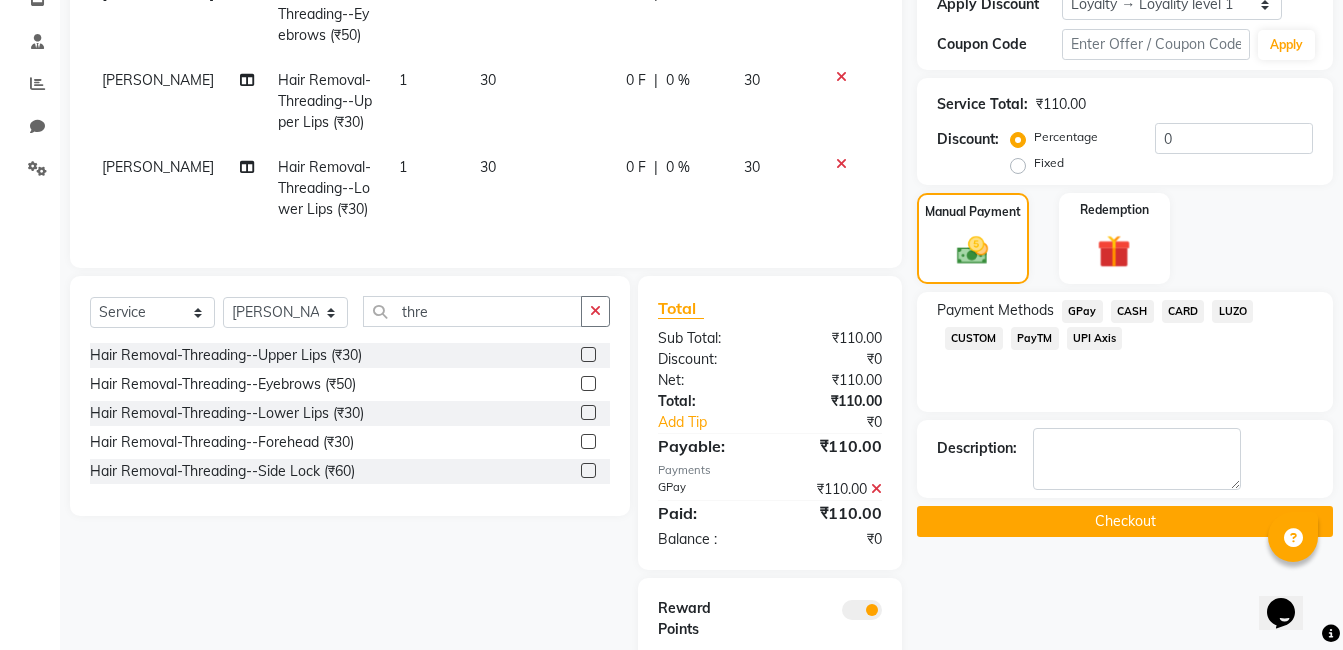 scroll, scrollTop: 443, scrollLeft: 0, axis: vertical 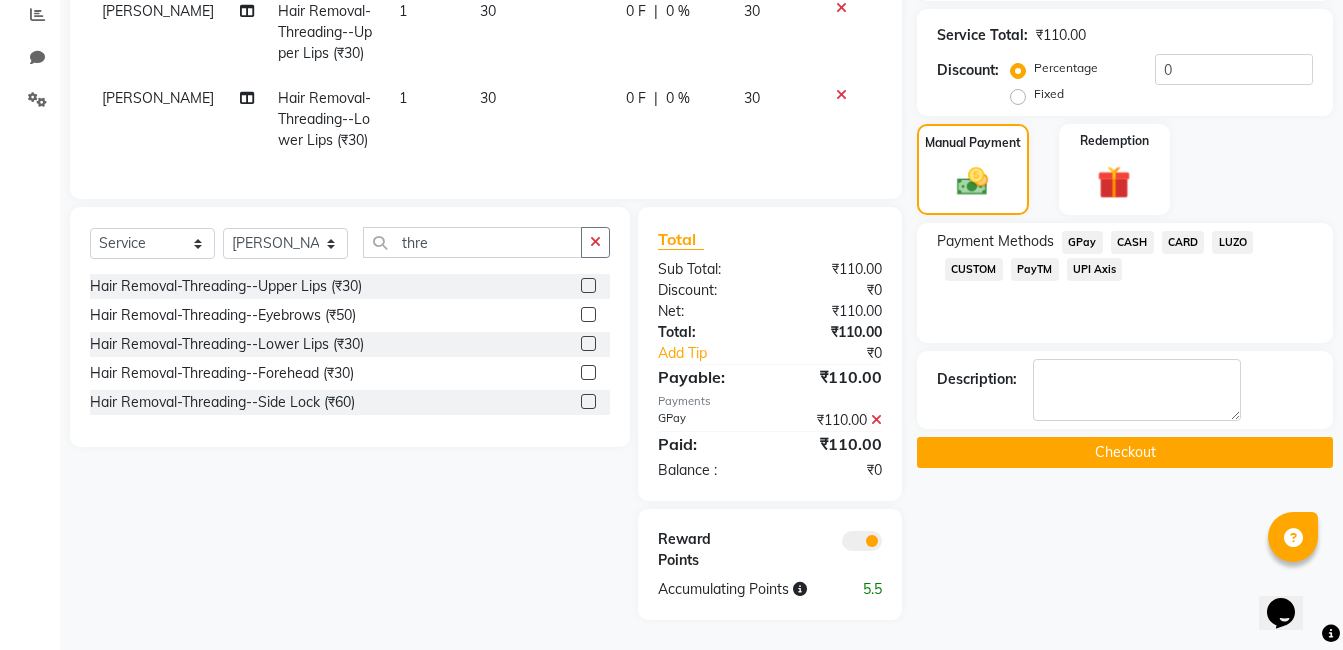 click on "Checkout" 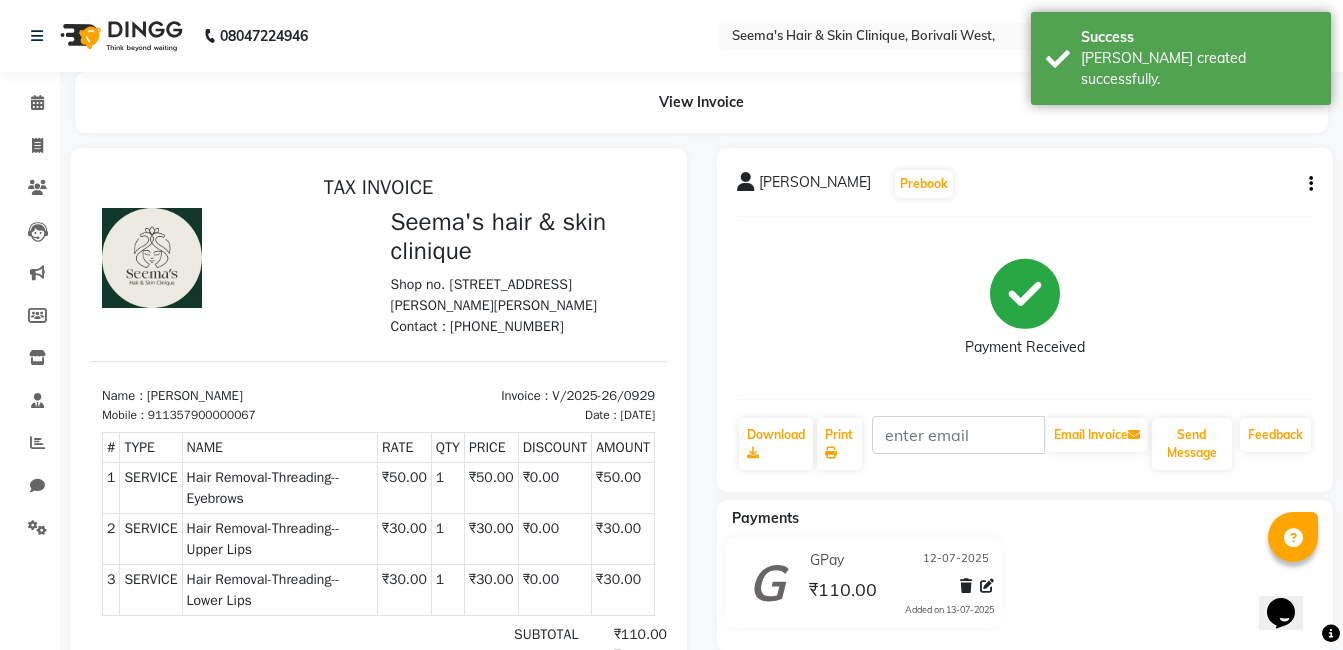 scroll, scrollTop: 0, scrollLeft: 0, axis: both 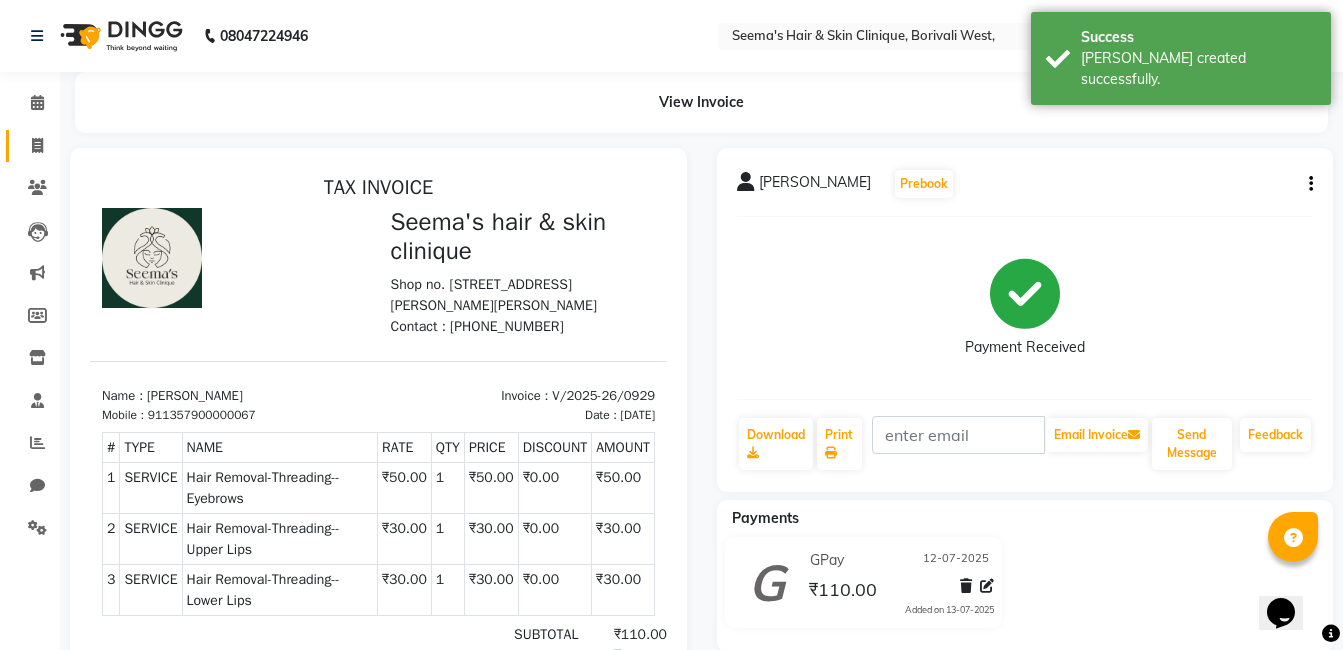 click on "Invoice" 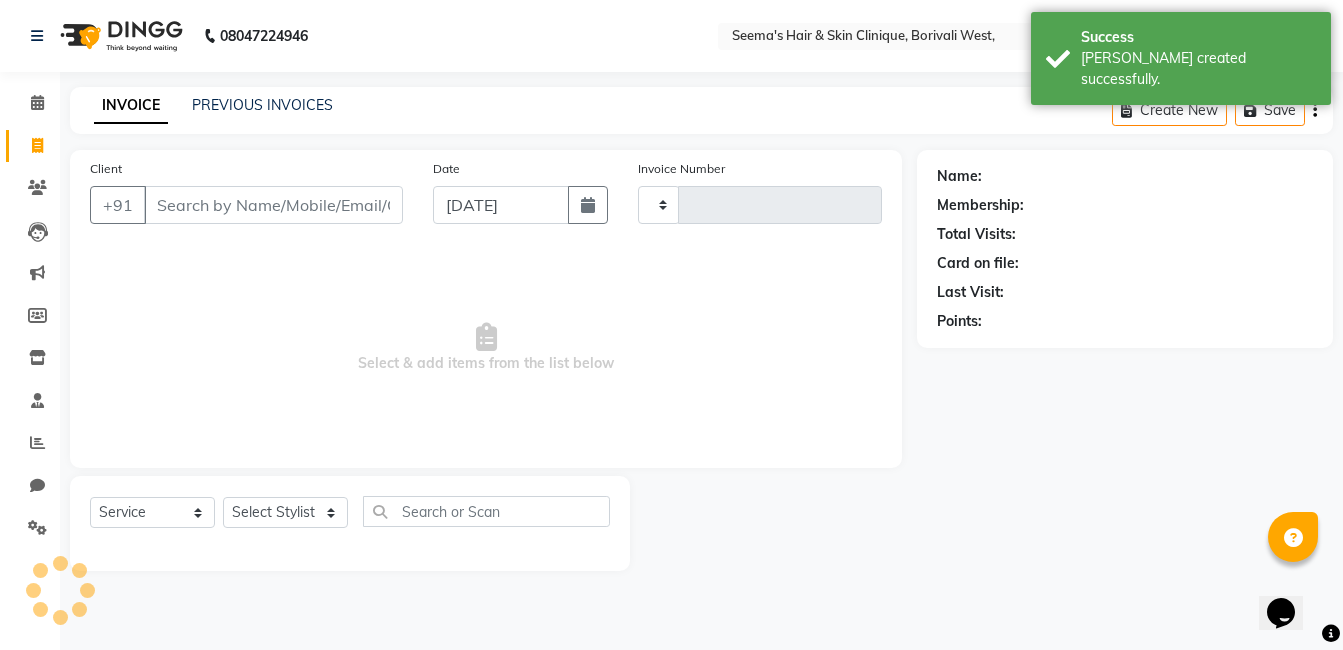 type on "0930" 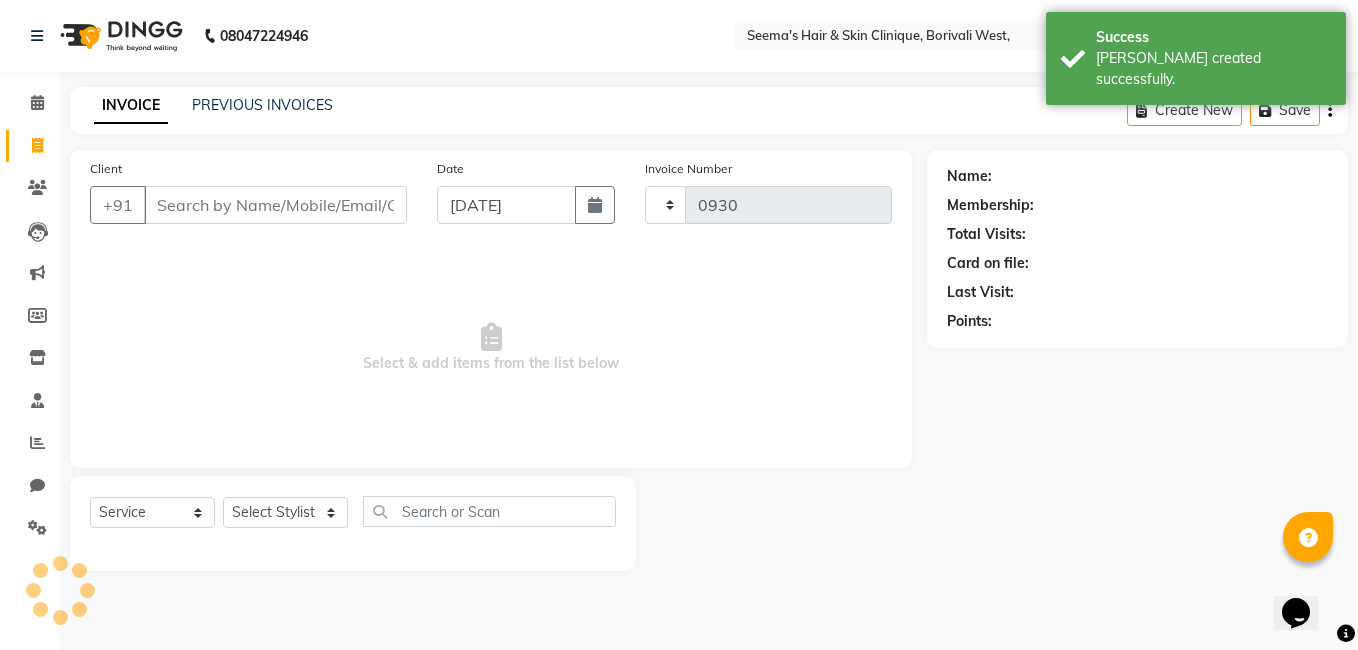 select on "8084" 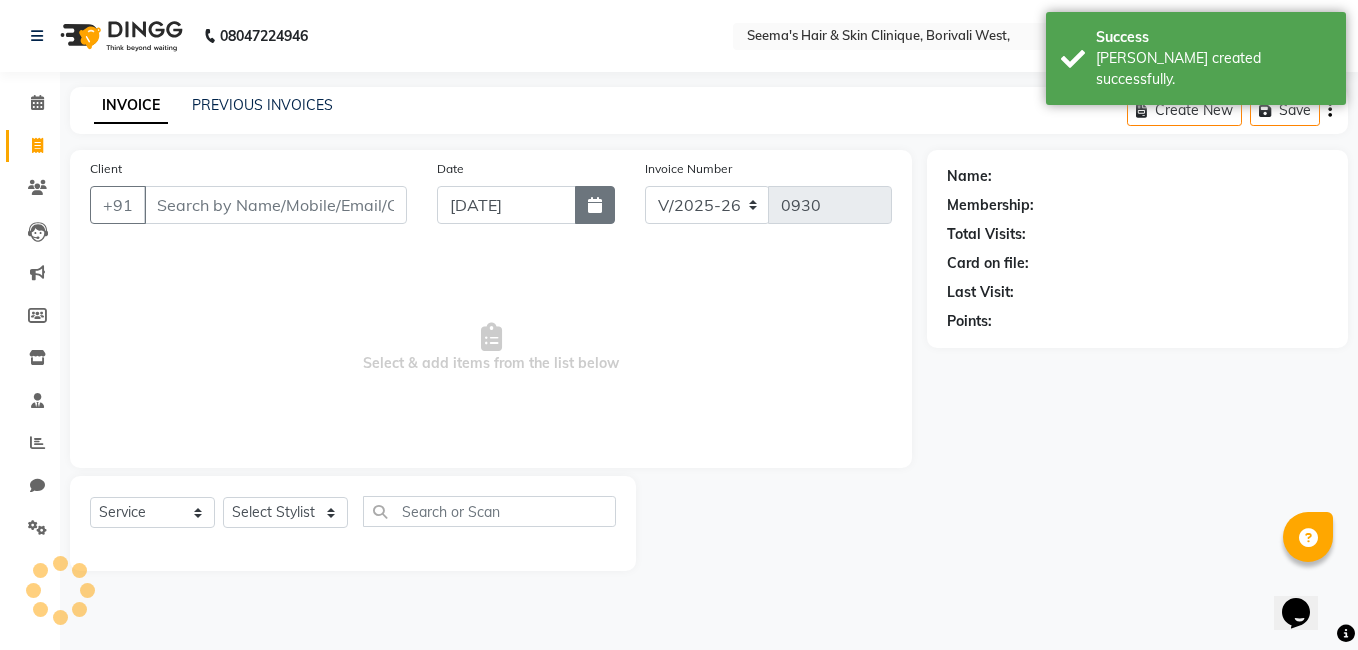 drag, startPoint x: 625, startPoint y: 203, endPoint x: 592, endPoint y: 206, distance: 33.13608 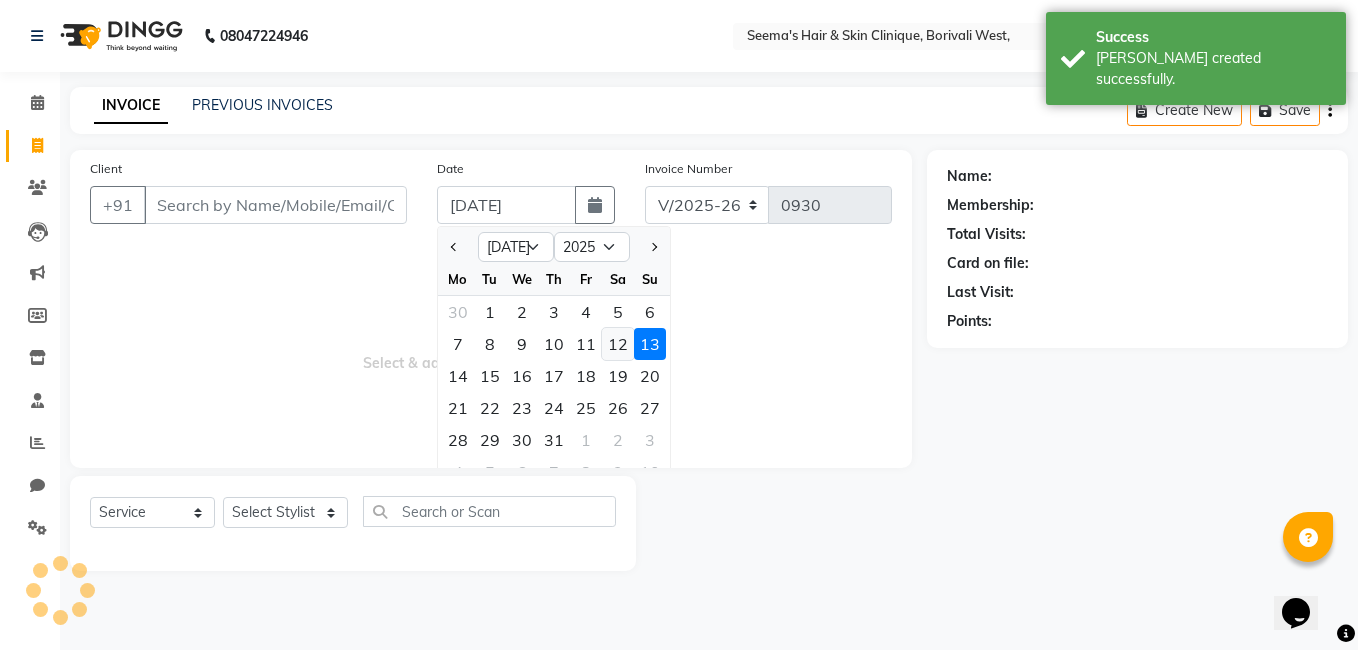 click on "12" 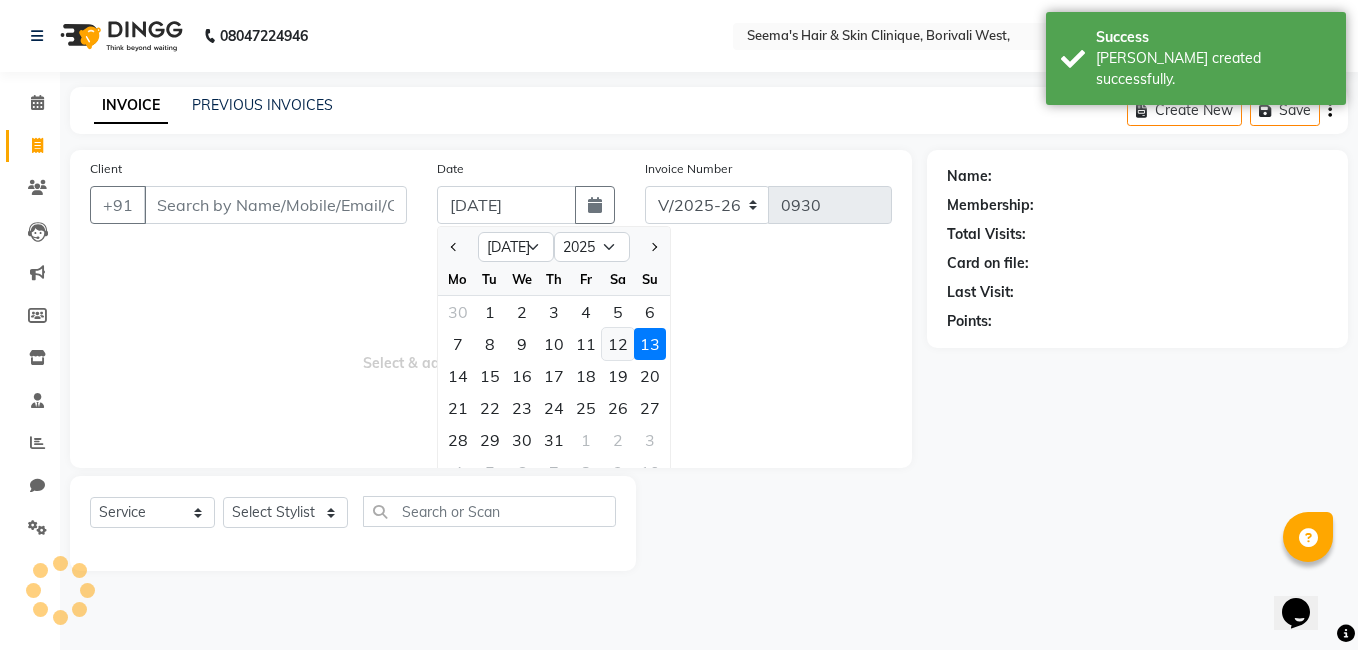 type on "12-07-2025" 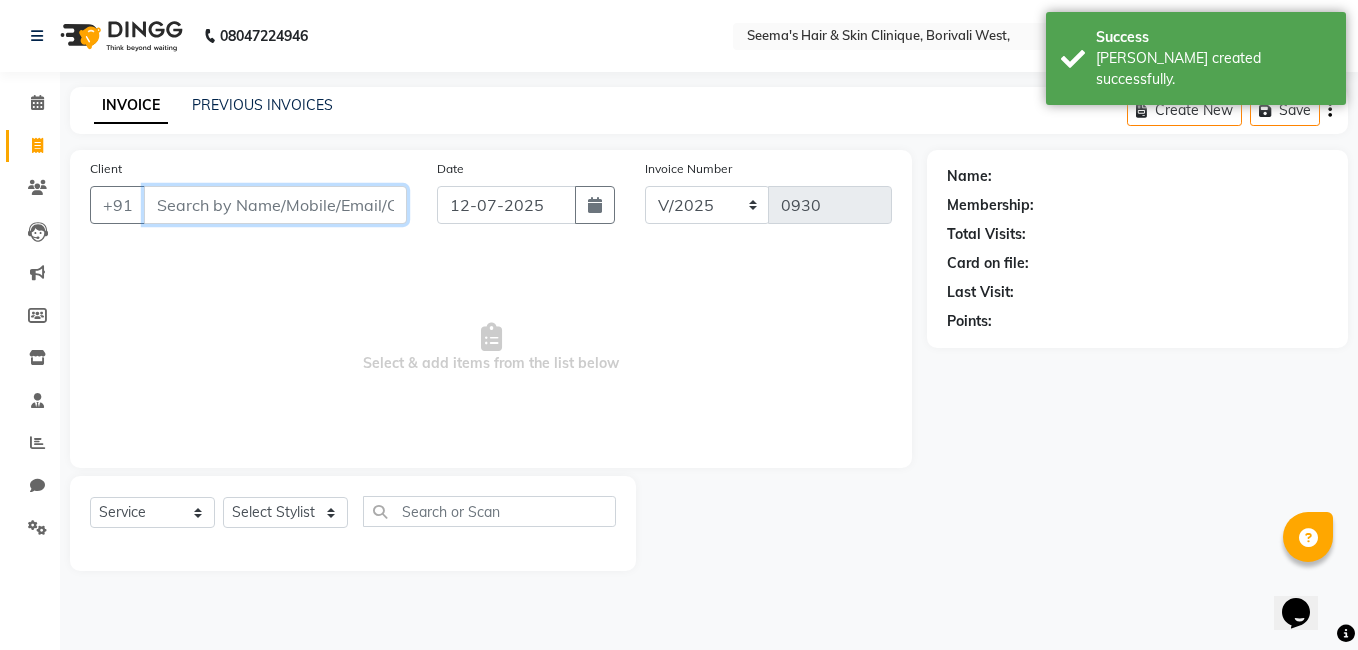 click on "Client" at bounding box center [275, 205] 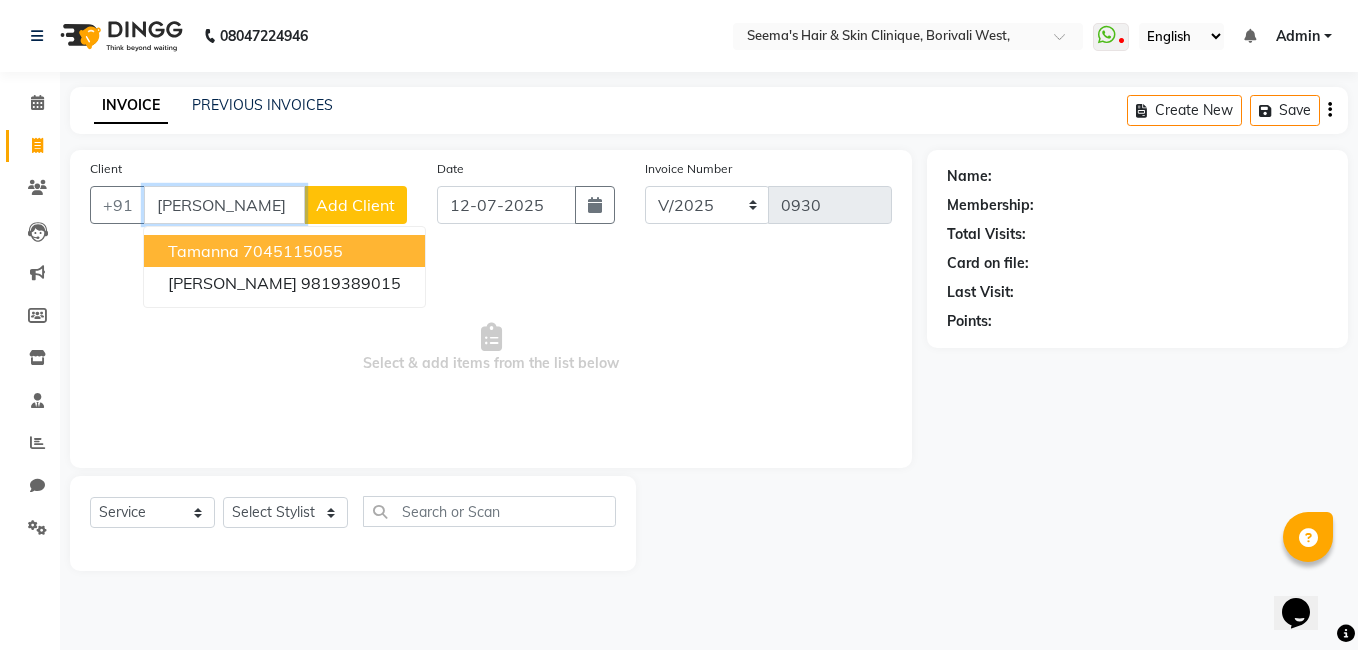 click on "Tamanna  7045115055" at bounding box center [284, 251] 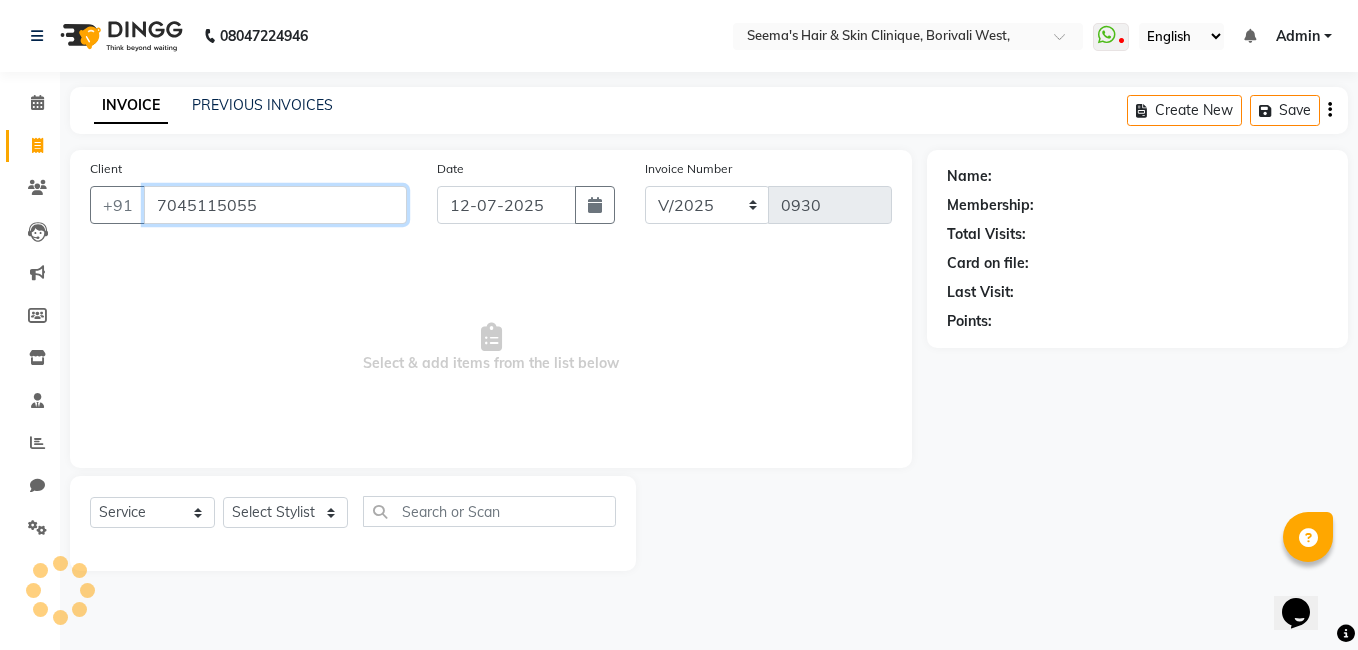 type on "7045115055" 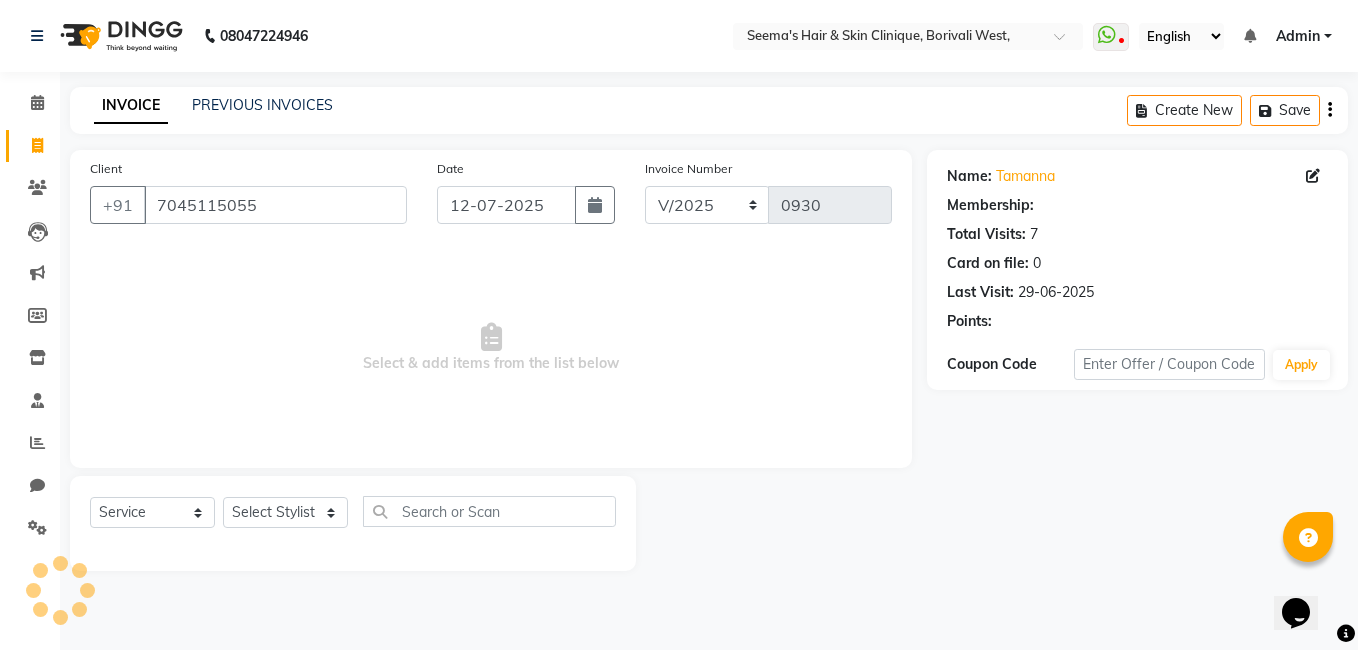 select on "2: Object" 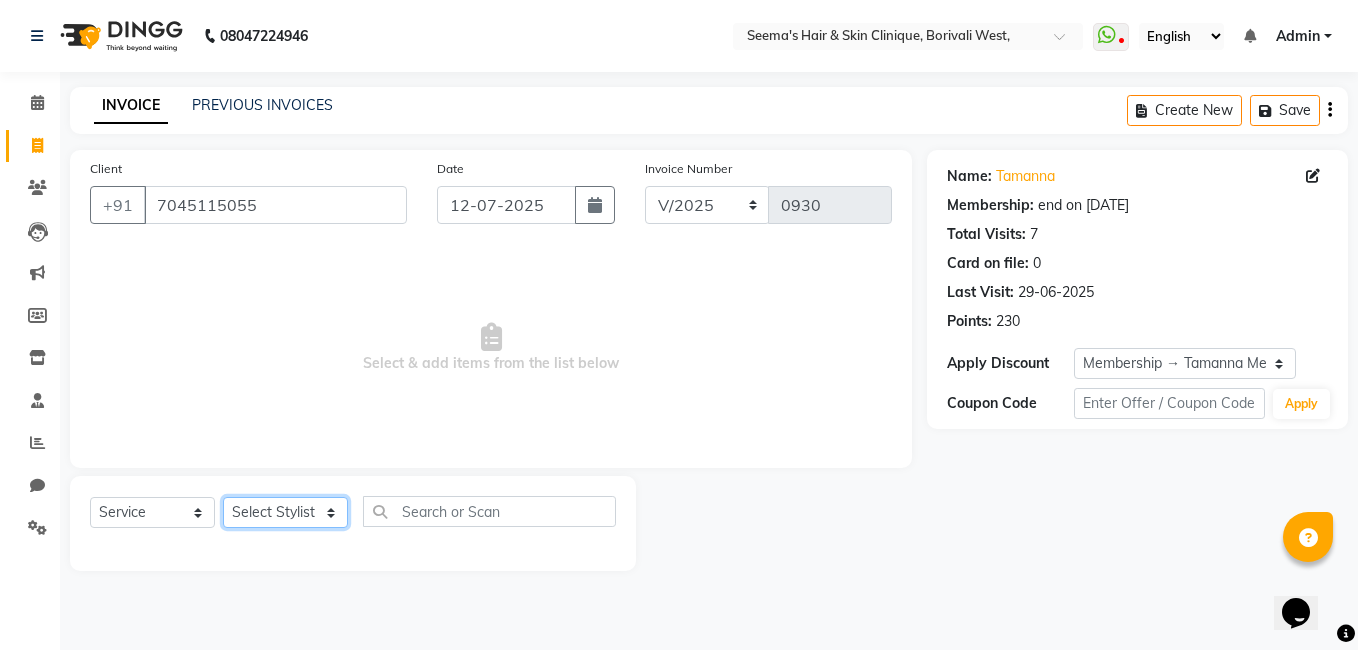 click on "Select Stylist [PERSON_NAME] [PERSON_NAME] [PERSON_NAME] [PERSON_NAME] [PERSON_NAME] [PERSON_NAME] [PERSON_NAME] Intern [PERSON_NAME]" 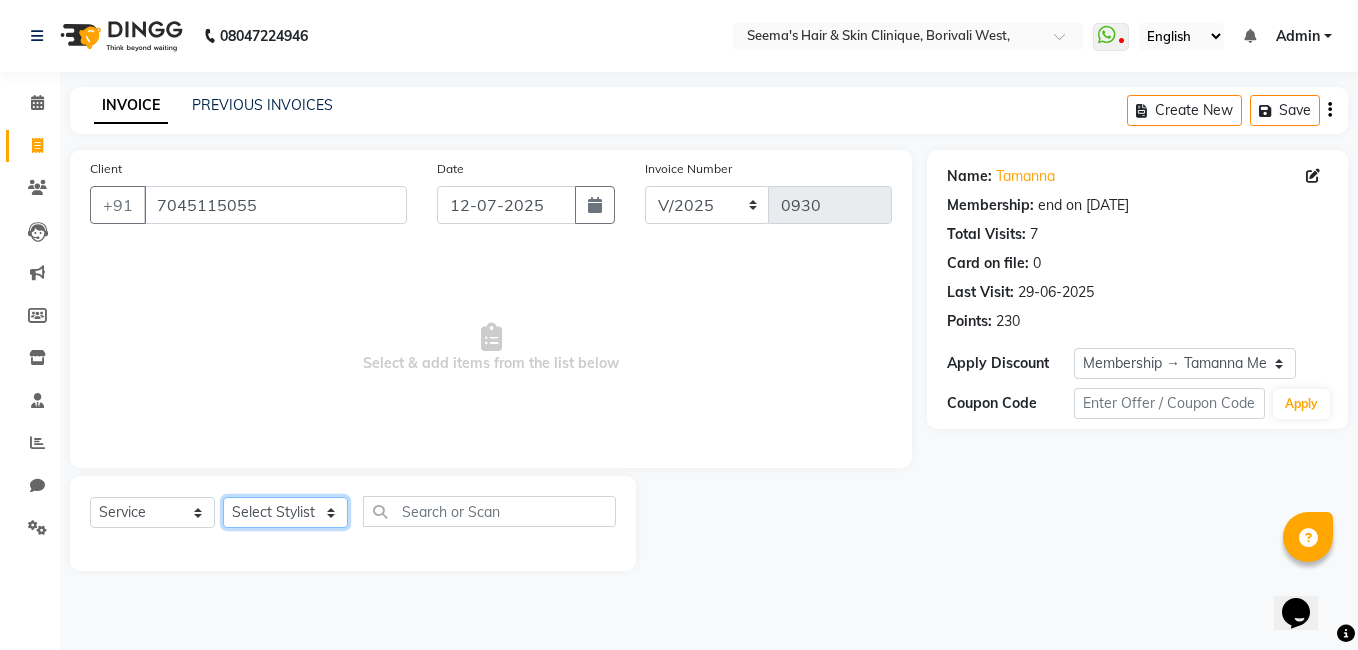 select on "75553" 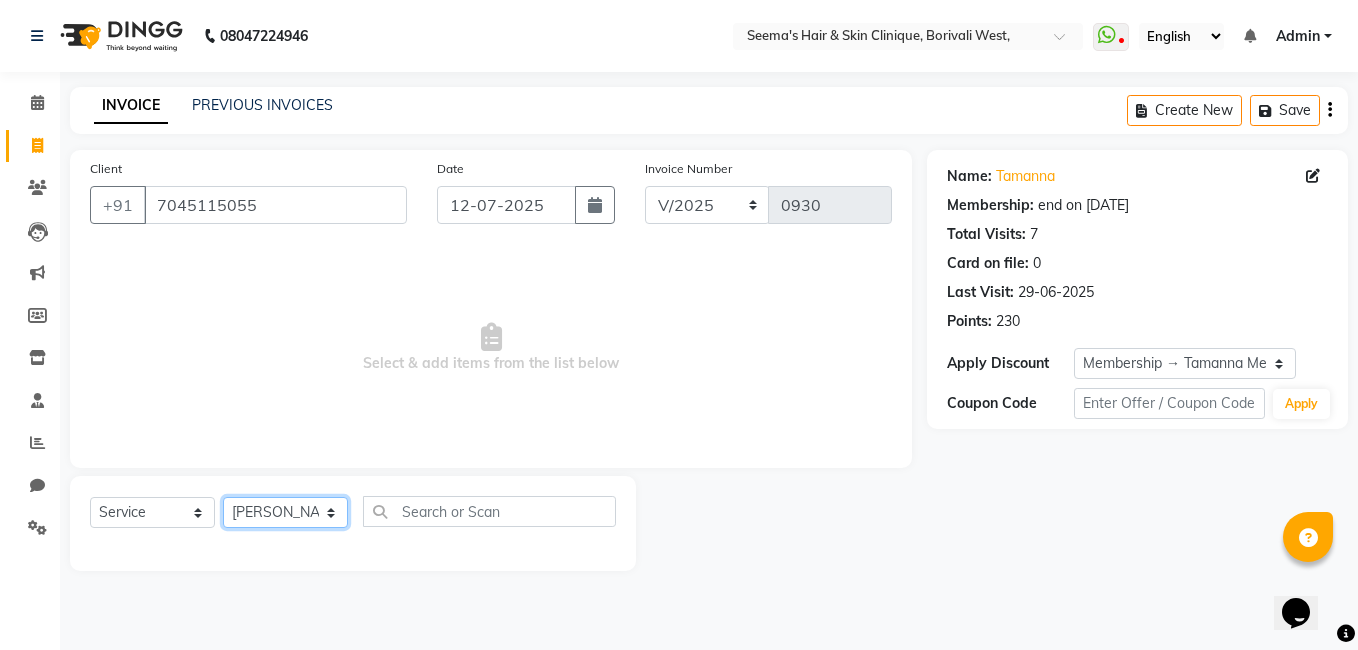 click on "Select Stylist [PERSON_NAME] [PERSON_NAME] [PERSON_NAME] [PERSON_NAME] [PERSON_NAME] [PERSON_NAME] [PERSON_NAME] Intern [PERSON_NAME]" 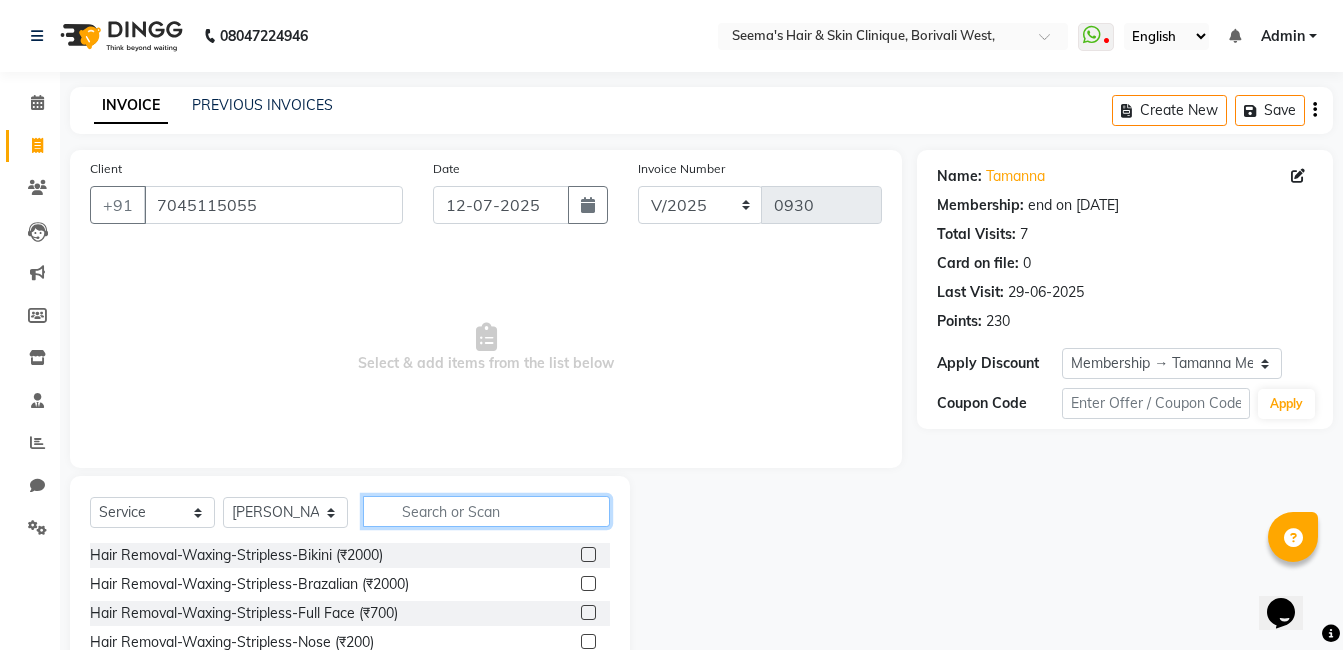 click 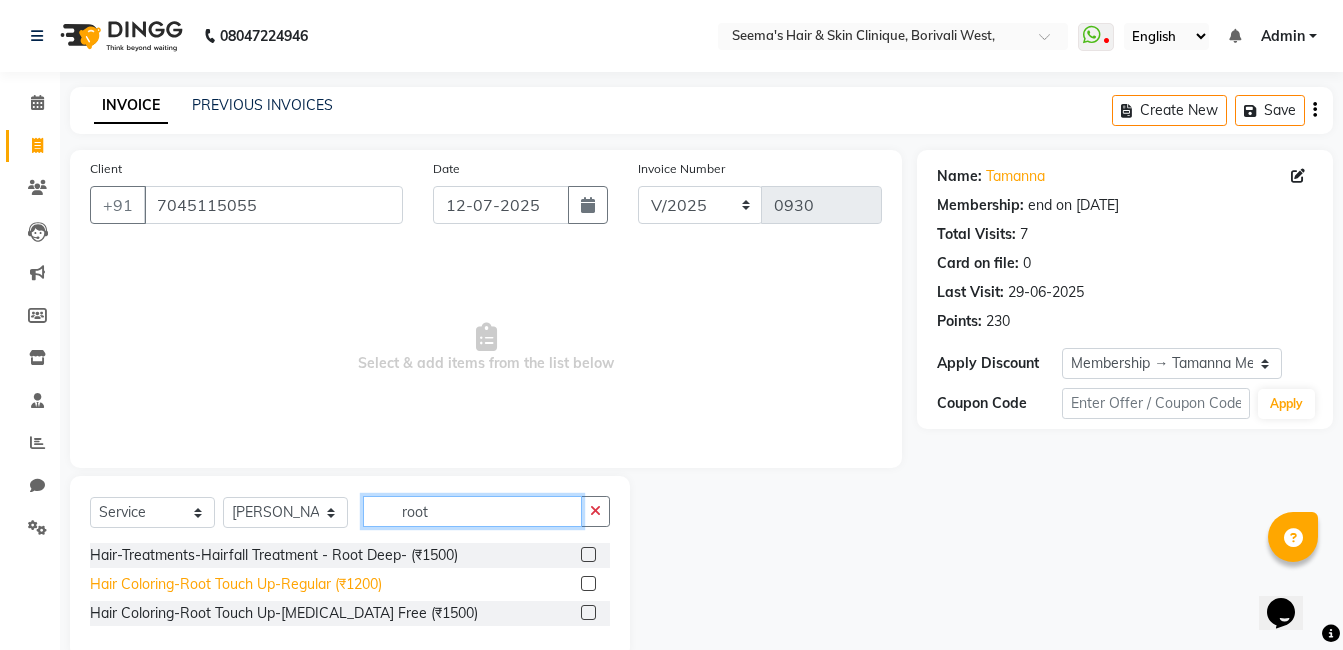 type on "root" 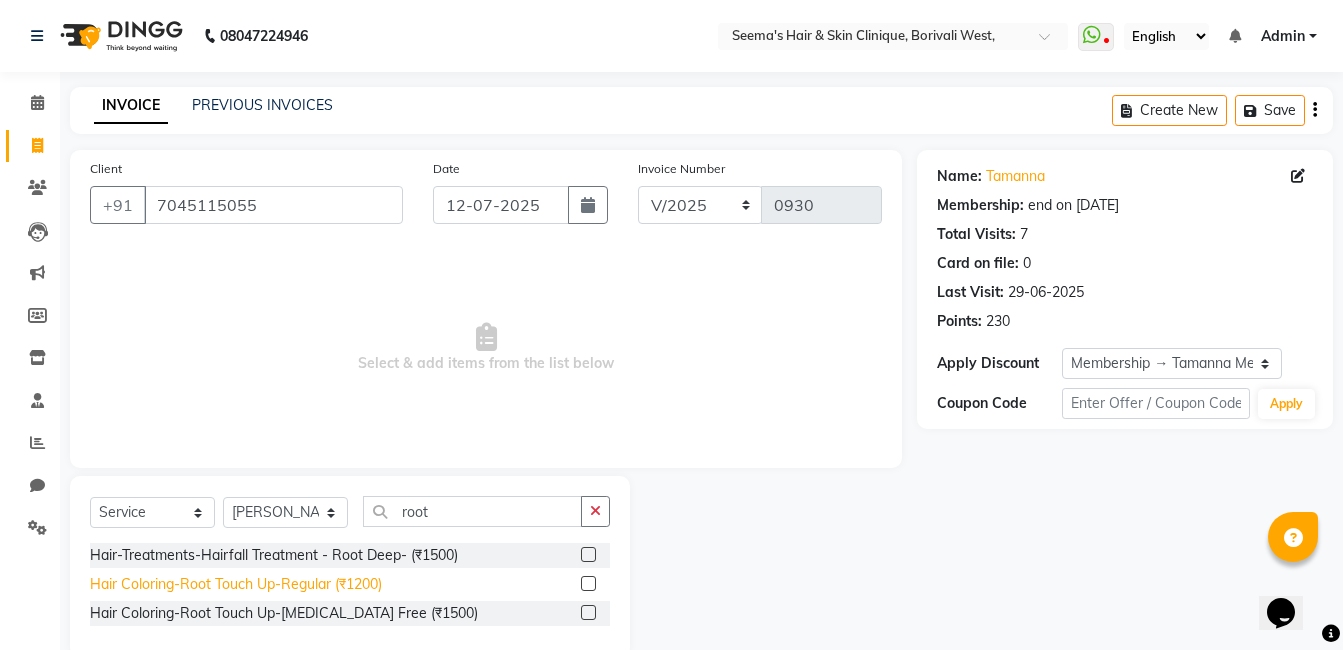 click on "Hair Coloring-Root Touch Up-Regular (₹1200)" 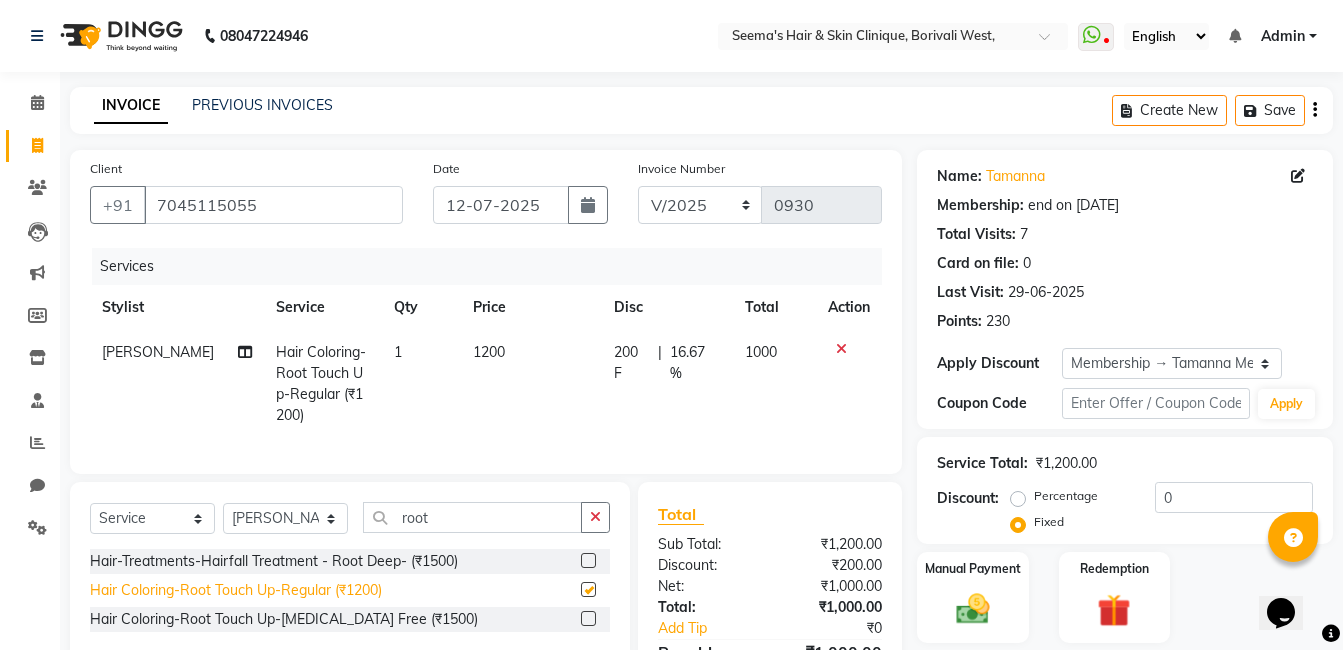 checkbox on "false" 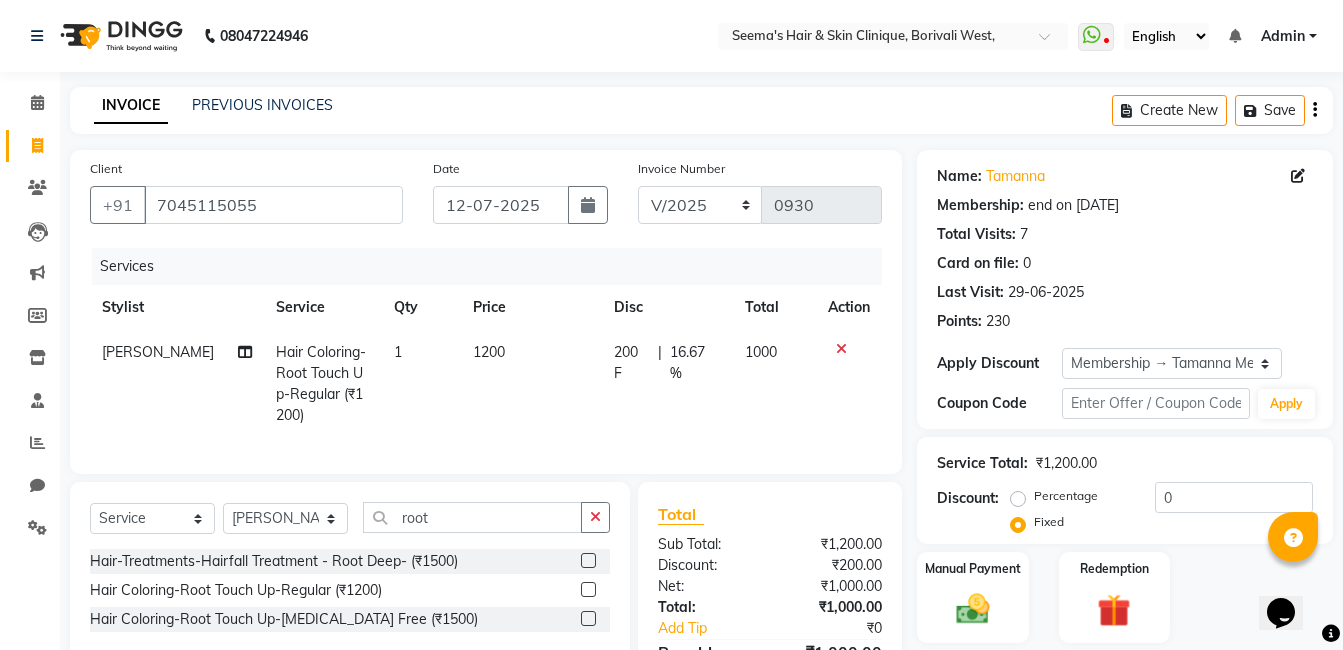 click on "[PERSON_NAME]" 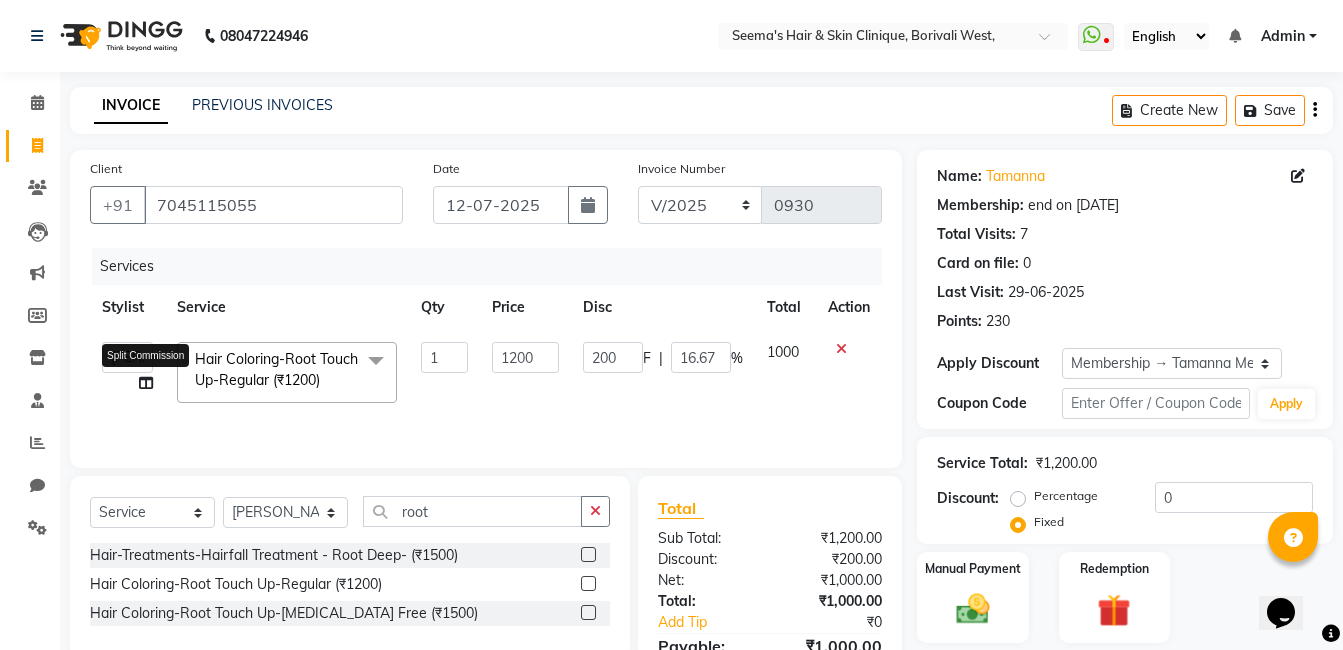 click 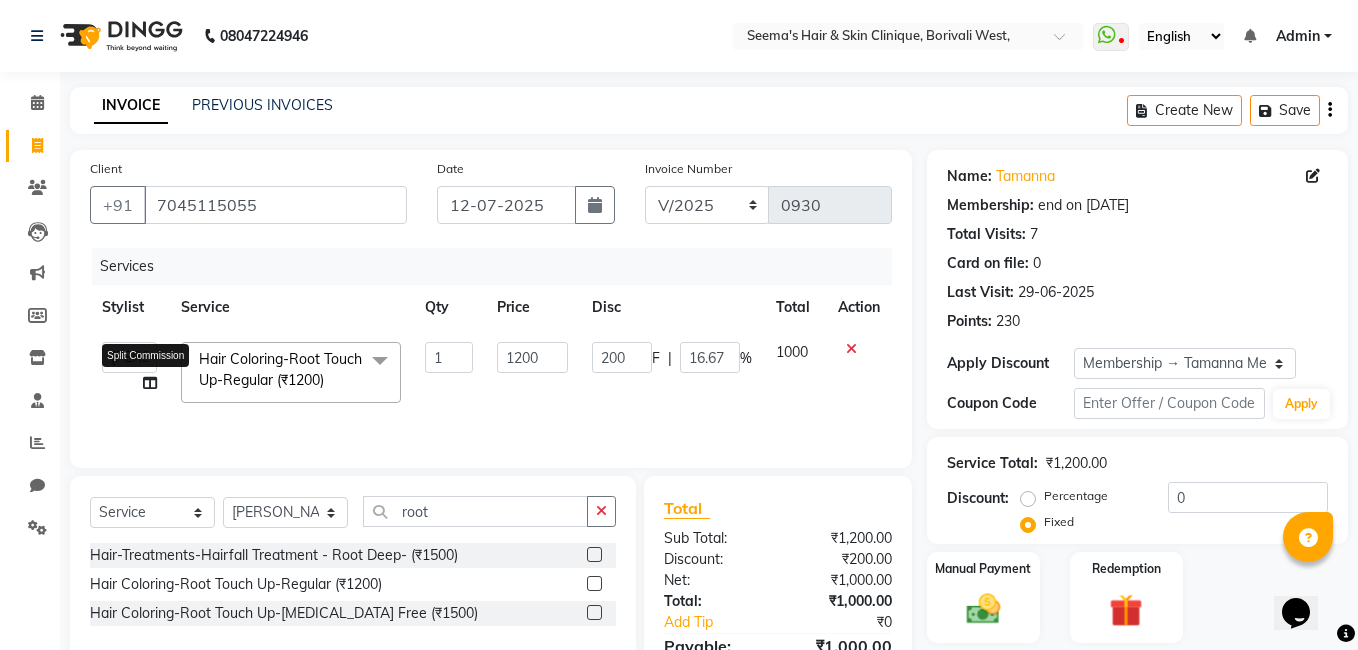 select on "75553" 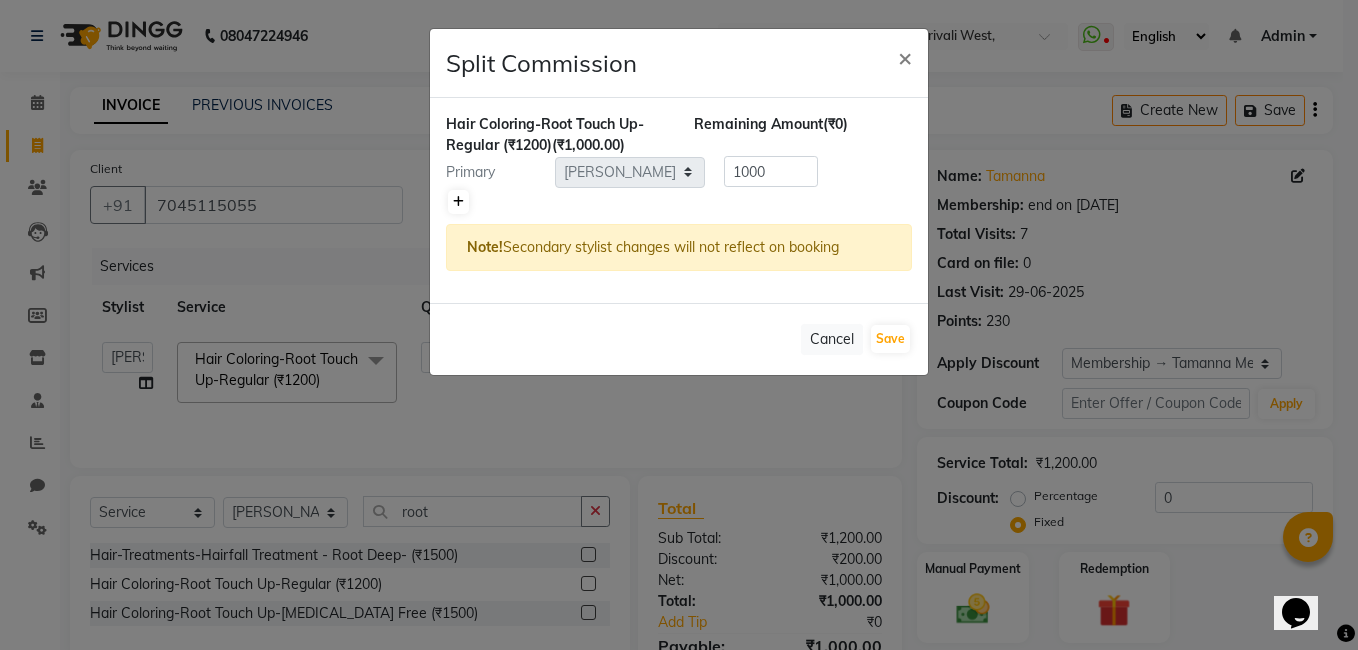 click 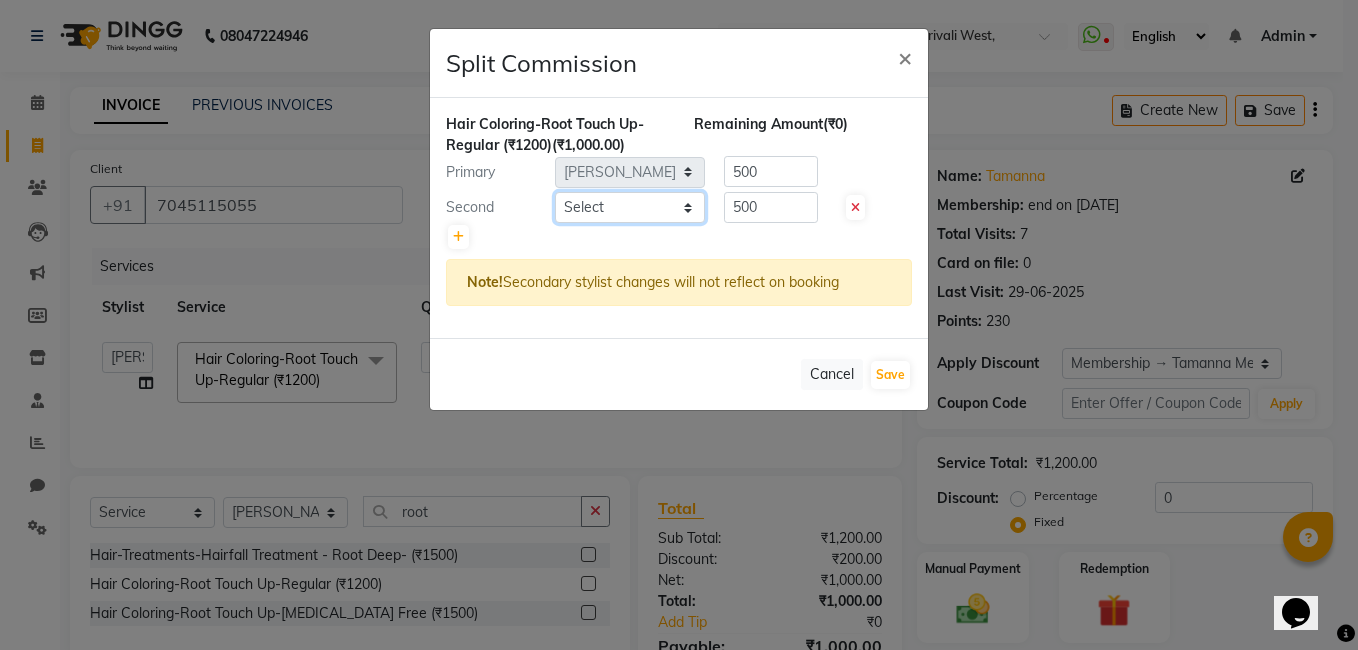 click on "Select  [PERSON_NAME]   [PERSON_NAME]   [PERSON_NAME]   [PERSON_NAME]   [PERSON_NAME]   [PERSON_NAME]   [PERSON_NAME] Intern   [PERSON_NAME]" 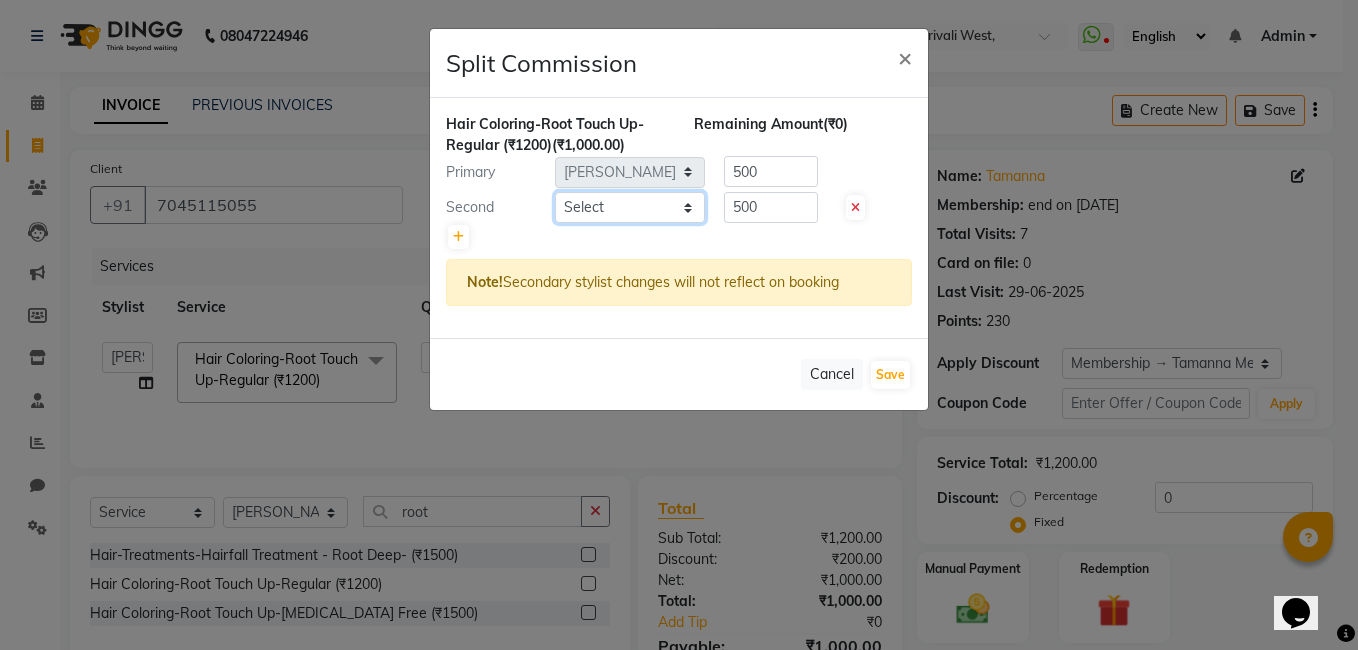 select on "75556" 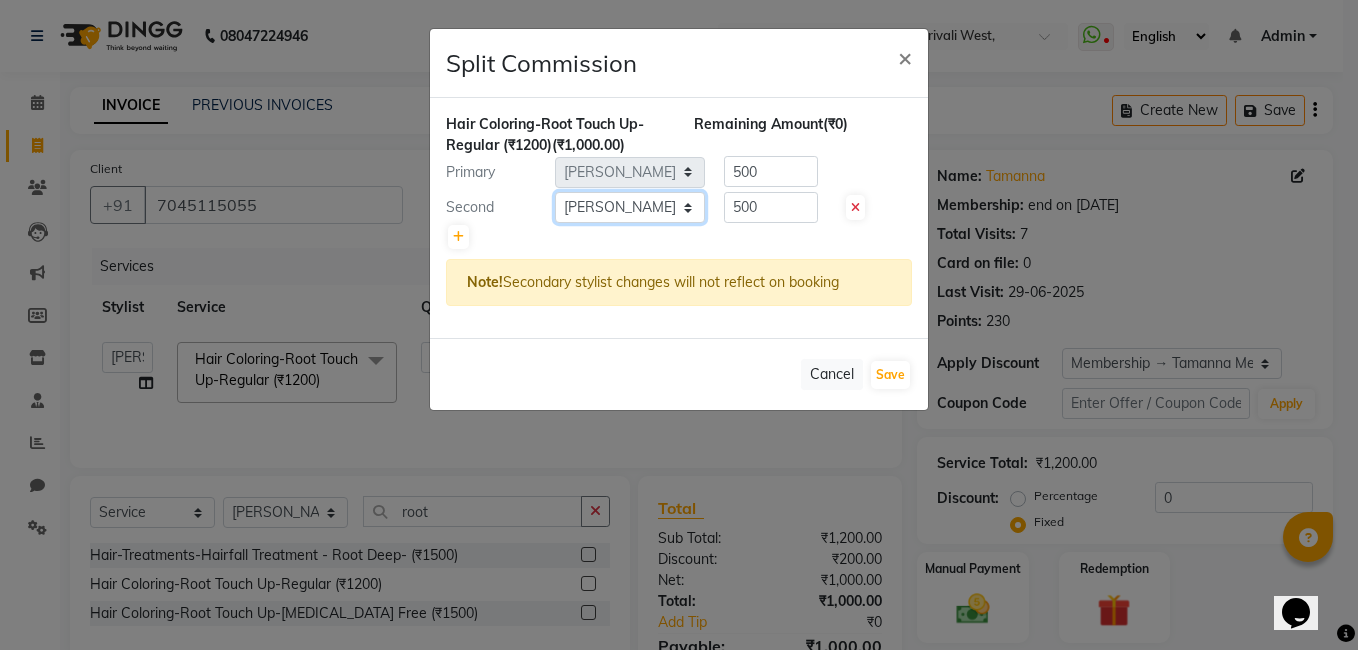 click on "Select  [PERSON_NAME]   [PERSON_NAME]   [PERSON_NAME]   [PERSON_NAME]   [PERSON_NAME]   [PERSON_NAME]   [PERSON_NAME] Intern   [PERSON_NAME]" 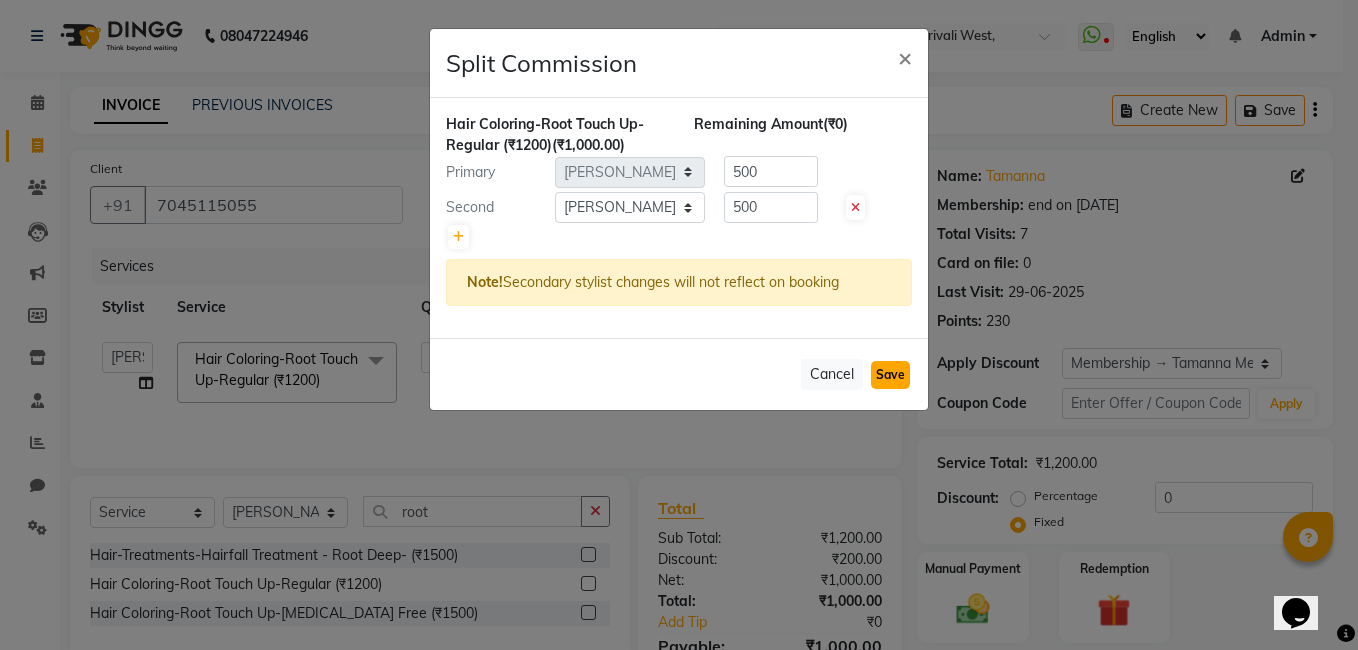 click on "Save" 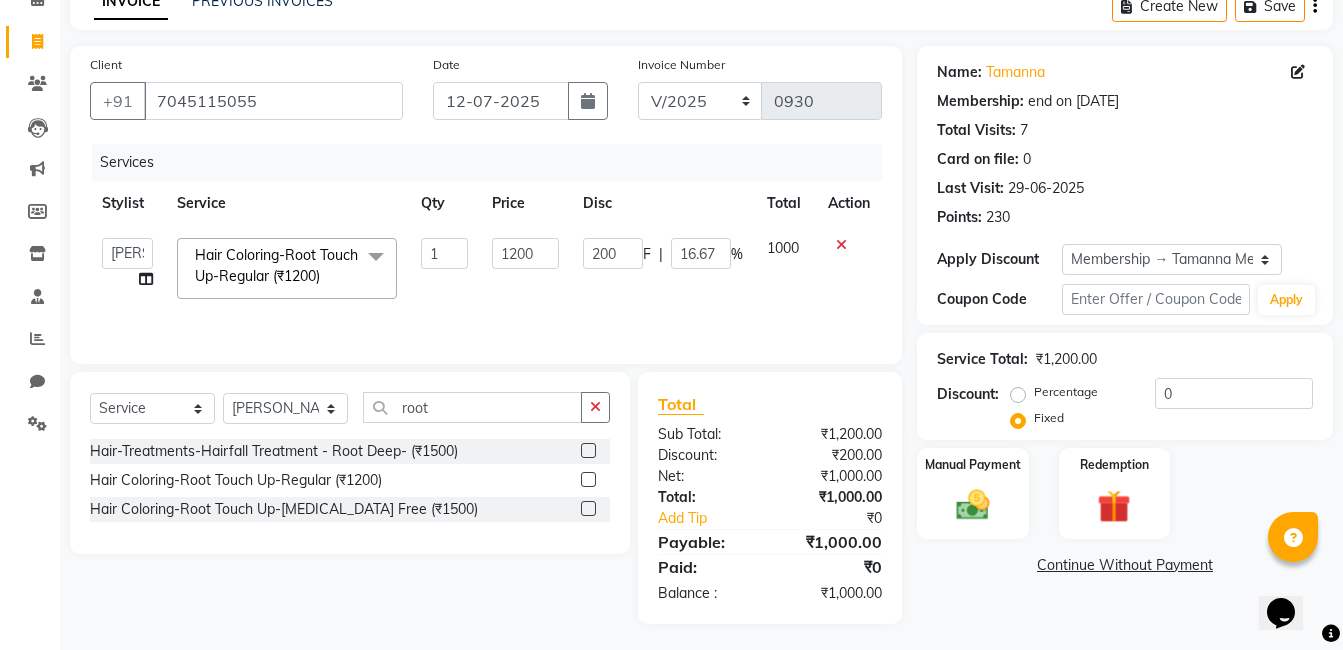 scroll, scrollTop: 108, scrollLeft: 0, axis: vertical 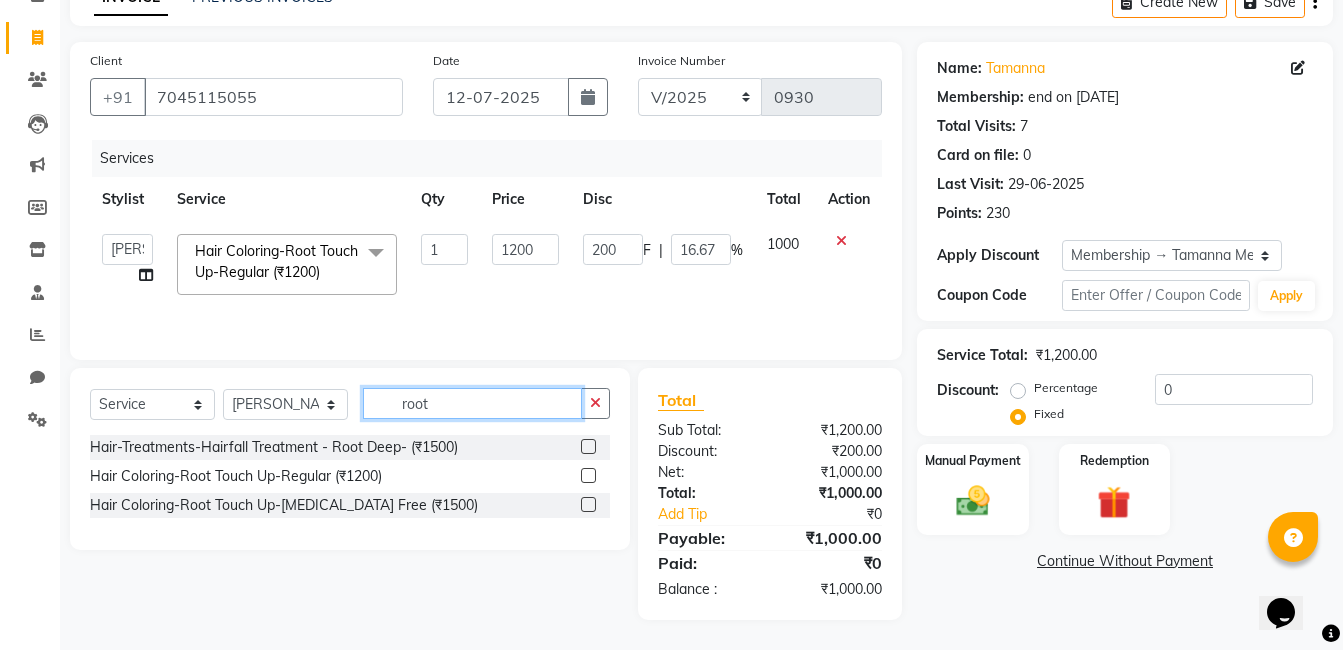 click on "root" 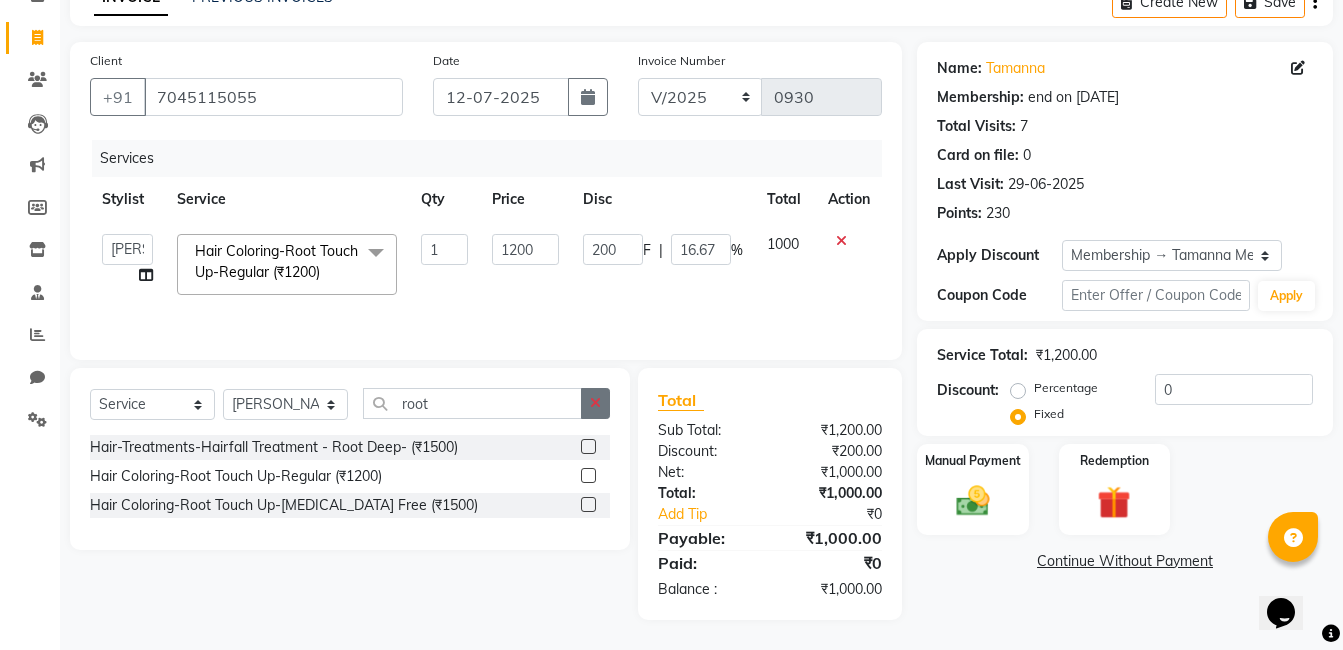 click 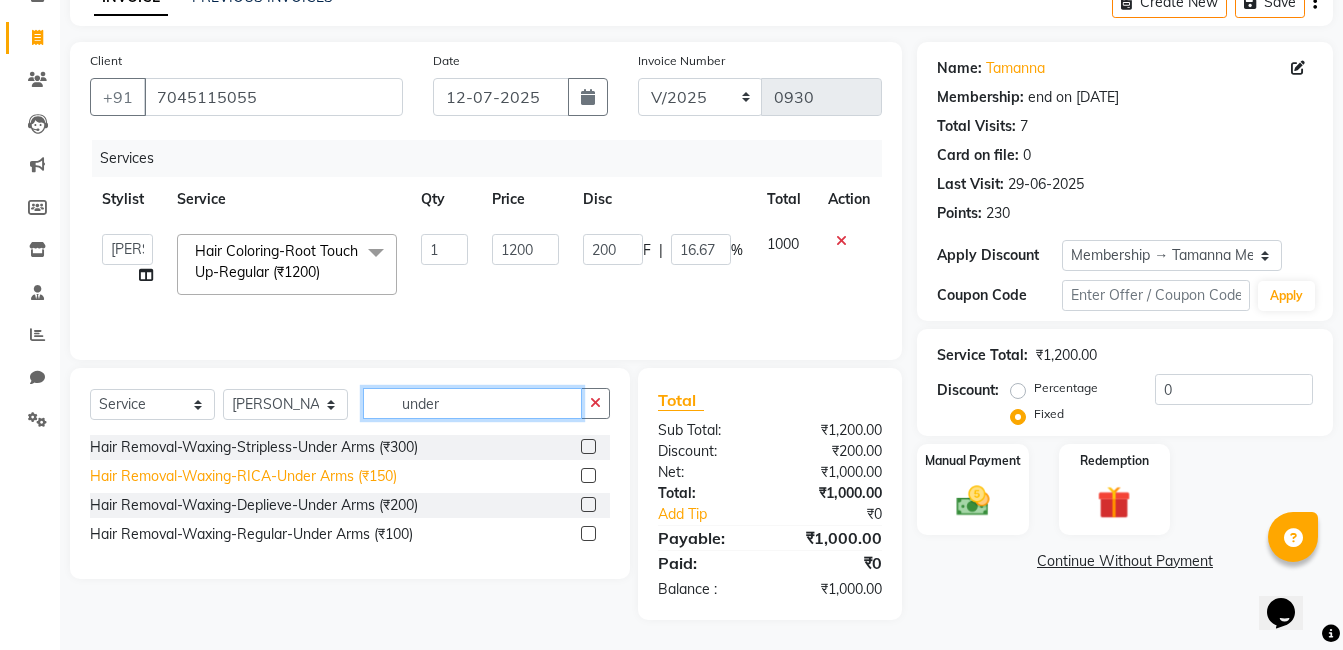 type on "under" 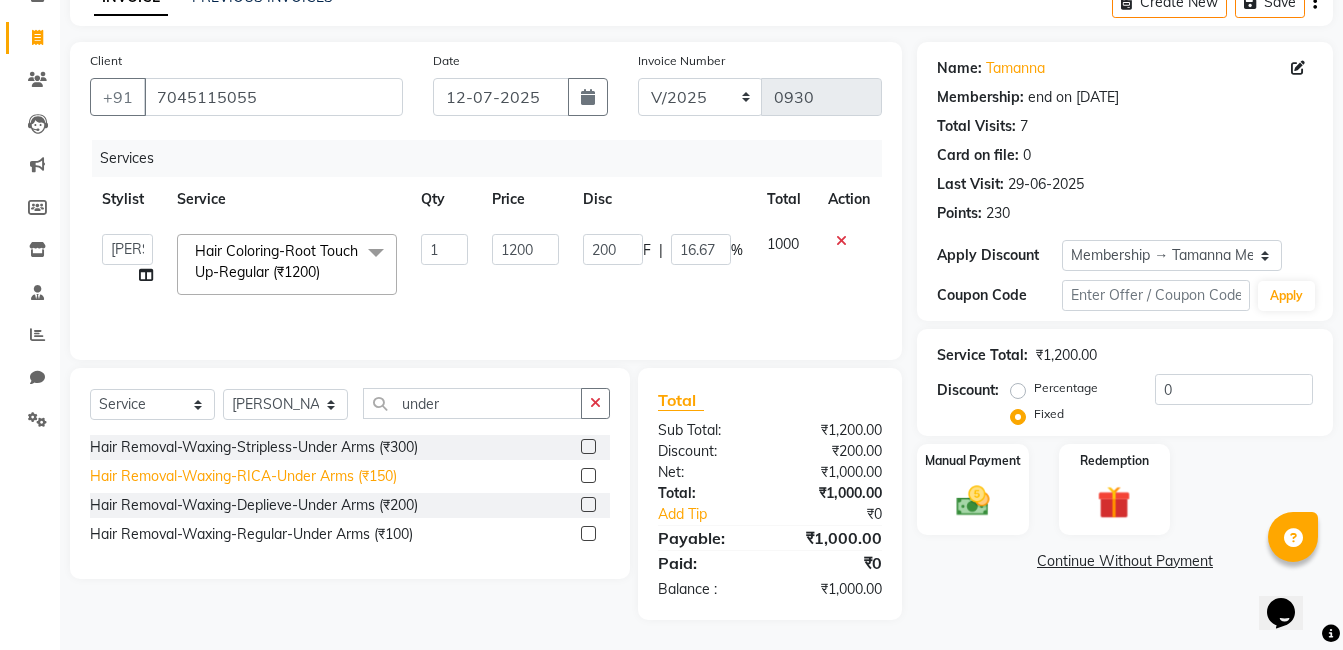 click on "Hair Removal-Waxing-RICA-Under Arms (₹150)" 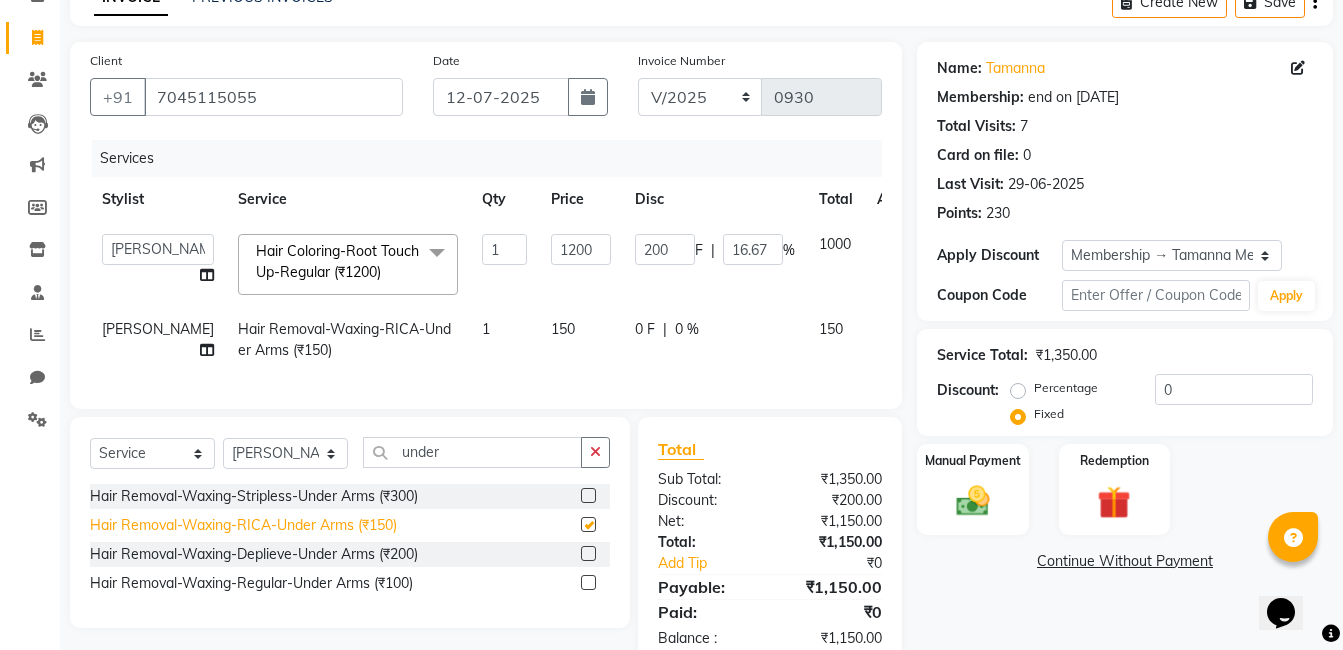 checkbox on "false" 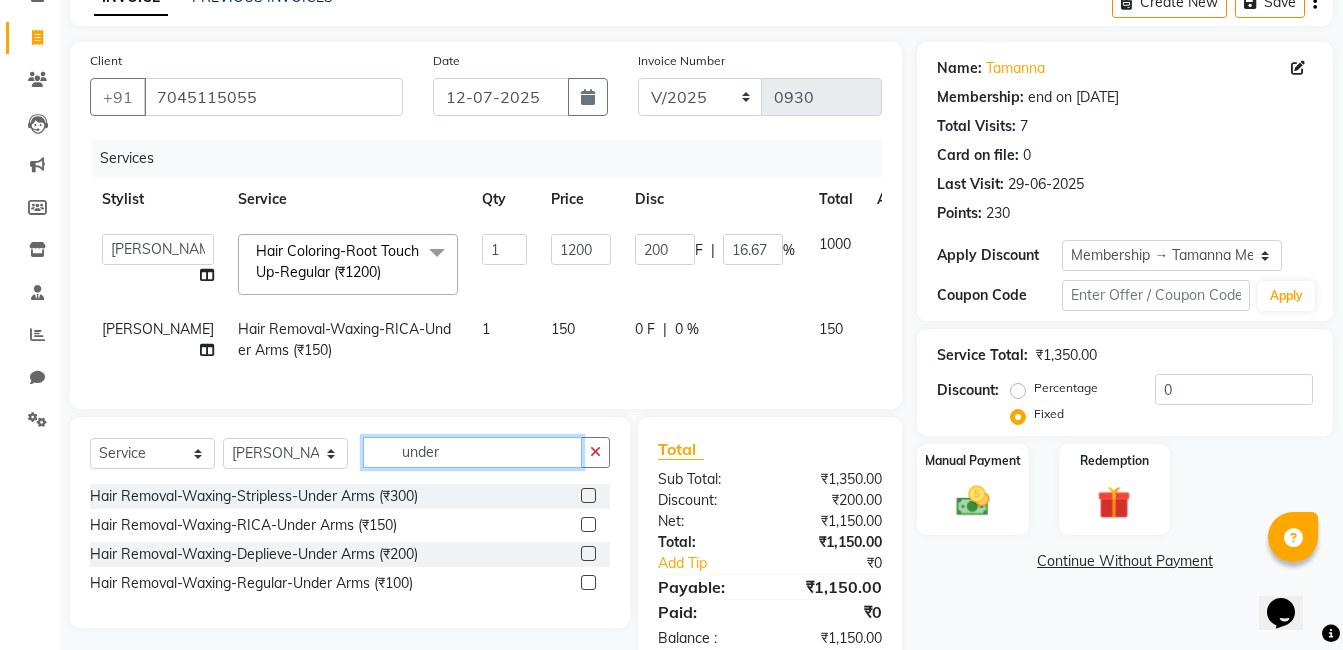 click on "under" 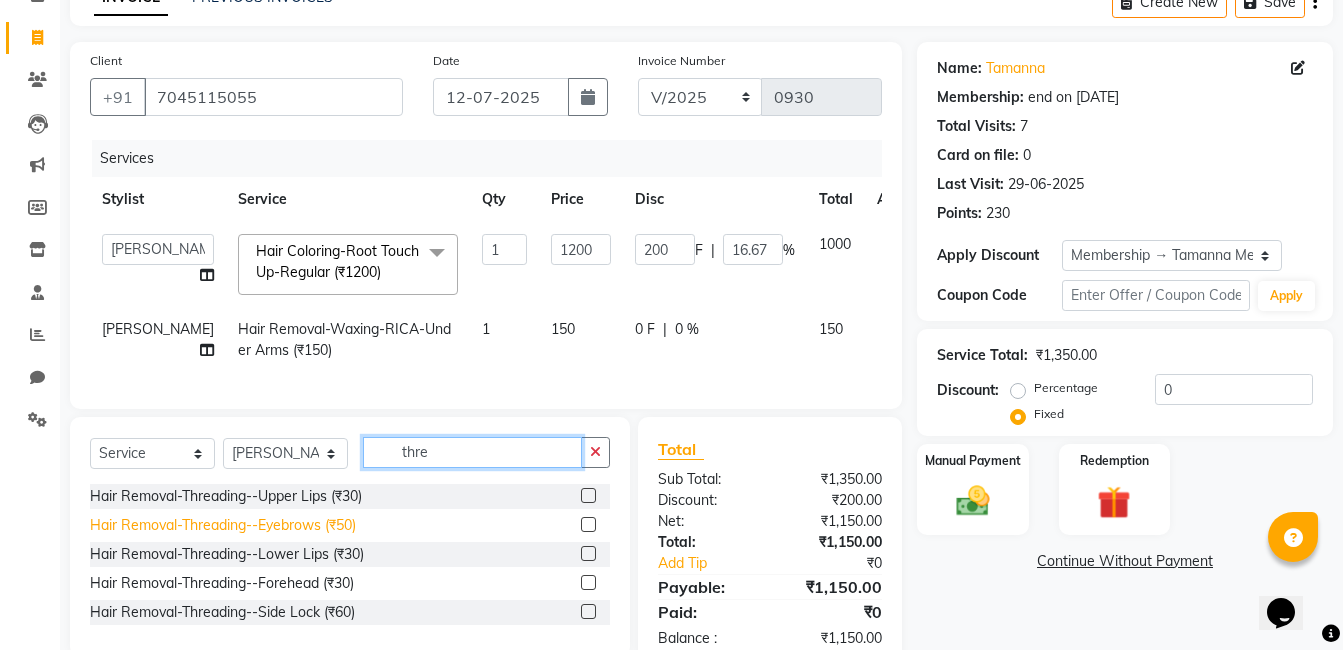 type on "thre" 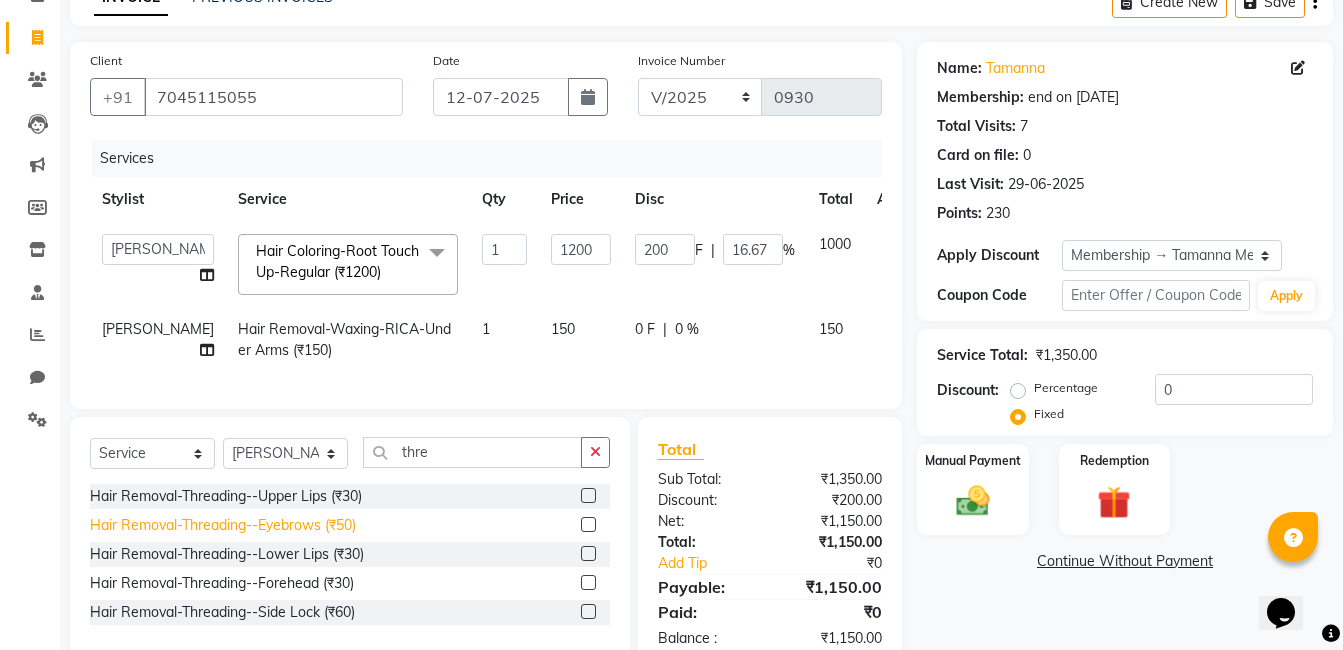 click on "Hair Removal-Threading--Eyebrows (₹50)" 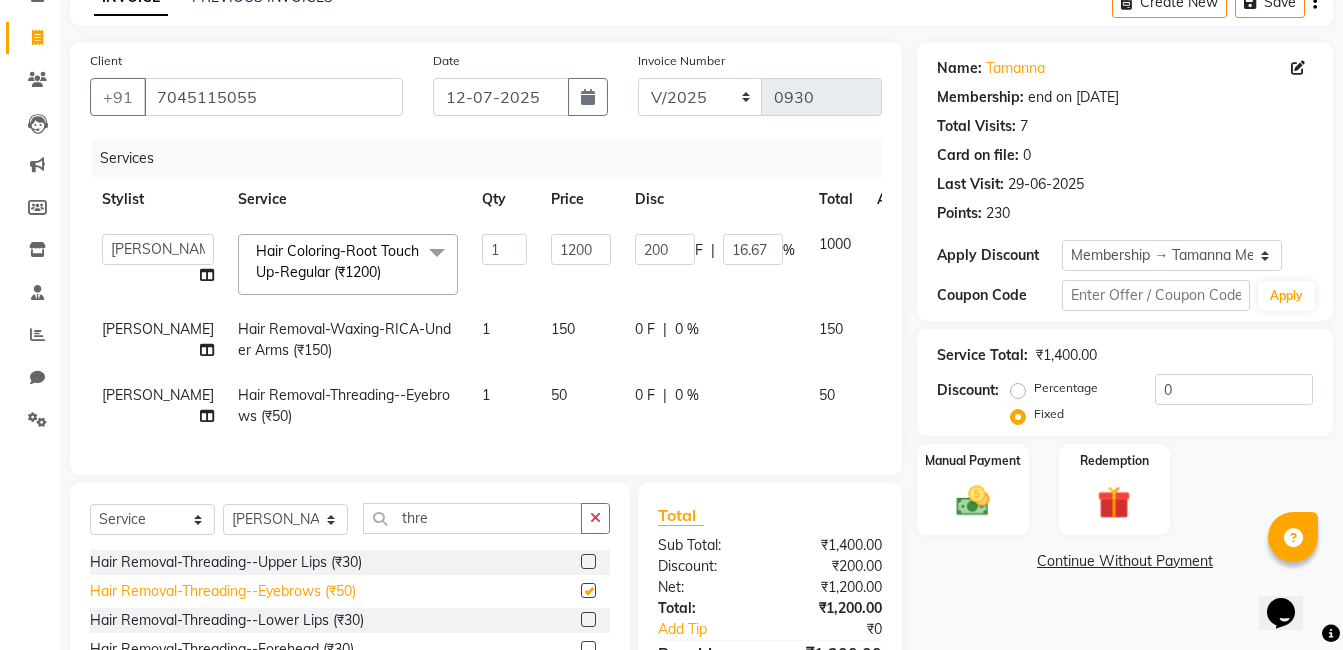 checkbox on "false" 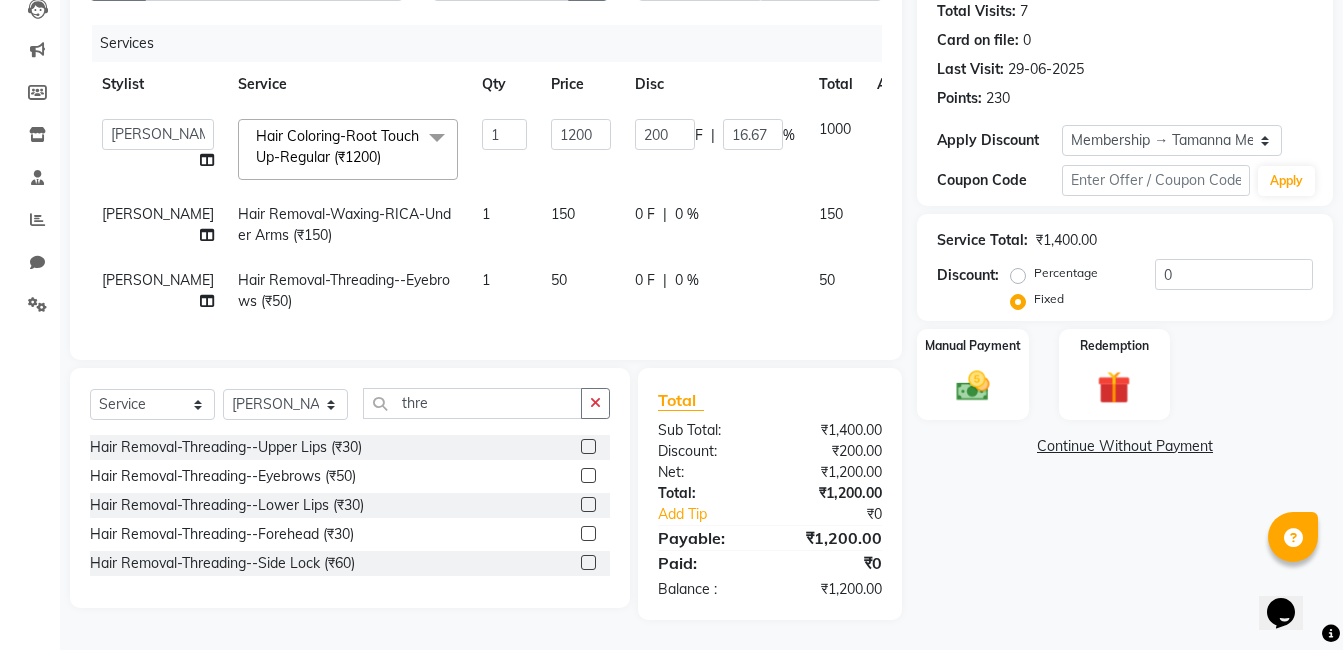 scroll, scrollTop: 280, scrollLeft: 0, axis: vertical 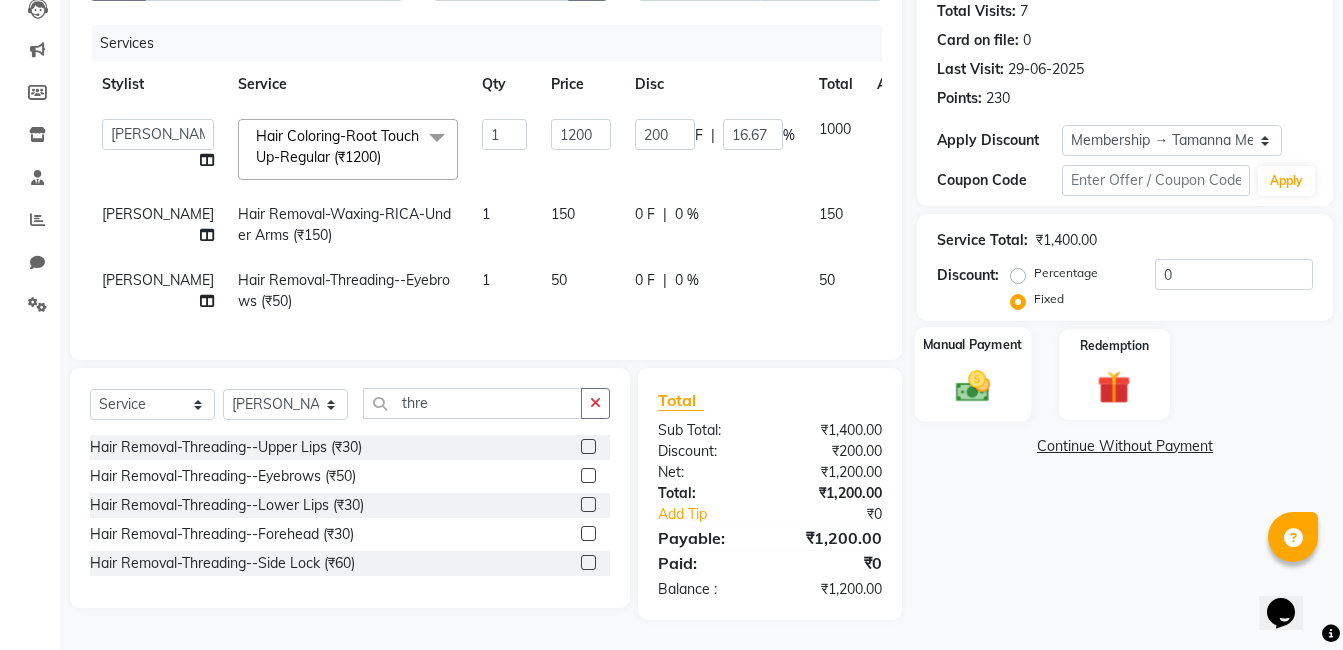 click 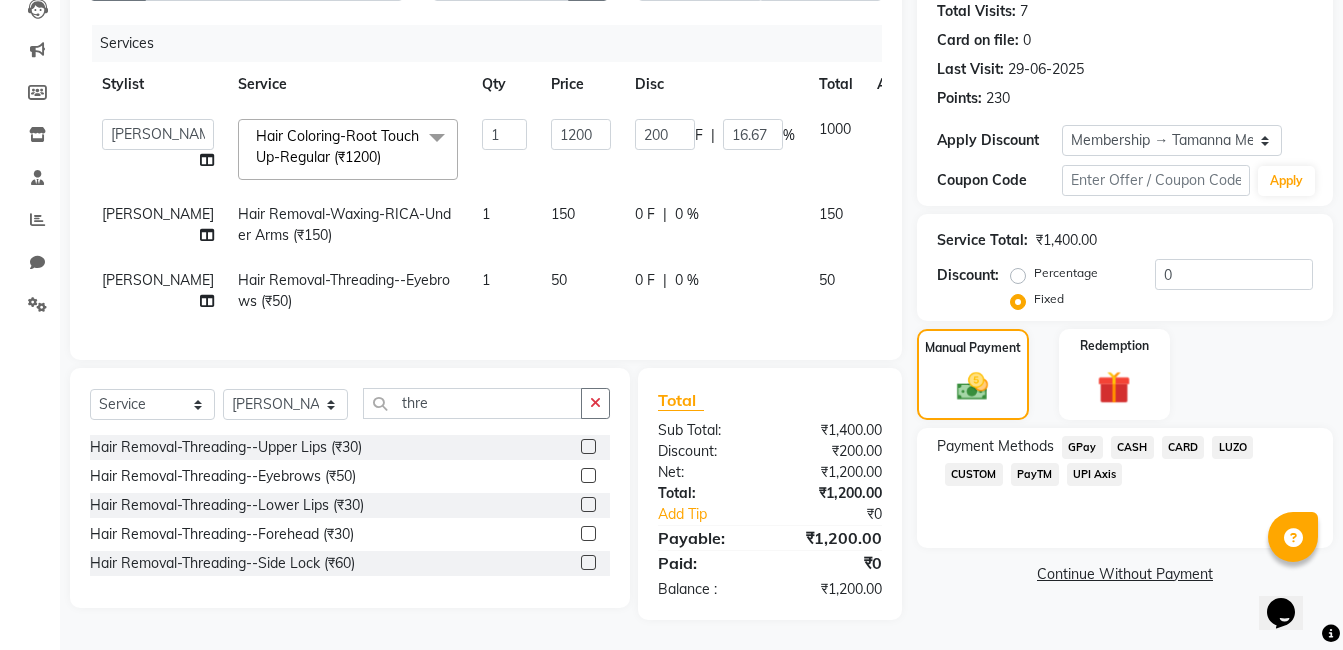 click on "GPay" 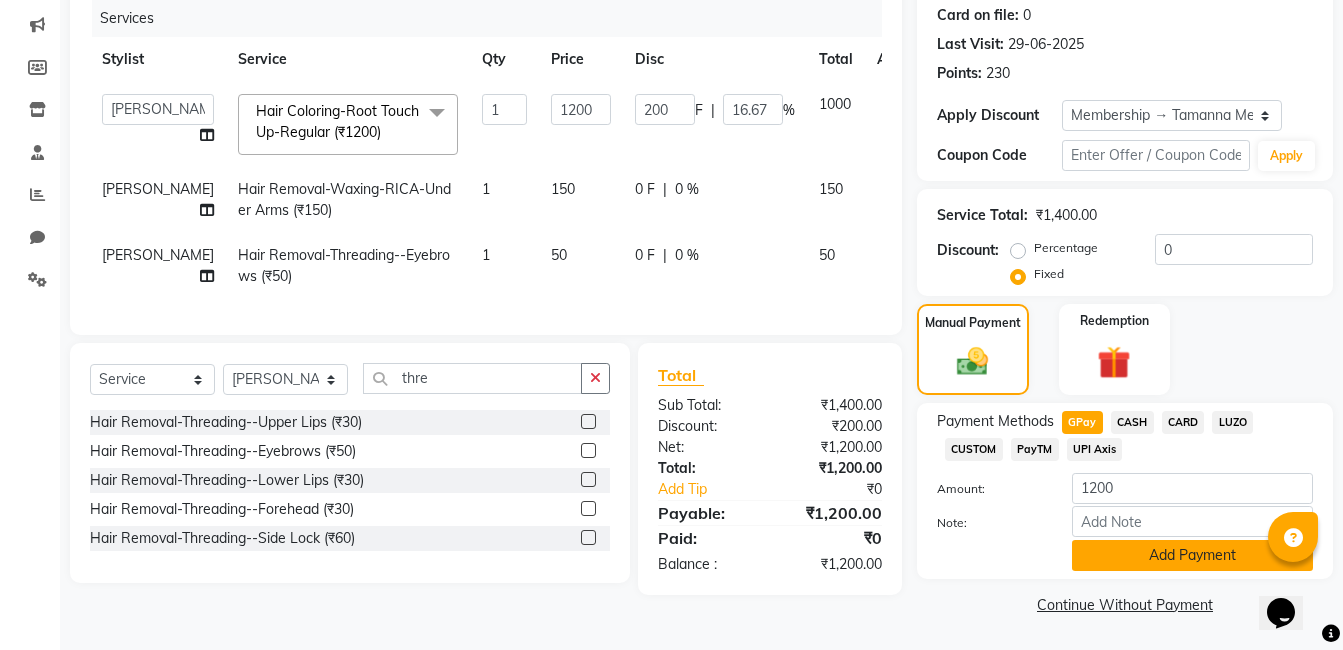 click on "Add Payment" 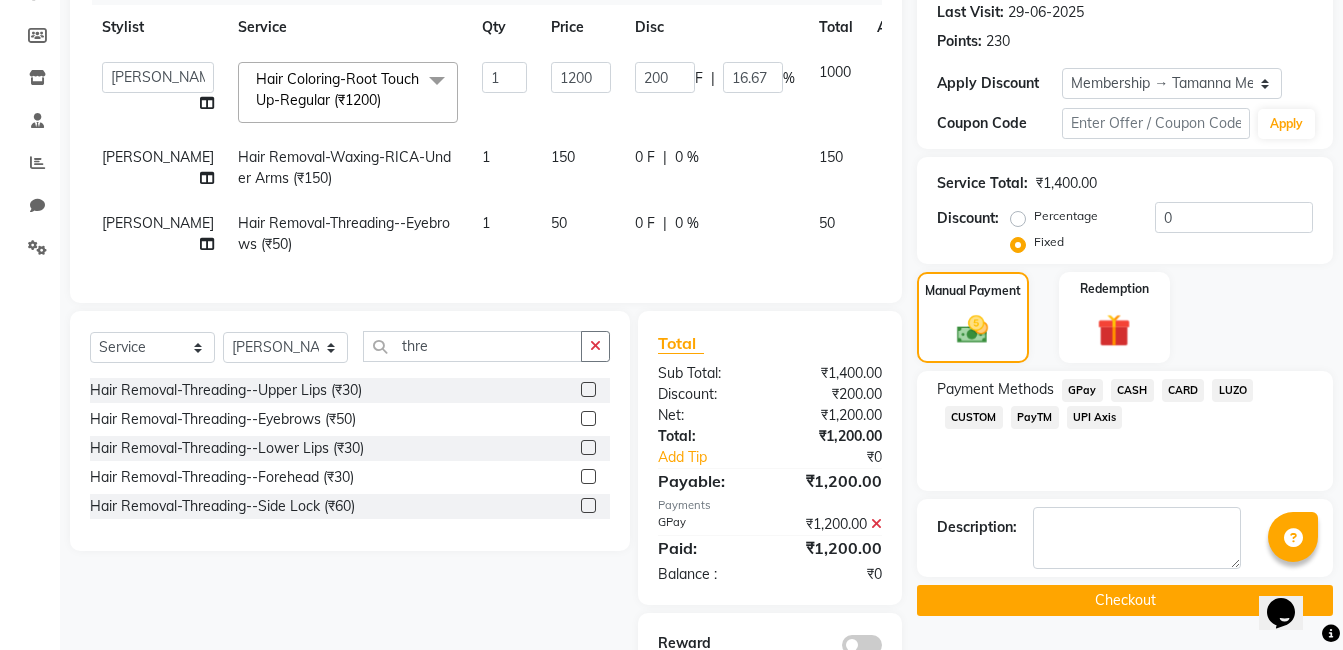 click on "Checkout" 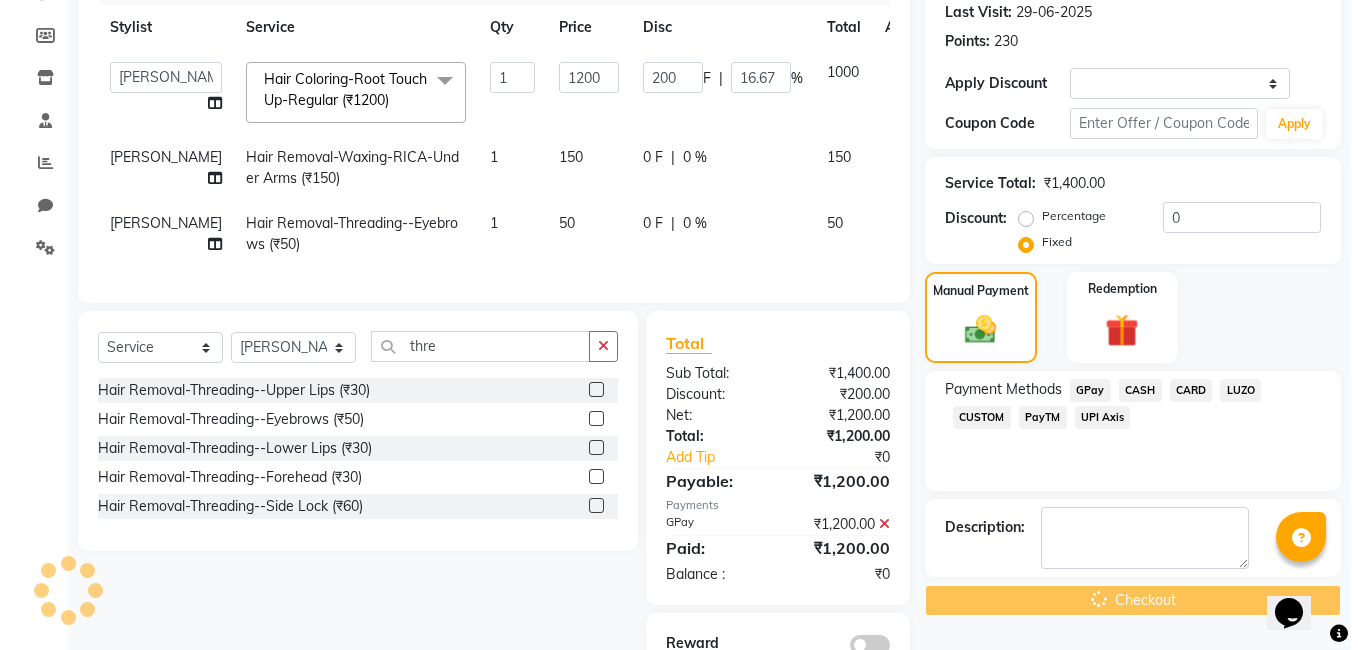 scroll, scrollTop: 0, scrollLeft: 0, axis: both 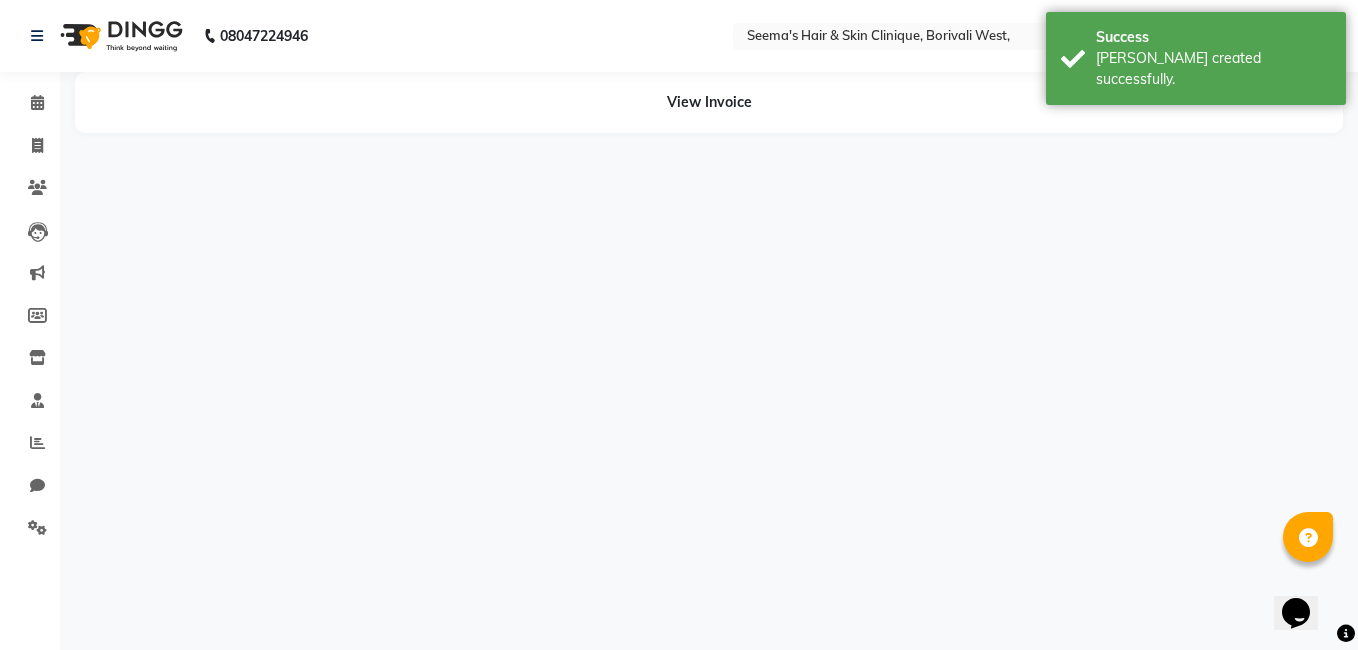 select on "75553" 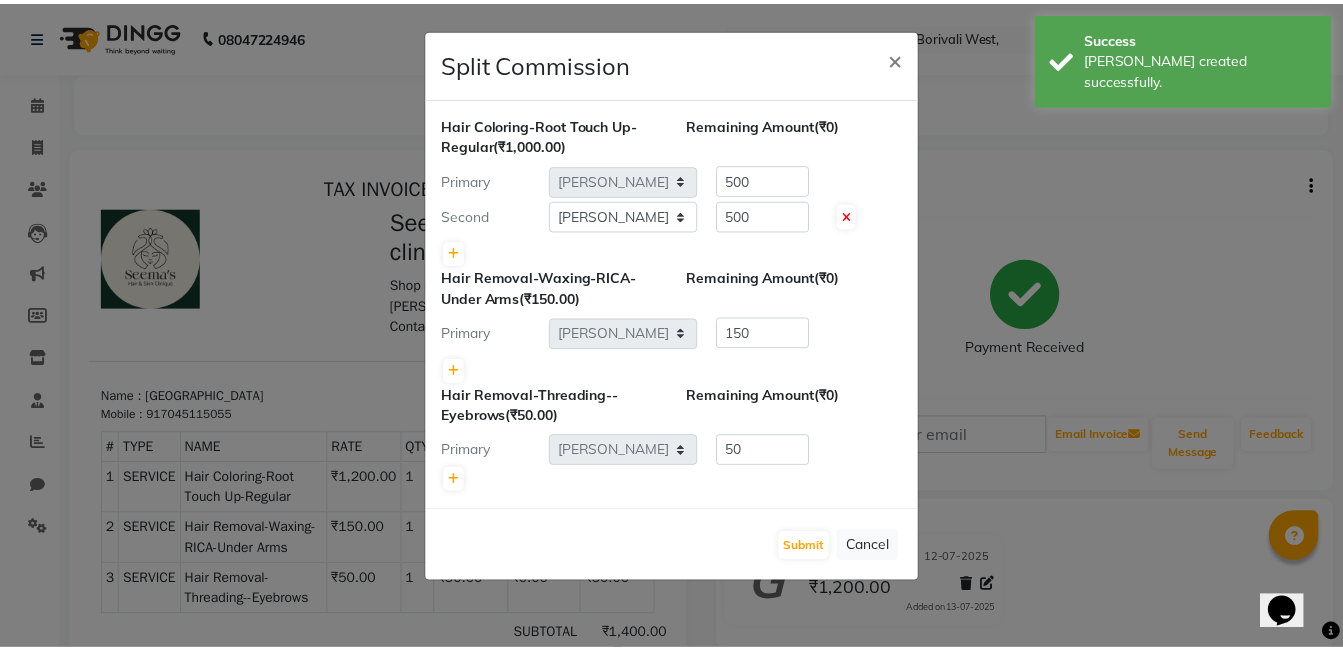 scroll, scrollTop: 0, scrollLeft: 0, axis: both 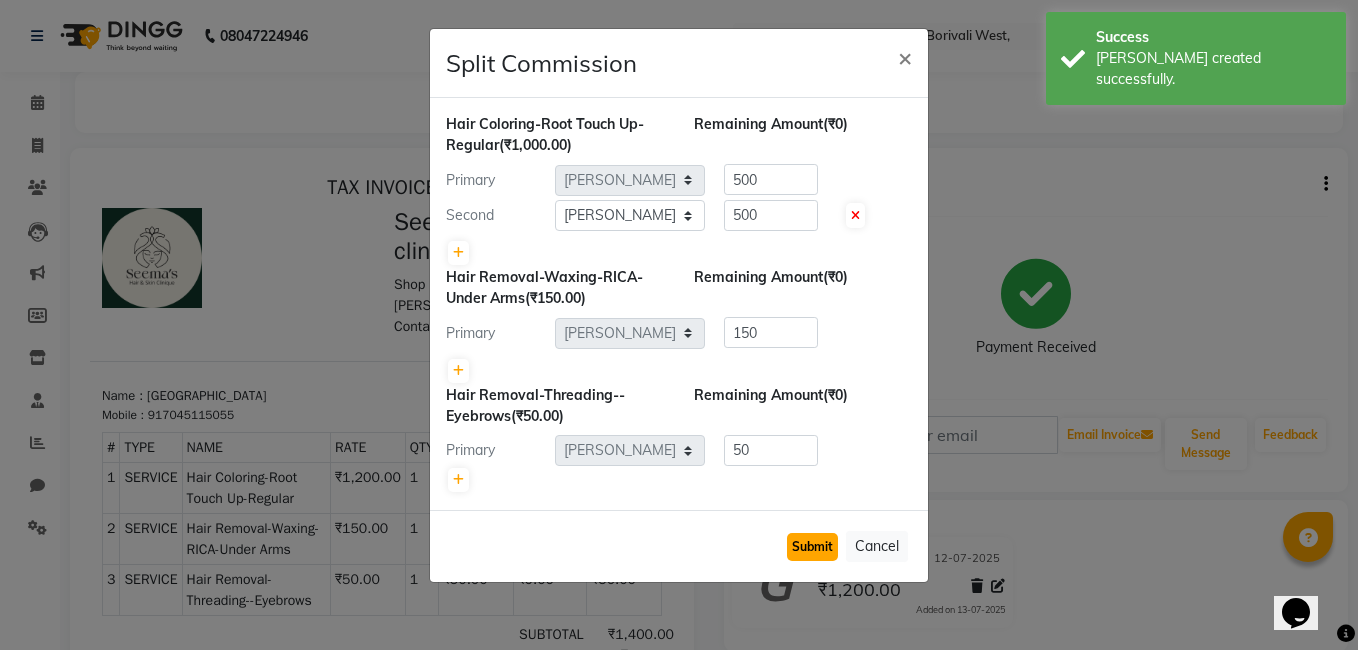 click on "Submit" 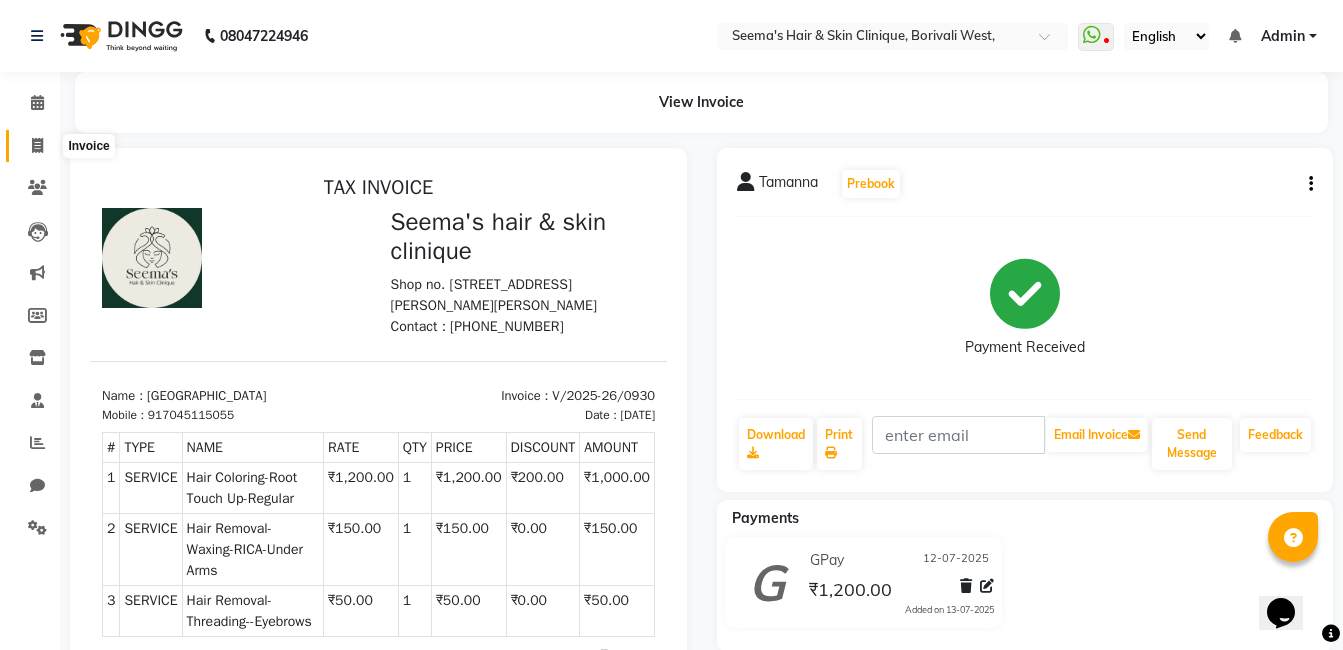 click 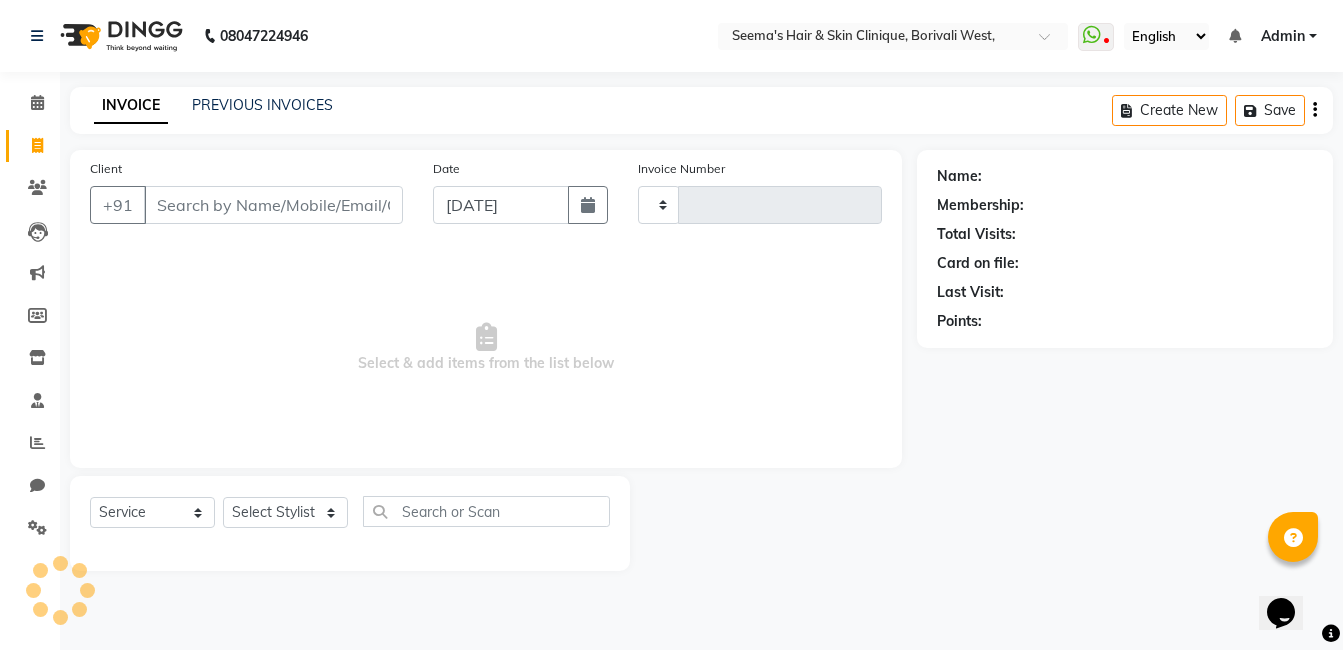 type on "0931" 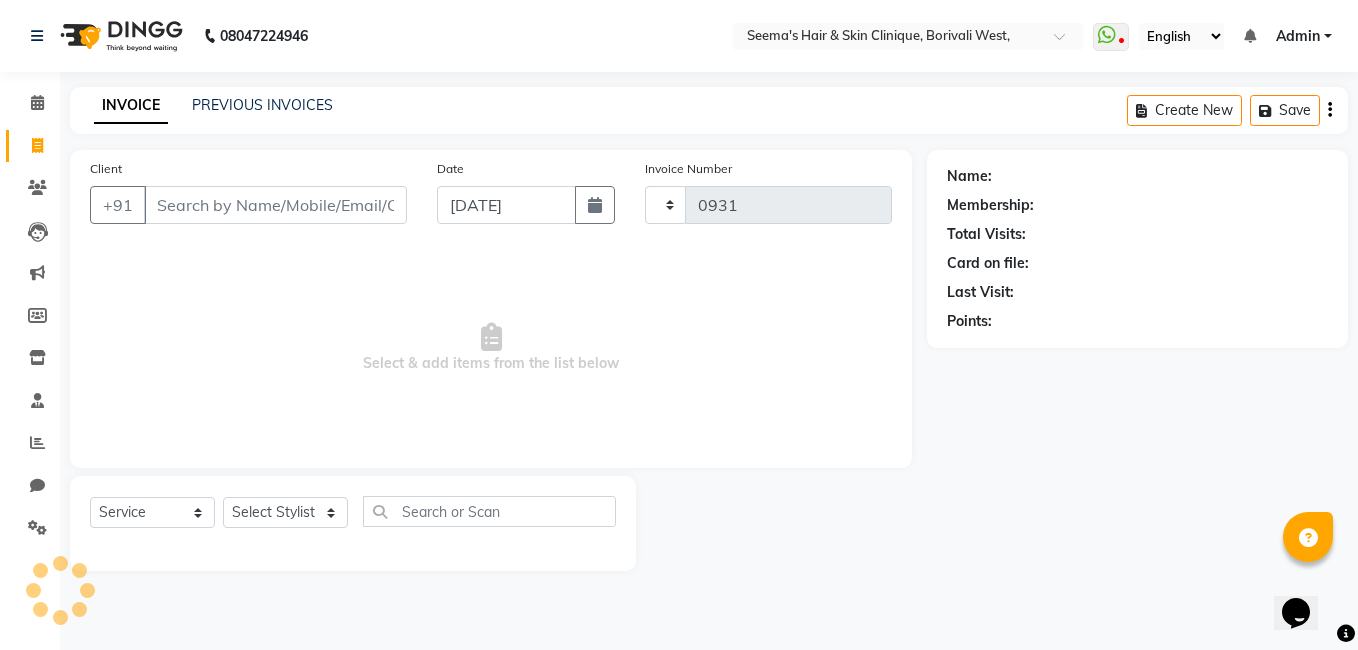 select on "8084" 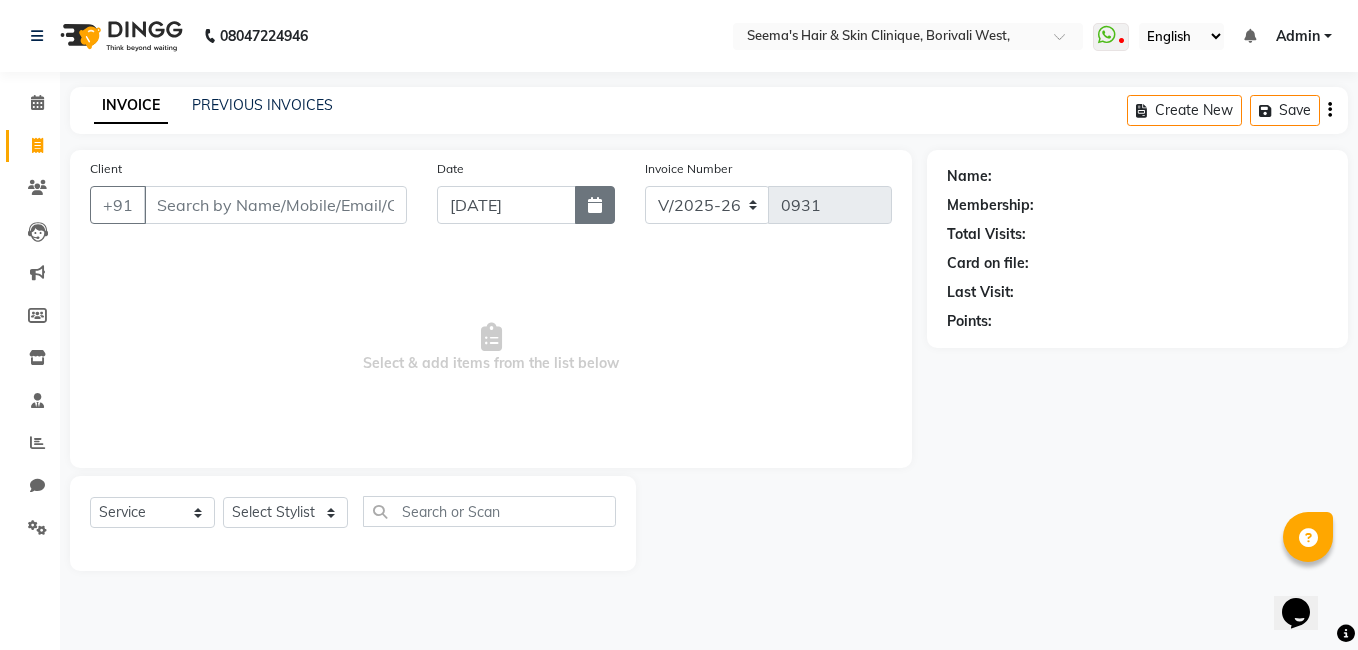 drag, startPoint x: 627, startPoint y: 194, endPoint x: 609, endPoint y: 200, distance: 18.973665 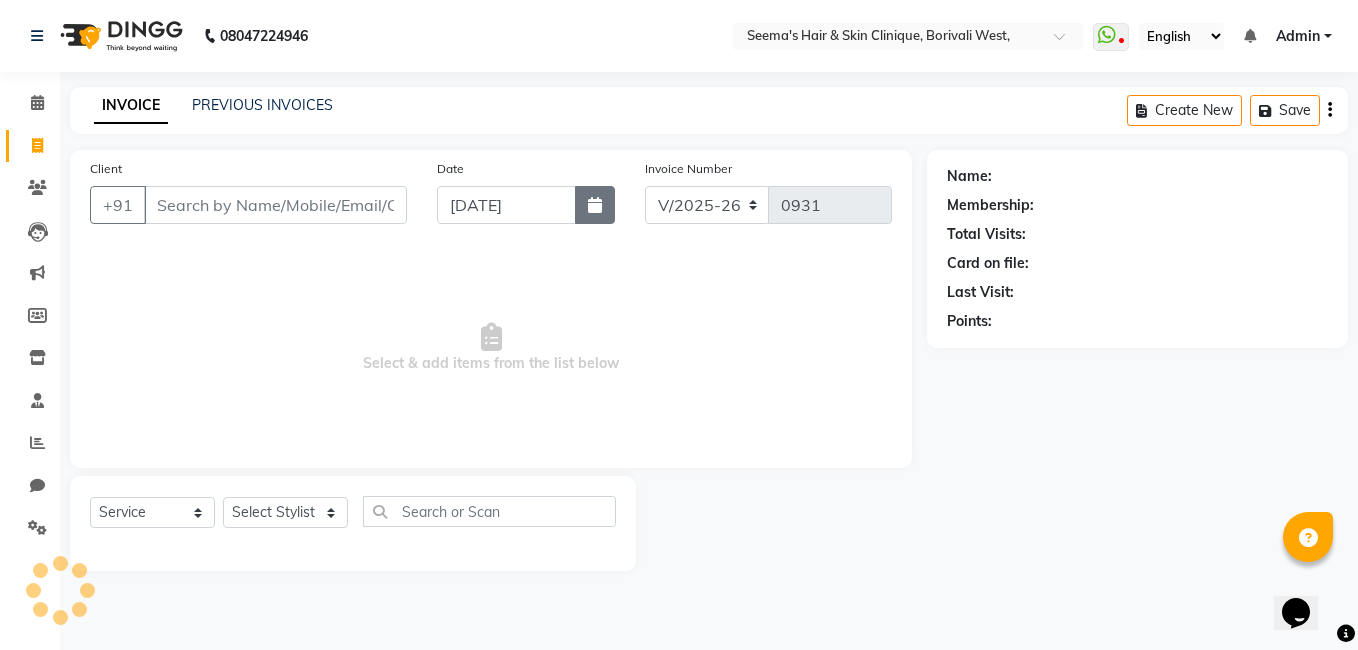 click 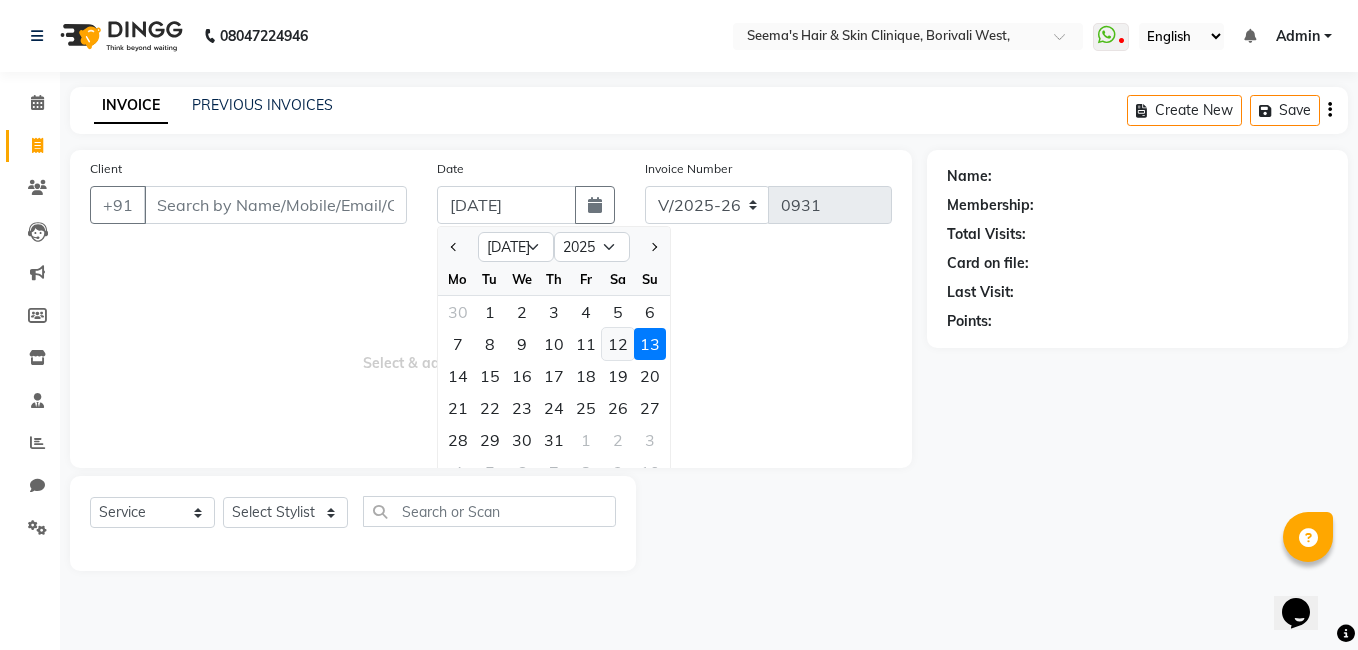 click on "12" 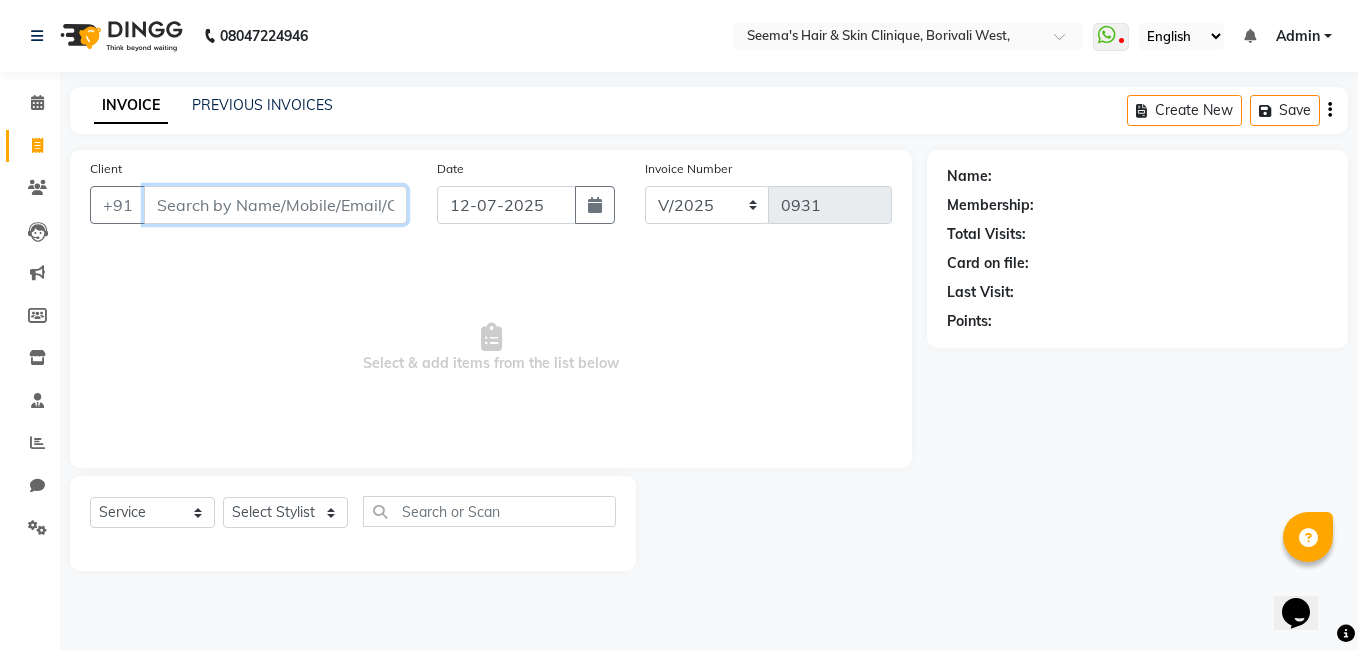 click on "Client" at bounding box center (275, 205) 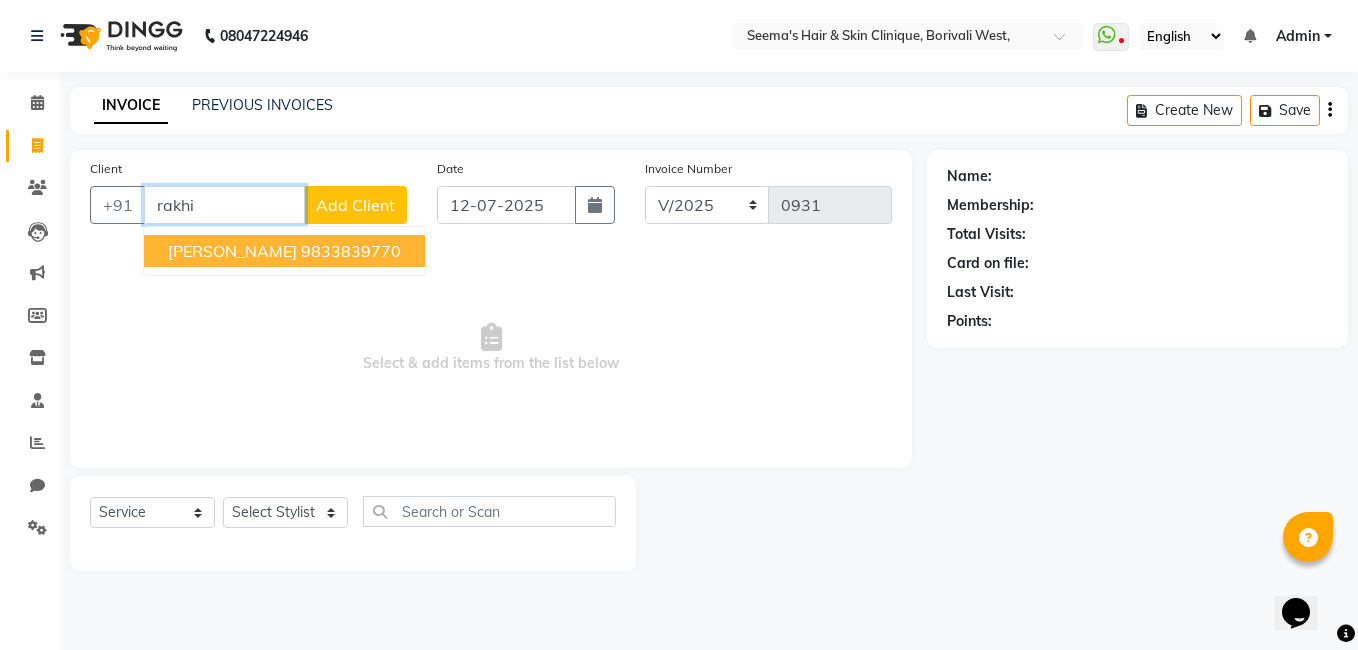 click on "Rakhi [PERSON_NAME]  9833839770" at bounding box center (284, 251) 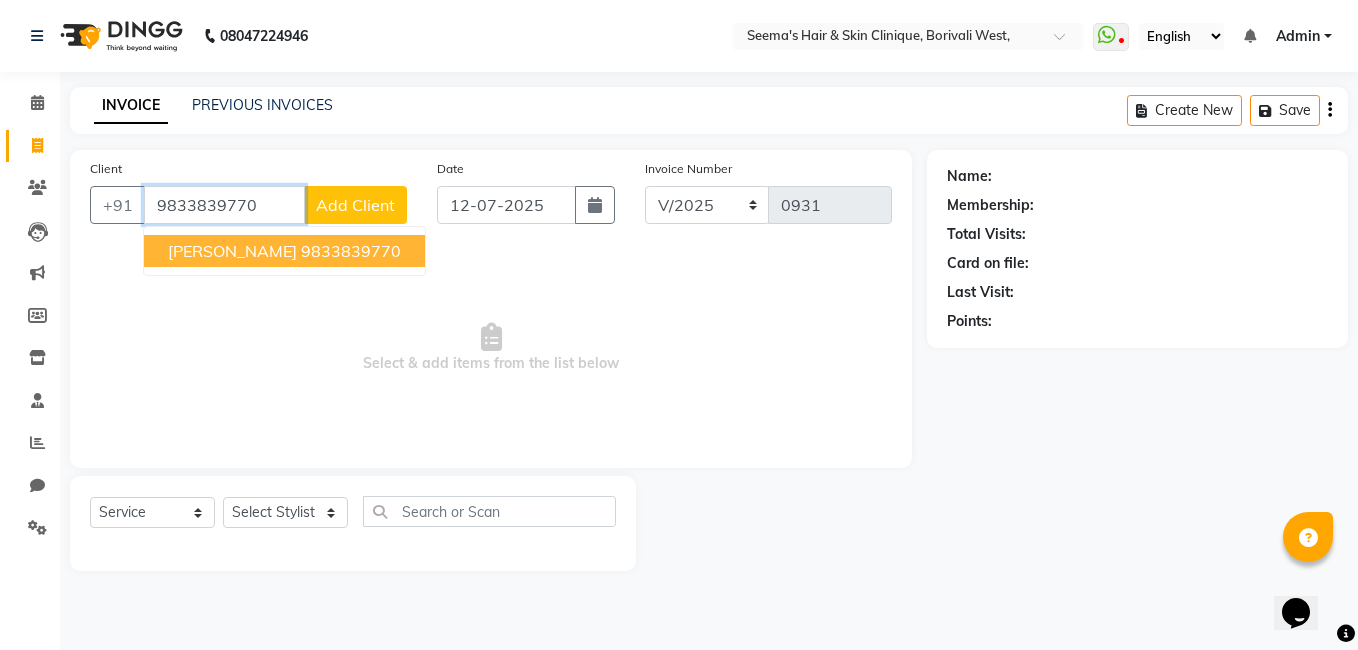 type on "9833839770" 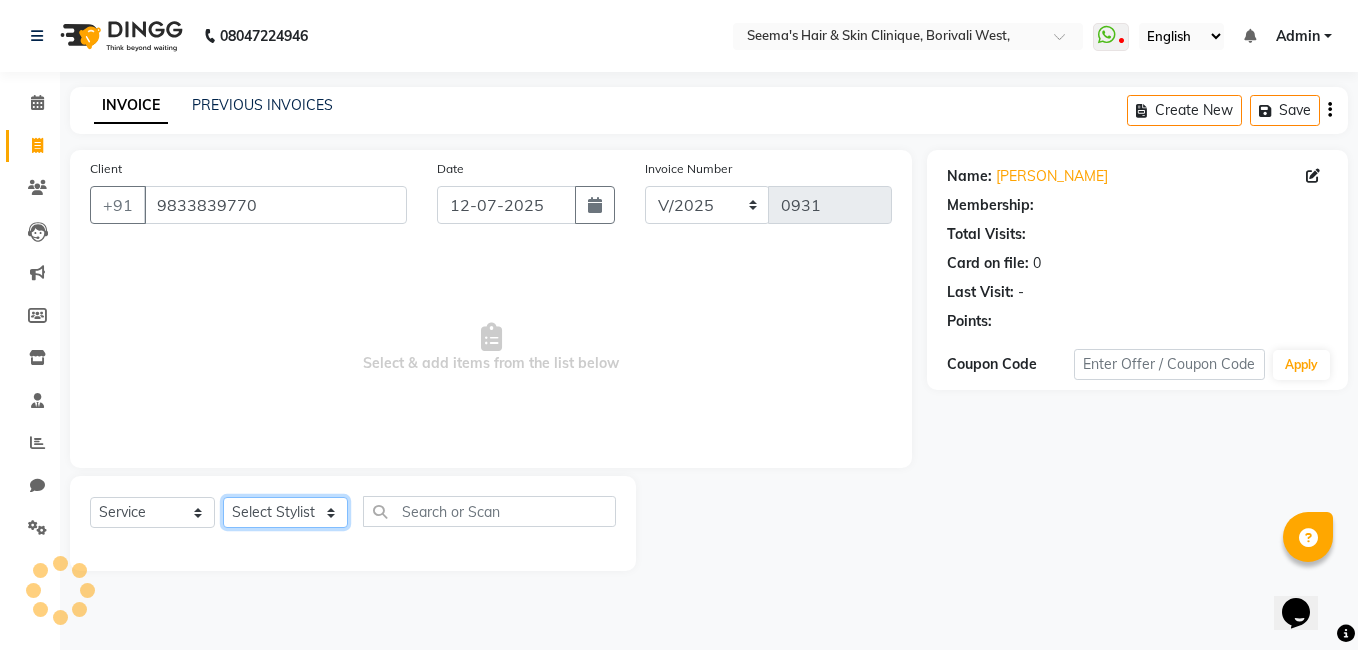 click on "Select Stylist [PERSON_NAME] [PERSON_NAME] [PERSON_NAME] [PERSON_NAME] [PERSON_NAME] [PERSON_NAME] [PERSON_NAME] Intern [PERSON_NAME]" 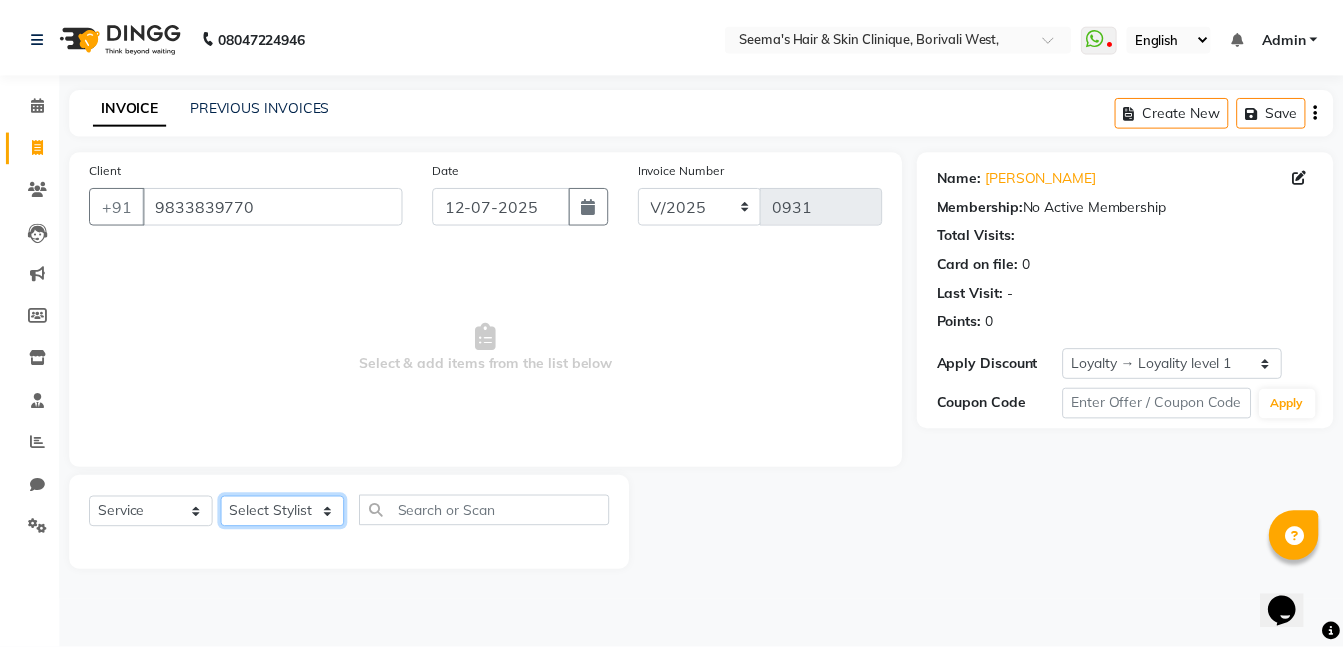 type 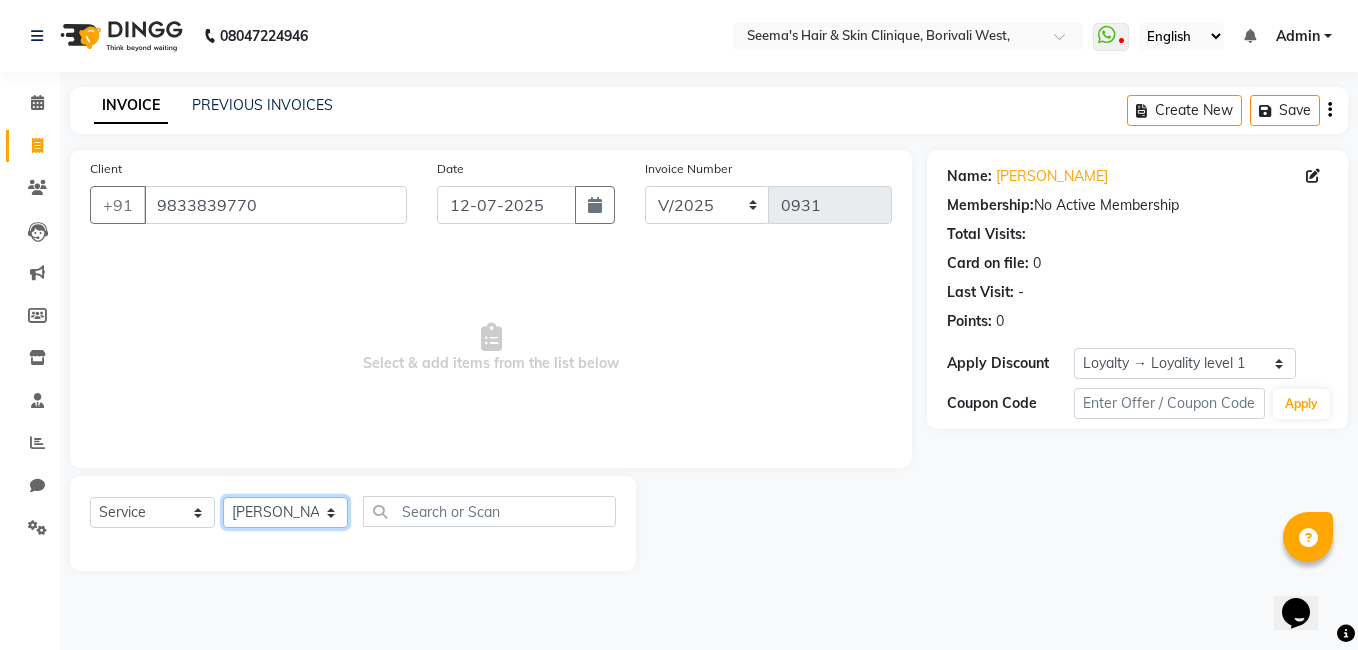 click on "Select Stylist [PERSON_NAME] [PERSON_NAME] [PERSON_NAME] [PERSON_NAME] [PERSON_NAME] [PERSON_NAME] [PERSON_NAME] Intern [PERSON_NAME]" 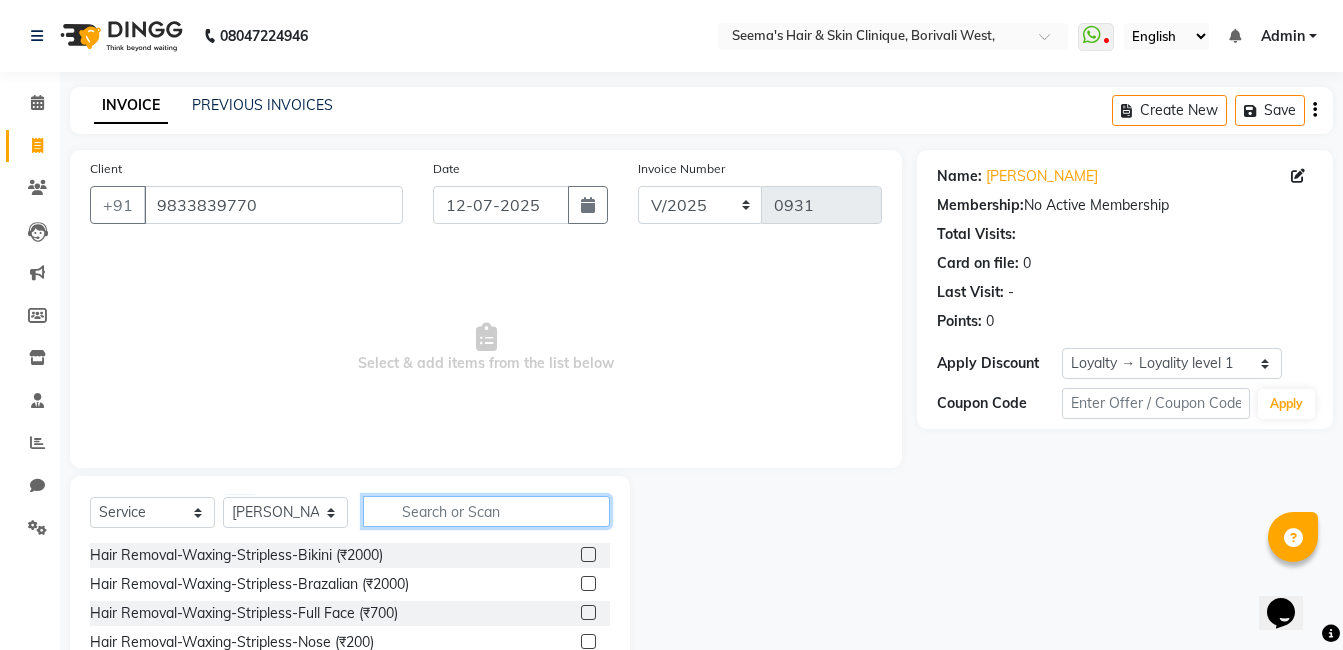 click 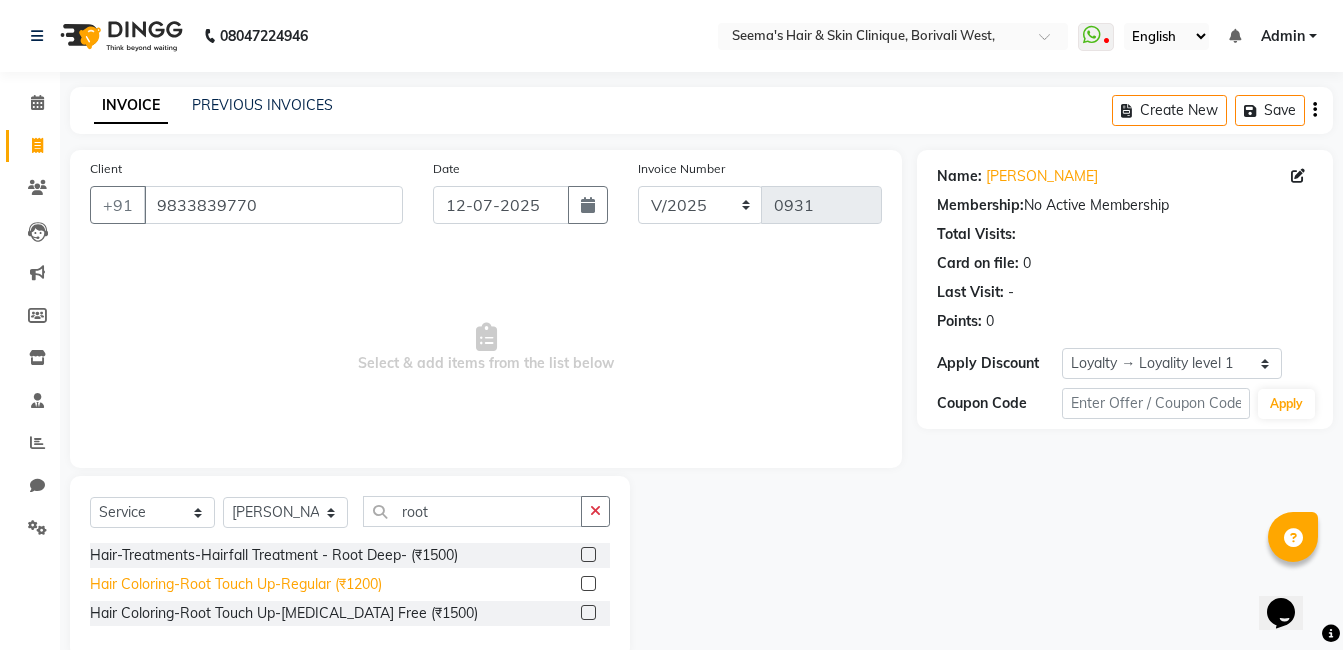 click on "Hair Coloring-Root Touch Up-Regular (₹1200)" 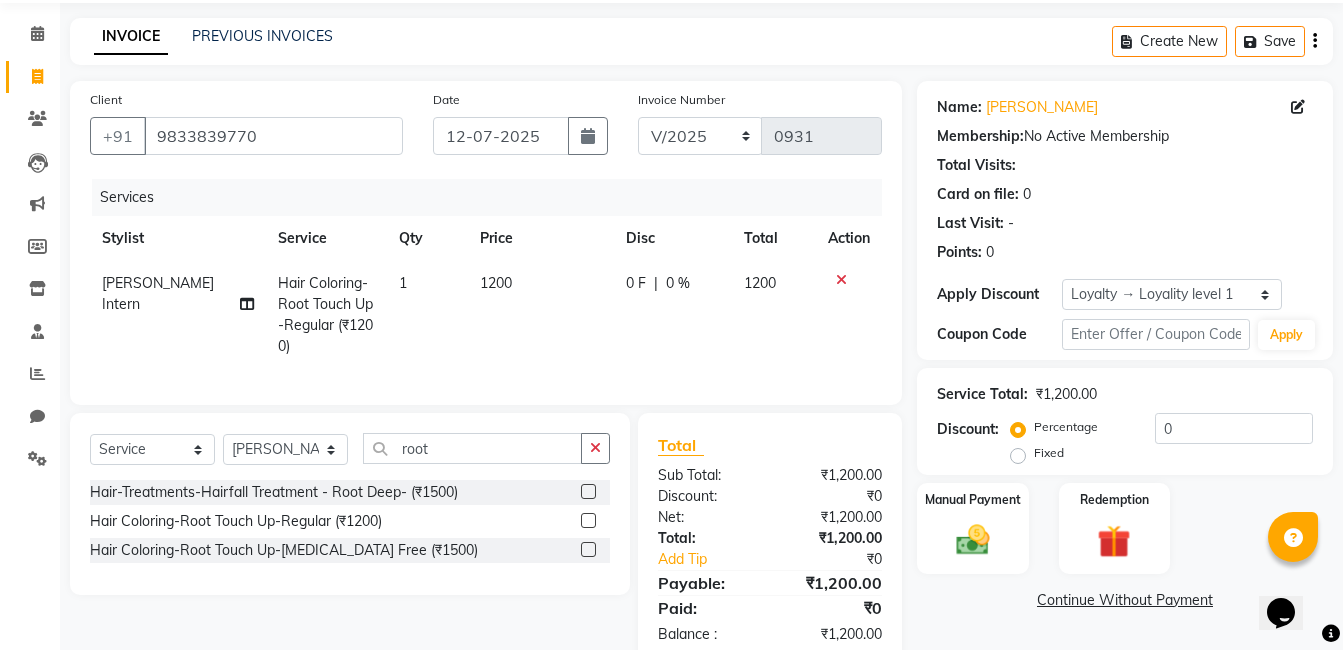 scroll, scrollTop: 129, scrollLeft: 0, axis: vertical 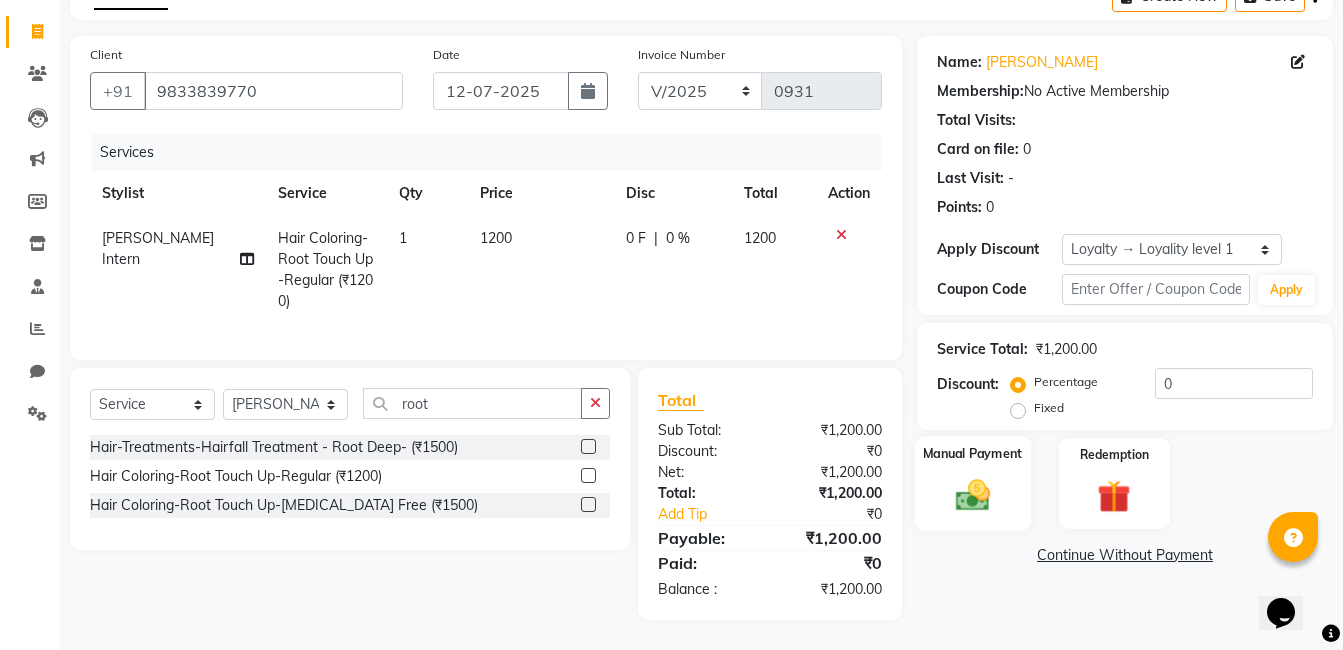 click on "Manual Payment" 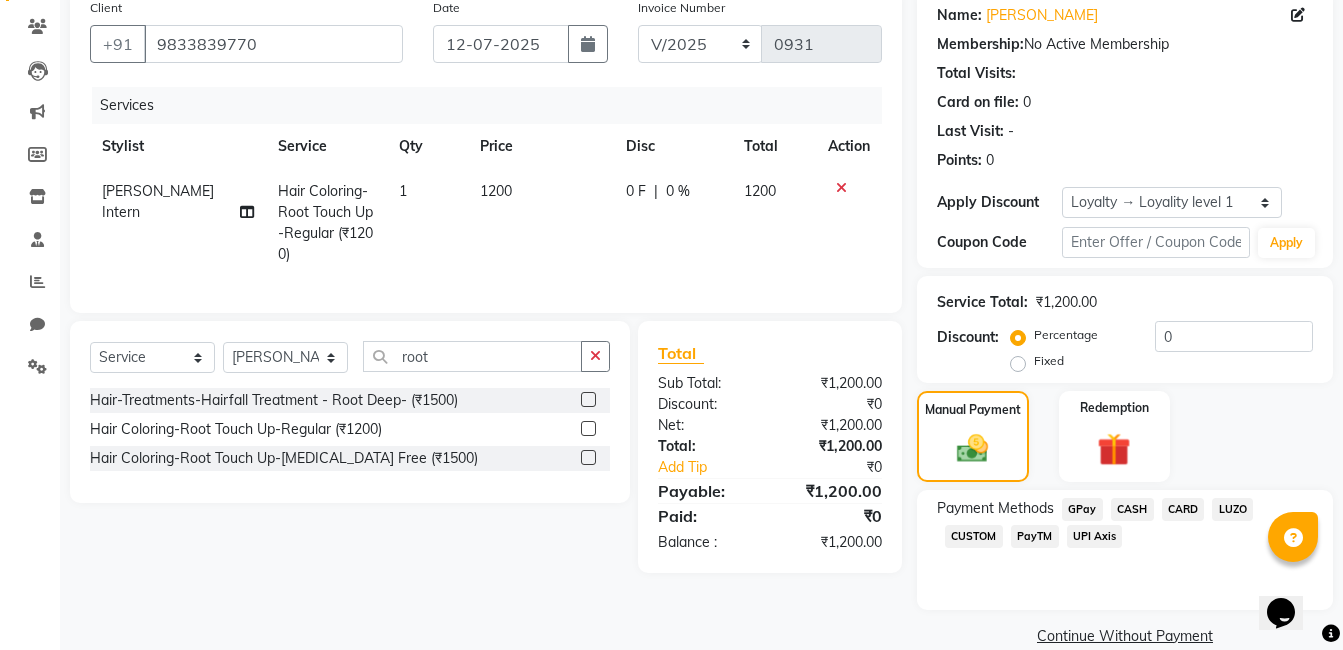 scroll, scrollTop: 192, scrollLeft: 0, axis: vertical 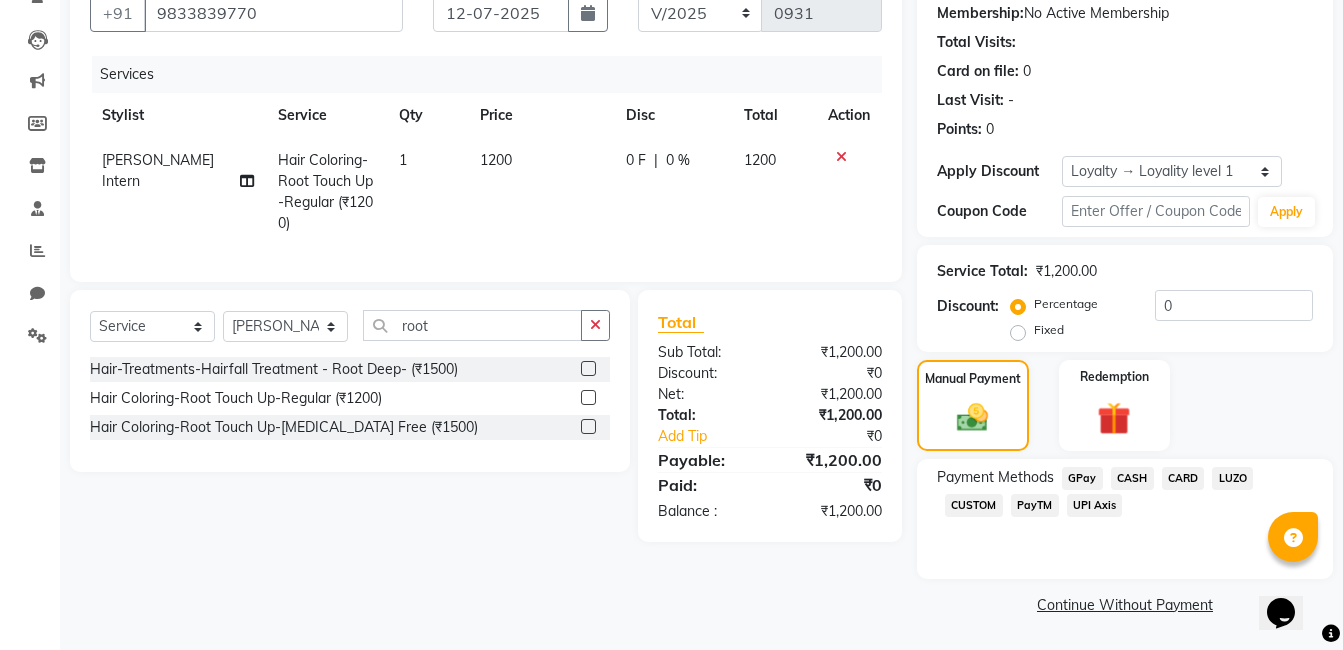 click on "GPay" 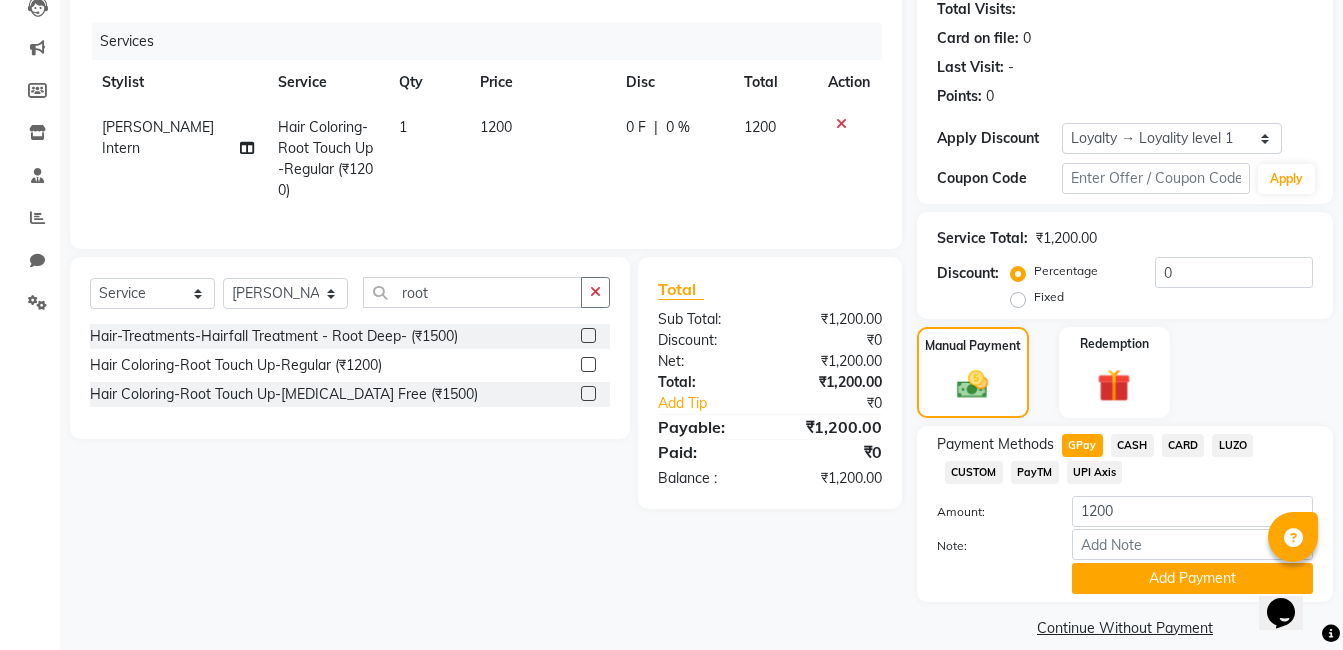 scroll, scrollTop: 248, scrollLeft: 0, axis: vertical 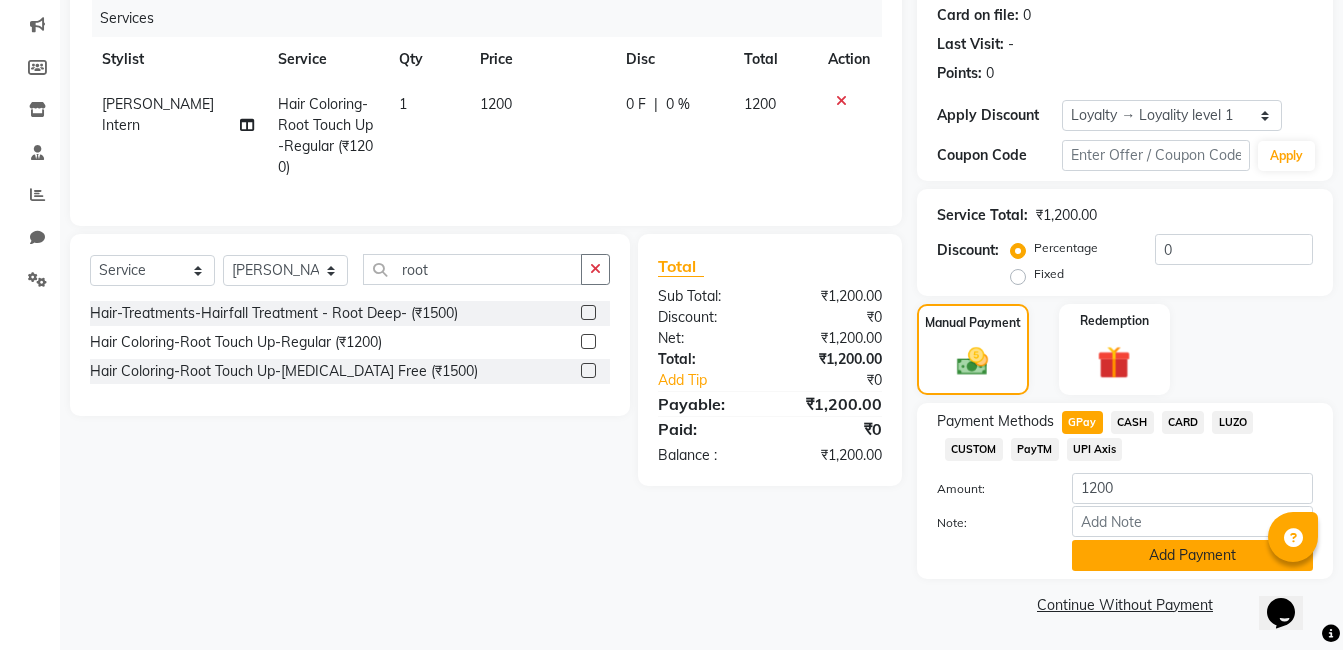 click on "Add Payment" 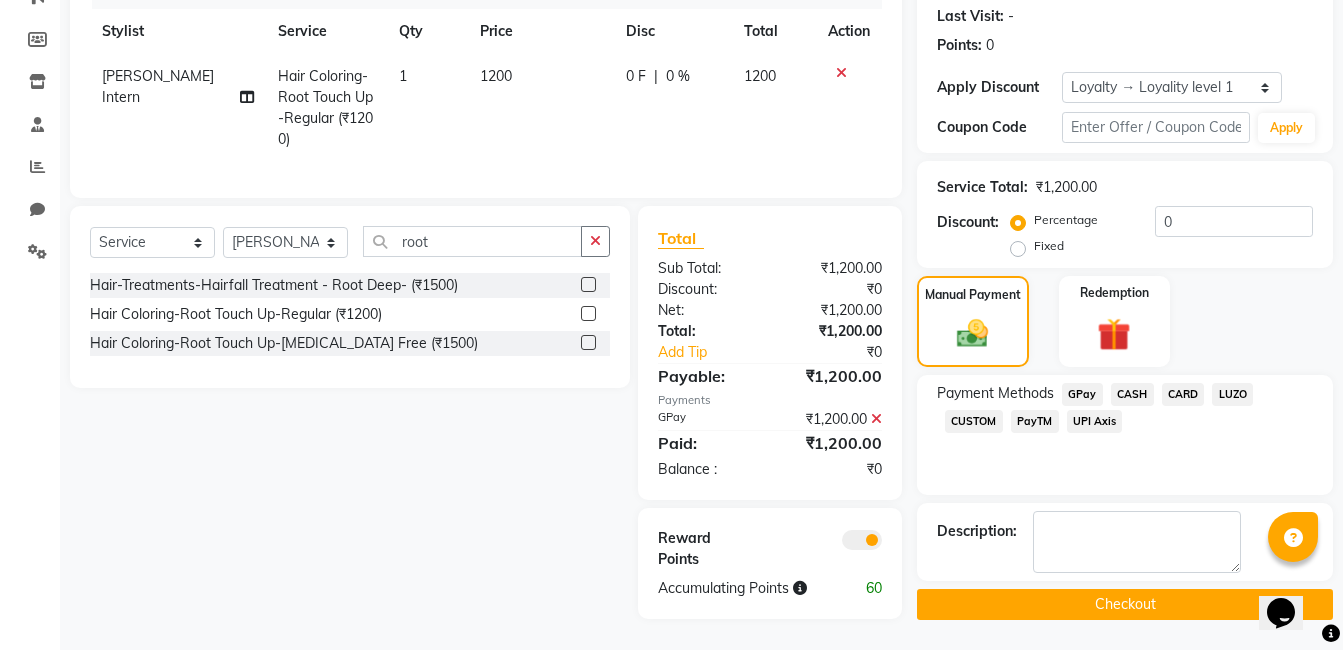 scroll, scrollTop: 290, scrollLeft: 0, axis: vertical 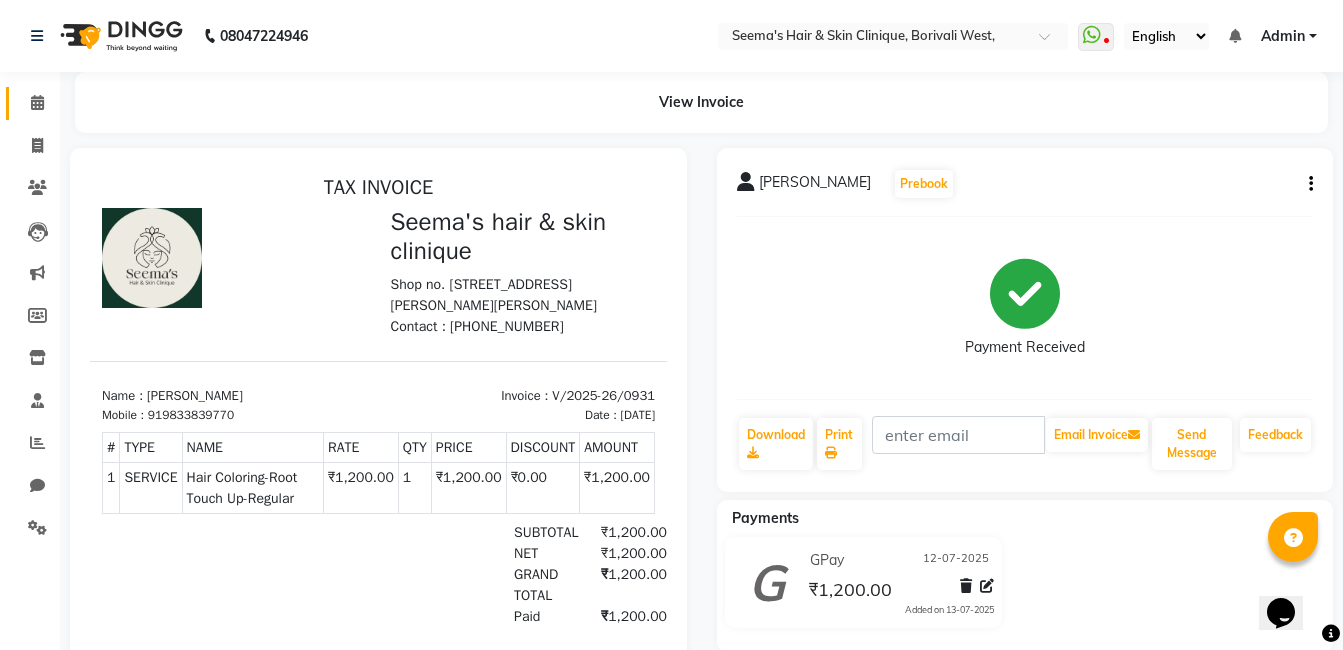 click on "Calendar" 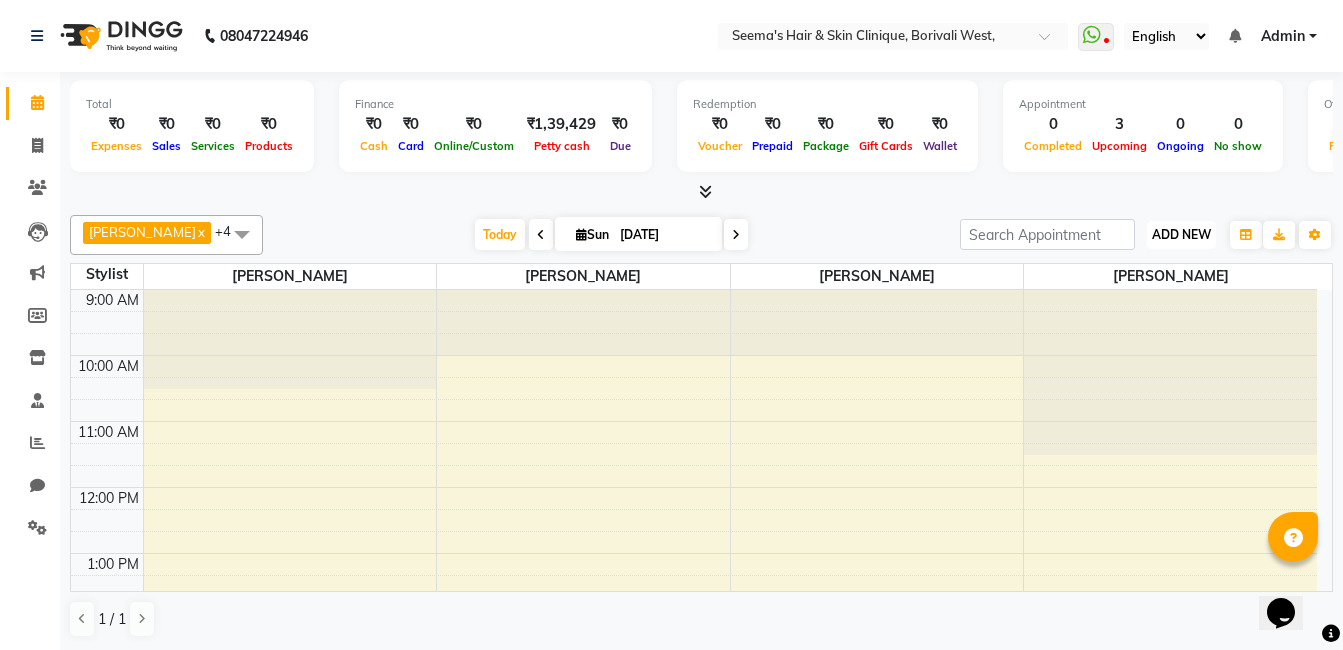 click on "ADD NEW Toggle Dropdown" at bounding box center [1181, 235] 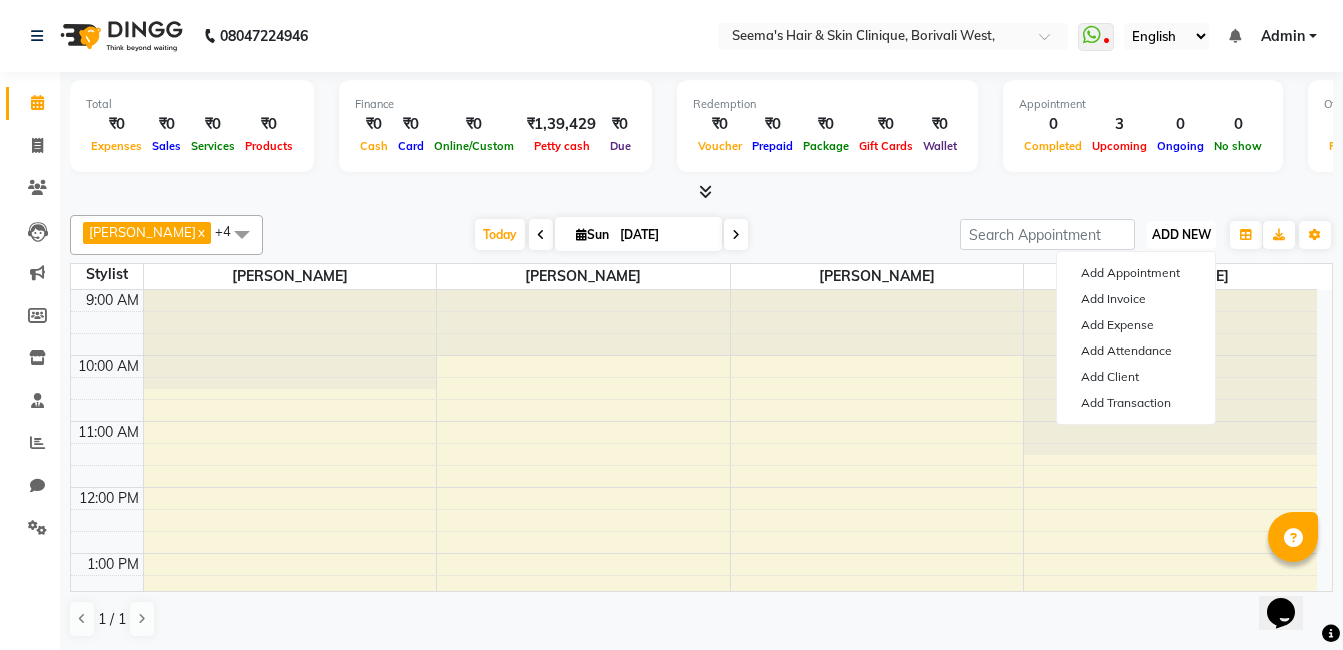 click on "ADD NEW Toggle Dropdown" at bounding box center (1181, 235) 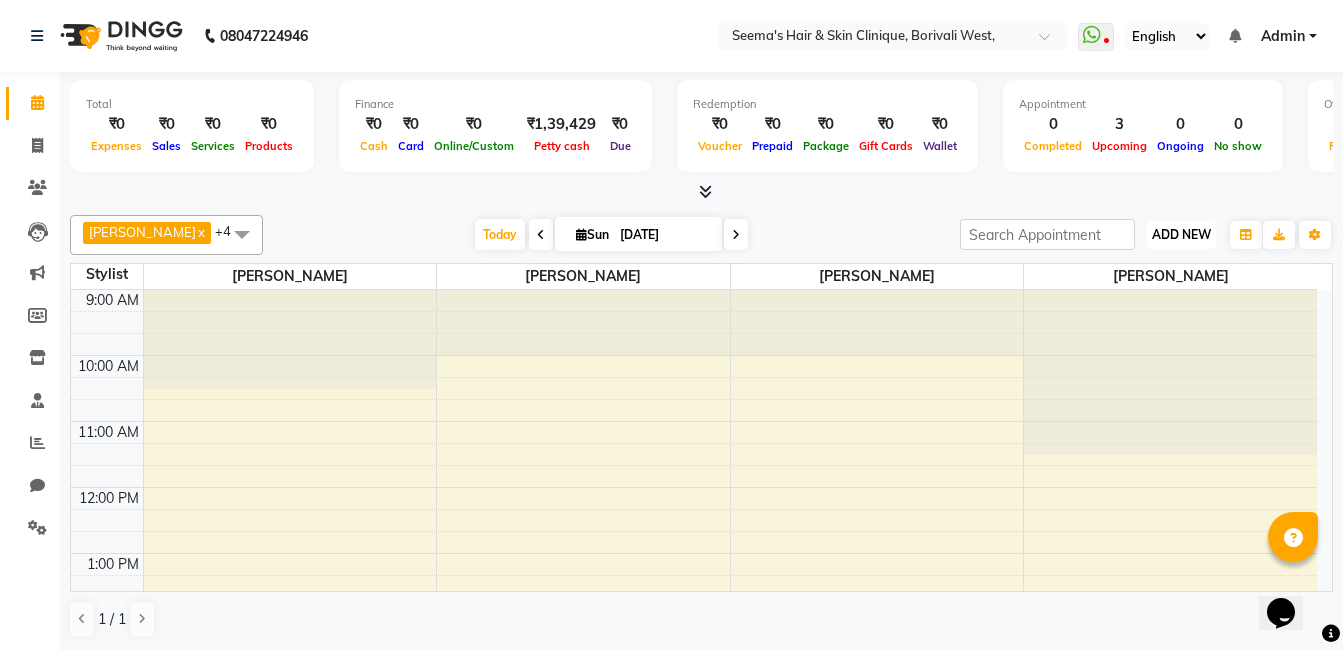 click on "ADD NEW Toggle Dropdown" at bounding box center [1181, 235] 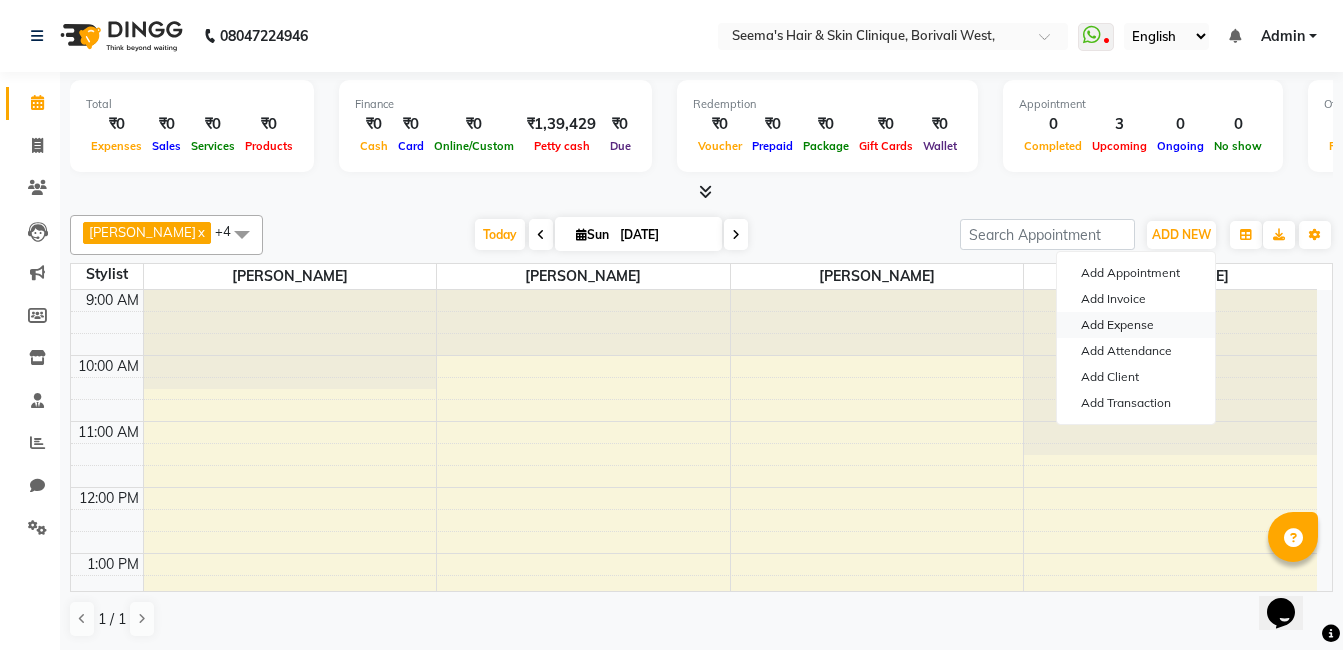 click on "Add Expense" at bounding box center (1136, 325) 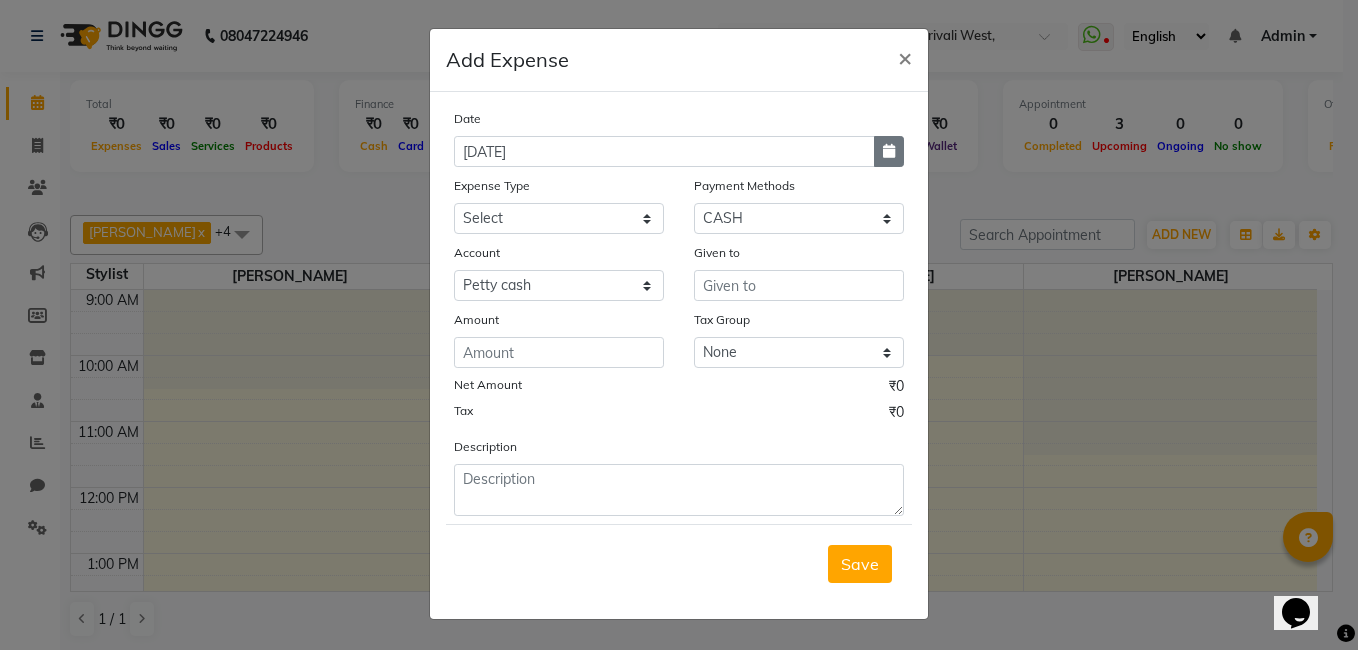 click 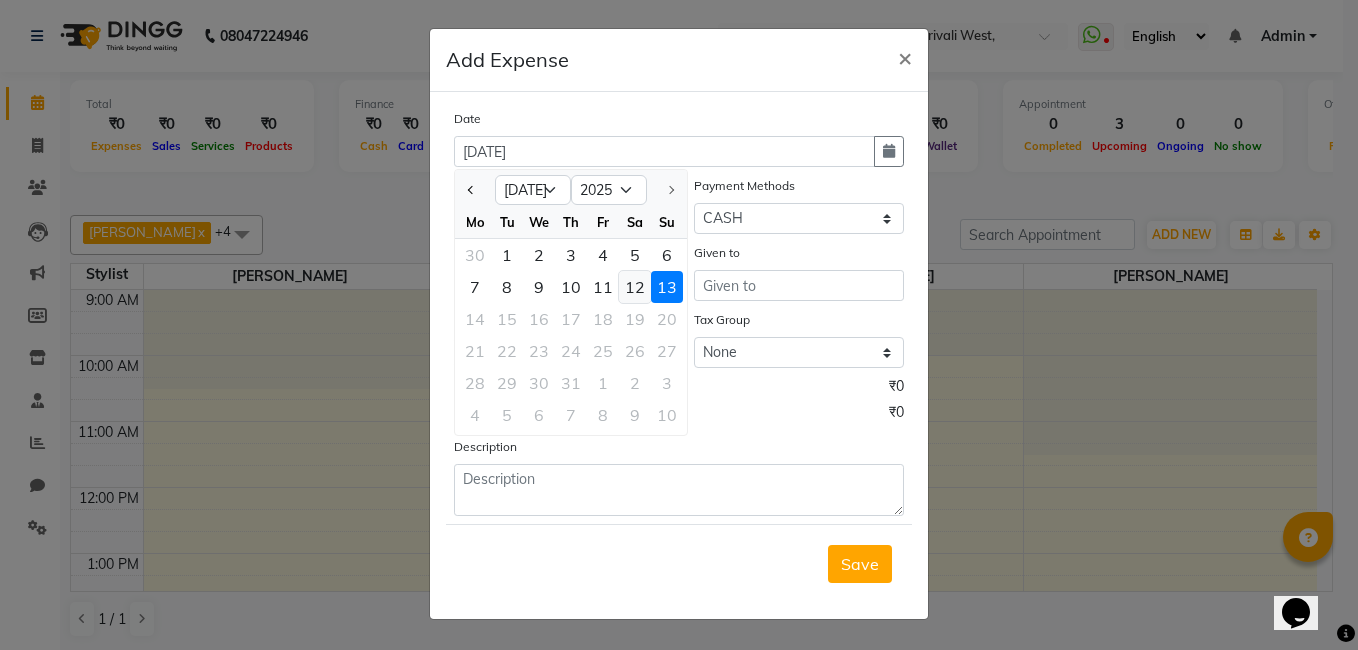 click on "12" 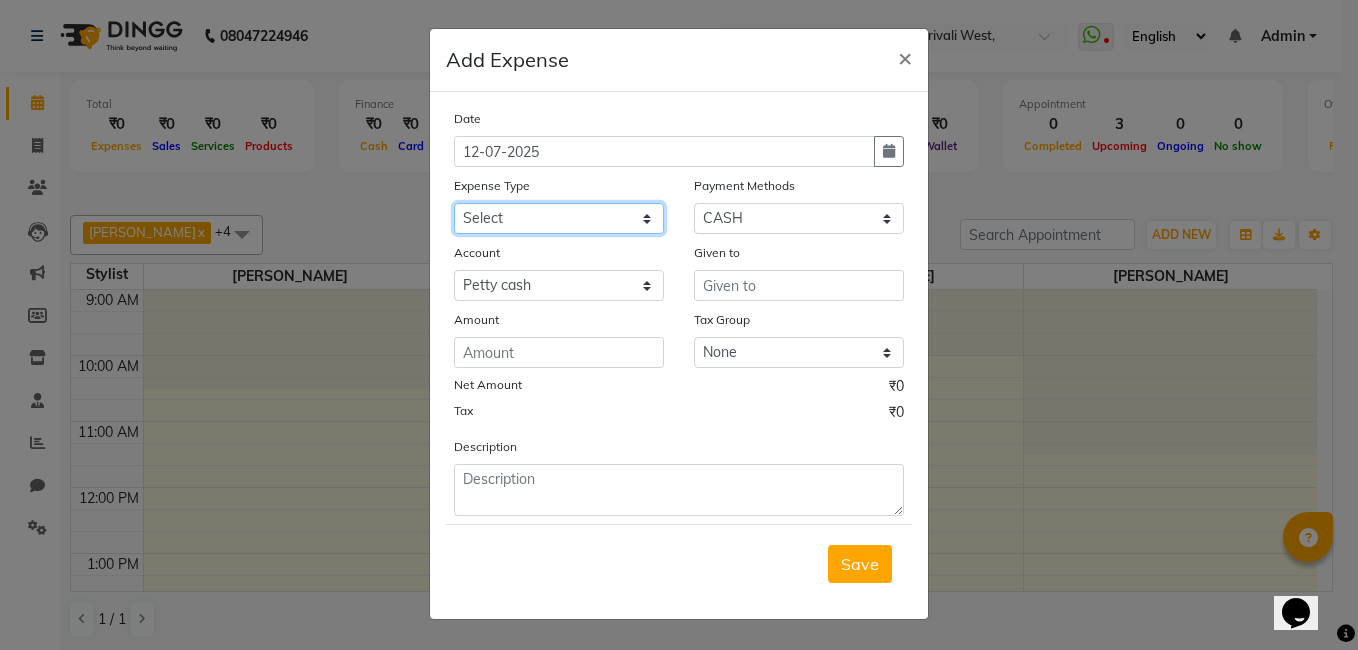 click on "Select Advance Salary Bank charges Car maintenance  Cash transfer to bank Cash transfer to hub Client Snacks Clinical charges Equipment Fuel Govt fee Incentive Insurance International purchase Loan Repayment Maintenance Marketing Miscellaneous MRA Other Pantry Product Rent Salary Staff Snacks Tax Tea & Refreshment Utilities" 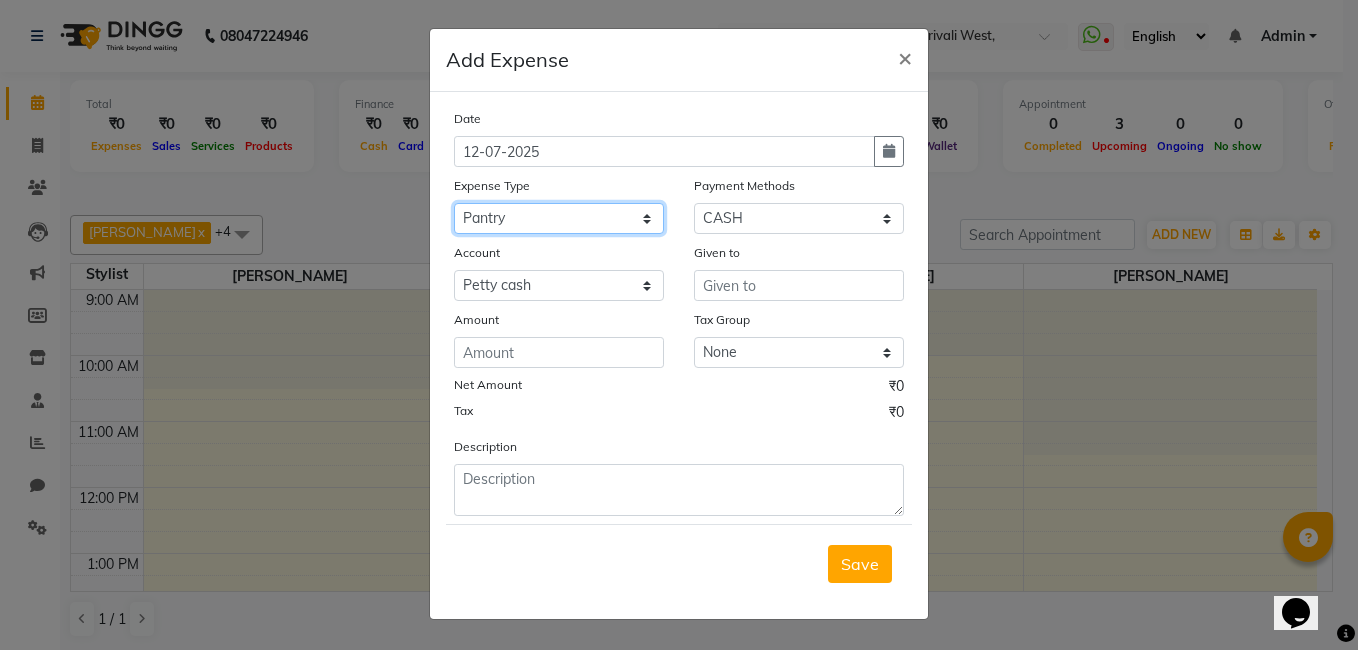 click on "Select Advance Salary Bank charges Car maintenance  Cash transfer to bank Cash transfer to hub Client Snacks Clinical charges Equipment Fuel Govt fee Incentive Insurance International purchase Loan Repayment Maintenance Marketing Miscellaneous MRA Other Pantry Product Rent Salary Staff Snacks Tax Tea & Refreshment Utilities" 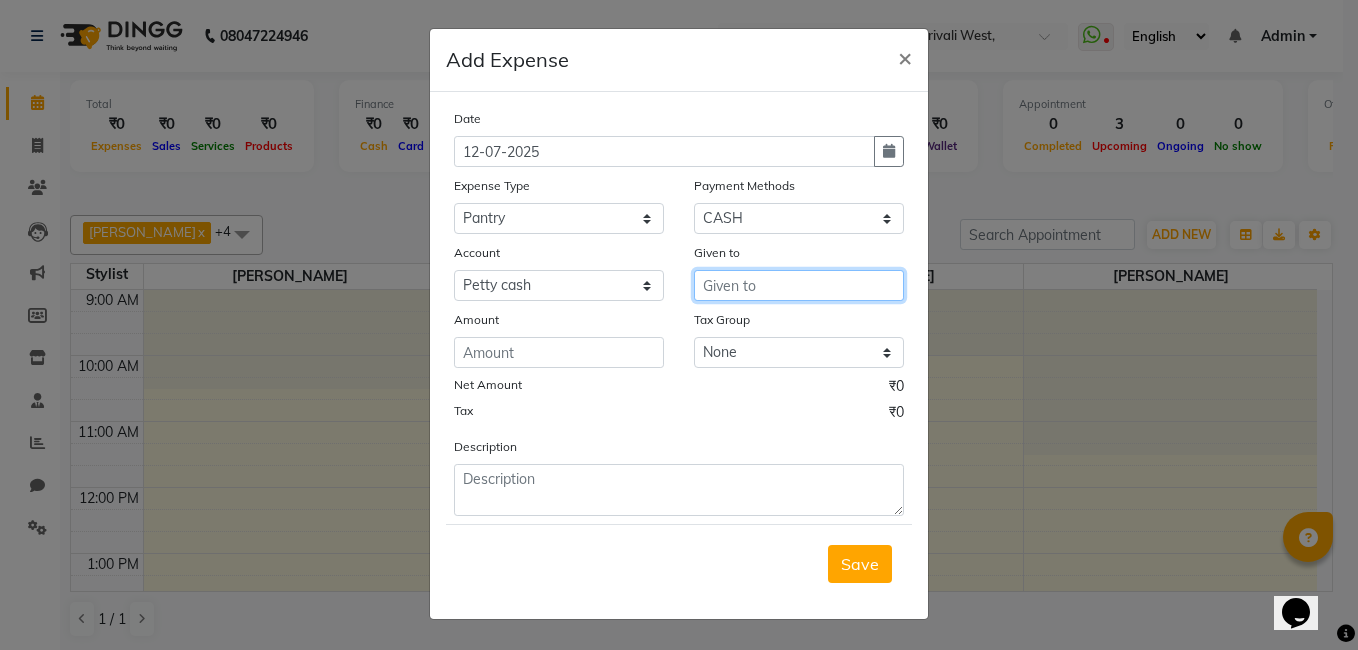 click at bounding box center (799, 285) 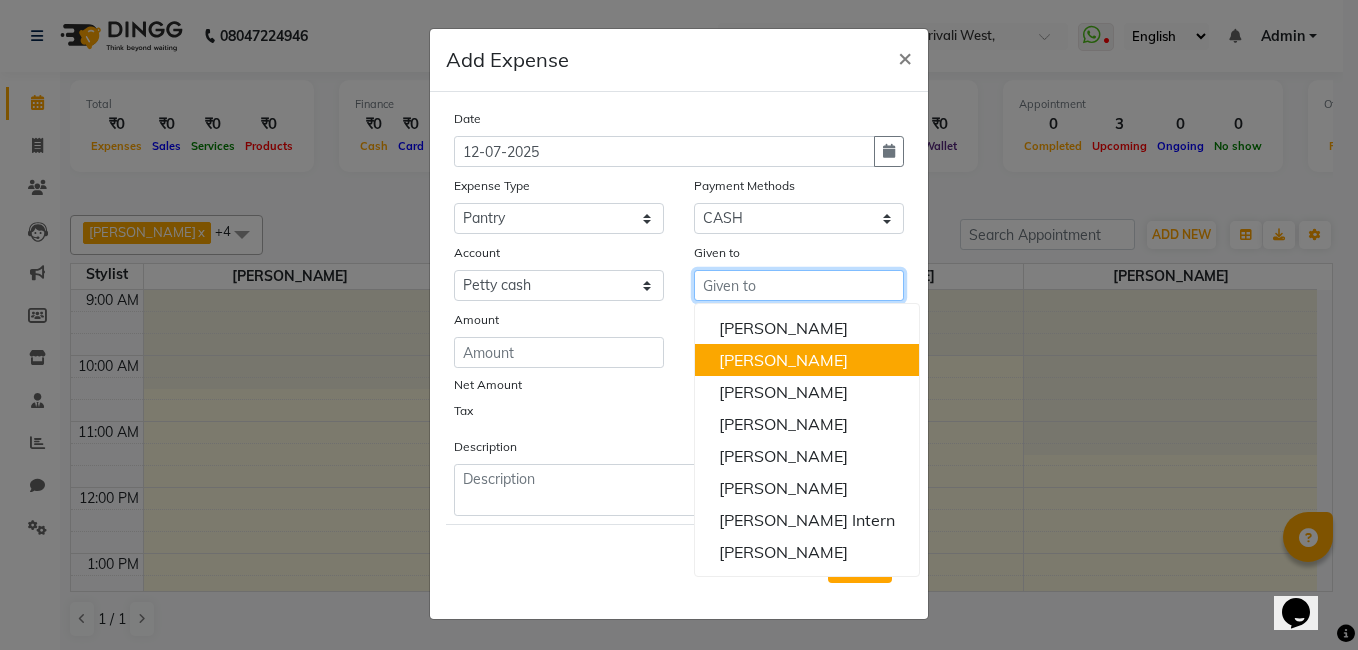 click on "[PERSON_NAME]" at bounding box center (783, 360) 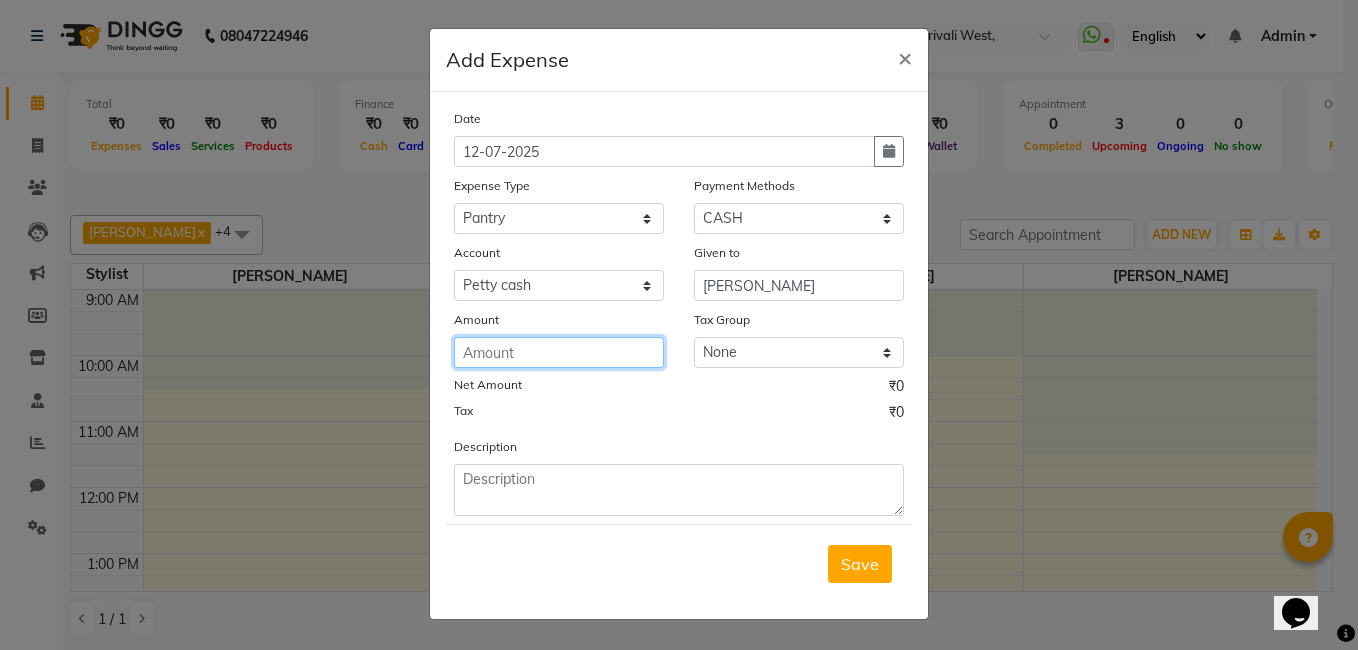 click 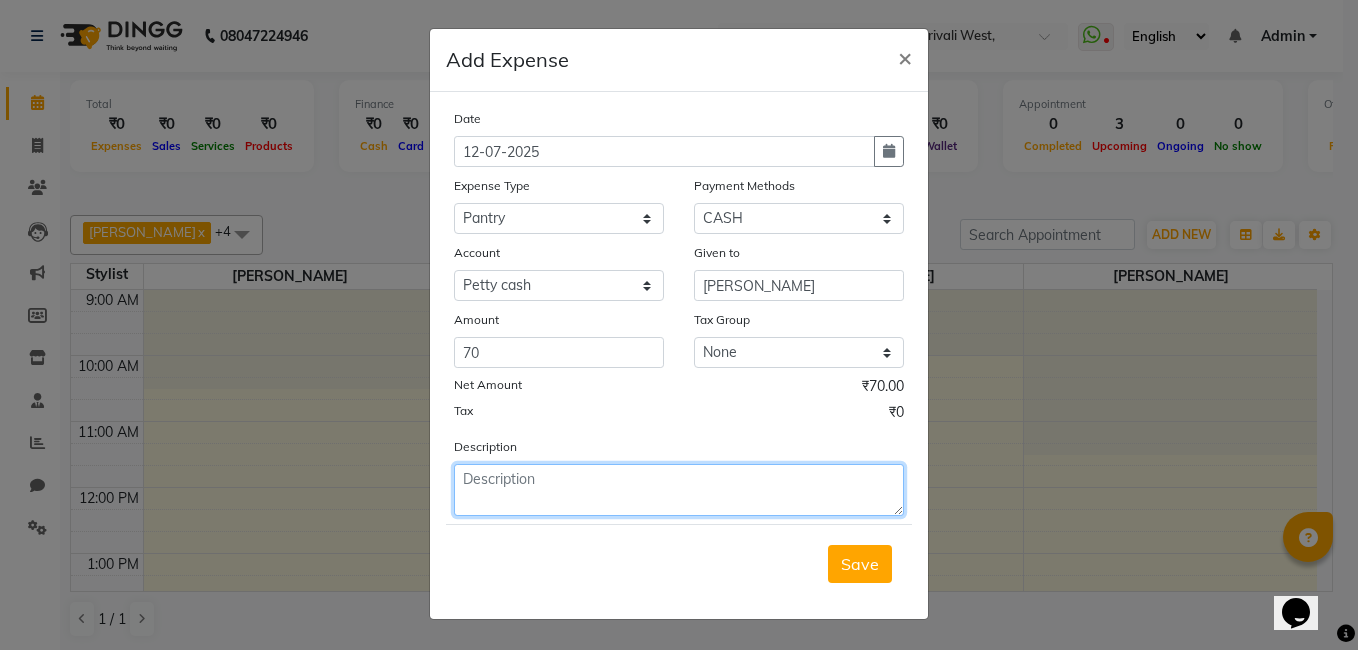 click 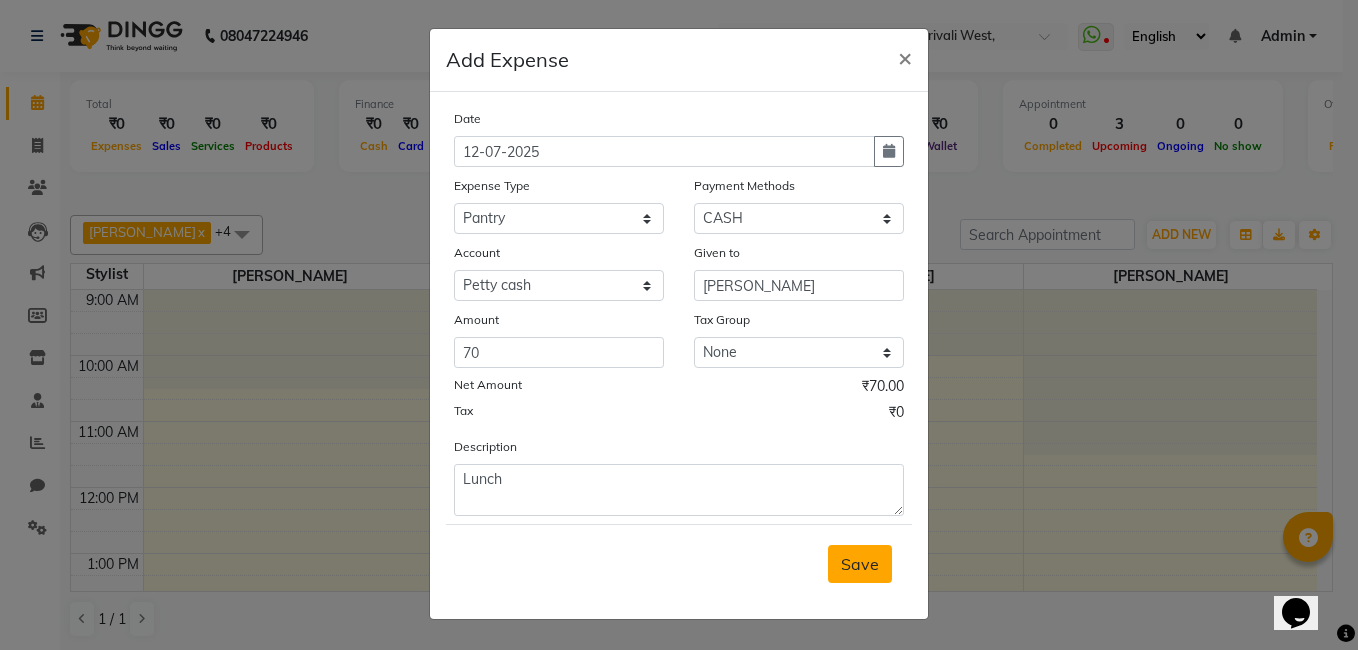 click on "Save" at bounding box center (860, 564) 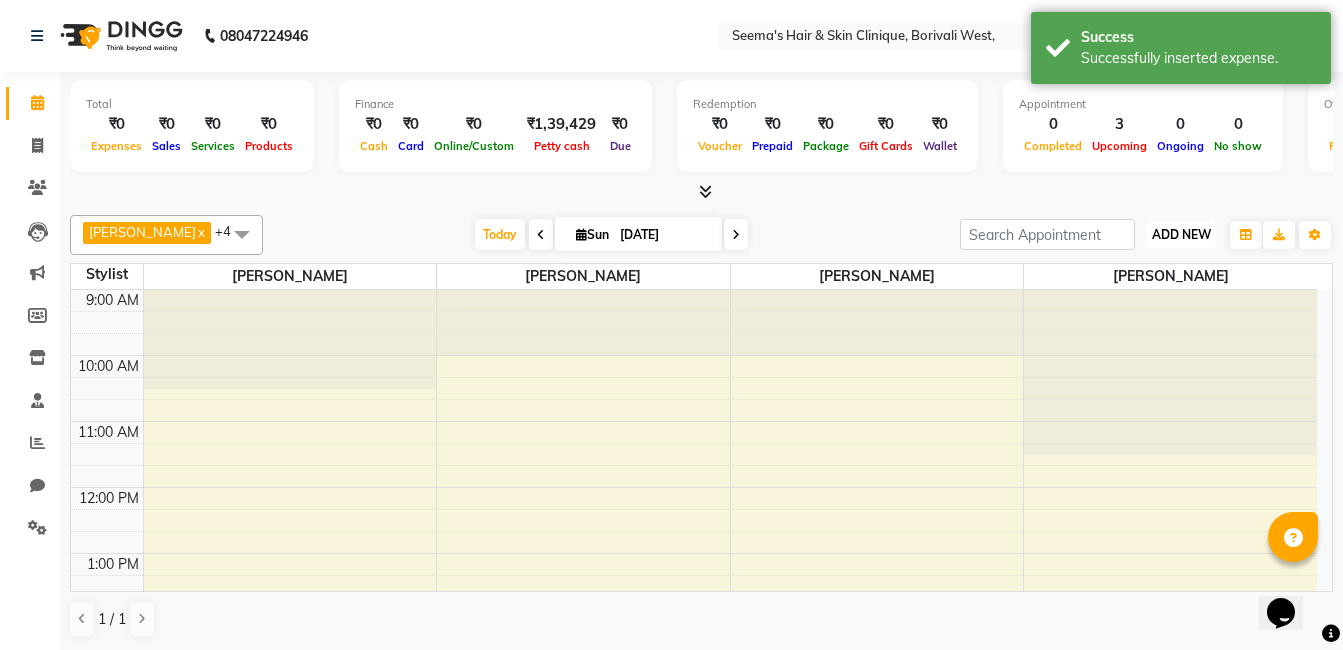 click on "ADD NEW Toggle Dropdown" at bounding box center (1181, 235) 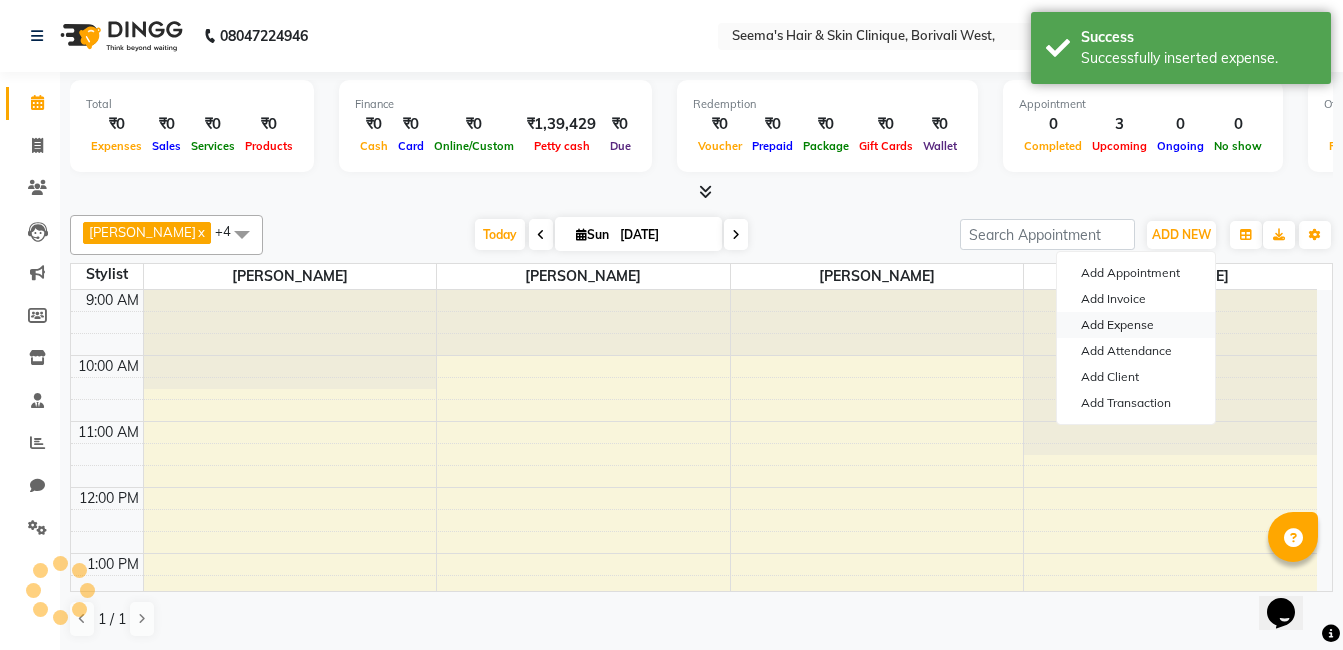 click on "Add Expense" at bounding box center (1136, 325) 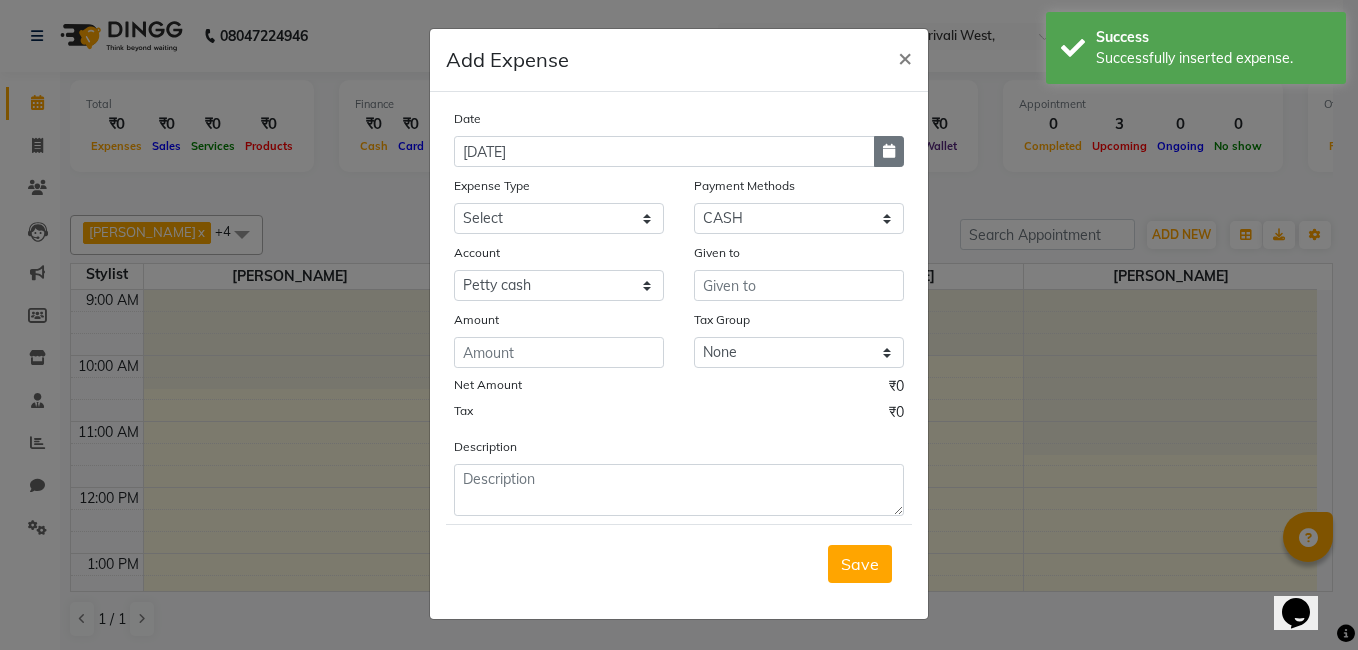 click 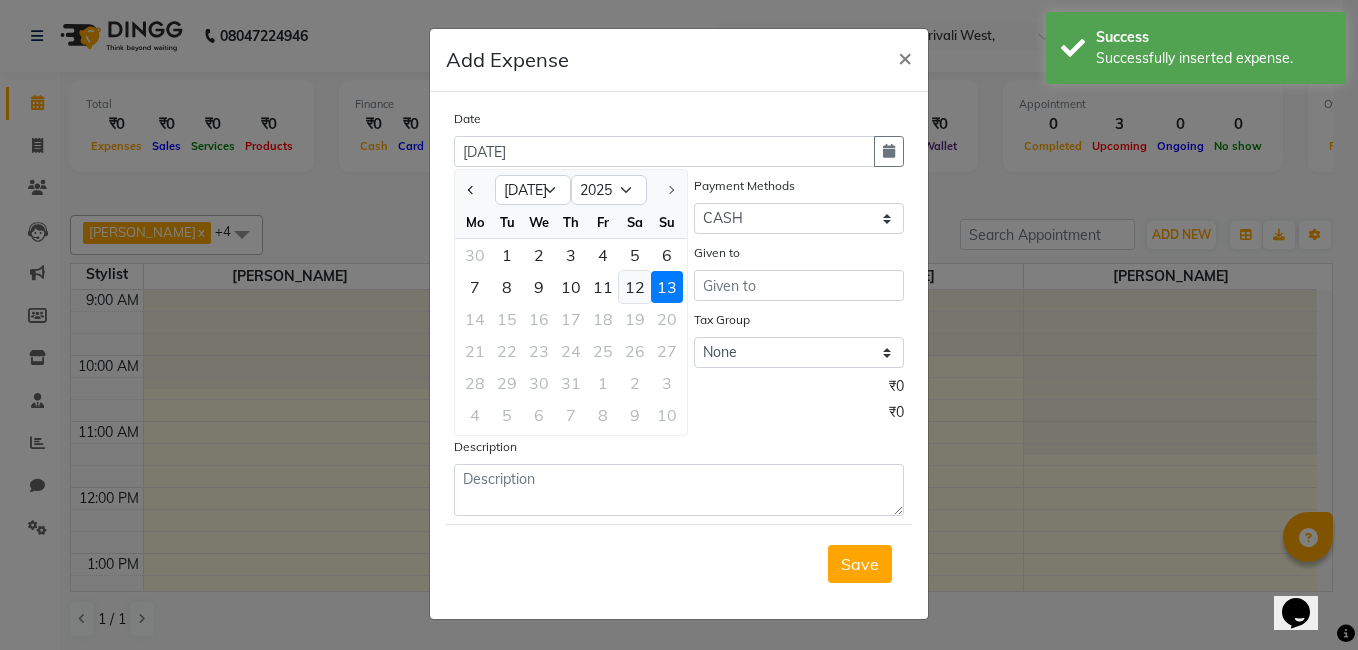 click on "12" 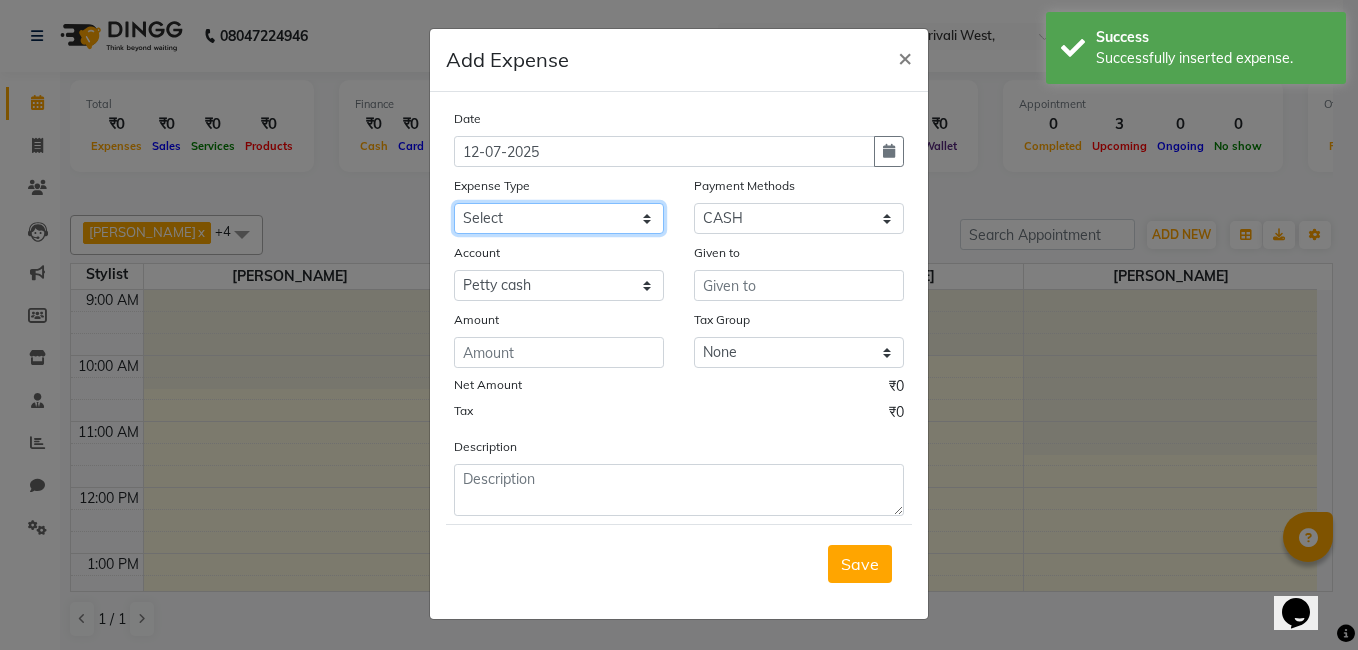 click on "Select Advance Salary Bank charges Car maintenance  Cash transfer to bank Cash transfer to hub Client Snacks Clinical charges Equipment Fuel Govt fee Incentive Insurance International purchase Loan Repayment Maintenance Marketing Miscellaneous MRA Other Pantry Product Rent Salary Staff Snacks Tax Tea & Refreshment Utilities" 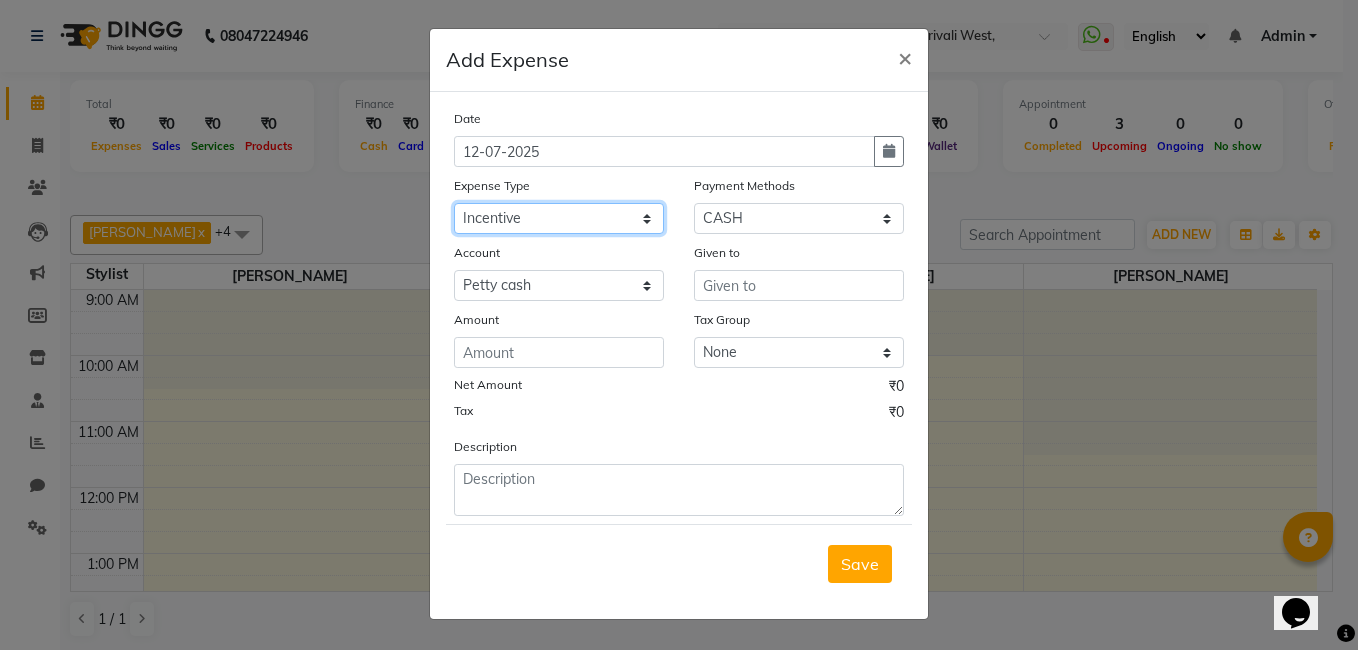 click on "Select Advance Salary Bank charges Car maintenance  Cash transfer to bank Cash transfer to hub Client Snacks Clinical charges Equipment Fuel Govt fee Incentive Insurance International purchase Loan Repayment Maintenance Marketing Miscellaneous MRA Other Pantry Product Rent Salary Staff Snacks Tax Tea & Refreshment Utilities" 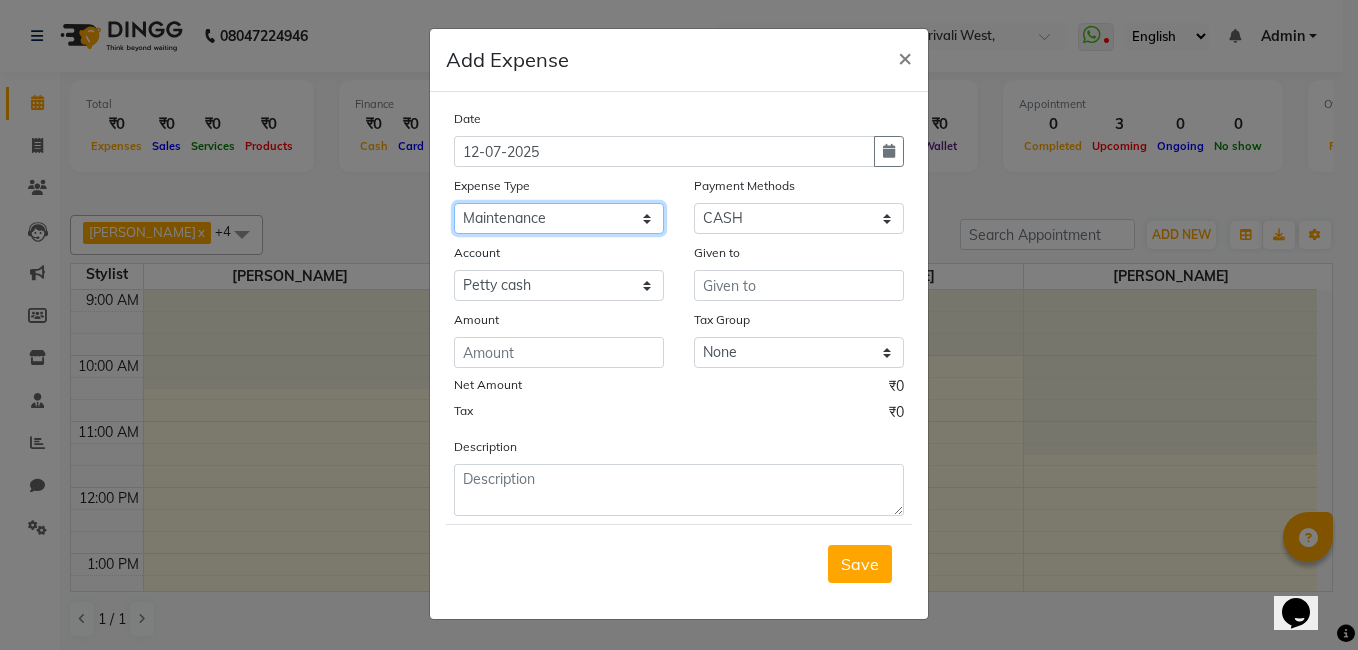 click on "Select Advance Salary Bank charges Car maintenance  Cash transfer to bank Cash transfer to hub Client Snacks Clinical charges Equipment Fuel Govt fee Incentive Insurance International purchase Loan Repayment Maintenance Marketing Miscellaneous MRA Other Pantry Product Rent Salary Staff Snacks Tax Tea & Refreshment Utilities" 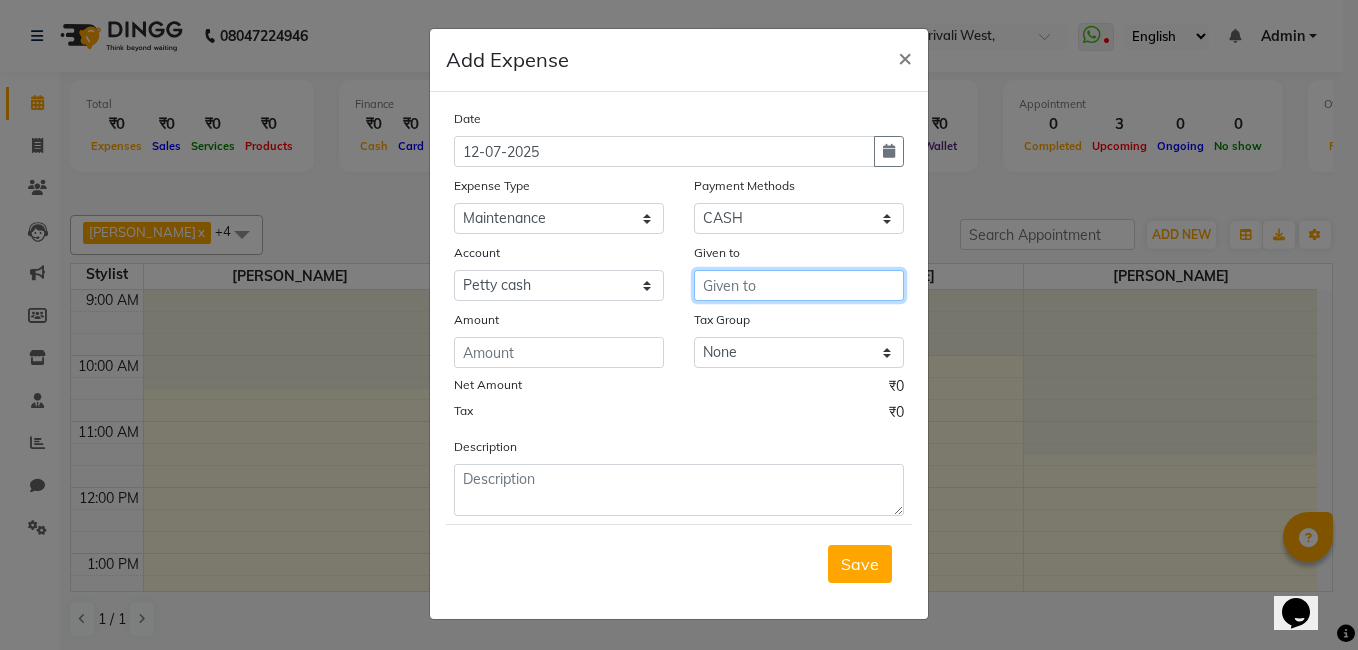 click at bounding box center (799, 285) 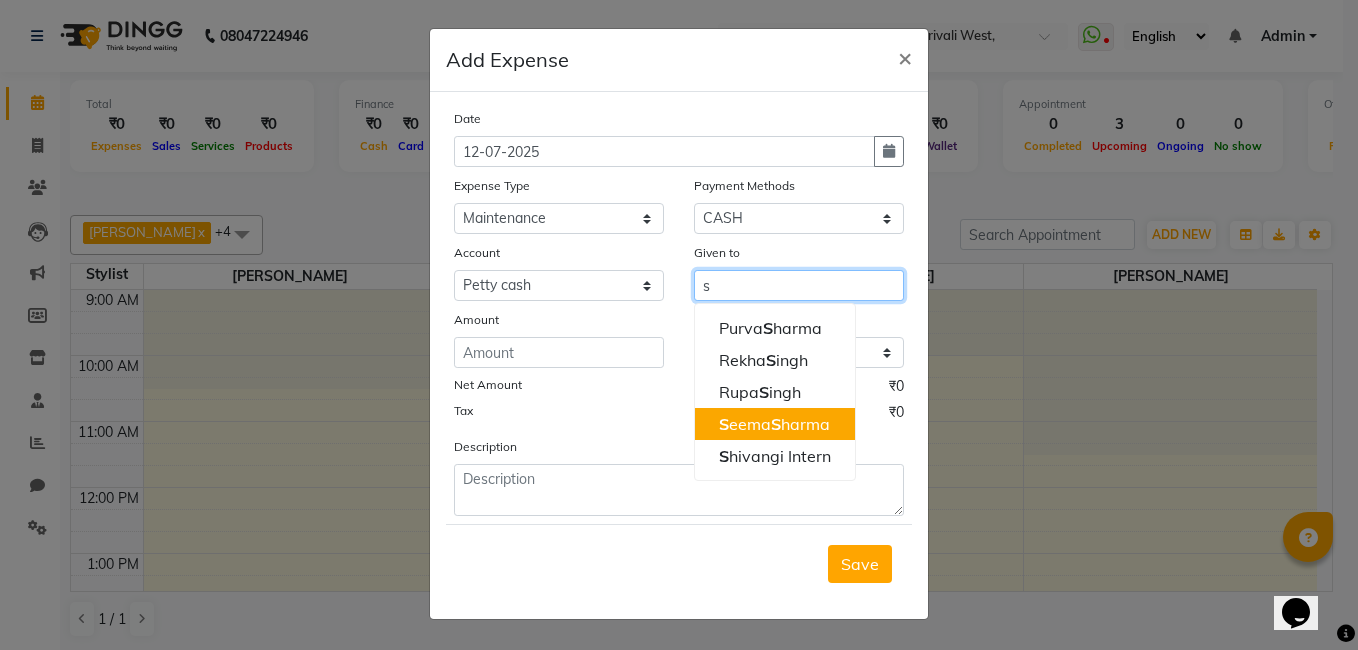 click on "S [PERSON_NAME]" at bounding box center [774, 424] 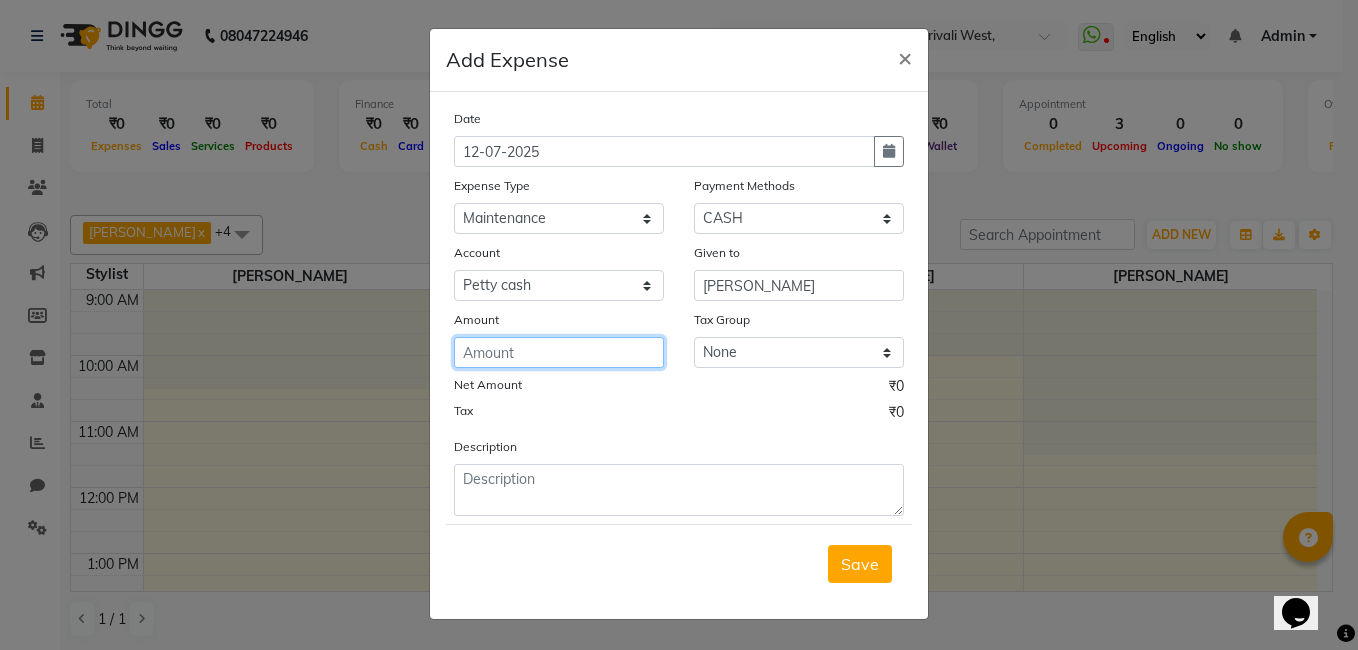 click 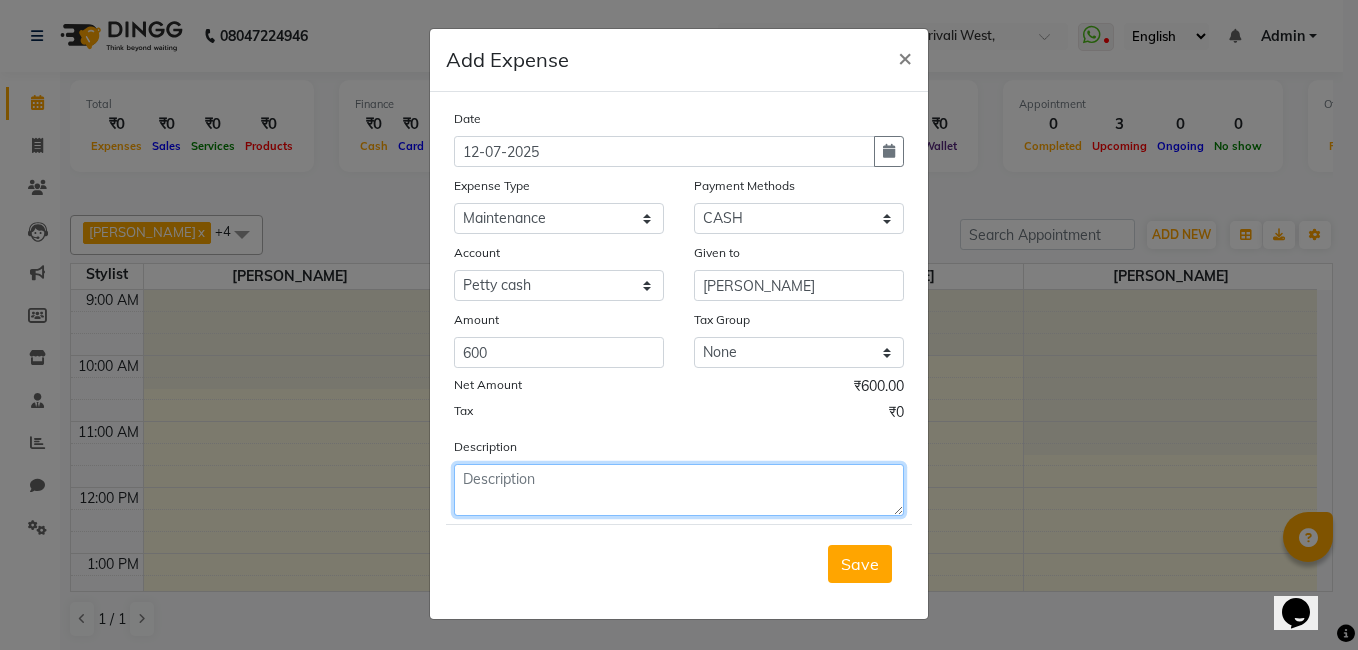 click 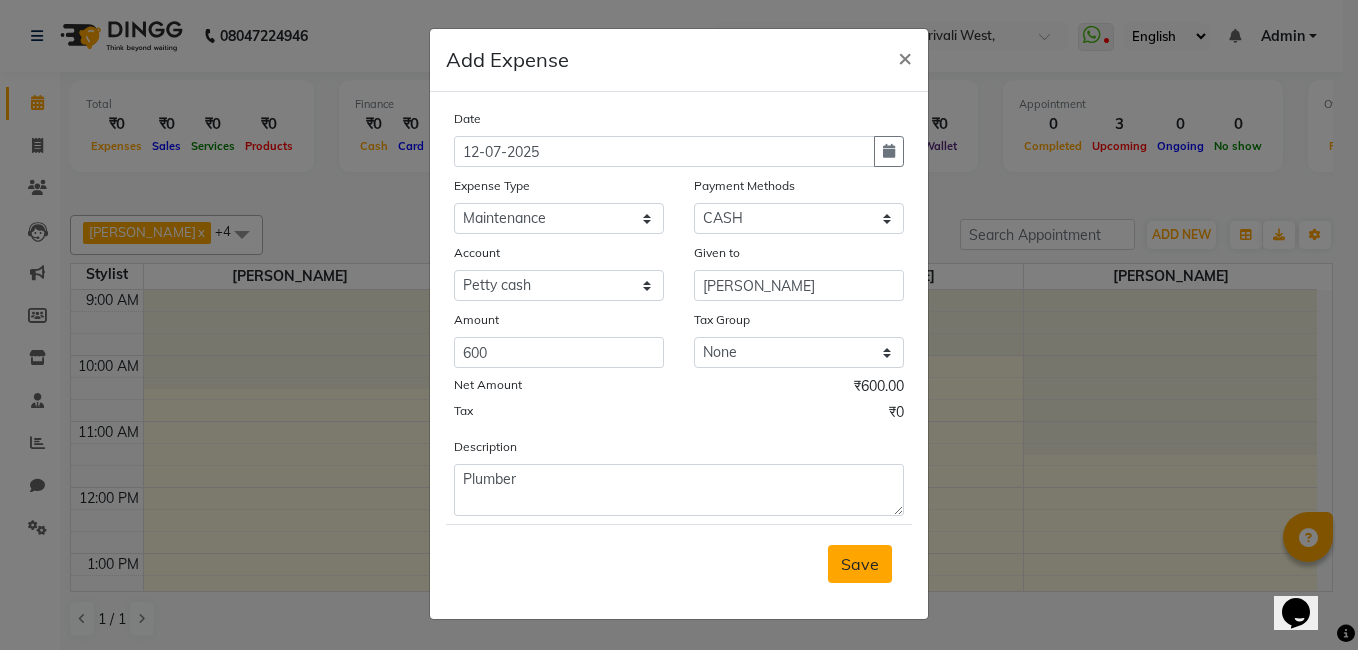 click on "Save" at bounding box center [860, 564] 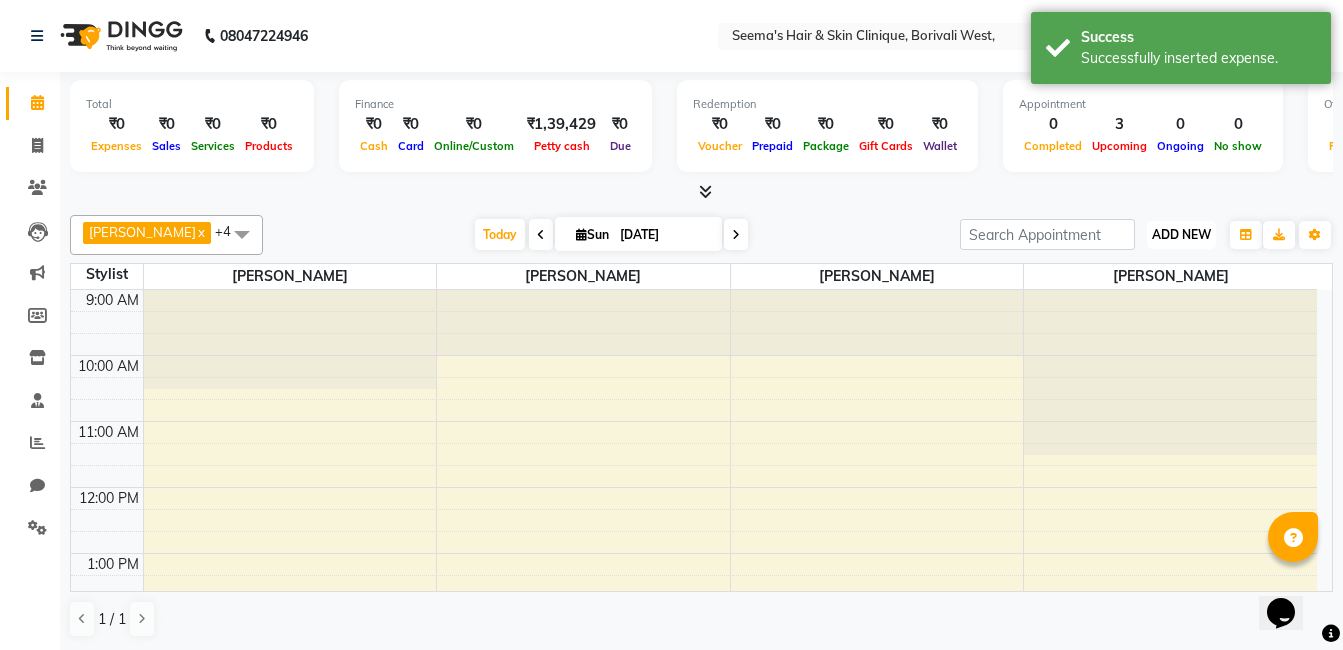 click on "ADD NEW" at bounding box center [1181, 234] 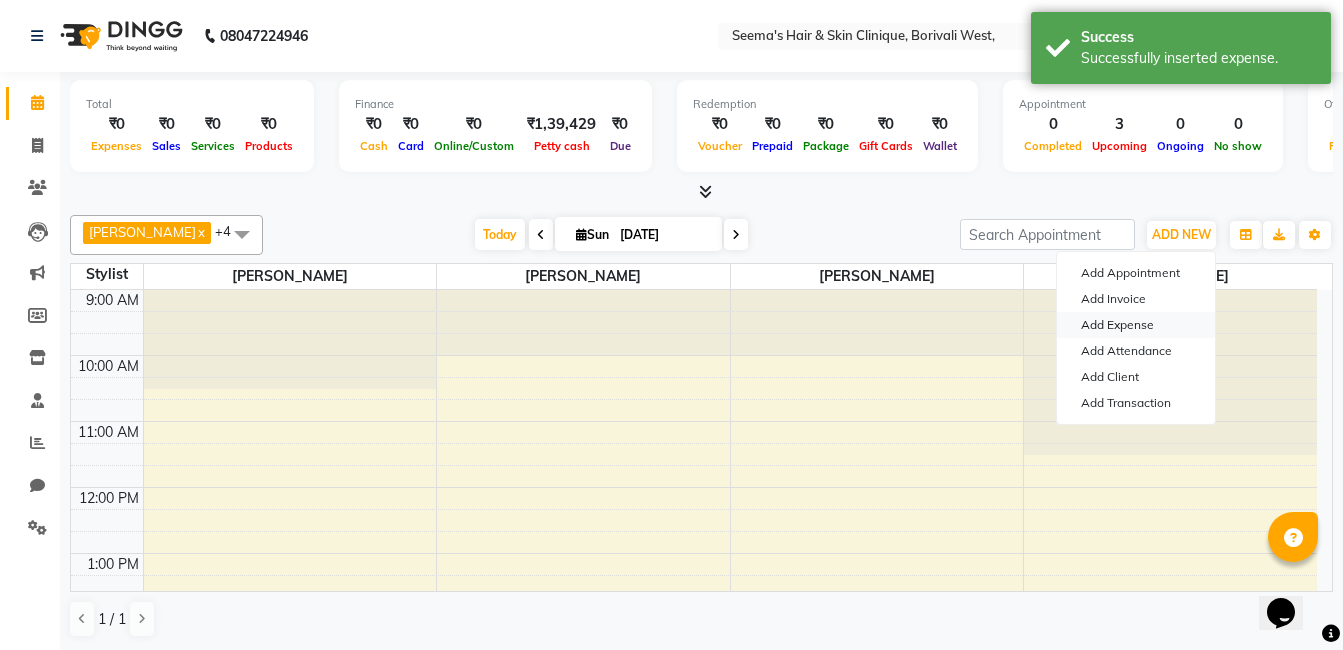 click on "Add Expense" at bounding box center [1136, 325] 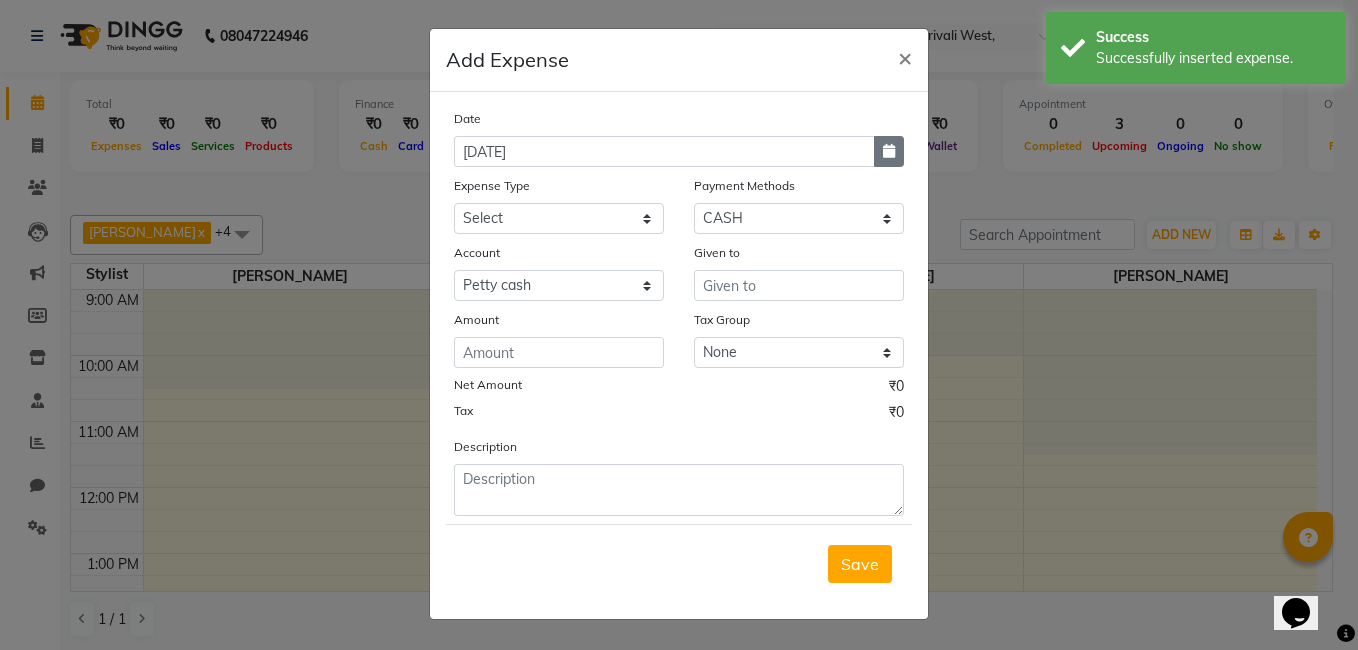 click 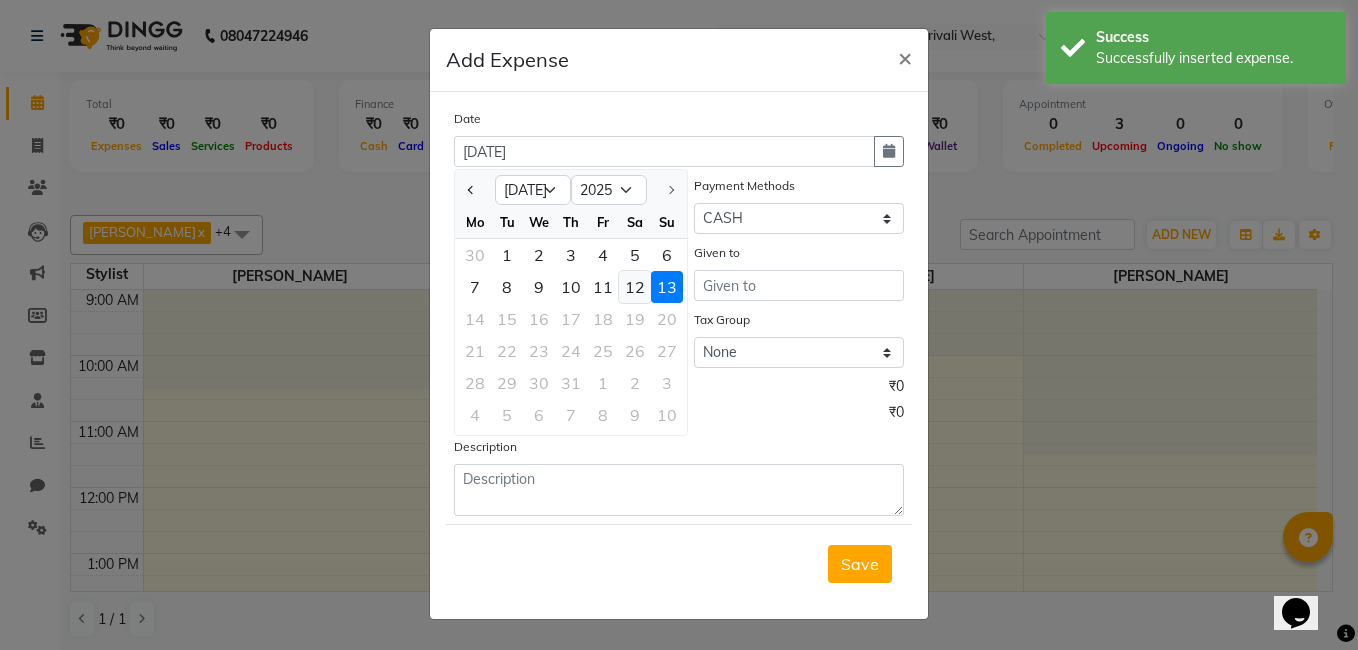 click on "12" 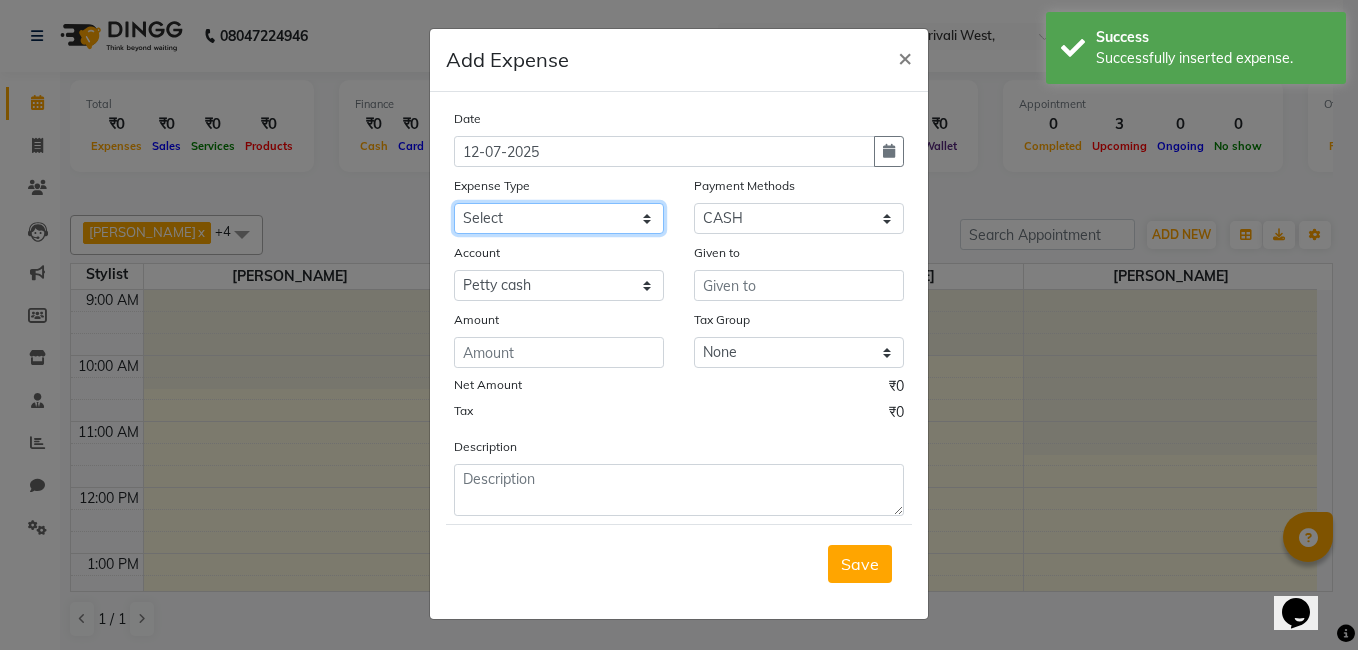 click on "Select Advance Salary Bank charges Car maintenance  Cash transfer to bank Cash transfer to hub Client Snacks Clinical charges Equipment Fuel Govt fee Incentive Insurance International purchase Loan Repayment Maintenance Marketing Miscellaneous MRA Other Pantry Product Rent Salary Staff Snacks Tax Tea & Refreshment Utilities" 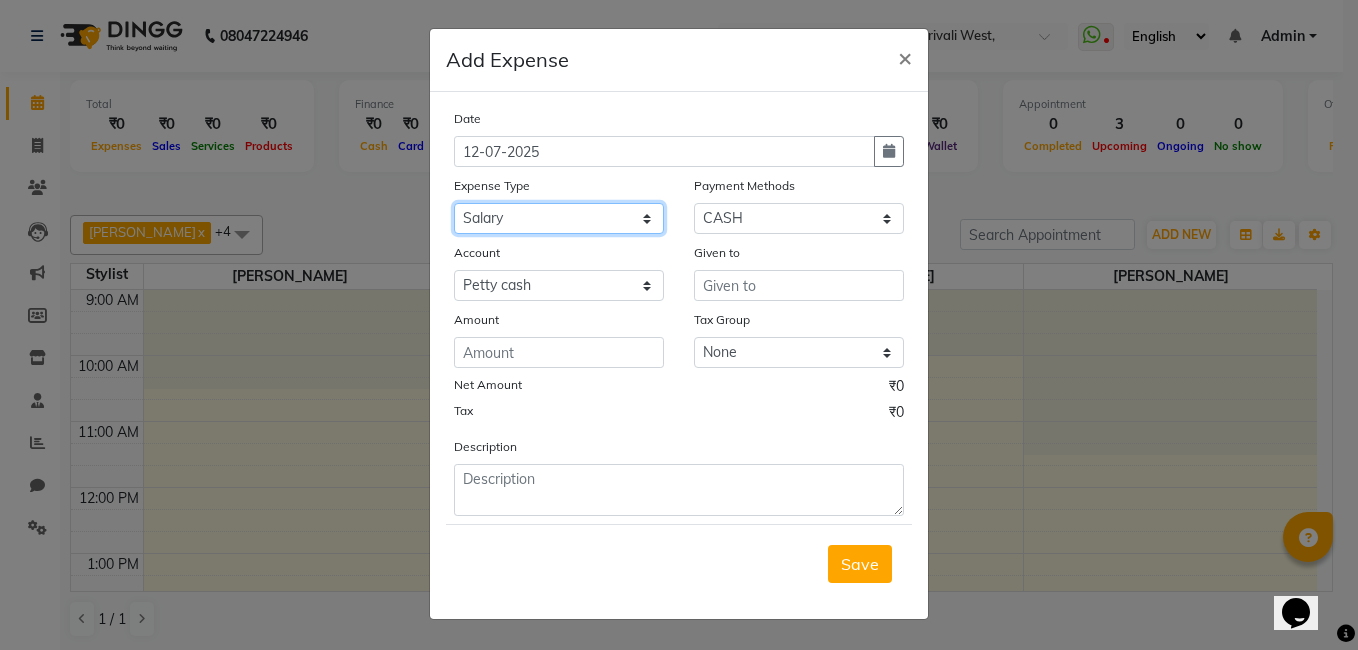 click on "Select Advance Salary Bank charges Car maintenance  Cash transfer to bank Cash transfer to hub Client Snacks Clinical charges Equipment Fuel Govt fee Incentive Insurance International purchase Loan Repayment Maintenance Marketing Miscellaneous MRA Other Pantry Product Rent Salary Staff Snacks Tax Tea & Refreshment Utilities" 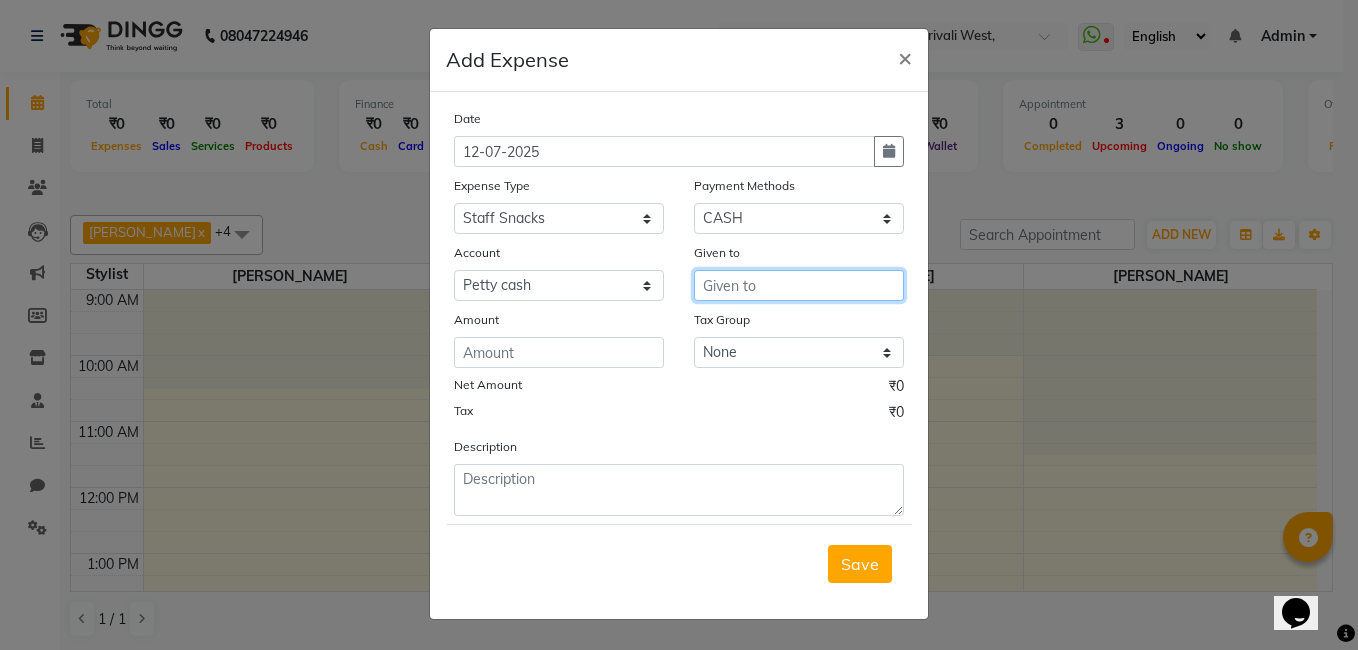 click at bounding box center (799, 285) 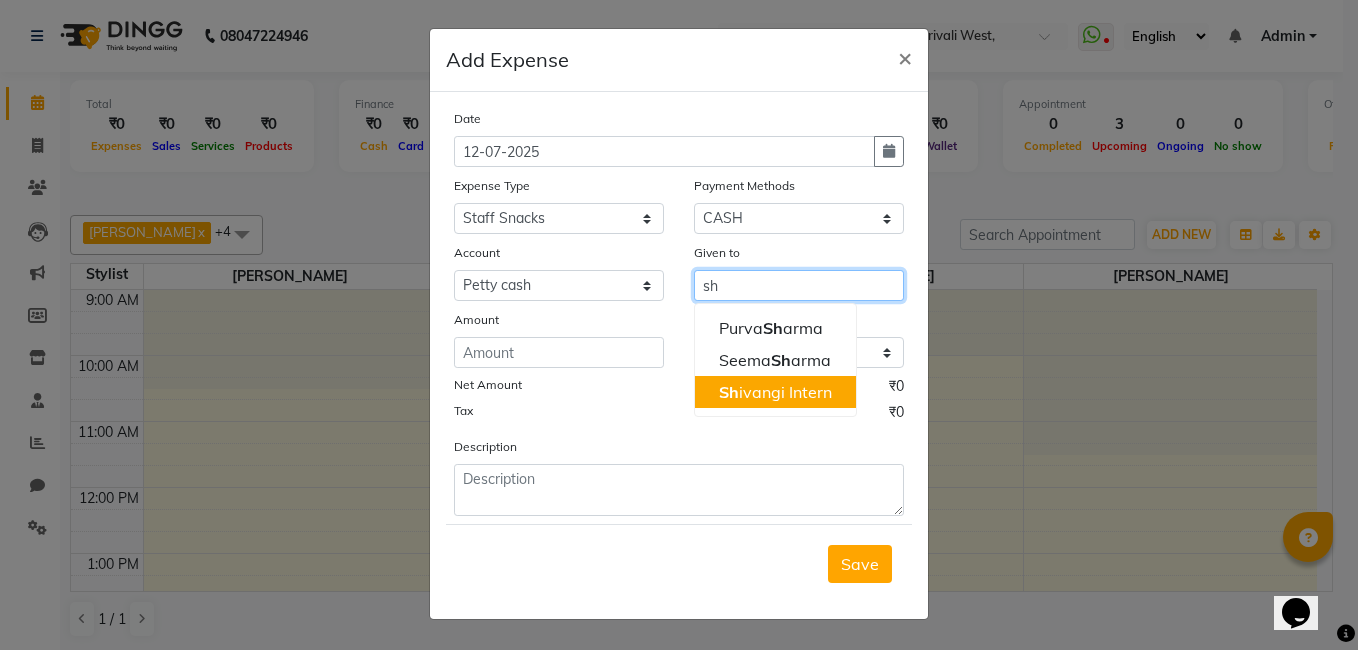 click on "Sh ivangi Intern" at bounding box center [775, 392] 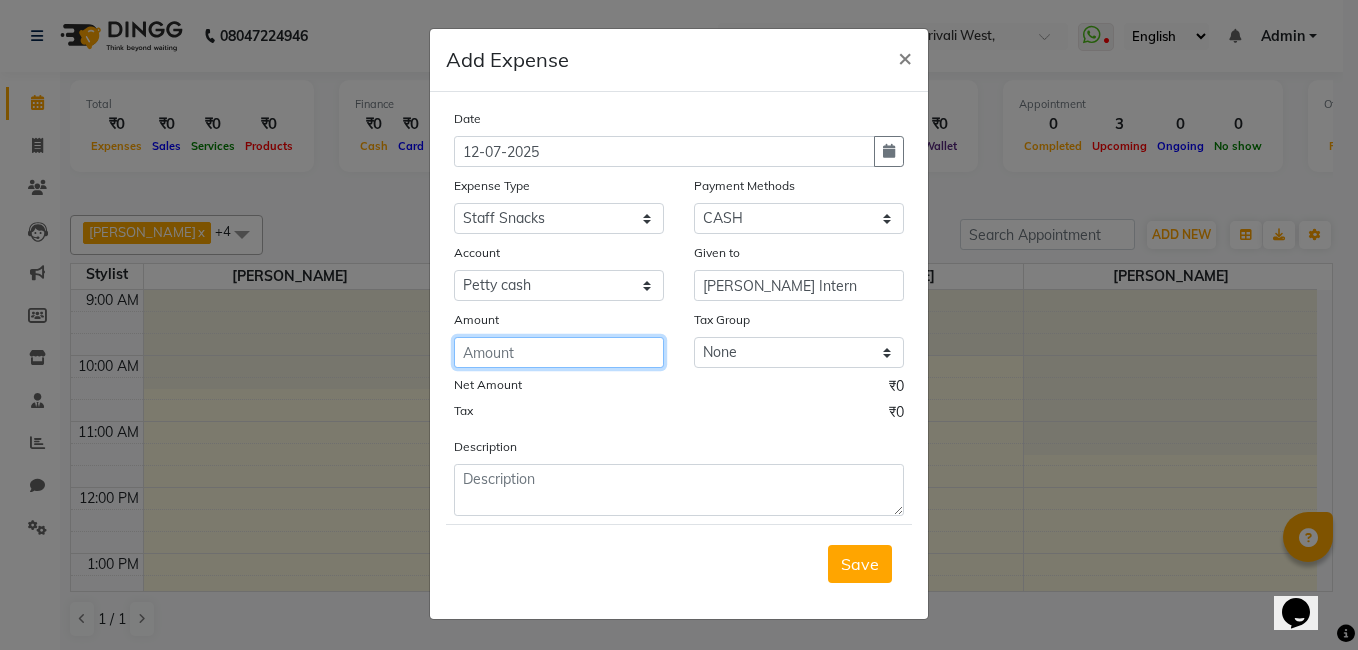 click 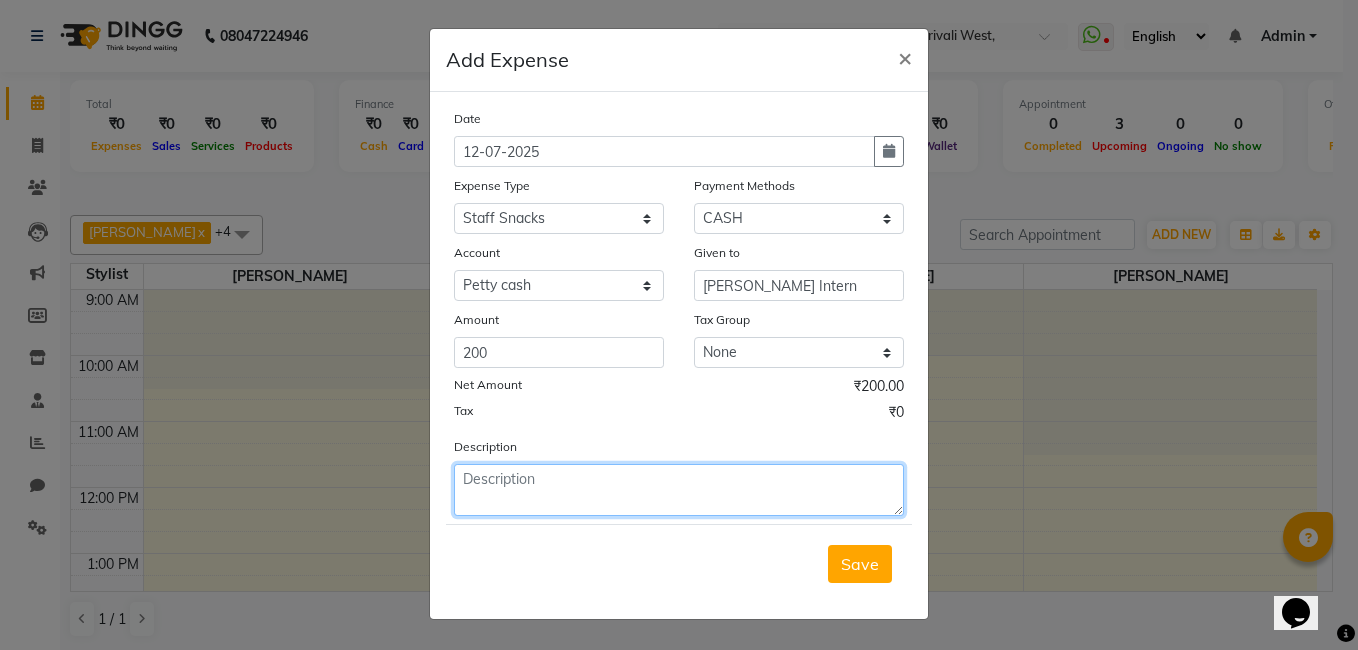 click 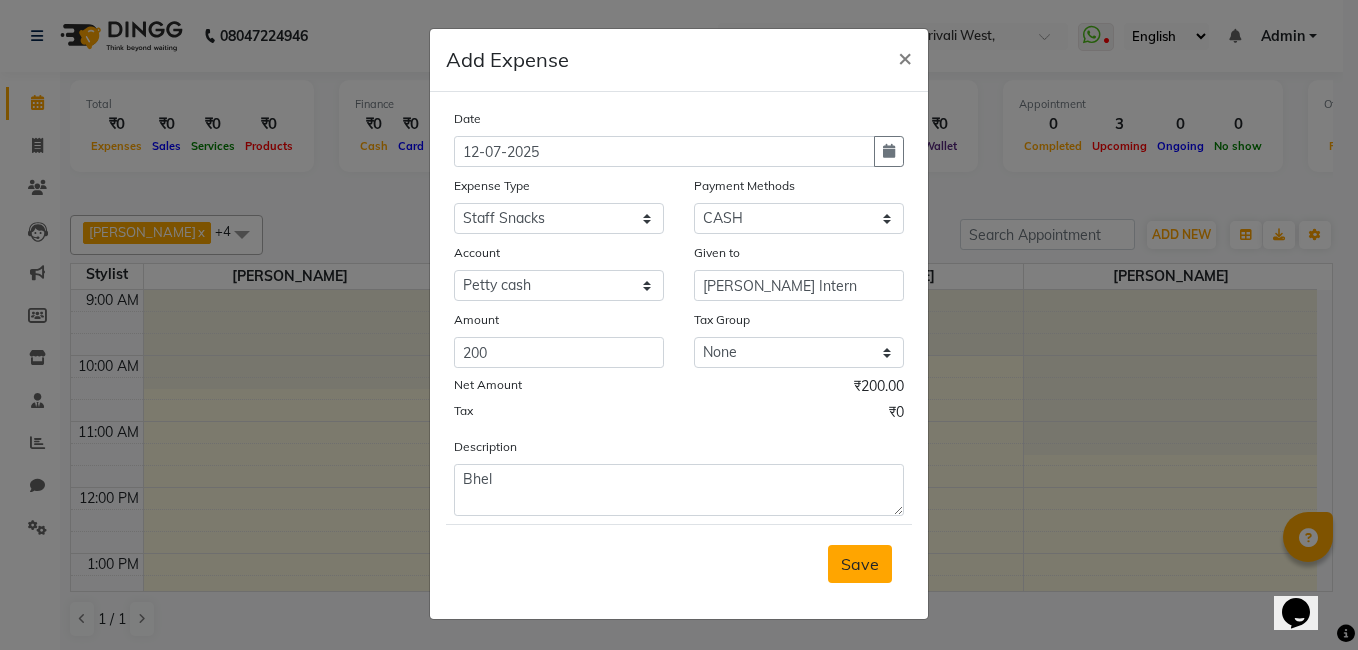 click on "Save" at bounding box center [860, 564] 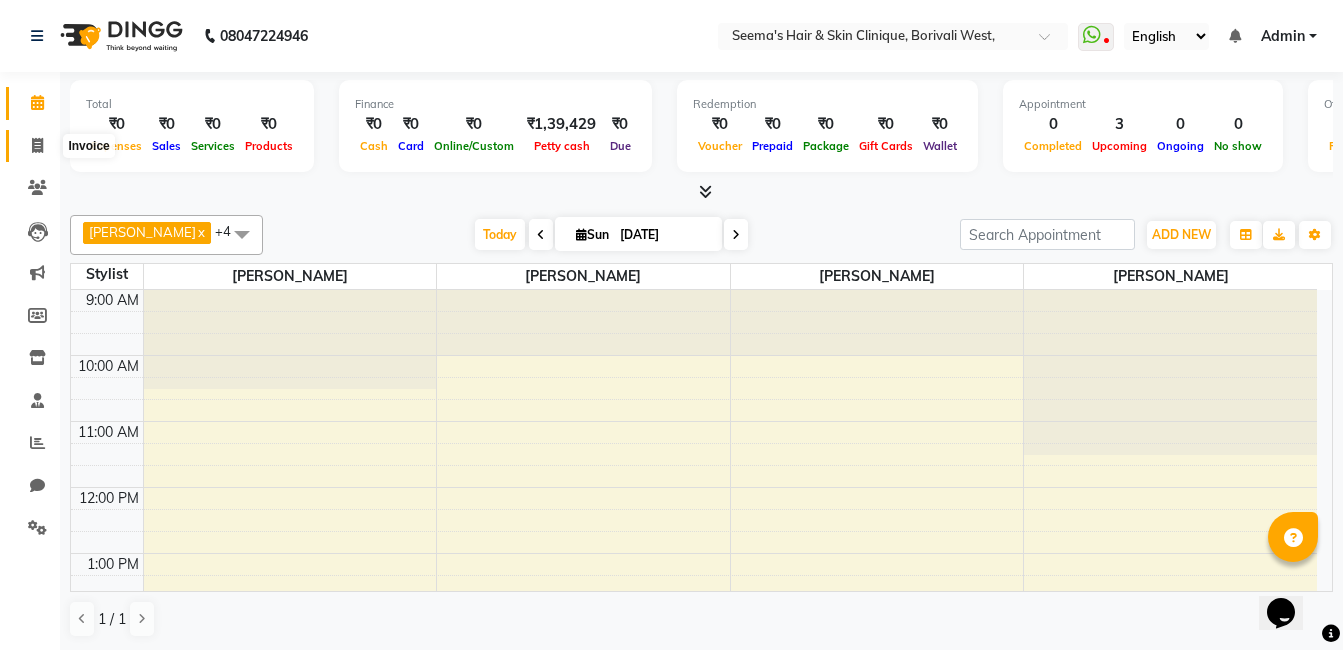 click 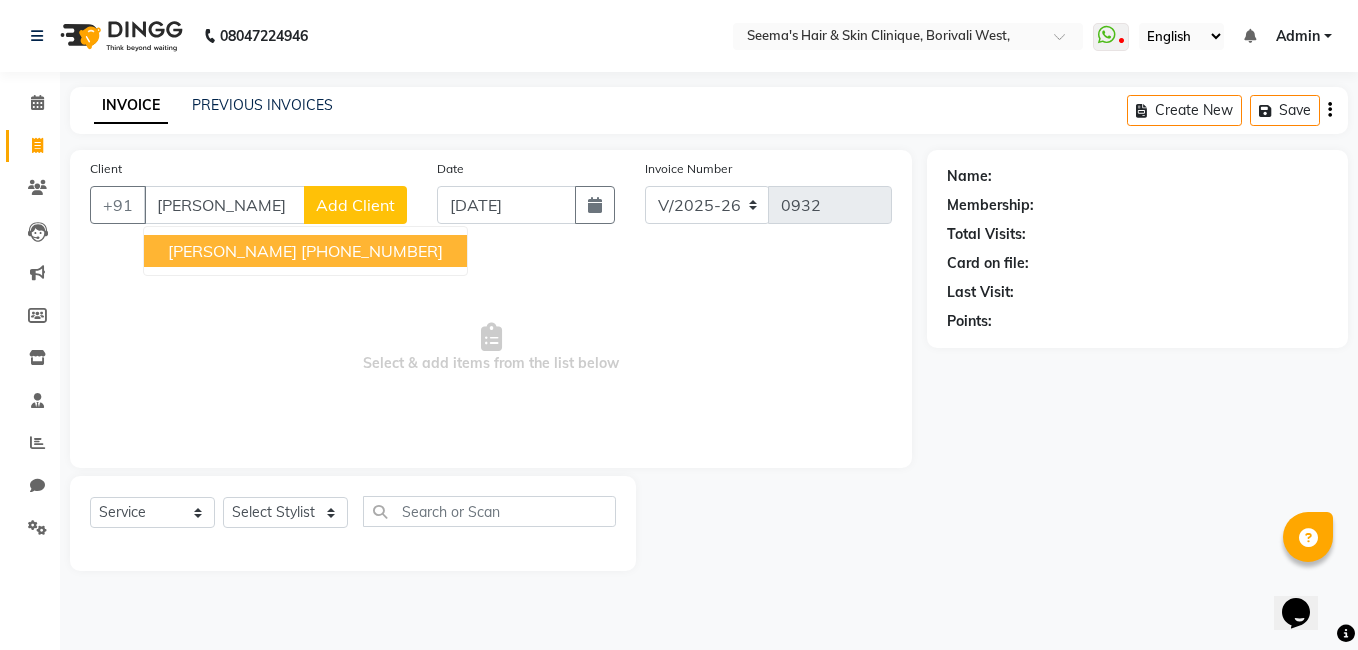 click on "[PERSON_NAME] [PHONE_NUMBER]" at bounding box center [305, 251] 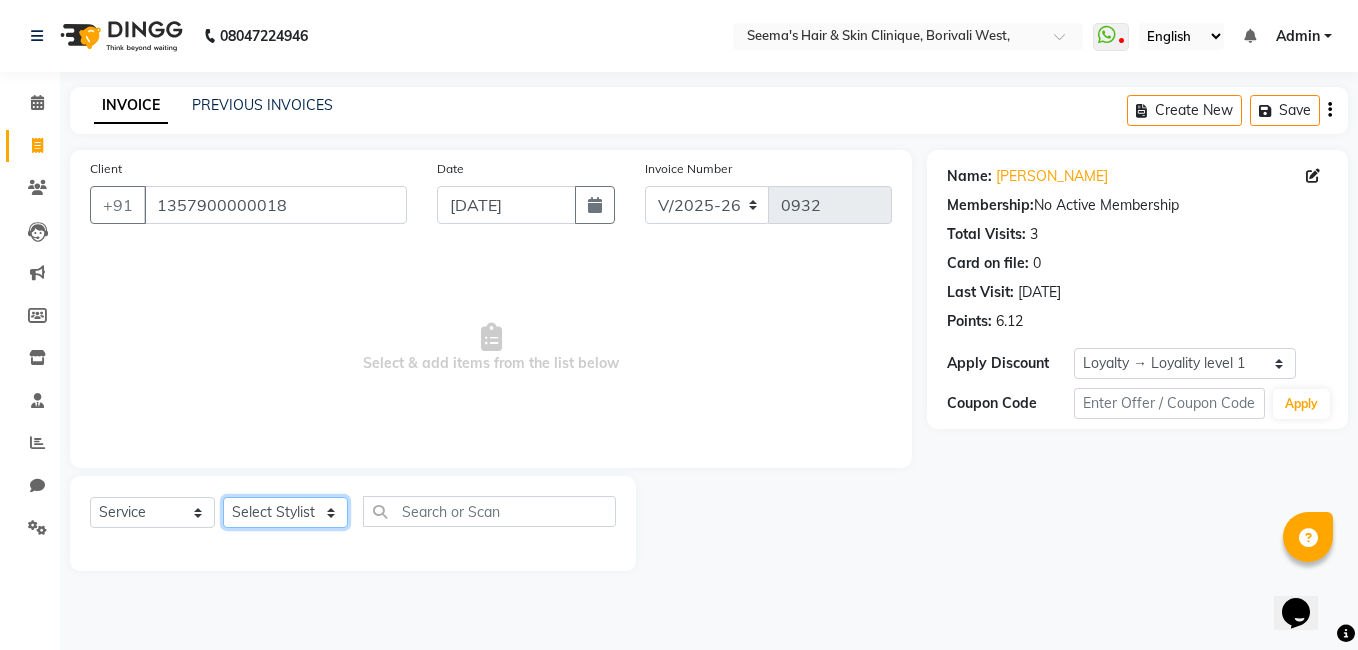click on "Select Stylist [PERSON_NAME] [PERSON_NAME] [PERSON_NAME] [PERSON_NAME] [PERSON_NAME] [PERSON_NAME] [PERSON_NAME] Intern [PERSON_NAME]" 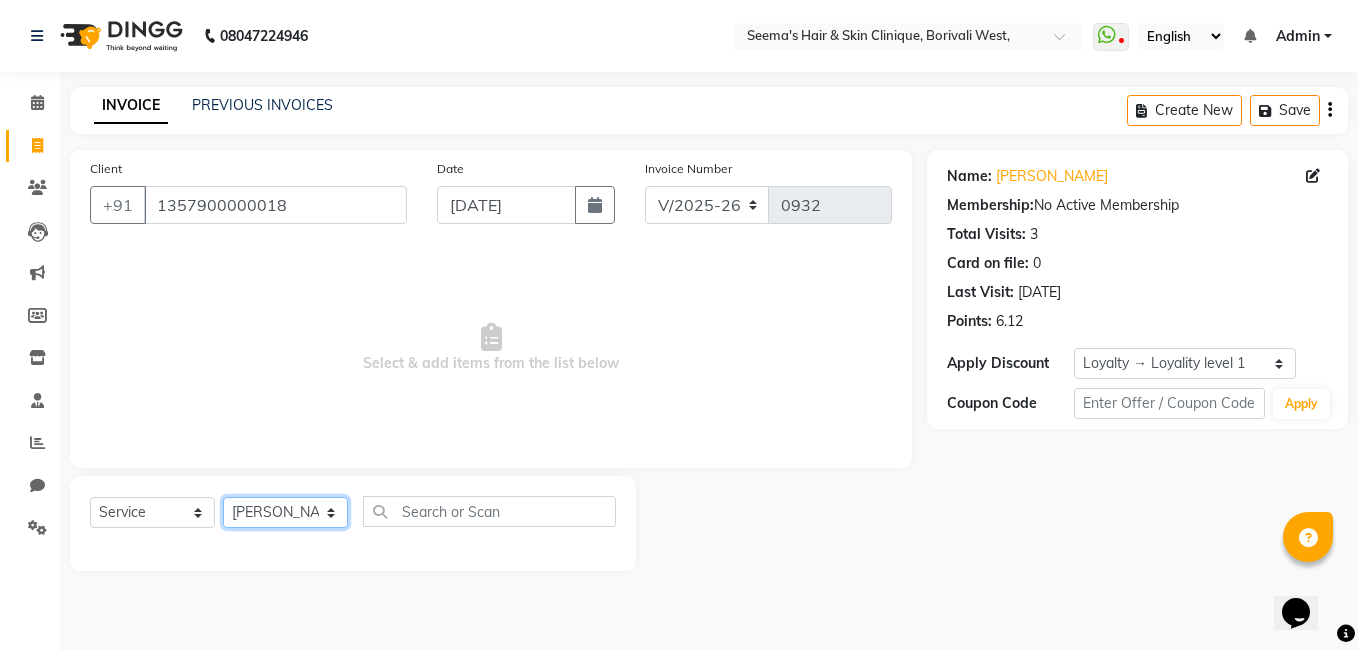 click on "Select Stylist [PERSON_NAME] [PERSON_NAME] [PERSON_NAME] [PERSON_NAME] [PERSON_NAME] [PERSON_NAME] [PERSON_NAME] Intern [PERSON_NAME]" 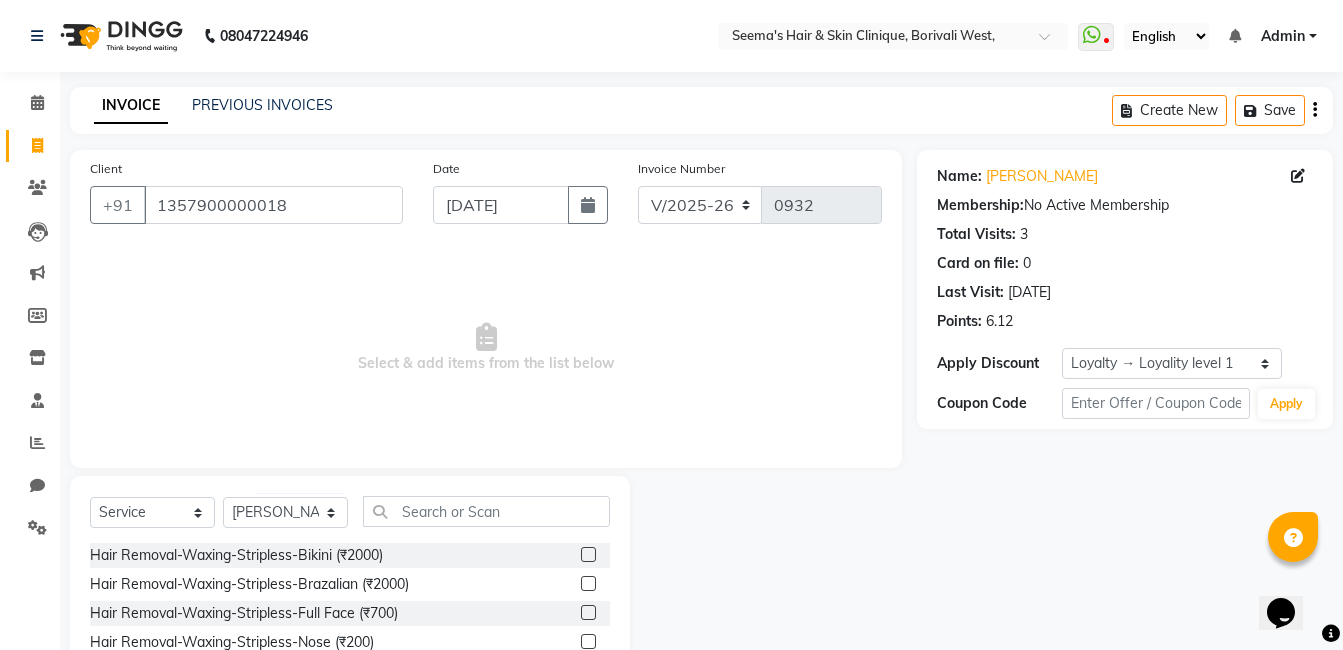drag, startPoint x: 452, startPoint y: 532, endPoint x: 441, endPoint y: 513, distance: 21.954498 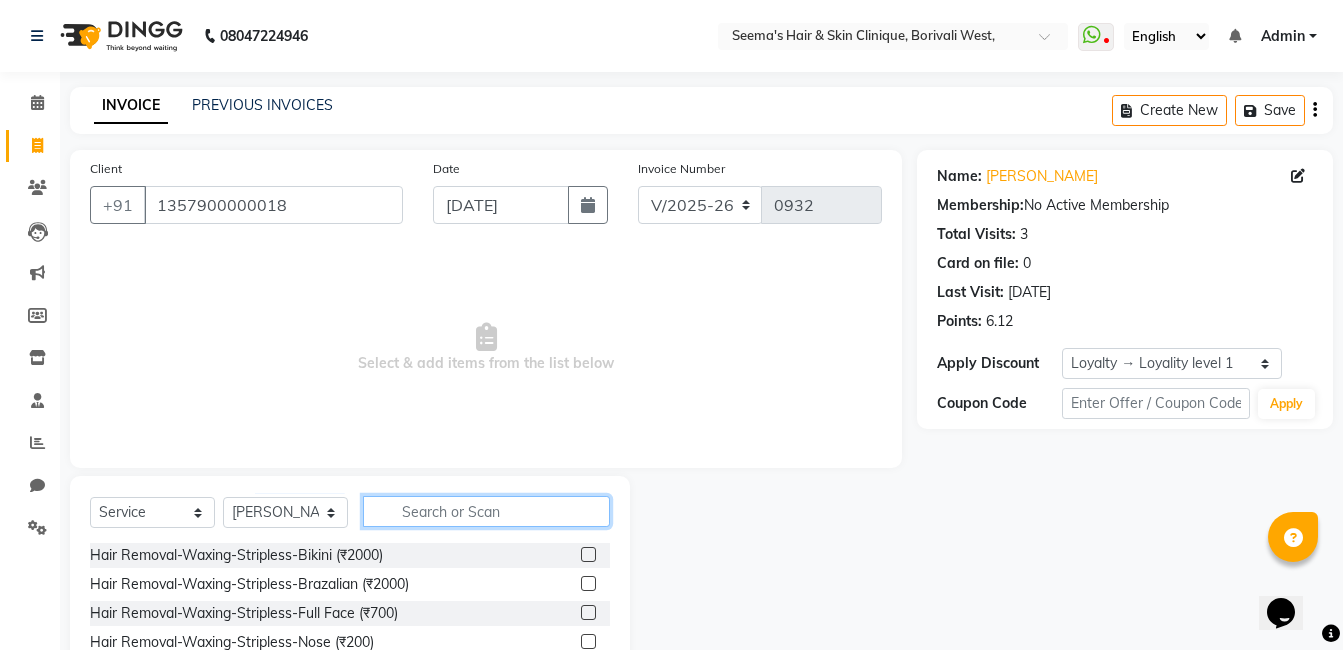 click 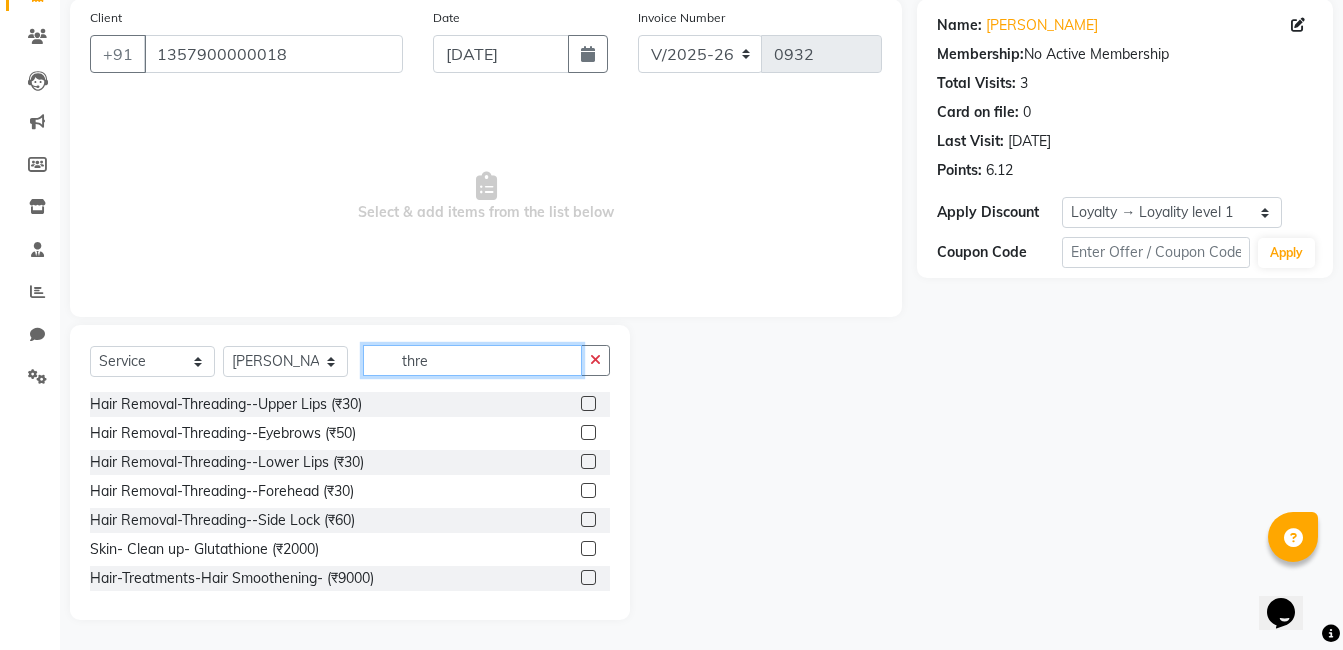 scroll, scrollTop: 96, scrollLeft: 0, axis: vertical 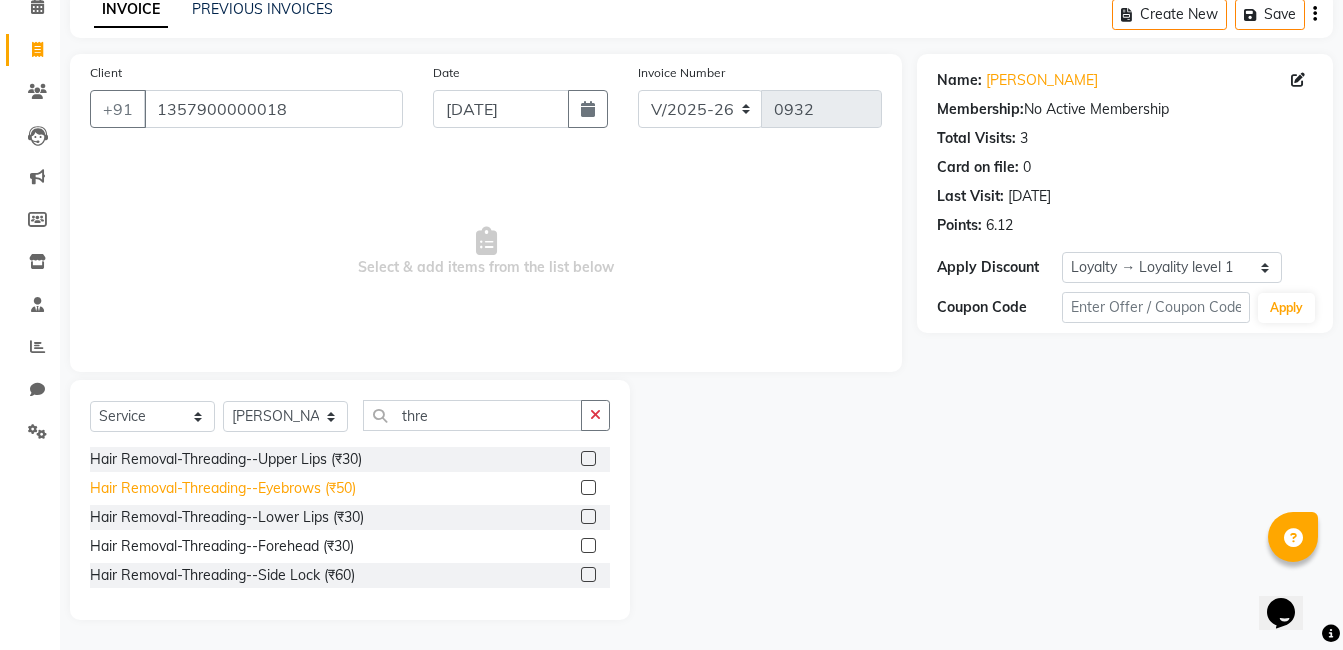 click on "Hair Removal-Threading--Eyebrows (₹50)" 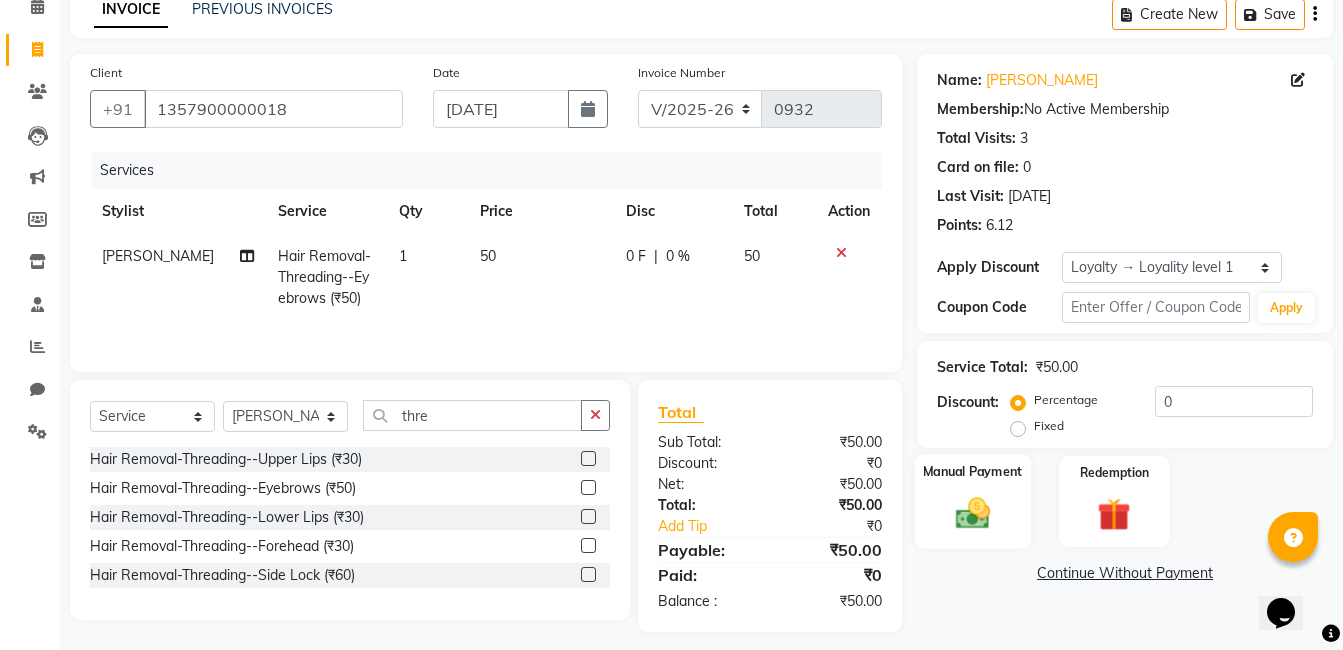click 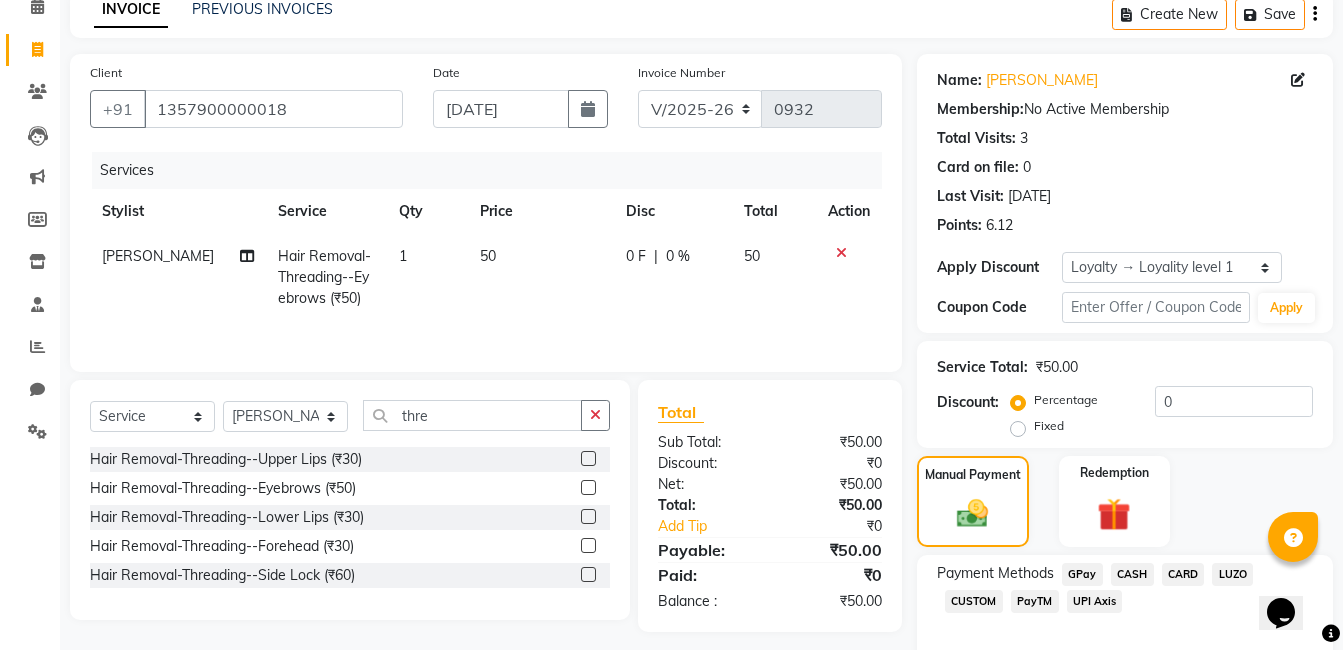 click on "CASH" 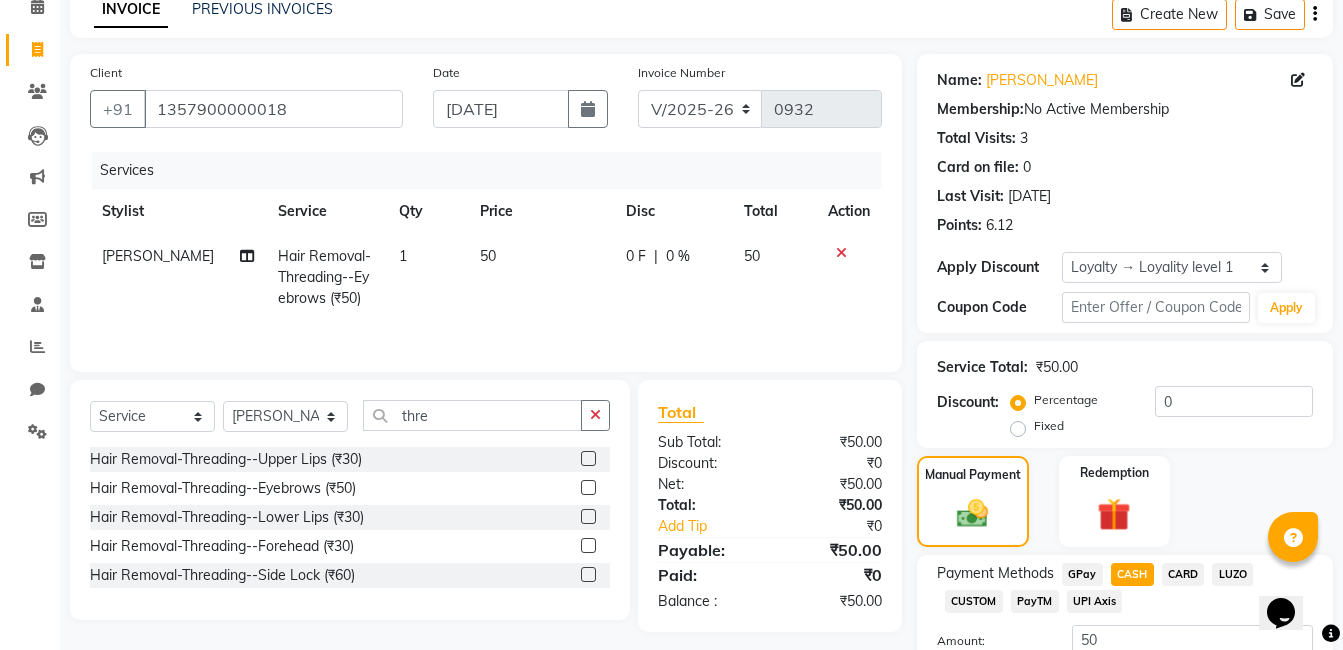 scroll, scrollTop: 248, scrollLeft: 0, axis: vertical 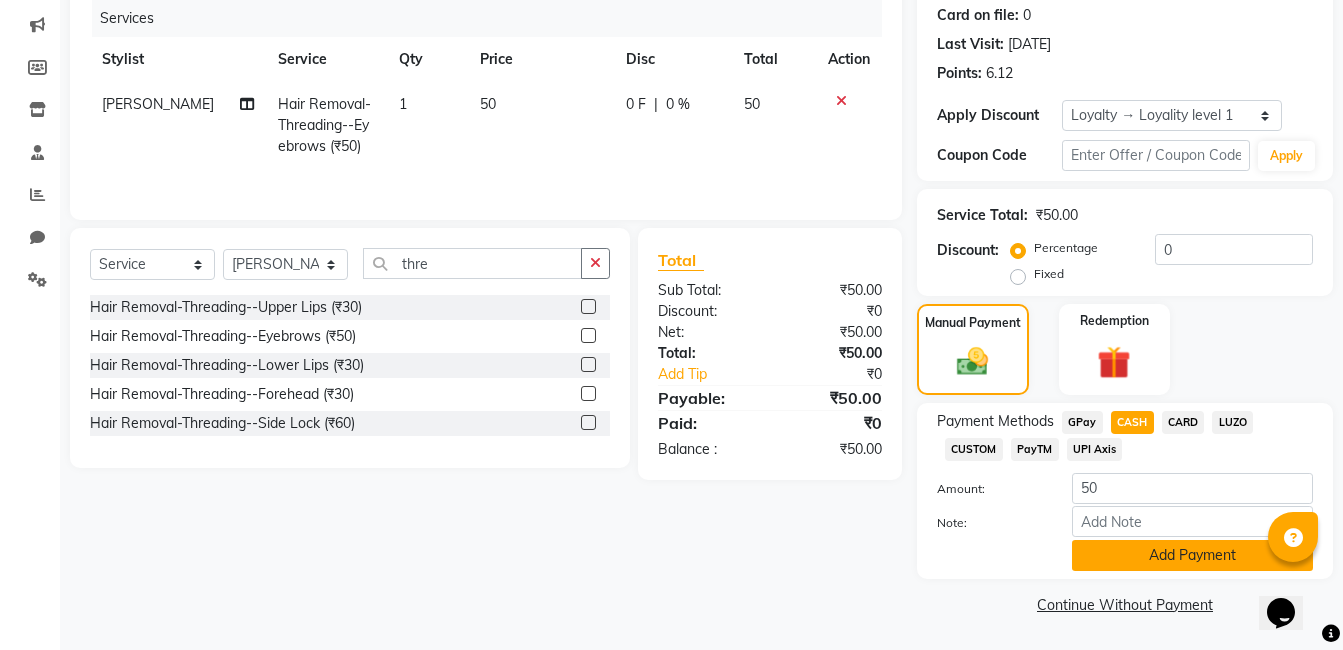 click on "Add Payment" 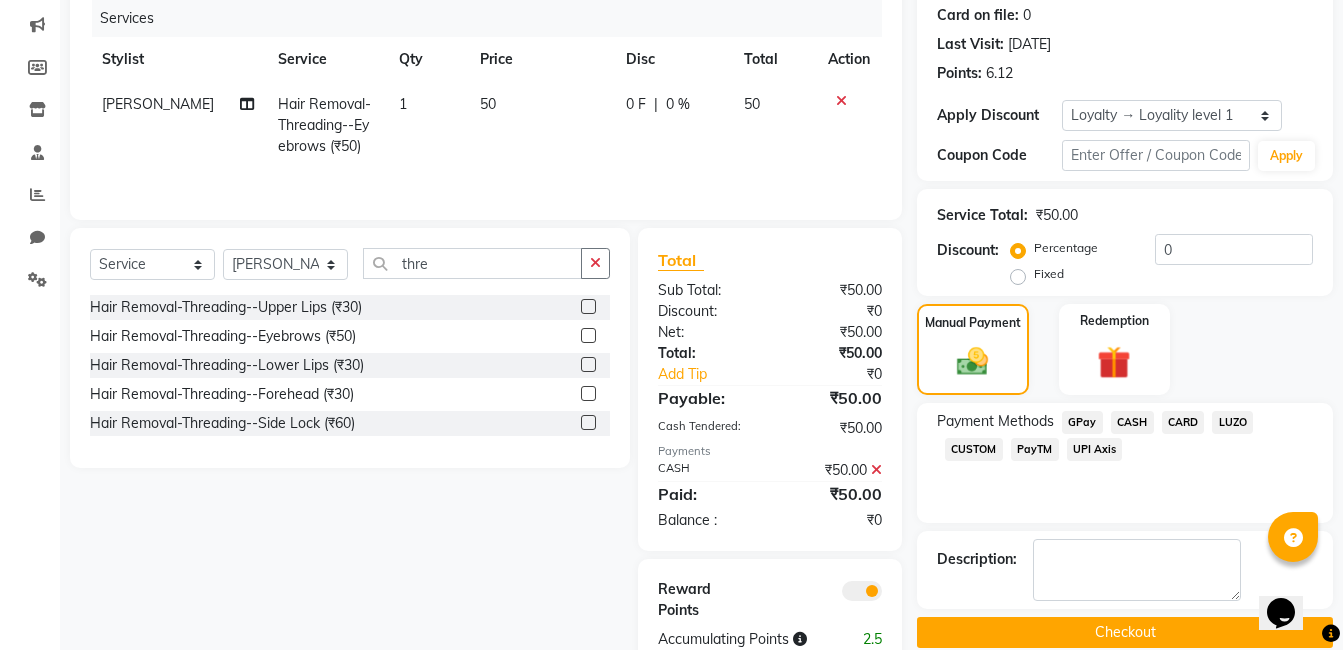 click on "Checkout" 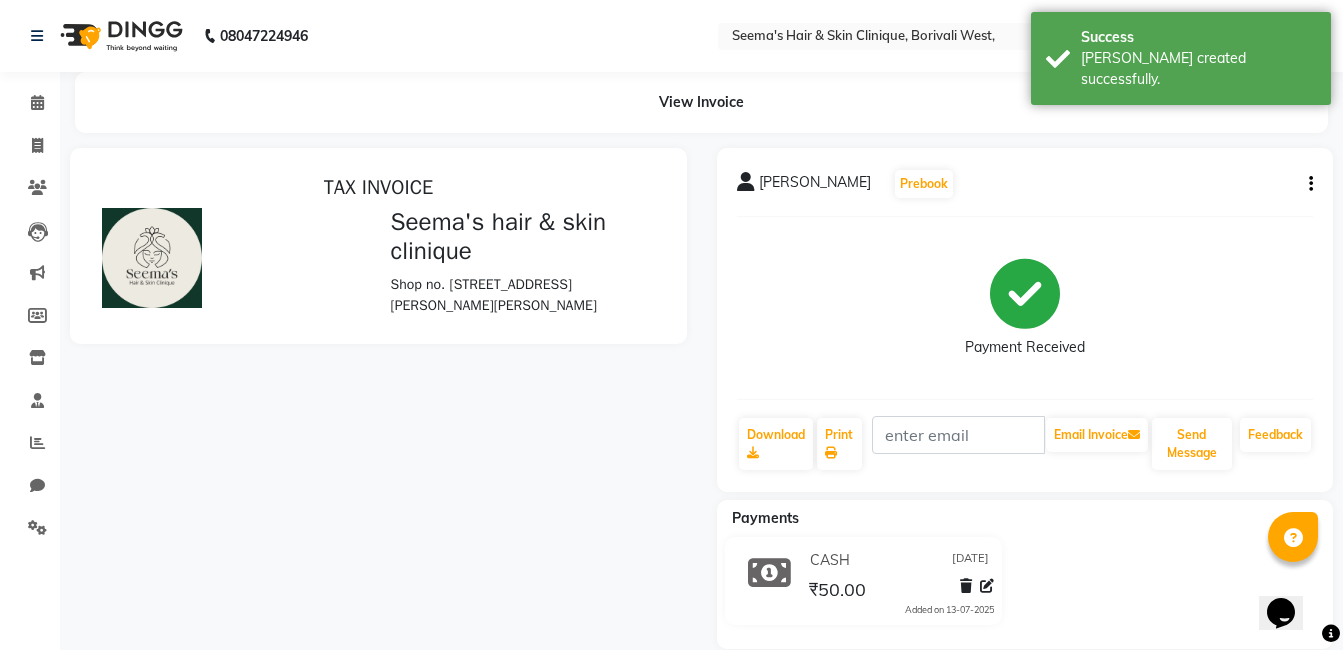 scroll, scrollTop: 0, scrollLeft: 0, axis: both 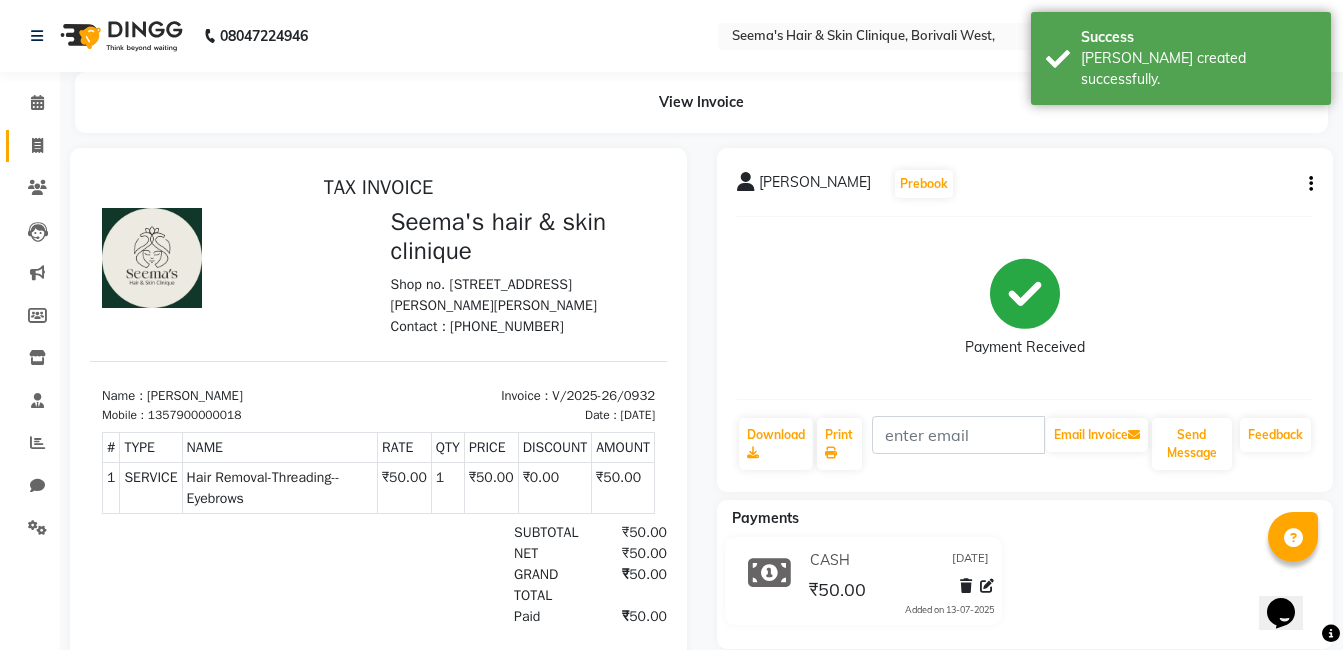 click on "Invoice" 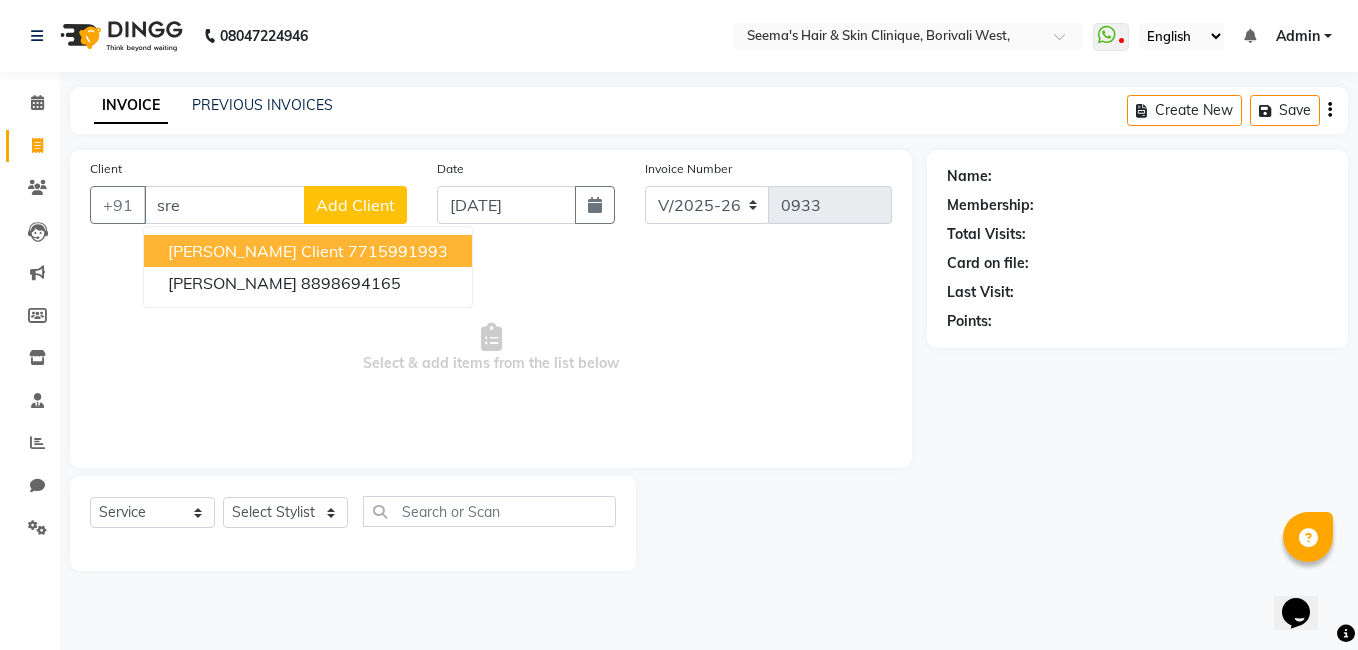 click on "7715991993" at bounding box center [398, 251] 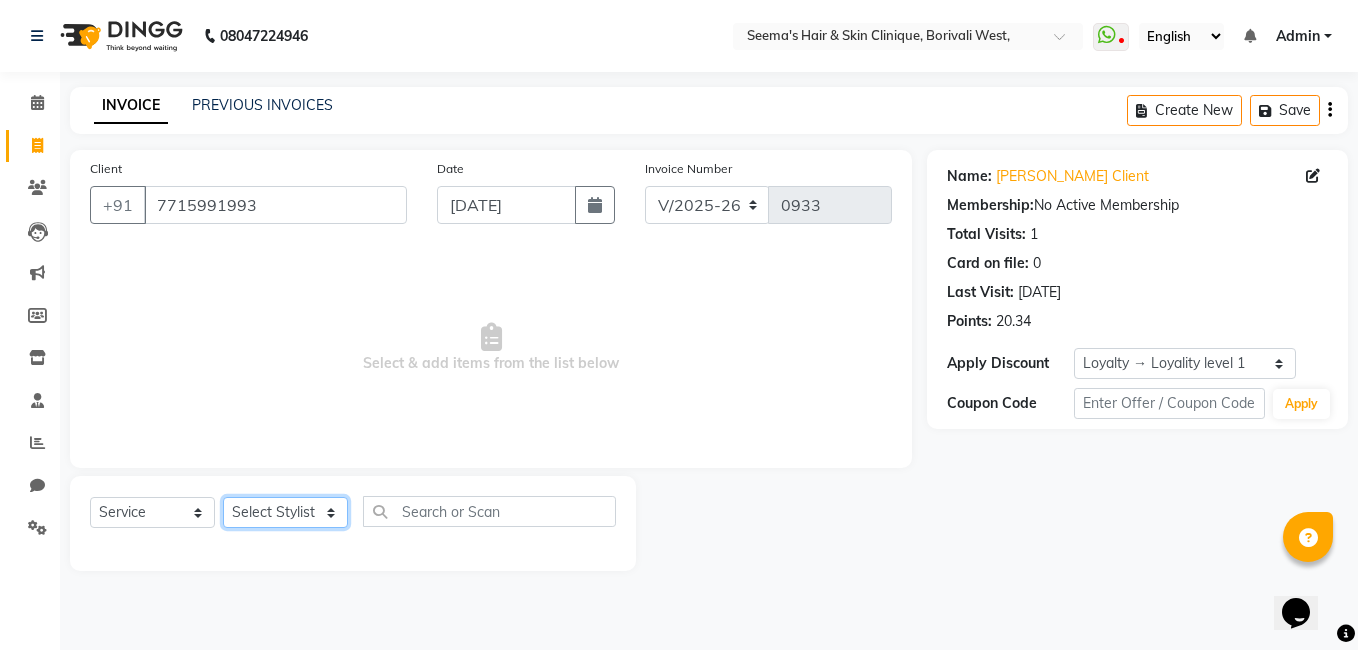 click on "Select Stylist [PERSON_NAME] [PERSON_NAME] [PERSON_NAME] [PERSON_NAME] [PERSON_NAME] [PERSON_NAME] [PERSON_NAME] Intern [PERSON_NAME]" 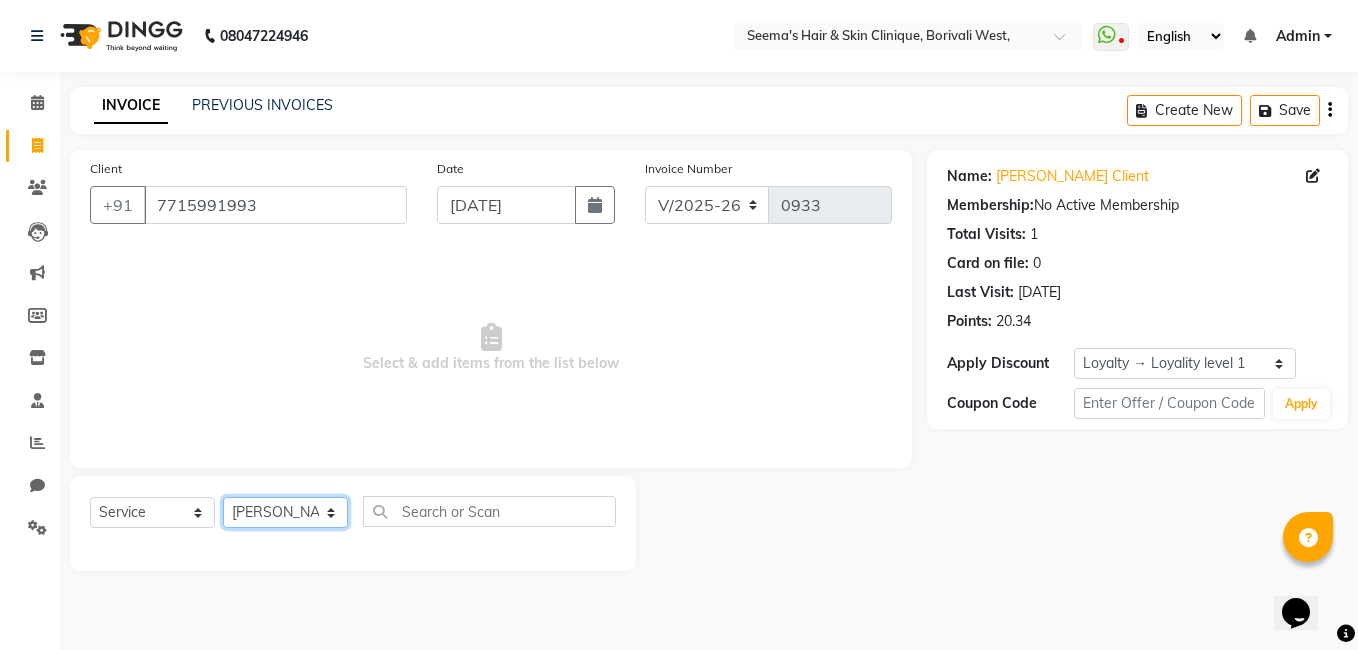 click on "Select Stylist [PERSON_NAME] [PERSON_NAME] [PERSON_NAME] [PERSON_NAME] [PERSON_NAME] [PERSON_NAME] [PERSON_NAME] Intern [PERSON_NAME]" 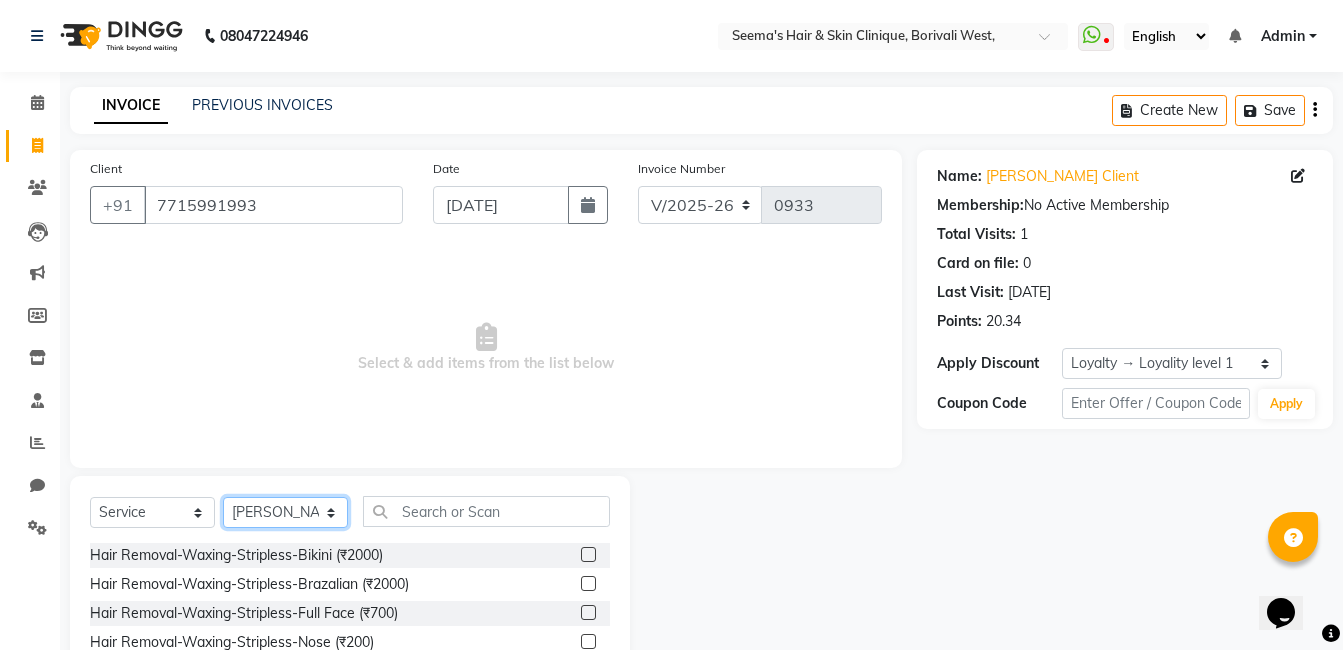 click on "Select Stylist [PERSON_NAME] [PERSON_NAME] [PERSON_NAME] [PERSON_NAME] [PERSON_NAME] [PERSON_NAME] [PERSON_NAME] Intern [PERSON_NAME]" 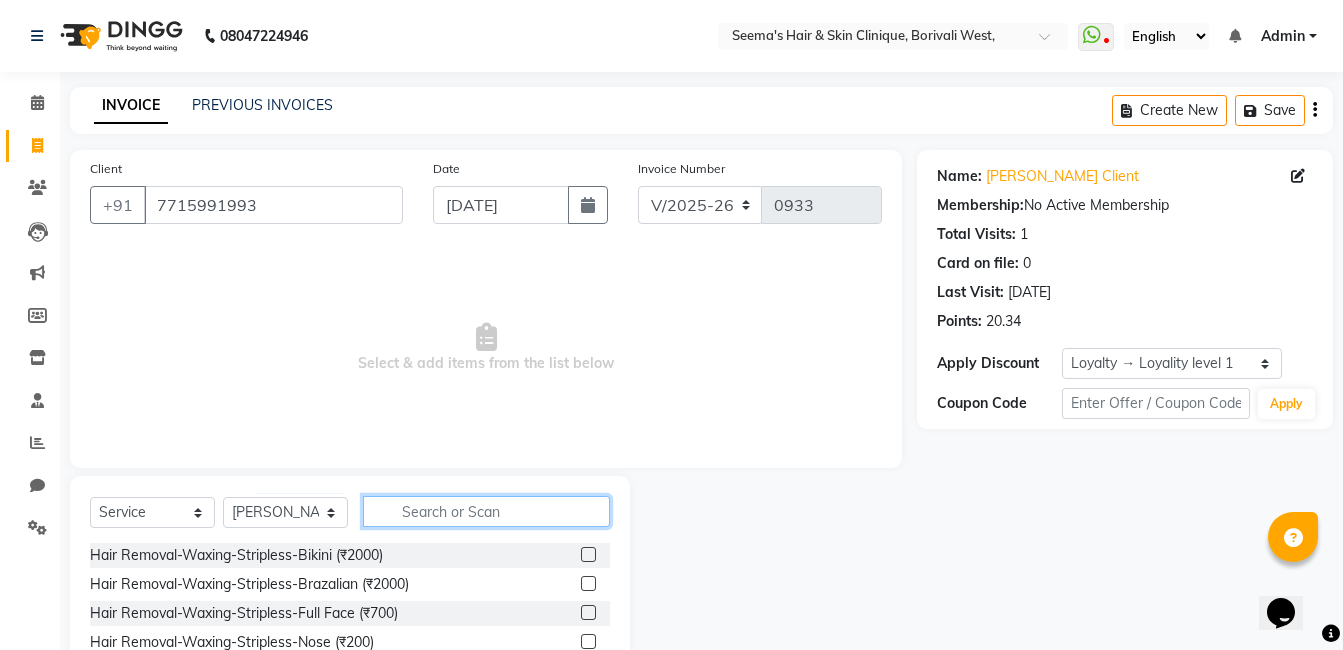 click 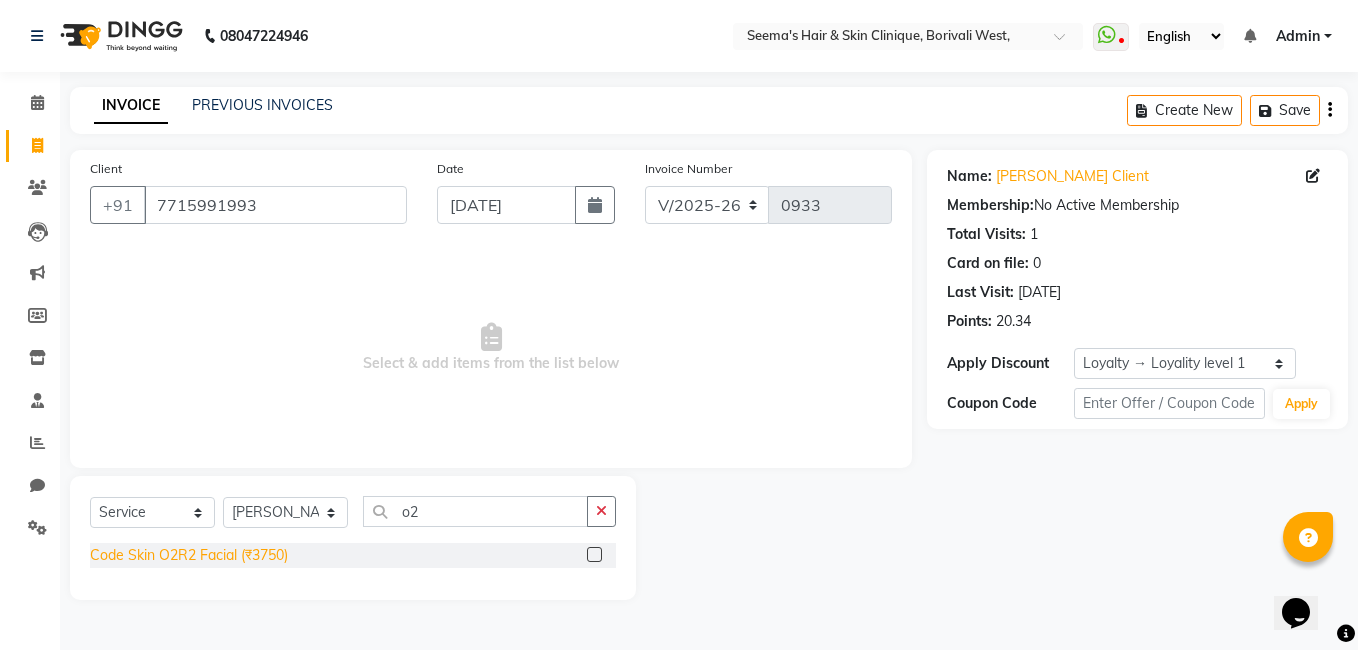 click on "Code Skin O2R2 Facial (₹3750)" 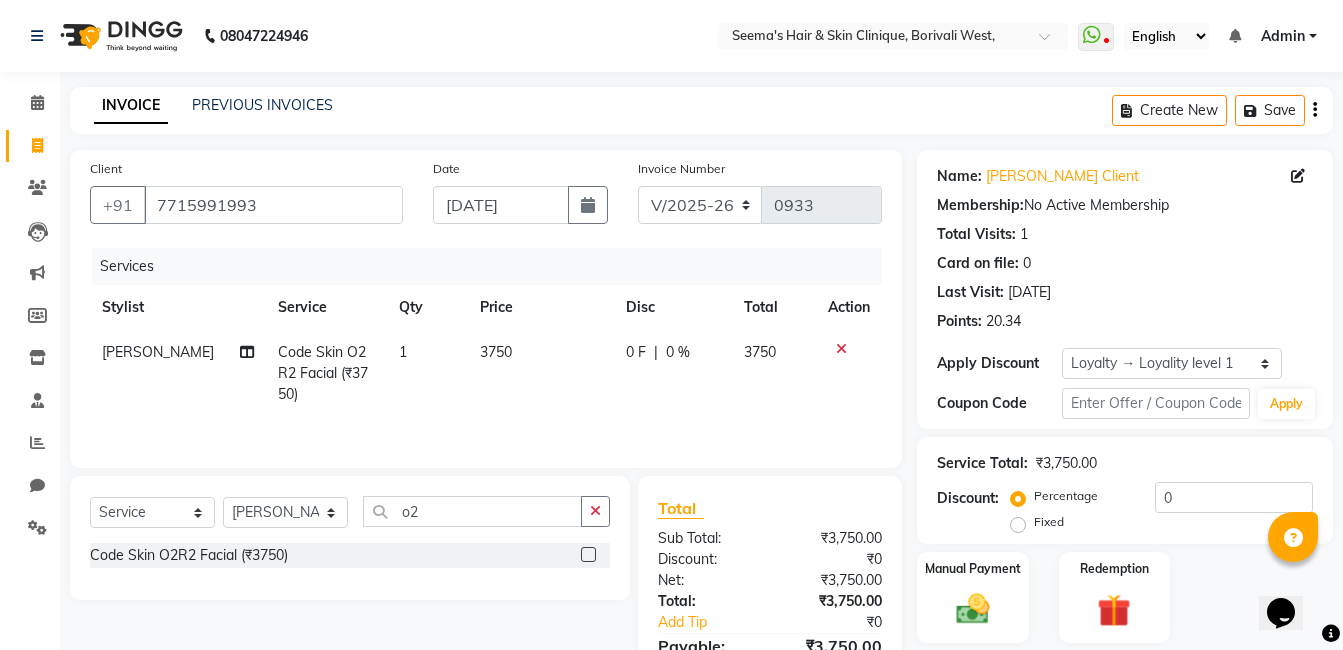 click on "|" 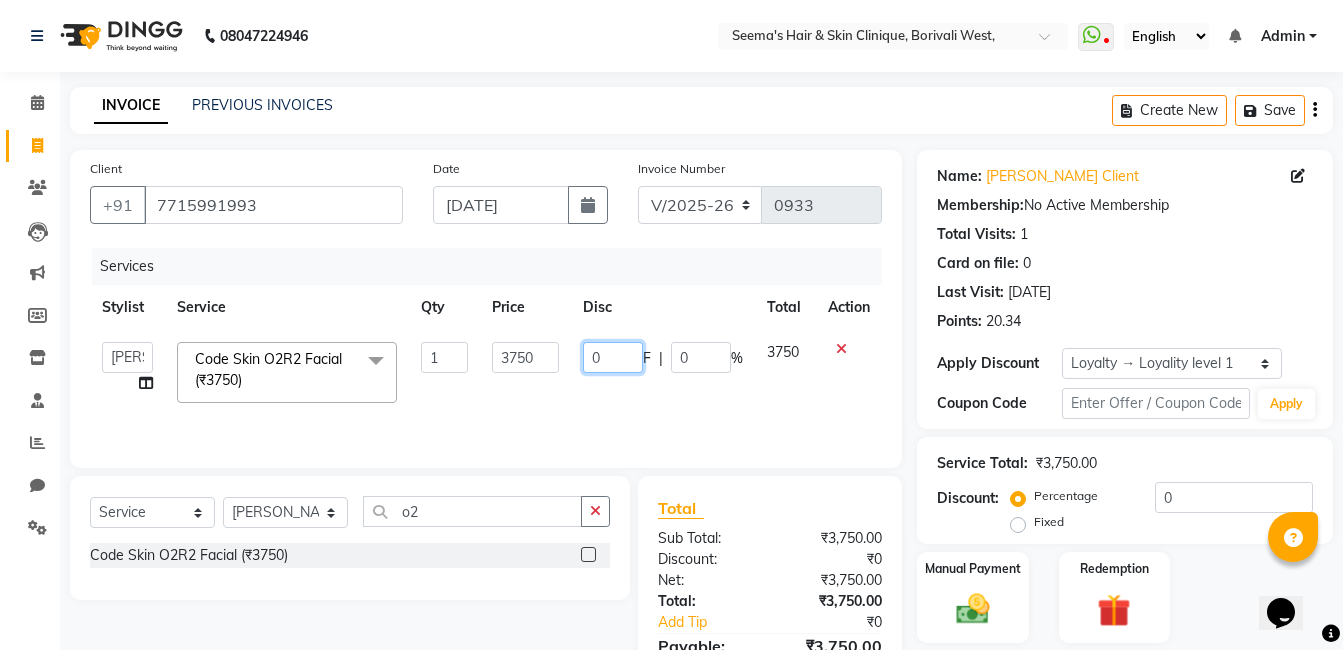 click on "0" 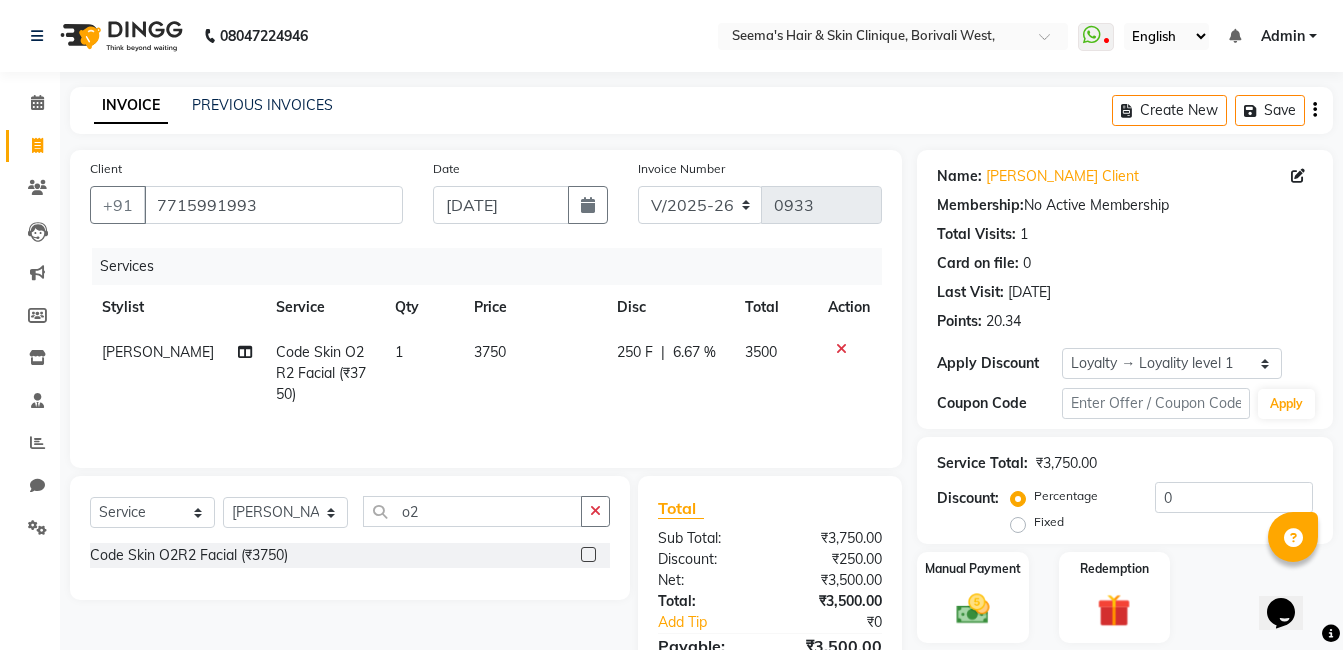 click on "250 F | 6.67 %" 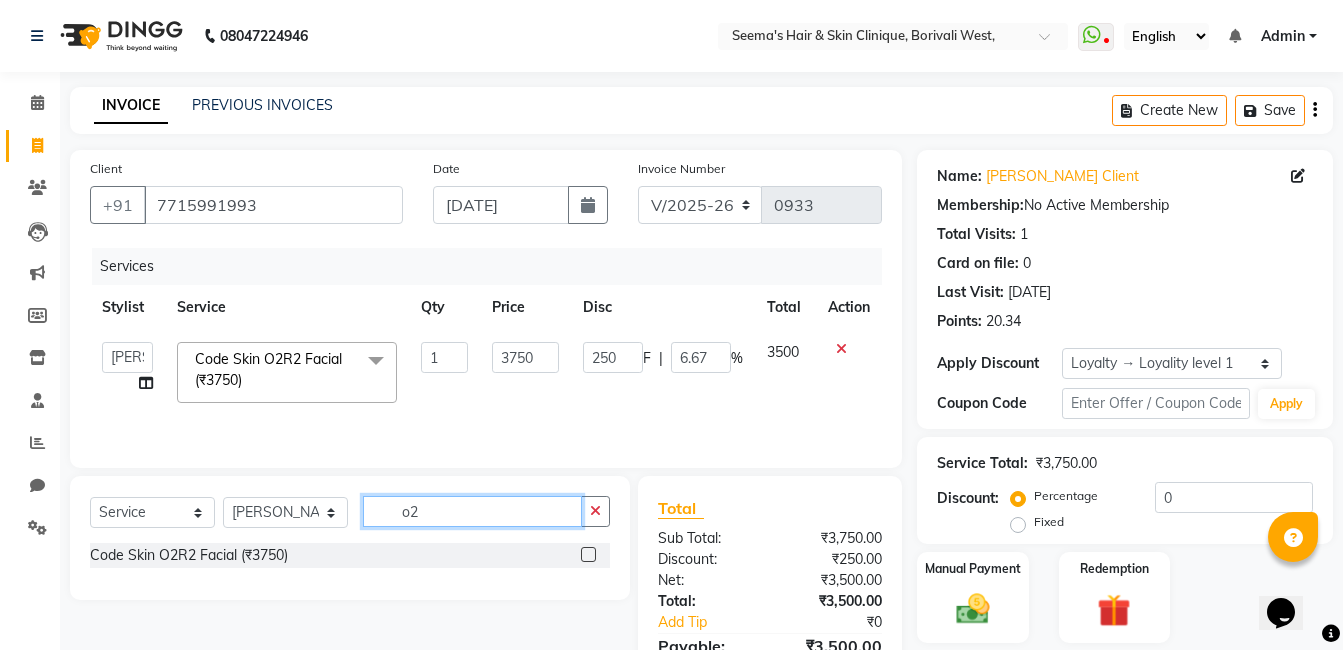click on "o2" 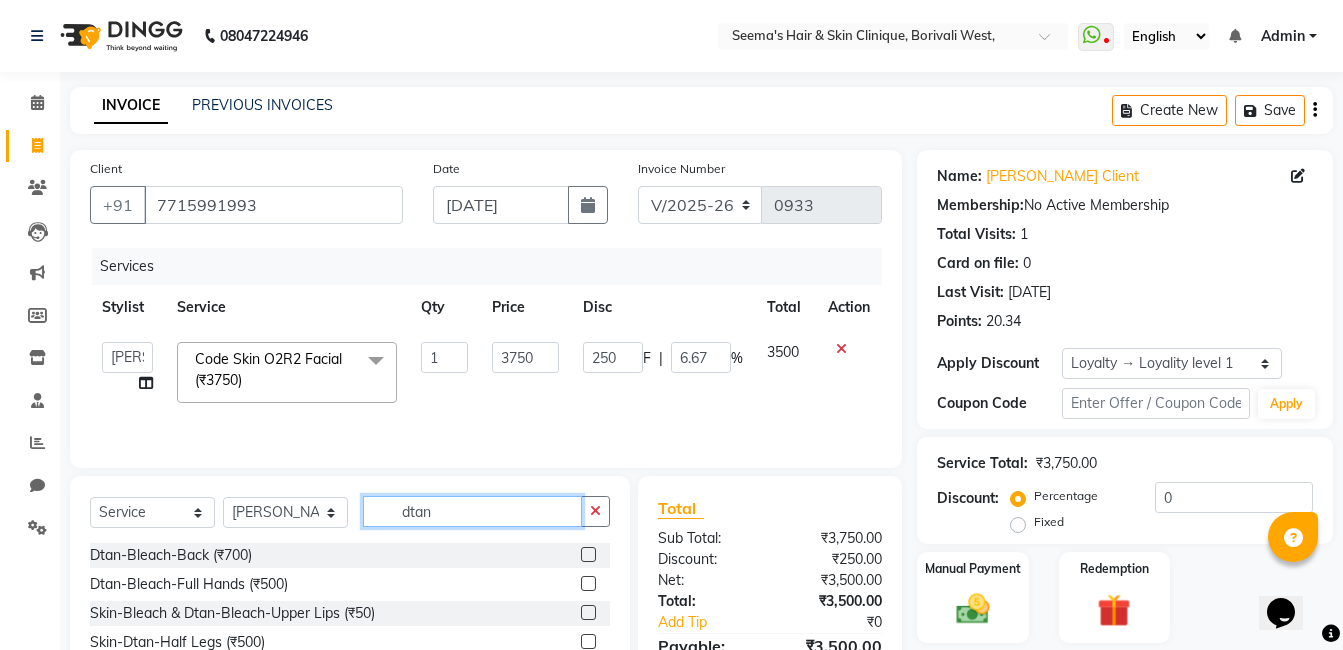 scroll, scrollTop: 151, scrollLeft: 0, axis: vertical 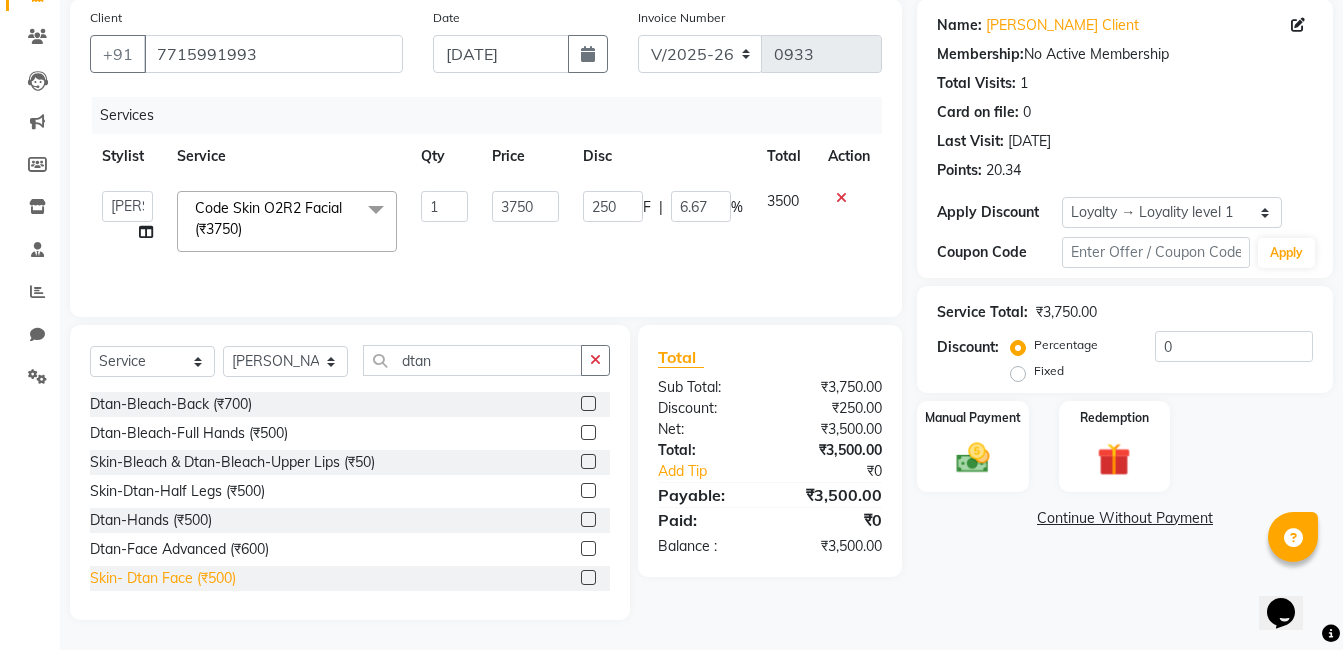 click on "Skin- Dtan Face (₹500)" 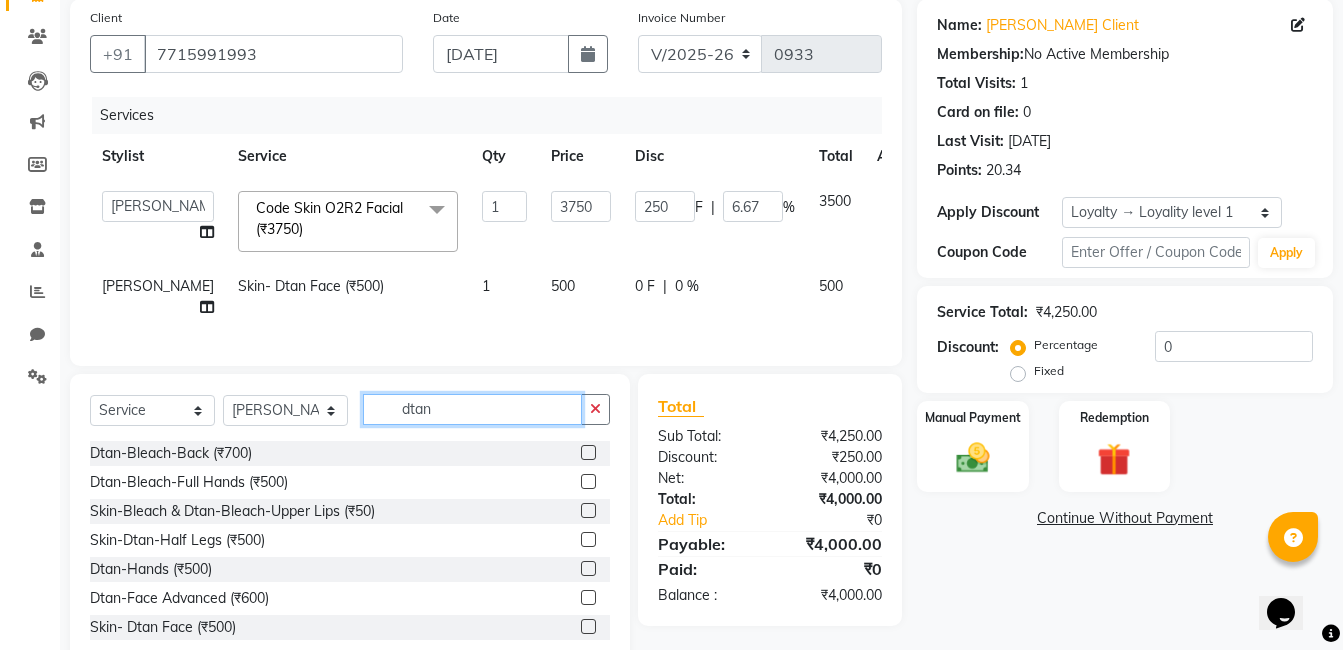 click on "dtan" 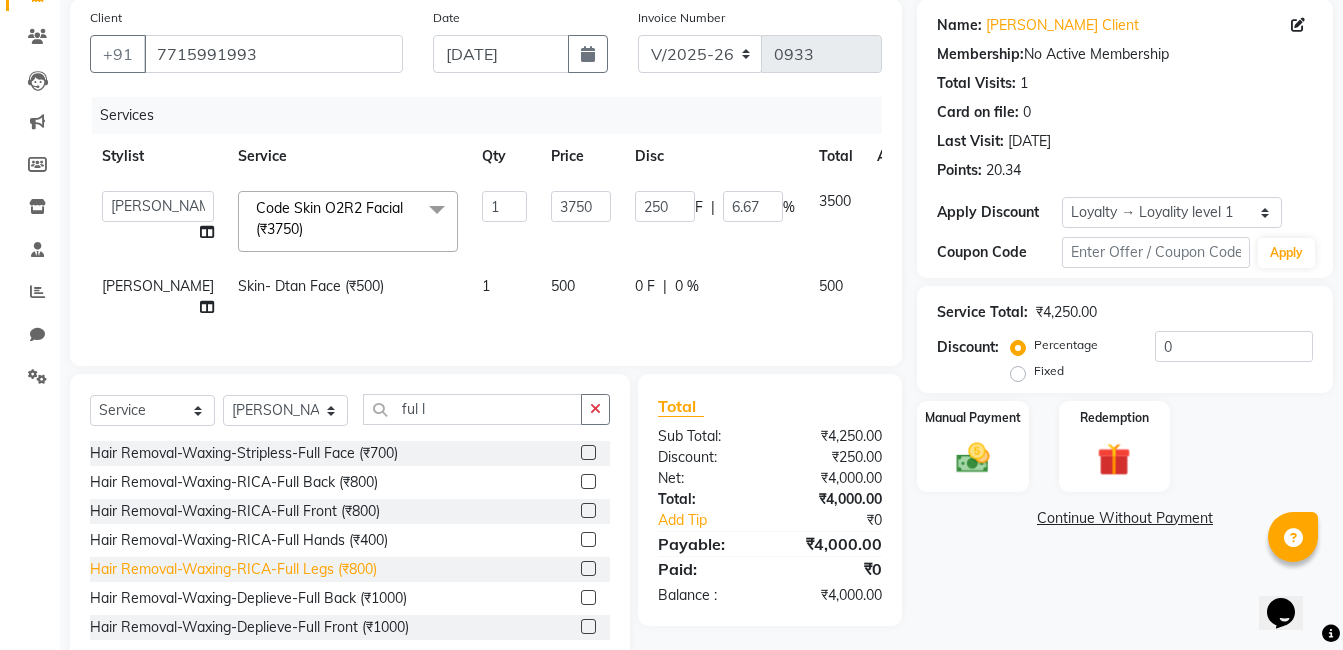 click on "Hair Removal-Waxing-RICA-Full Legs (₹800)" 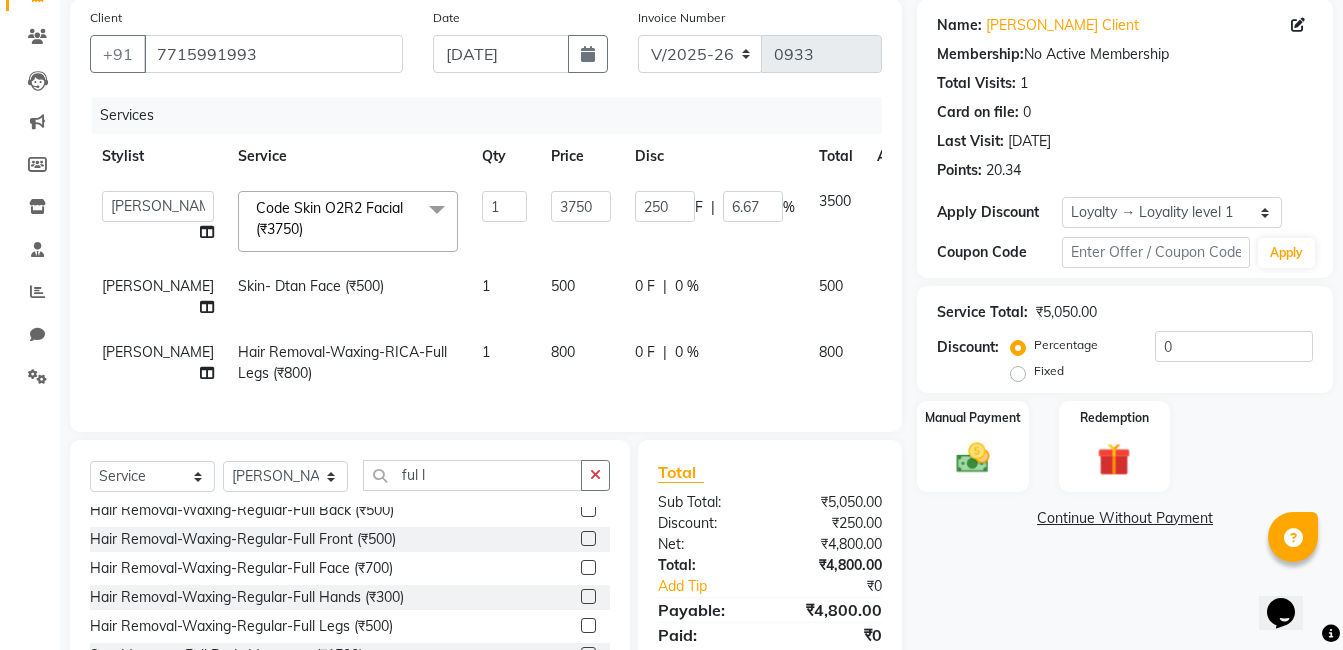 scroll, scrollTop: 322, scrollLeft: 0, axis: vertical 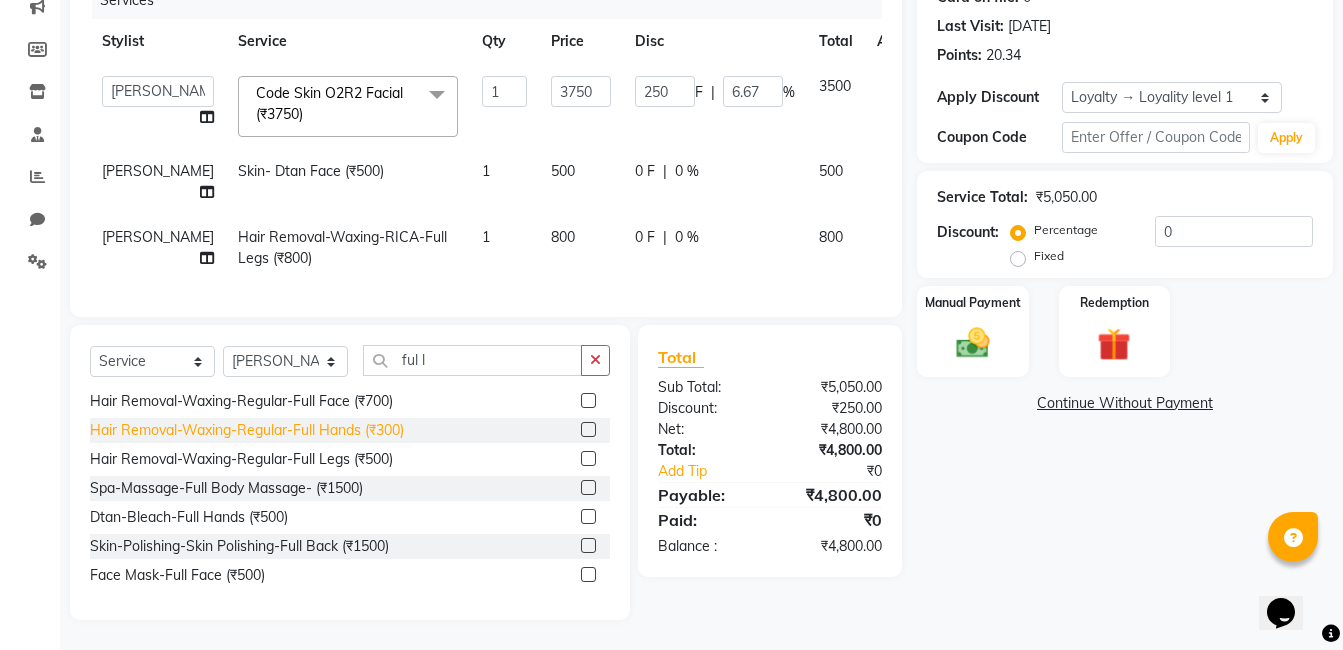 click on "Hair Removal-Waxing-Regular-Full Hands (₹300)" 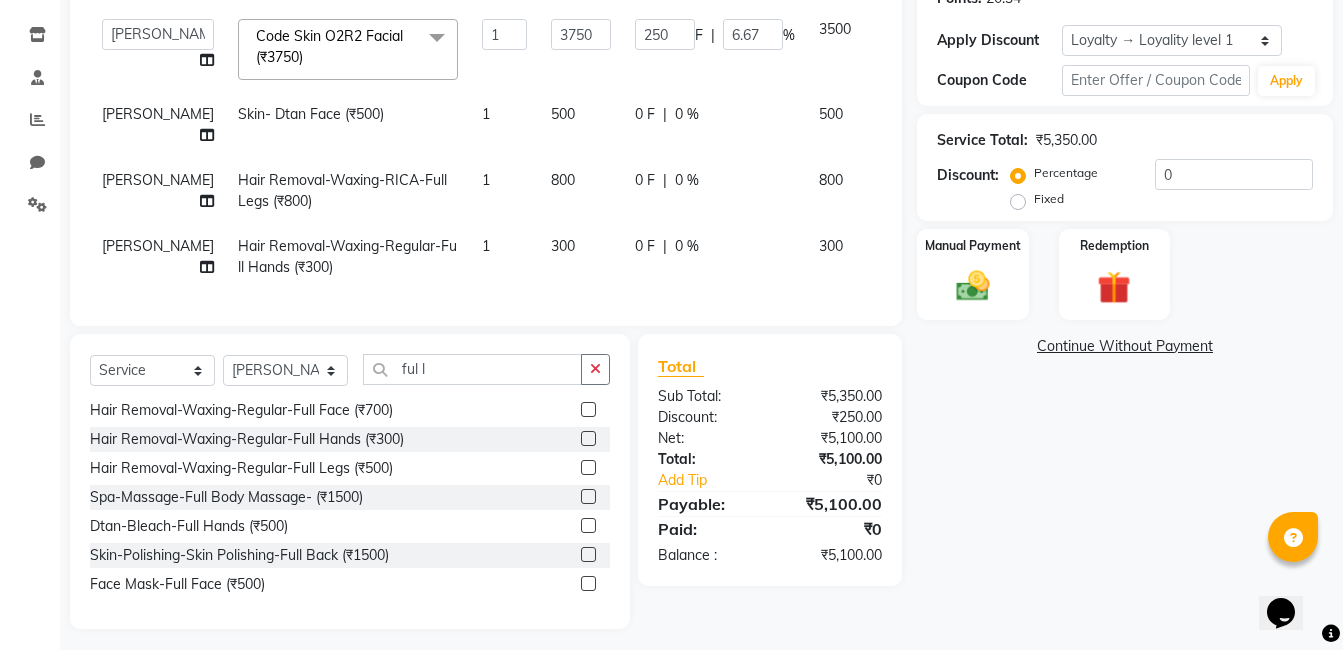 click 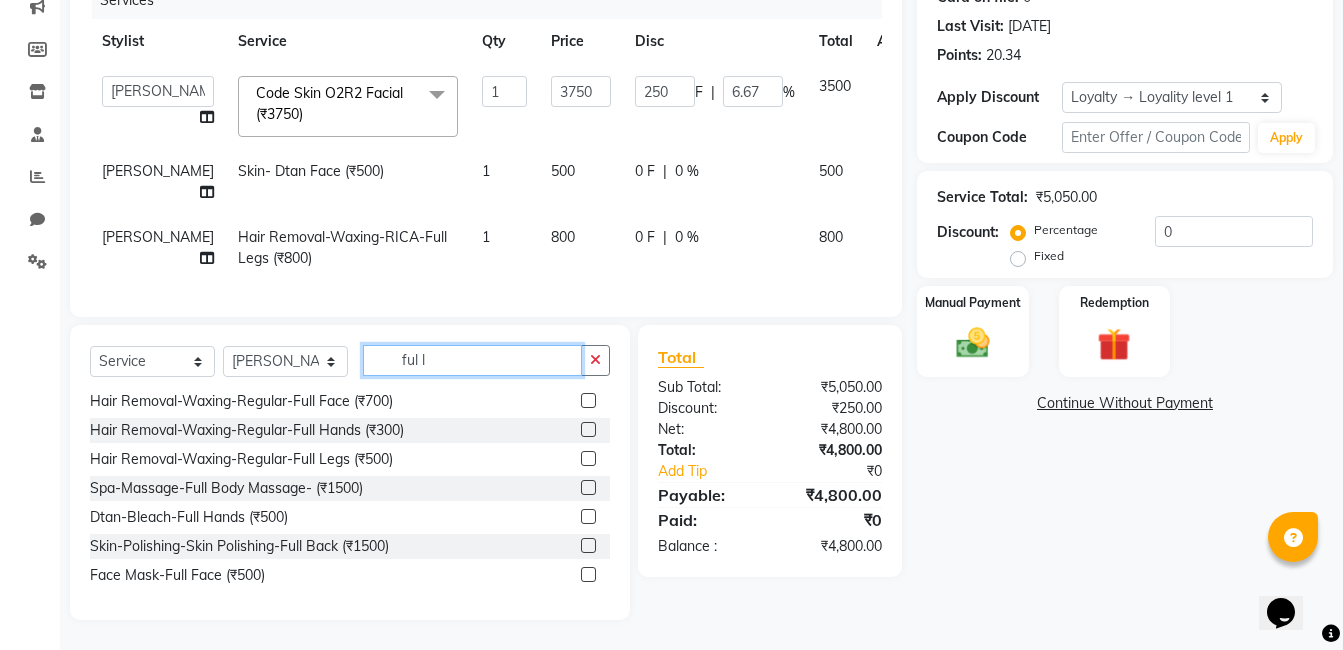click on "ful l" 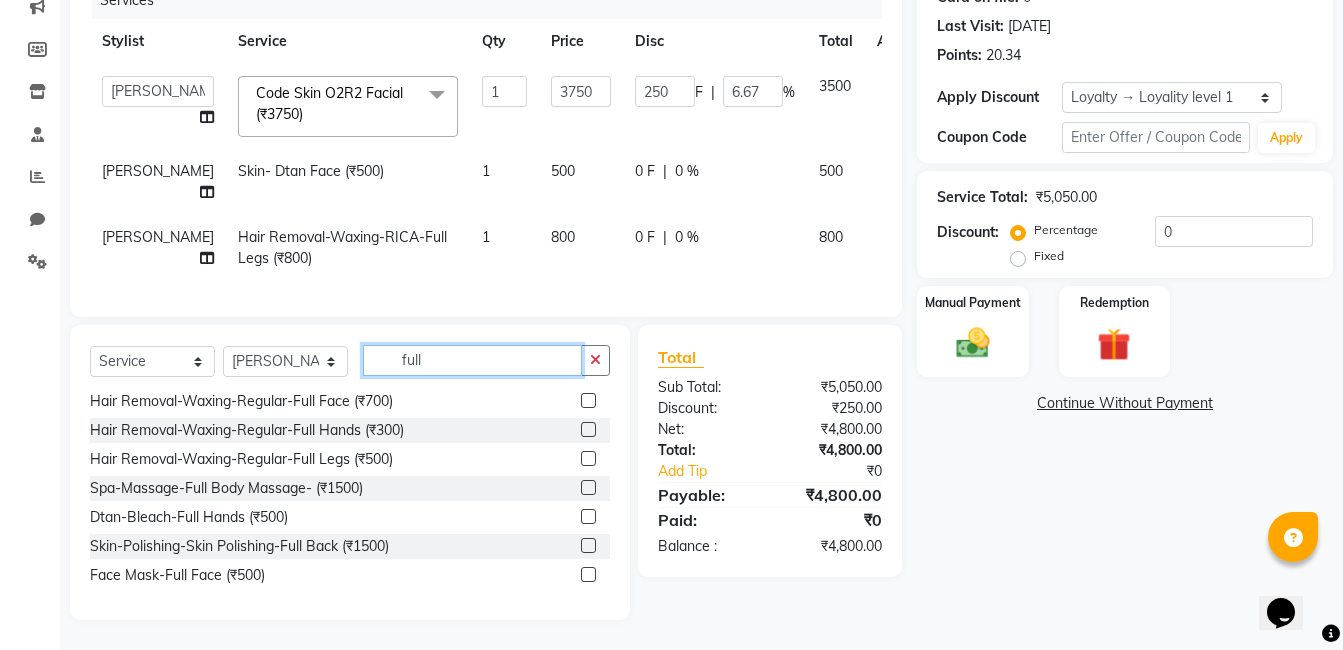 scroll, scrollTop: 0, scrollLeft: 0, axis: both 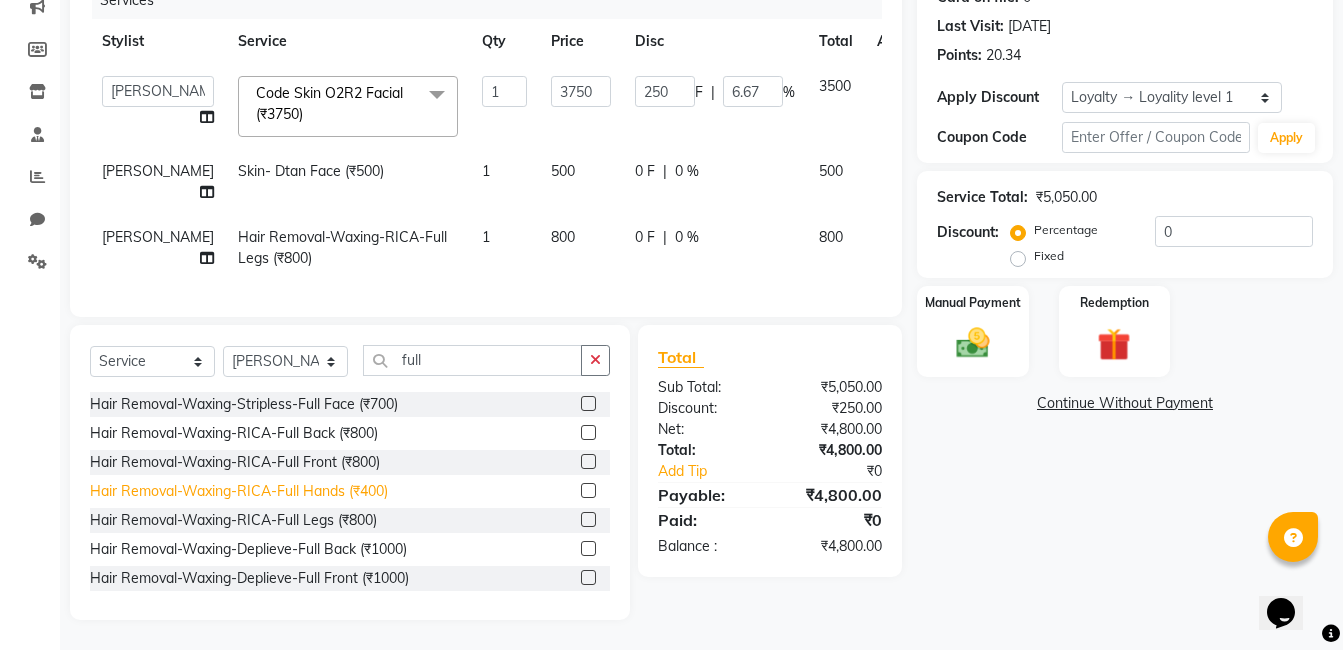click on "Hair Removal-Waxing-RICA-Full Hands (₹400)" 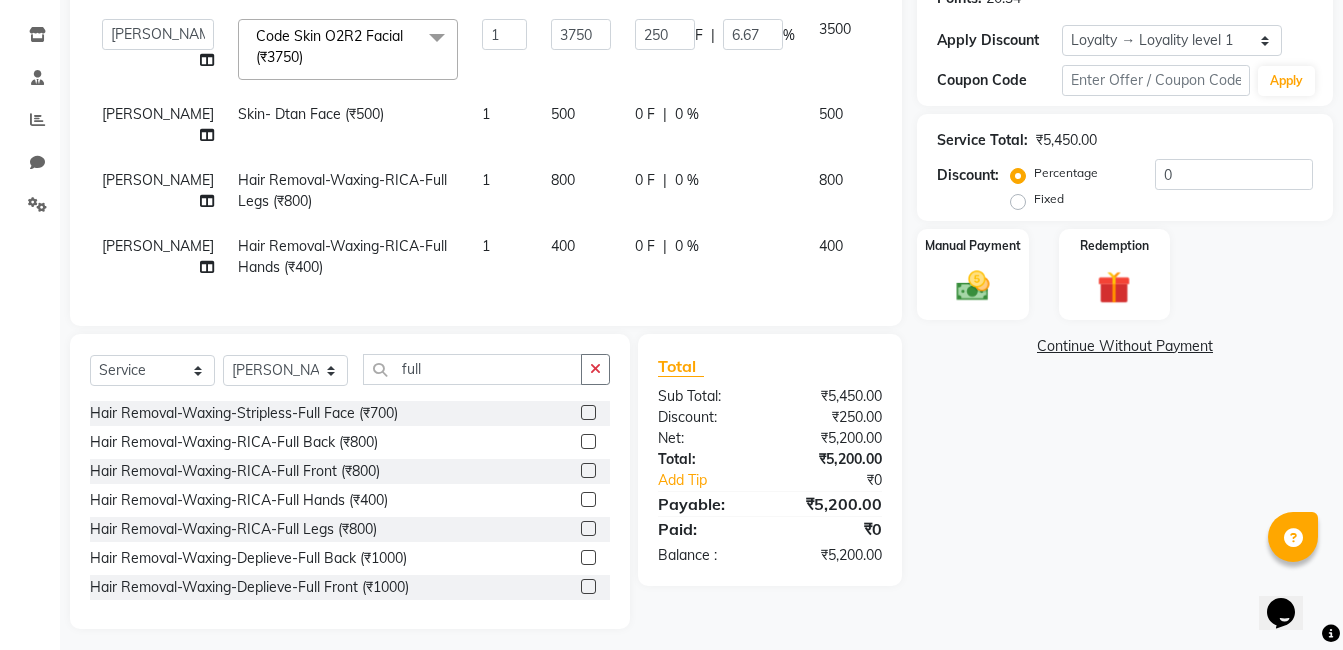 scroll, scrollTop: 410, scrollLeft: 0, axis: vertical 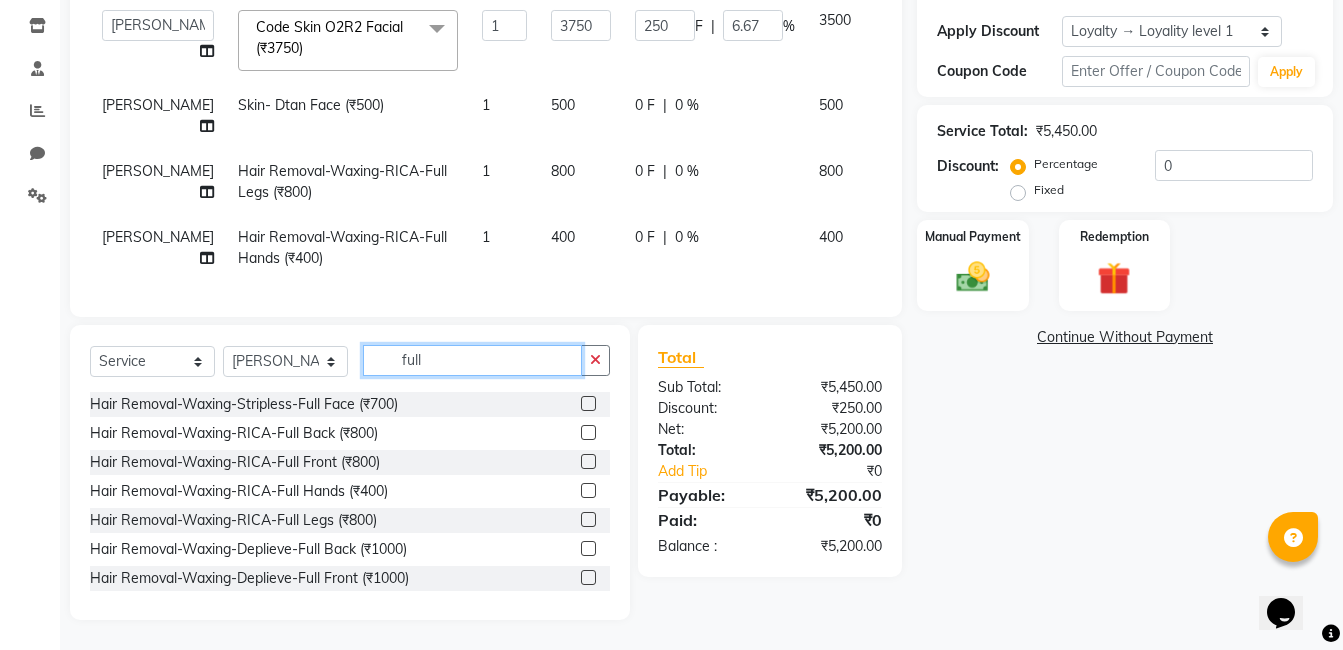 click on "full" 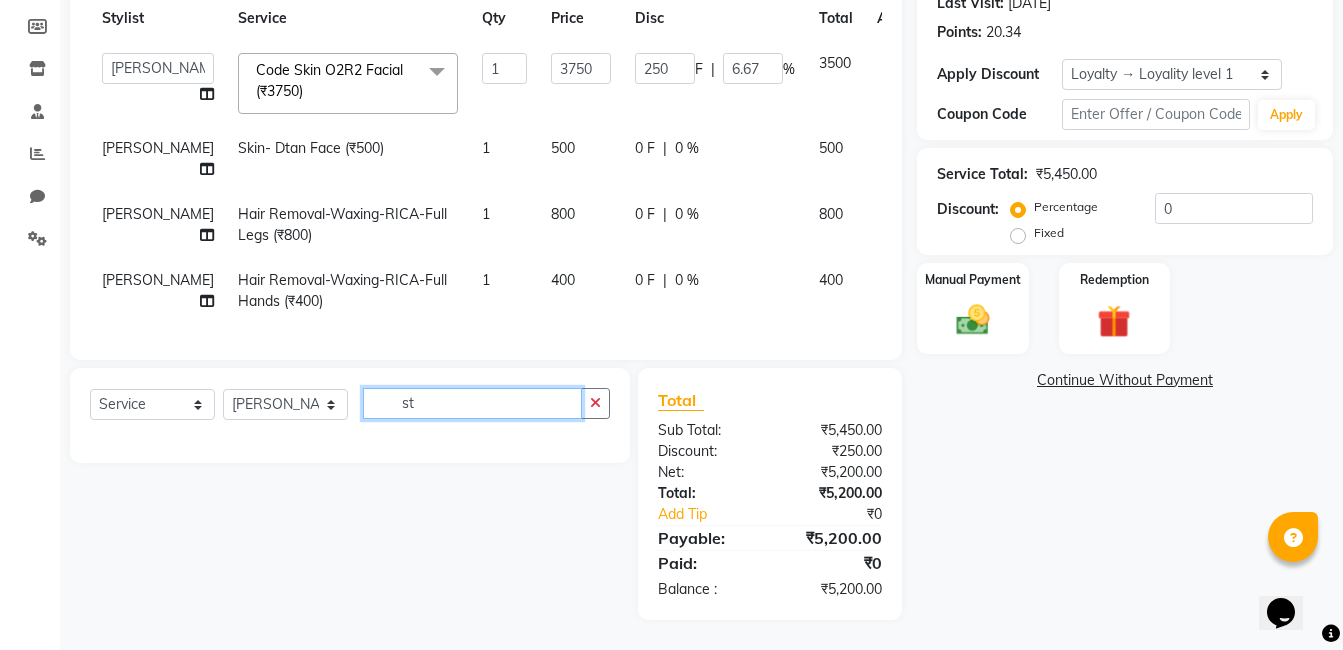 scroll, scrollTop: 410, scrollLeft: 0, axis: vertical 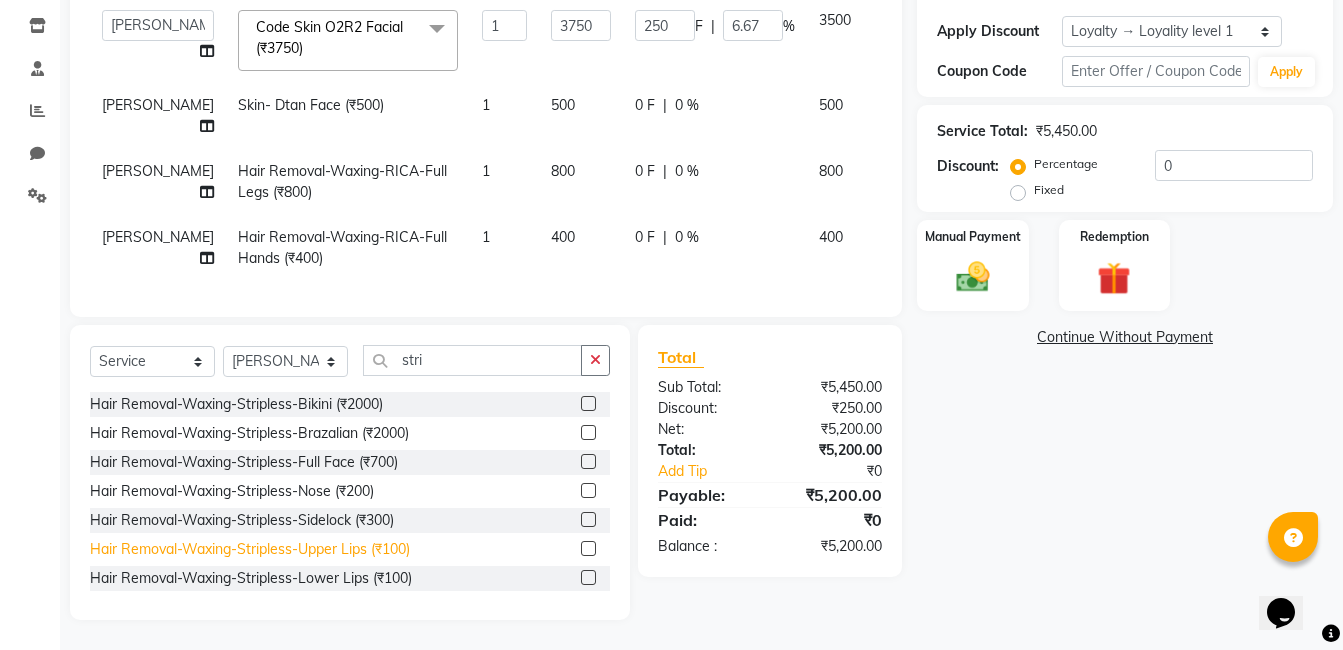 click on "Hair Removal-Waxing-Stripless-Upper Lips (₹100)" 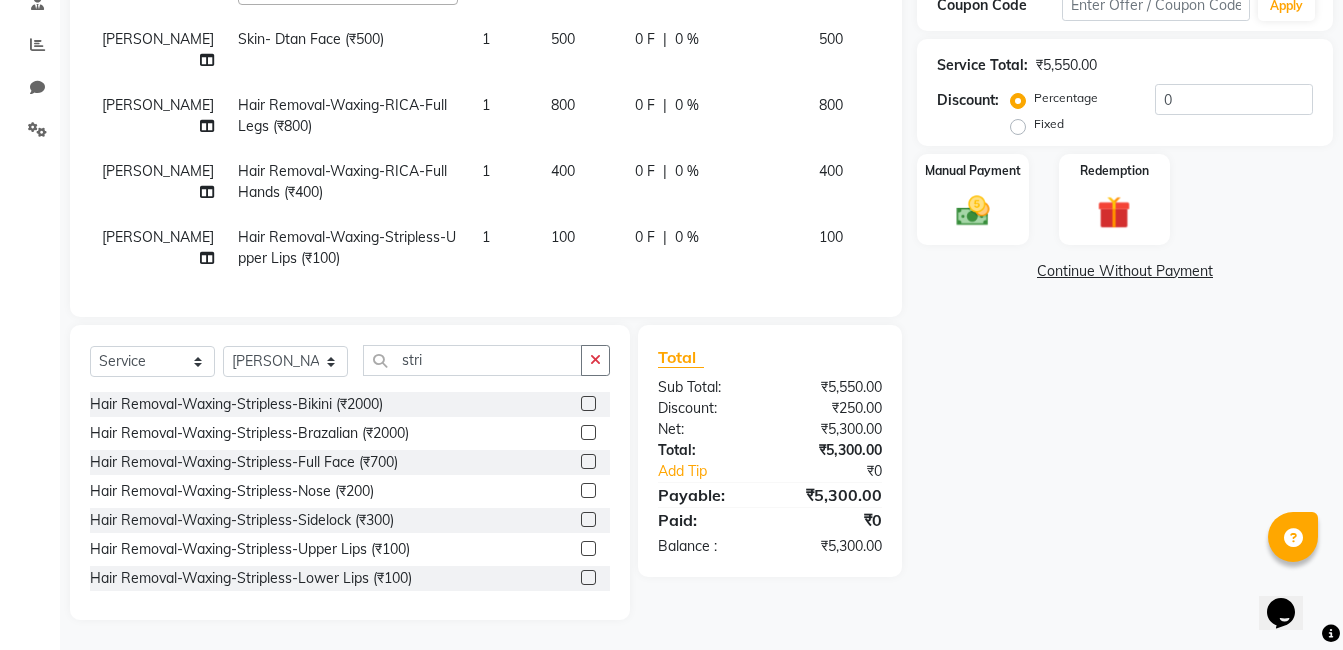 click on "100" 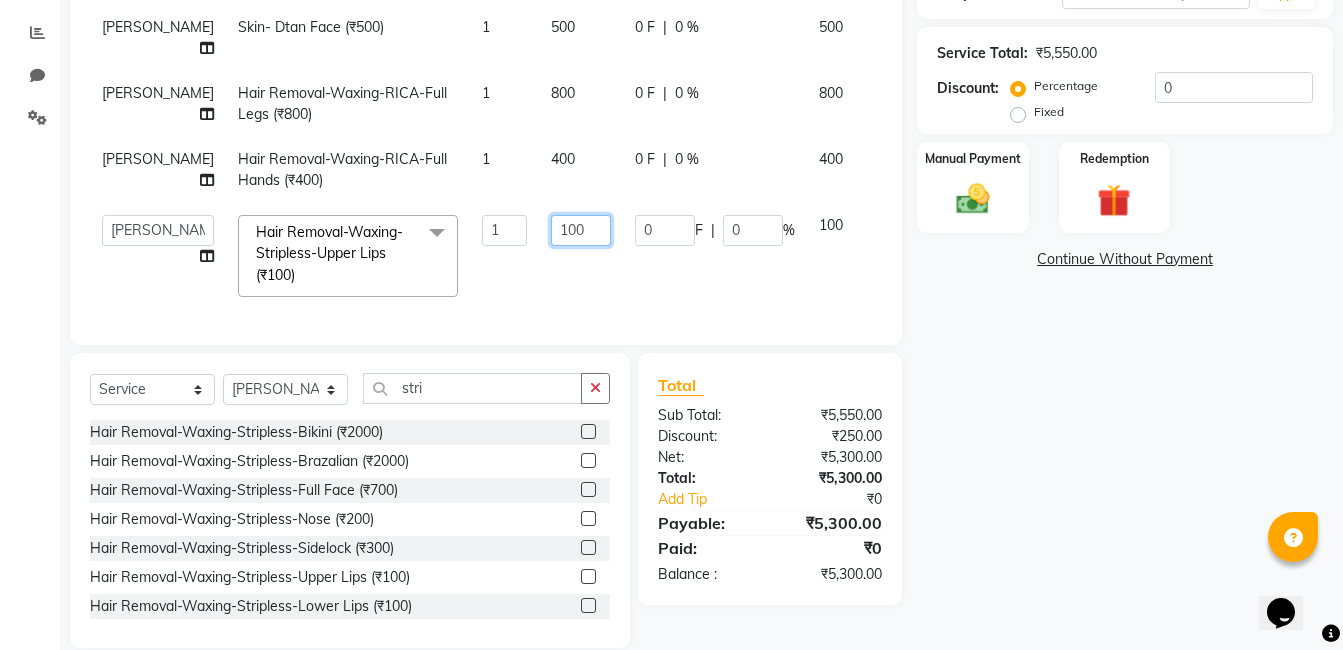 click on "100" 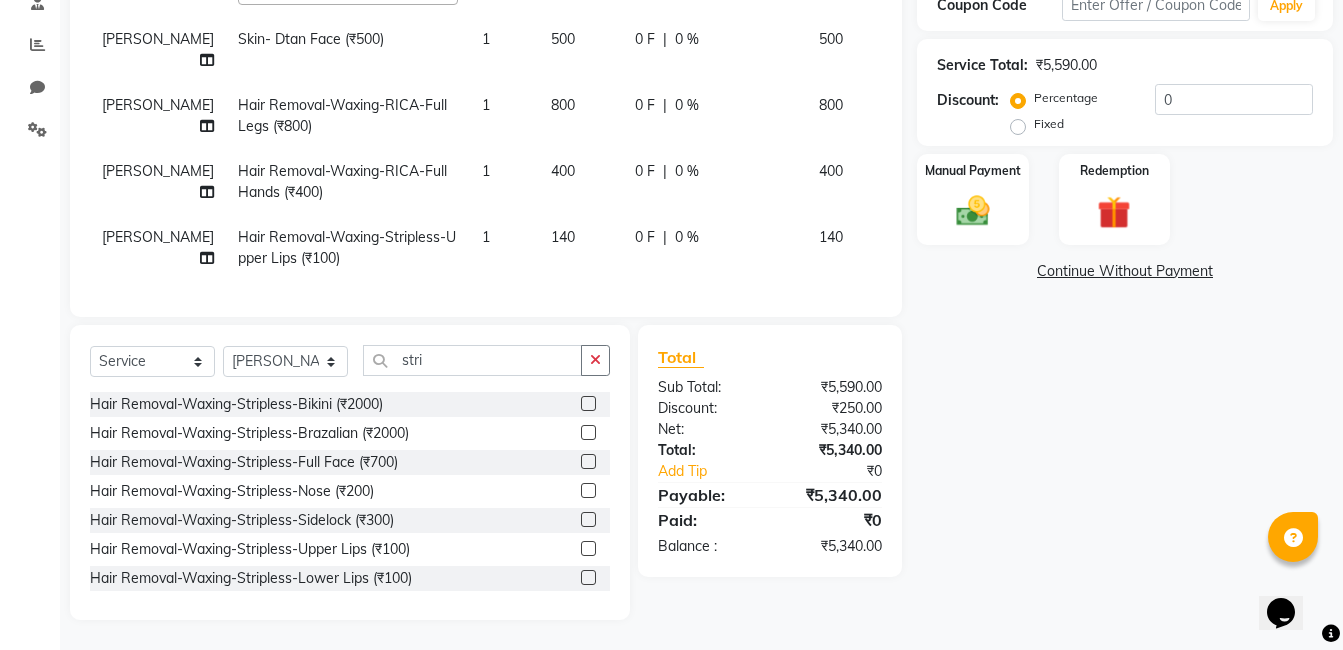 click on "Name: [PERSON_NAME] Client Membership:  No Active Membership  Total Visits:  1 Card on file:  0 Last Visit:   [DATE] Points:   20.34  Apply Discount Select  Loyalty → Loyality level 1  Coupon Code Apply Service Total:  ₹5,590.00  Discount:  Percentage   Fixed  0 Manual Payment Redemption  Continue Without Payment" 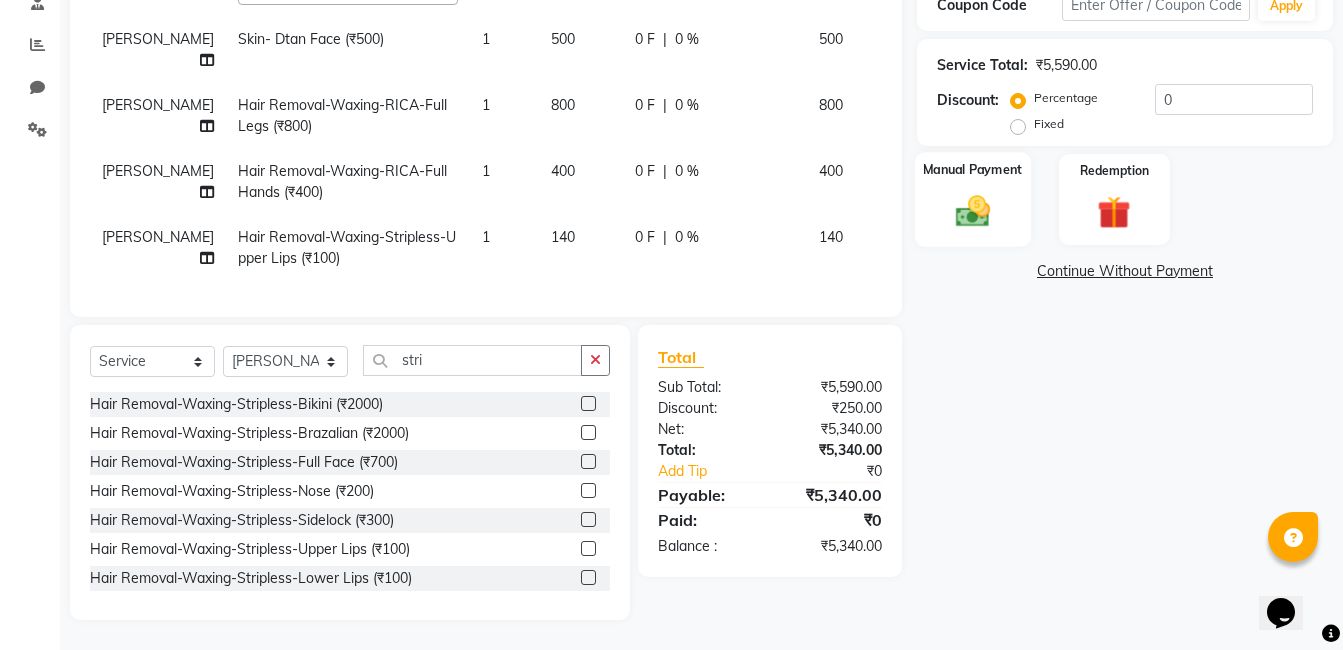click on "Manual Payment" 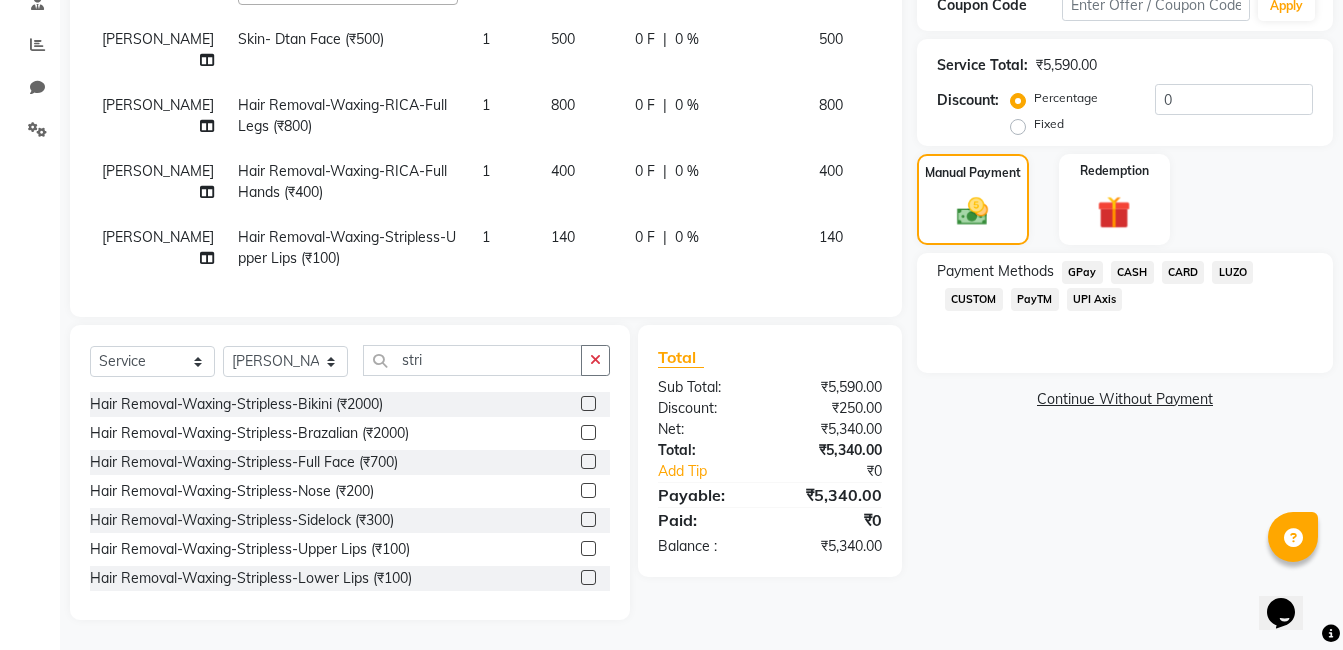 click on "GPay" 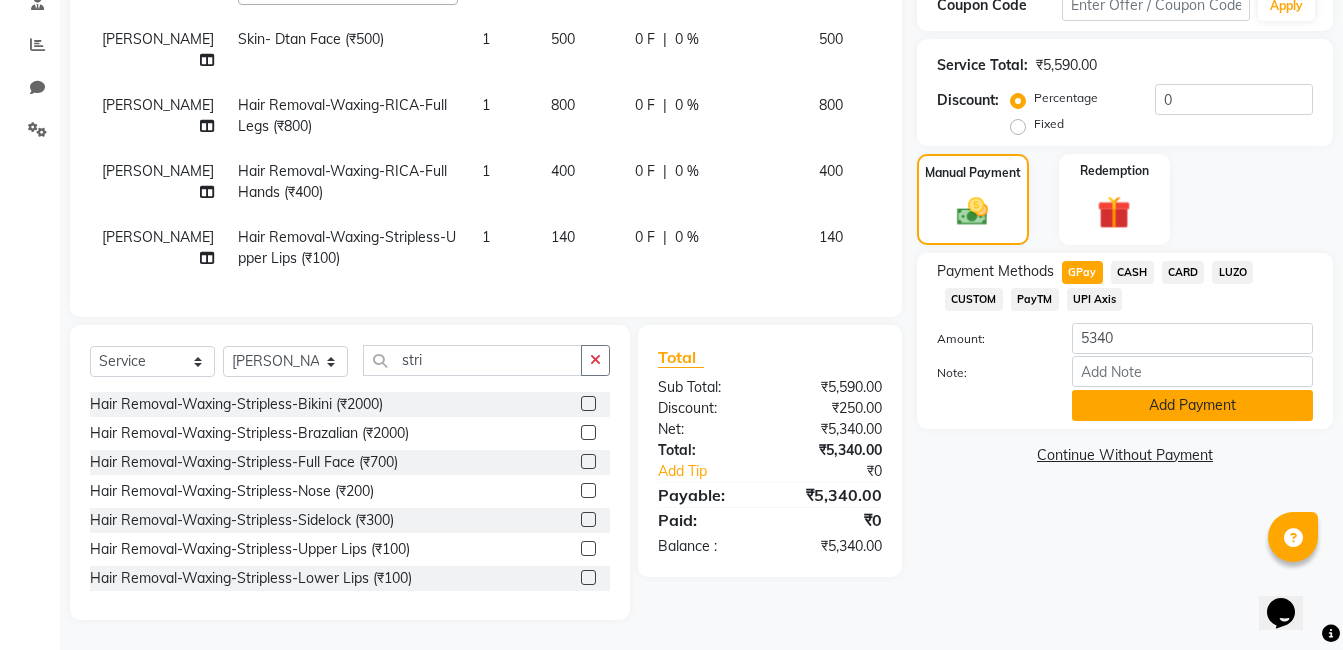click on "Add Payment" 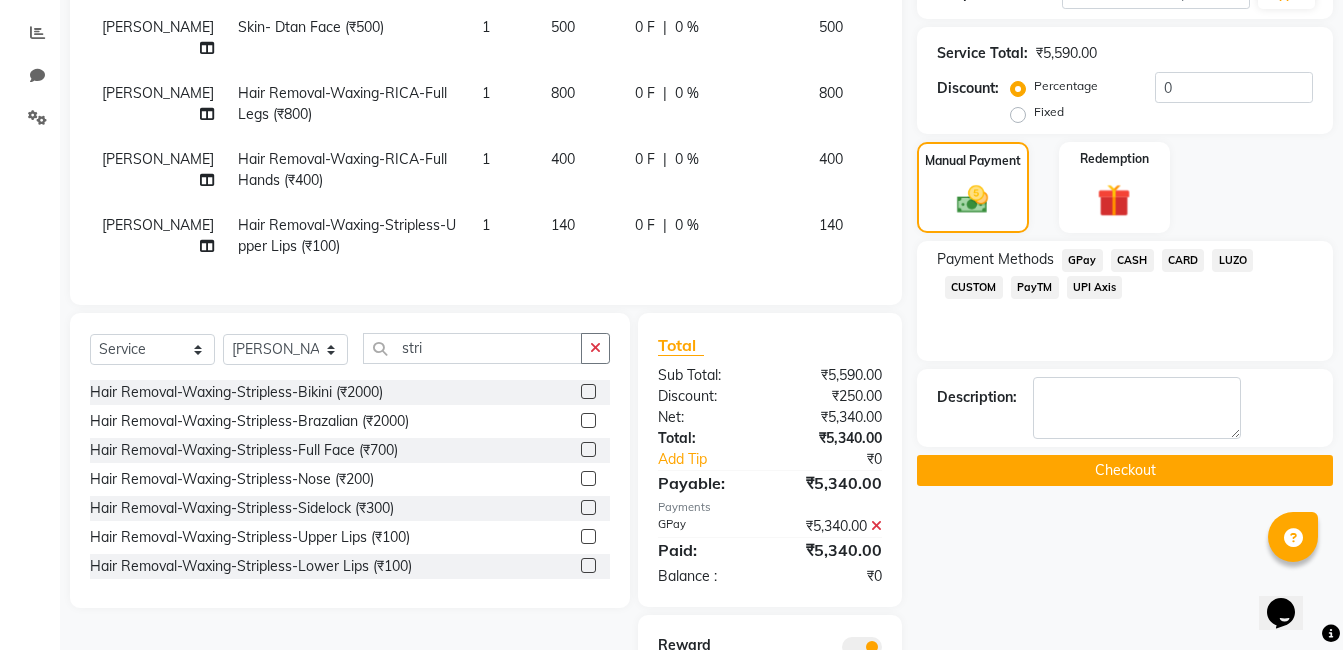 click on "Checkout" 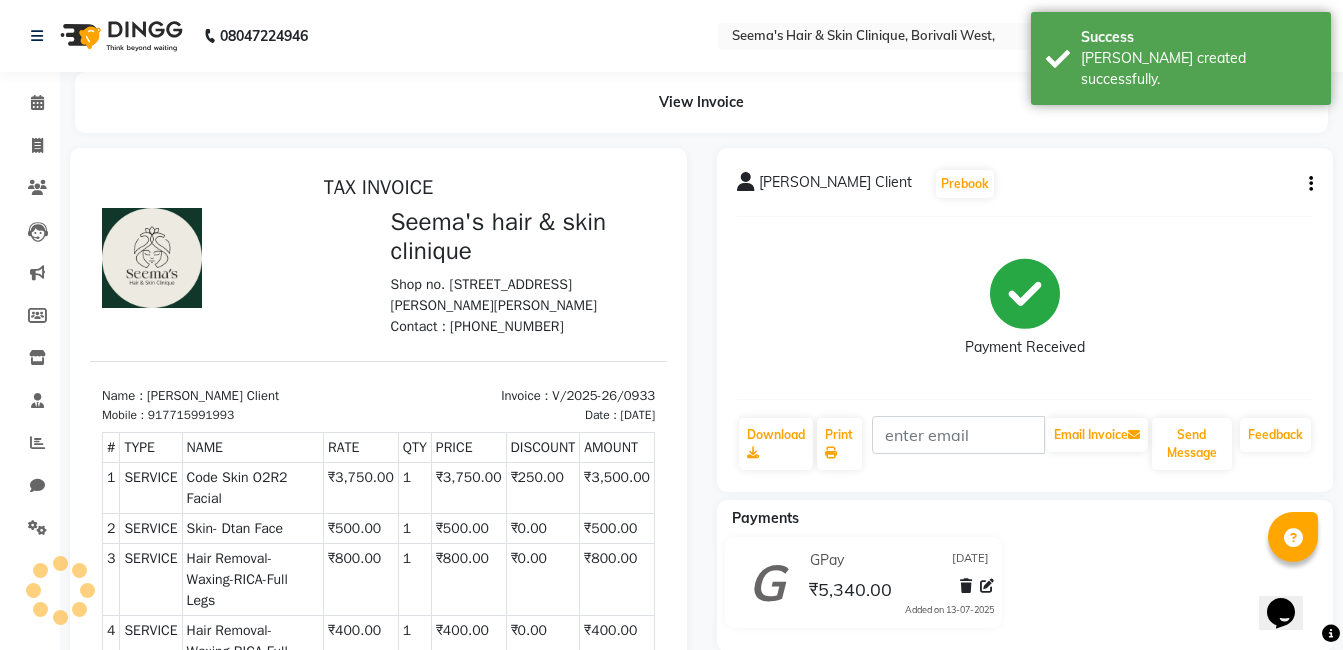 scroll, scrollTop: 0, scrollLeft: 0, axis: both 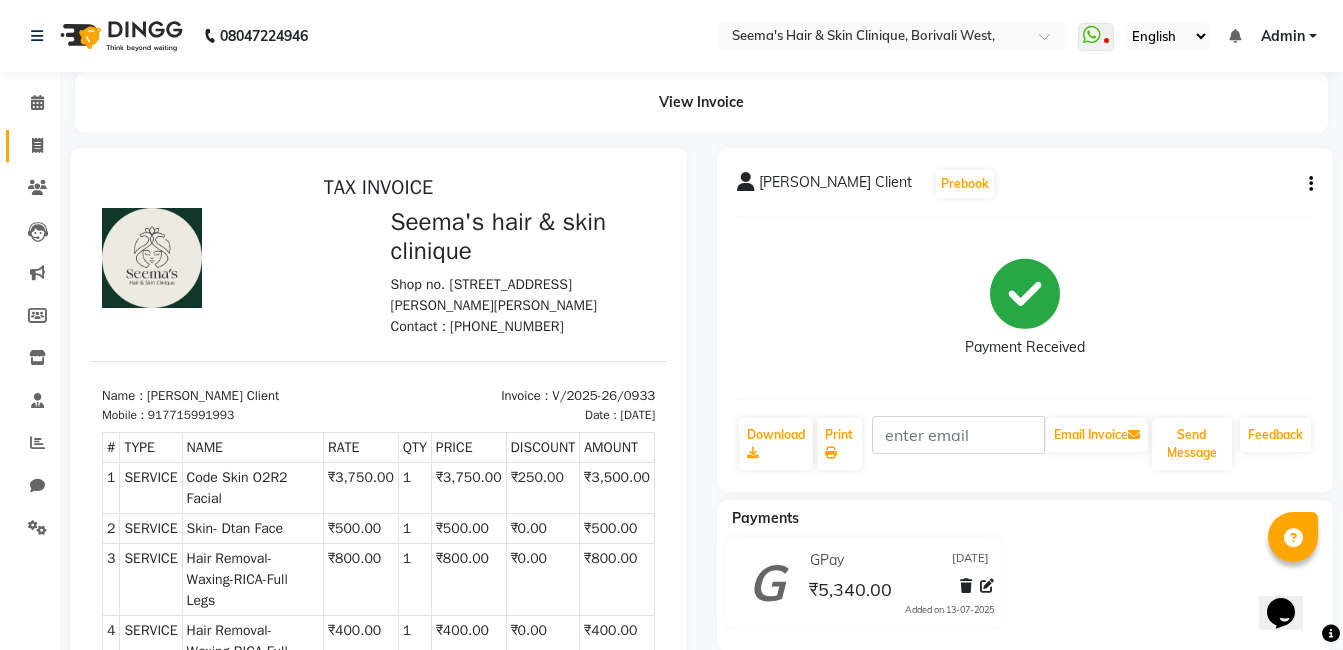 click on "Invoice" 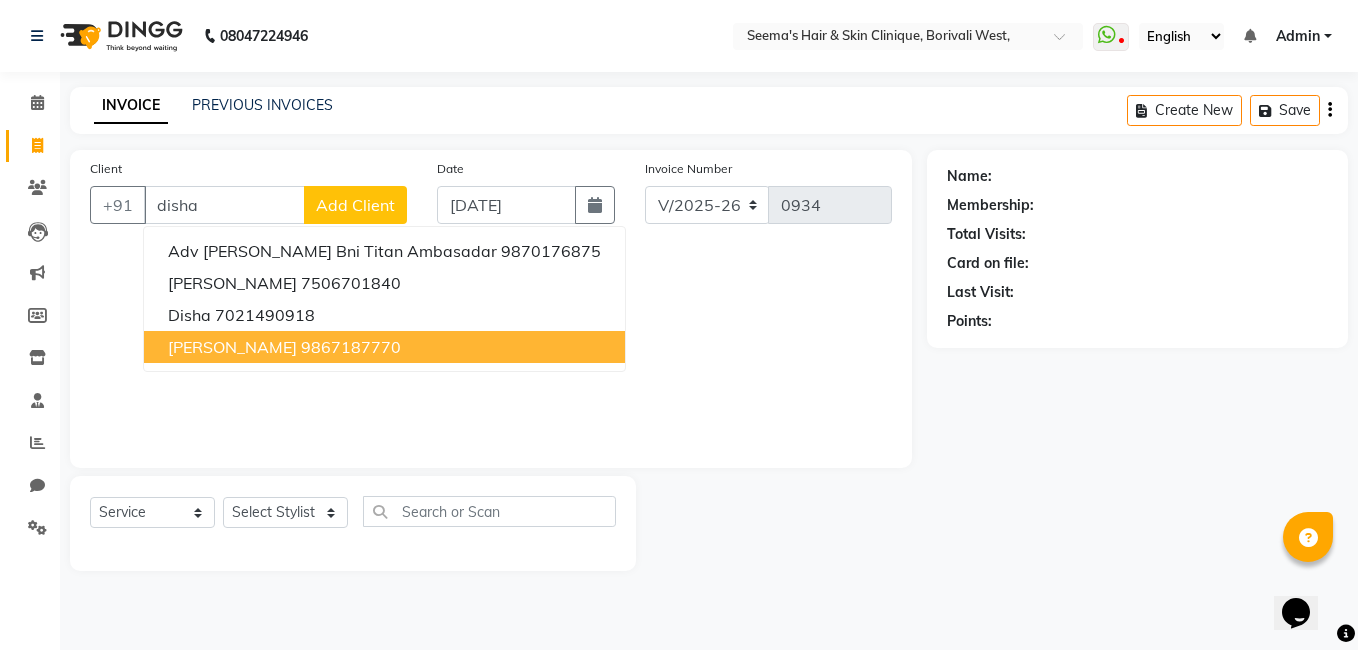 click on "[PERSON_NAME]  9867187770" at bounding box center [384, 347] 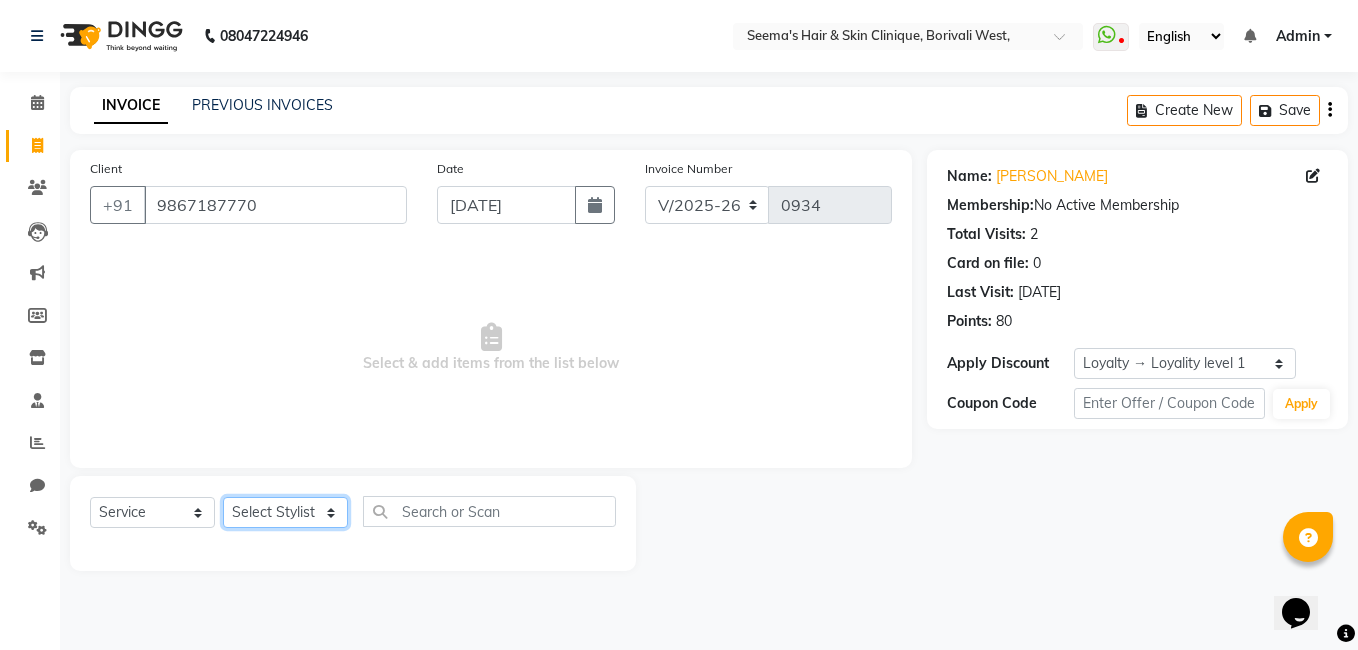 click on "Select Stylist [PERSON_NAME] [PERSON_NAME] [PERSON_NAME] [PERSON_NAME] [PERSON_NAME] [PERSON_NAME] [PERSON_NAME] Intern [PERSON_NAME]" 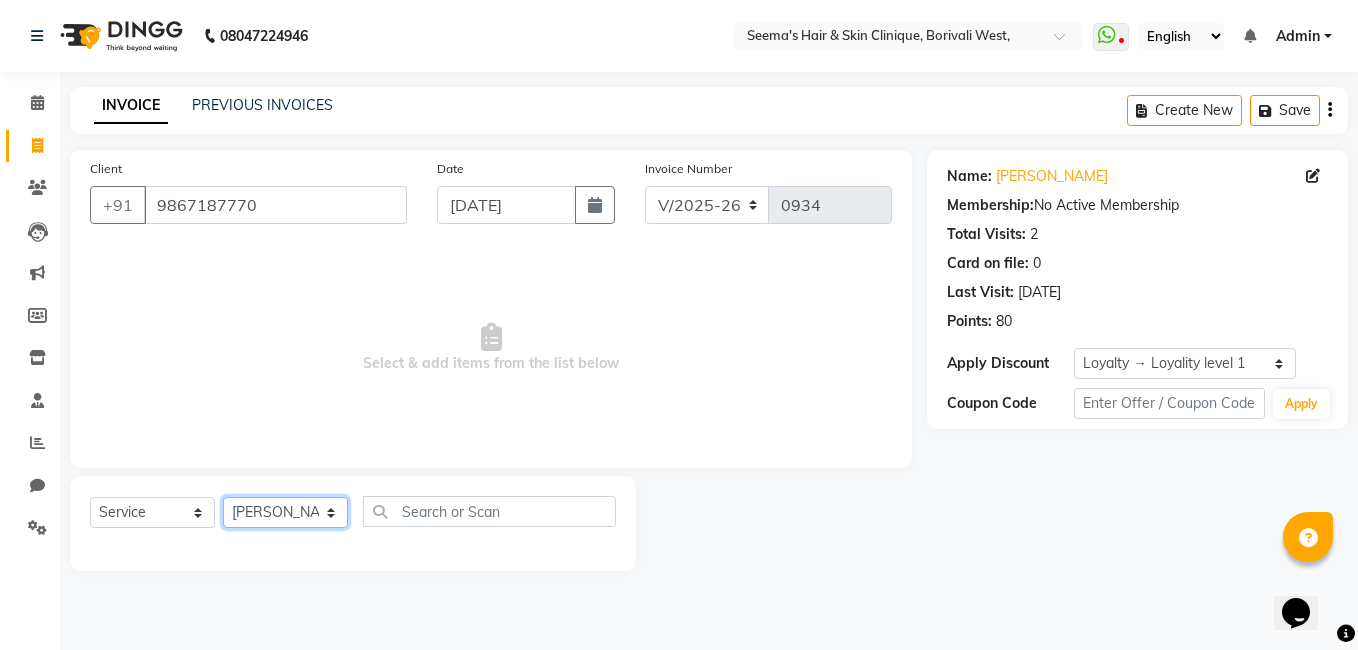 click on "Select Stylist [PERSON_NAME] [PERSON_NAME] [PERSON_NAME] [PERSON_NAME] [PERSON_NAME] [PERSON_NAME] [PERSON_NAME] Intern [PERSON_NAME]" 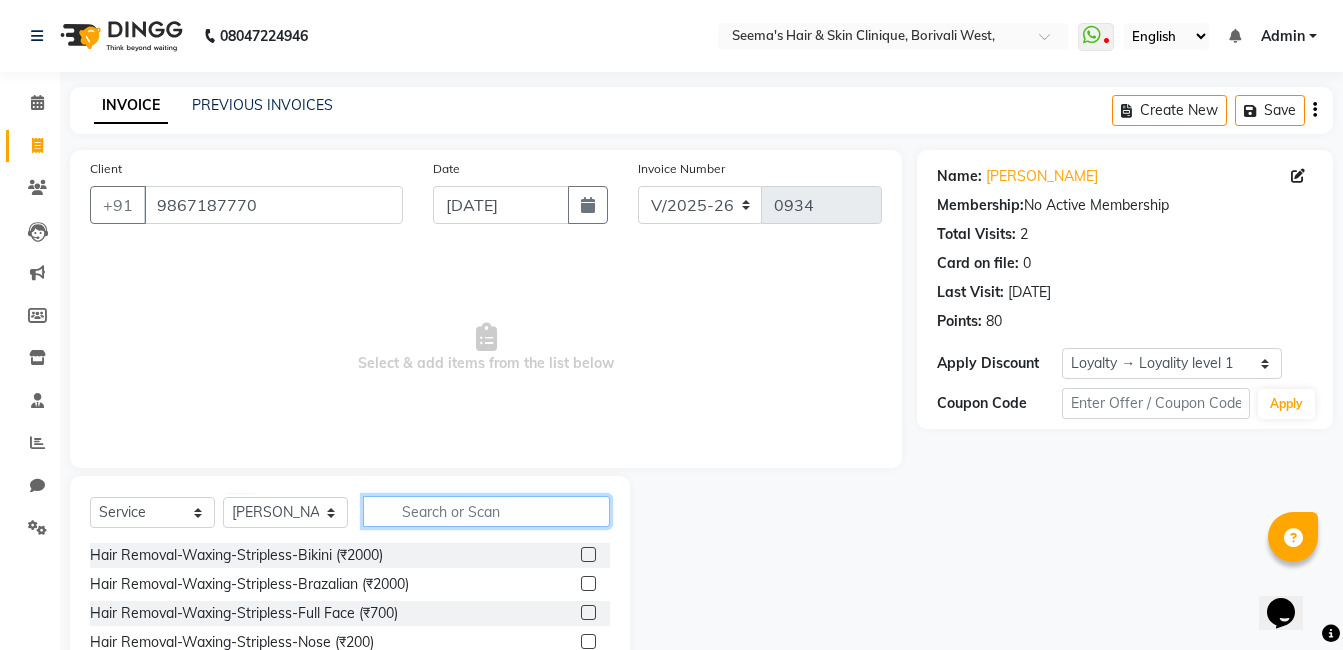 click 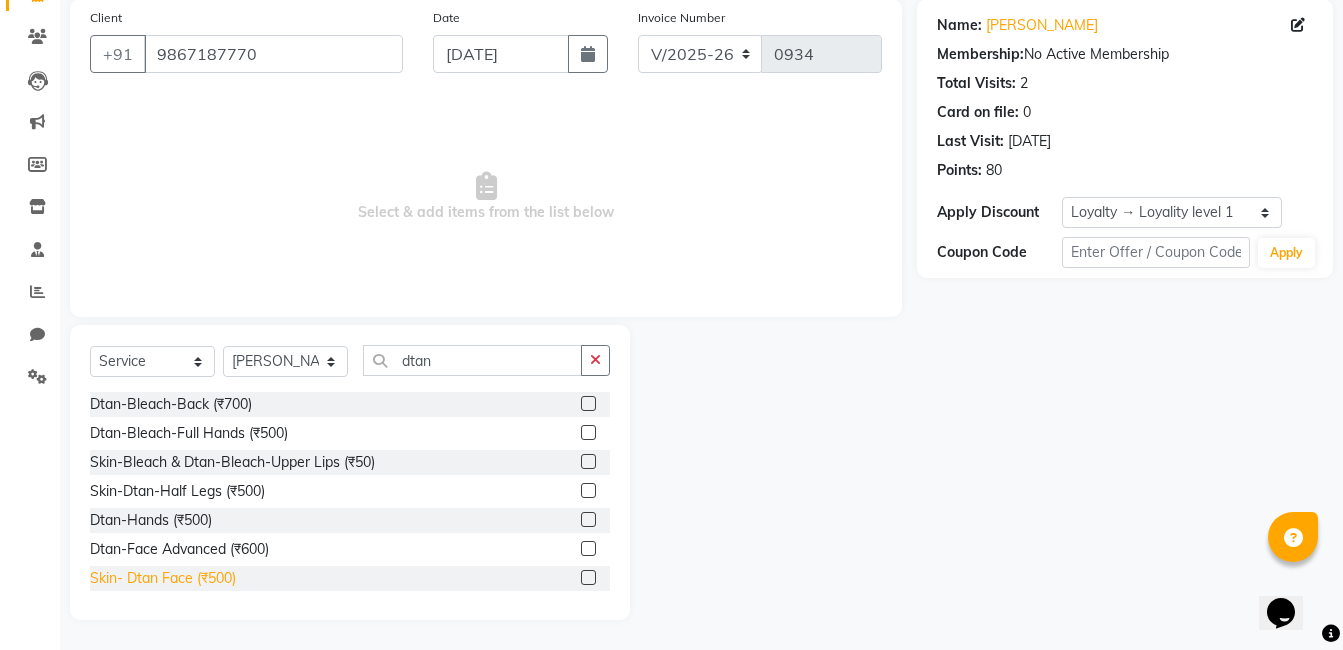 click on "Skin- Dtan Face (₹500)" 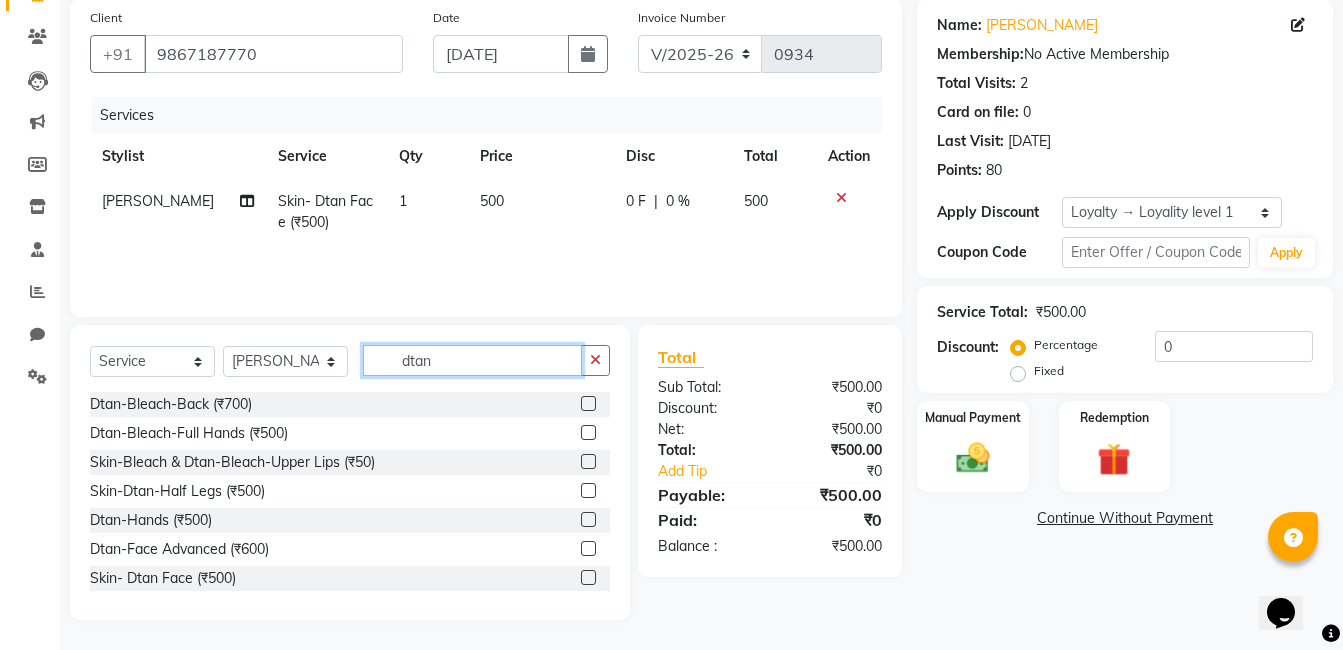 click on "dtan" 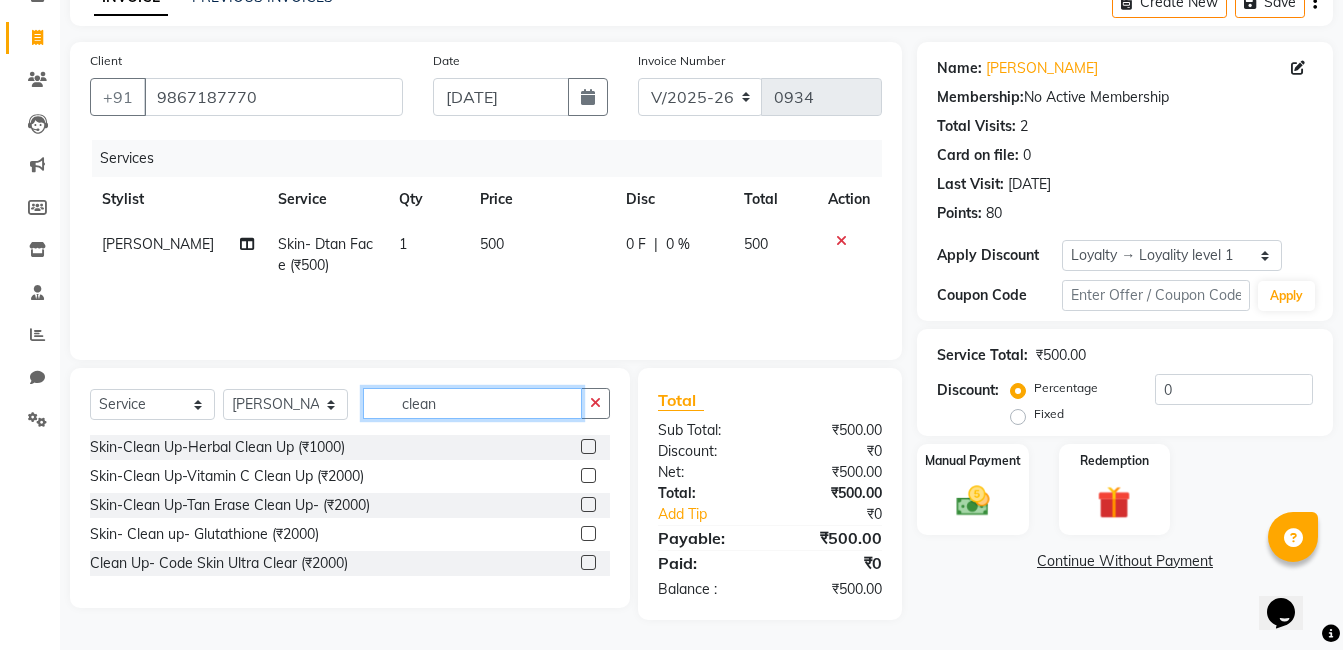scroll, scrollTop: 108, scrollLeft: 0, axis: vertical 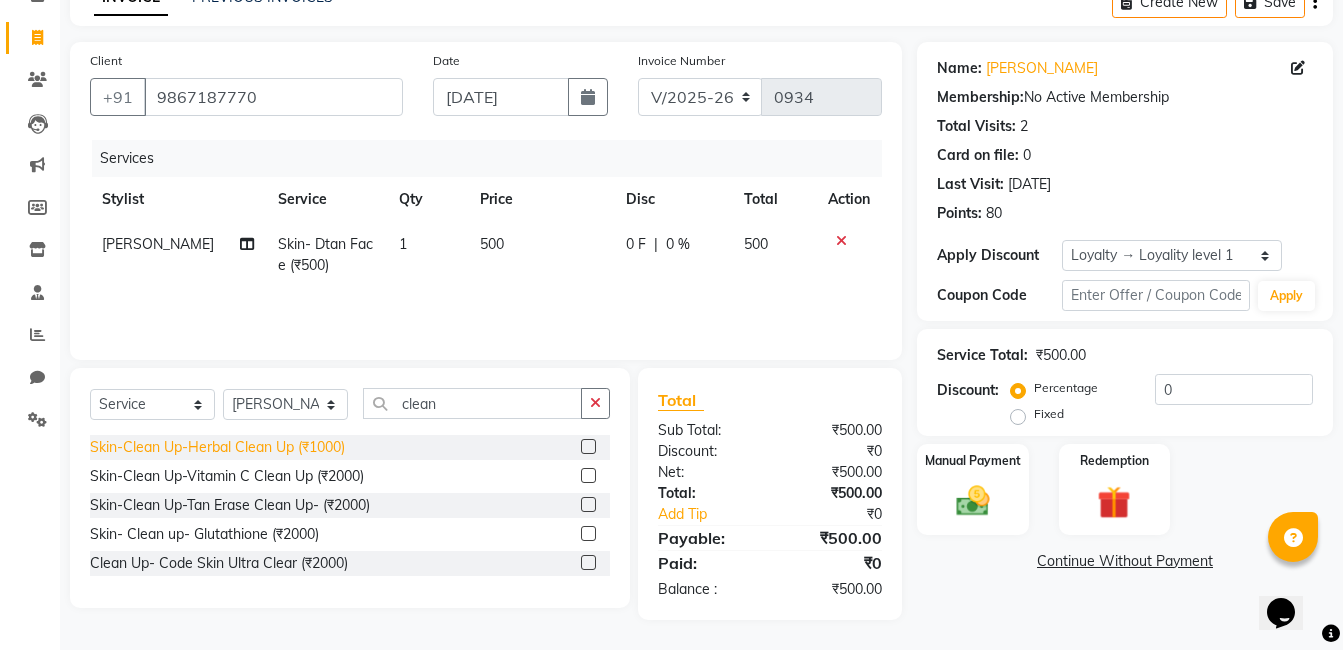 click on "Skin-Clean Up-Herbal Clean Up (₹1000)" 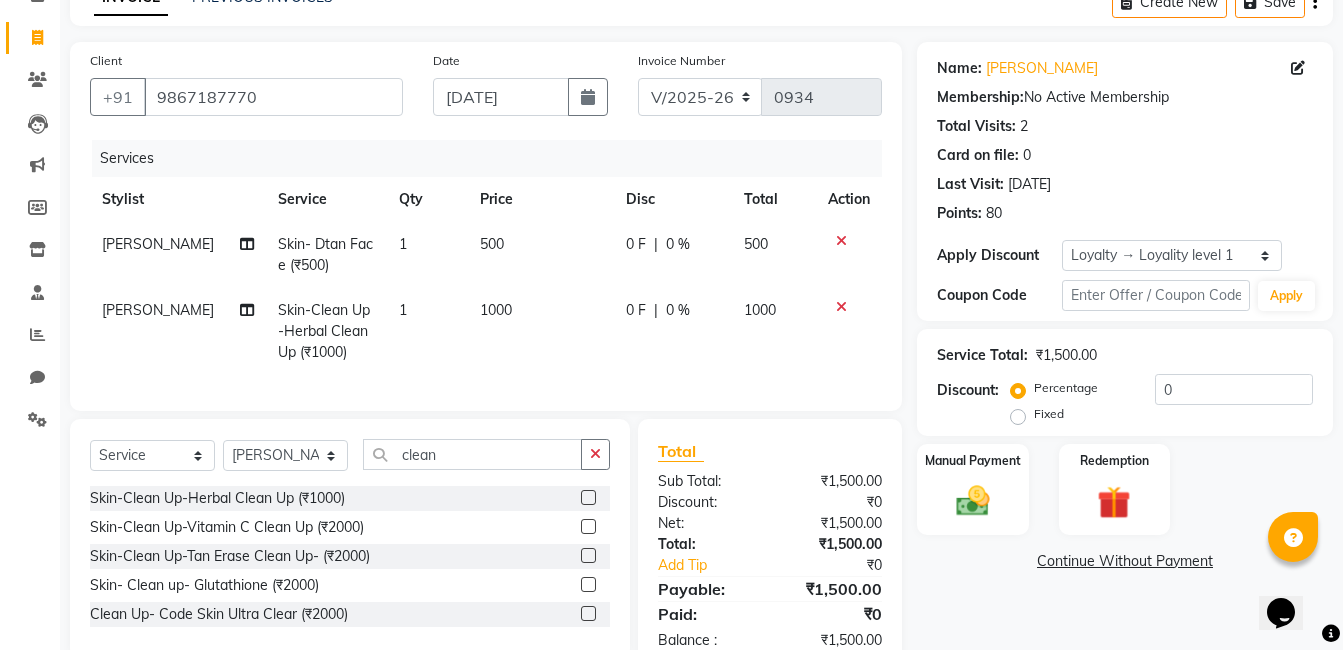 click on "1000" 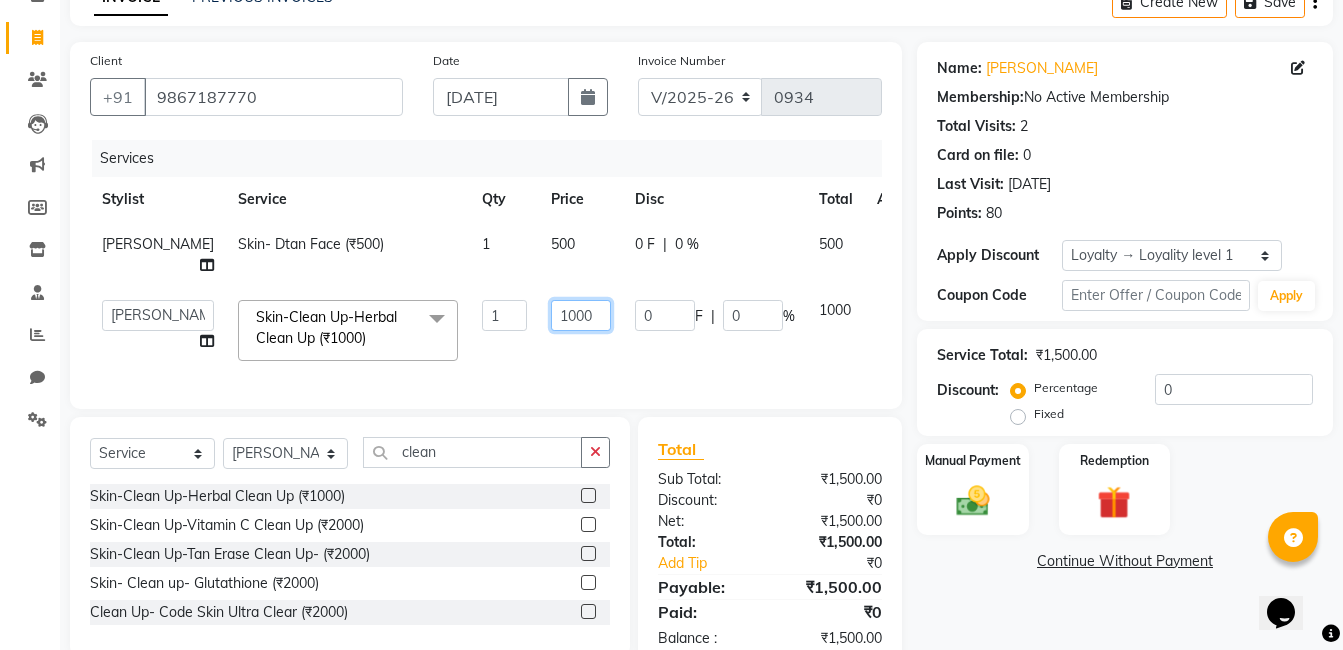 click on "1000" 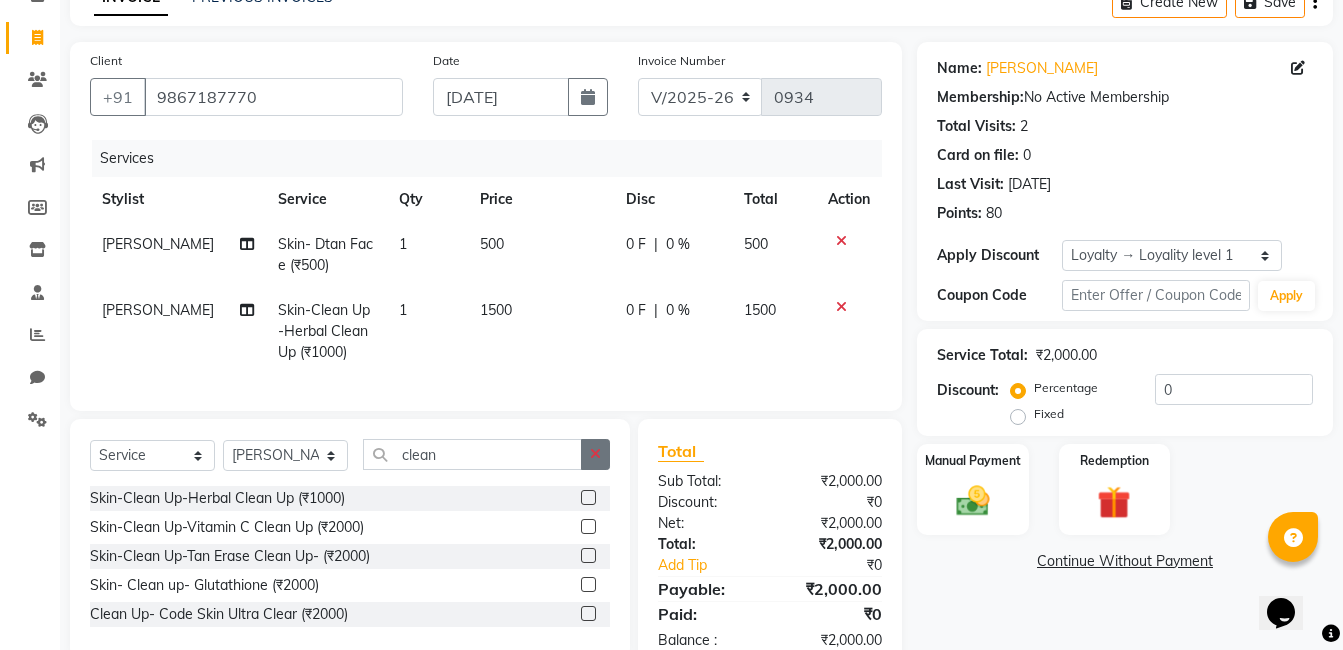 click 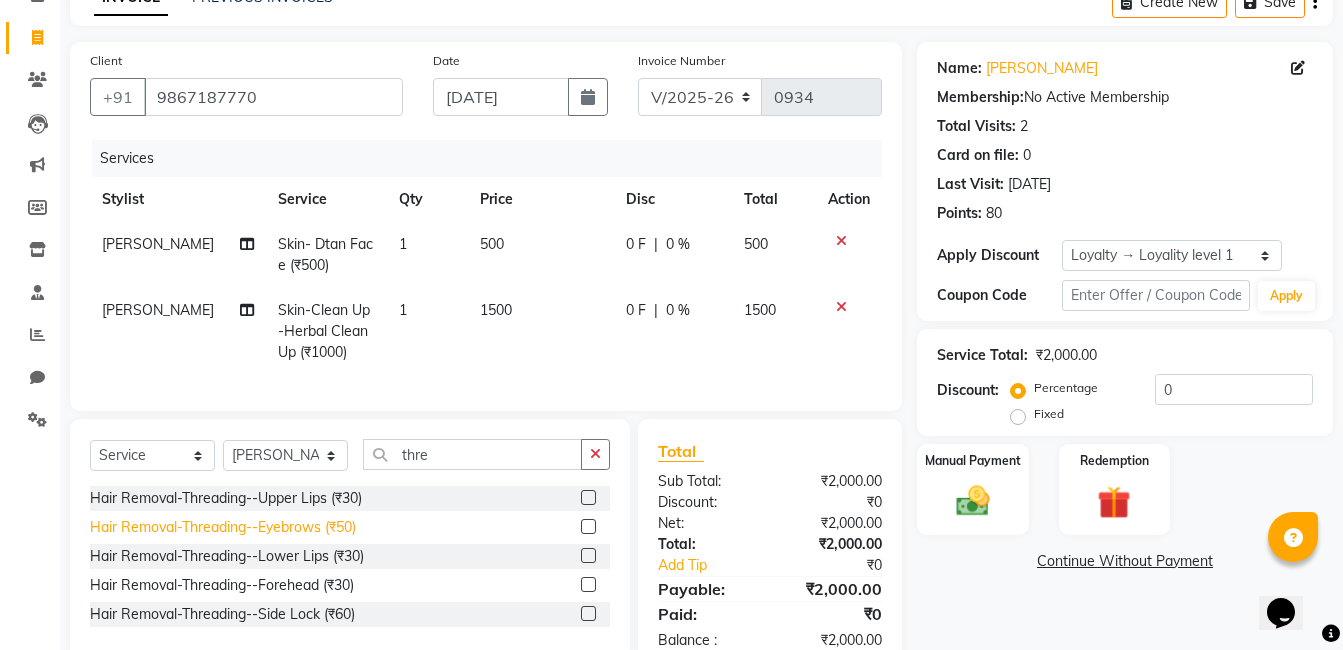 click on "Hair Removal-Threading--Eyebrows (₹50)" 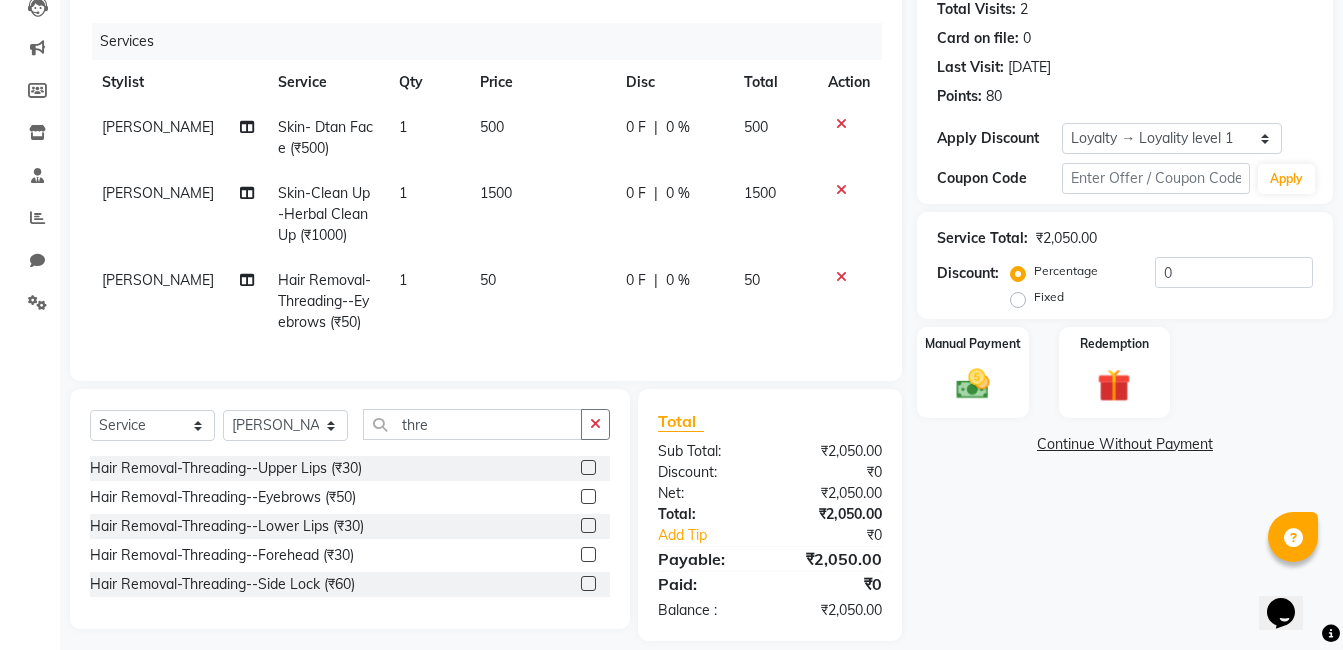 scroll, scrollTop: 261, scrollLeft: 0, axis: vertical 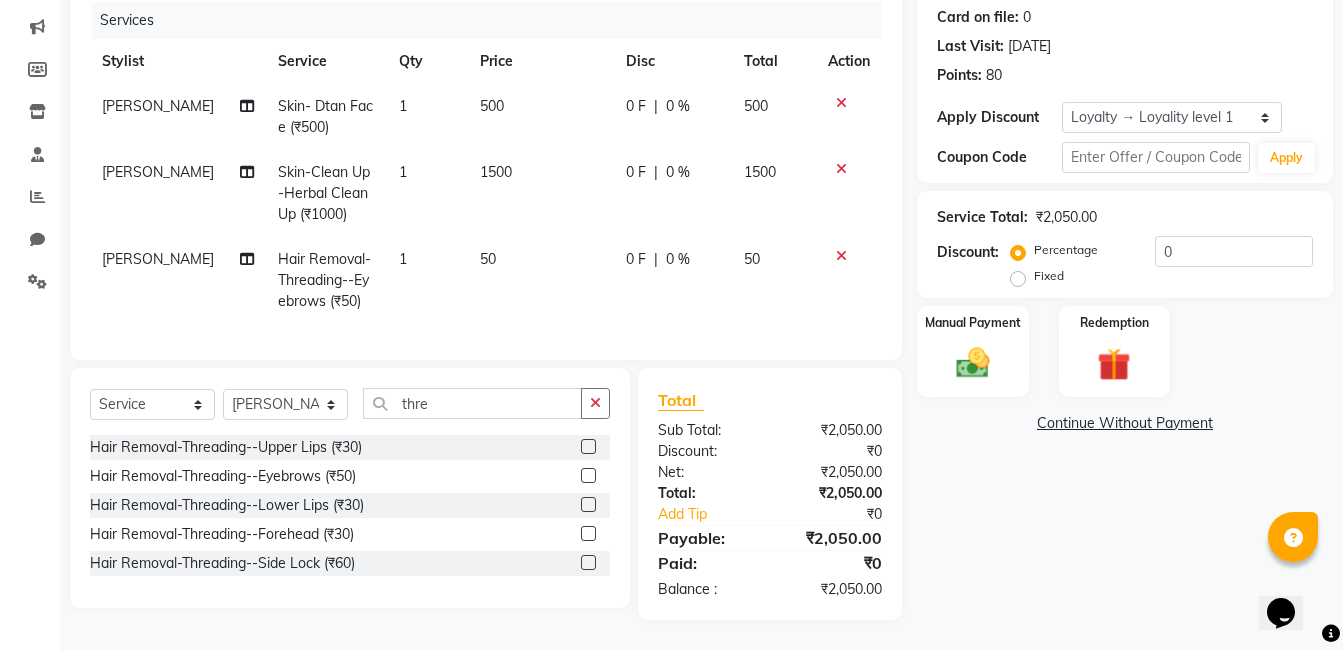 click 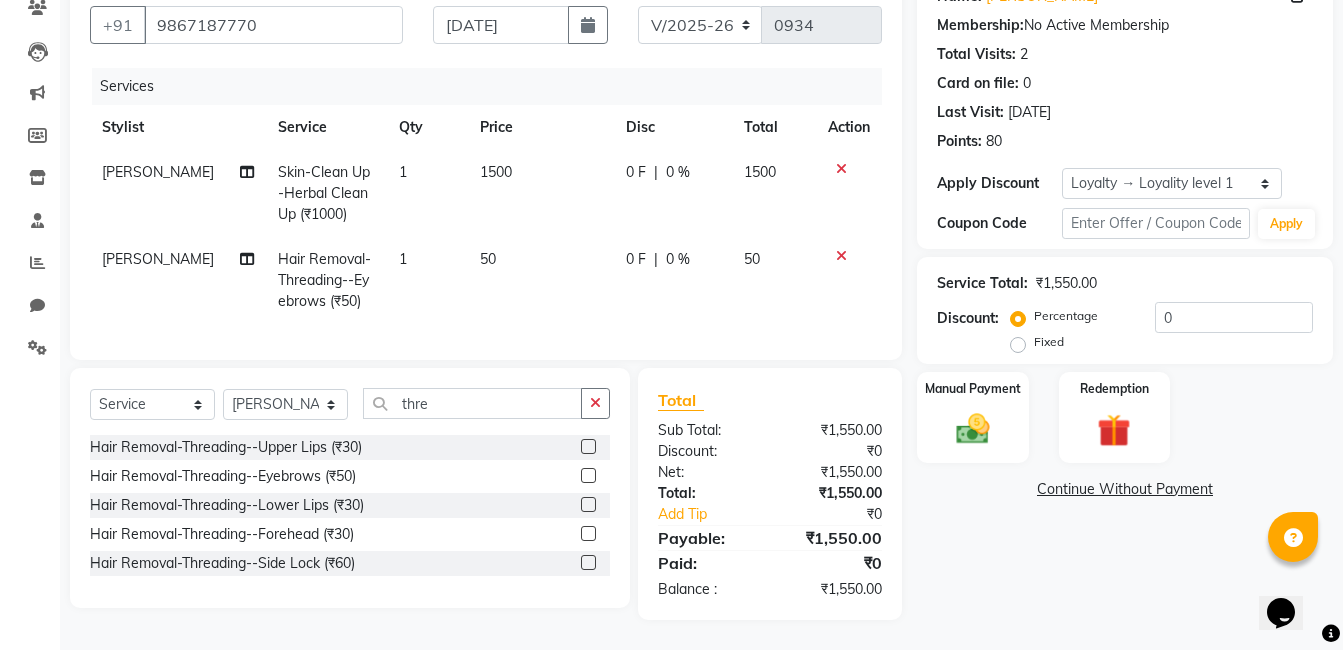 scroll, scrollTop: 195, scrollLeft: 0, axis: vertical 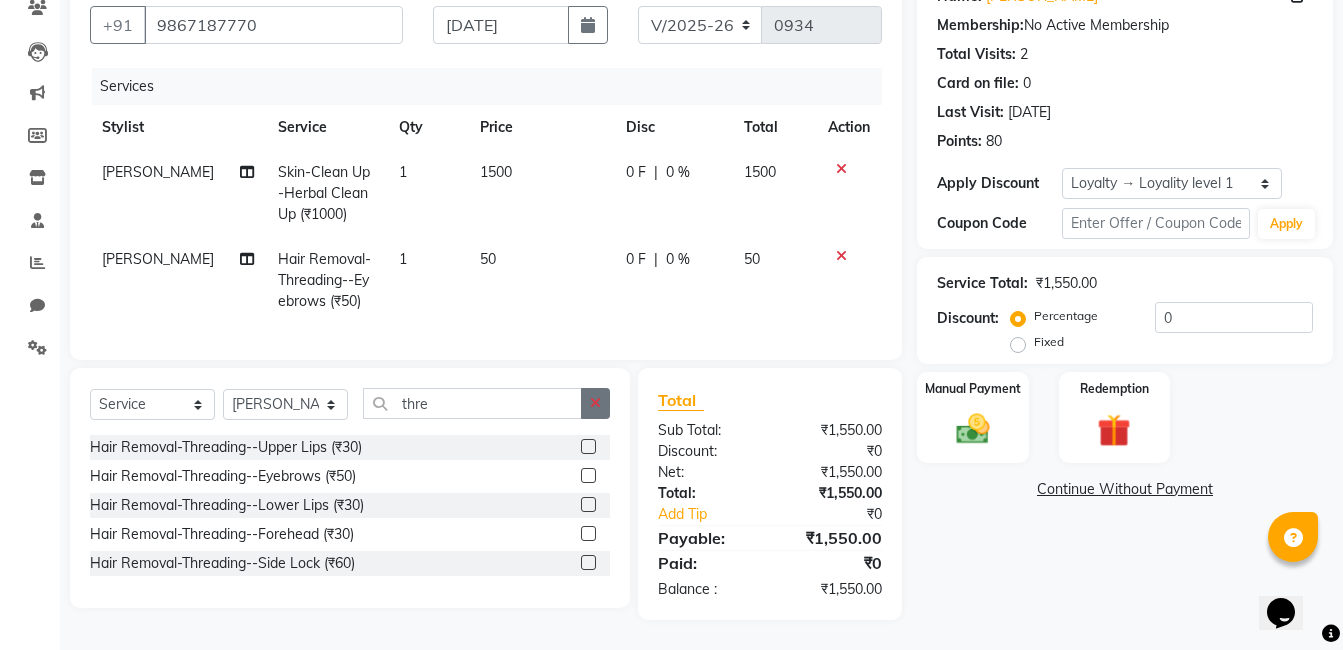 click 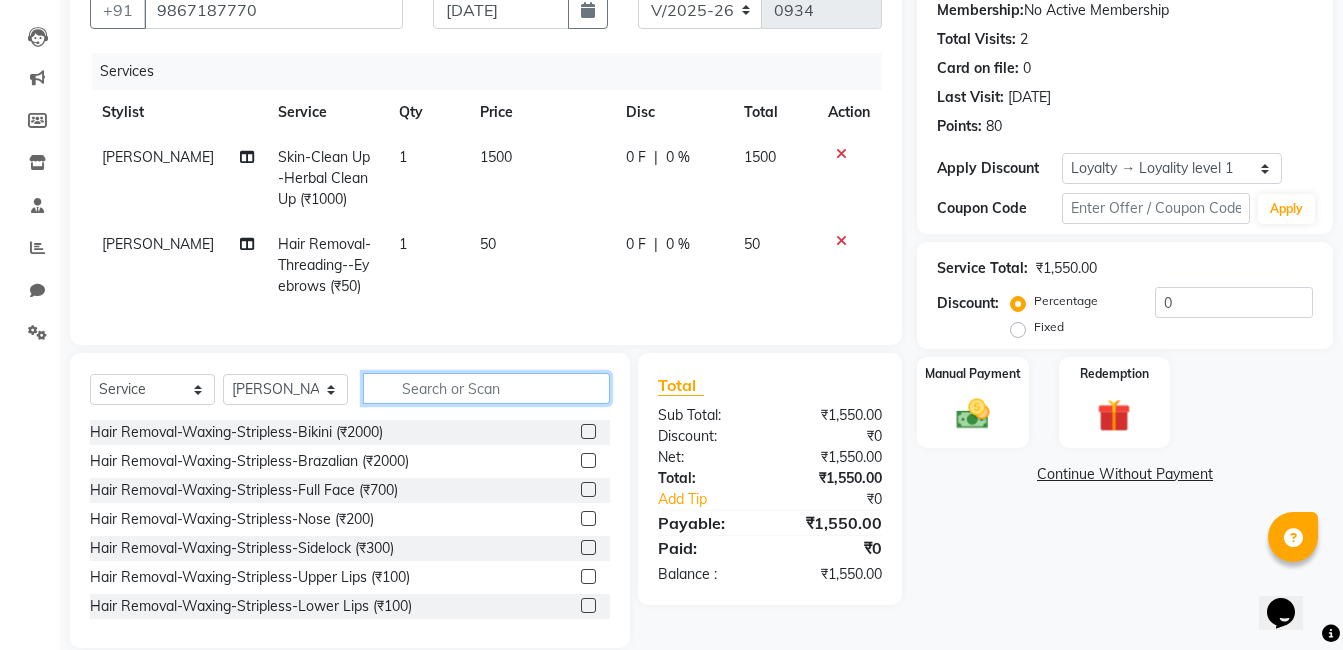 click 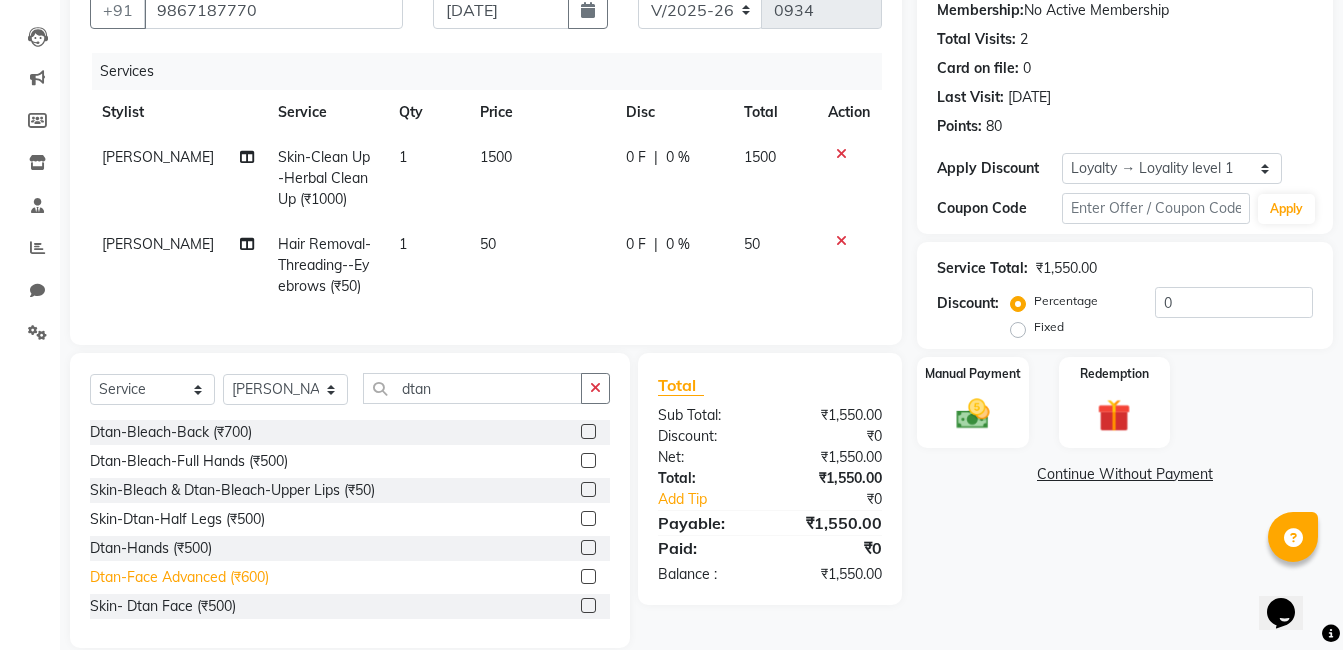 click on "Dtan-Face Advanced (₹600)" 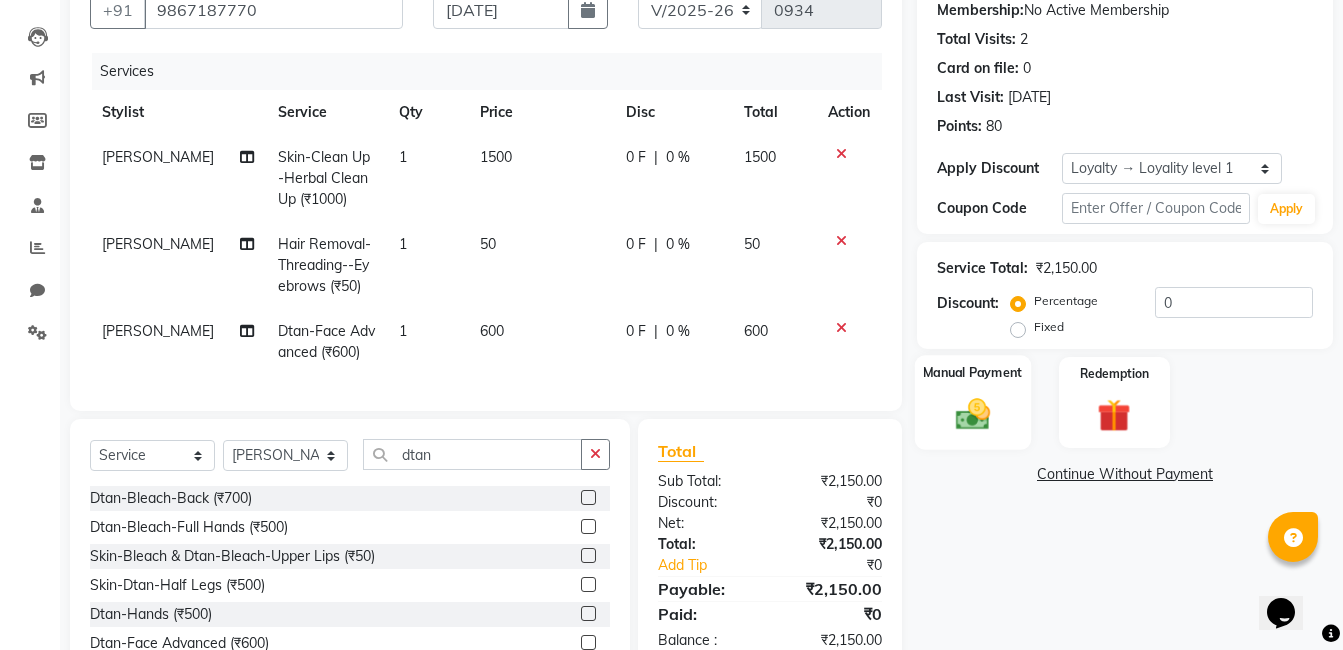 click on "Manual Payment" 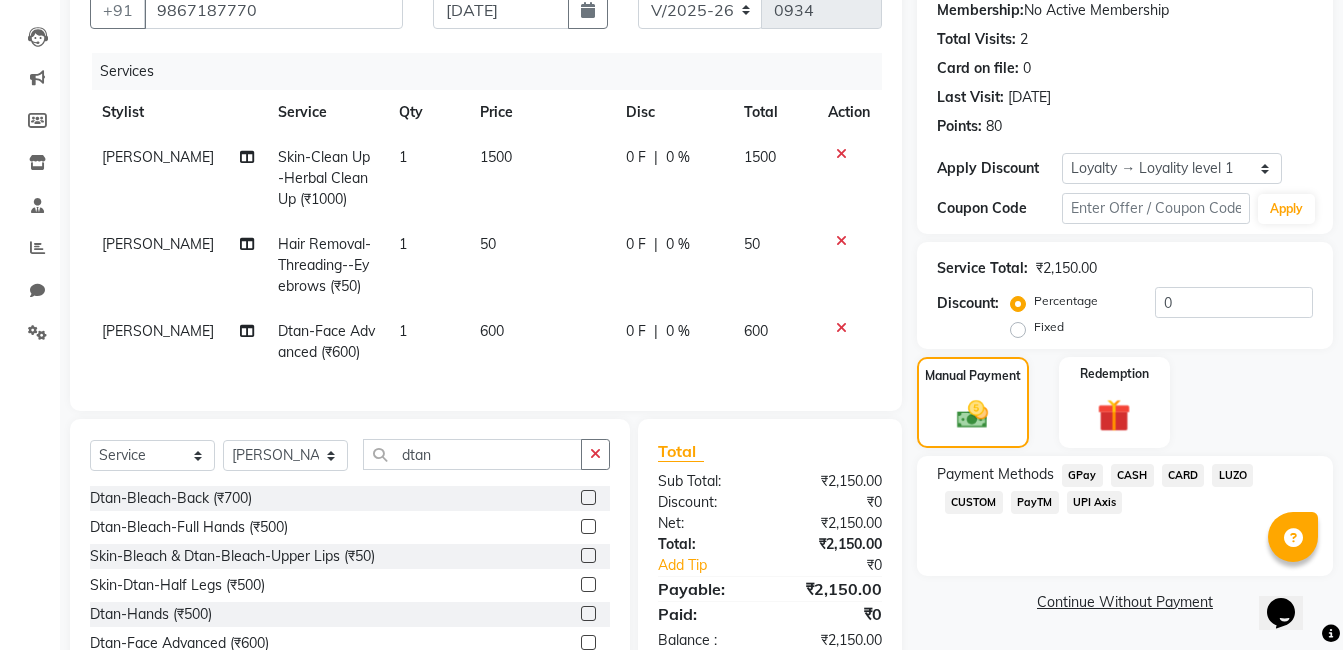 click on "CASH" 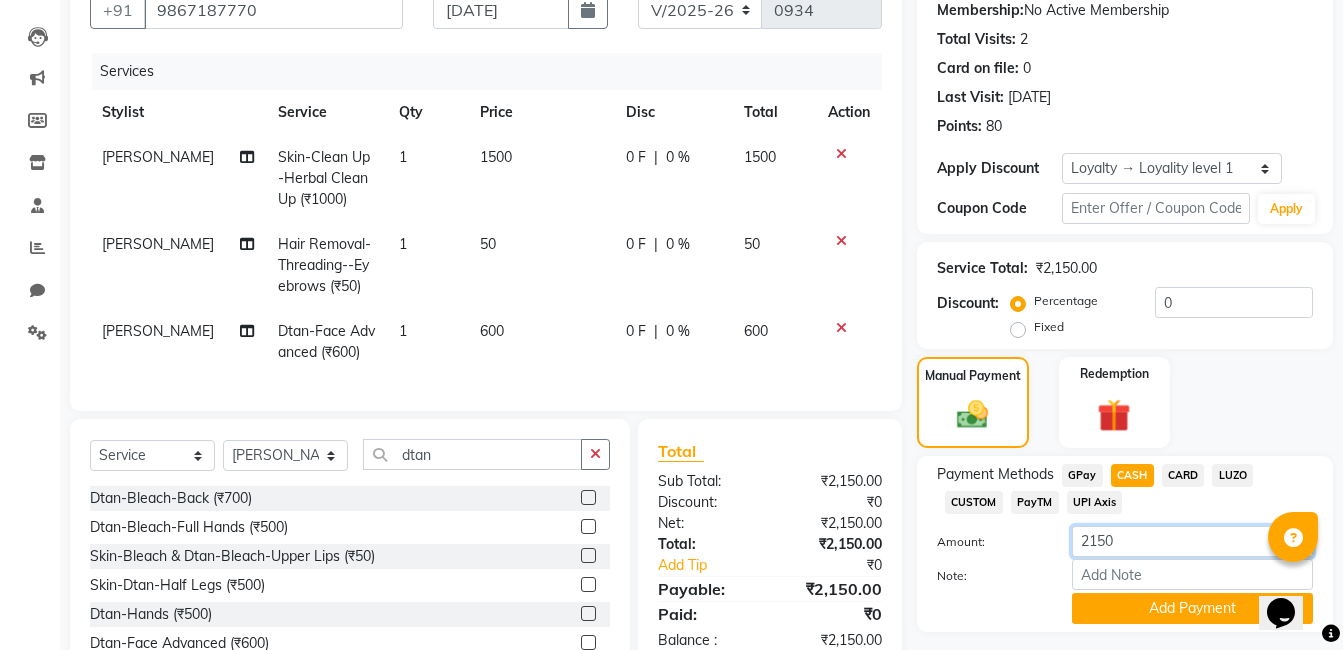 click on "2150" 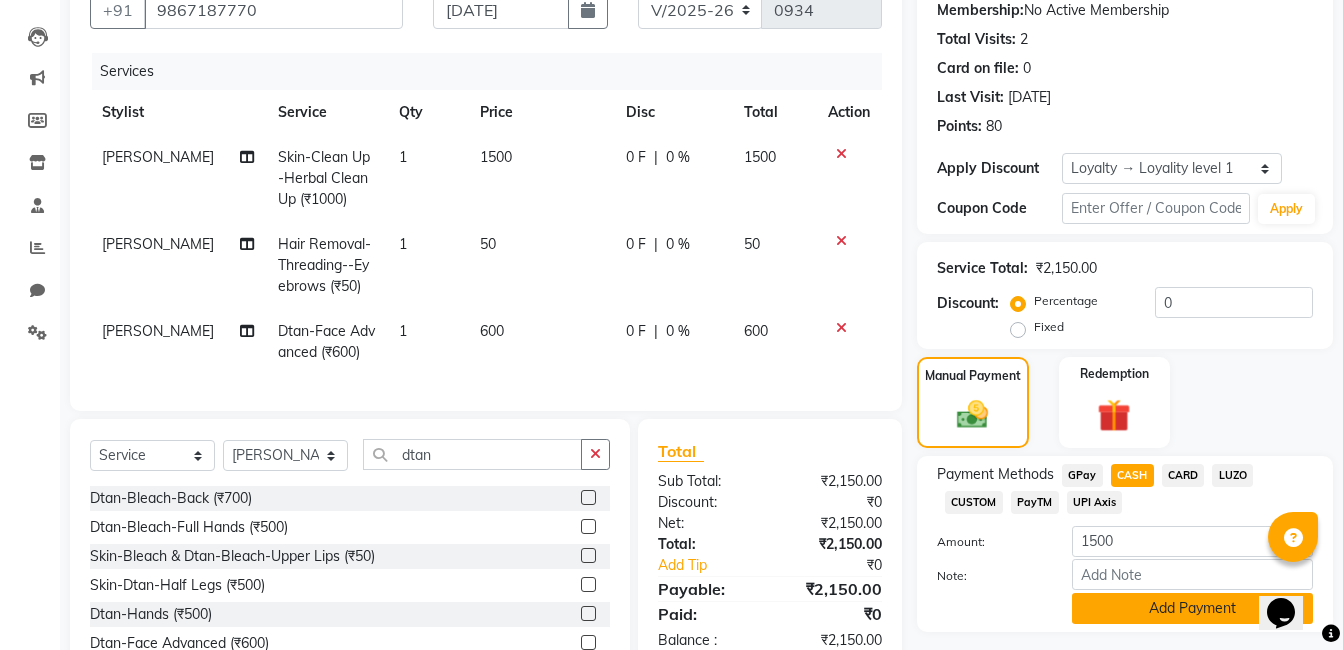 click on "Add Payment" 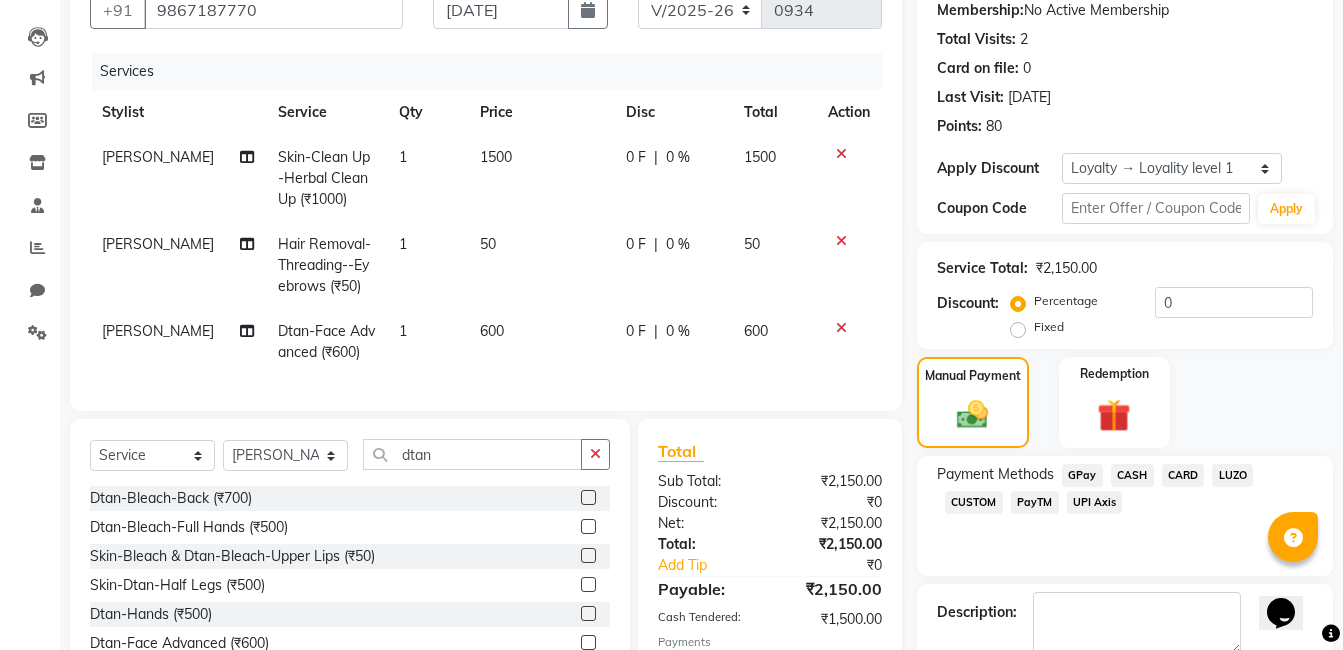 click on "GPay" 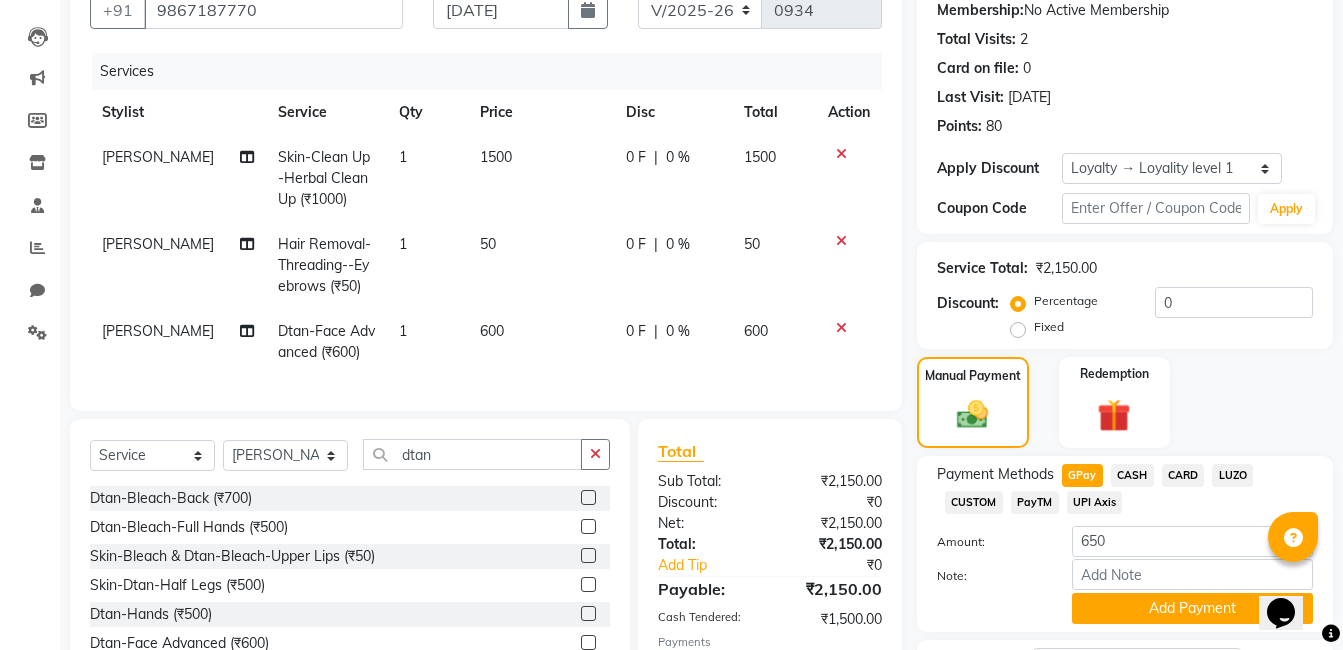 click on "GPay" 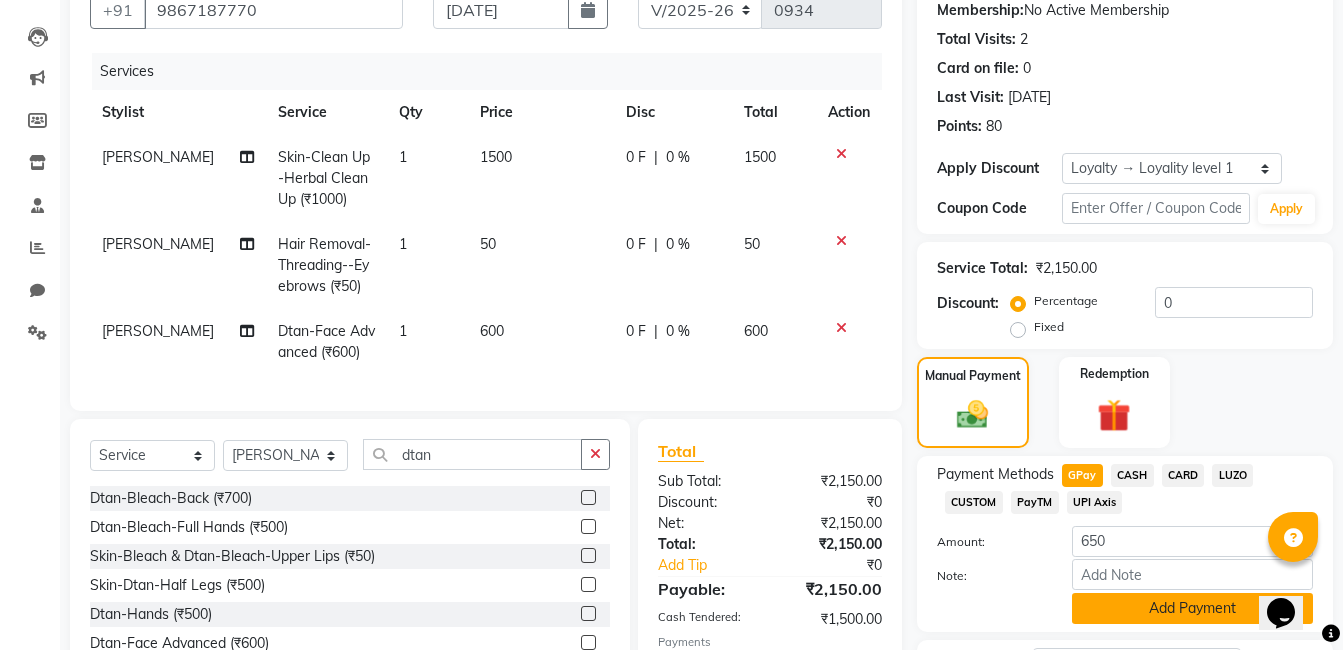drag, startPoint x: 1084, startPoint y: 483, endPoint x: 1134, endPoint y: 605, distance: 131.8484 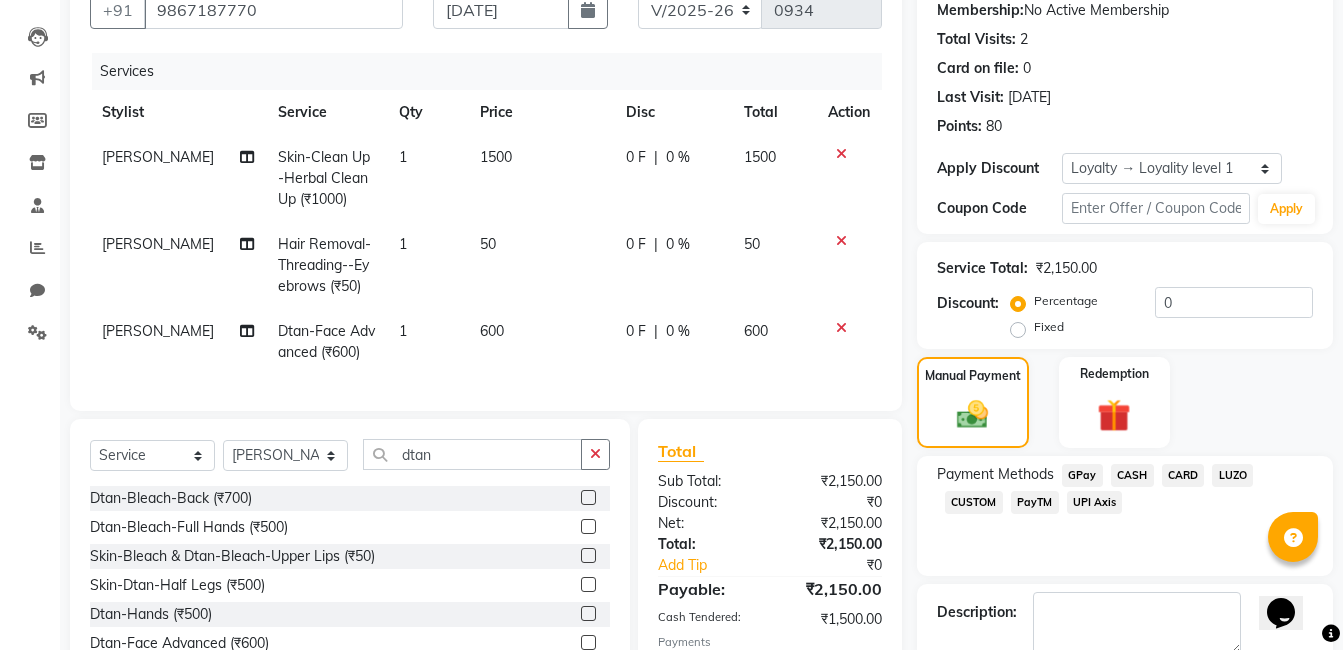 scroll, scrollTop: 493, scrollLeft: 0, axis: vertical 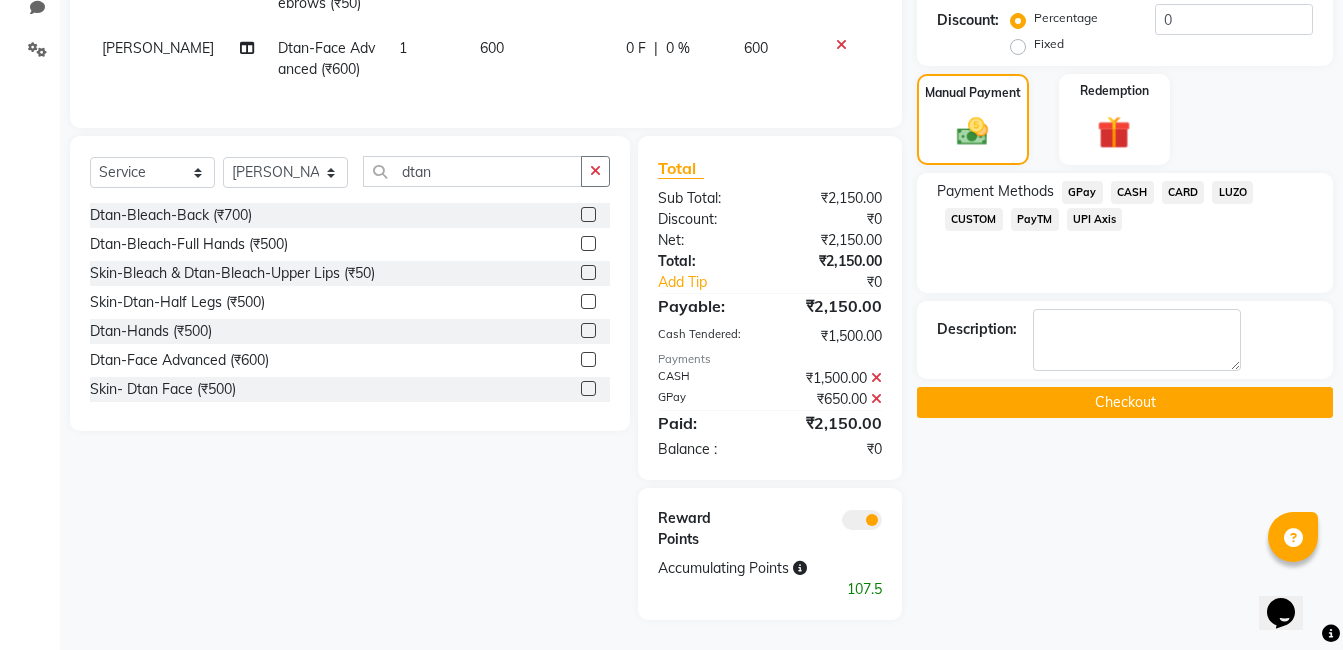 click on "Checkout" 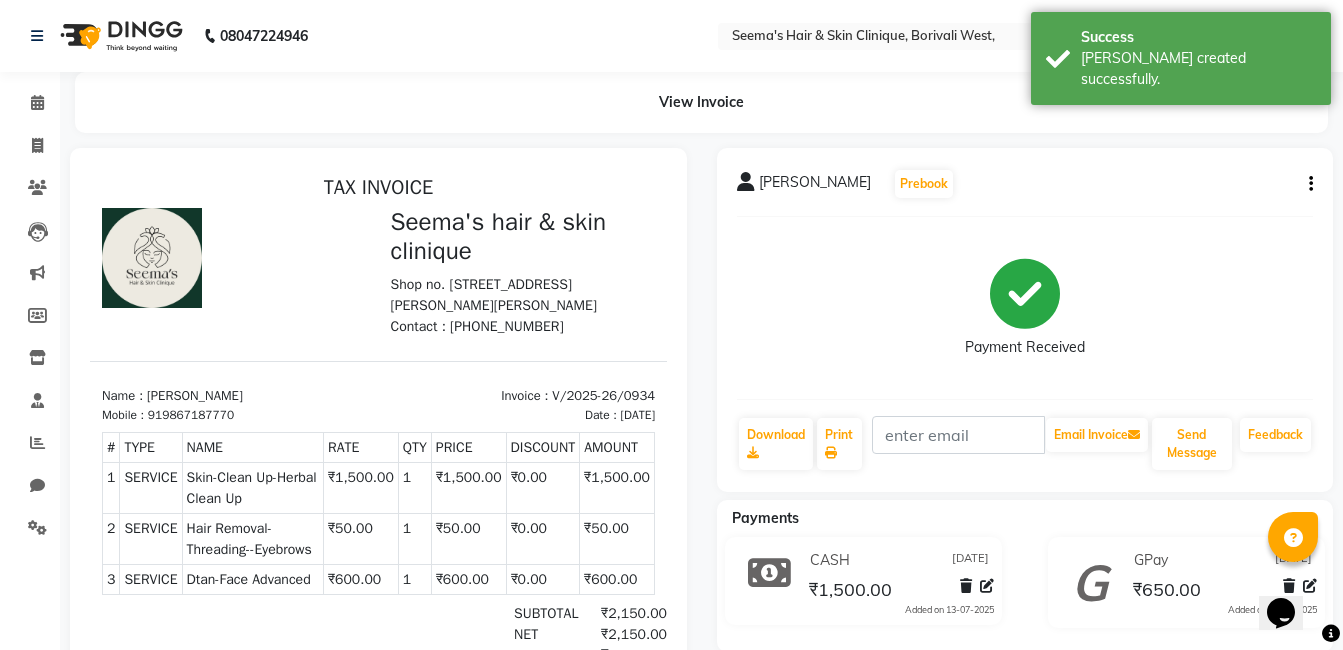 scroll, scrollTop: 0, scrollLeft: 0, axis: both 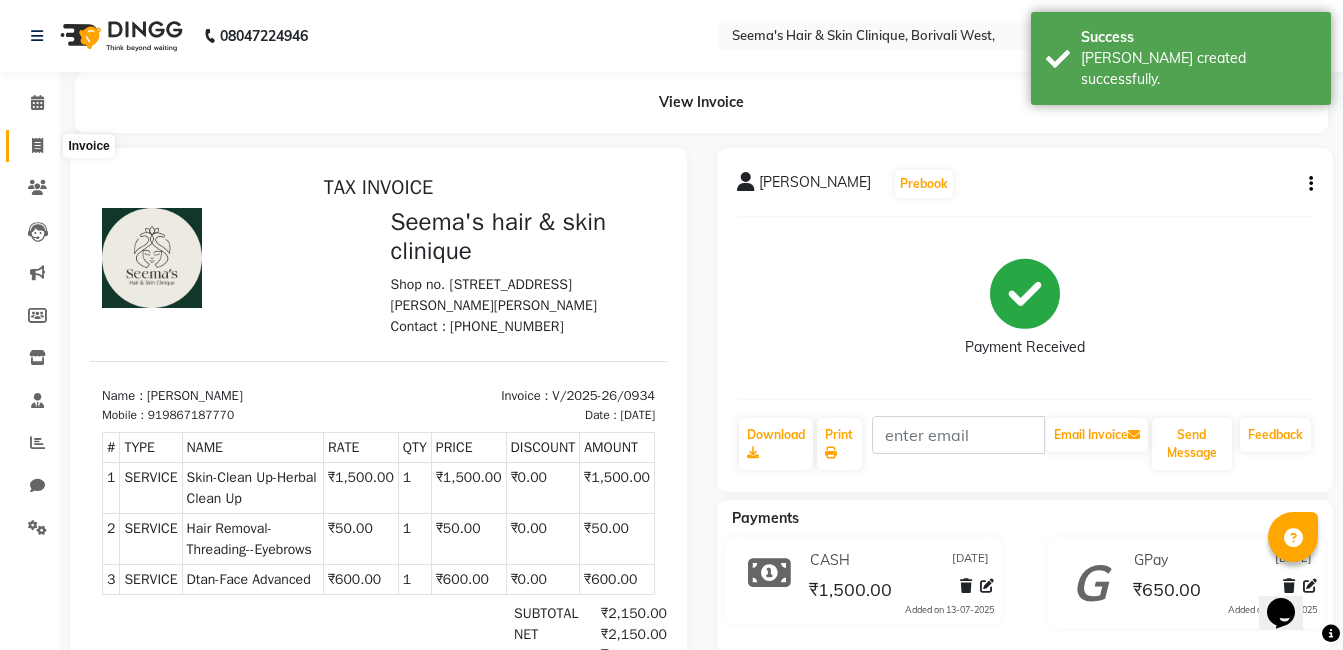 click 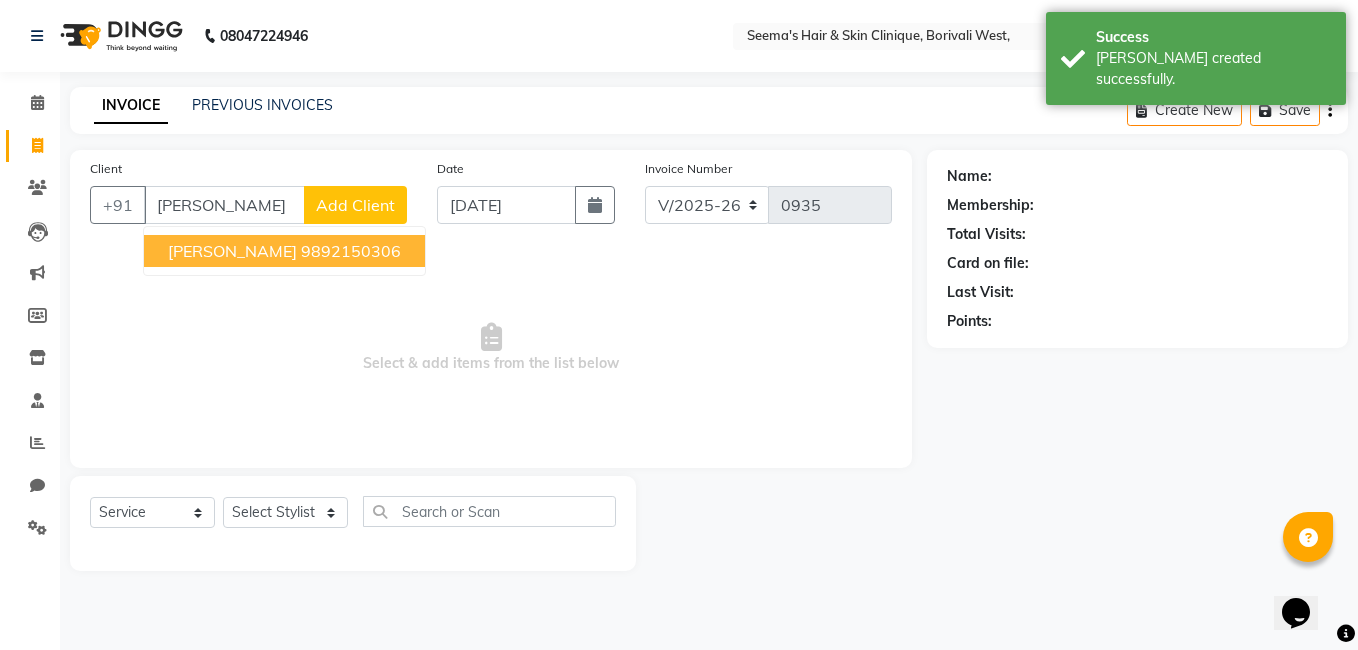 click on "9892150306" at bounding box center (351, 251) 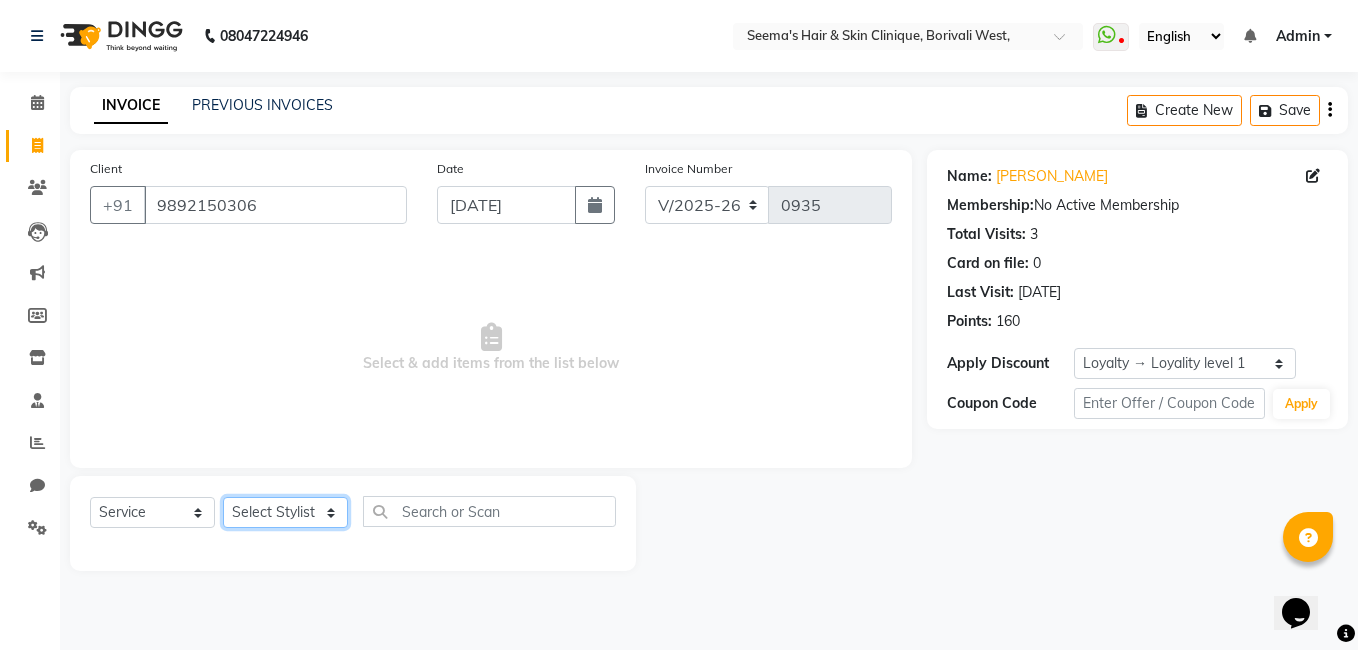 click on "Select Stylist [PERSON_NAME] [PERSON_NAME] [PERSON_NAME] [PERSON_NAME] [PERSON_NAME] [PERSON_NAME] [PERSON_NAME] Intern [PERSON_NAME]" 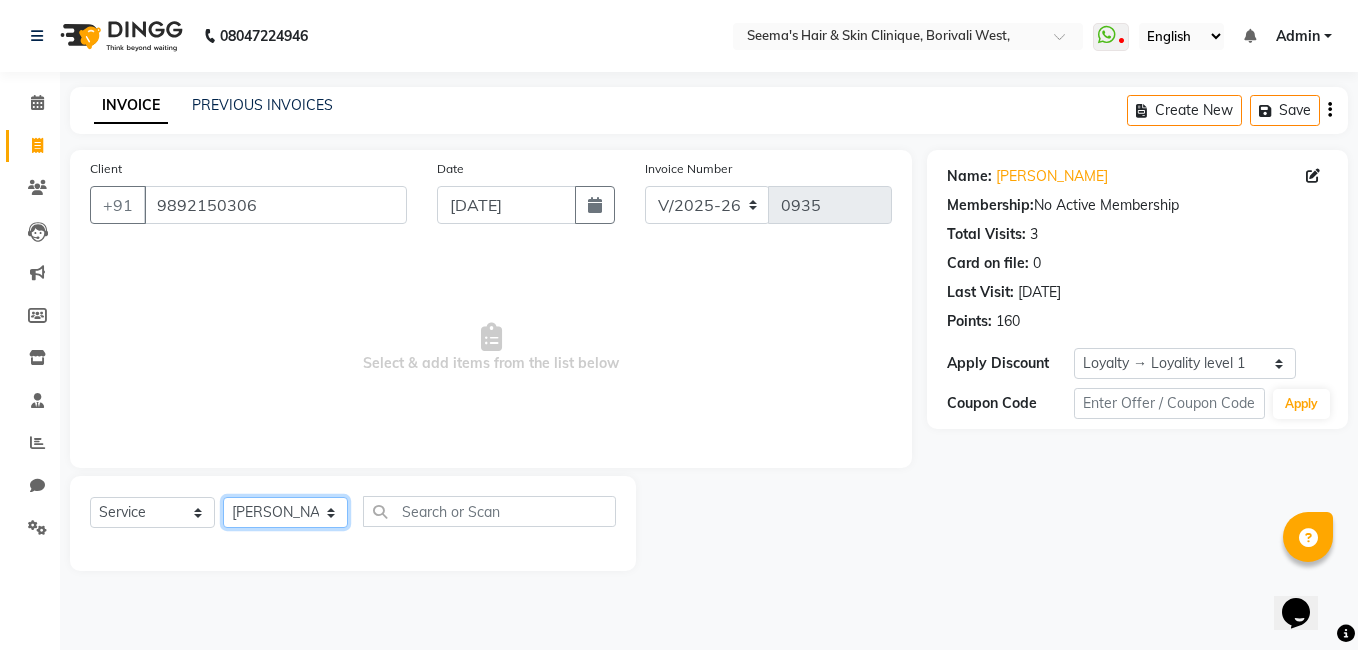click on "Select Stylist [PERSON_NAME] [PERSON_NAME] [PERSON_NAME] [PERSON_NAME] [PERSON_NAME] [PERSON_NAME] [PERSON_NAME] Intern [PERSON_NAME]" 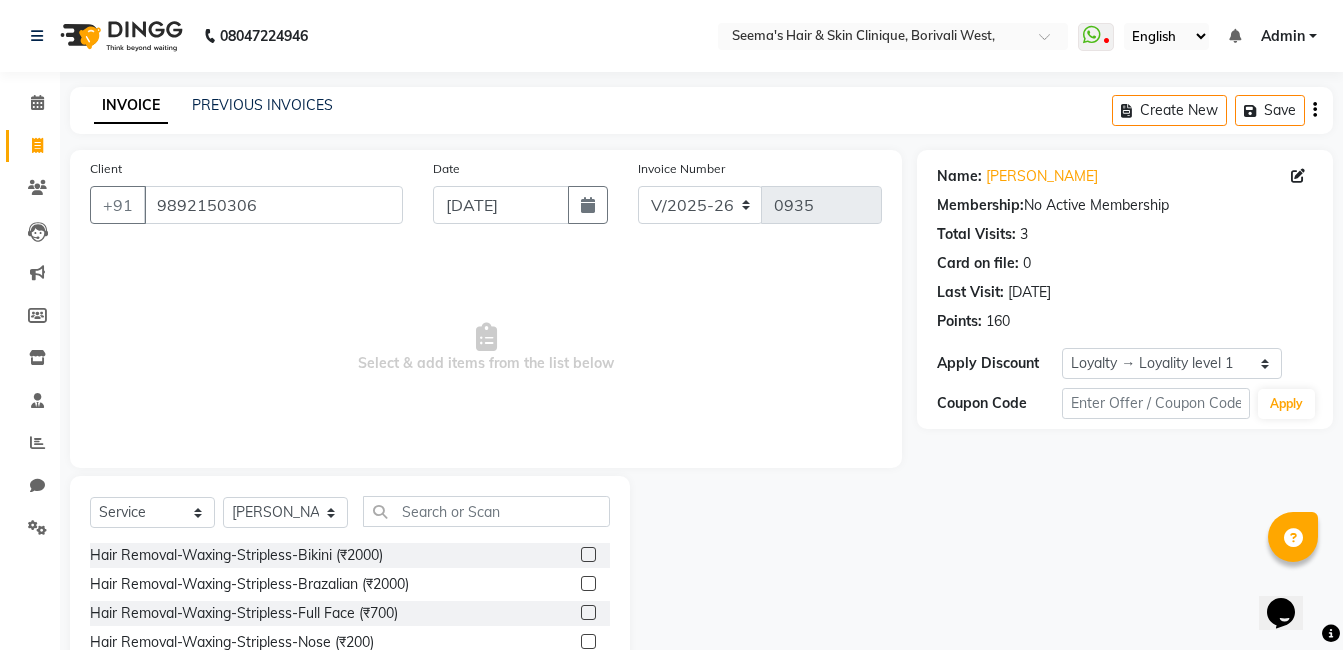click on "Select & add items from the list below" at bounding box center (486, 348) 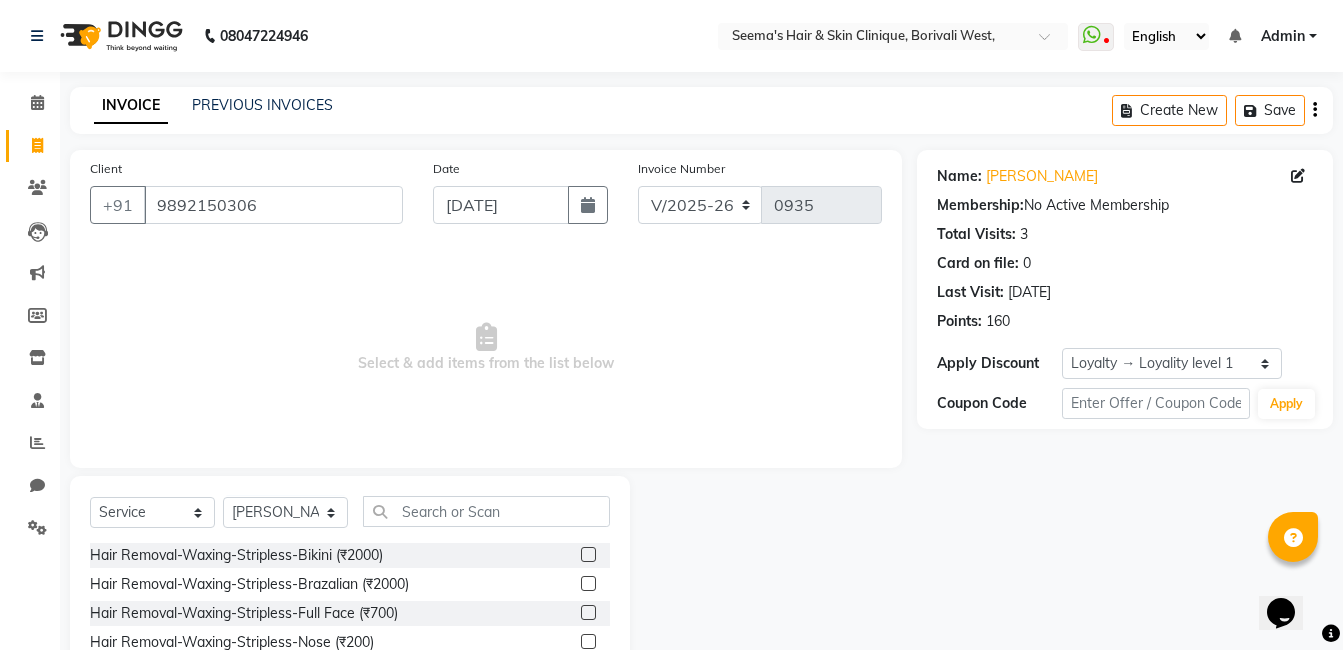 scroll, scrollTop: 151, scrollLeft: 0, axis: vertical 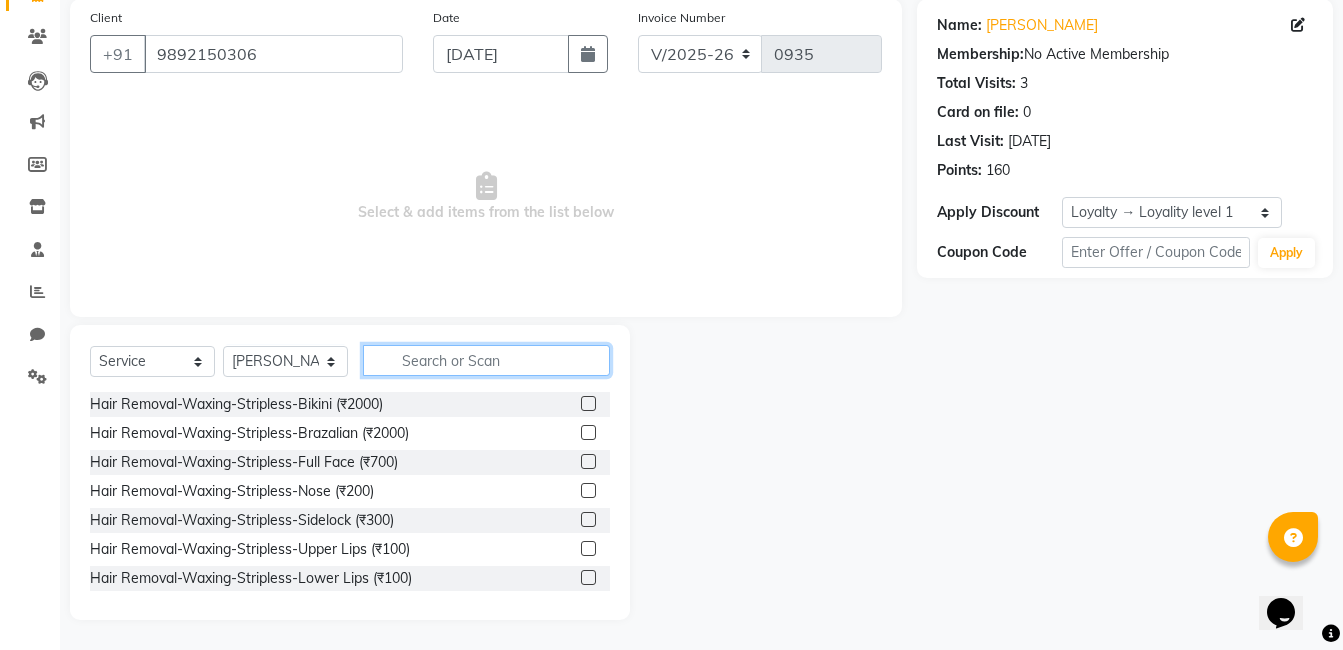 click 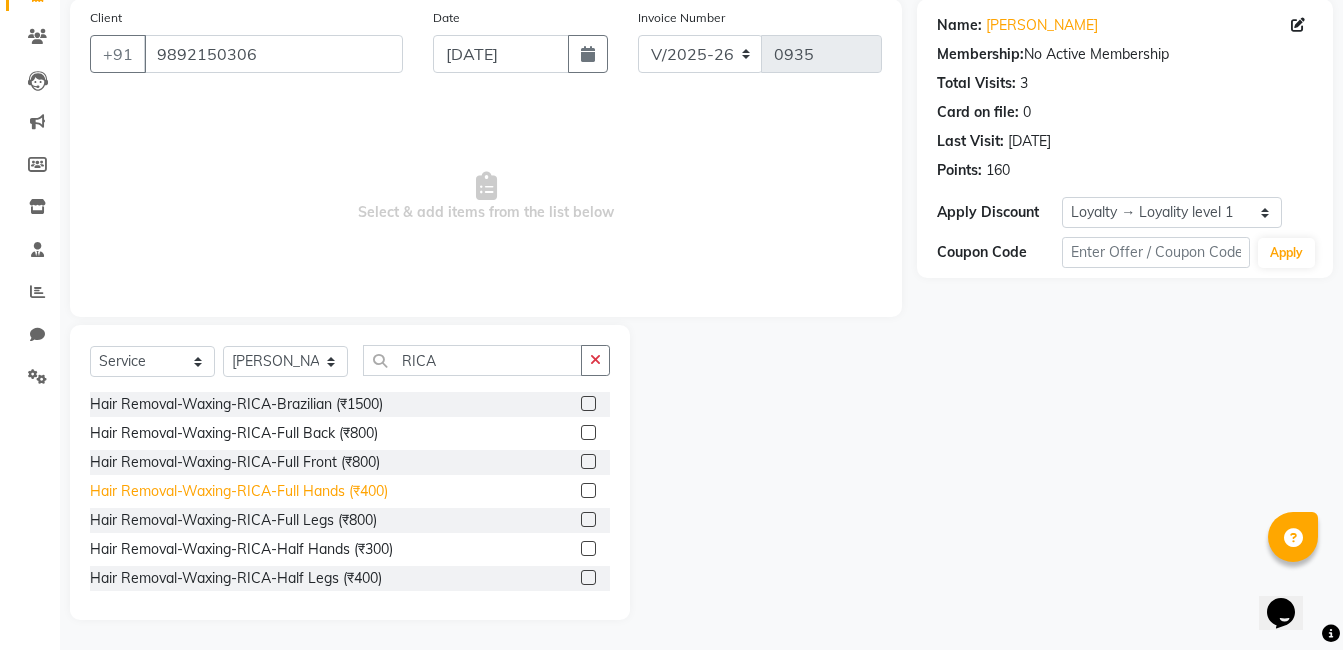 click on "Hair Removal-Waxing-RICA-Full Hands (₹400)" 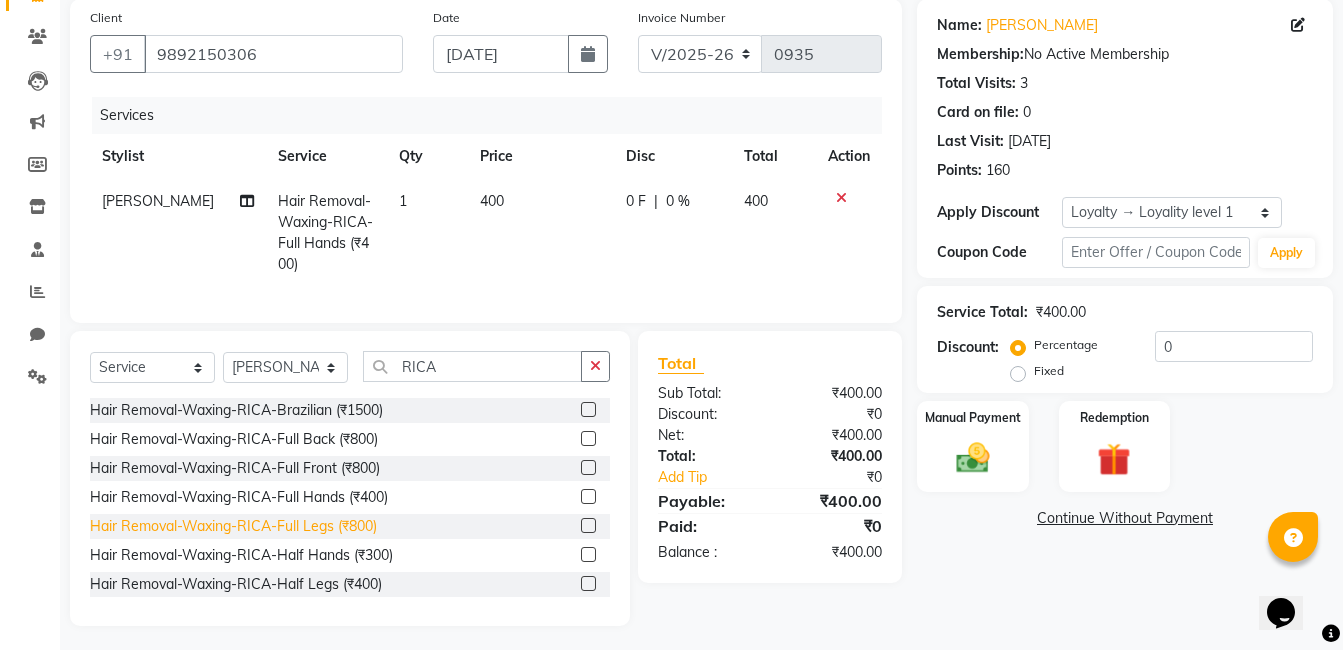 click on "Hair Removal-Waxing-RICA-Full Legs (₹800)" 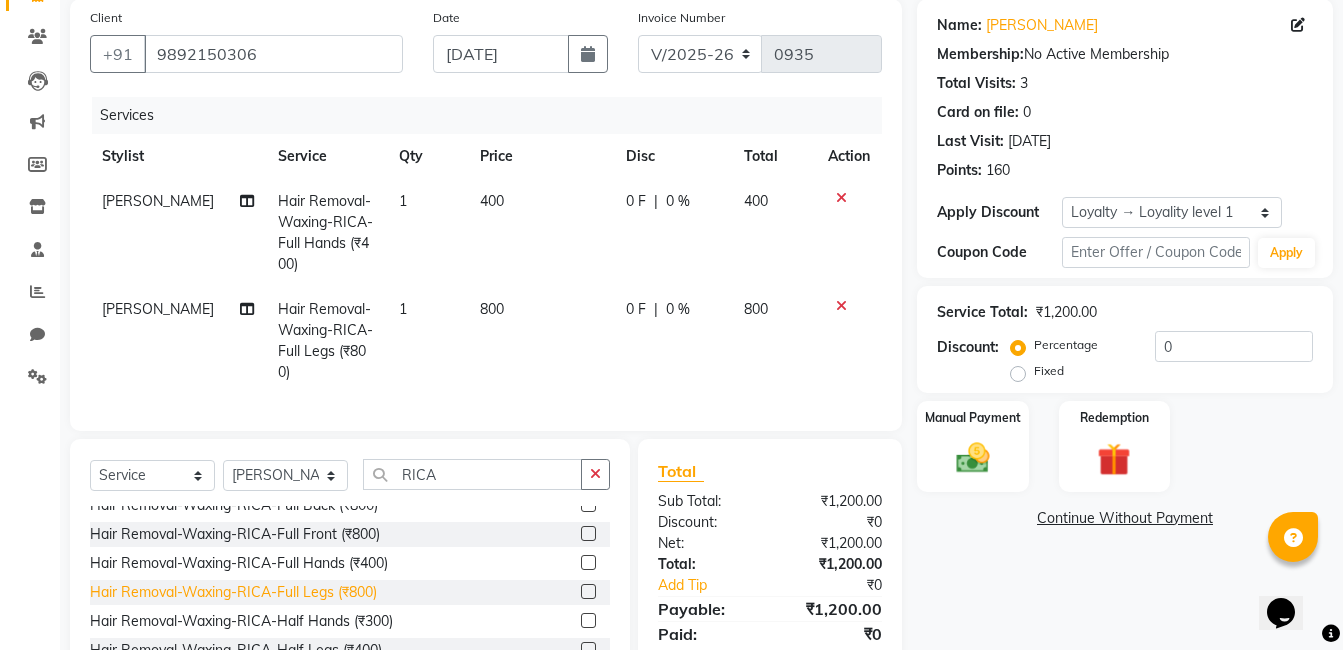 scroll, scrollTop: 61, scrollLeft: 0, axis: vertical 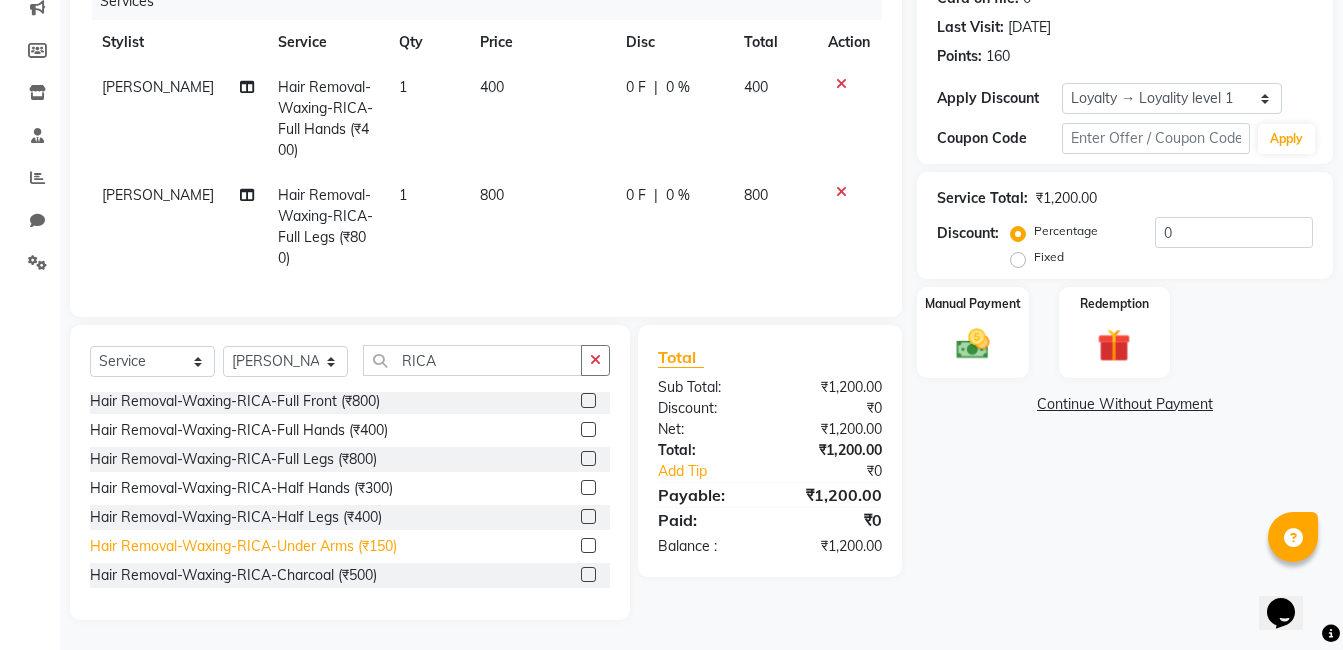 click on "Hair Removal-Waxing-RICA-Under Arms (₹150)" 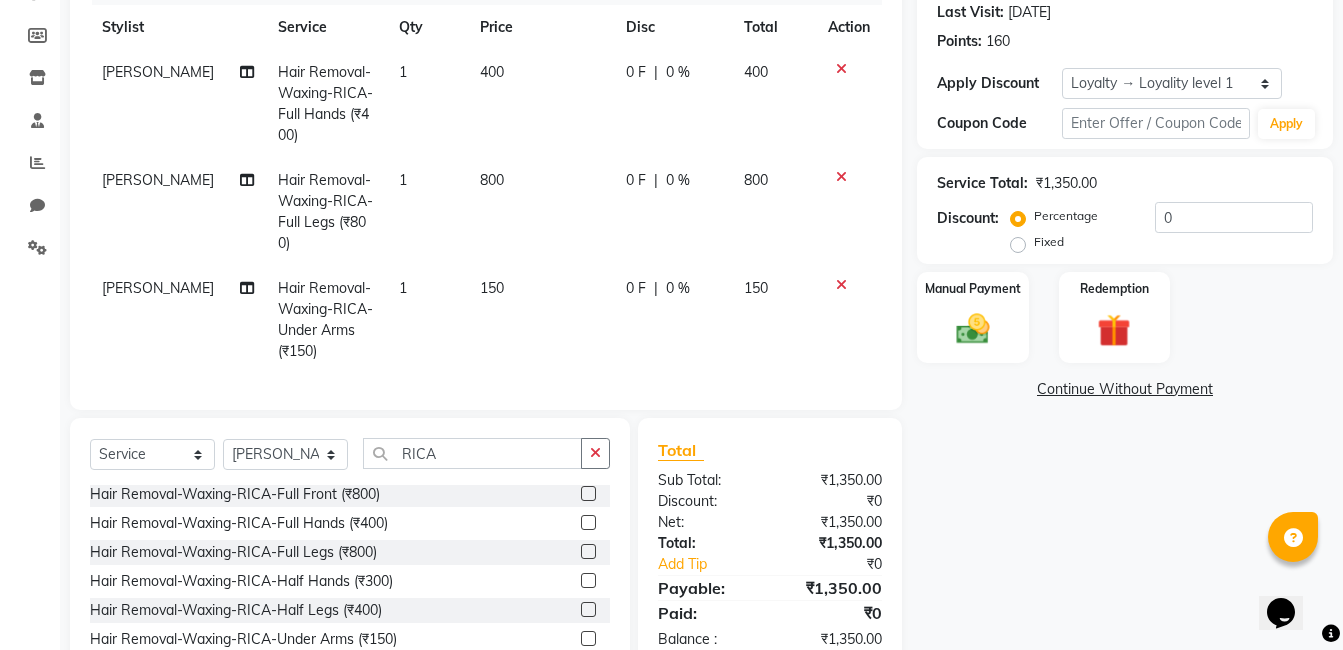 click 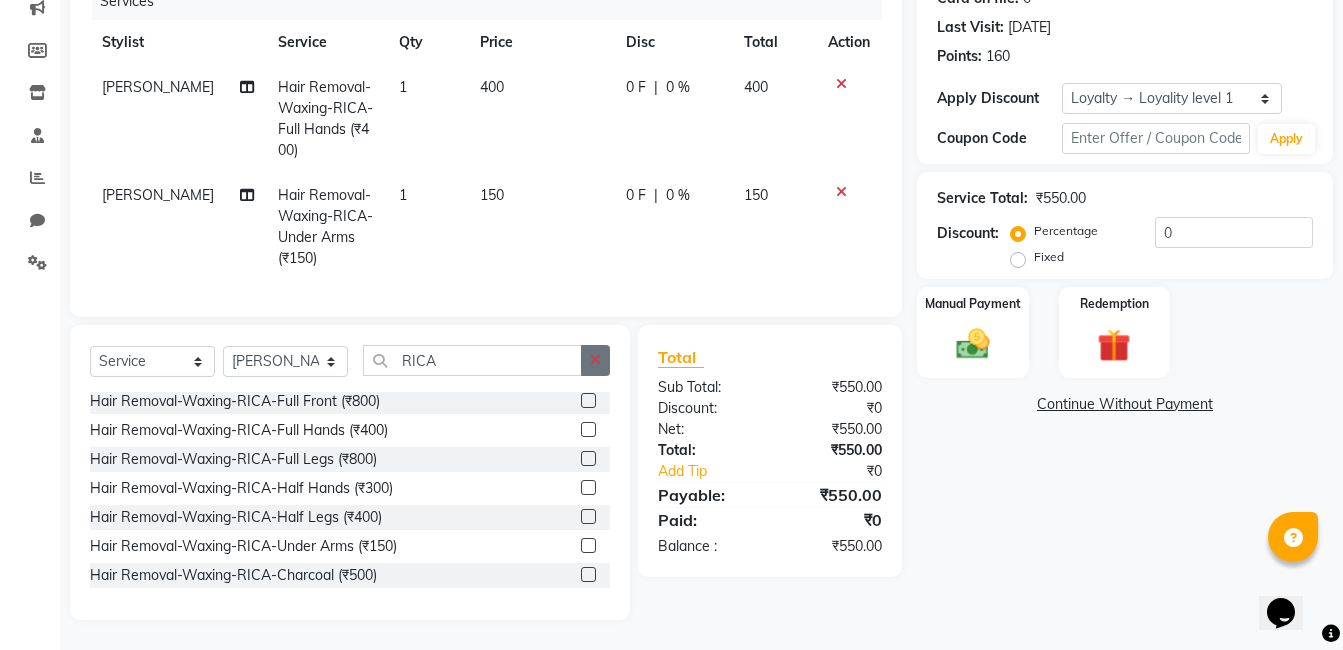 click 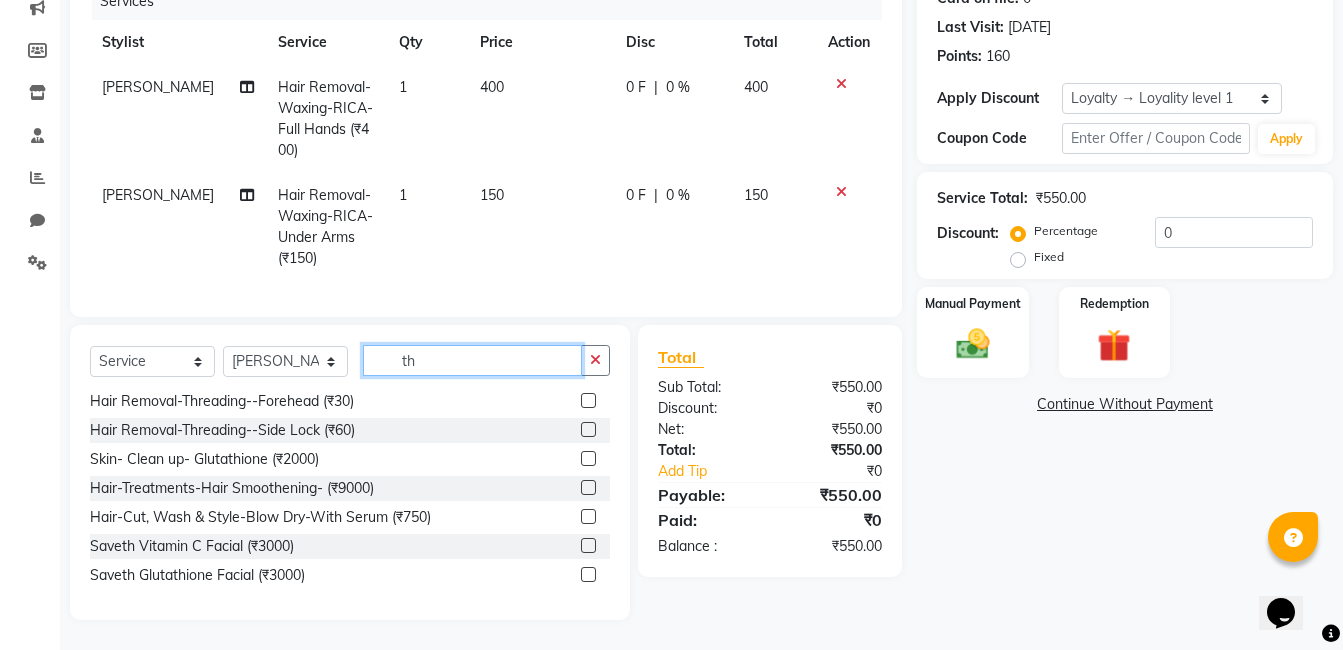 scroll, scrollTop: 0, scrollLeft: 0, axis: both 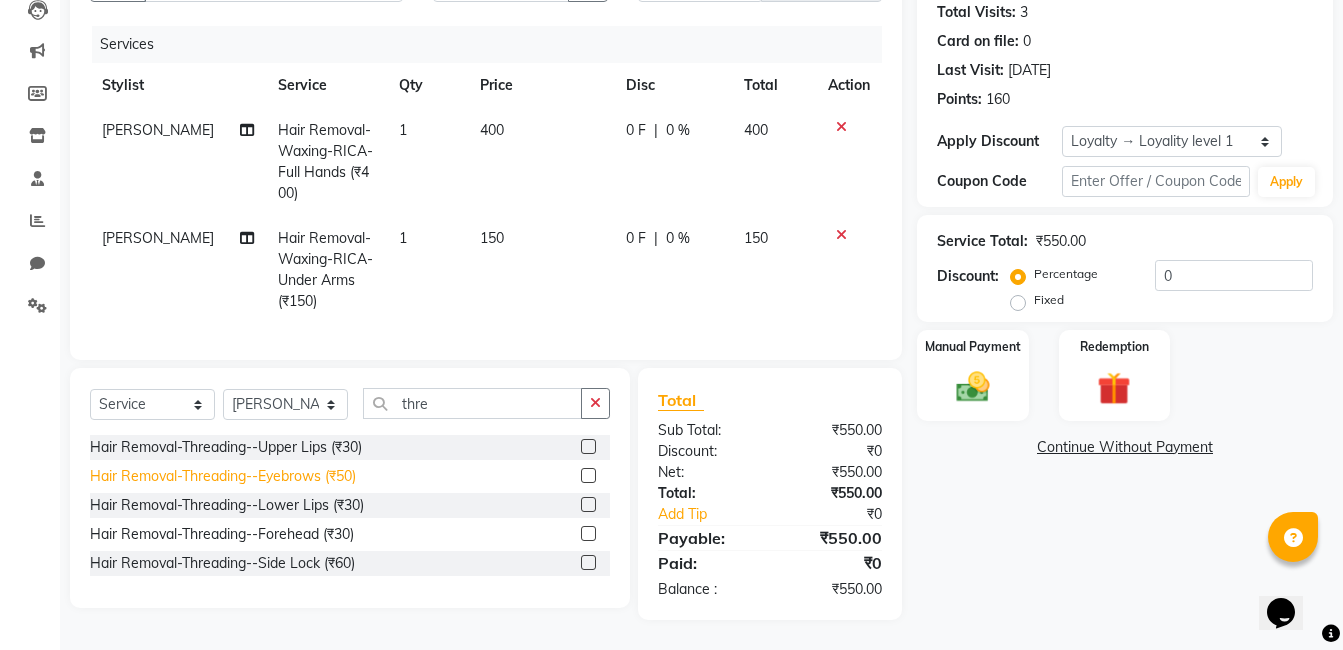 click on "Hair Removal-Threading--Eyebrows (₹50)" 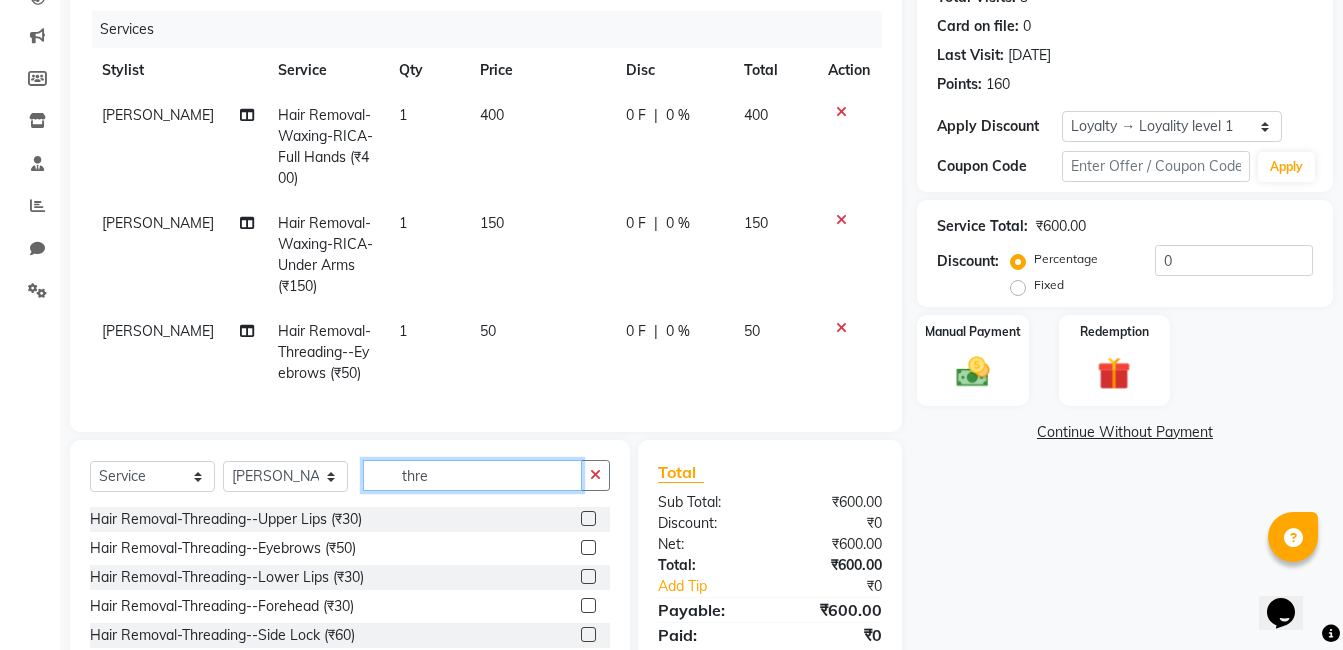 click on "thre" 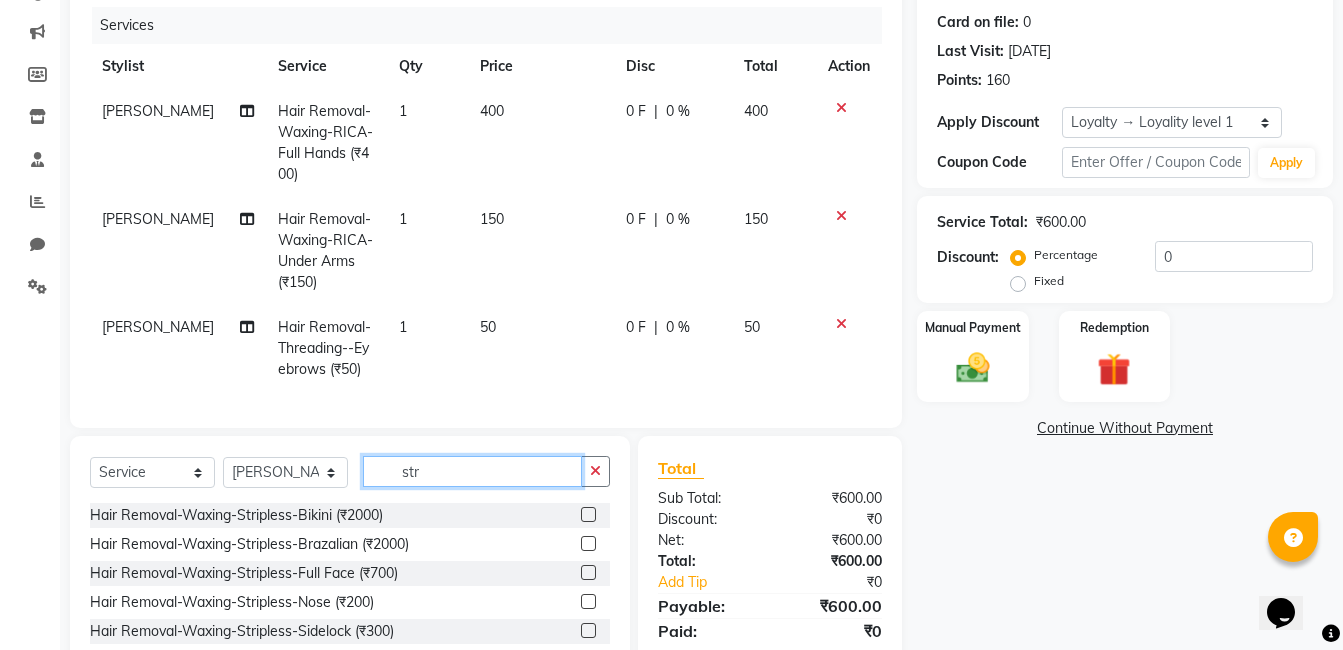 scroll, scrollTop: 367, scrollLeft: 0, axis: vertical 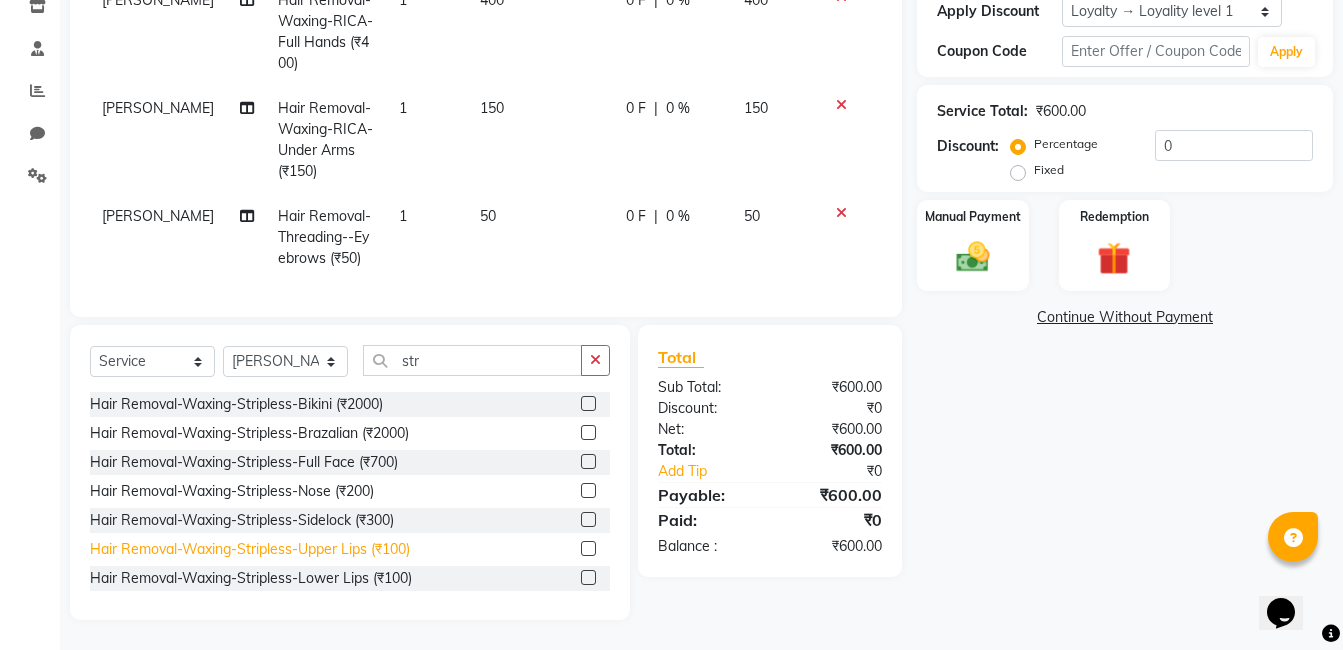 click on "Hair Removal-Waxing-Stripless-Upper Lips (₹100)" 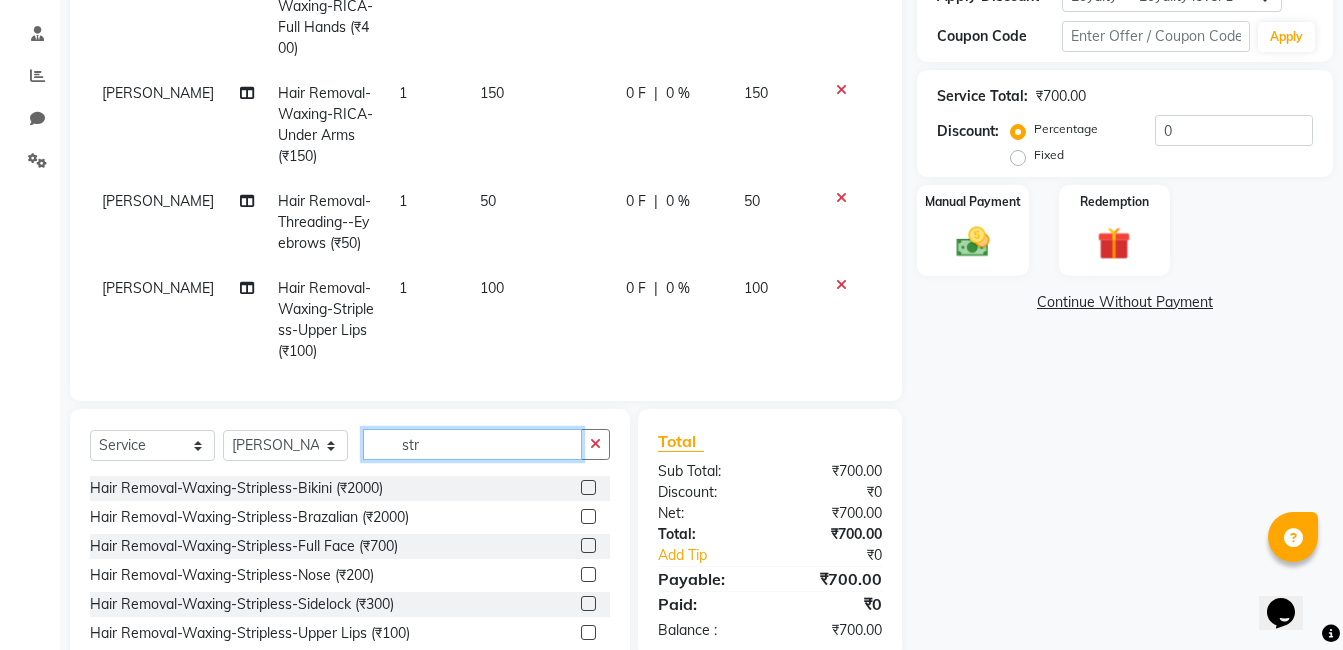 click on "str" 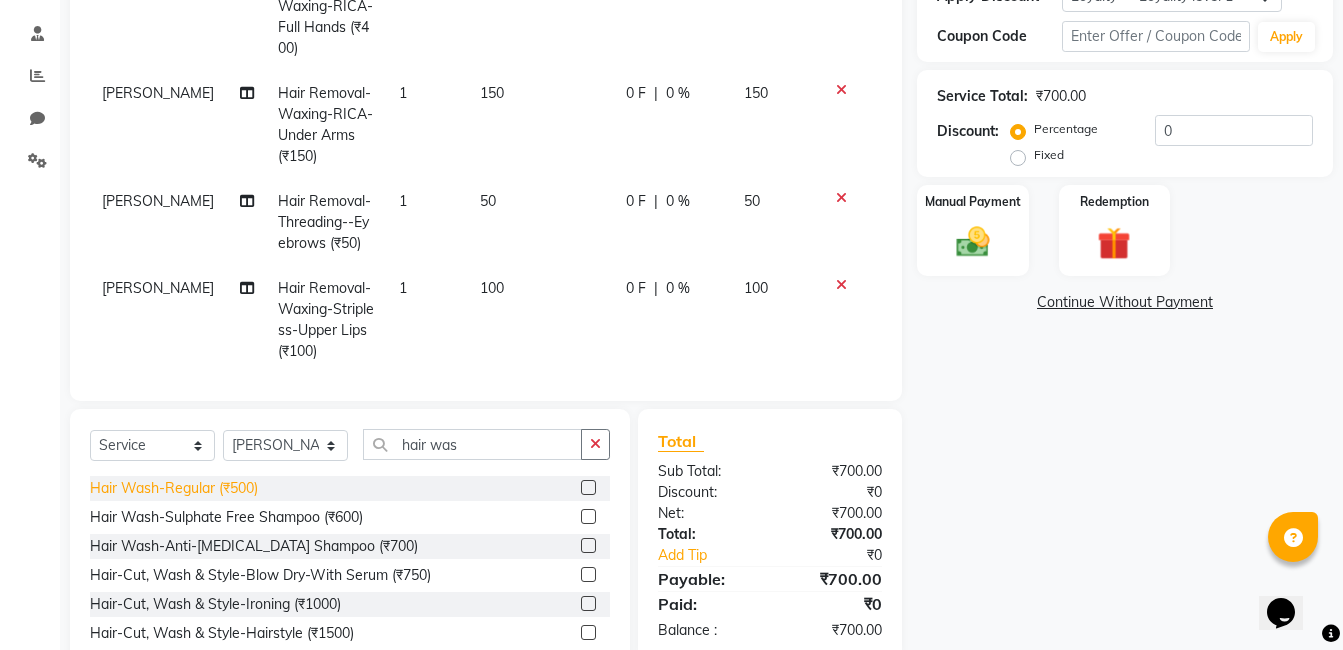 click on "Hair Wash-Regular (₹500)" 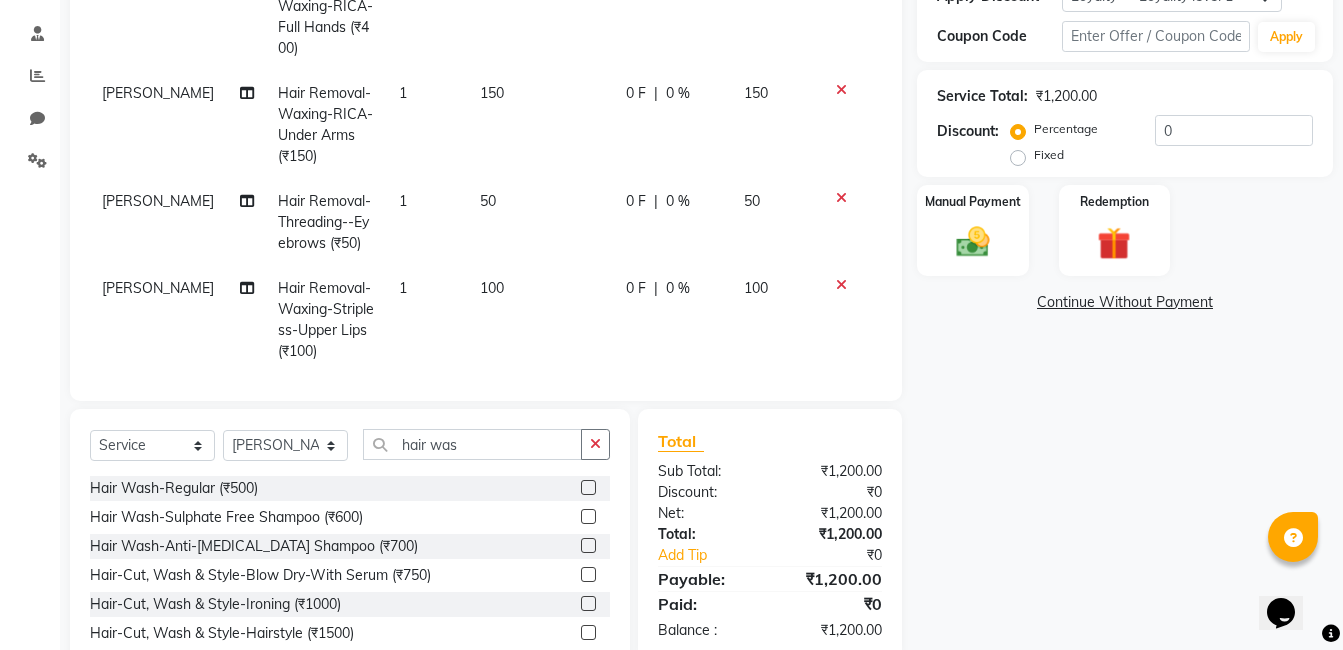 scroll, scrollTop: 425, scrollLeft: 0, axis: vertical 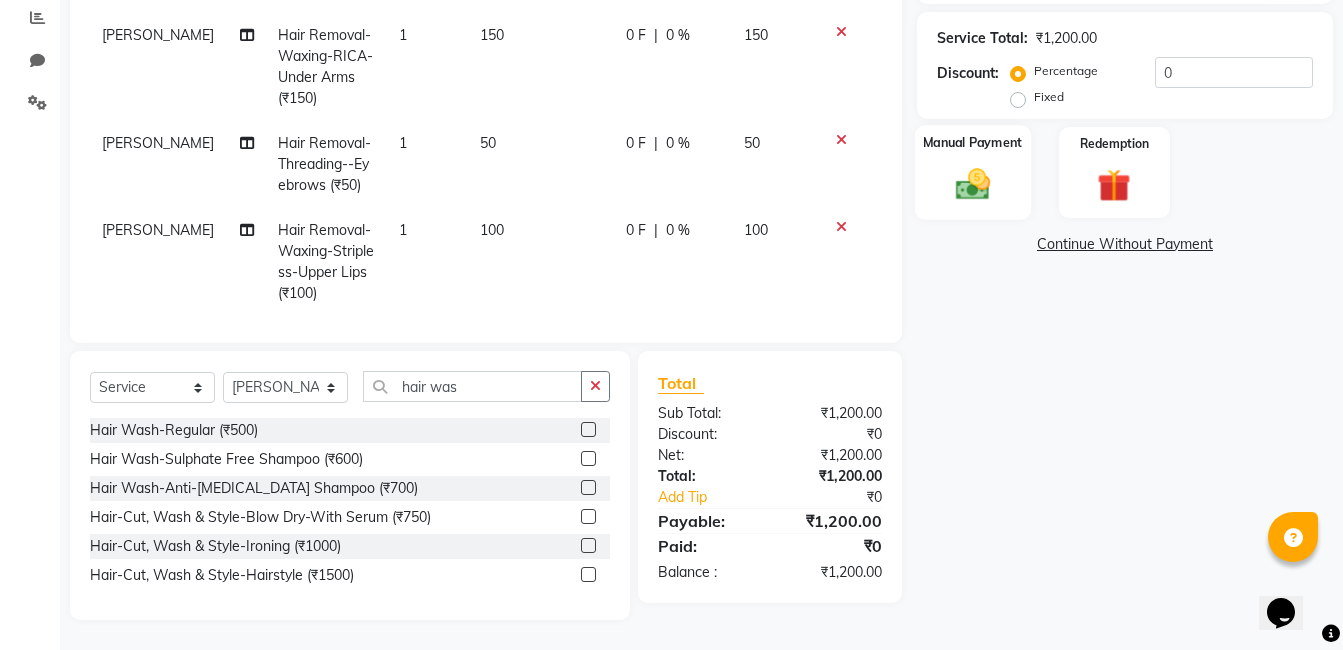 click on "Manual Payment" 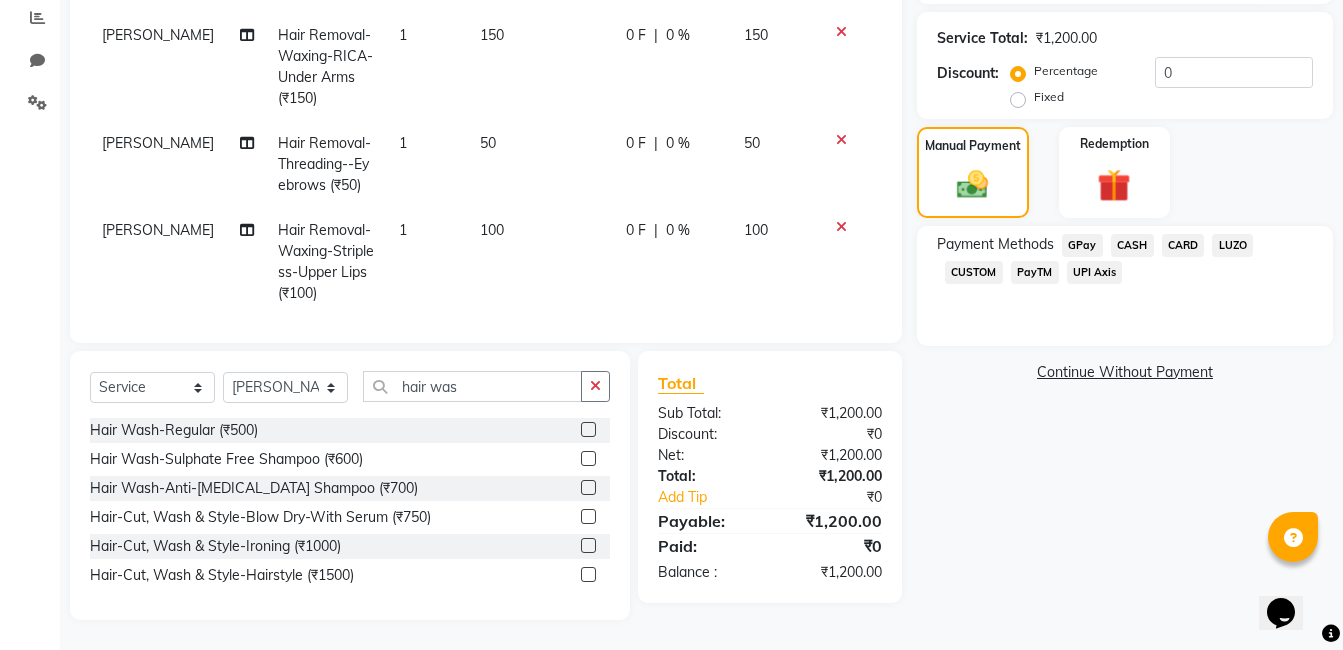 click on "CASH" 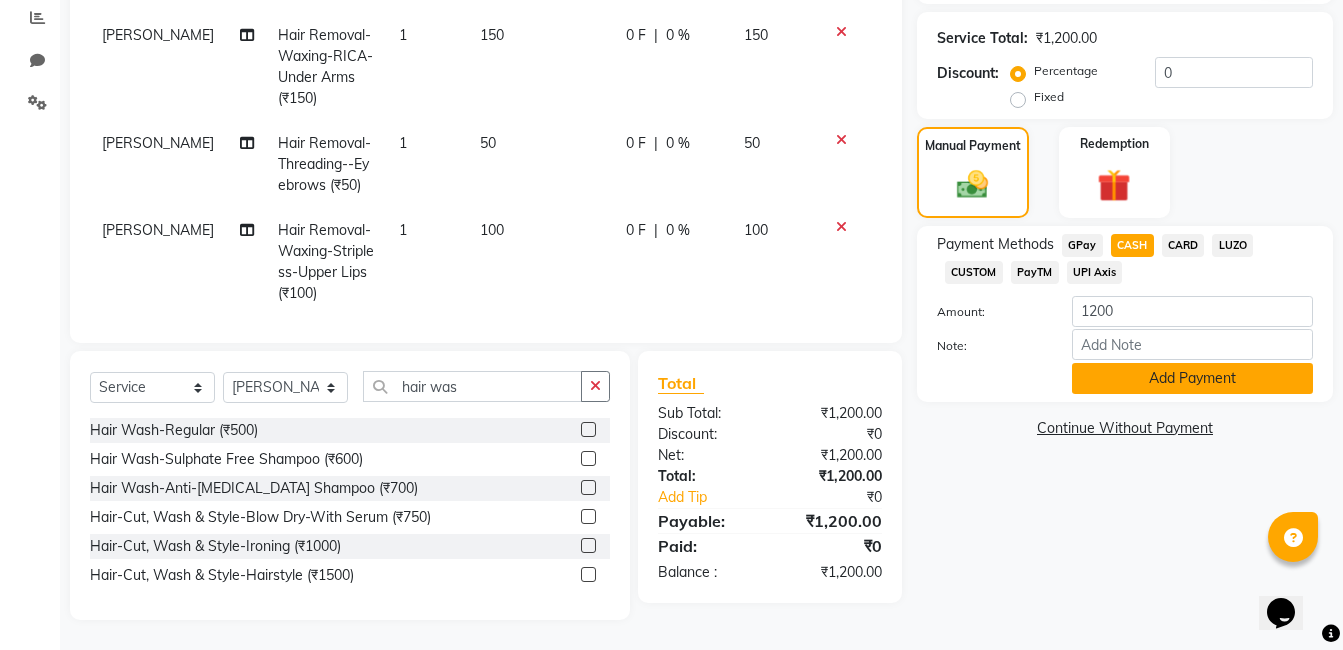 click on "Add Payment" 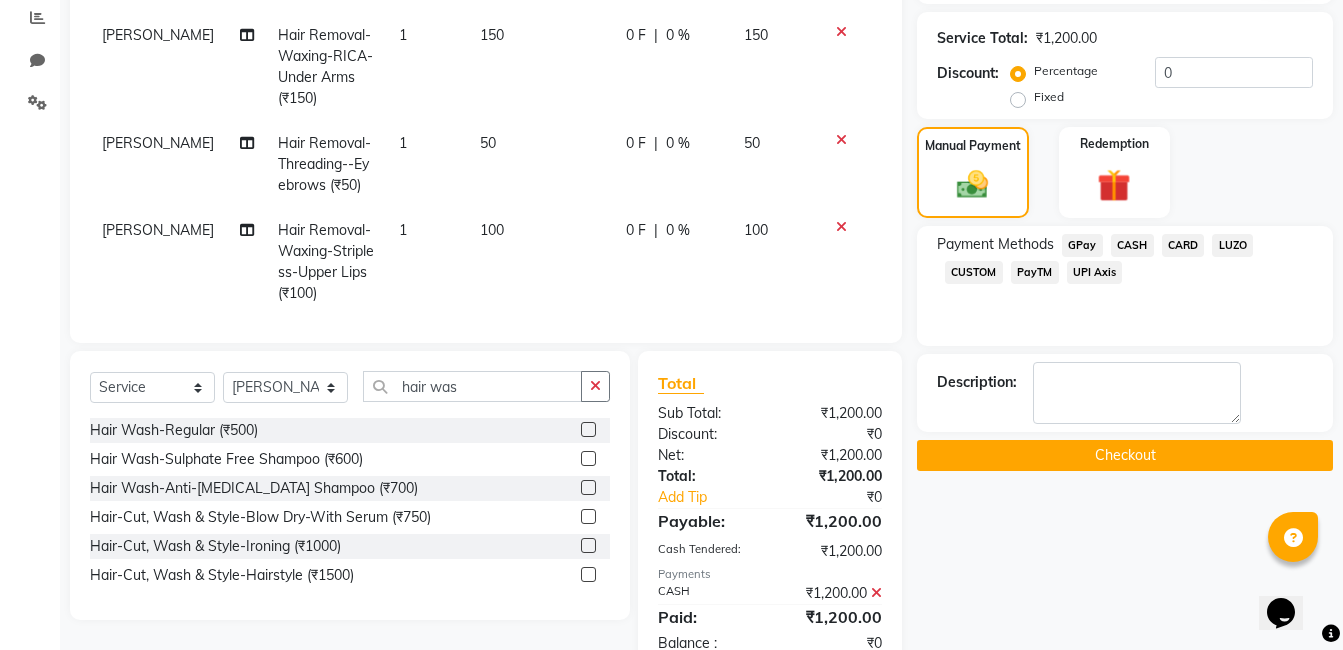 click on "Checkout" 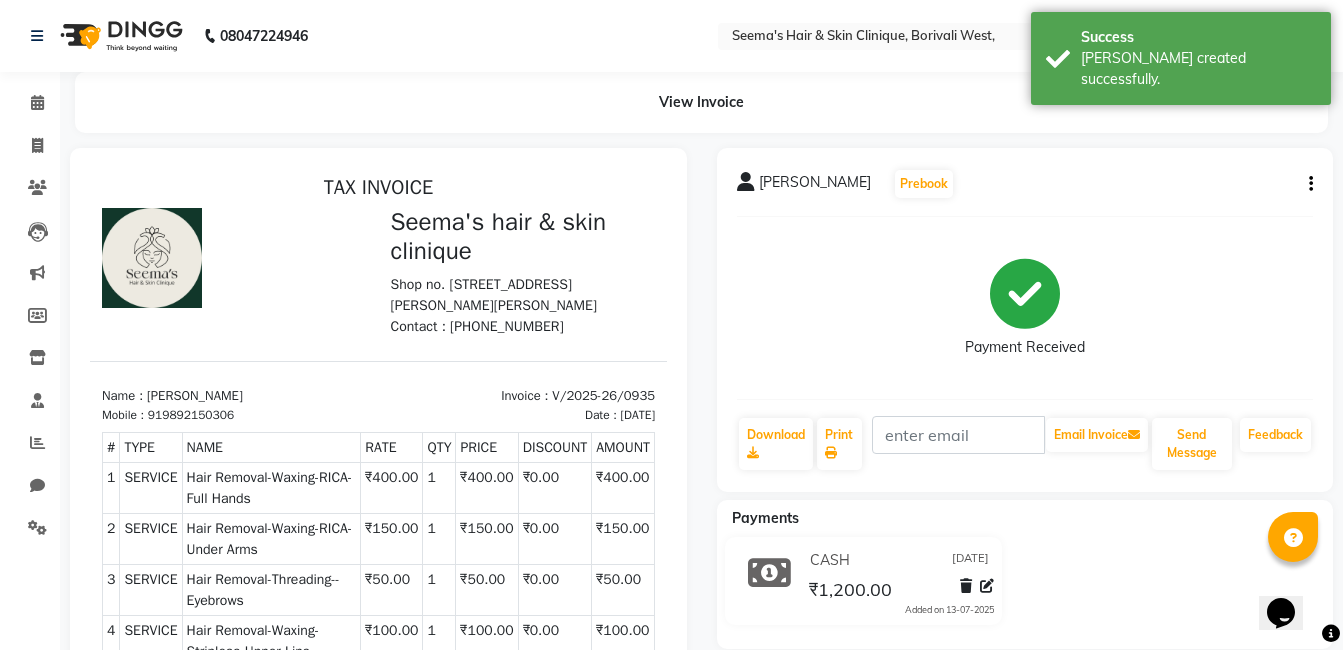 scroll, scrollTop: 0, scrollLeft: 0, axis: both 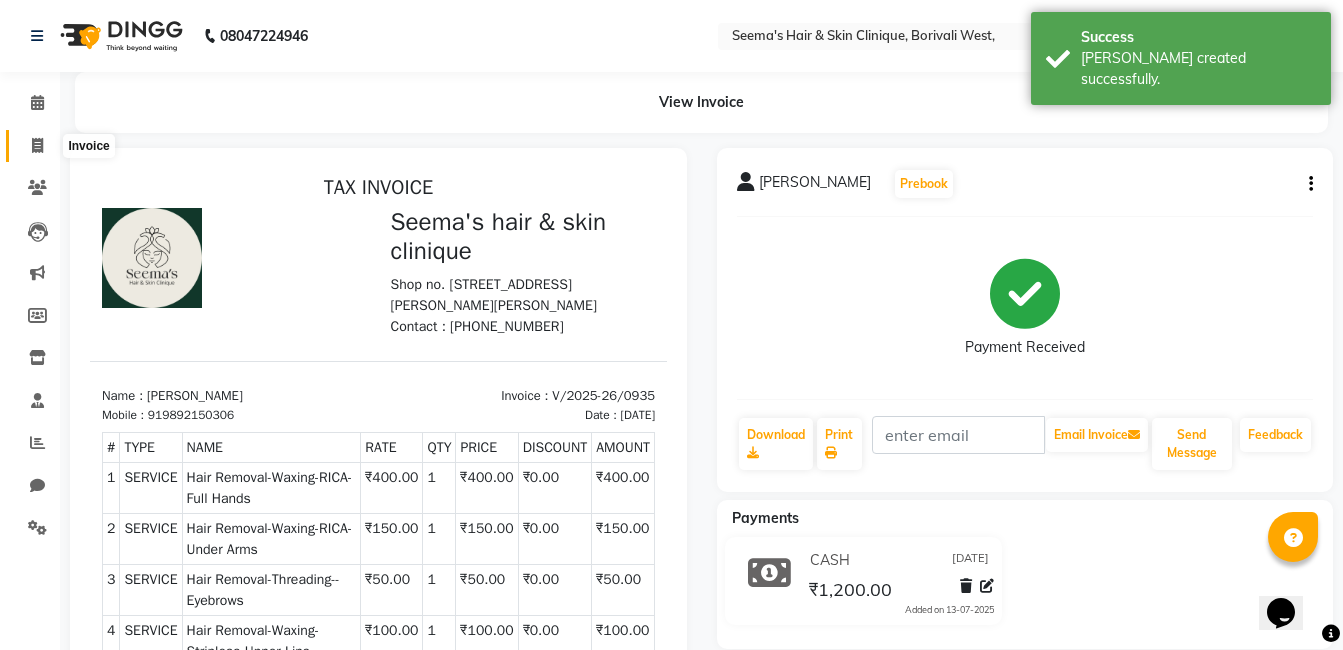 click 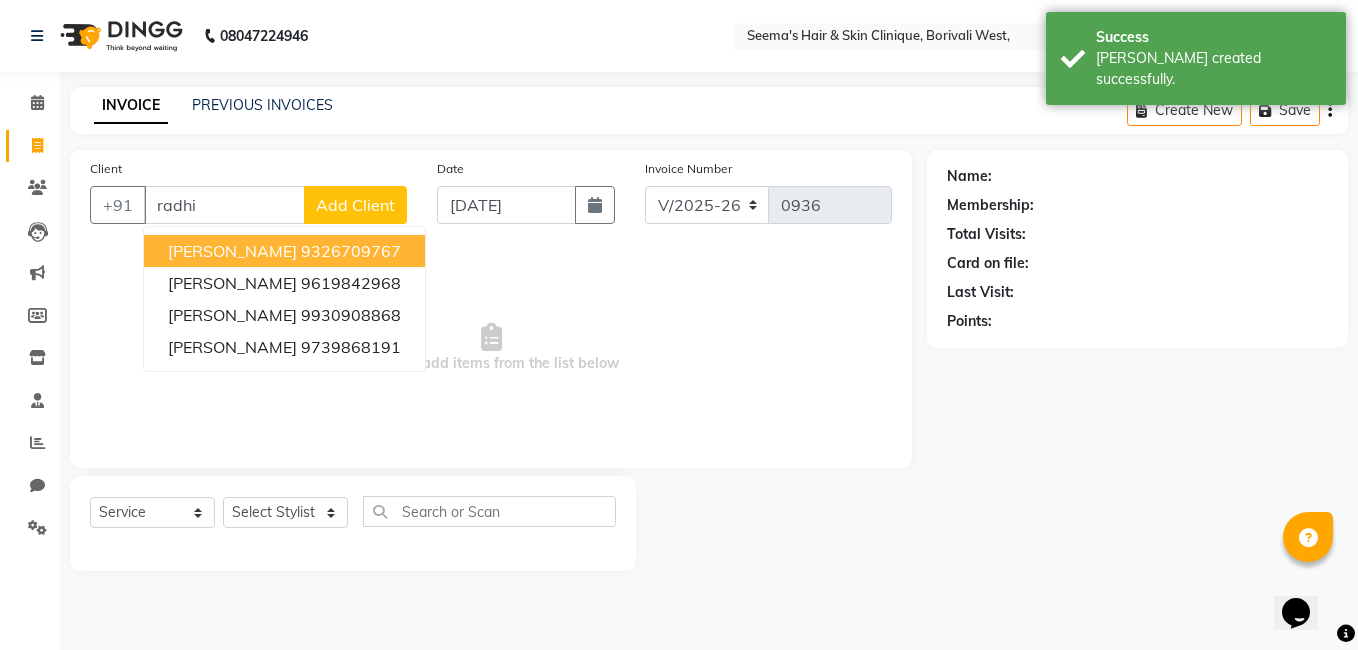 click on "9326709767" at bounding box center (351, 251) 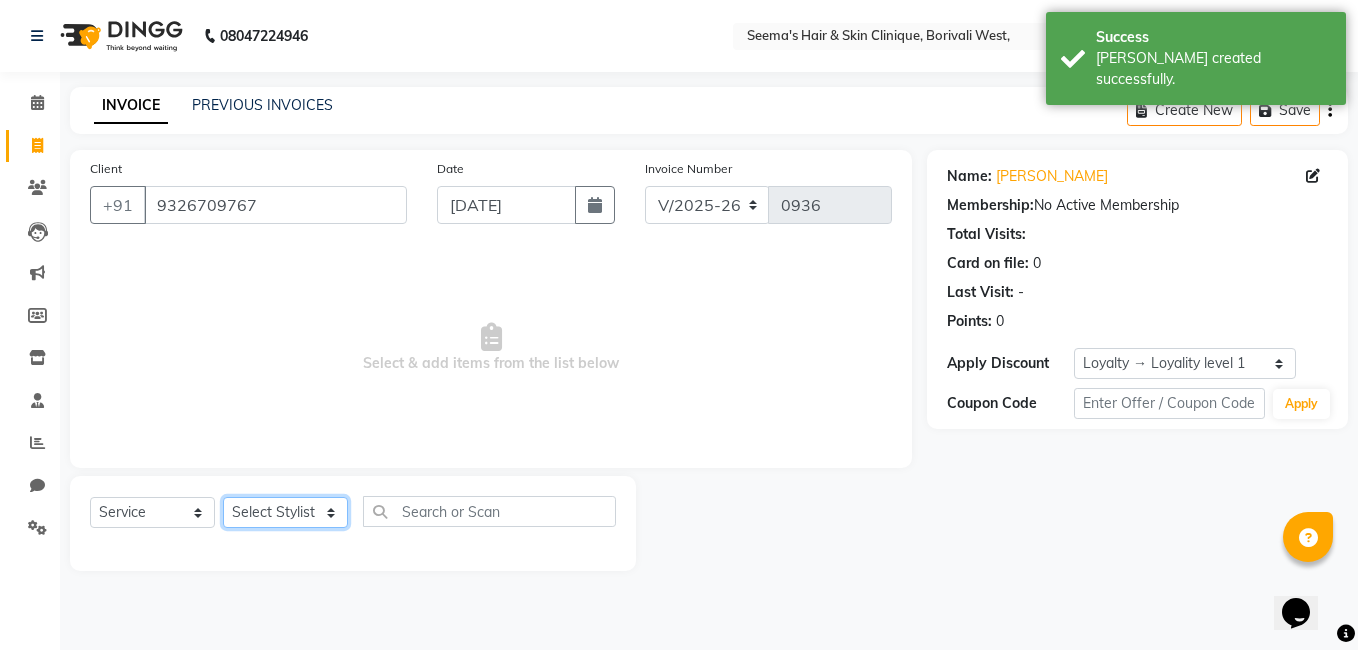 click on "Select Stylist [PERSON_NAME] [PERSON_NAME] [PERSON_NAME] [PERSON_NAME] [PERSON_NAME] [PERSON_NAME] [PERSON_NAME] Intern [PERSON_NAME]" 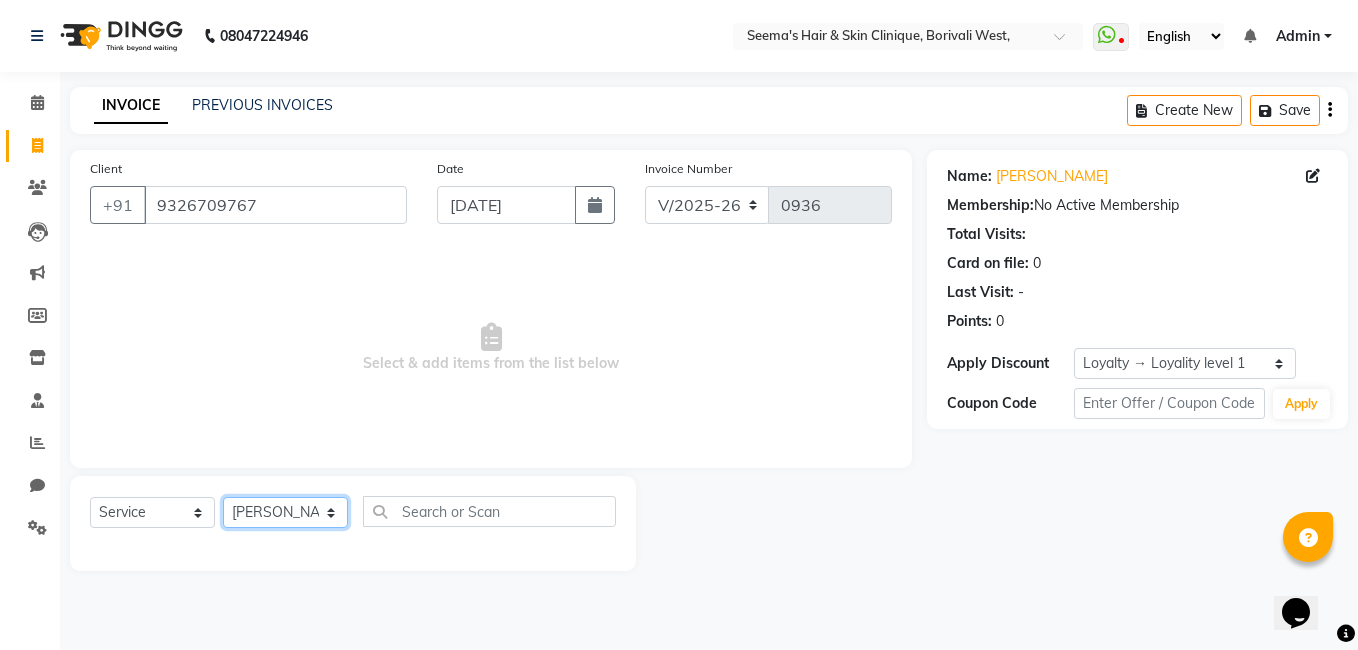 click on "Select Stylist [PERSON_NAME] [PERSON_NAME] [PERSON_NAME] [PERSON_NAME] [PERSON_NAME] [PERSON_NAME] [PERSON_NAME] Intern [PERSON_NAME]" 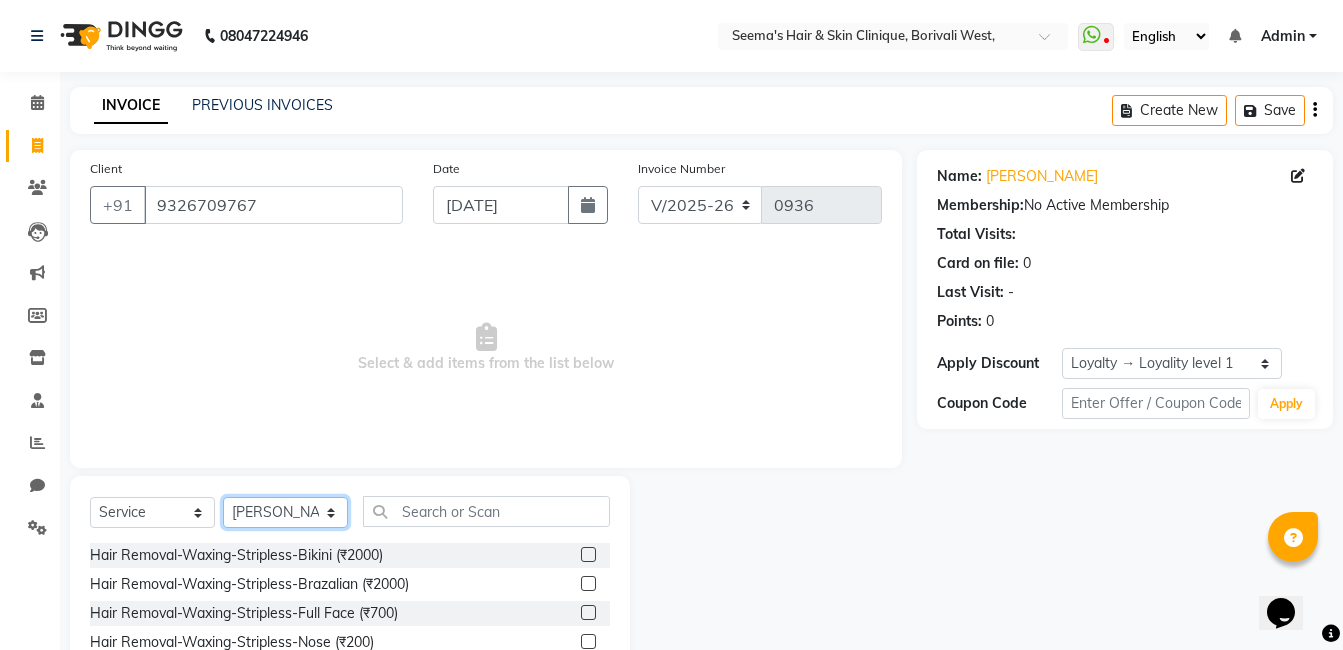 click on "Select Stylist [PERSON_NAME] [PERSON_NAME] [PERSON_NAME] [PERSON_NAME] [PERSON_NAME] [PERSON_NAME] [PERSON_NAME] Intern [PERSON_NAME]" 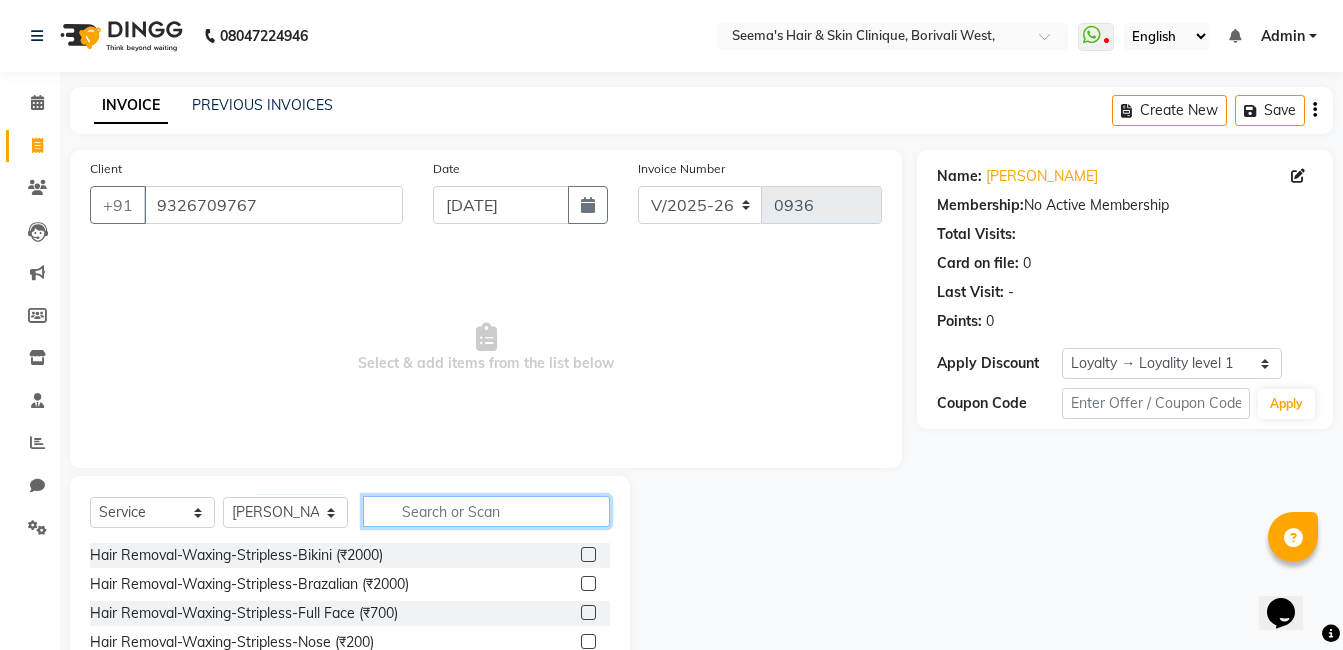 click 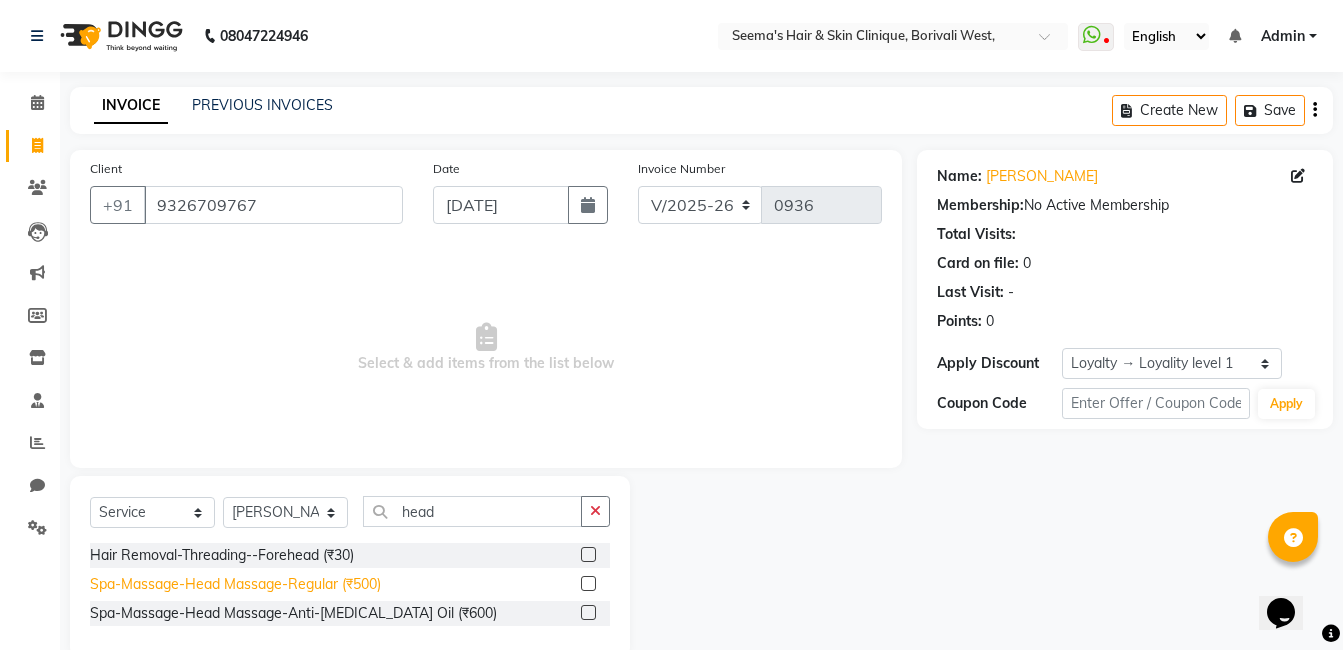 click on "Spa-Massage-Head Massage-Regular (₹500)" 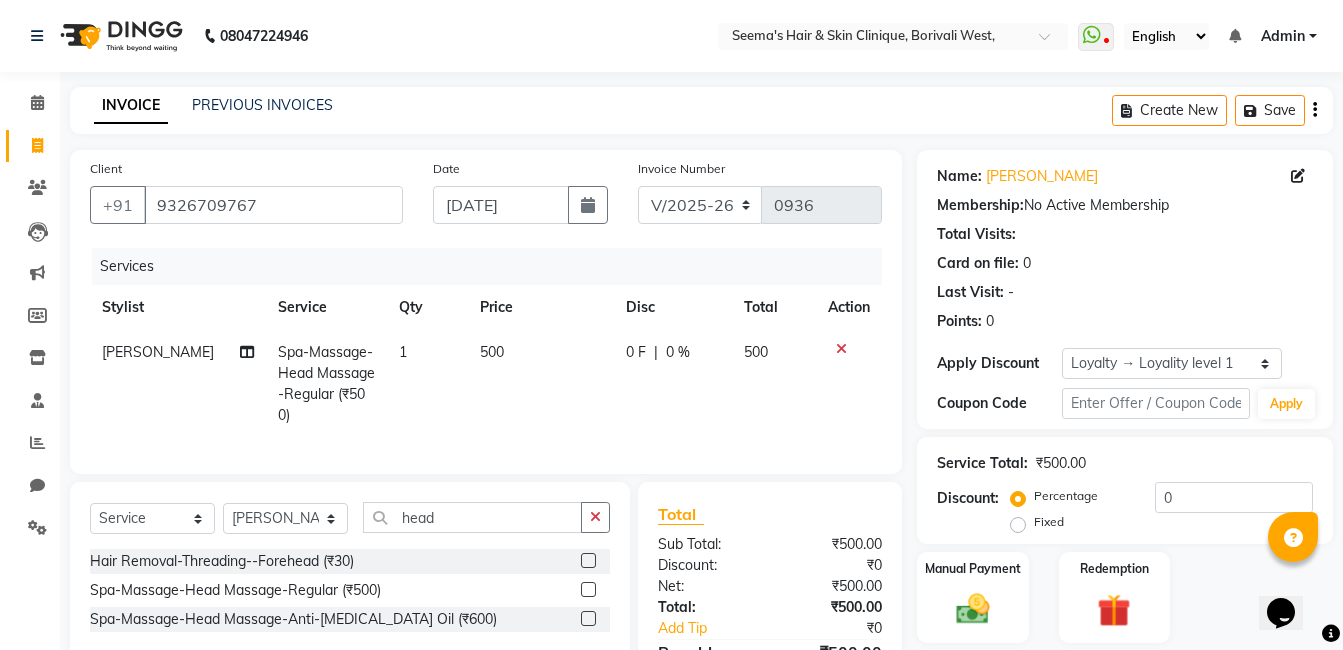 scroll, scrollTop: 129, scrollLeft: 0, axis: vertical 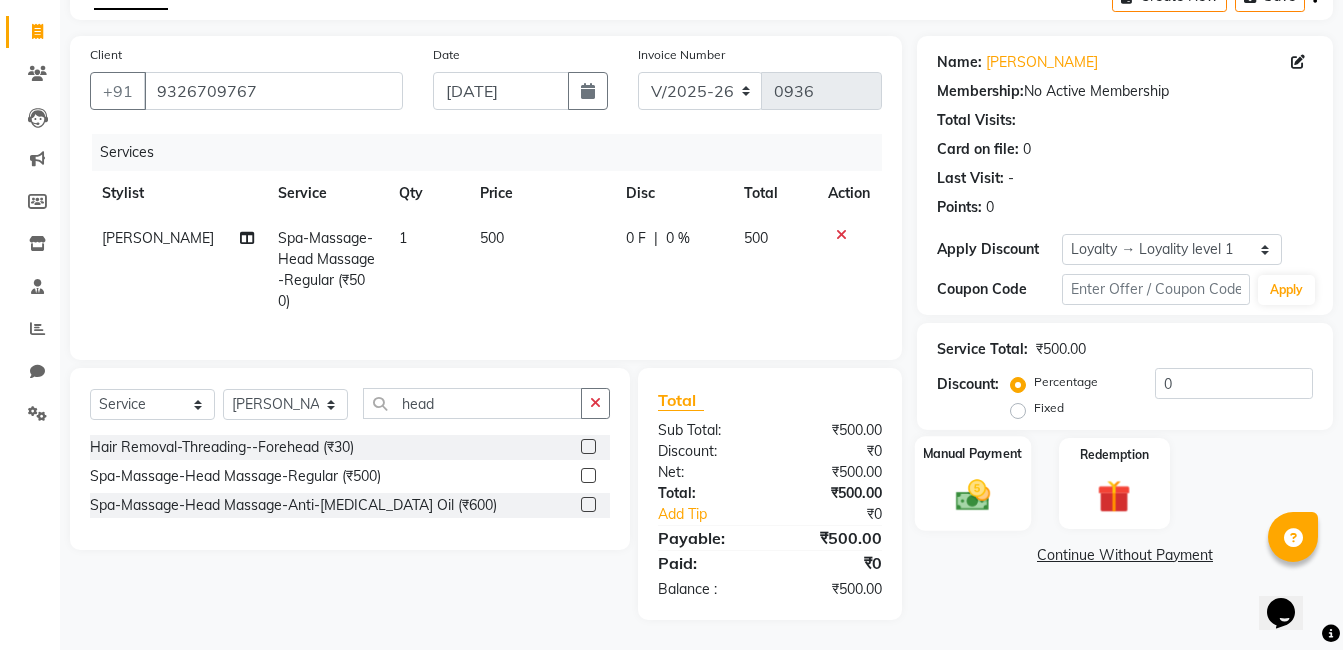click on "Manual Payment" 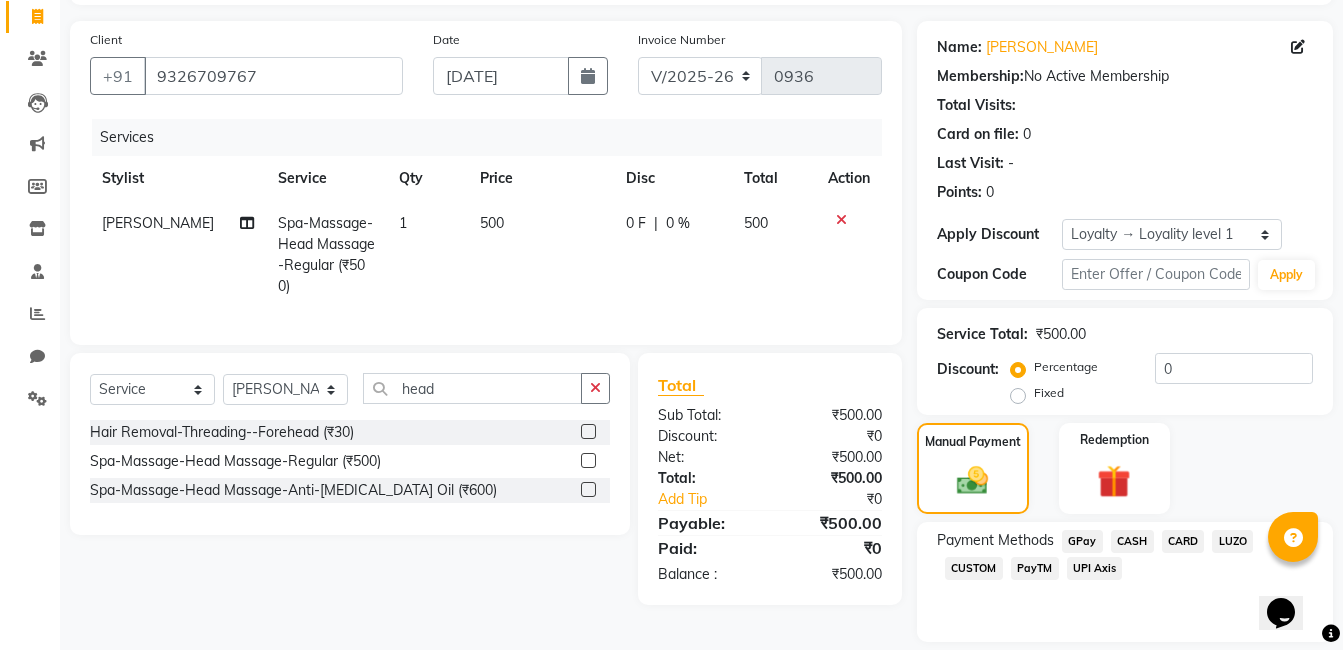 click on "CARD" 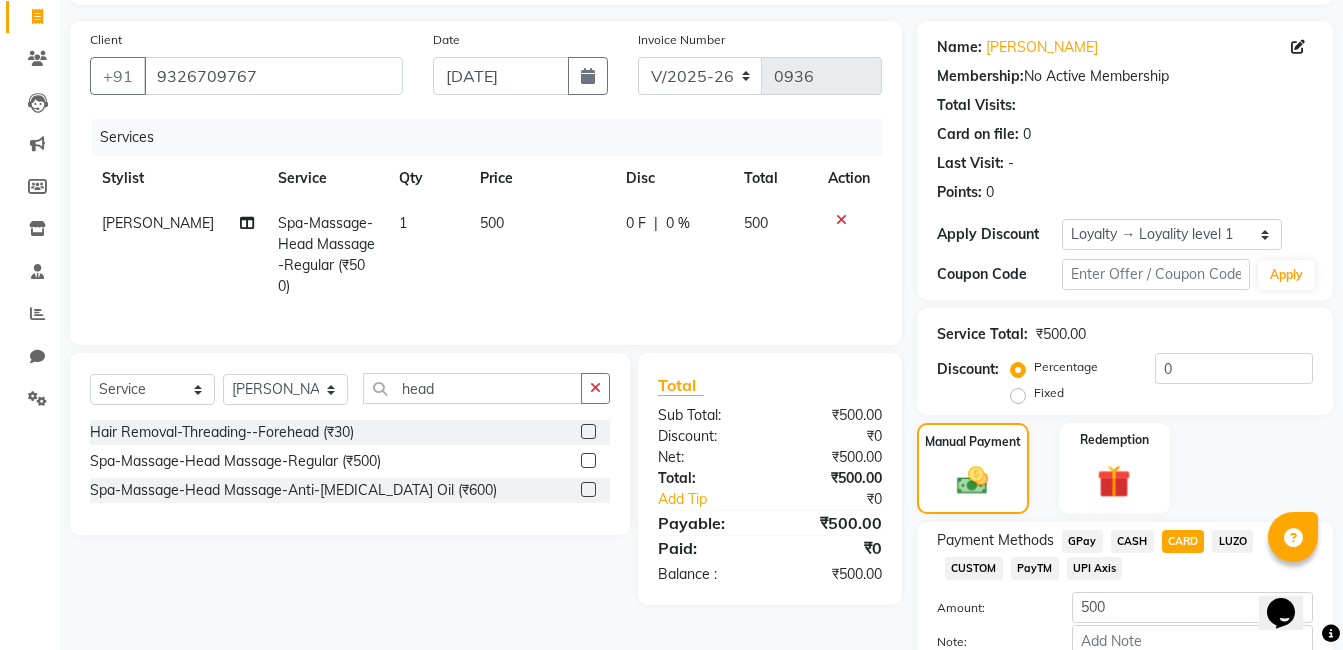 scroll, scrollTop: 248, scrollLeft: 0, axis: vertical 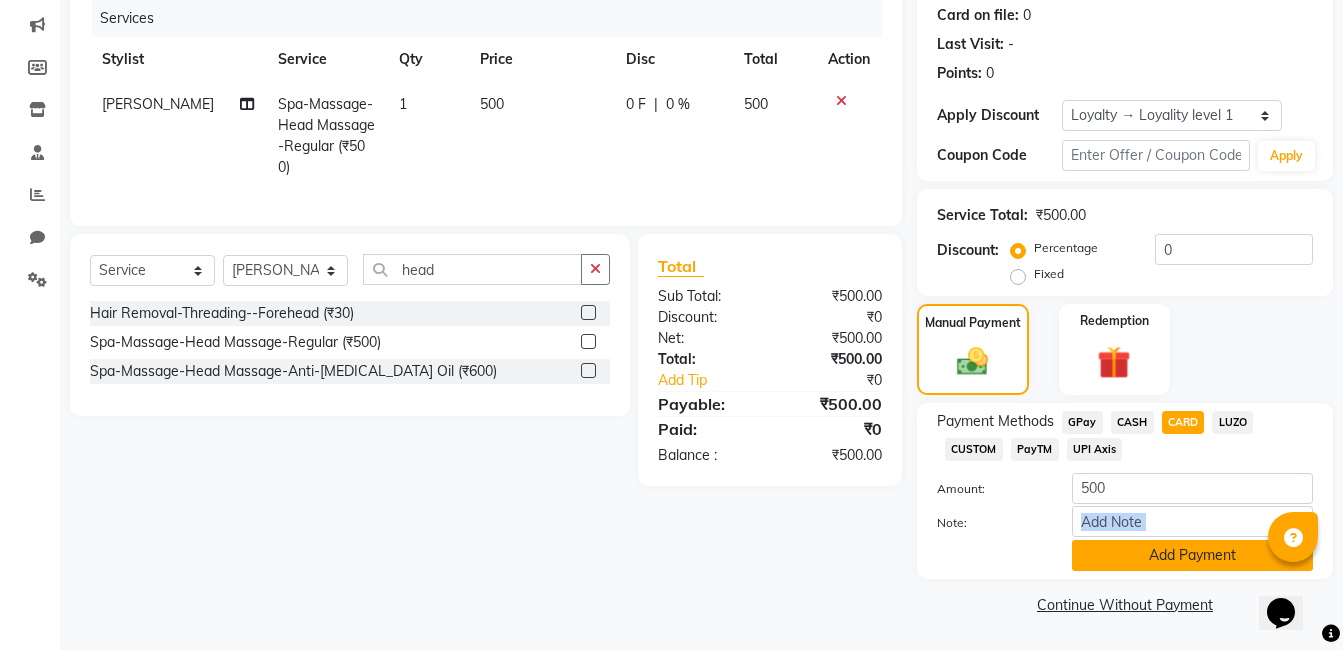 drag, startPoint x: 1149, startPoint y: 537, endPoint x: 1149, endPoint y: 551, distance: 14 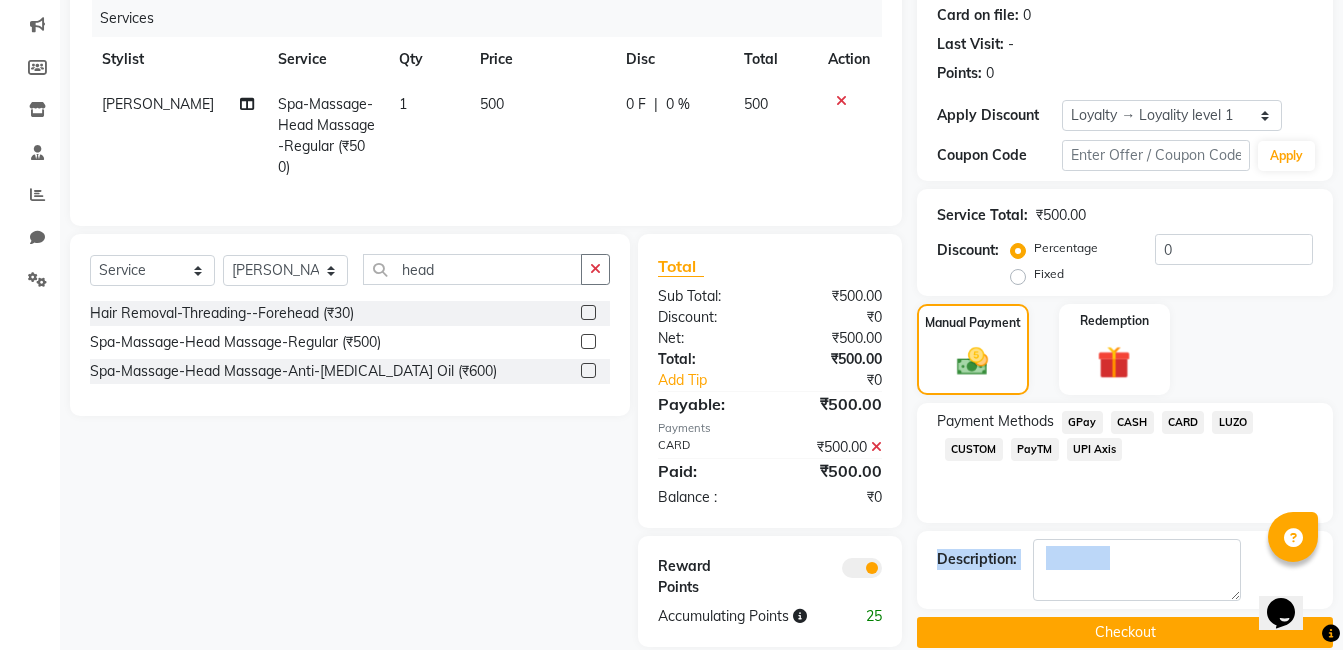 click on "Checkout" 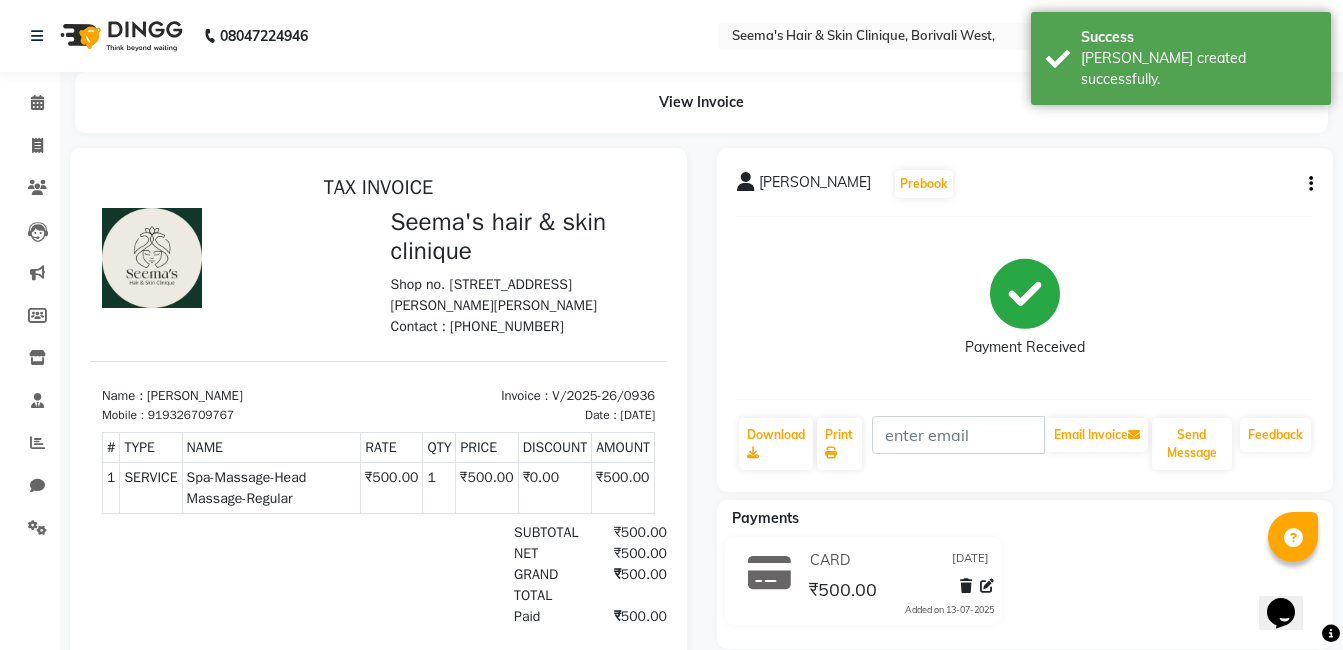 scroll, scrollTop: 0, scrollLeft: 0, axis: both 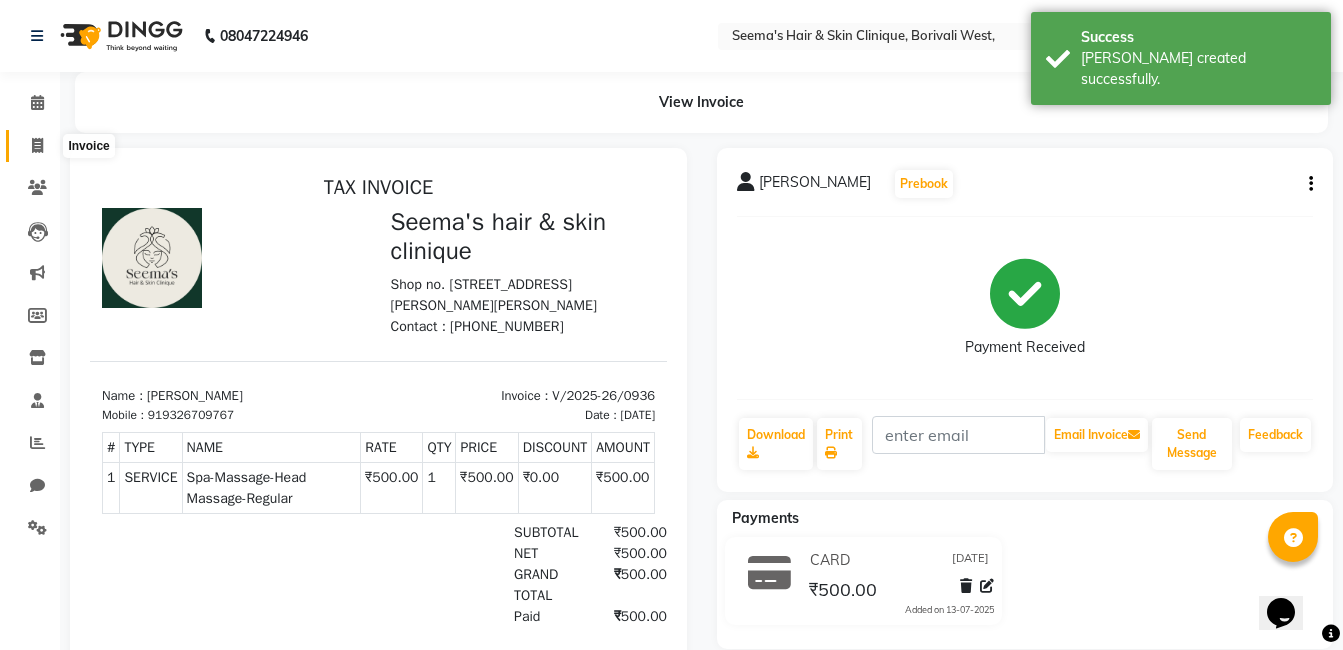 click 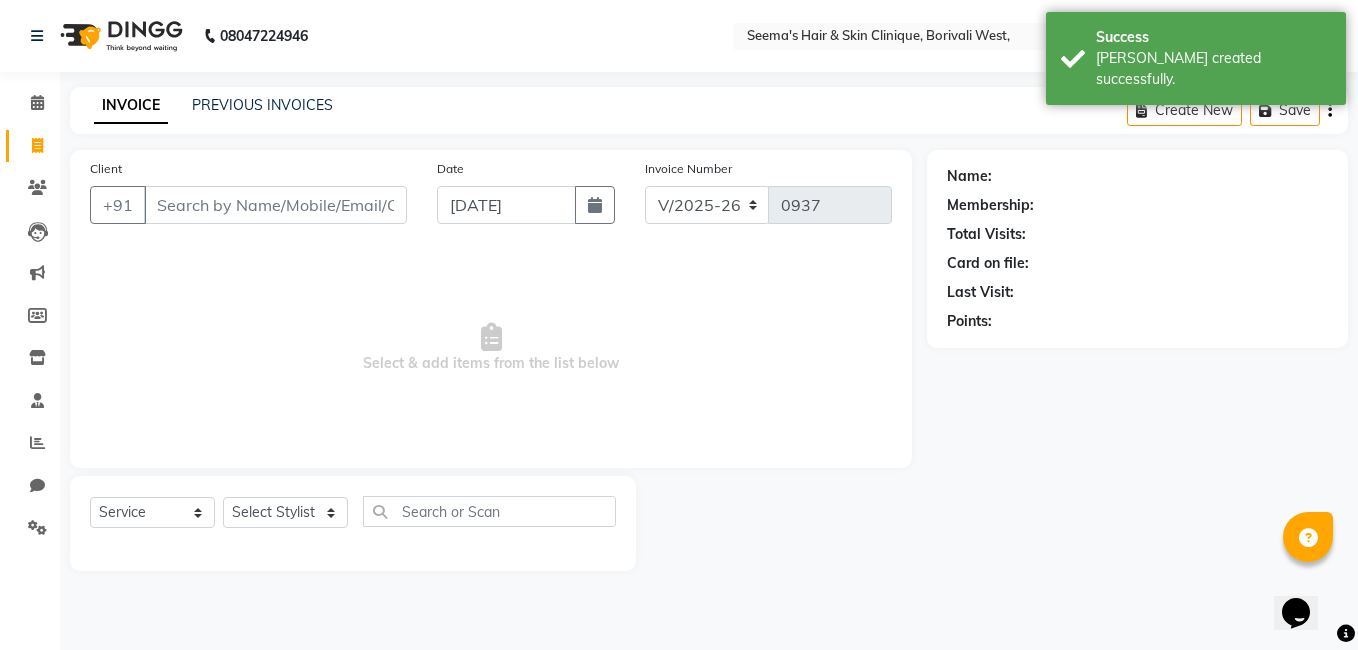 click on "Client" at bounding box center (275, 205) 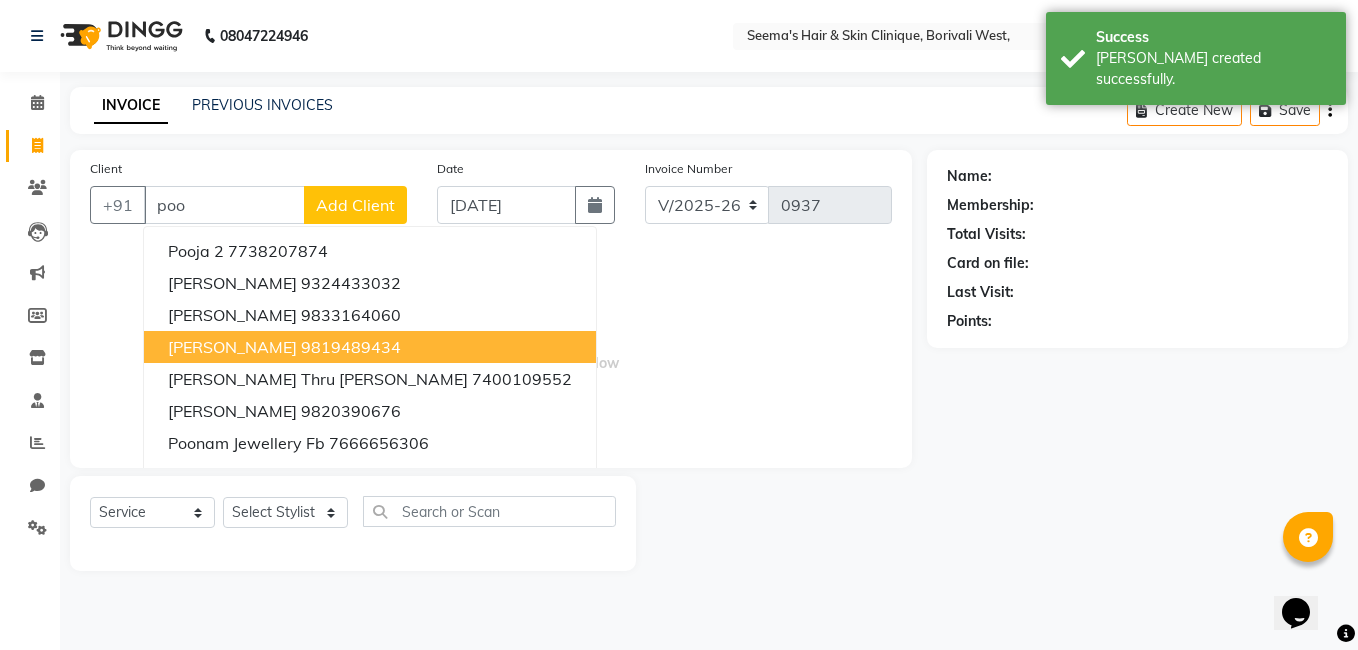 click on "9819489434" at bounding box center [351, 347] 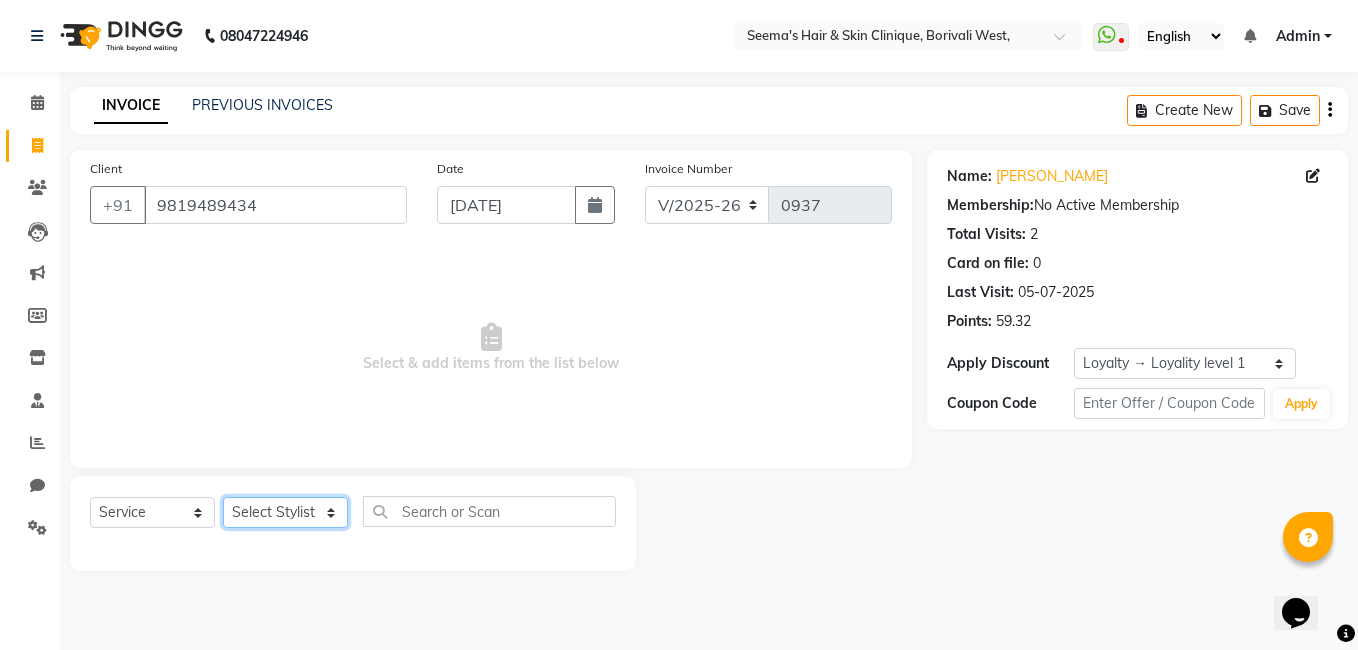 click on "Select Stylist [PERSON_NAME] [PERSON_NAME] [PERSON_NAME] [PERSON_NAME] [PERSON_NAME] [PERSON_NAME] [PERSON_NAME] Intern [PERSON_NAME]" 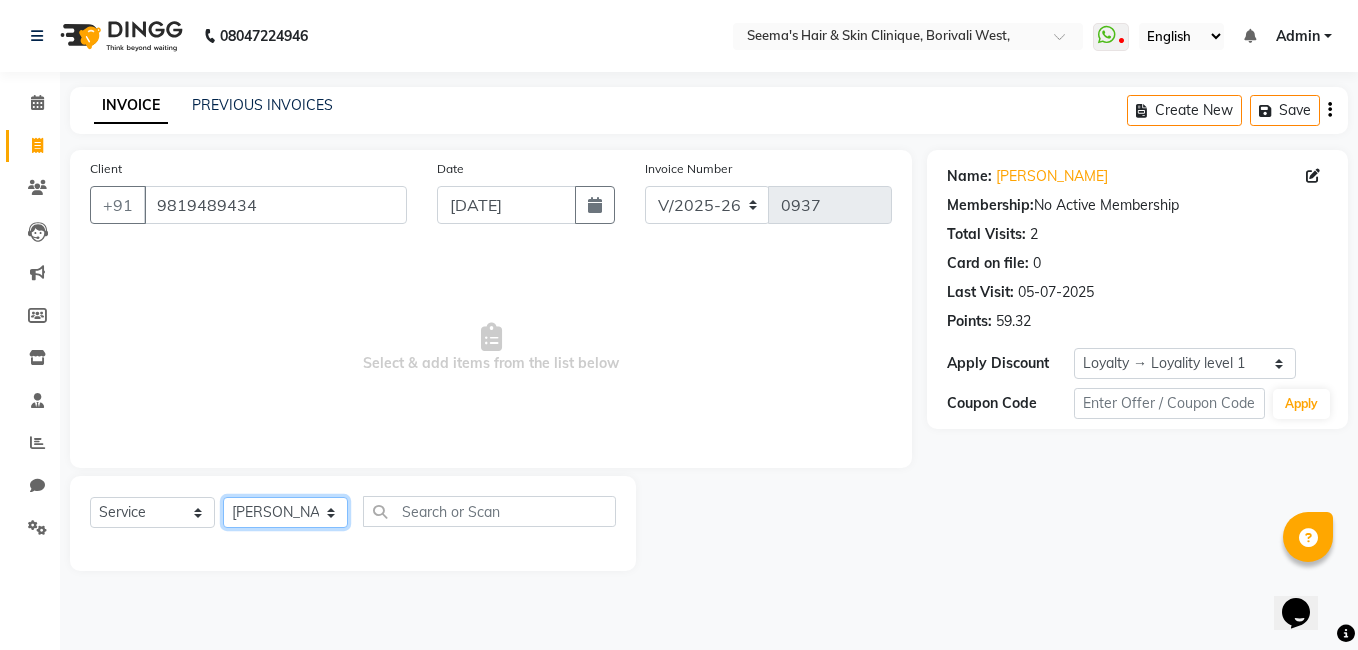 click on "Select Stylist [PERSON_NAME] [PERSON_NAME] [PERSON_NAME] [PERSON_NAME] [PERSON_NAME] [PERSON_NAME] [PERSON_NAME] Intern [PERSON_NAME]" 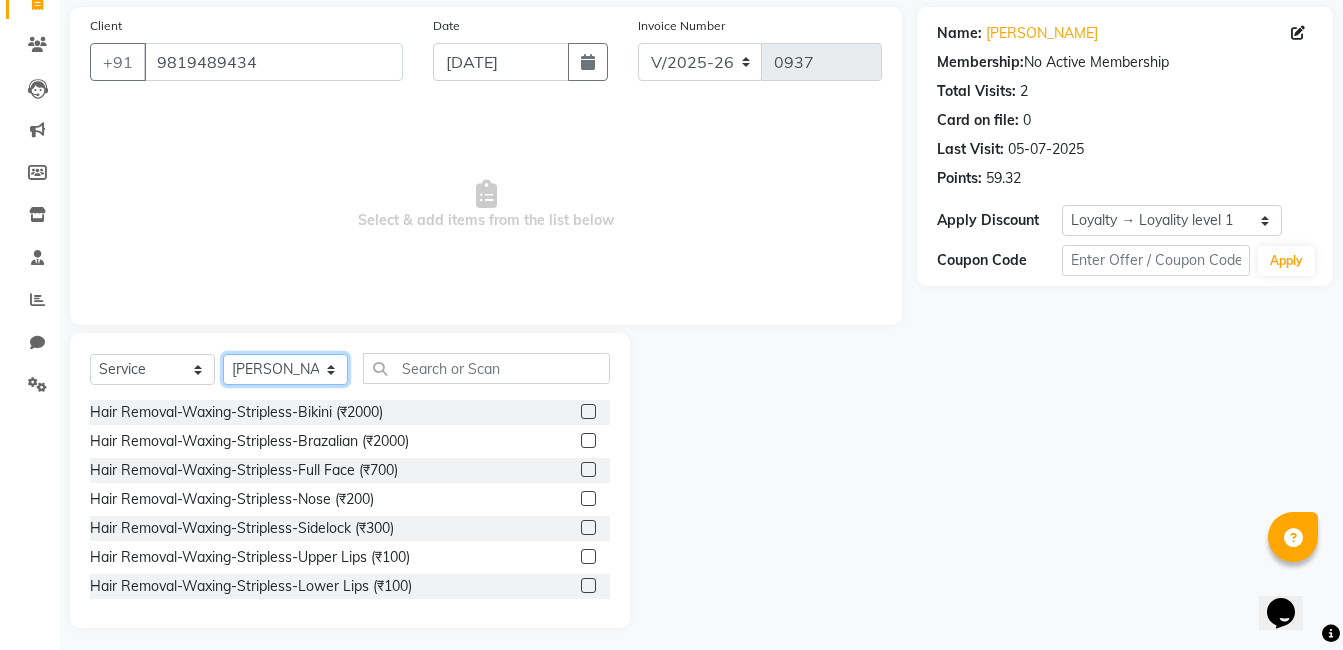 scroll, scrollTop: 151, scrollLeft: 0, axis: vertical 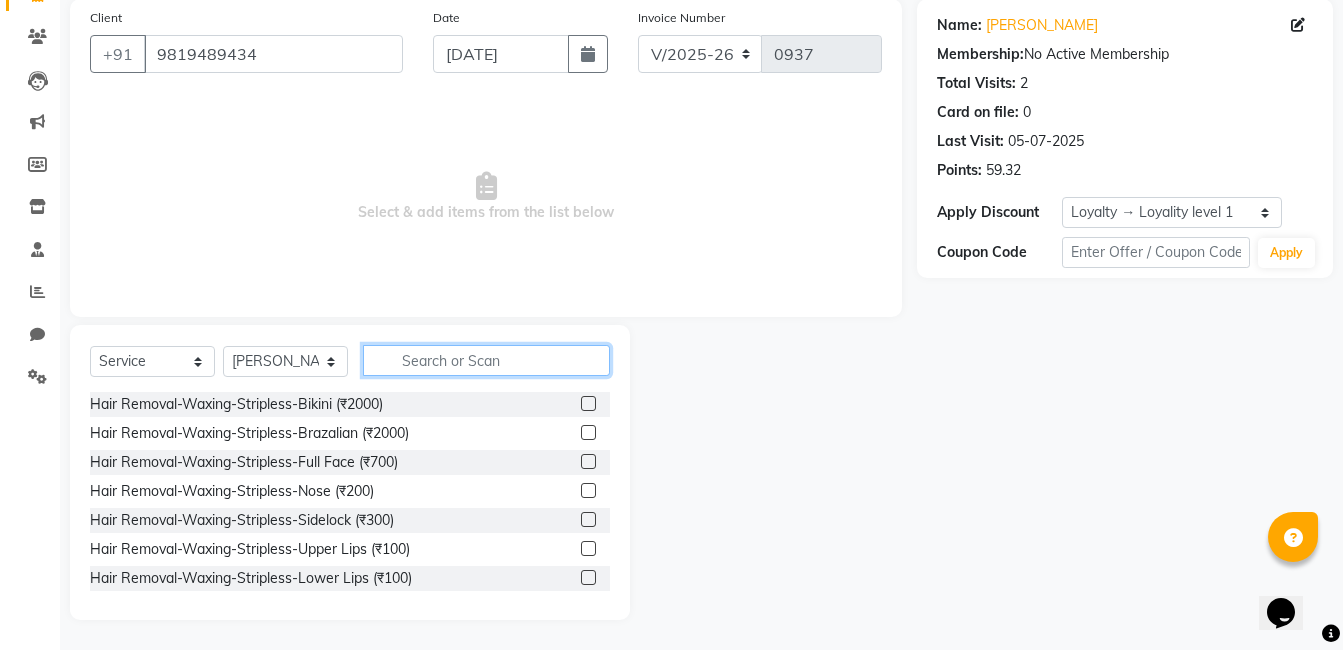 click 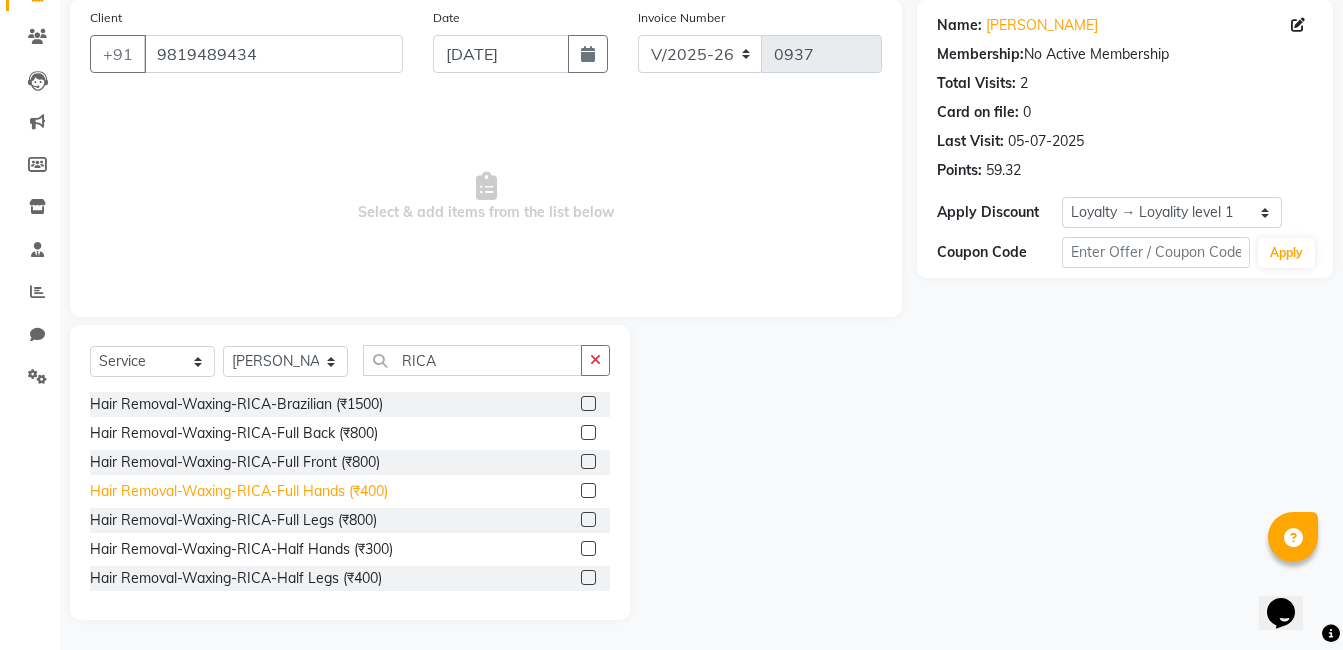 click on "Hair Removal-Waxing-RICA-Full Hands (₹400)" 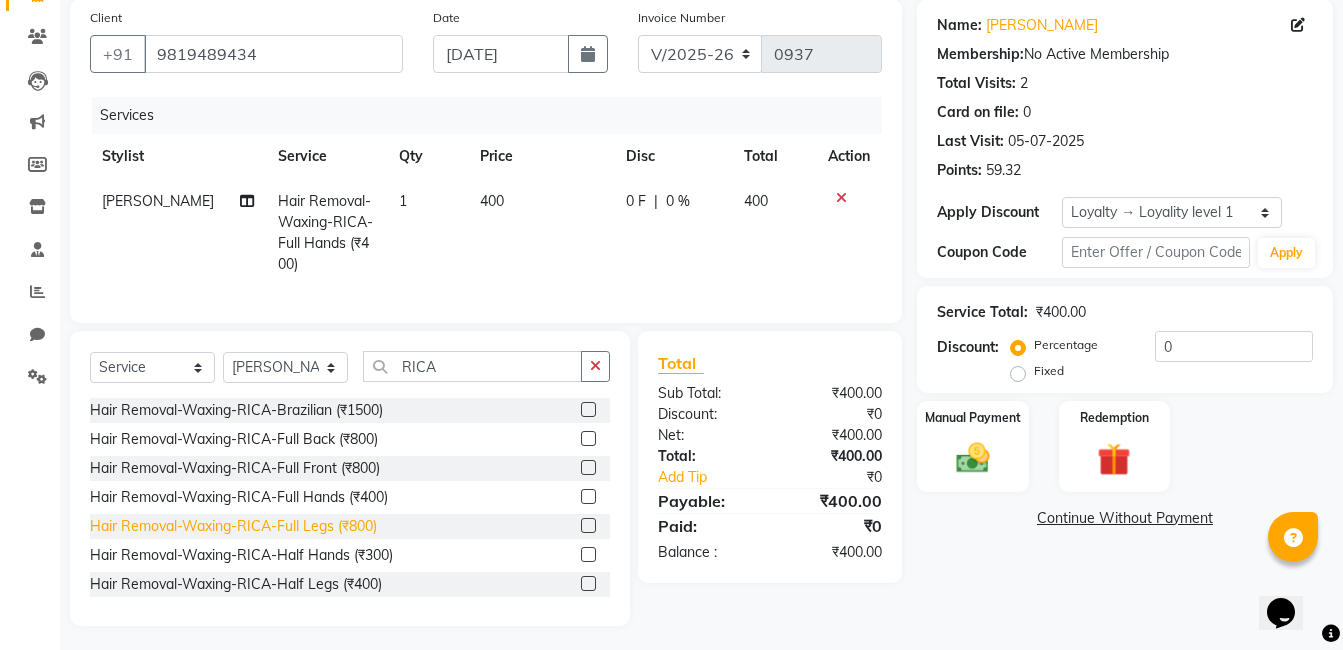 click on "Hair Removal-Waxing-RICA-Full Legs (₹800)" 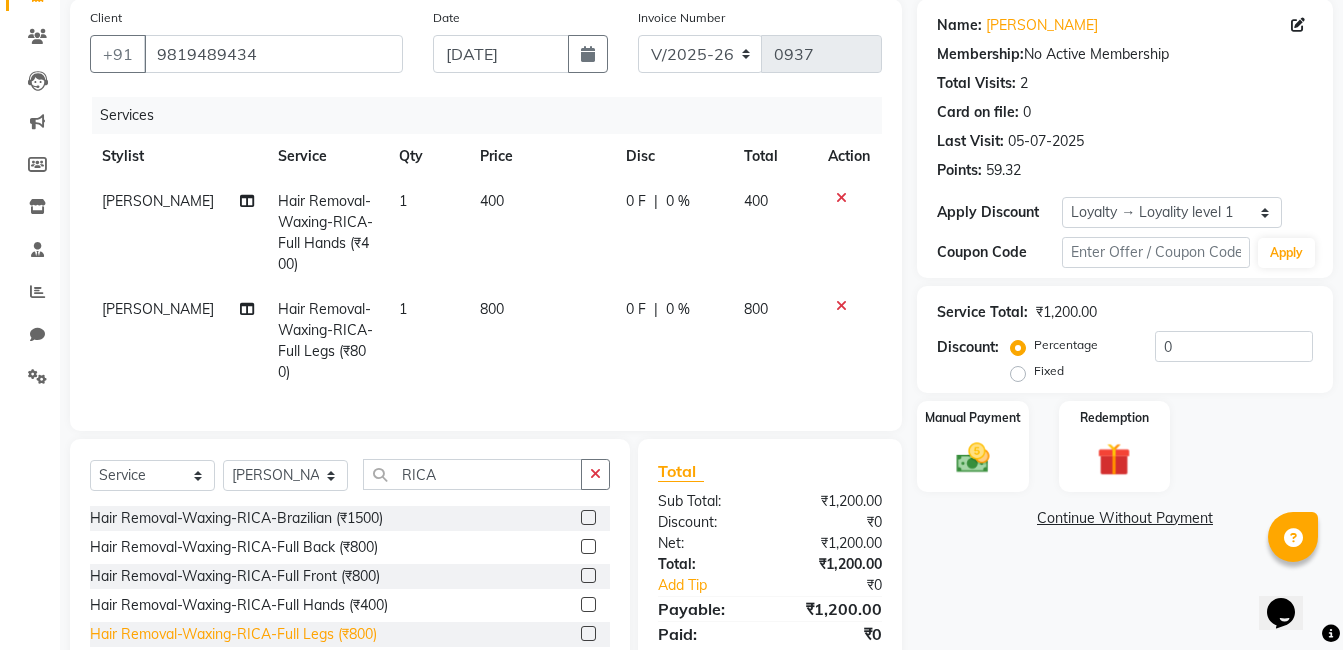 scroll, scrollTop: 61, scrollLeft: 0, axis: vertical 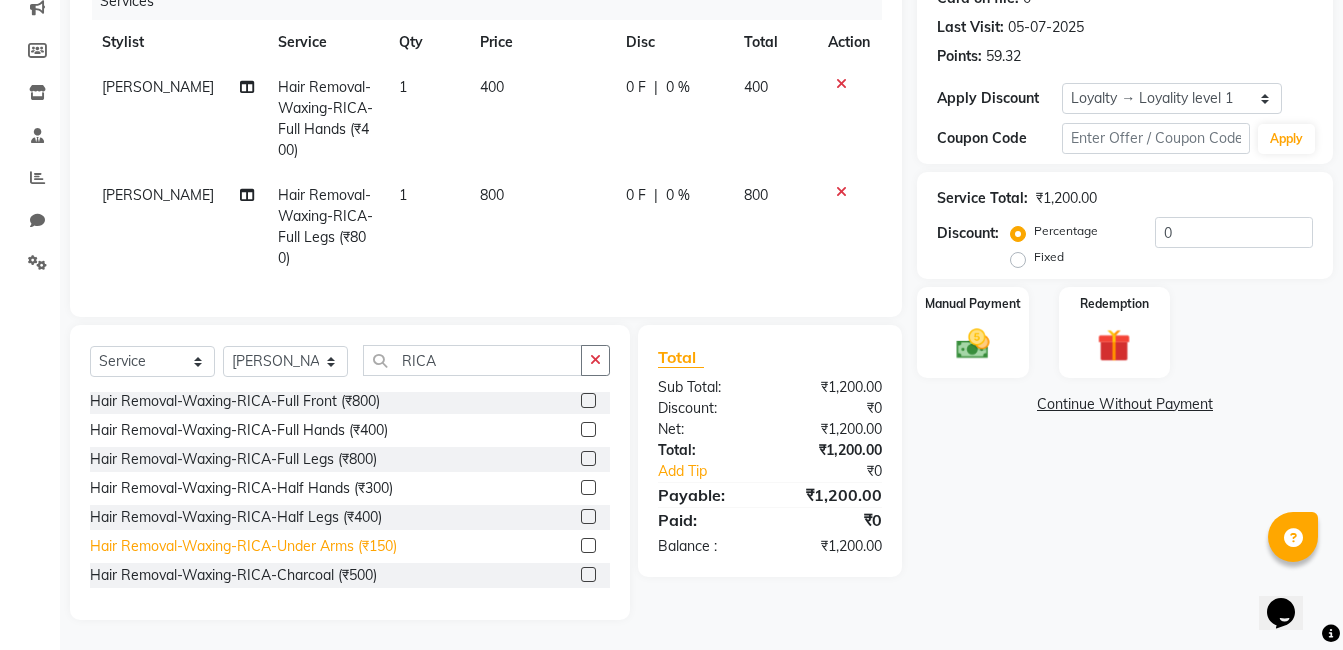 click on "Hair Removal-Waxing-RICA-Under Arms (₹150)" 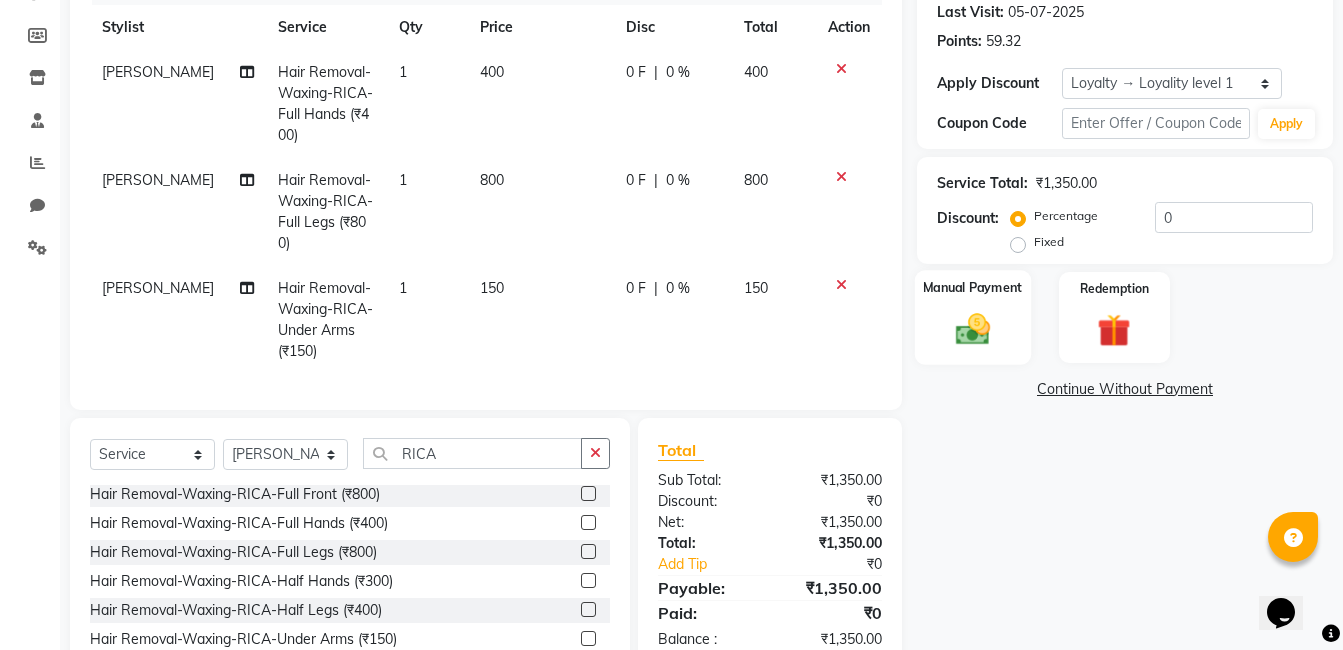 click on "Manual Payment" 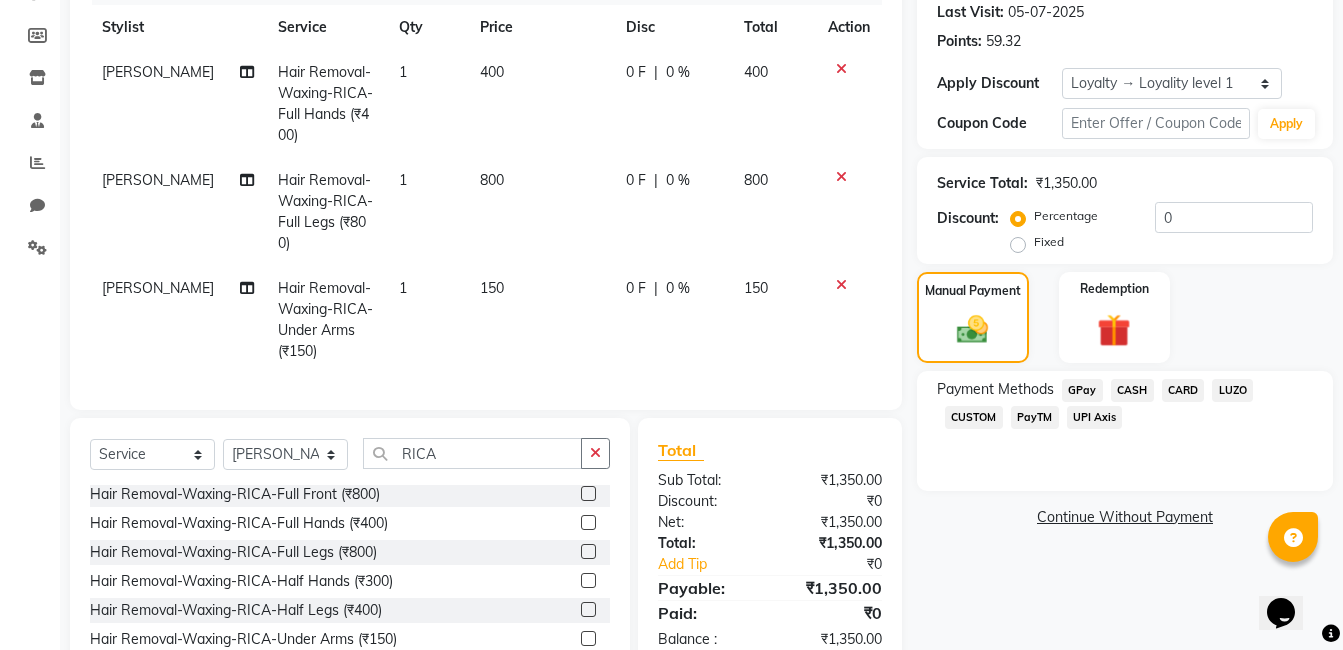 click on "CASH" 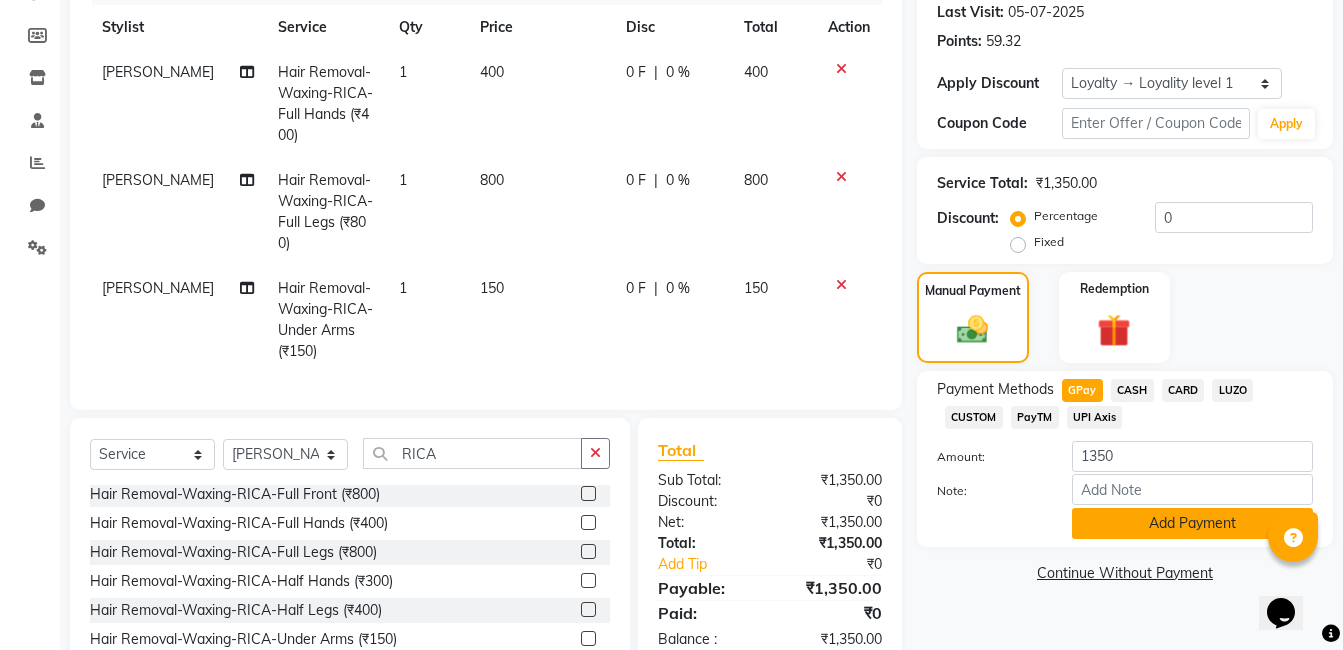 click on "Add Payment" 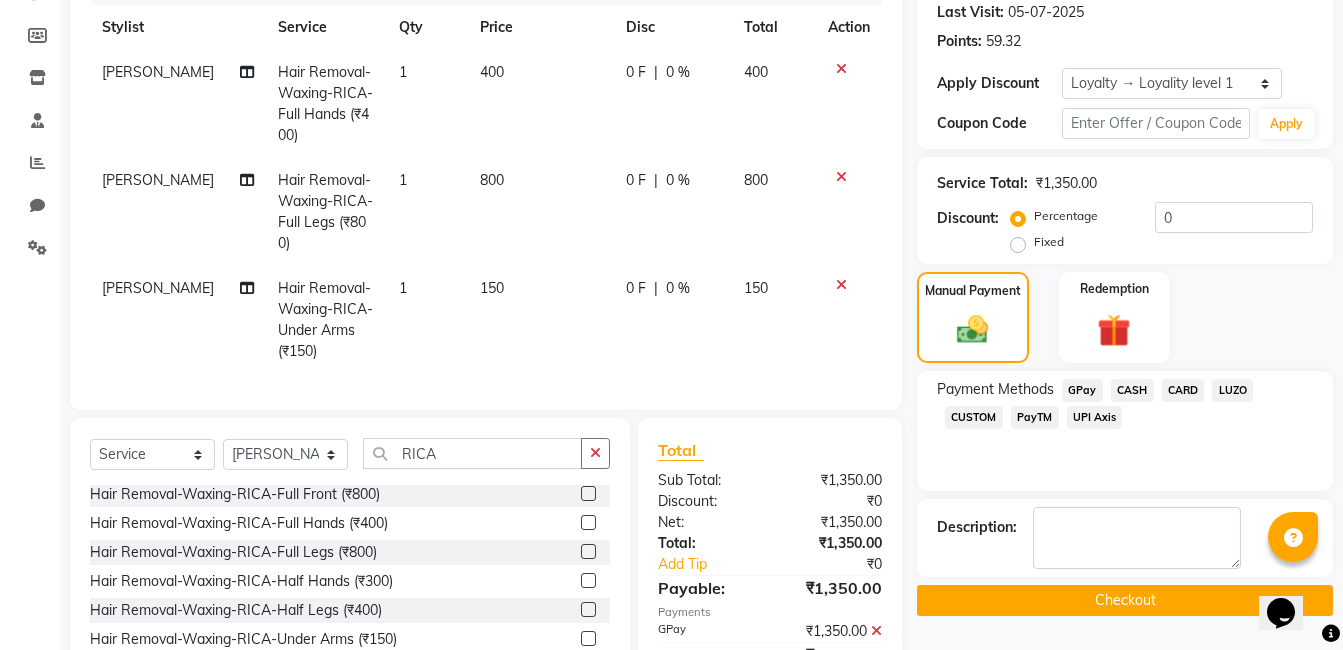 click on "Checkout" 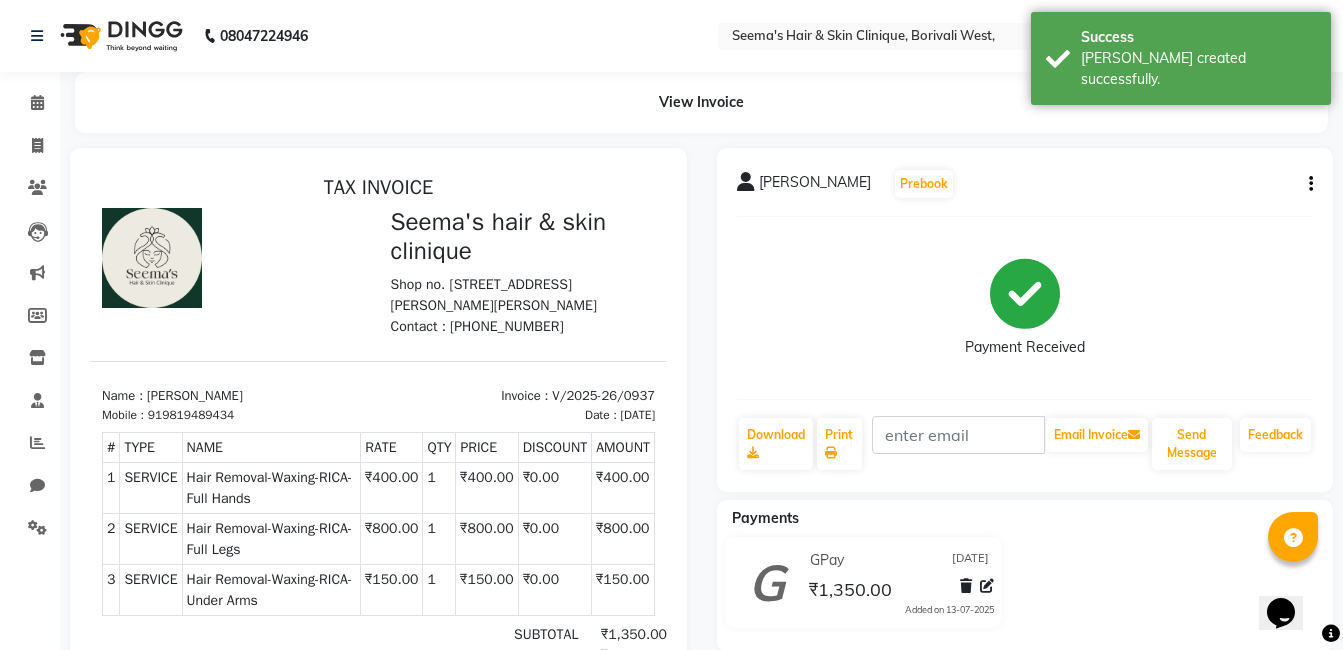 scroll, scrollTop: 0, scrollLeft: 0, axis: both 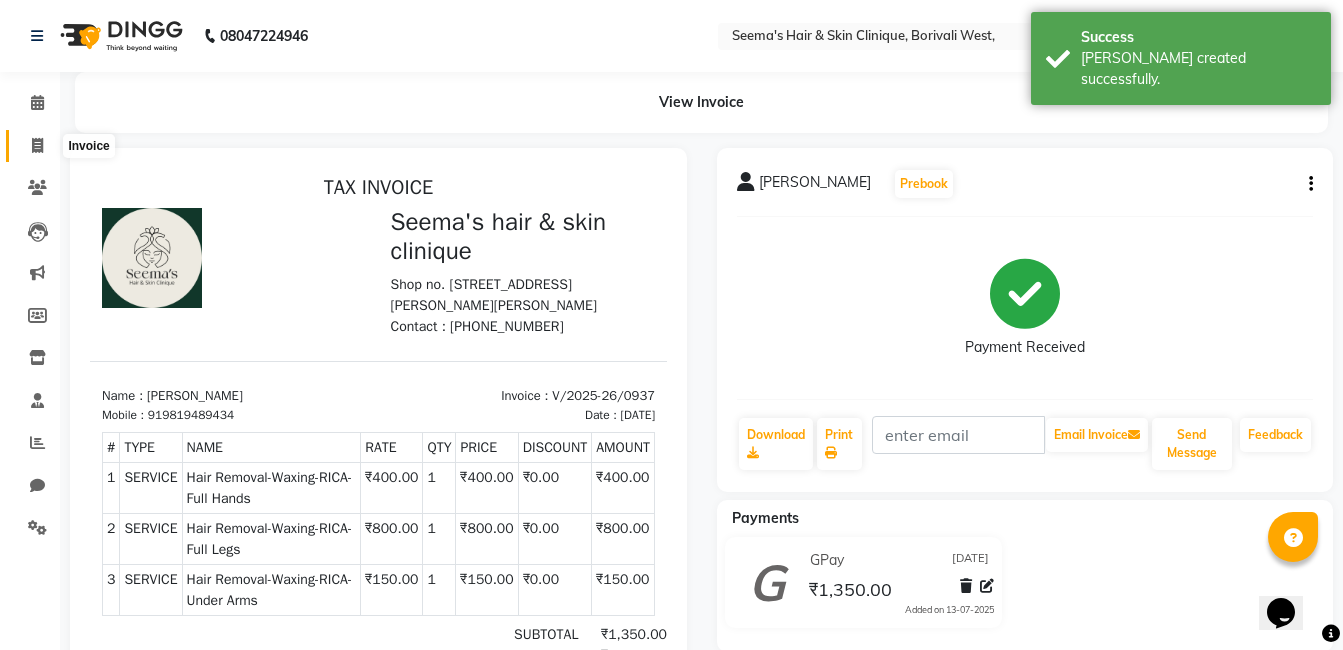 click 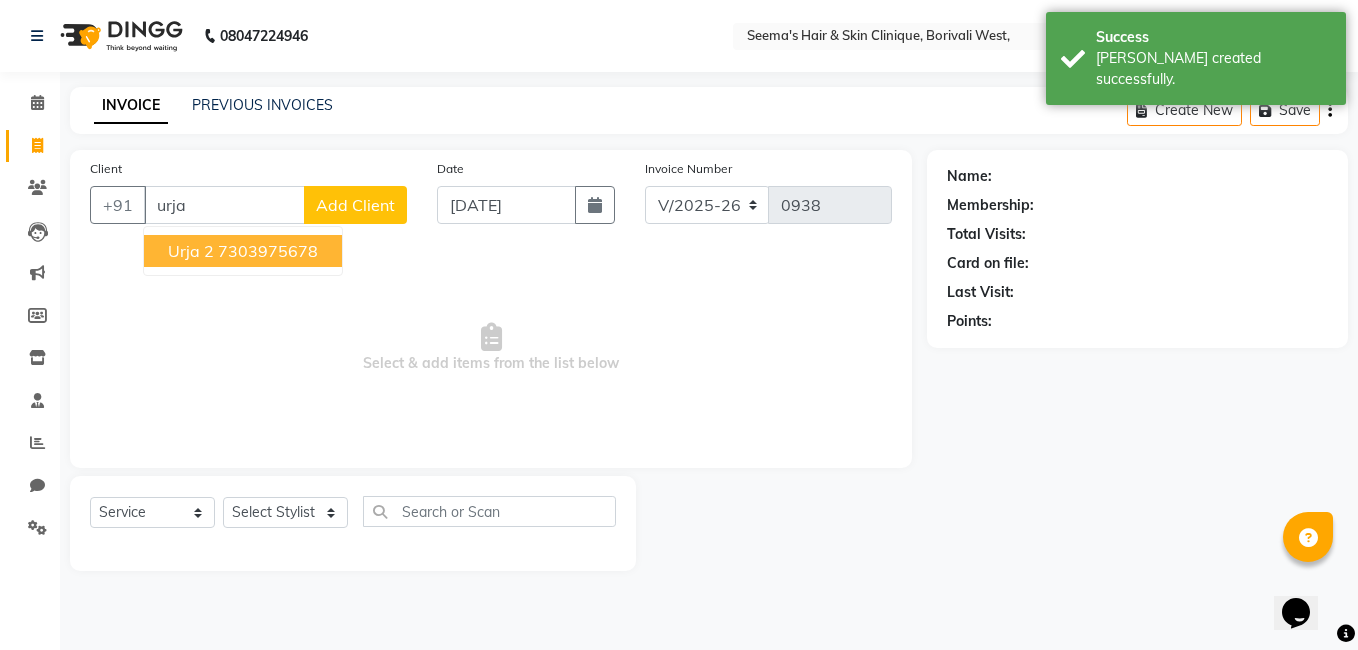 click on "7303975678" at bounding box center [268, 251] 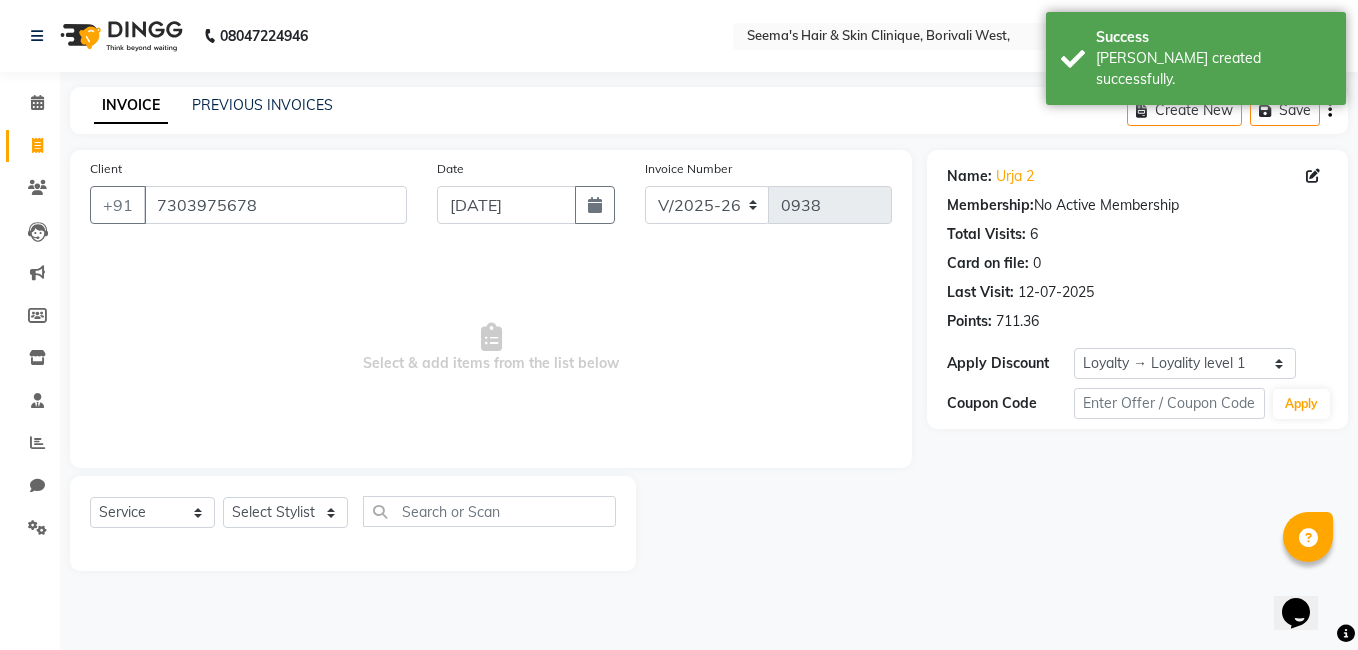 click on "Select  Service  Product  Membership  Package Voucher Prepaid Gift Card  Select Stylist [PERSON_NAME] [PERSON_NAME] [PERSON_NAME] [PERSON_NAME] [PERSON_NAME] [PERSON_NAME] [PERSON_NAME] Intern [PERSON_NAME]" 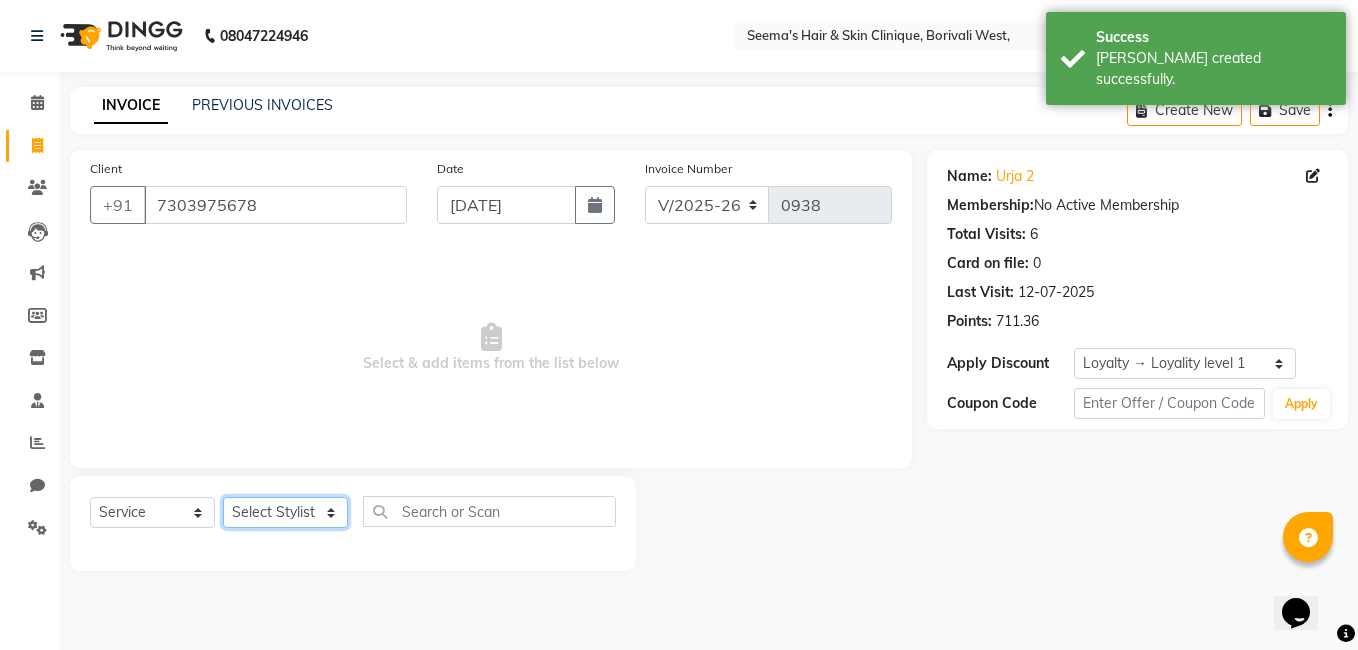 click on "Select Stylist [PERSON_NAME] [PERSON_NAME] [PERSON_NAME] [PERSON_NAME] [PERSON_NAME] [PERSON_NAME] [PERSON_NAME] Intern [PERSON_NAME]" 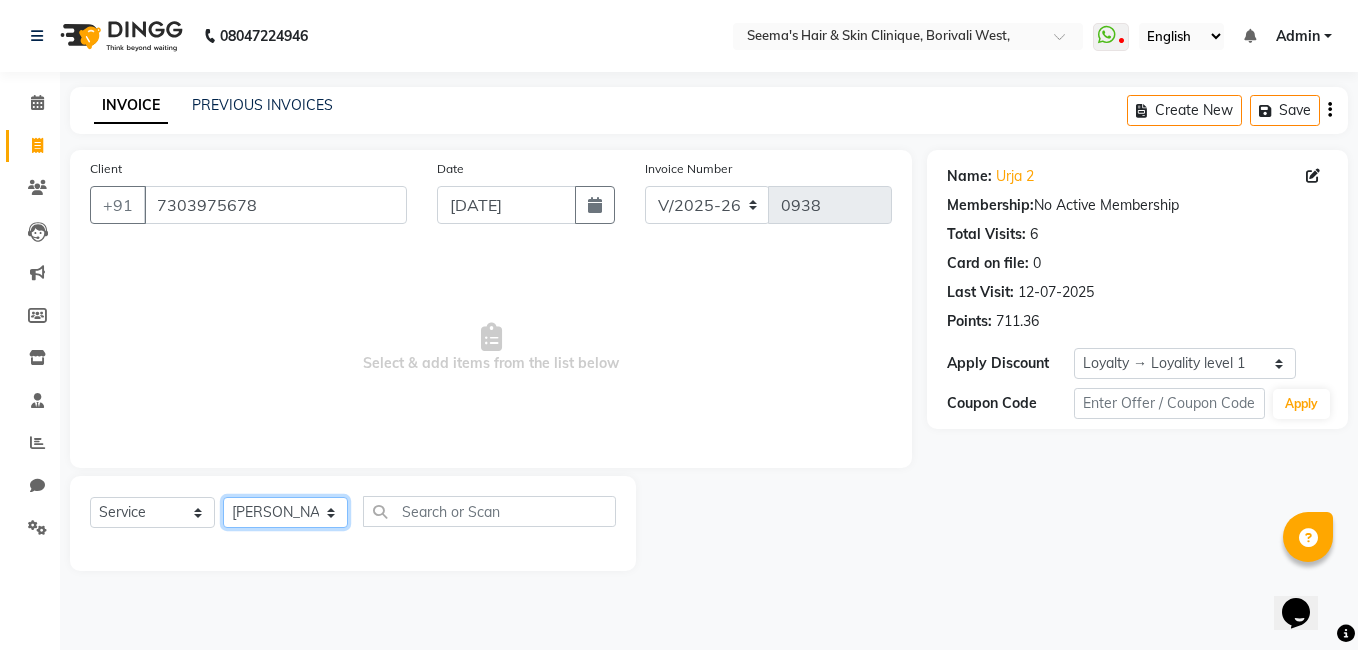 click on "Select Stylist [PERSON_NAME] [PERSON_NAME] [PERSON_NAME] [PERSON_NAME] [PERSON_NAME] [PERSON_NAME] [PERSON_NAME] Intern [PERSON_NAME]" 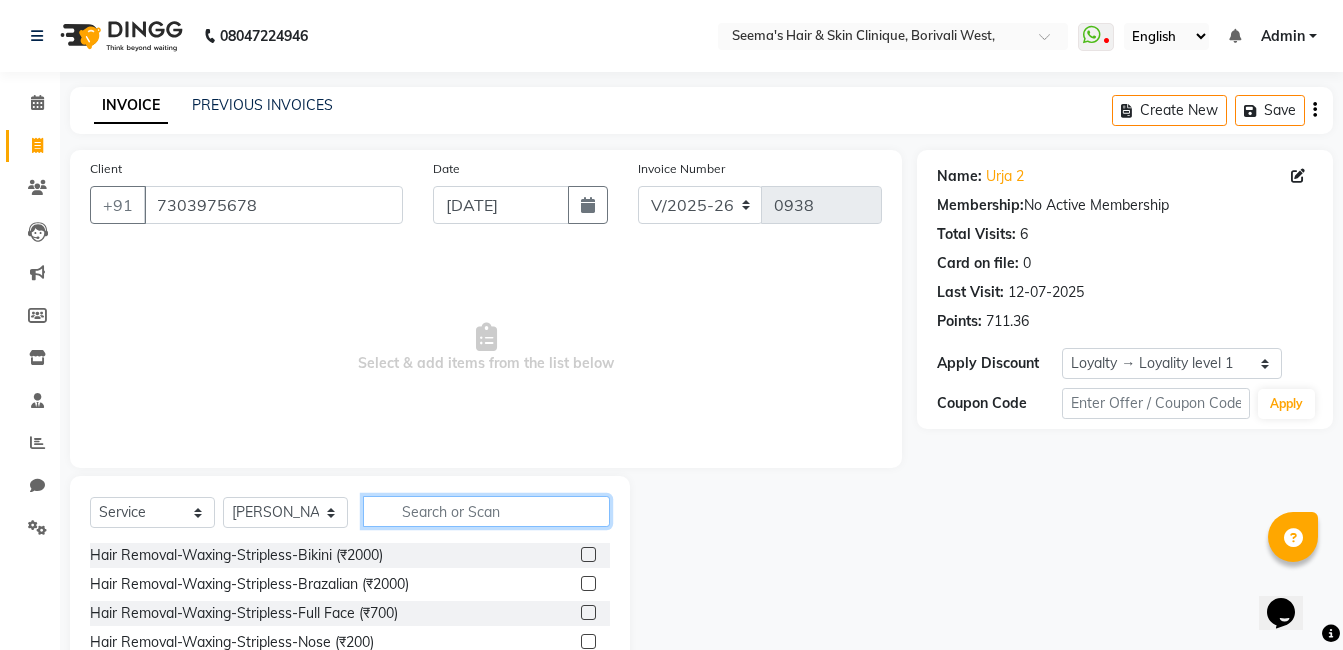 click 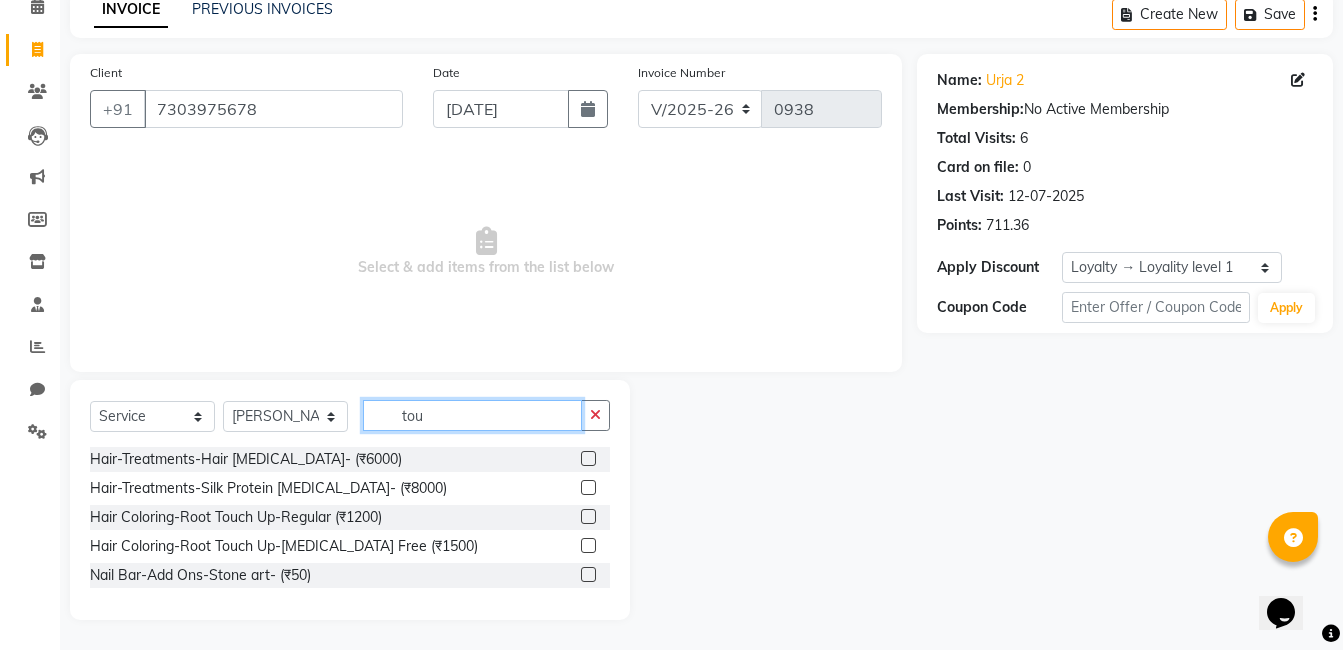 scroll, scrollTop: 9, scrollLeft: 0, axis: vertical 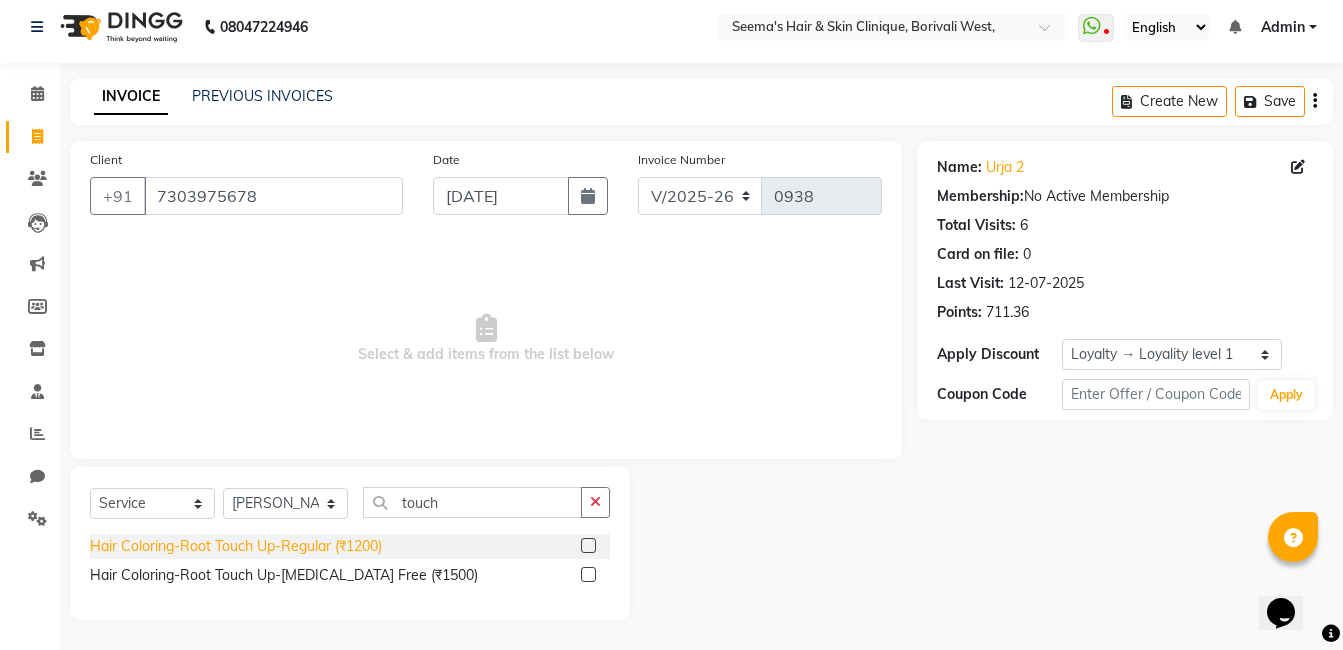click on "Hair Coloring-Root Touch Up-Regular (₹1200)" 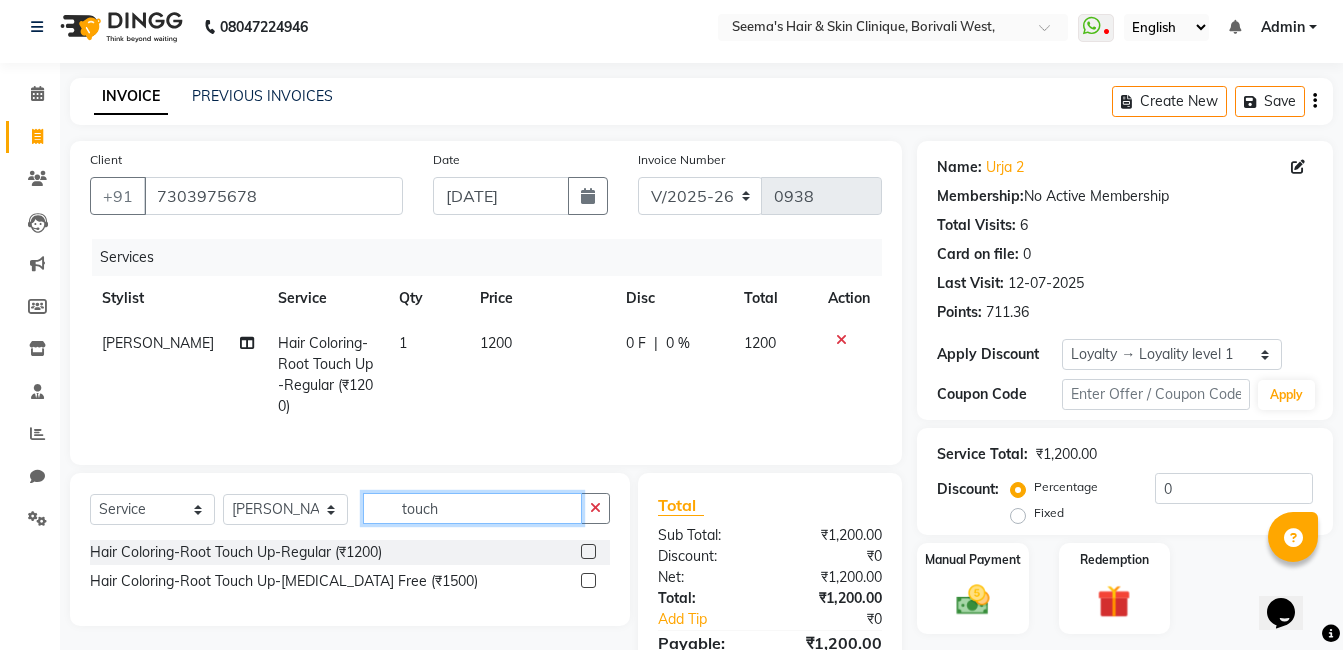 click on "touch" 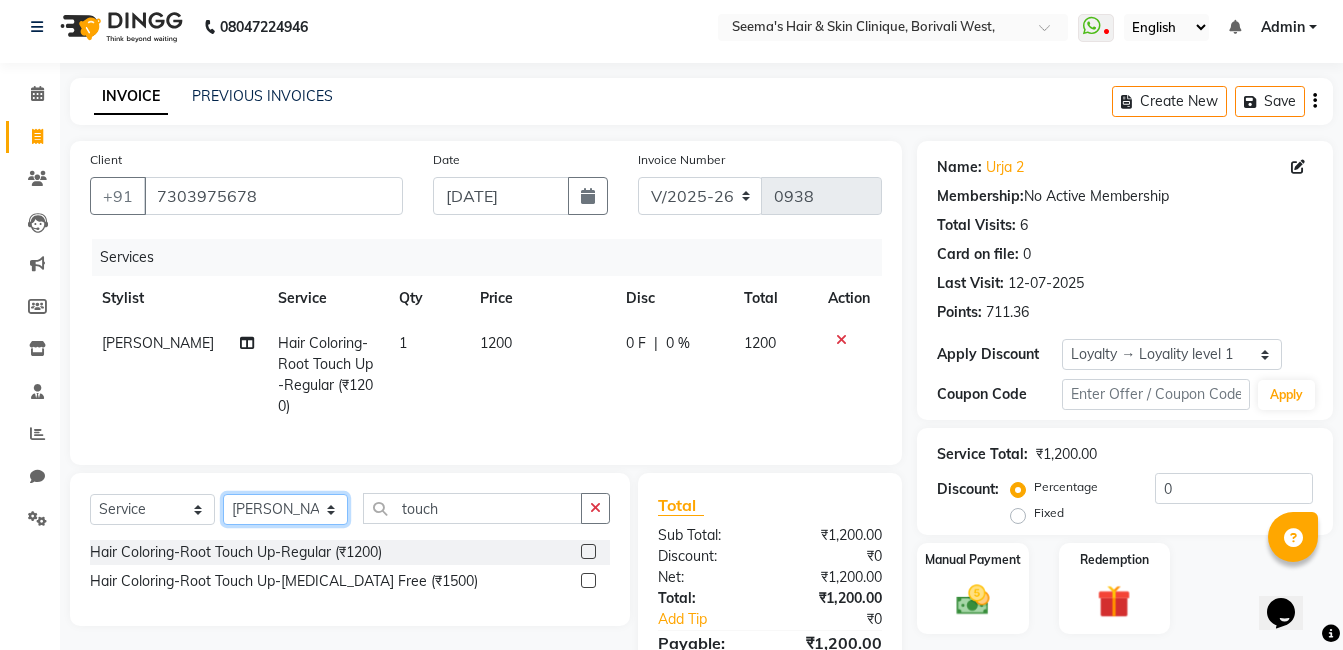 click on "Select Stylist [PERSON_NAME] [PERSON_NAME] [PERSON_NAME] [PERSON_NAME] [PERSON_NAME] [PERSON_NAME] [PERSON_NAME] Intern [PERSON_NAME]" 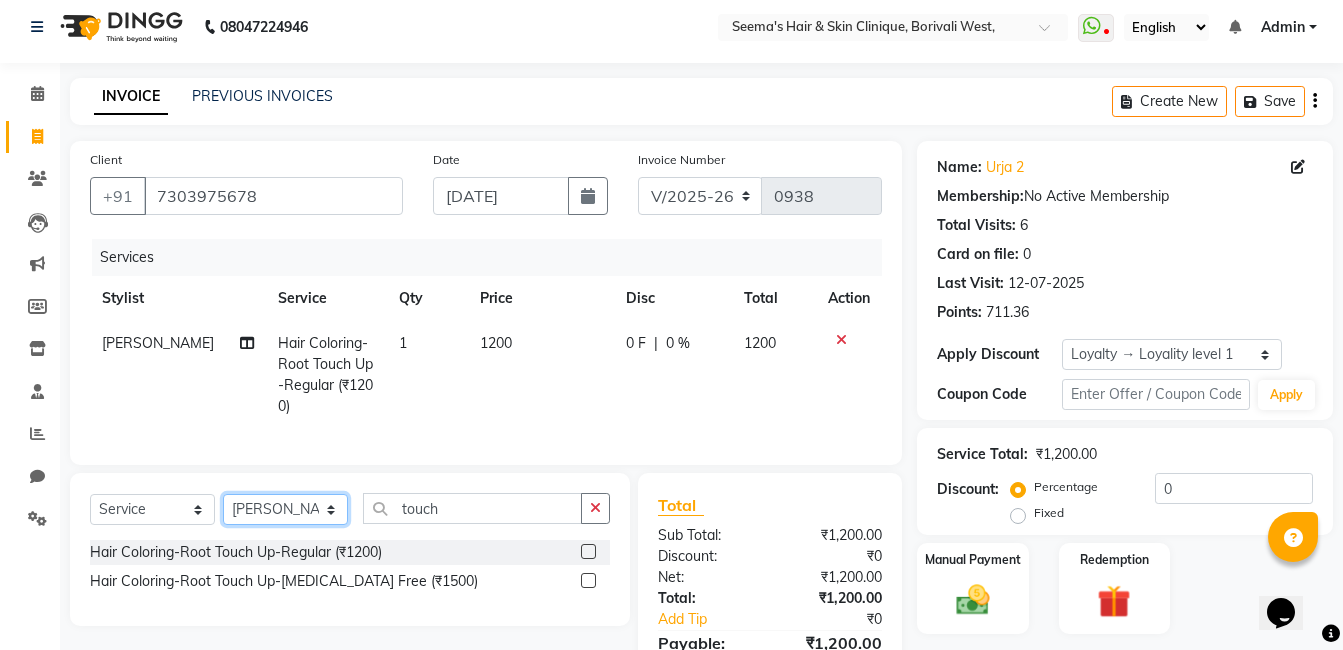 click on "Select Stylist [PERSON_NAME] [PERSON_NAME] [PERSON_NAME] [PERSON_NAME] [PERSON_NAME] [PERSON_NAME] [PERSON_NAME] Intern [PERSON_NAME]" 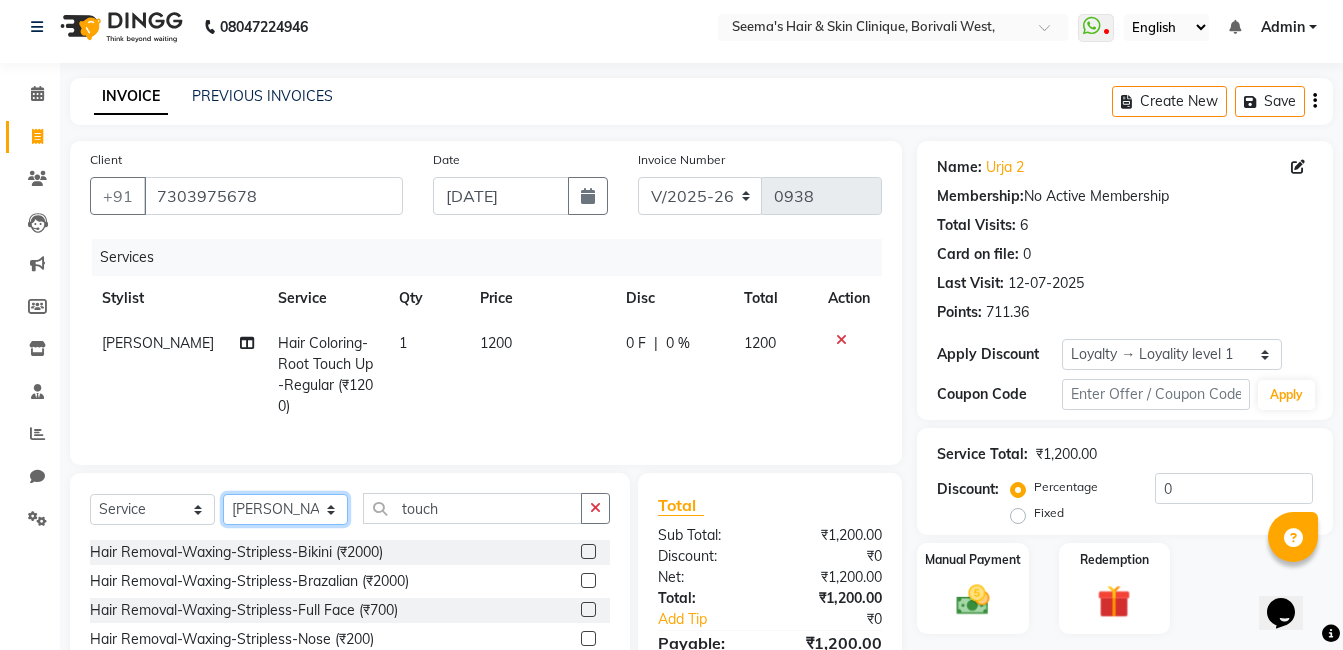 scroll, scrollTop: 172, scrollLeft: 0, axis: vertical 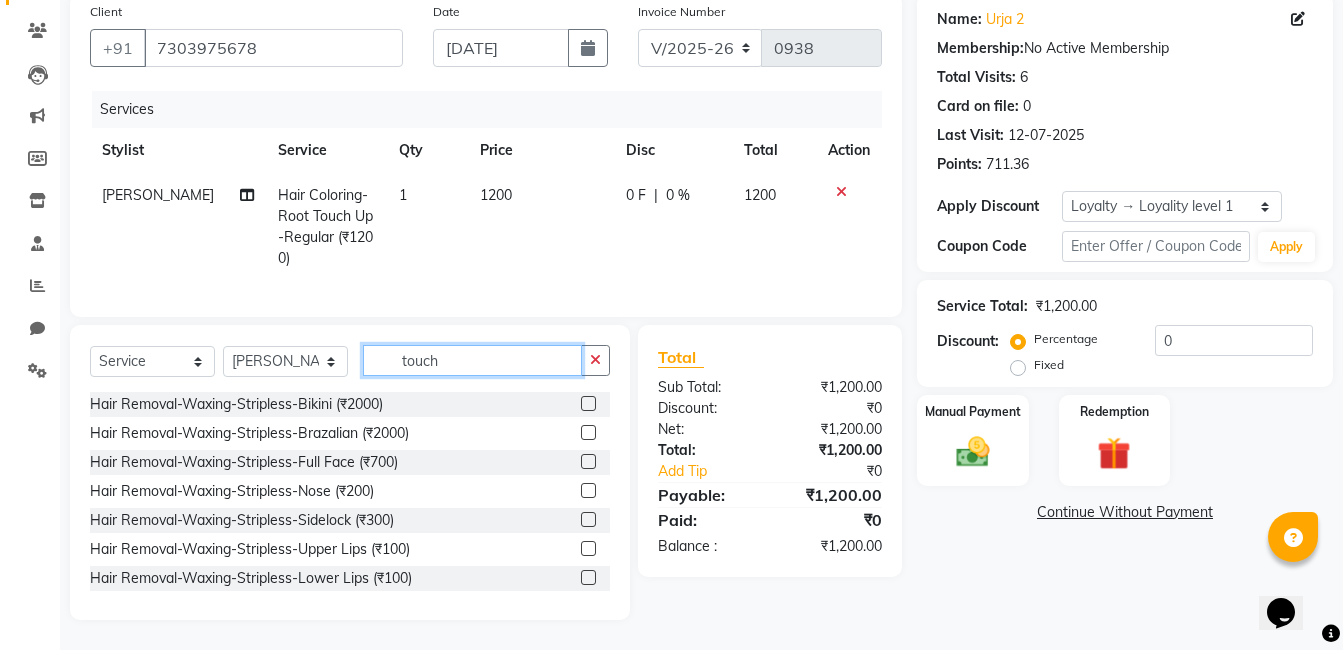 click on "touch" 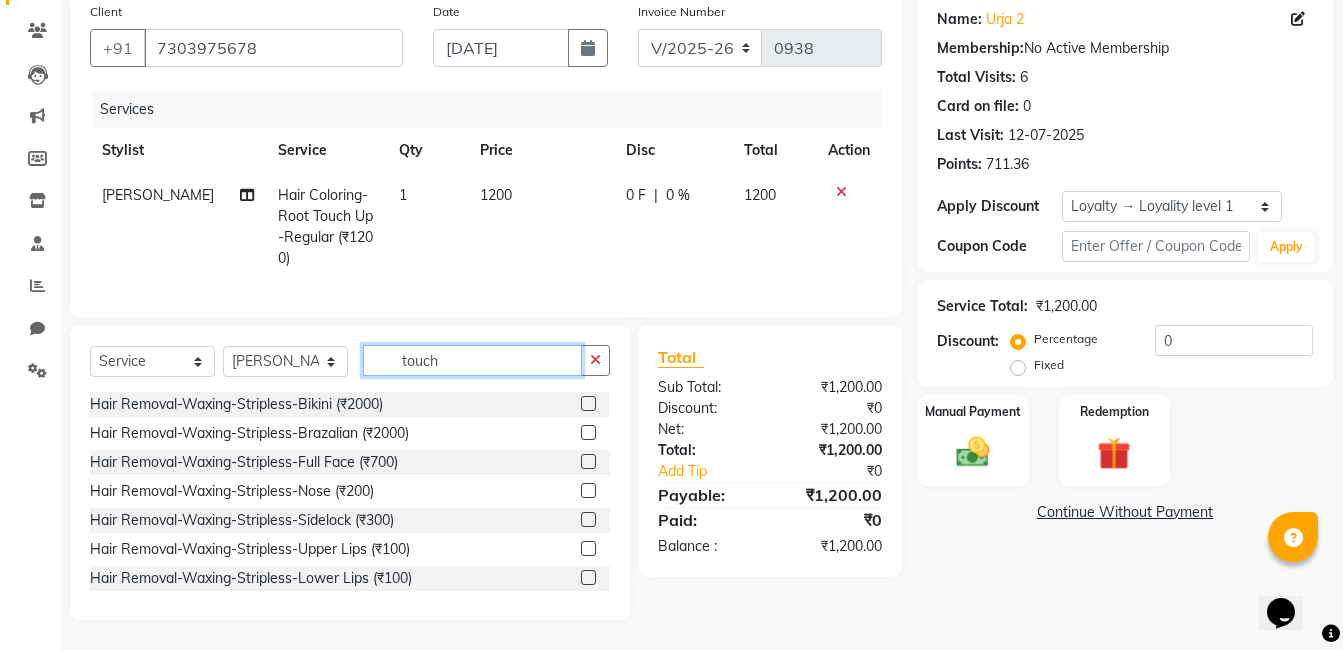 click on "touch" 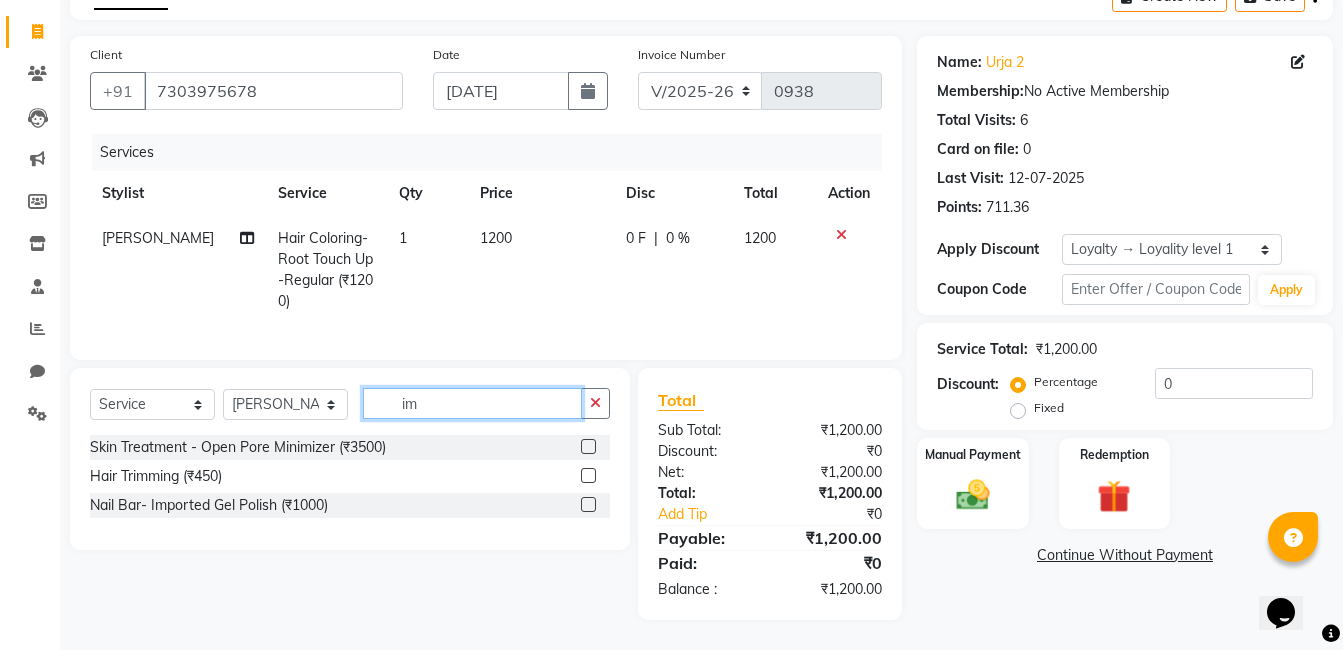 scroll, scrollTop: 129, scrollLeft: 0, axis: vertical 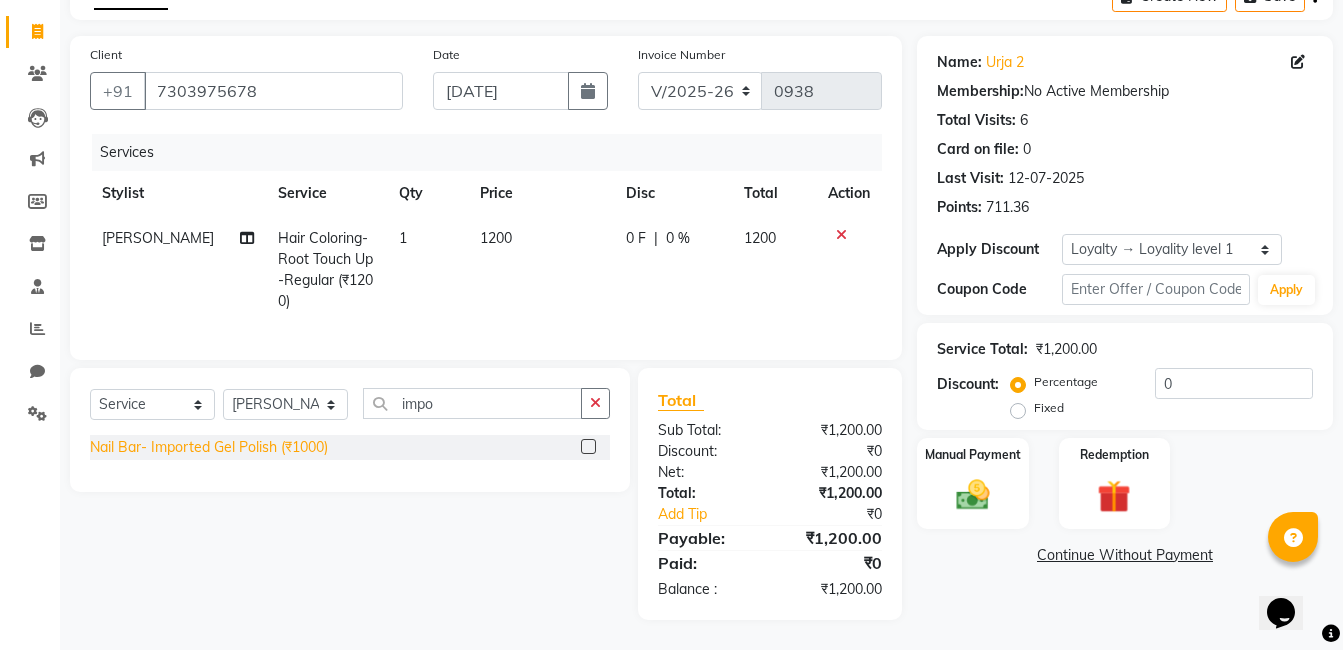 click on "Nail Bar- Imported Gel Polish (₹1000)" 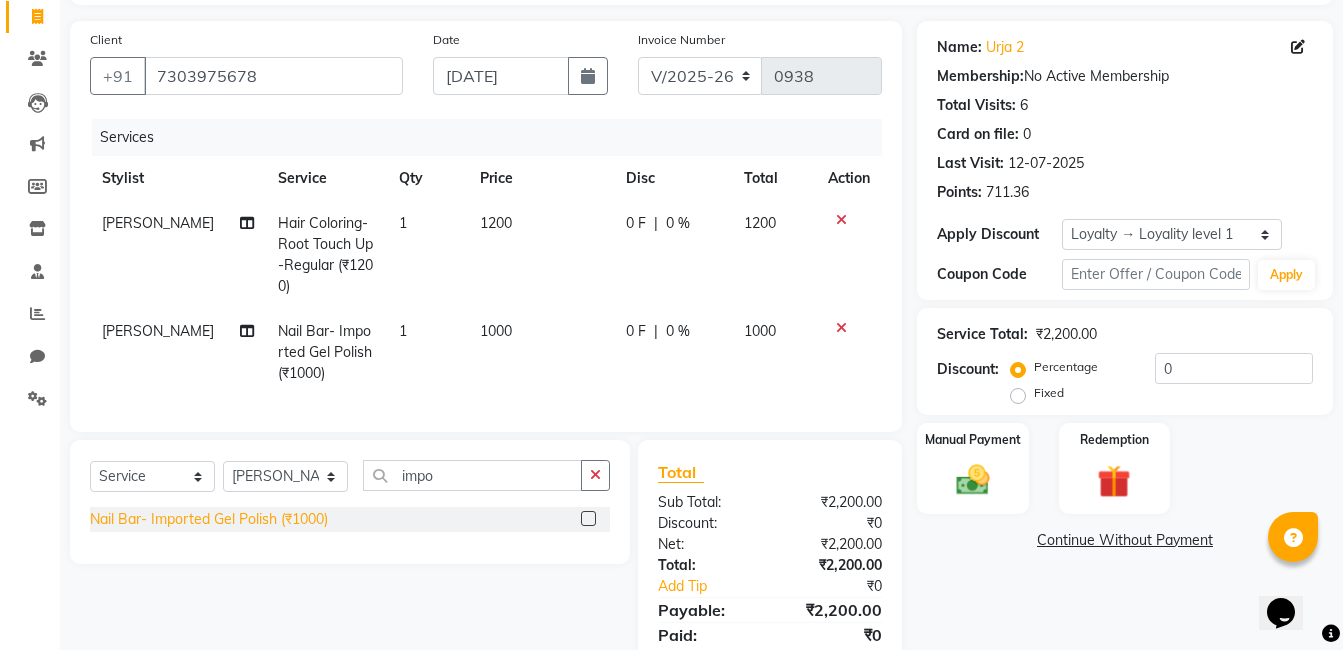 scroll, scrollTop: 216, scrollLeft: 0, axis: vertical 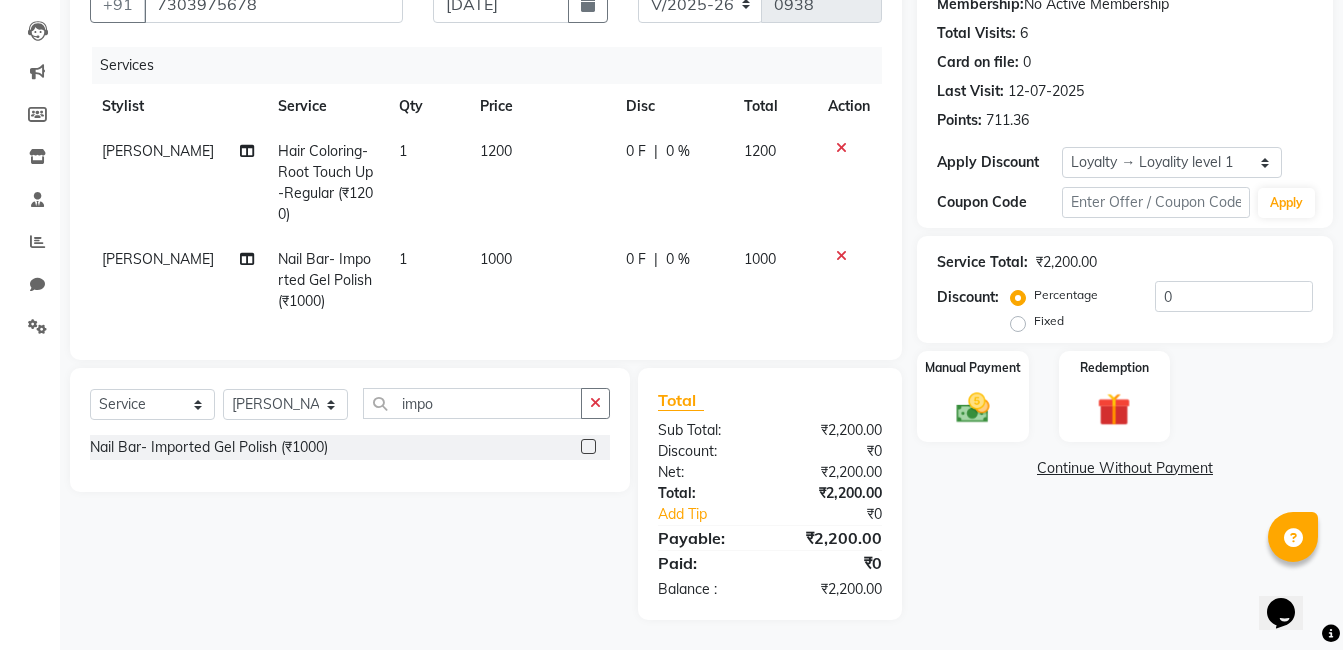 click on "Select  Service  Product  Membership  Package Voucher Prepaid Gift Card  Select Stylist [PERSON_NAME] [PERSON_NAME] [PERSON_NAME] [PERSON_NAME] [PERSON_NAME] [PERSON_NAME] [PERSON_NAME] Intern [PERSON_NAME] impo Nail Bar- Imported Gel Polish (₹1000)" 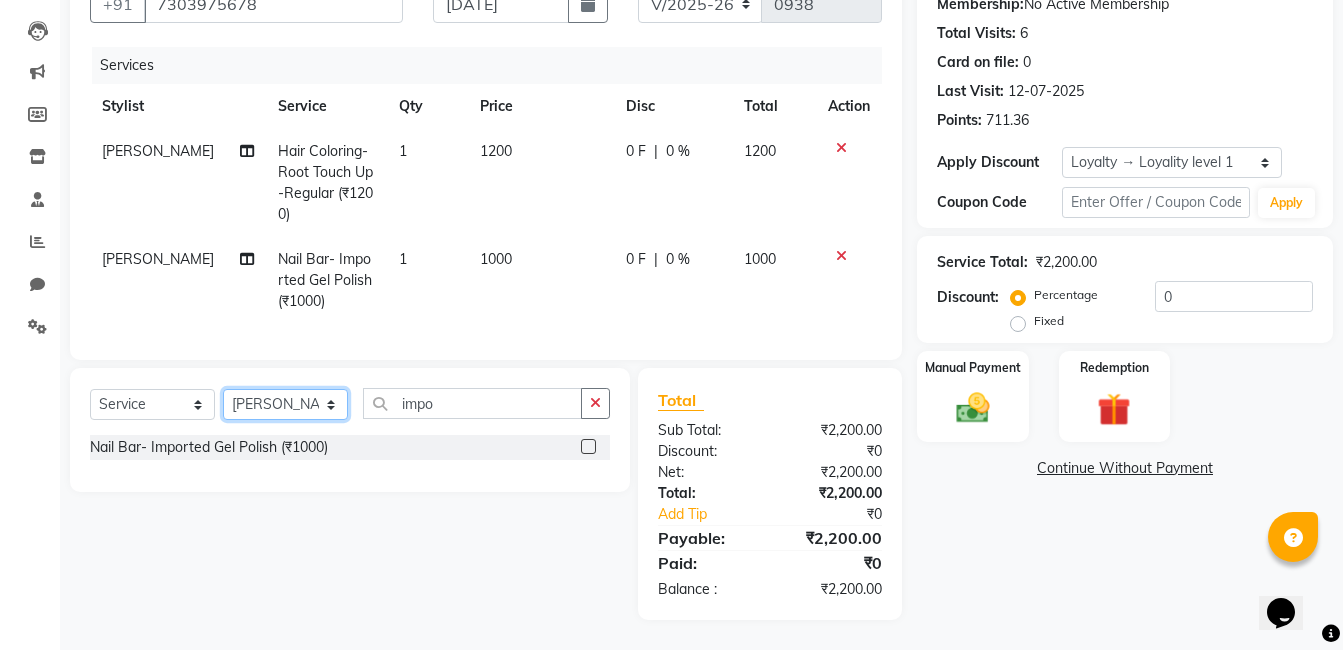 click on "Select Stylist [PERSON_NAME] [PERSON_NAME] [PERSON_NAME] [PERSON_NAME] [PERSON_NAME] [PERSON_NAME] [PERSON_NAME] Intern [PERSON_NAME]" 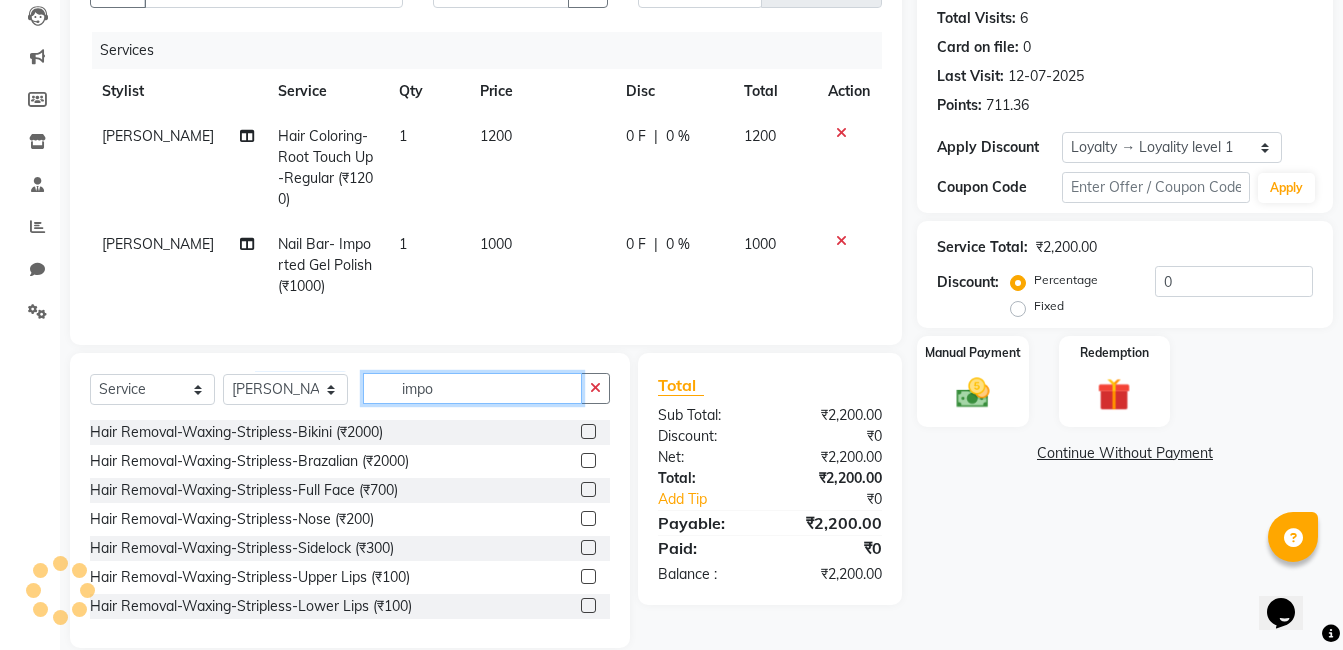 click on "impo" 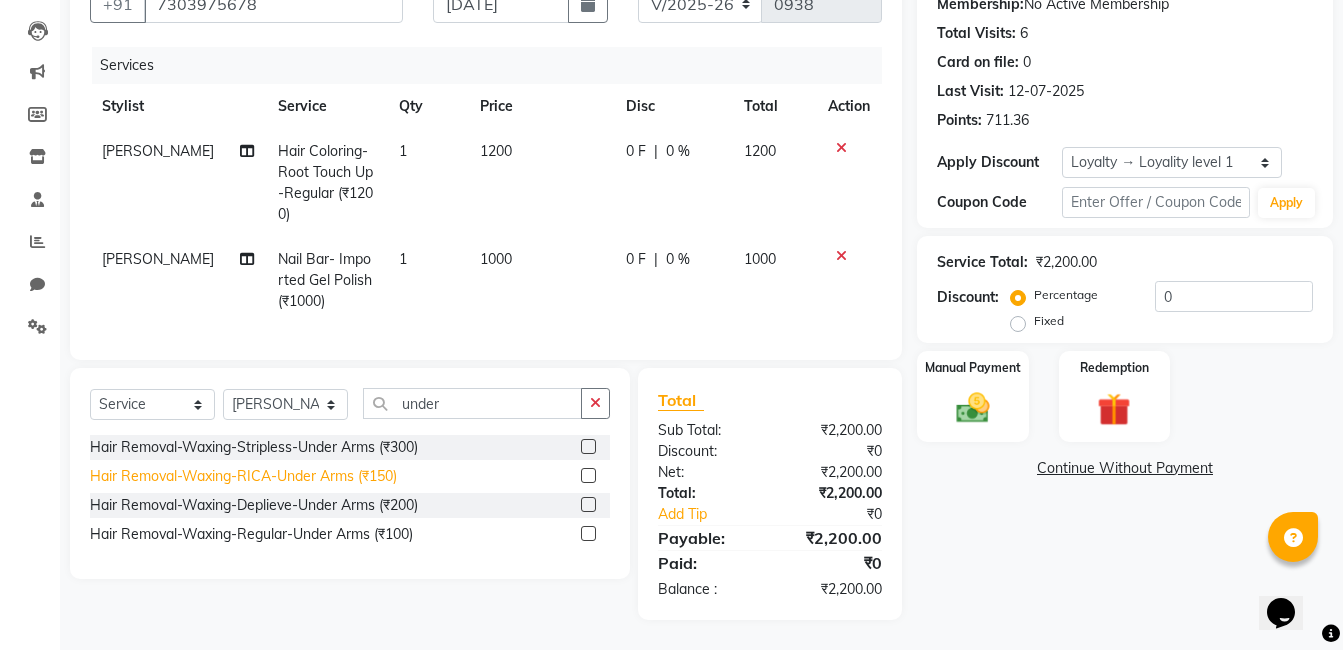 click on "Hair Removal-Waxing-RICA-Under Arms (₹150)" 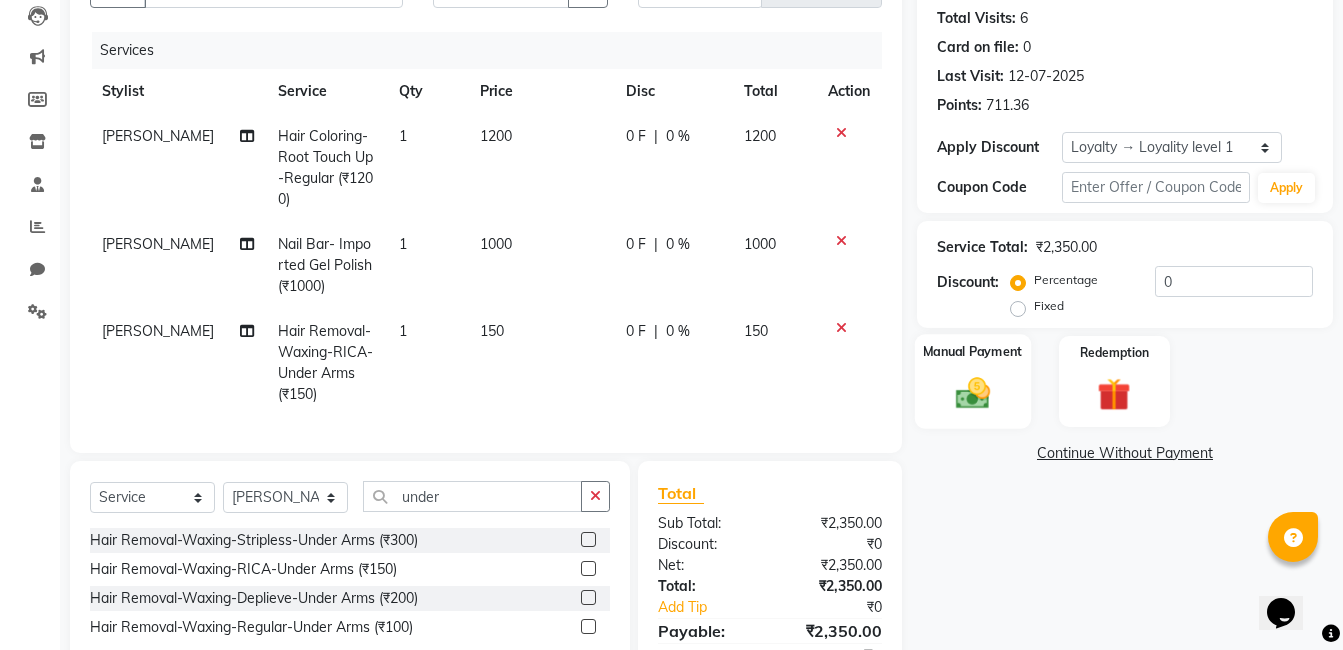 click on "Manual Payment" 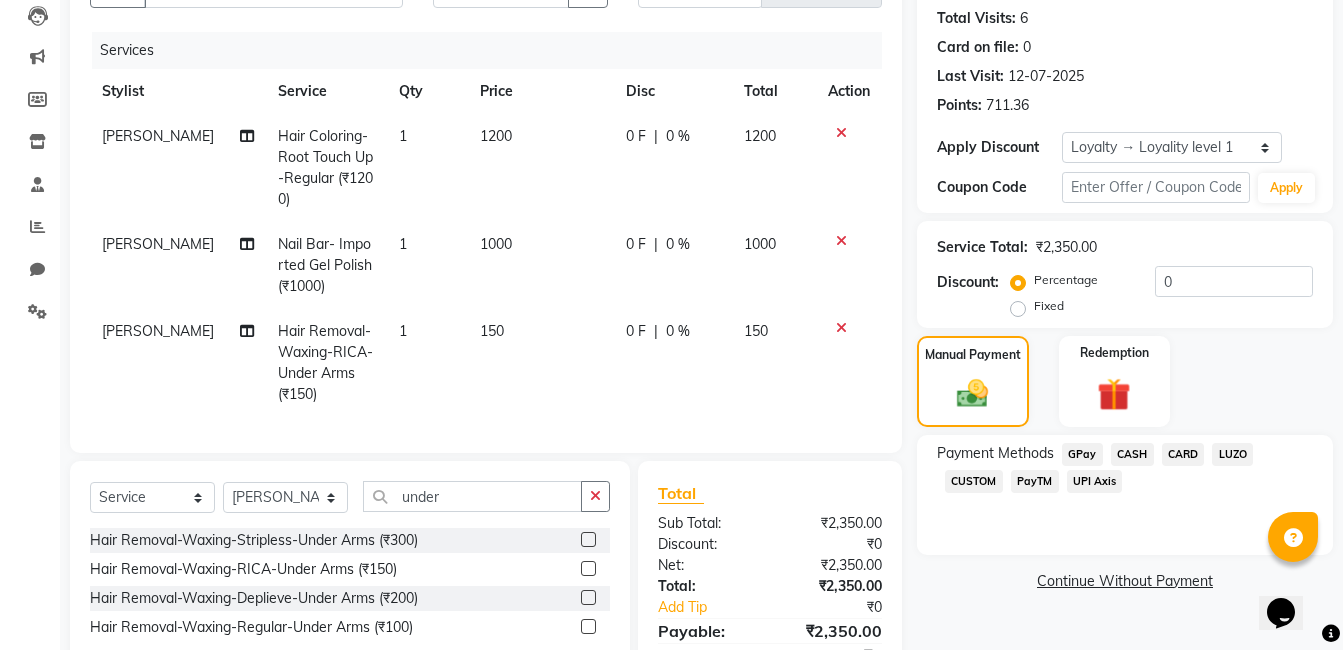 click on "GPay" 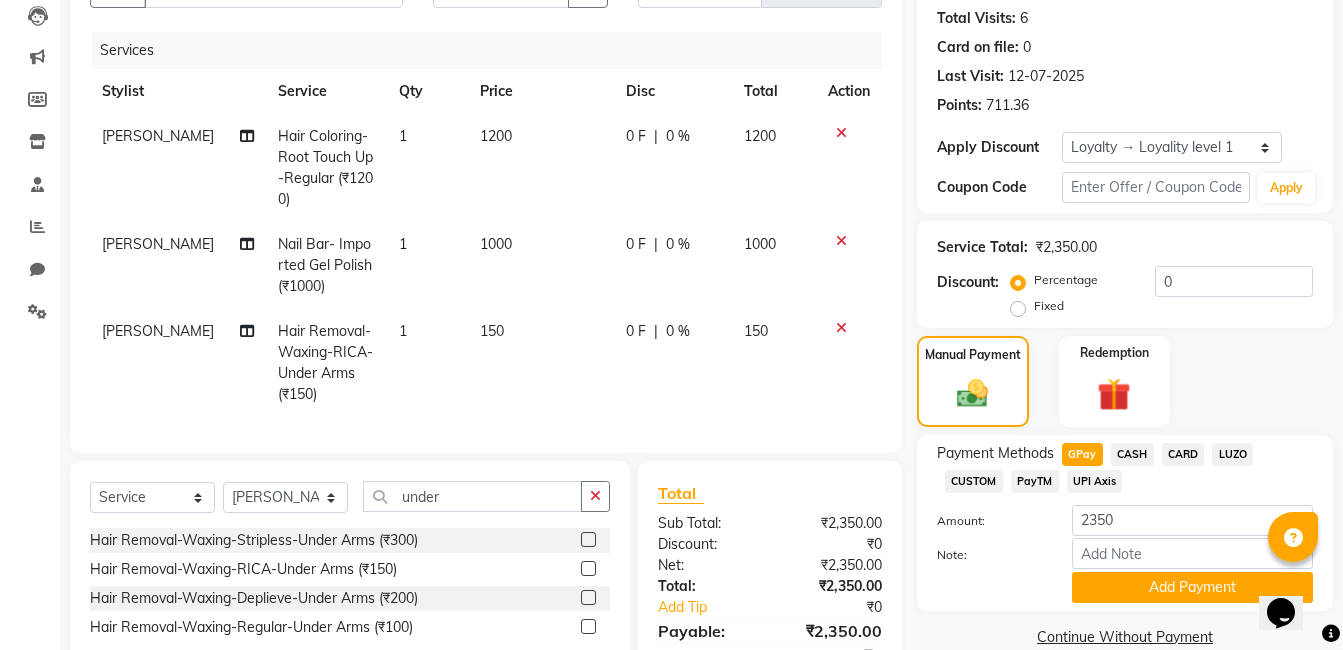 scroll, scrollTop: 324, scrollLeft: 0, axis: vertical 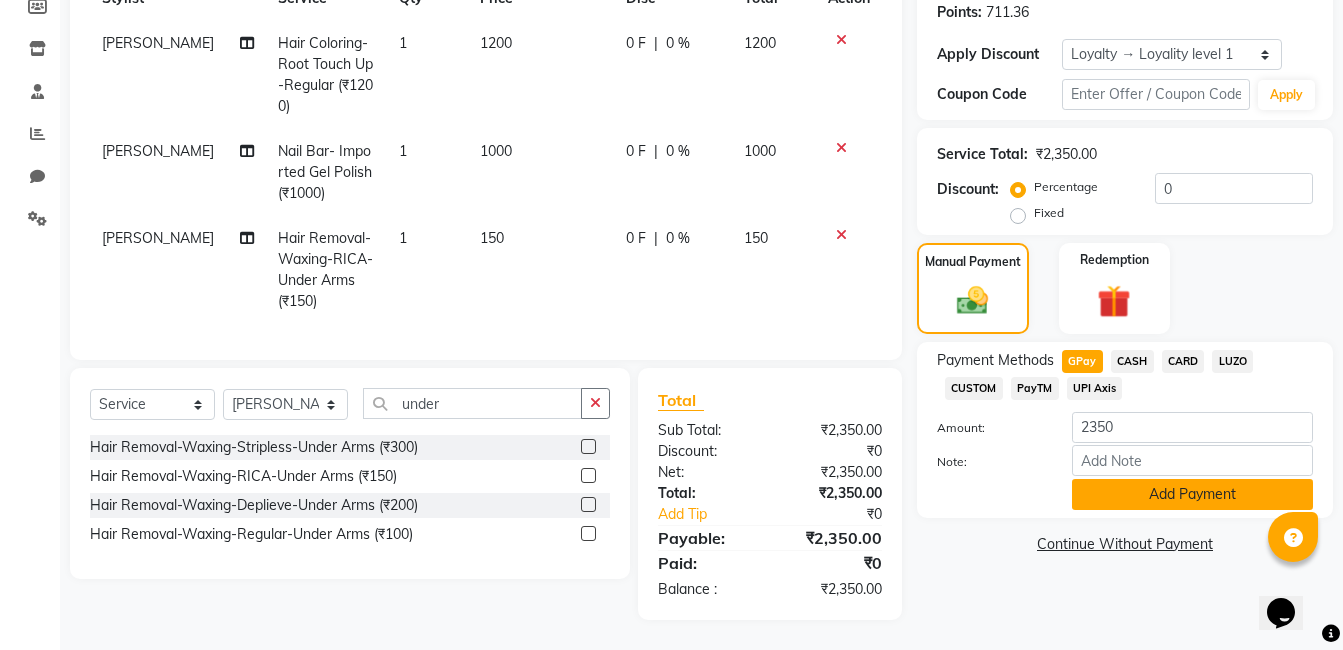 click on "Add Payment" 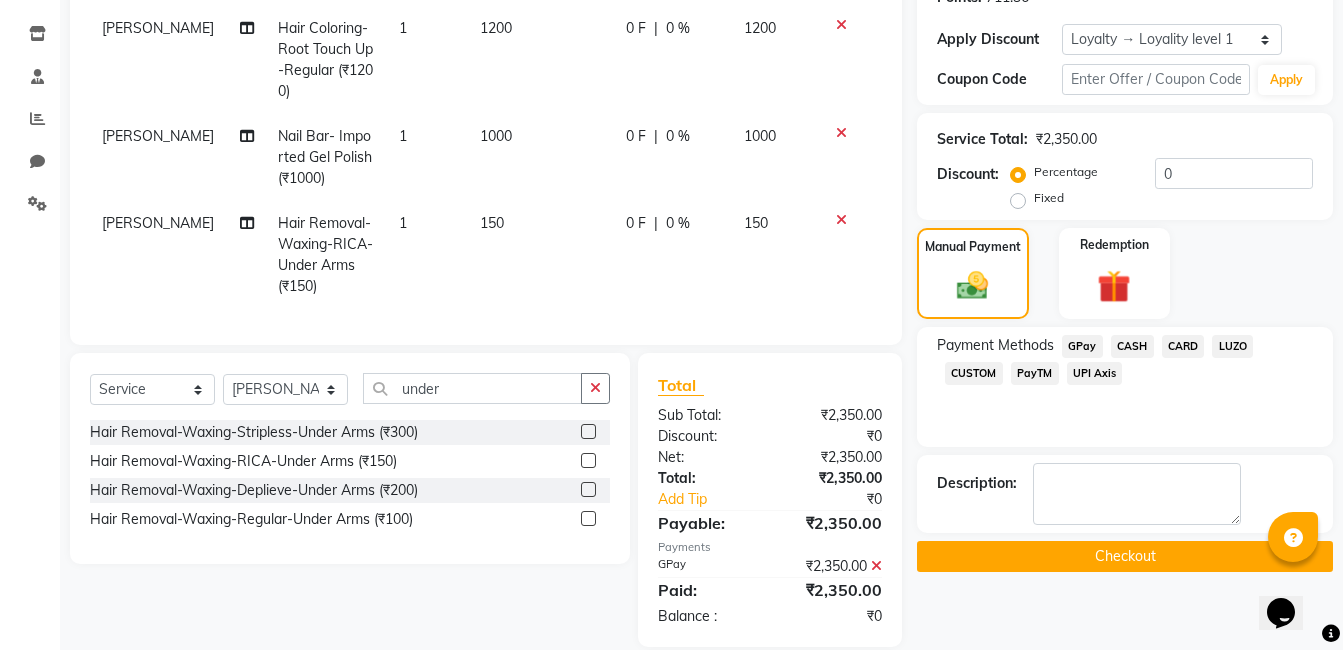 scroll, scrollTop: 506, scrollLeft: 0, axis: vertical 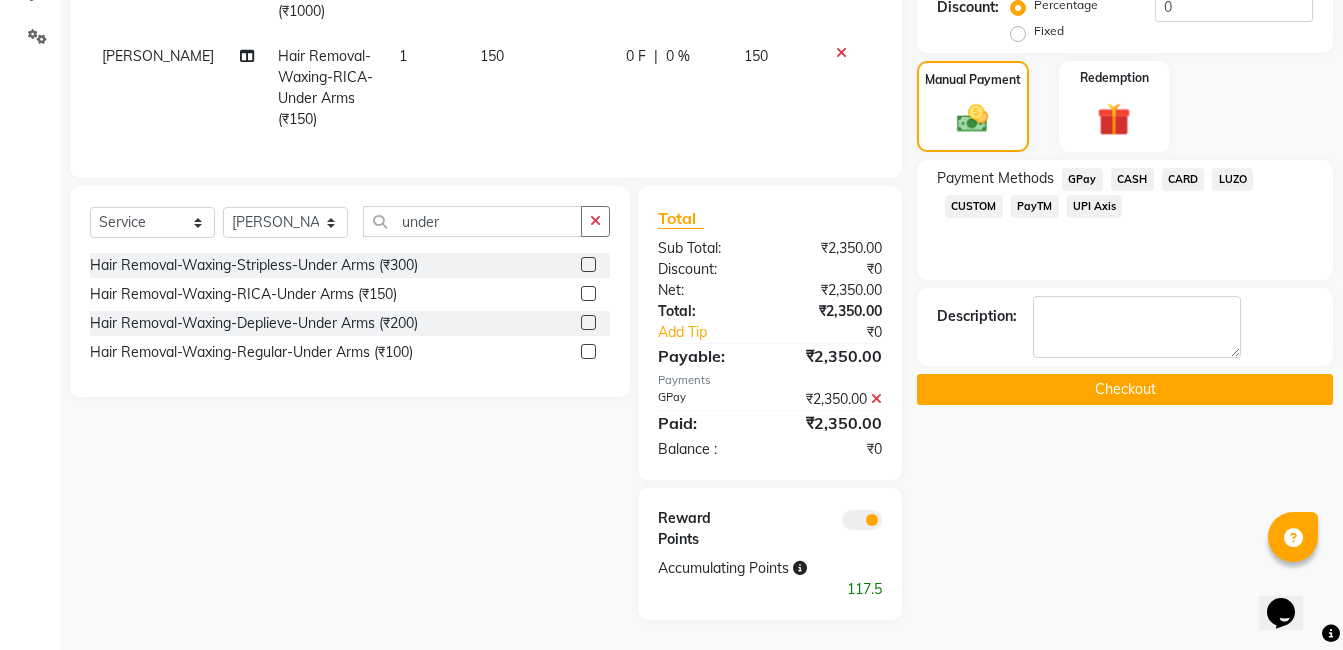 click on "Checkout" 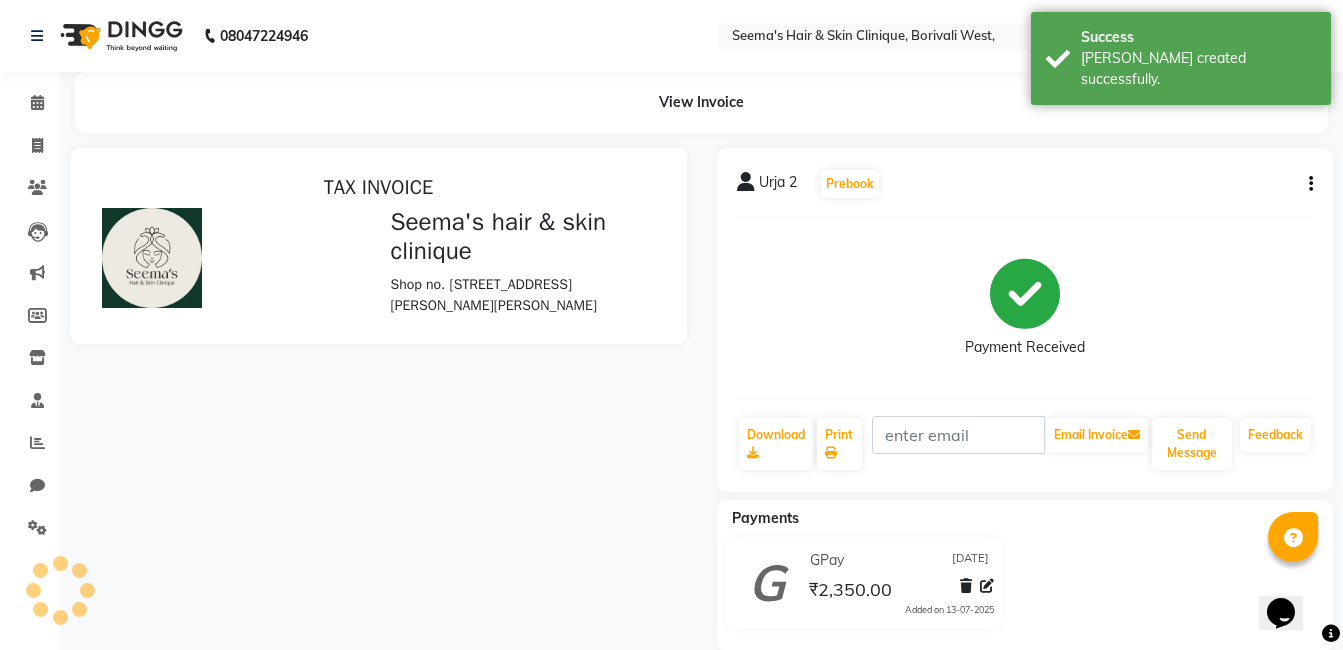 scroll, scrollTop: 0, scrollLeft: 0, axis: both 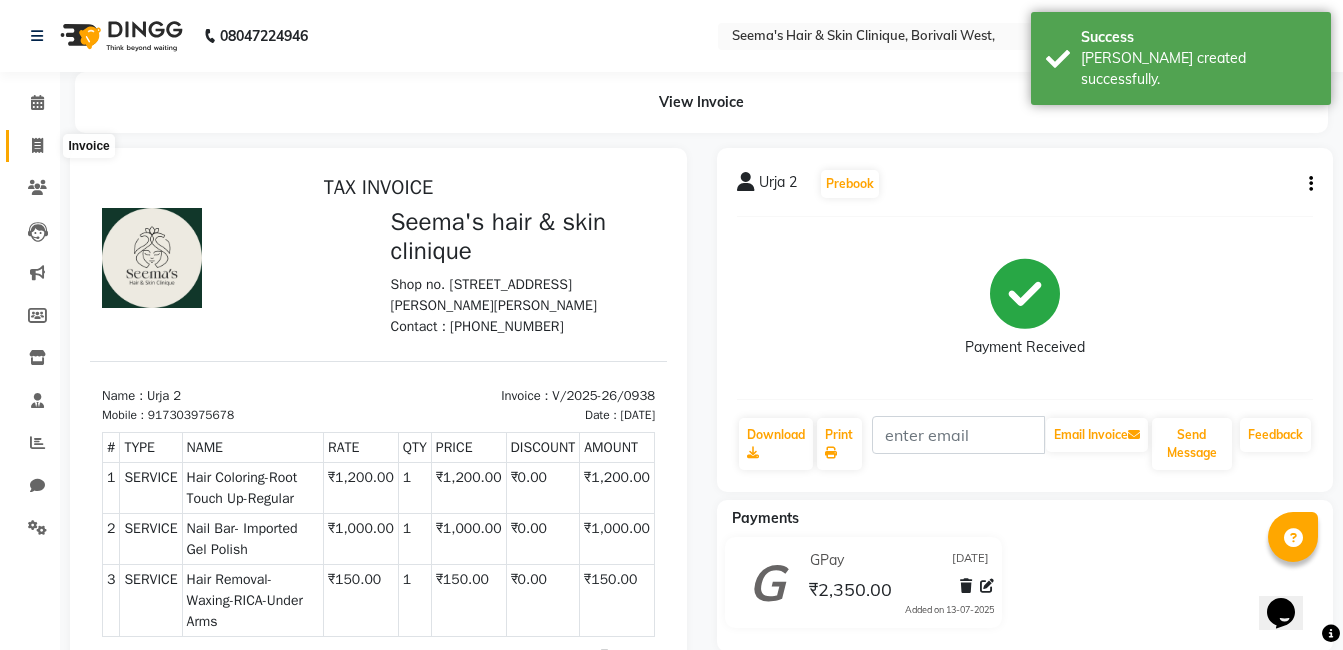 click 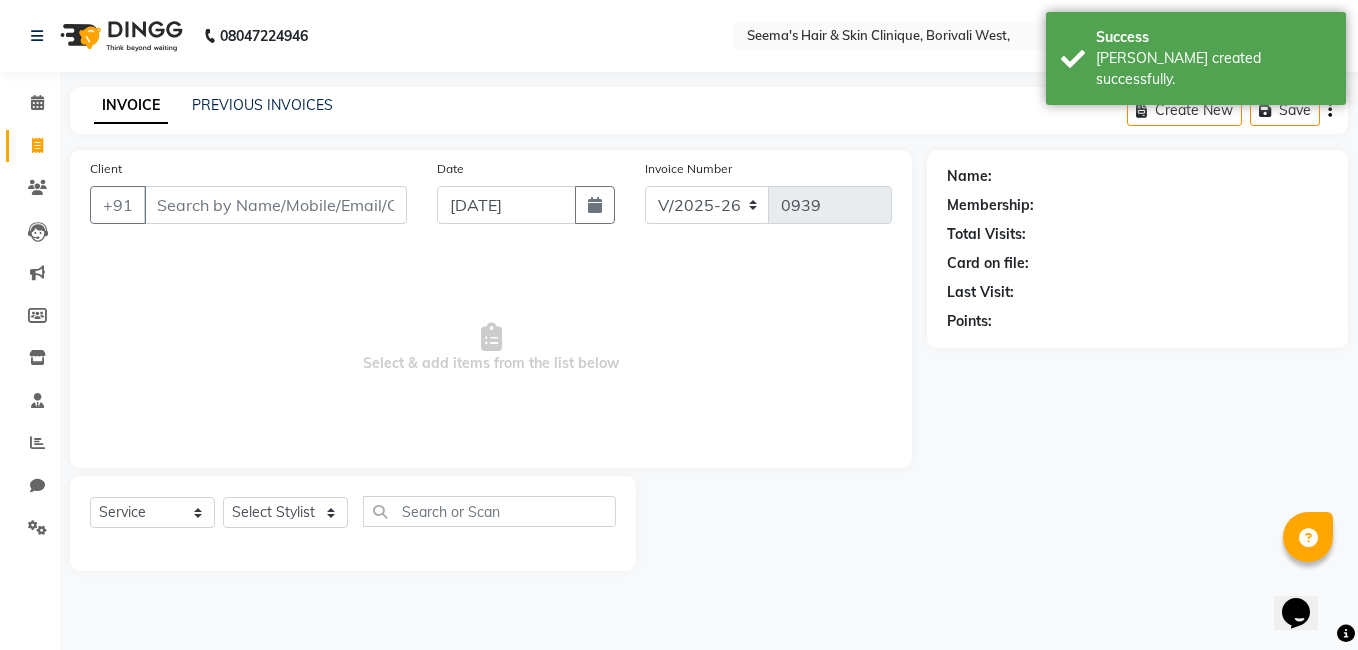 click on "Client" at bounding box center (275, 205) 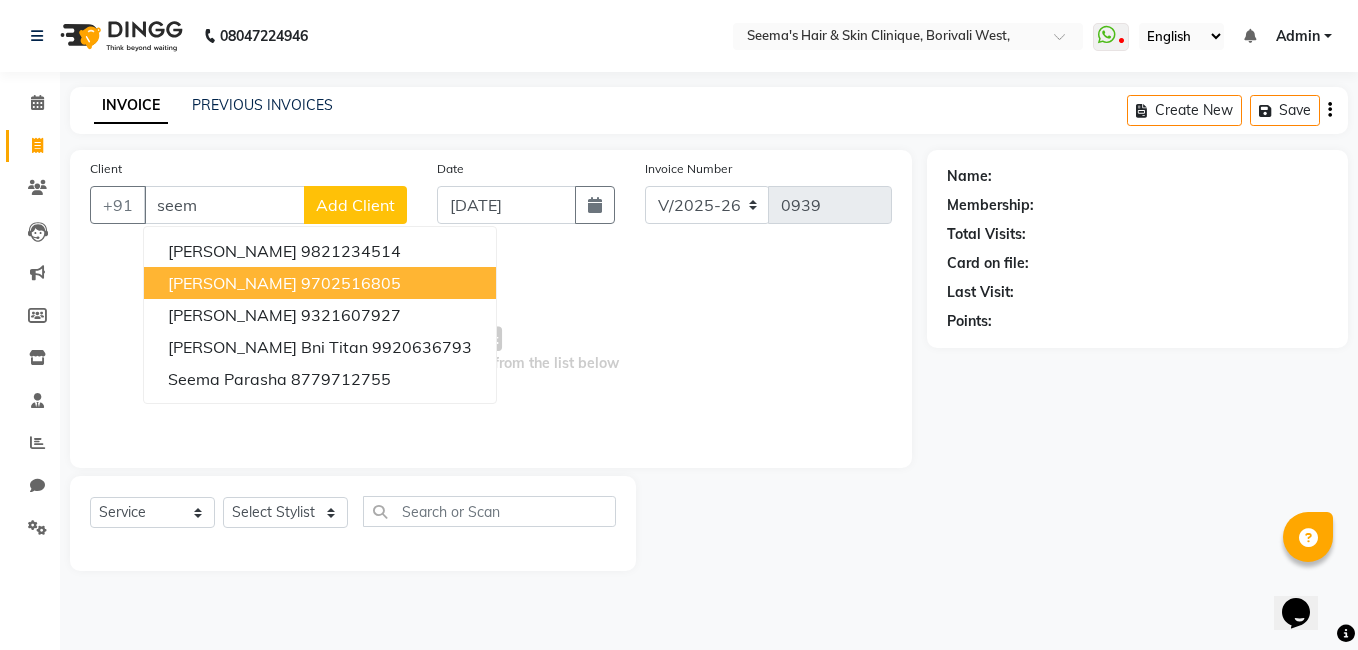 click on "9702516805" at bounding box center (351, 283) 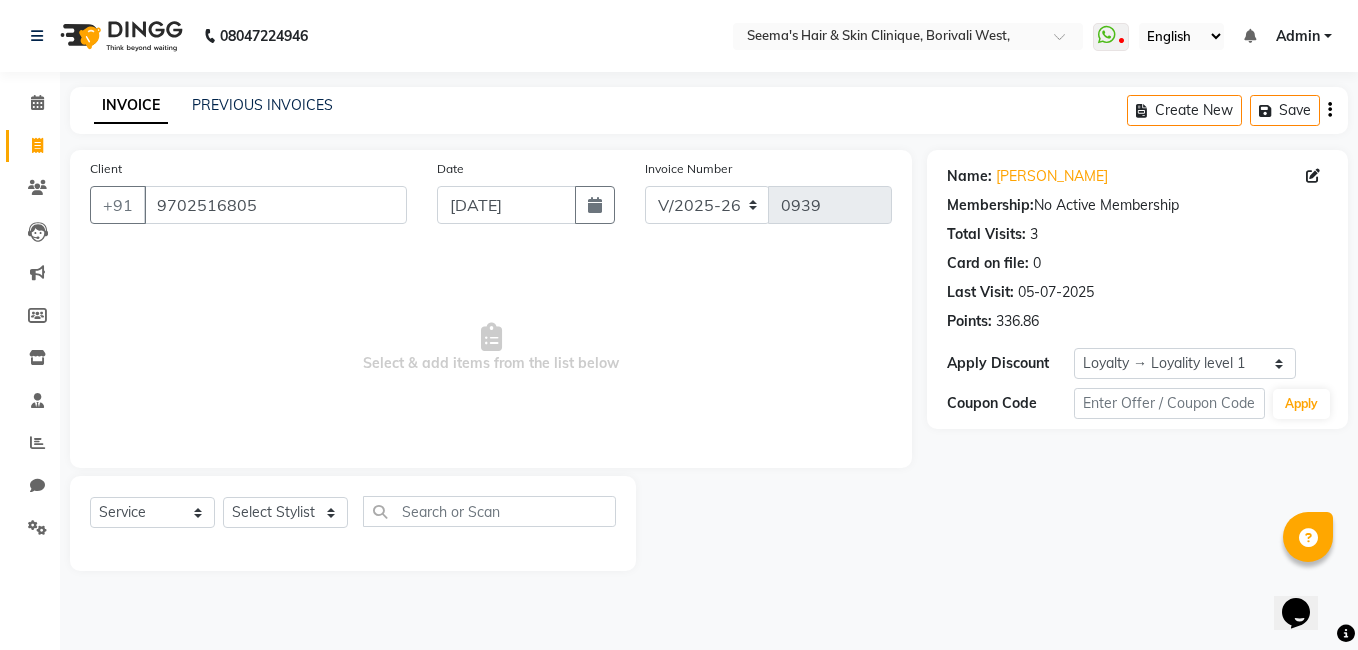 click on "Select  Service  Product  Membership  Package Voucher Prepaid Gift Card  Select Stylist [PERSON_NAME] [PERSON_NAME] [PERSON_NAME] [PERSON_NAME] [PERSON_NAME] [PERSON_NAME] [PERSON_NAME] Intern [PERSON_NAME]" 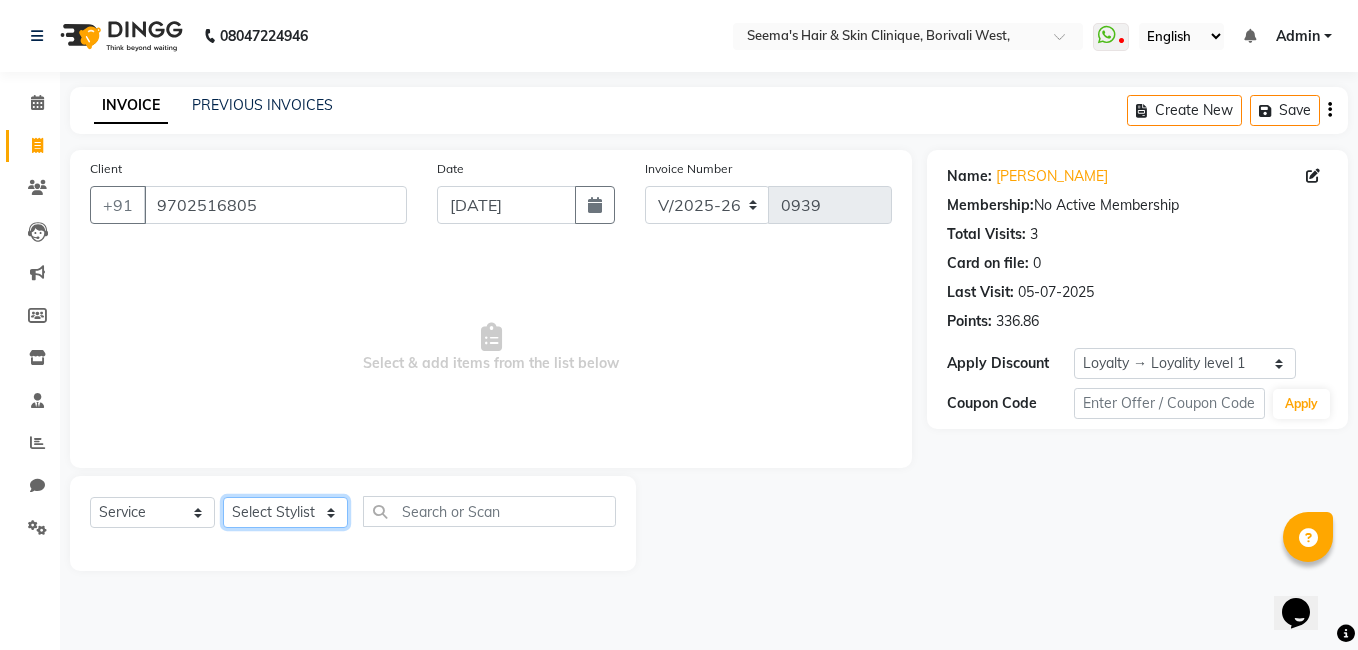 click on "Select Stylist [PERSON_NAME] [PERSON_NAME] [PERSON_NAME] [PERSON_NAME] [PERSON_NAME] [PERSON_NAME] [PERSON_NAME] Intern [PERSON_NAME]" 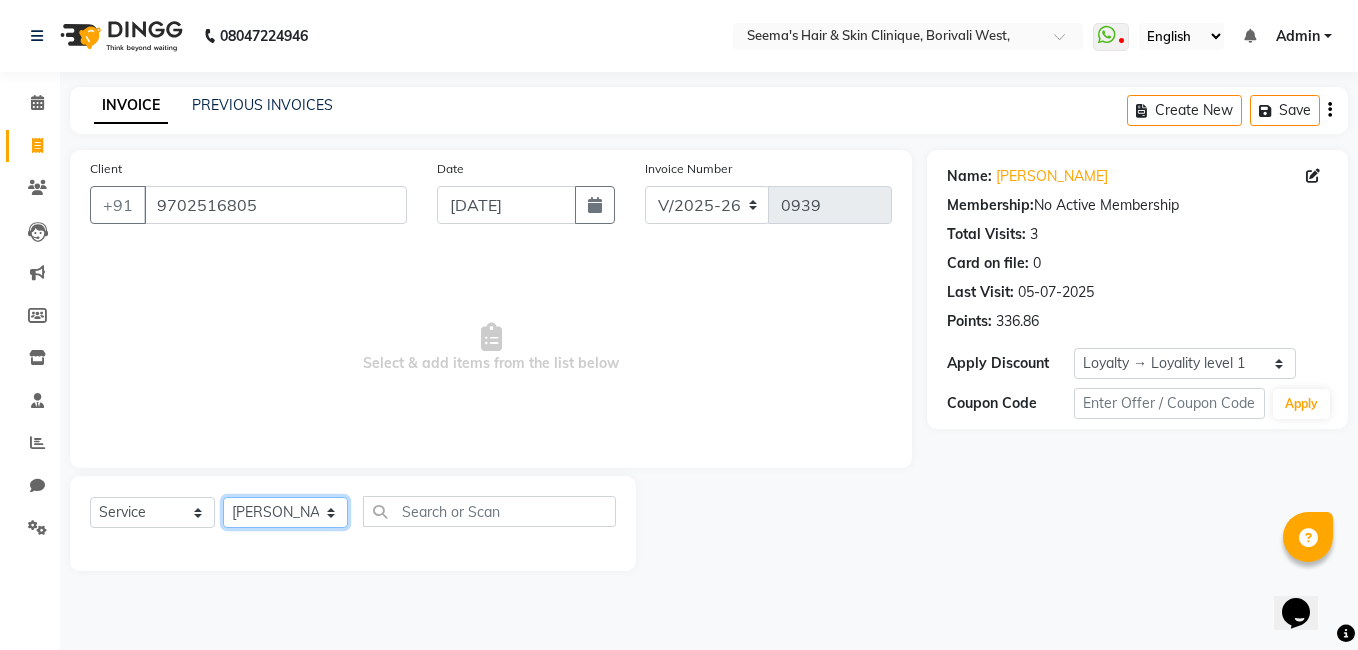 click on "Select Stylist [PERSON_NAME] [PERSON_NAME] [PERSON_NAME] [PERSON_NAME] [PERSON_NAME] [PERSON_NAME] [PERSON_NAME] Intern [PERSON_NAME]" 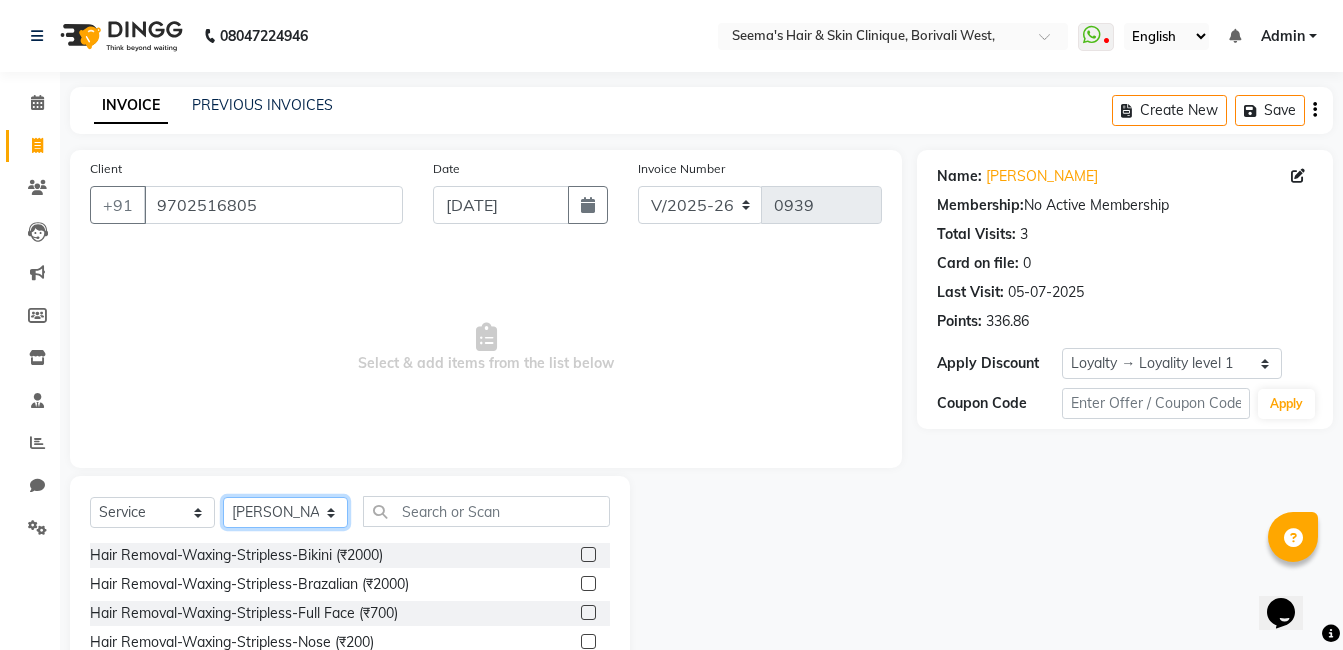 scroll, scrollTop: 18, scrollLeft: 0, axis: vertical 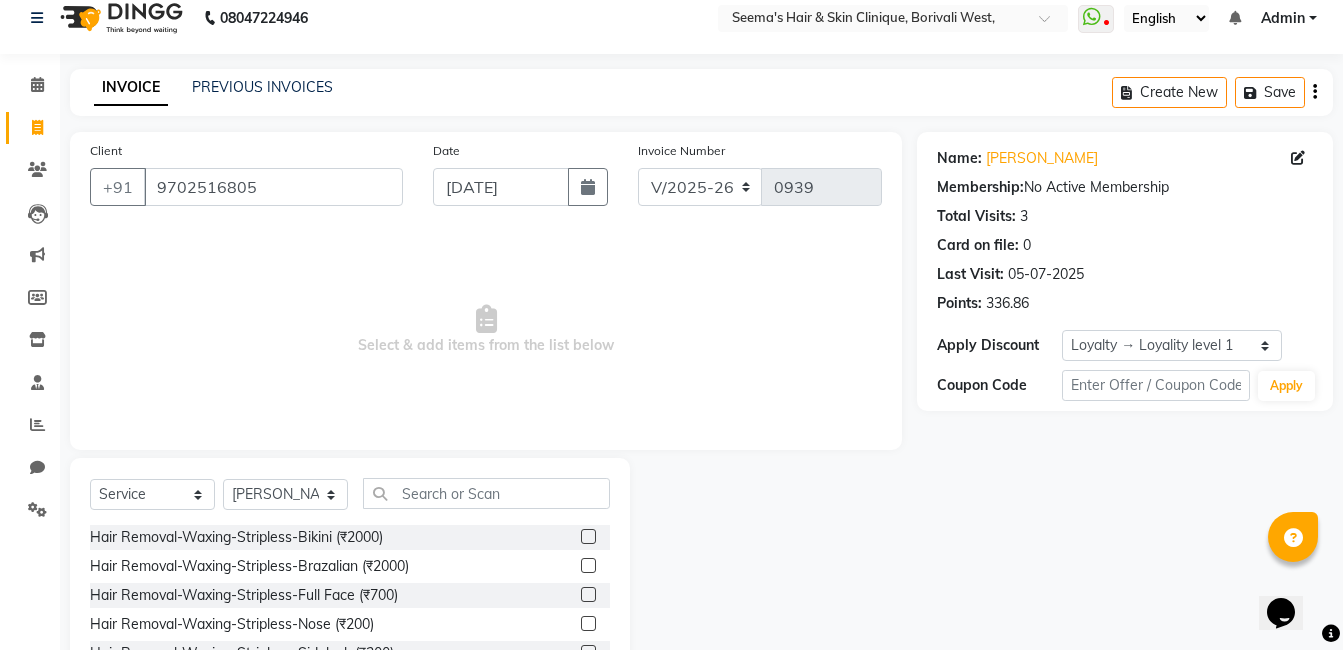 click on "Select  Service  Product  Membership  Package Voucher Prepaid Gift Card  Select Stylist [PERSON_NAME] [PERSON_NAME] [PERSON_NAME] [PERSON_NAME] [PERSON_NAME] [PERSON_NAME] [PERSON_NAME] Intern [PERSON_NAME]" 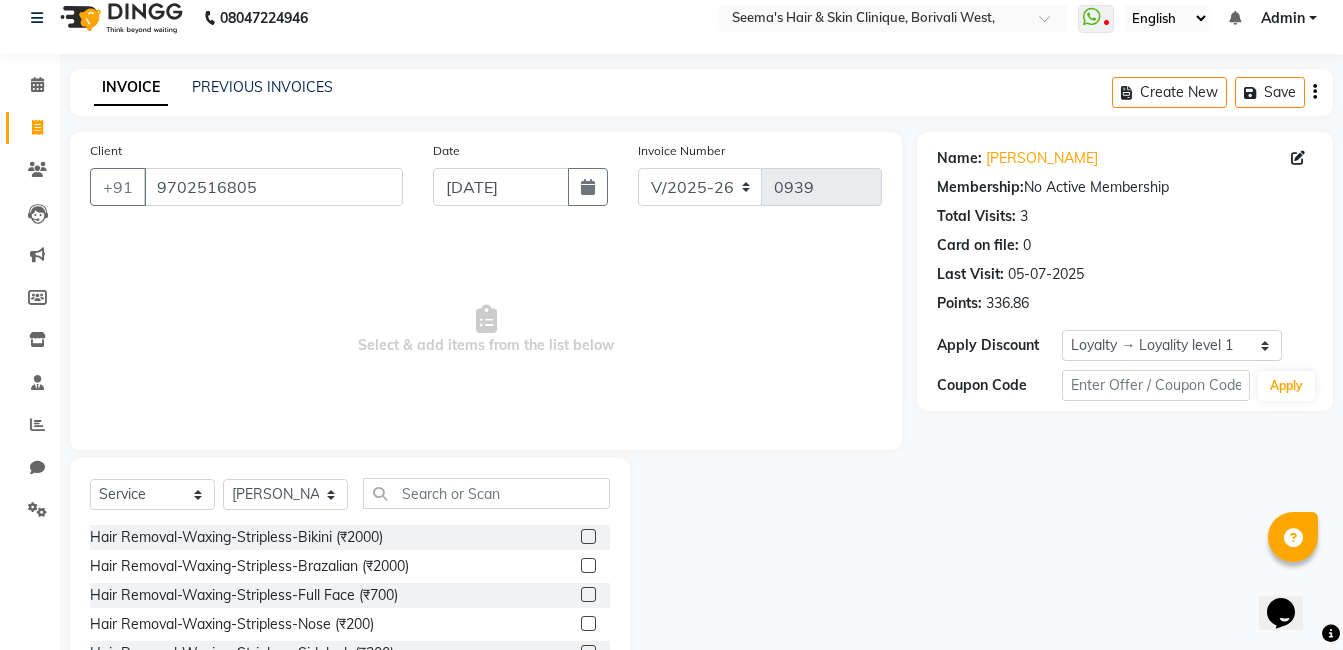 scroll, scrollTop: 151, scrollLeft: 0, axis: vertical 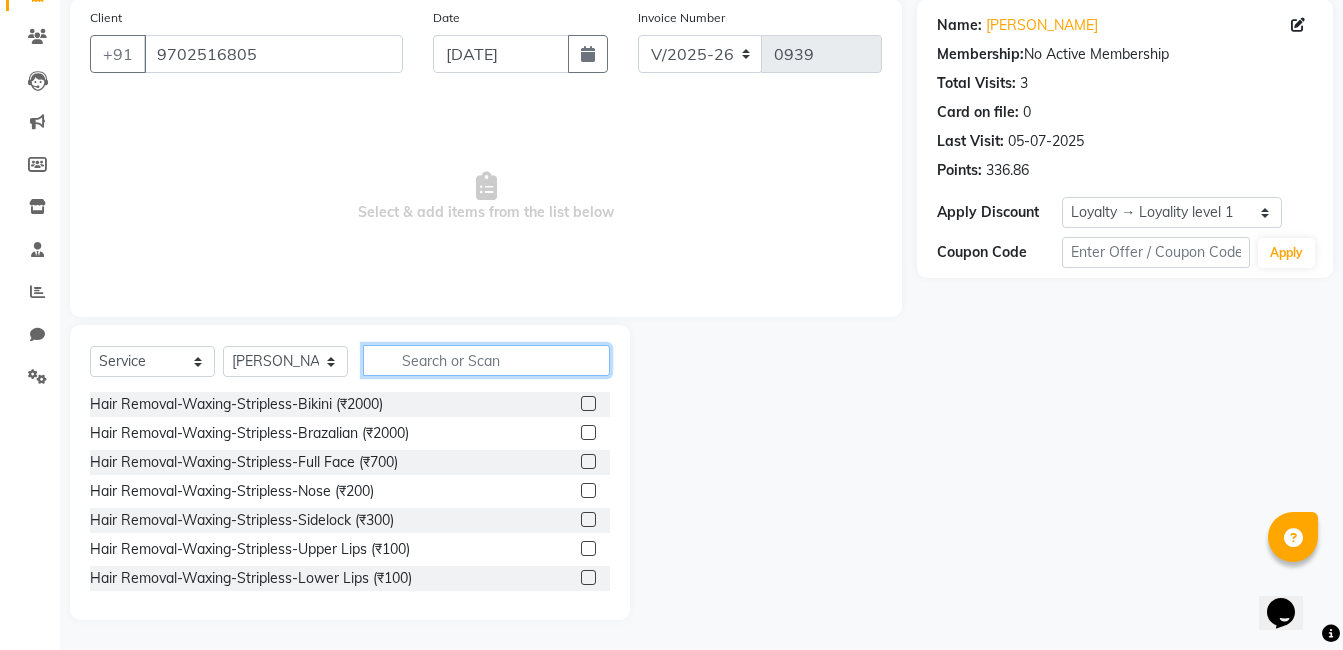 click 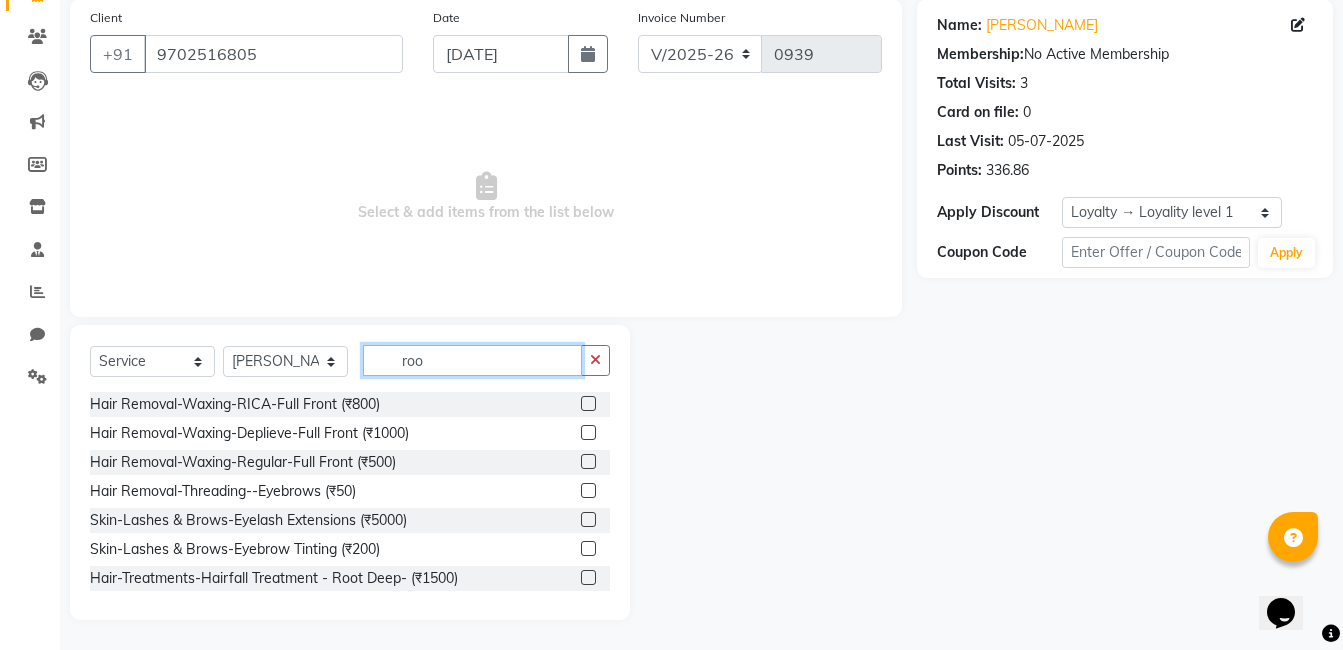 scroll, scrollTop: 67, scrollLeft: 0, axis: vertical 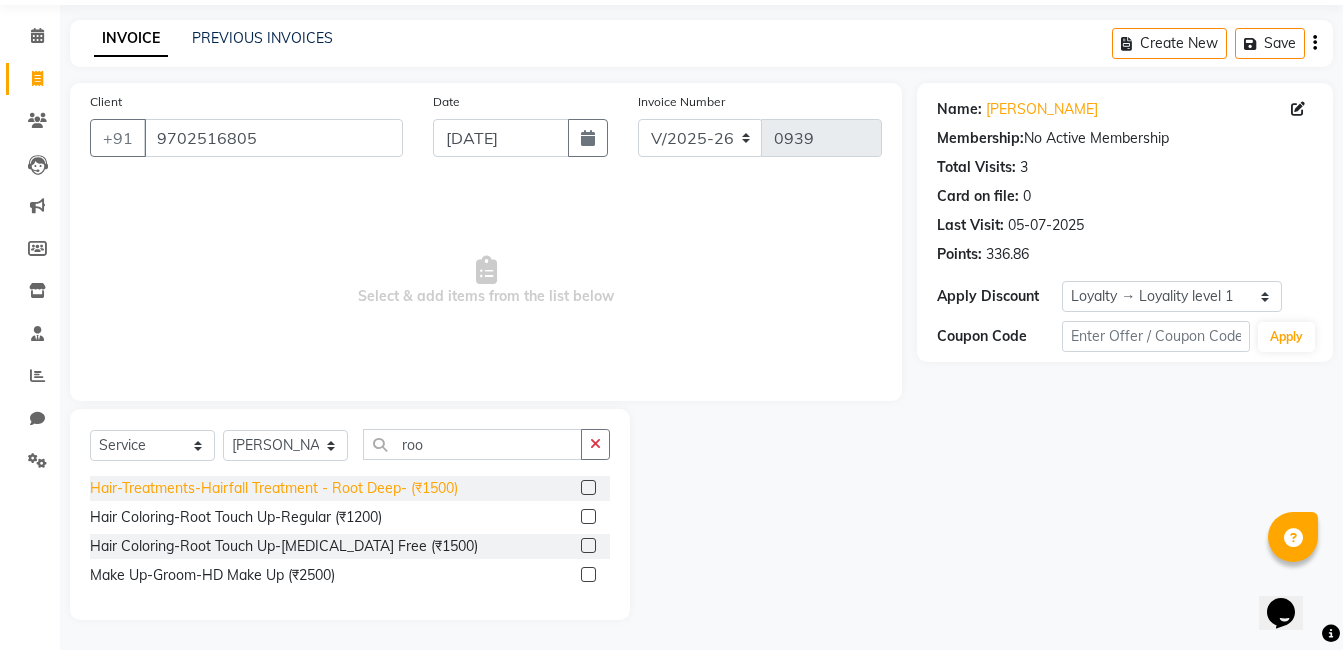 click on "Hair-Treatments-Hairfall Treatment - Root Deep- (₹1500)" 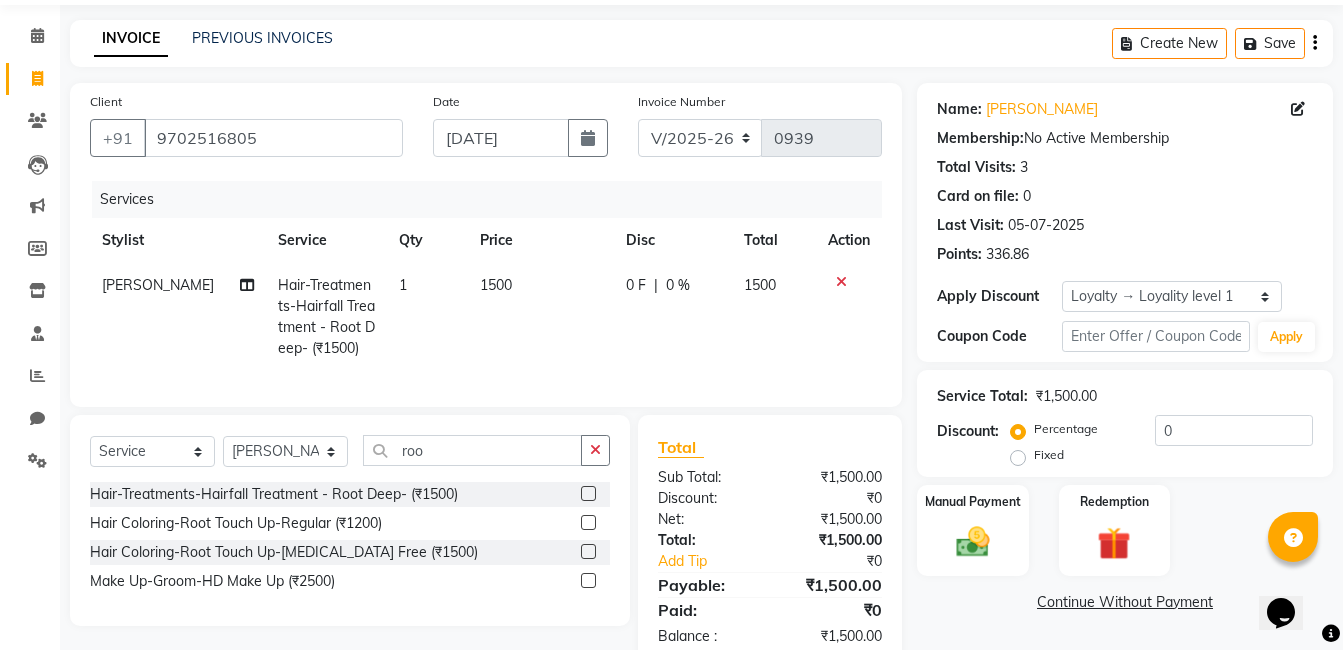 click on "1500" 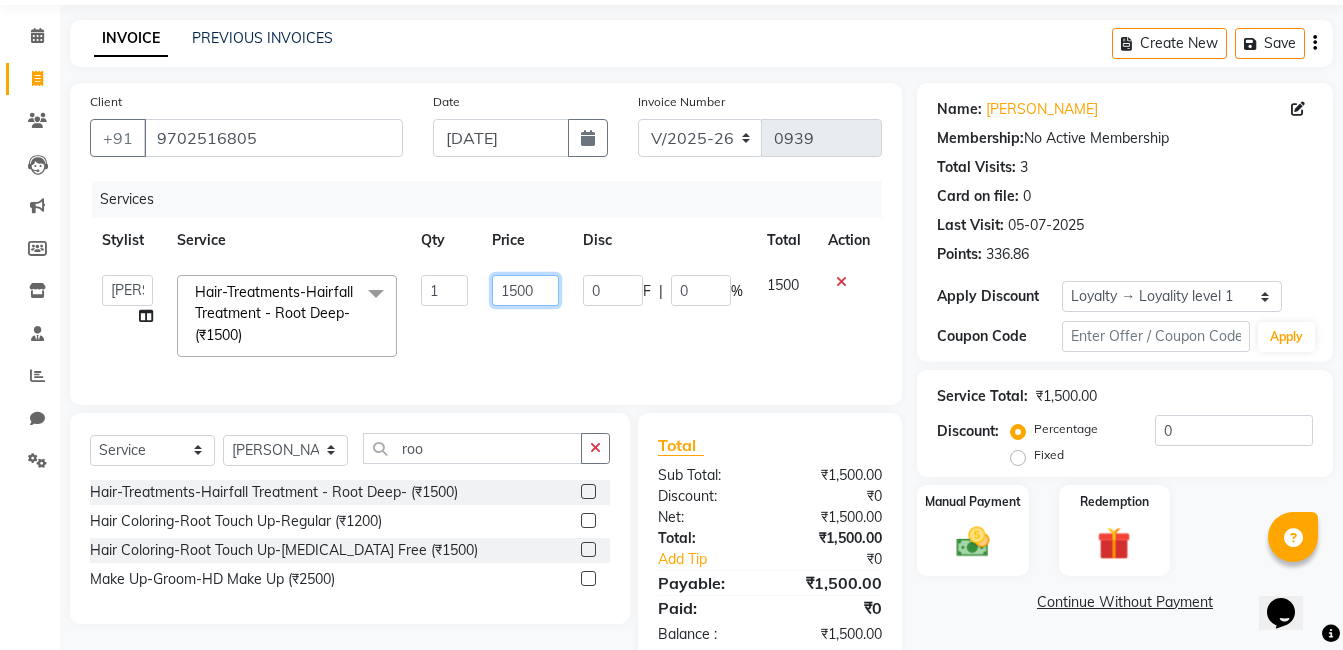 click on "1500" 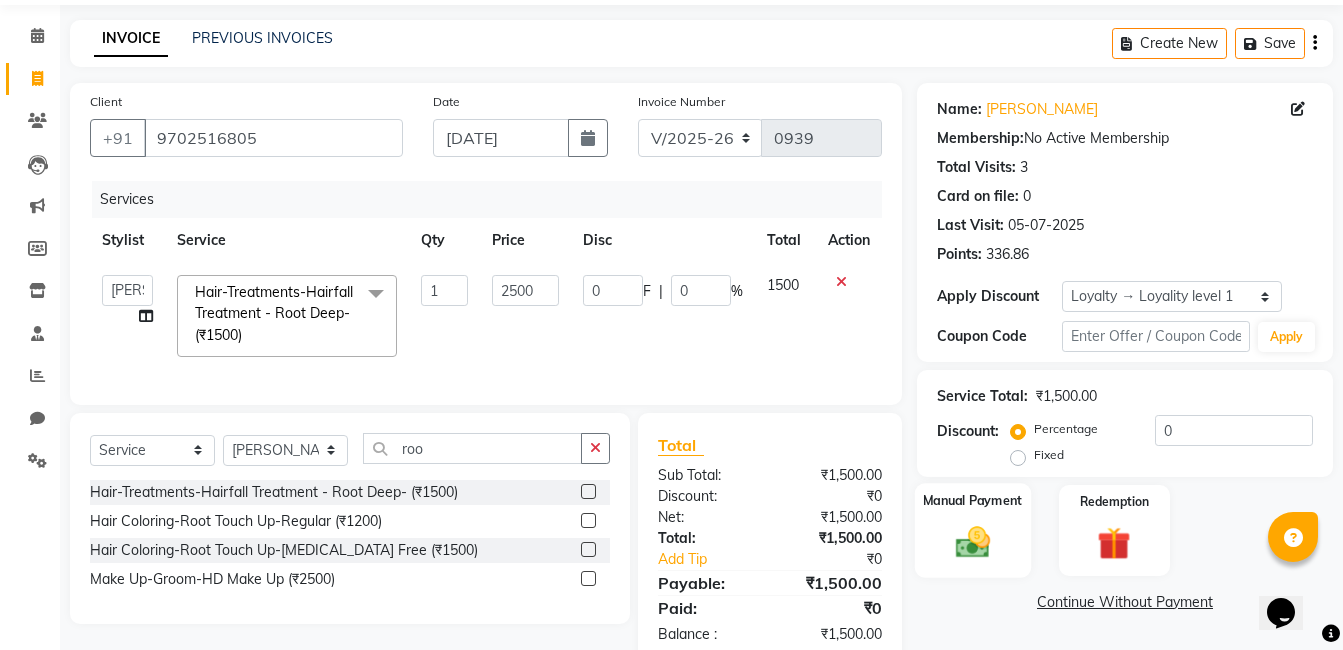 click 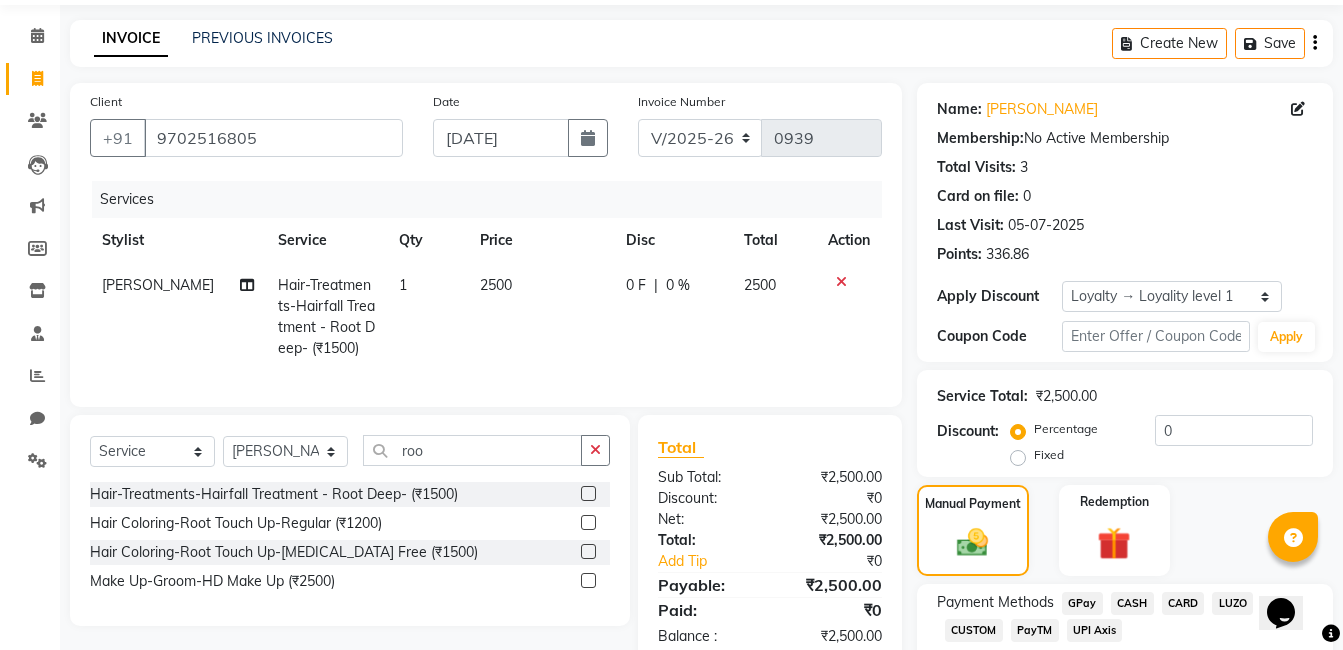 click on "GPay" 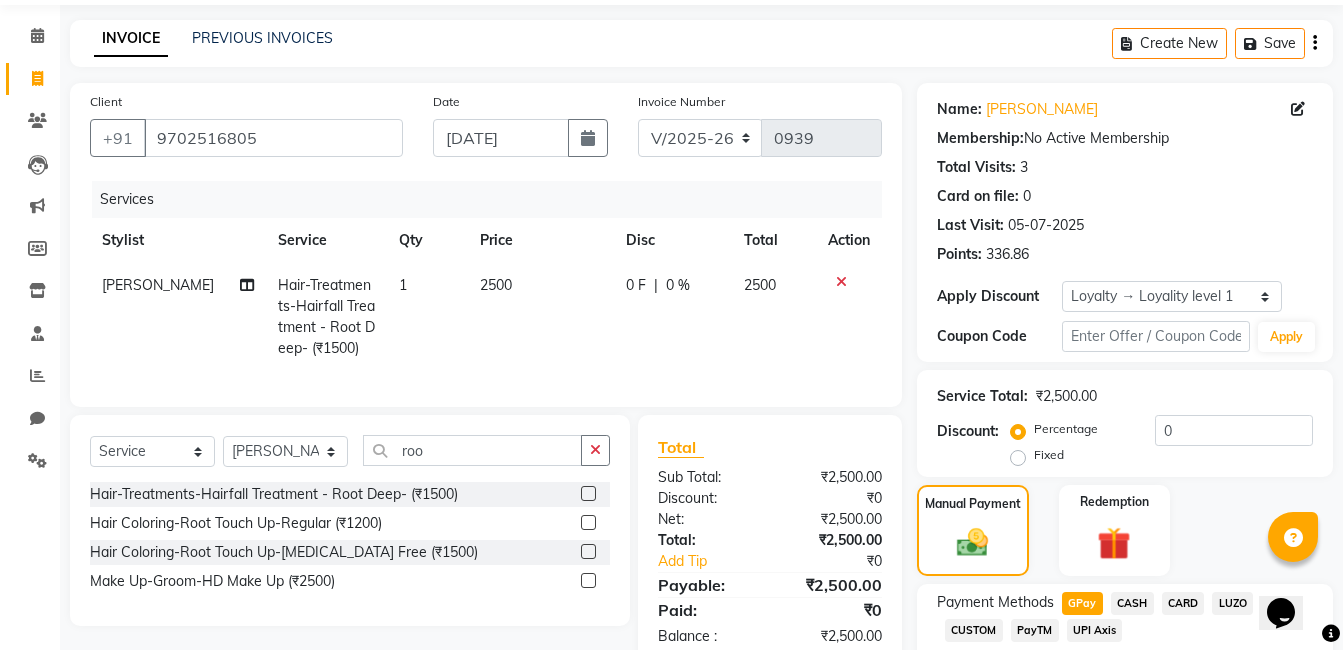 scroll, scrollTop: 248, scrollLeft: 0, axis: vertical 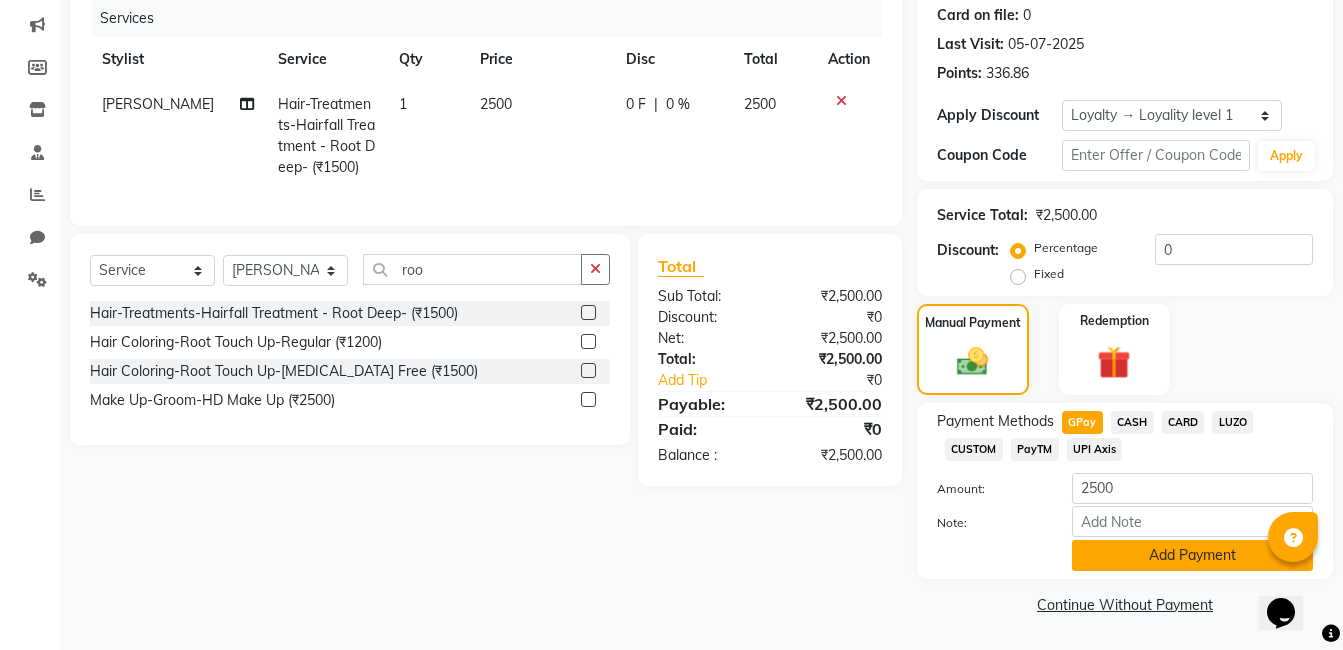 click on "Add Payment" 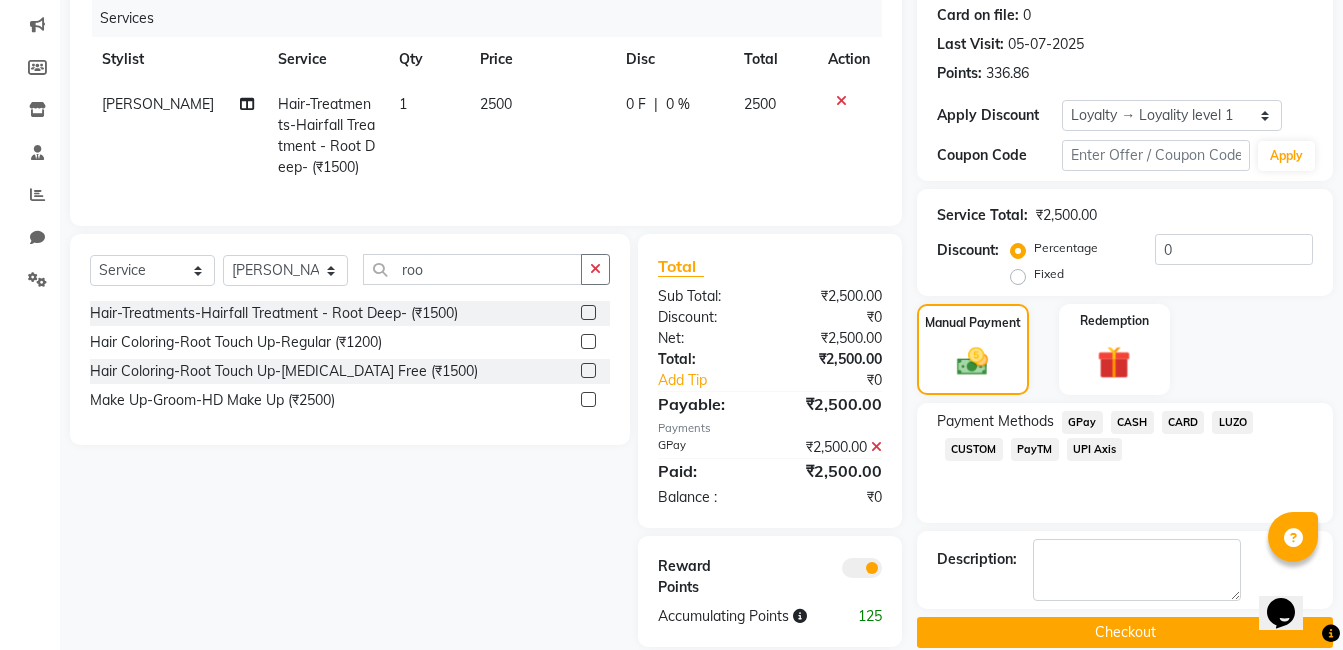 click on "Checkout" 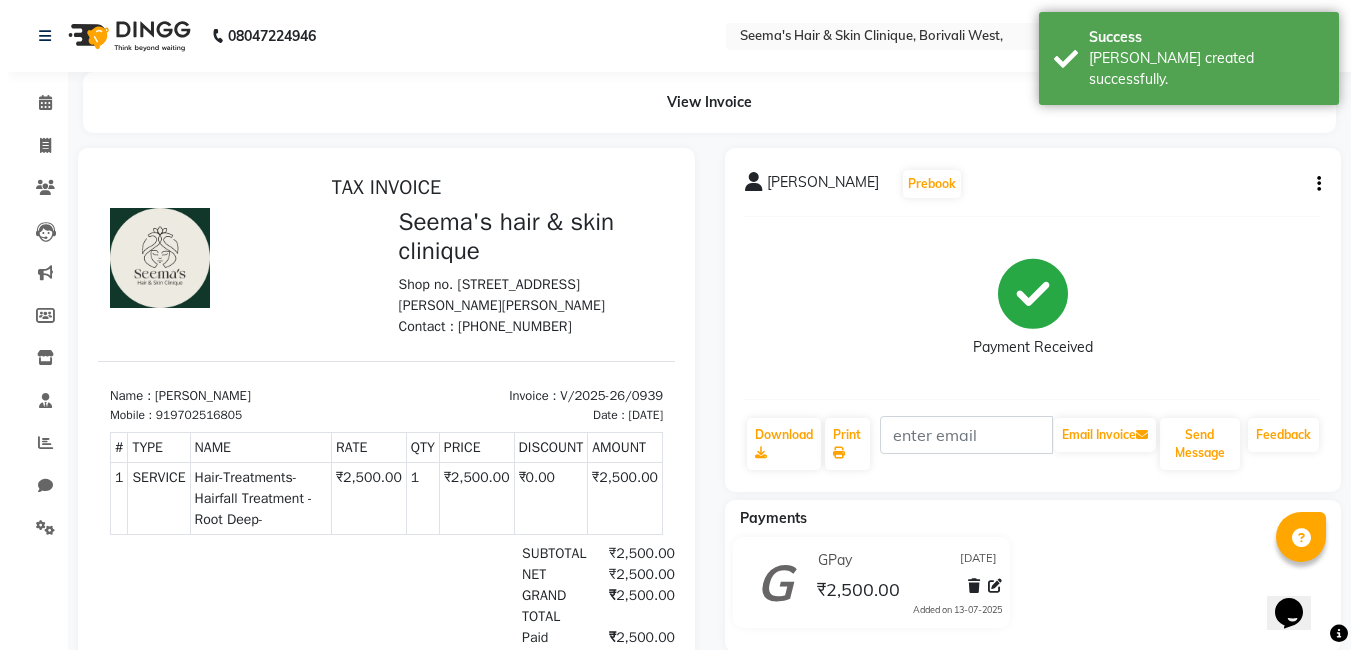 scroll, scrollTop: 0, scrollLeft: 0, axis: both 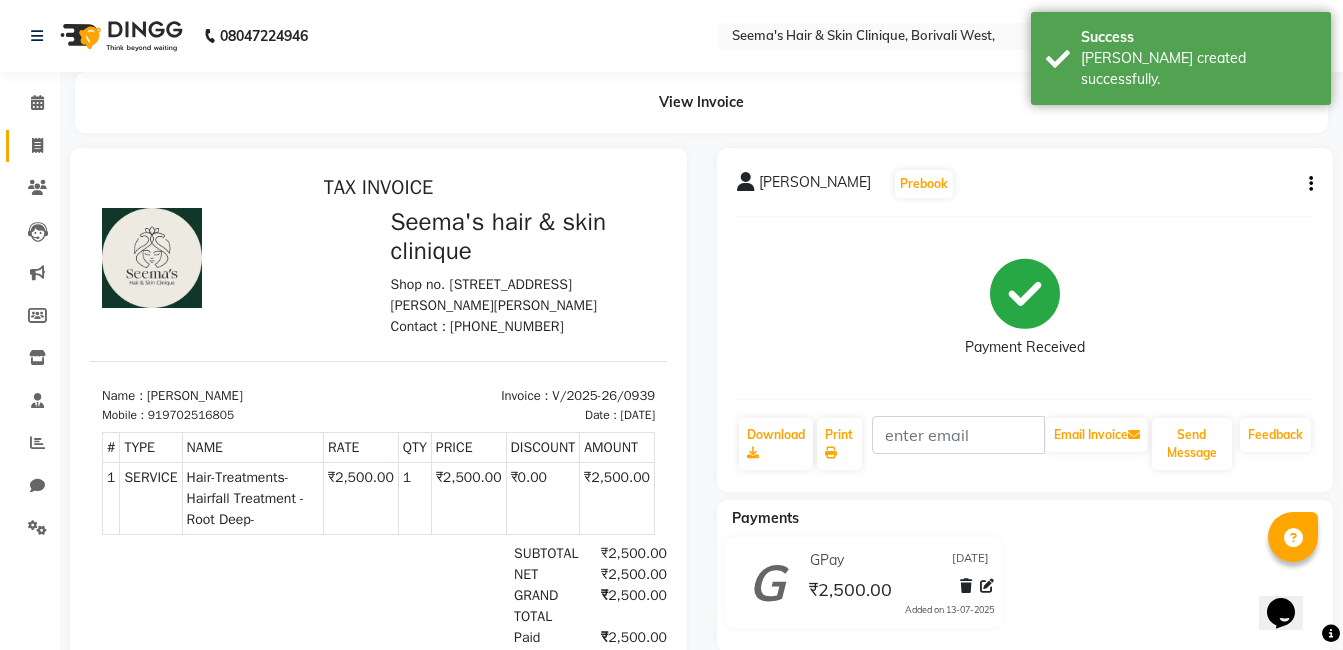 click on "Invoice" 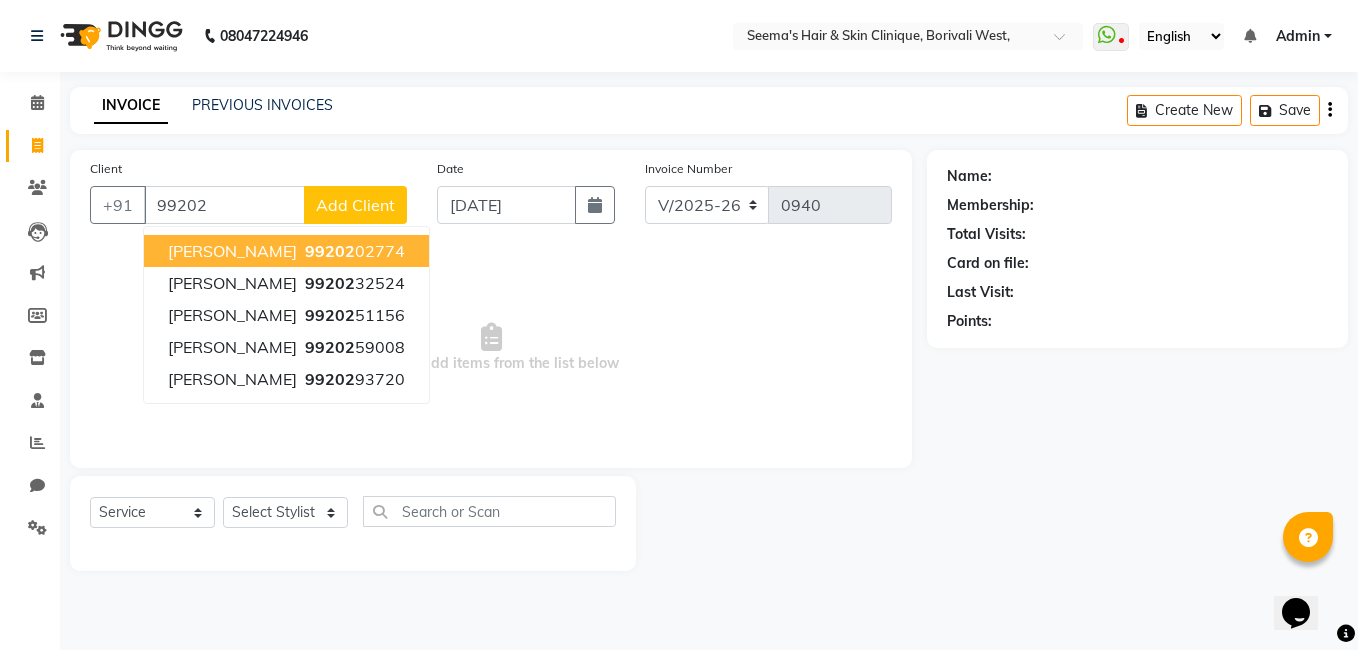 click on "[PERSON_NAME]   99202 02774" at bounding box center [286, 251] 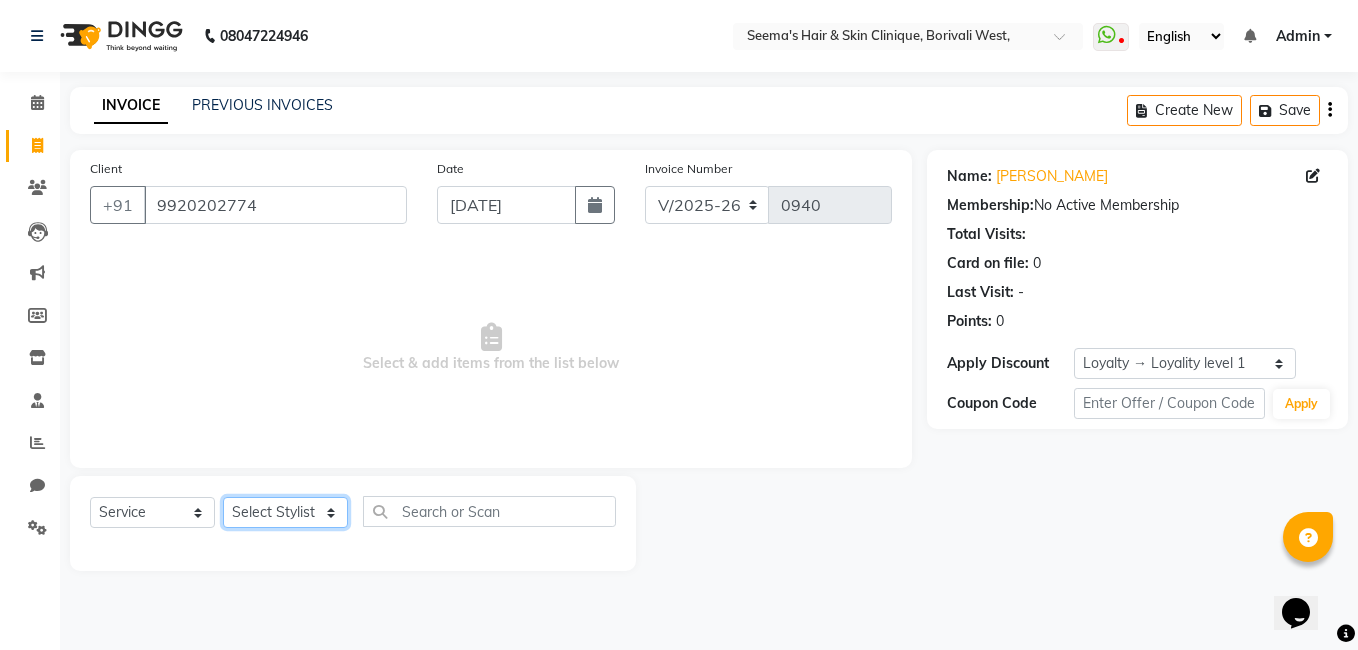 click on "Select Stylist [PERSON_NAME] [PERSON_NAME] [PERSON_NAME] [PERSON_NAME] [PERSON_NAME] [PERSON_NAME] [PERSON_NAME] Intern [PERSON_NAME]" 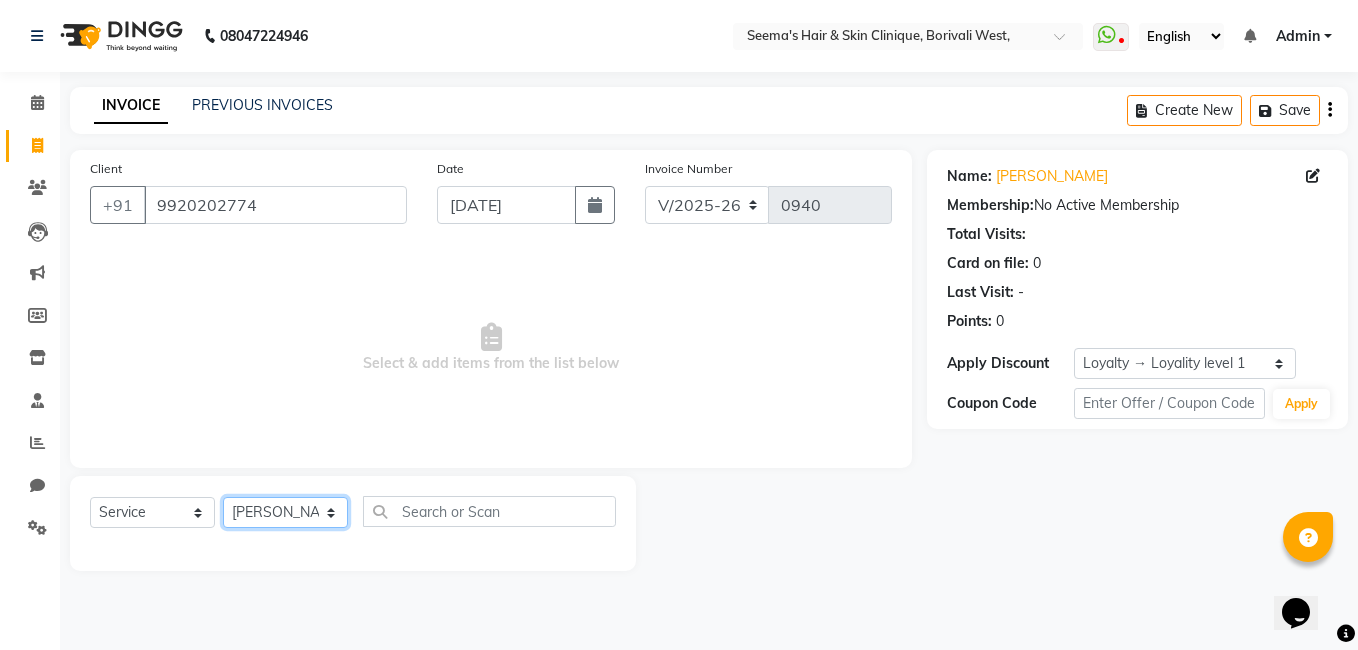 click on "Select Stylist [PERSON_NAME] [PERSON_NAME] [PERSON_NAME] [PERSON_NAME] [PERSON_NAME] [PERSON_NAME] [PERSON_NAME] Intern [PERSON_NAME]" 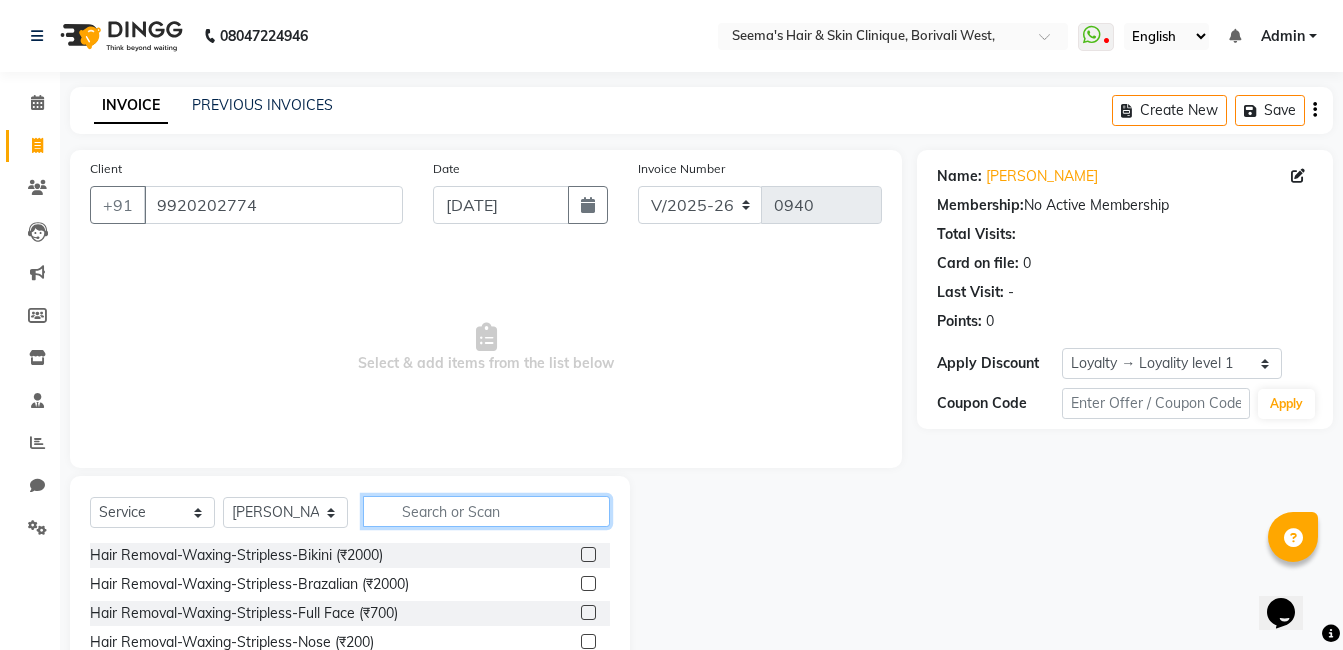 click 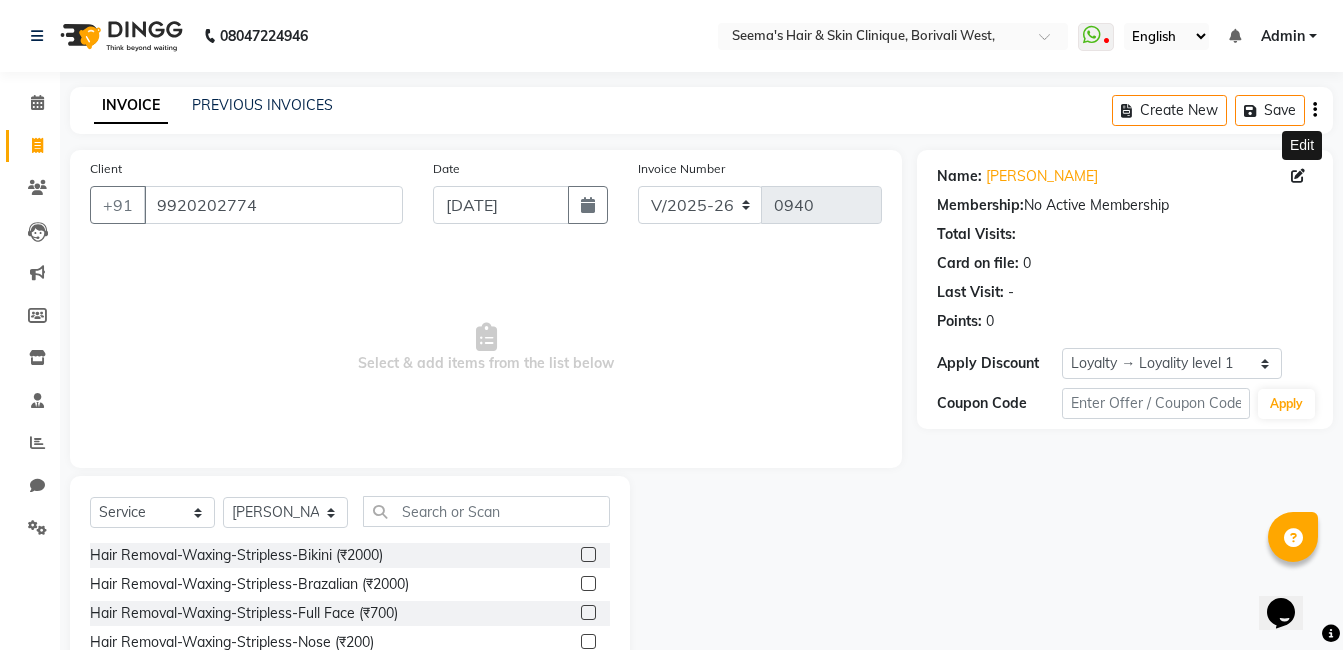 click 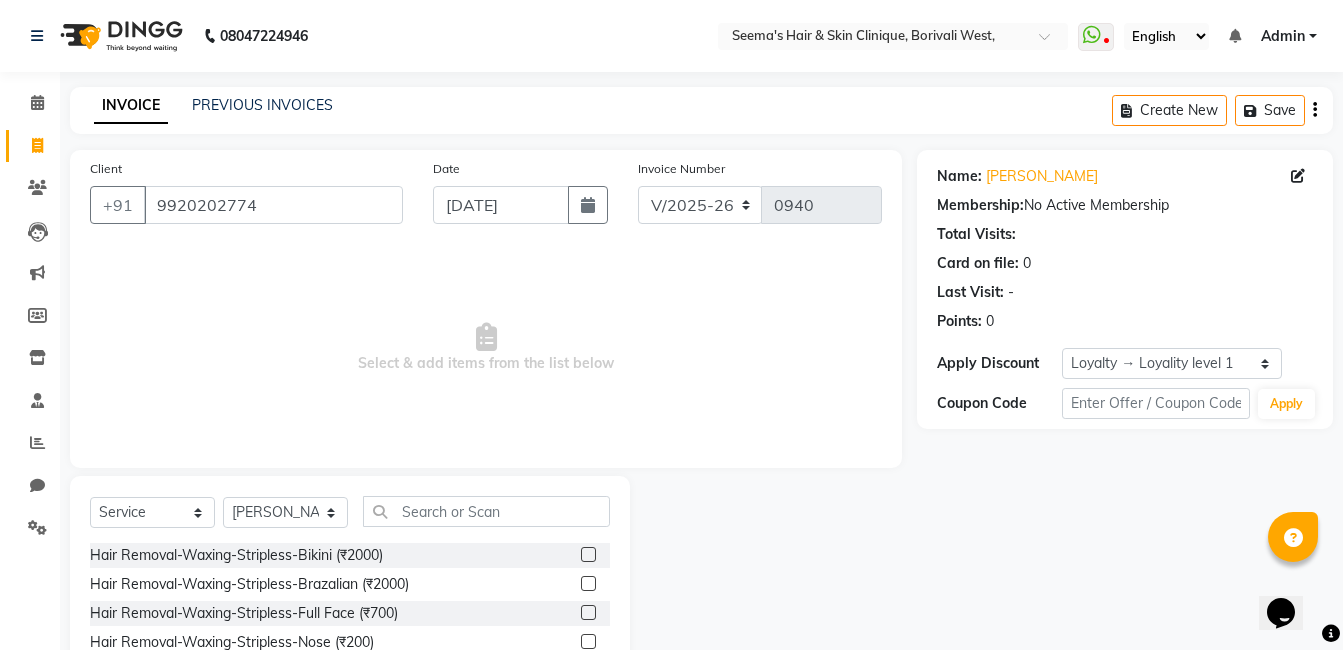 click 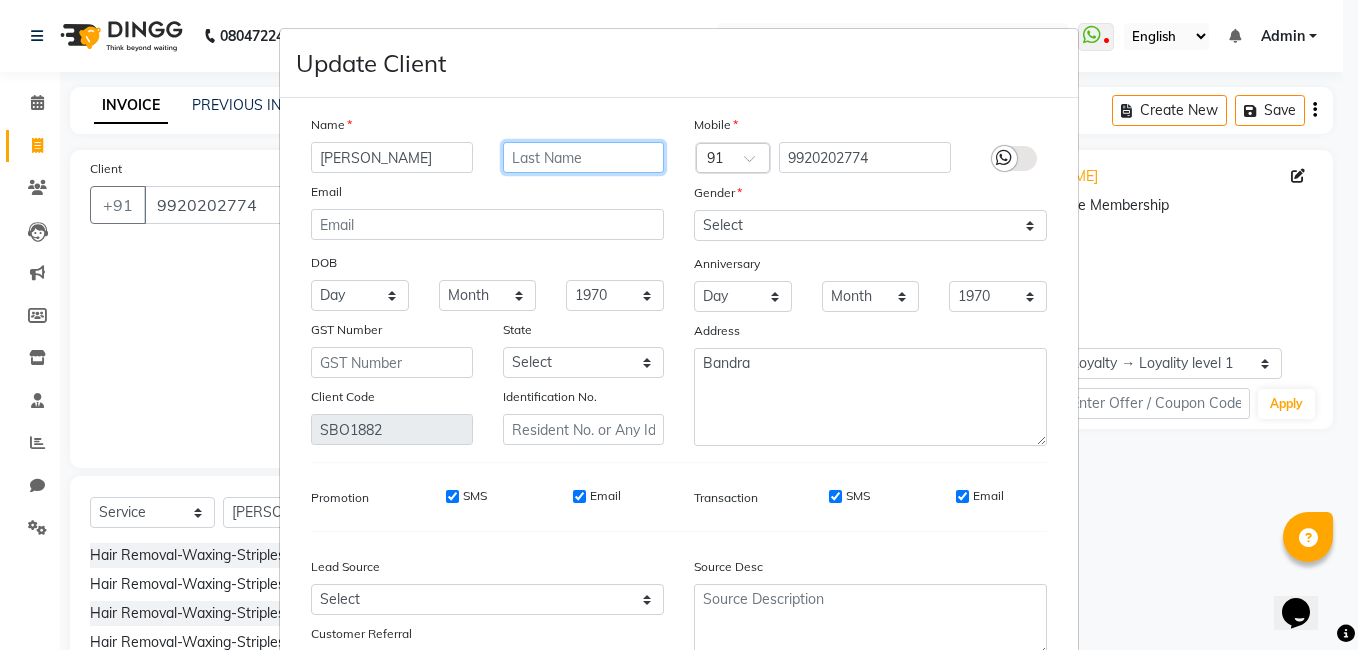 click at bounding box center (584, 157) 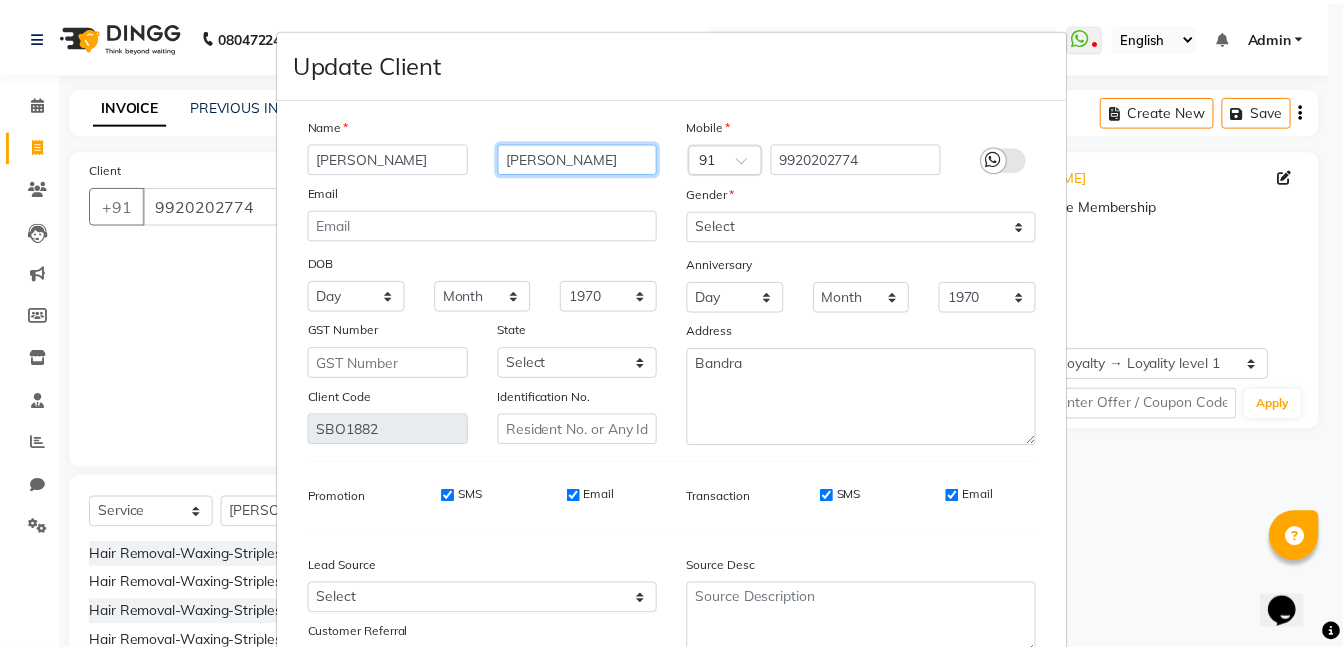 scroll, scrollTop: 163, scrollLeft: 0, axis: vertical 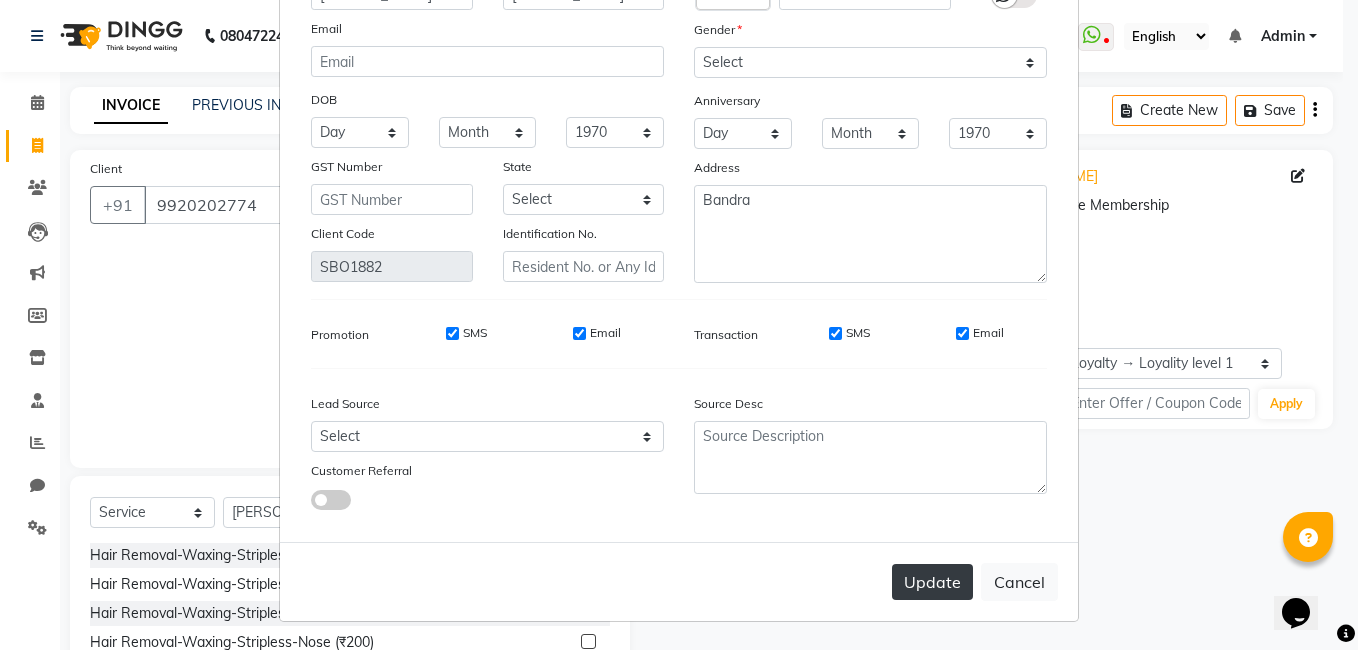 click on "Update" at bounding box center [932, 582] 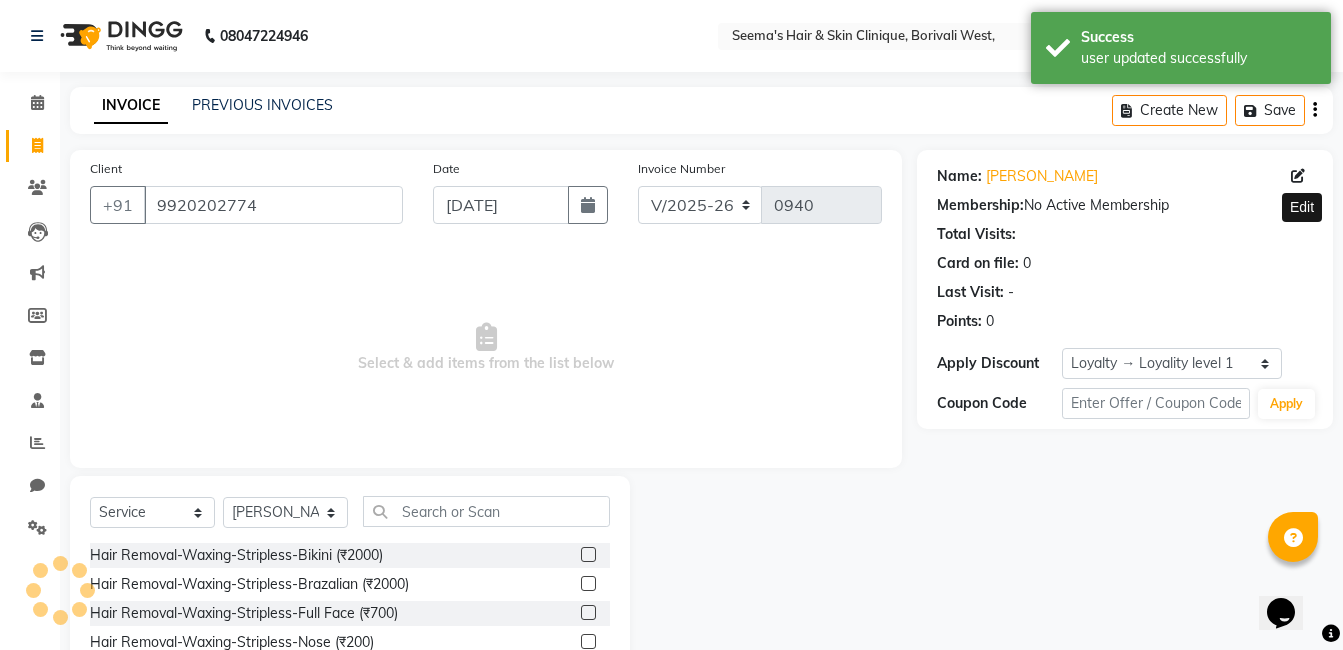 scroll, scrollTop: 151, scrollLeft: 0, axis: vertical 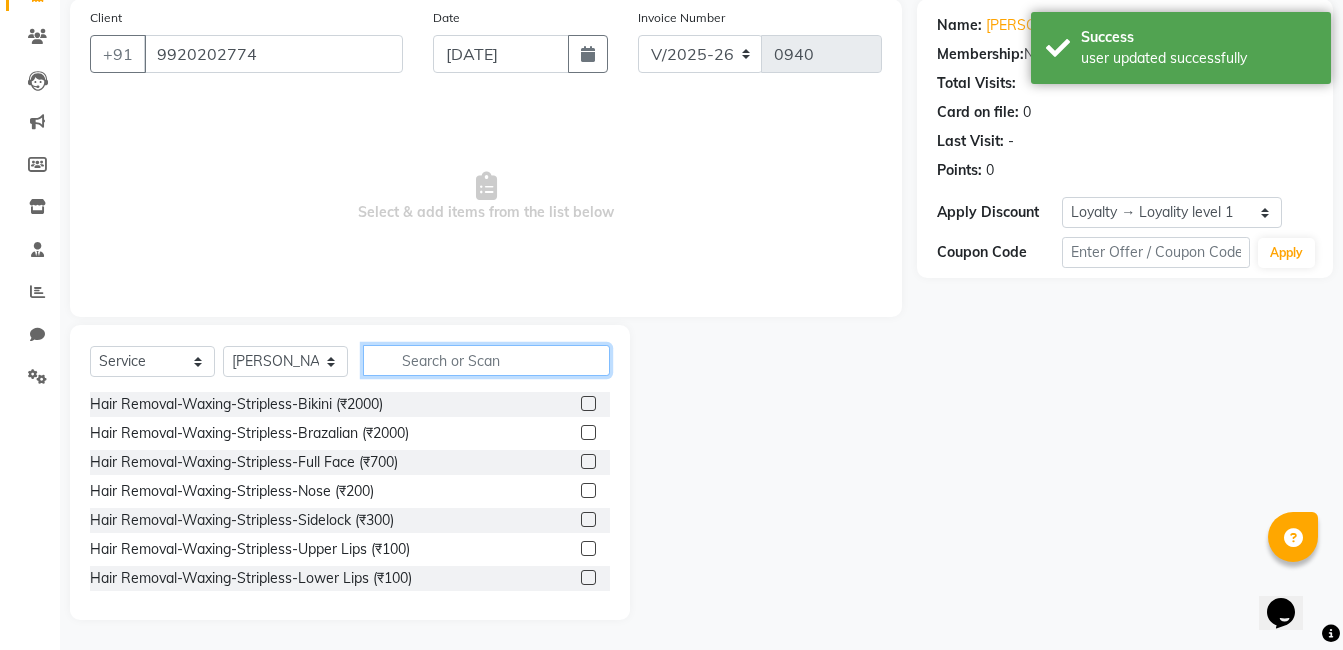 click 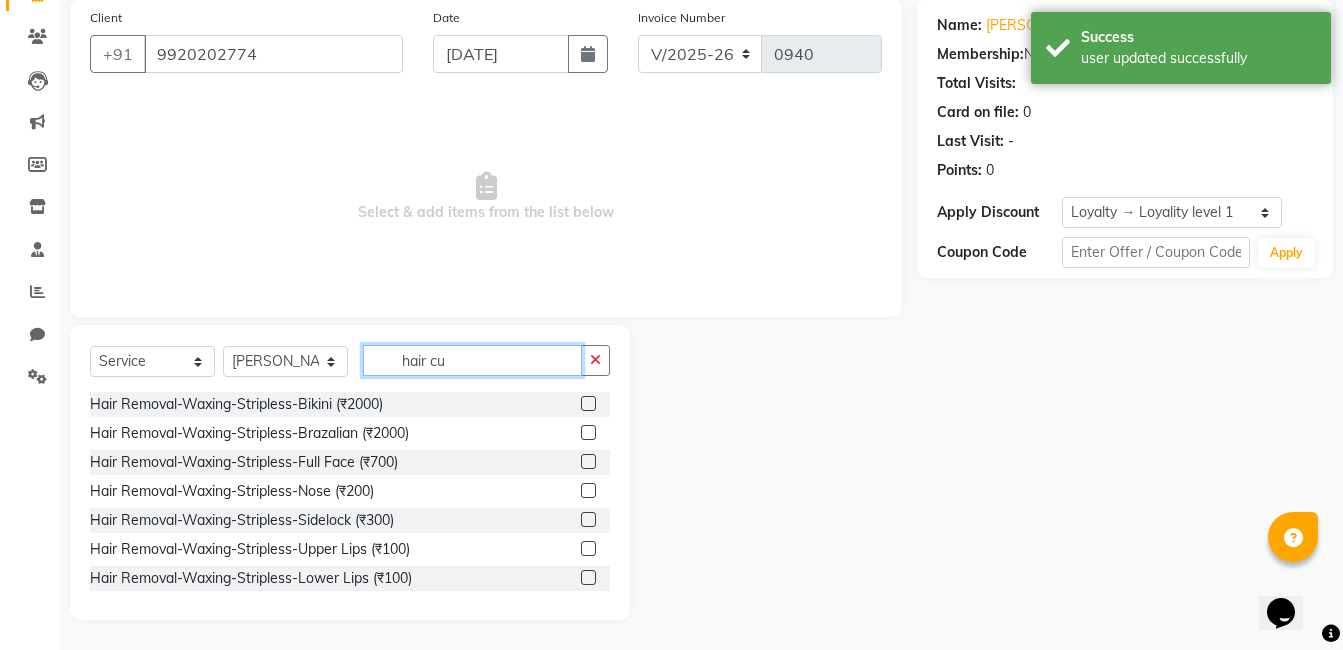 scroll, scrollTop: 96, scrollLeft: 0, axis: vertical 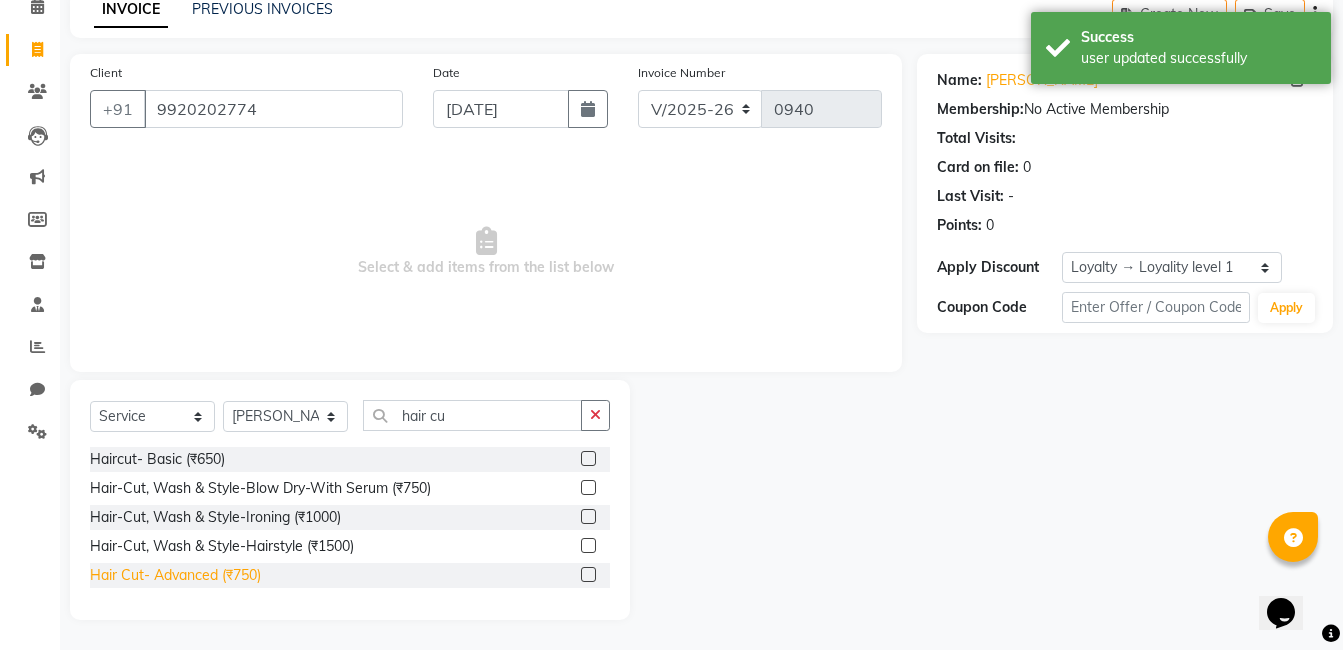 click on "Hair Cut- Advanced (₹750)" 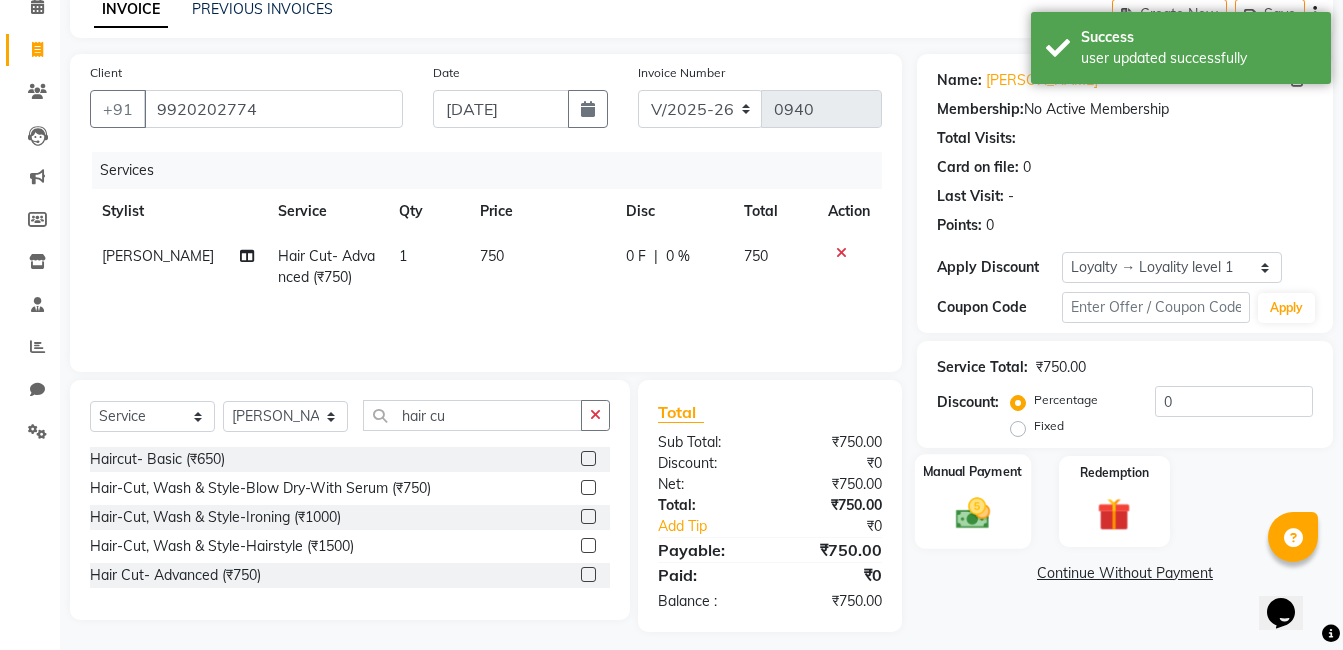click on "Manual Payment" 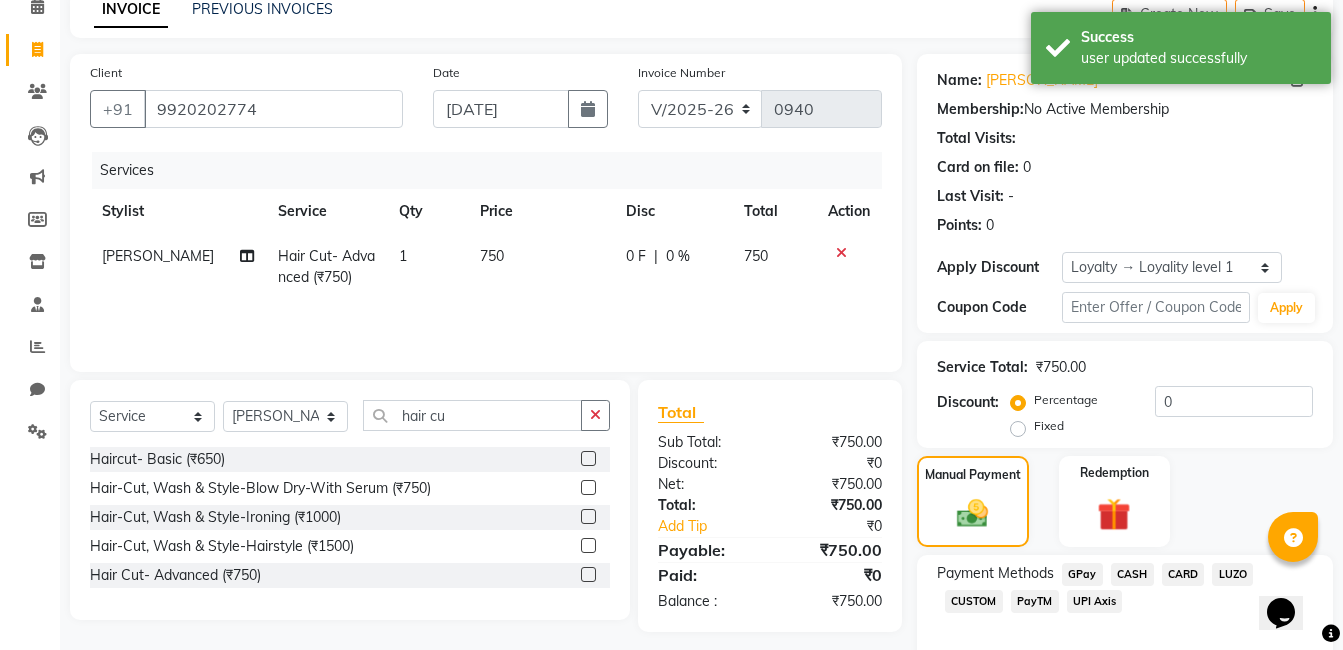 click on "UPI Axis" 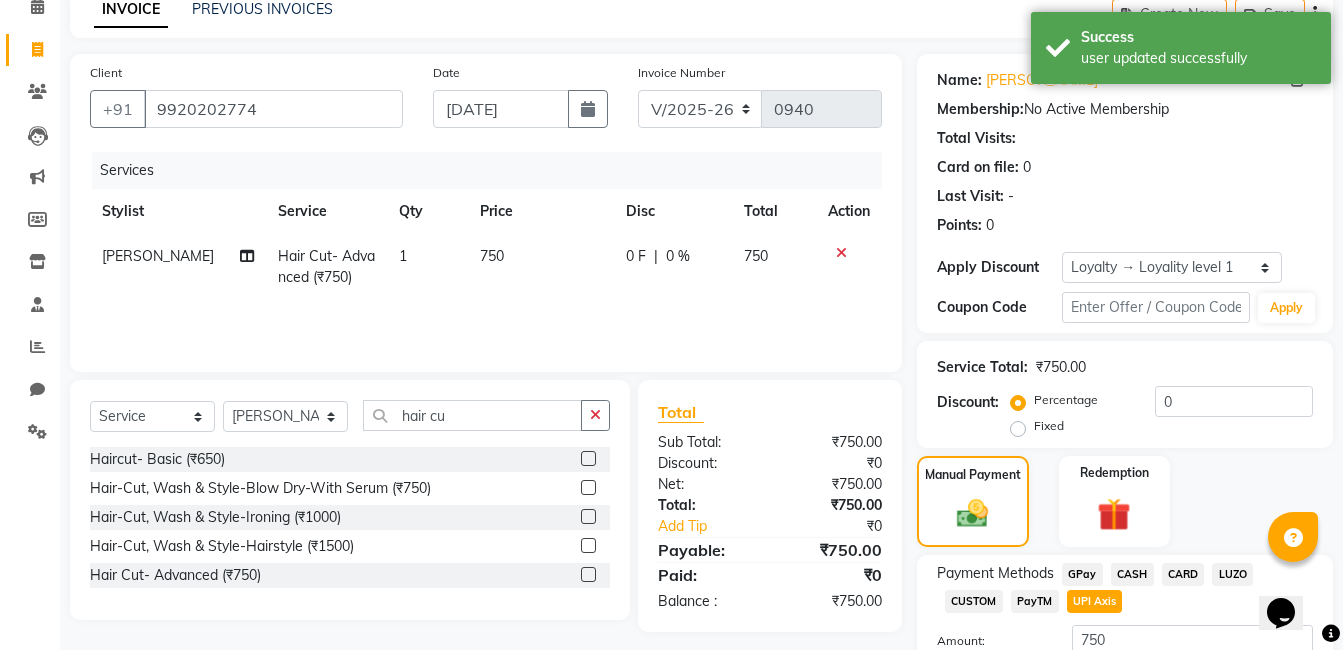 scroll, scrollTop: 248, scrollLeft: 0, axis: vertical 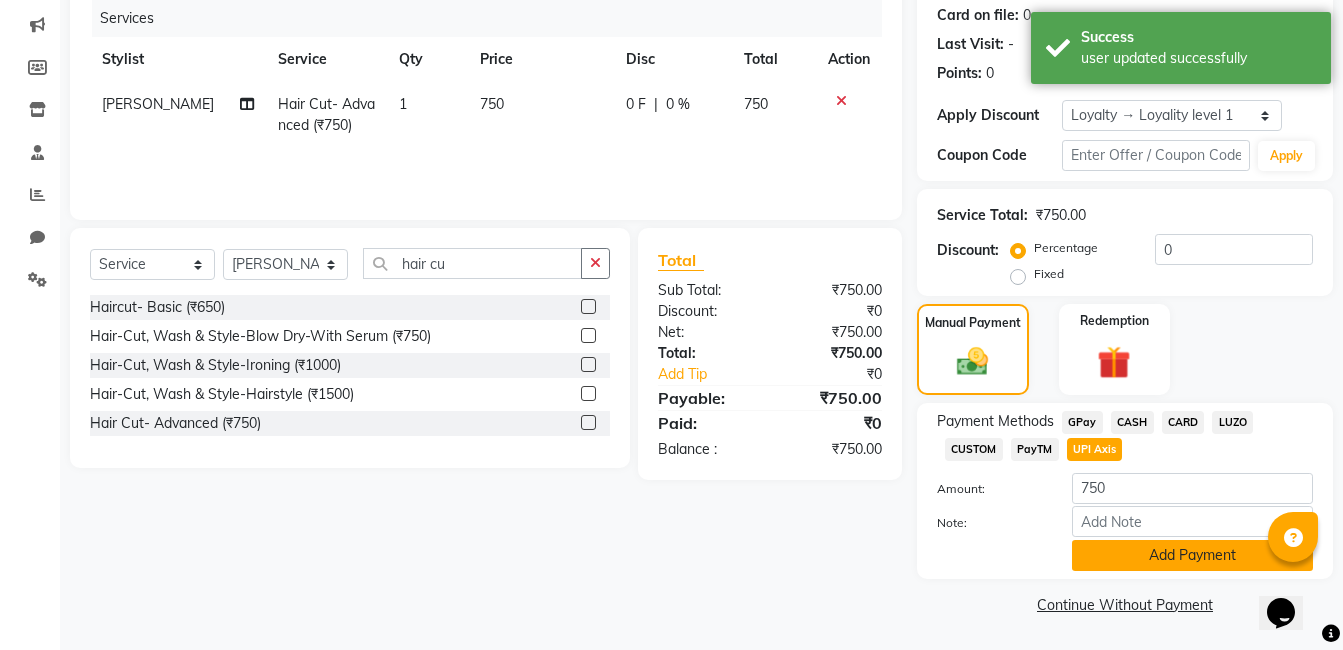 click on "Add Payment" 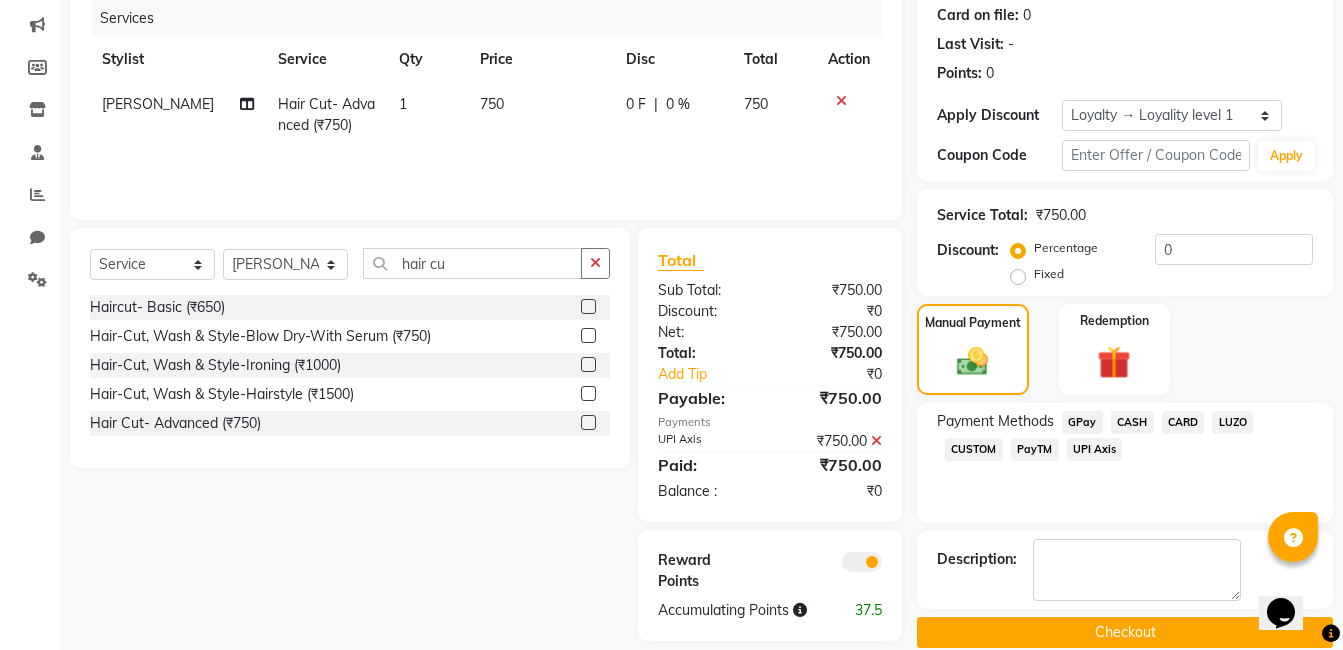 click on "Checkout" 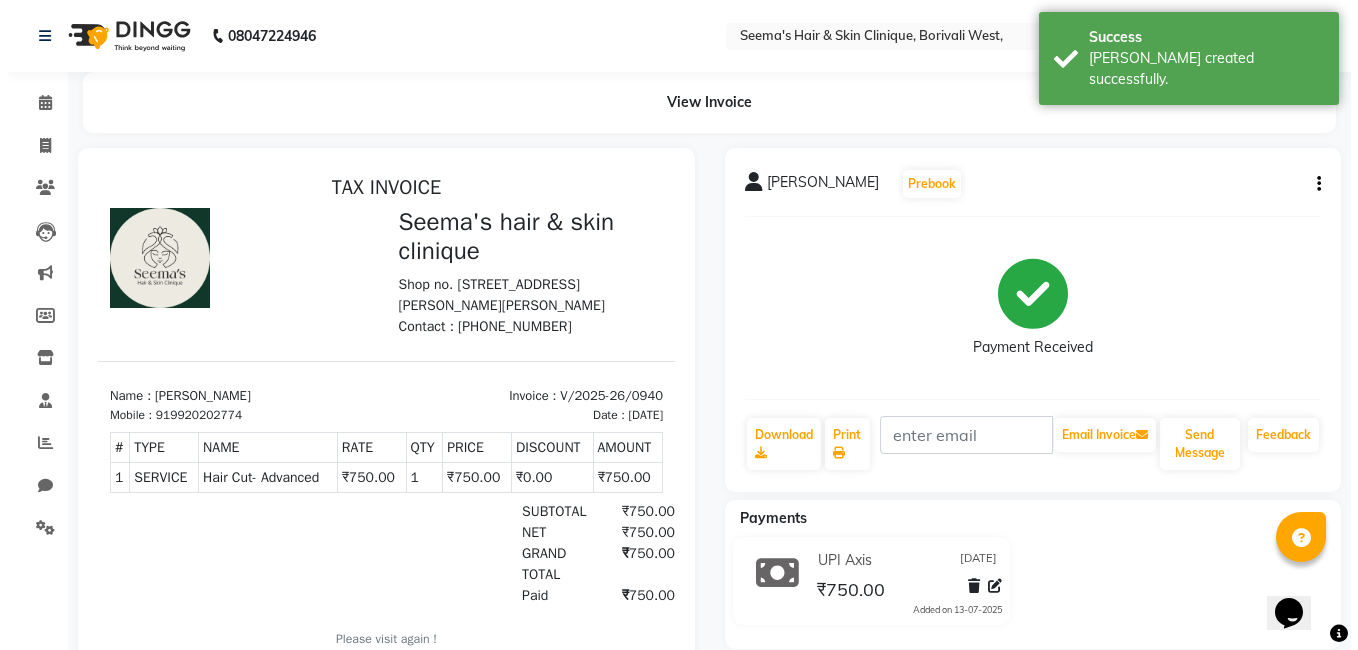 scroll, scrollTop: 0, scrollLeft: 0, axis: both 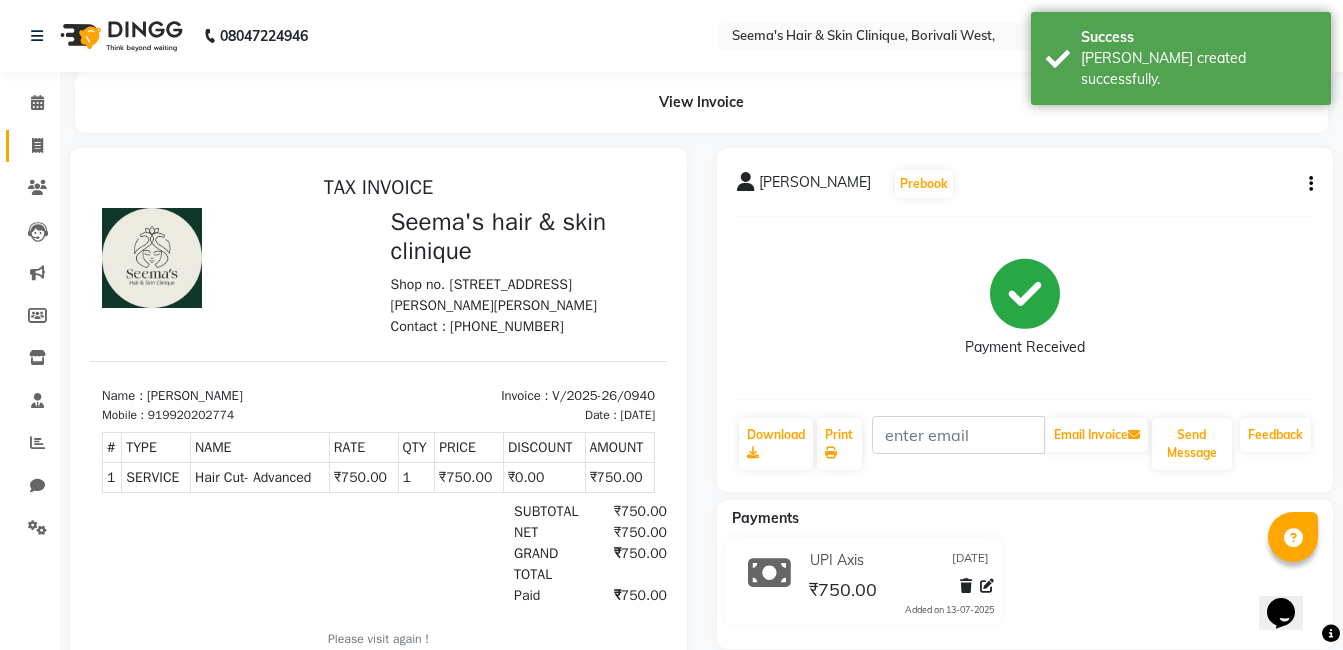 click on "Invoice" 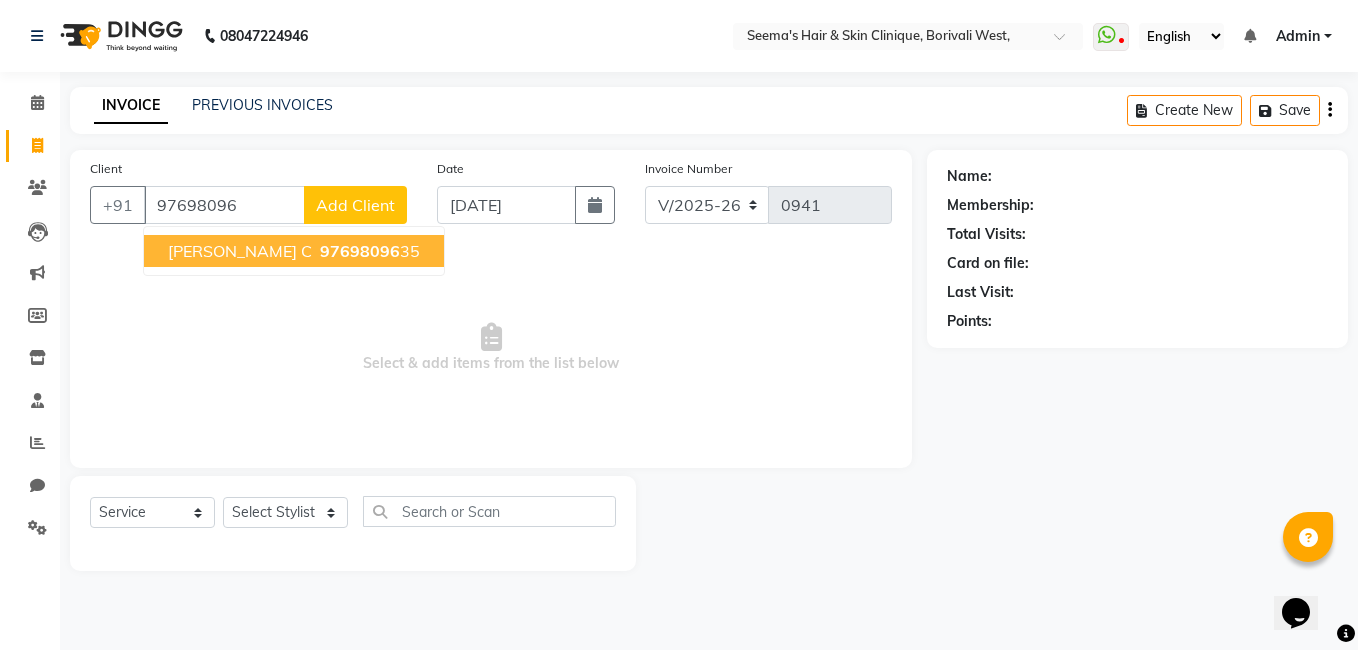 click on "[PERSON_NAME] C" at bounding box center (240, 251) 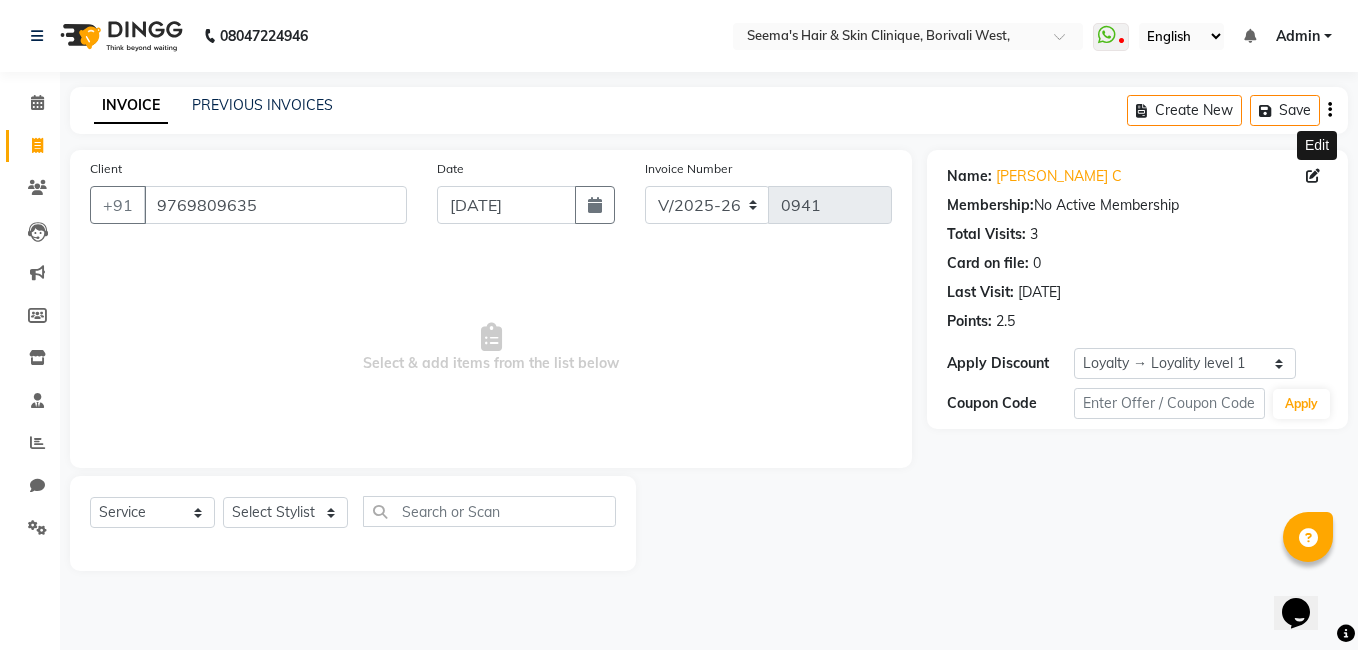 click 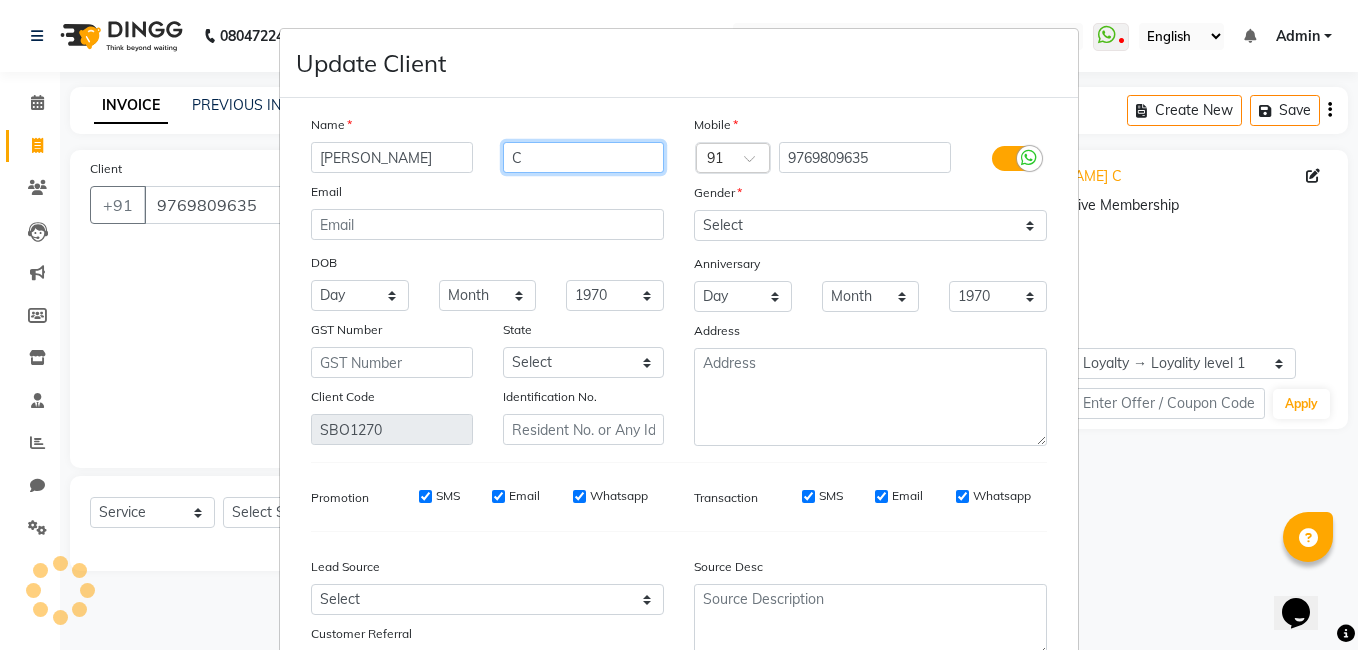 click on "C" at bounding box center [584, 157] 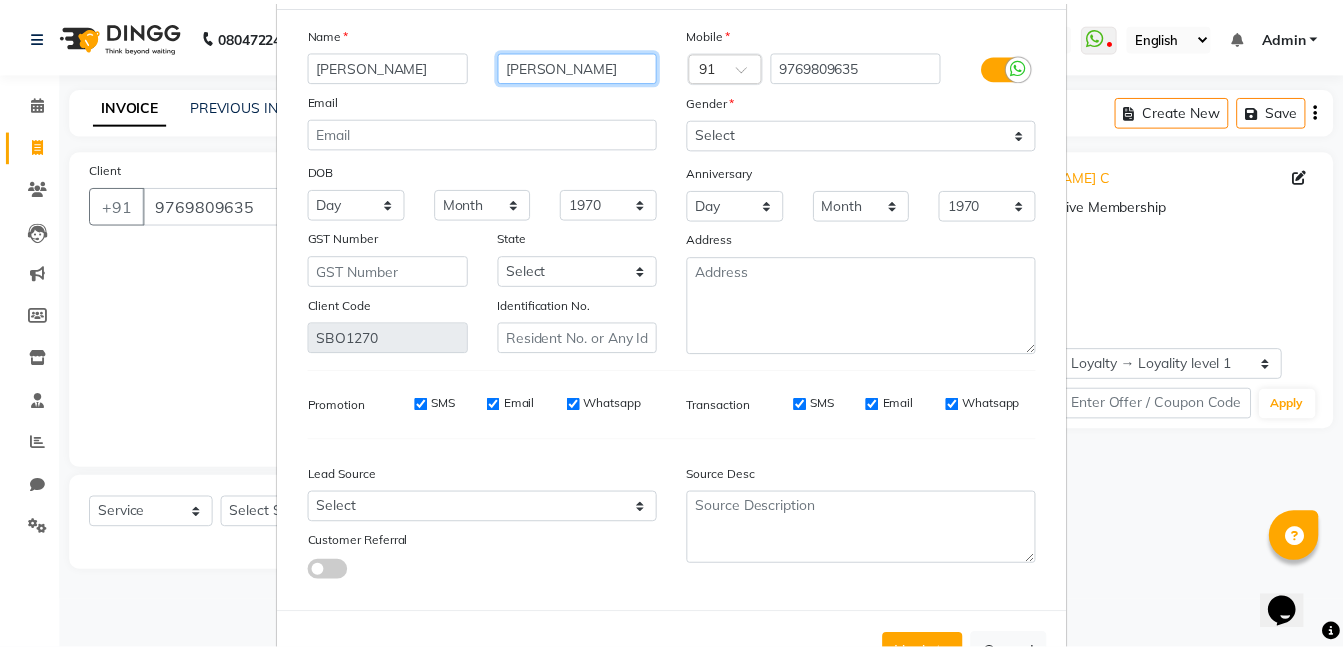 scroll, scrollTop: 163, scrollLeft: 0, axis: vertical 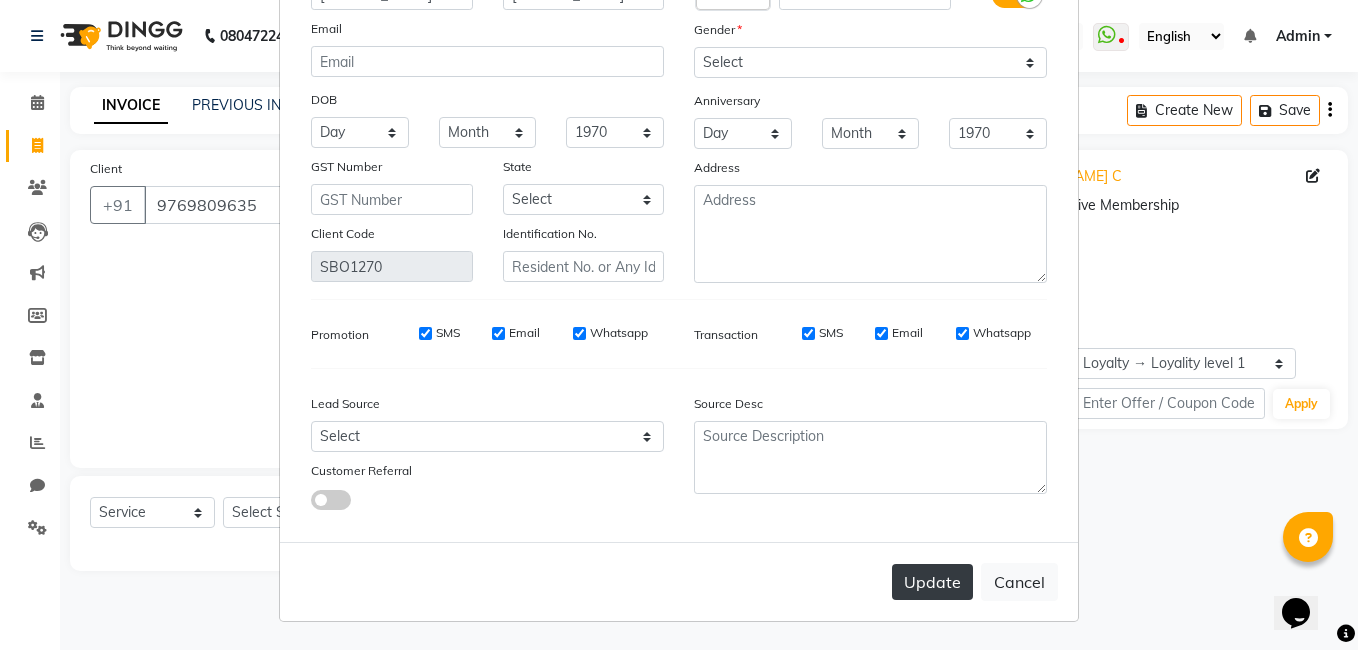 click on "Update" at bounding box center (932, 582) 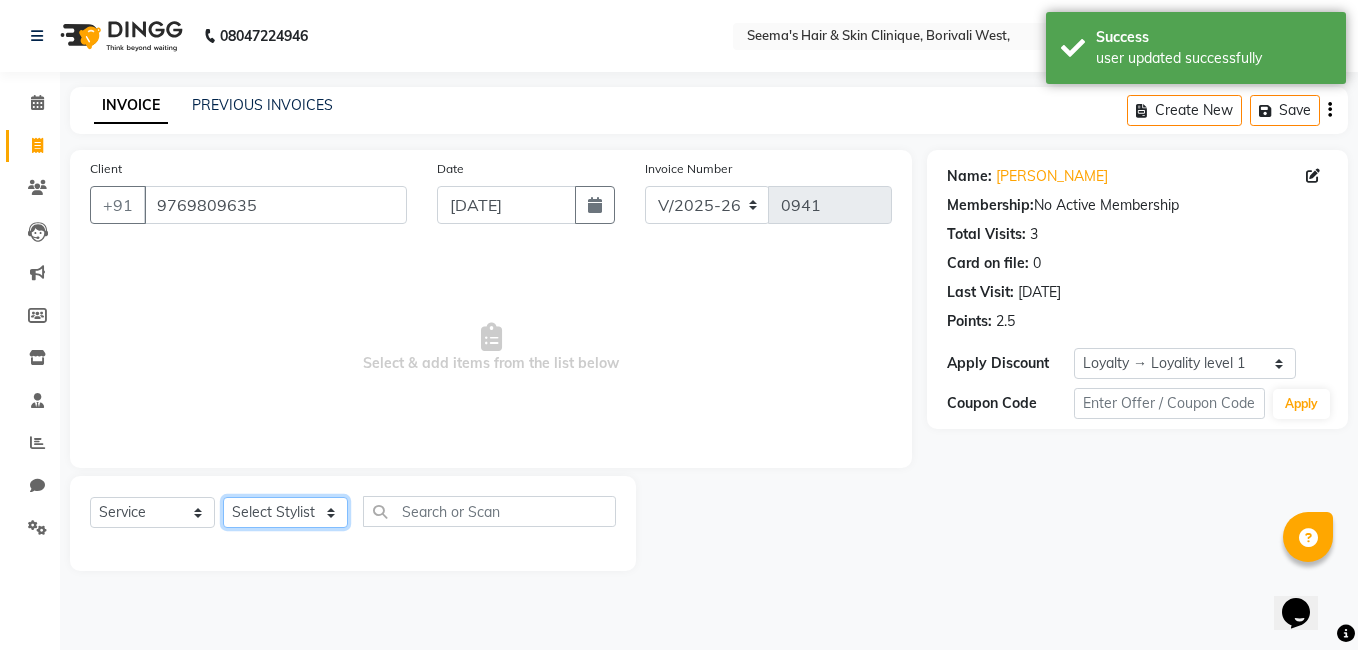 click on "Select Stylist [PERSON_NAME] [PERSON_NAME] [PERSON_NAME] [PERSON_NAME] [PERSON_NAME] [PERSON_NAME] [PERSON_NAME] Intern [PERSON_NAME]" 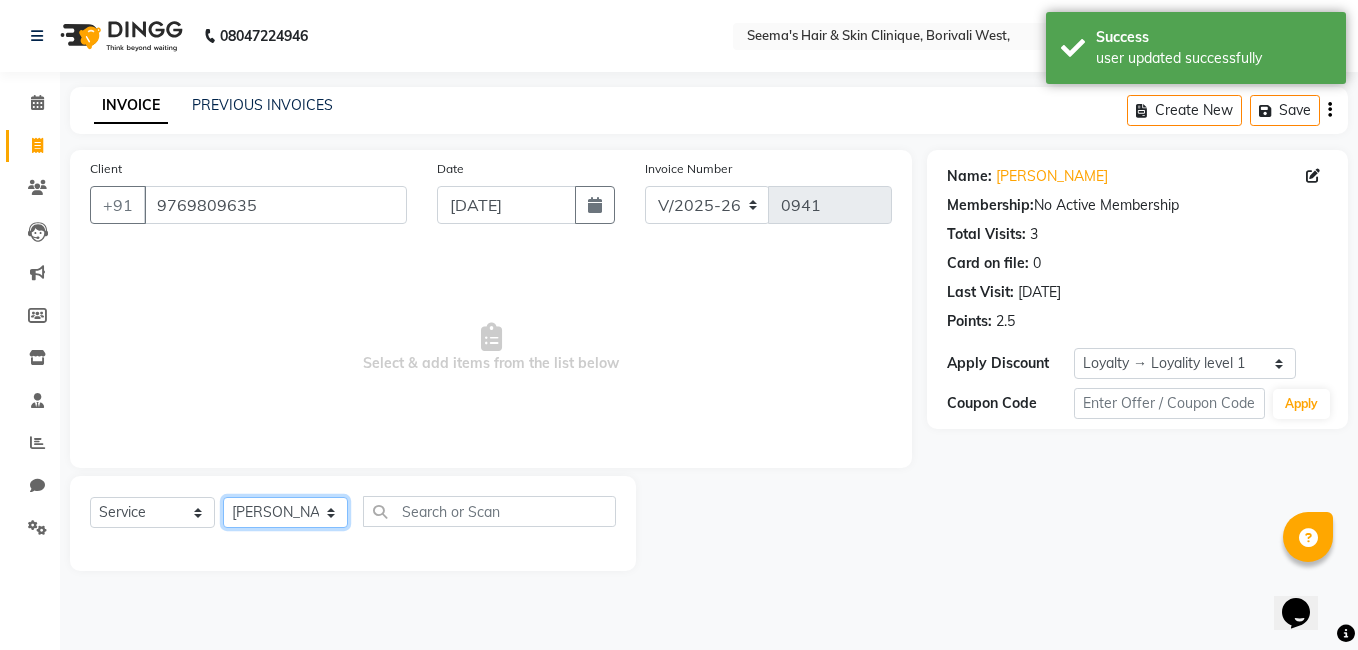 click on "Select Stylist [PERSON_NAME] [PERSON_NAME] [PERSON_NAME] [PERSON_NAME] [PERSON_NAME] [PERSON_NAME] [PERSON_NAME] Intern [PERSON_NAME]" 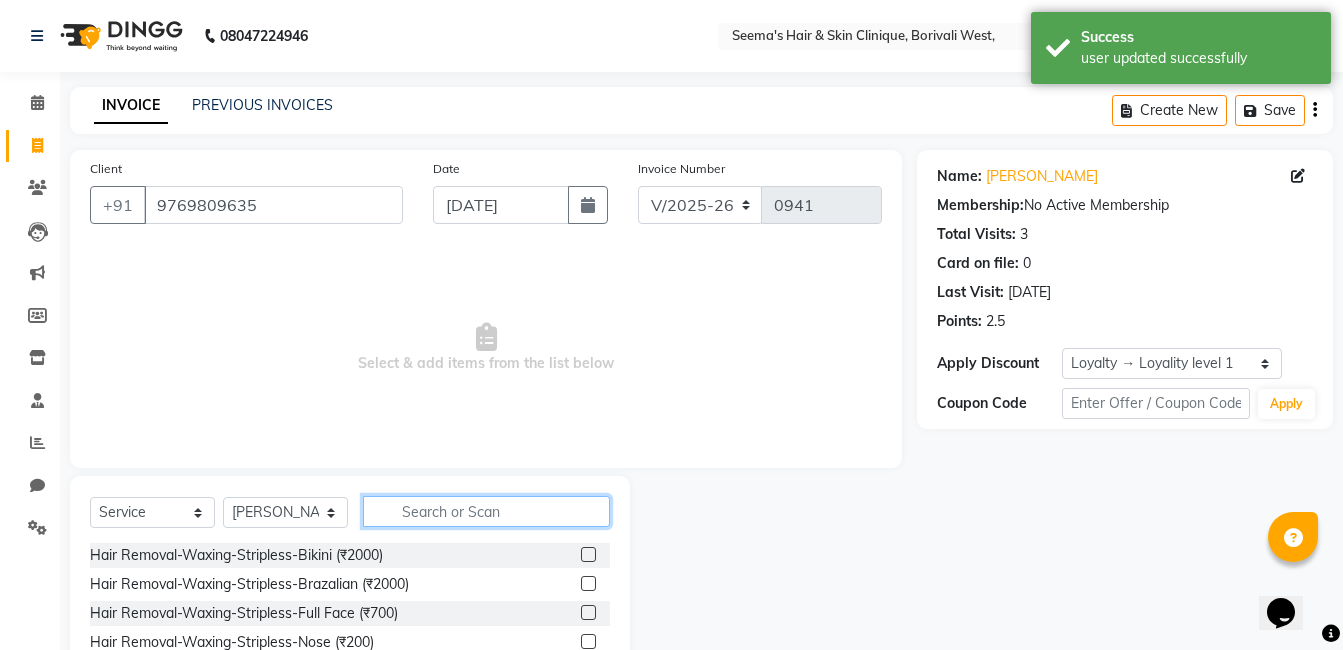 click 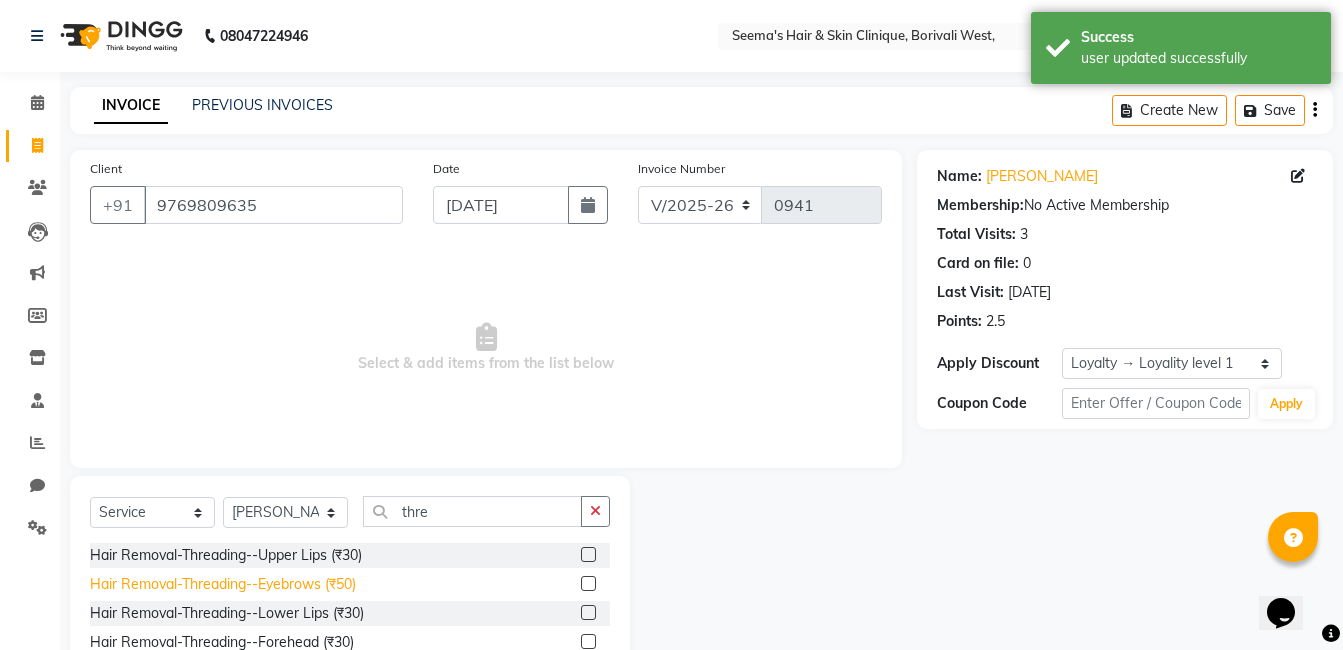 click on "Hair Removal-Threading--Eyebrows (₹50)" 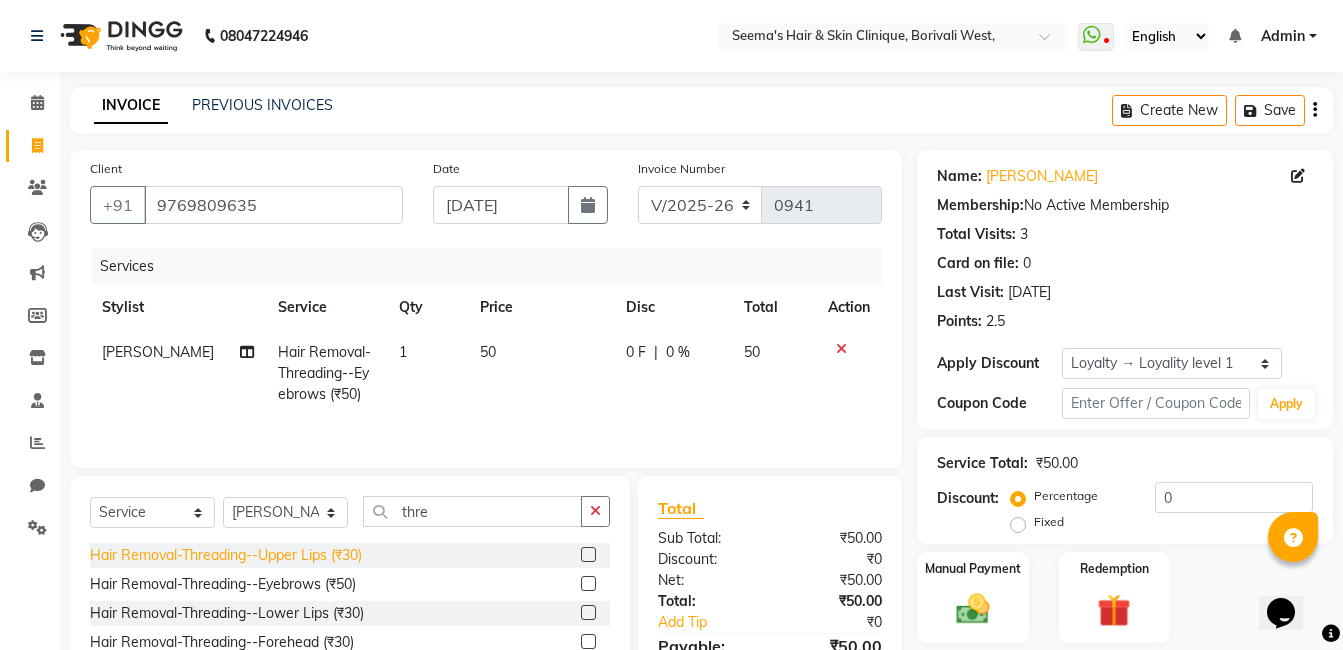 click on "Hair Removal-Threading--Upper Lips (₹30)" 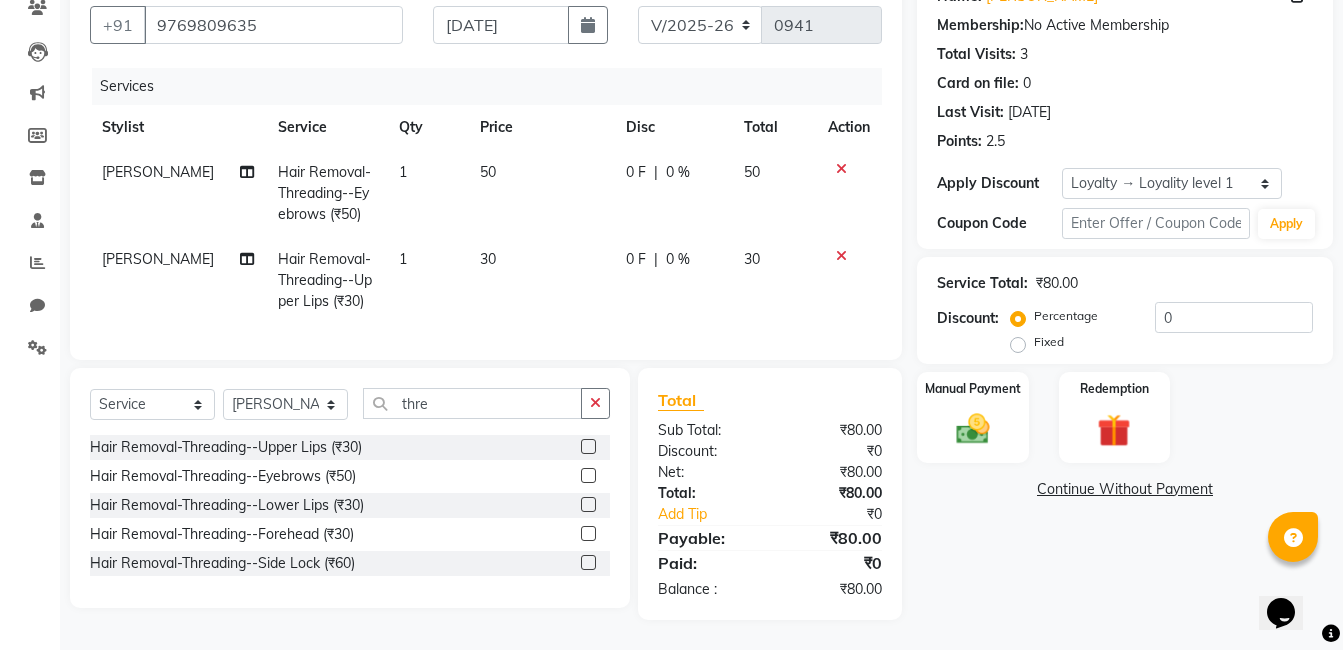 scroll, scrollTop: 195, scrollLeft: 0, axis: vertical 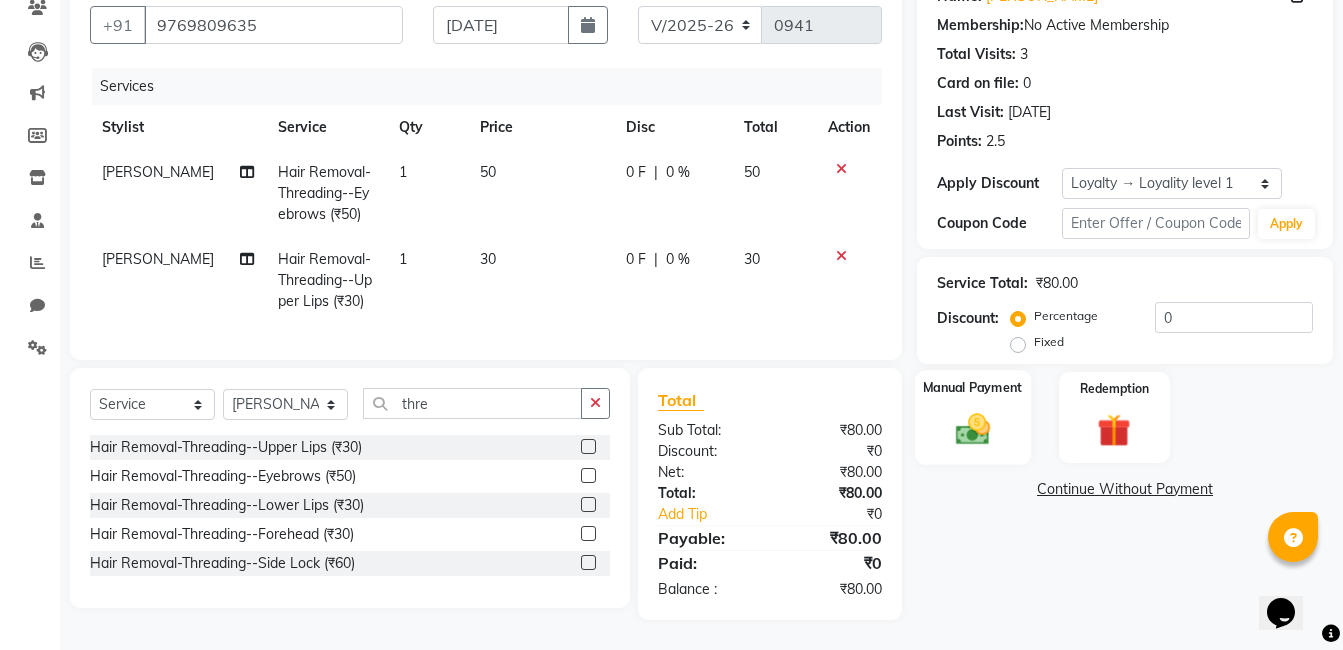 click on "Manual Payment" 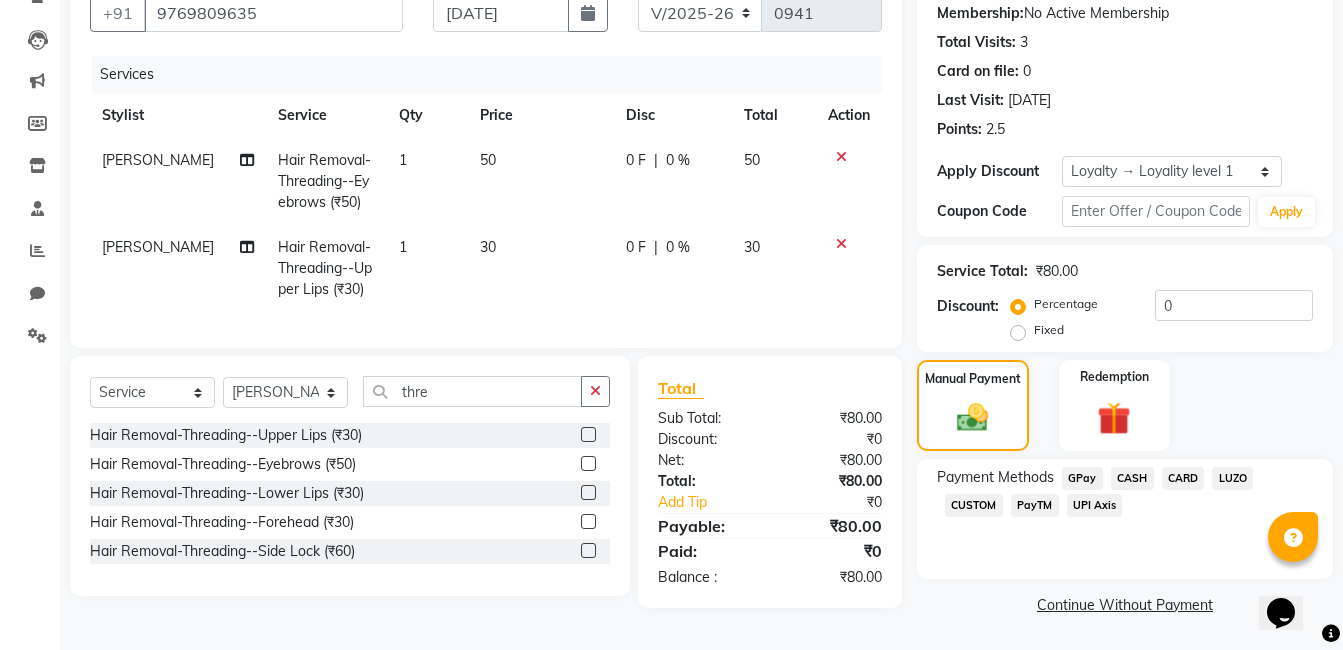 click on "CASH" 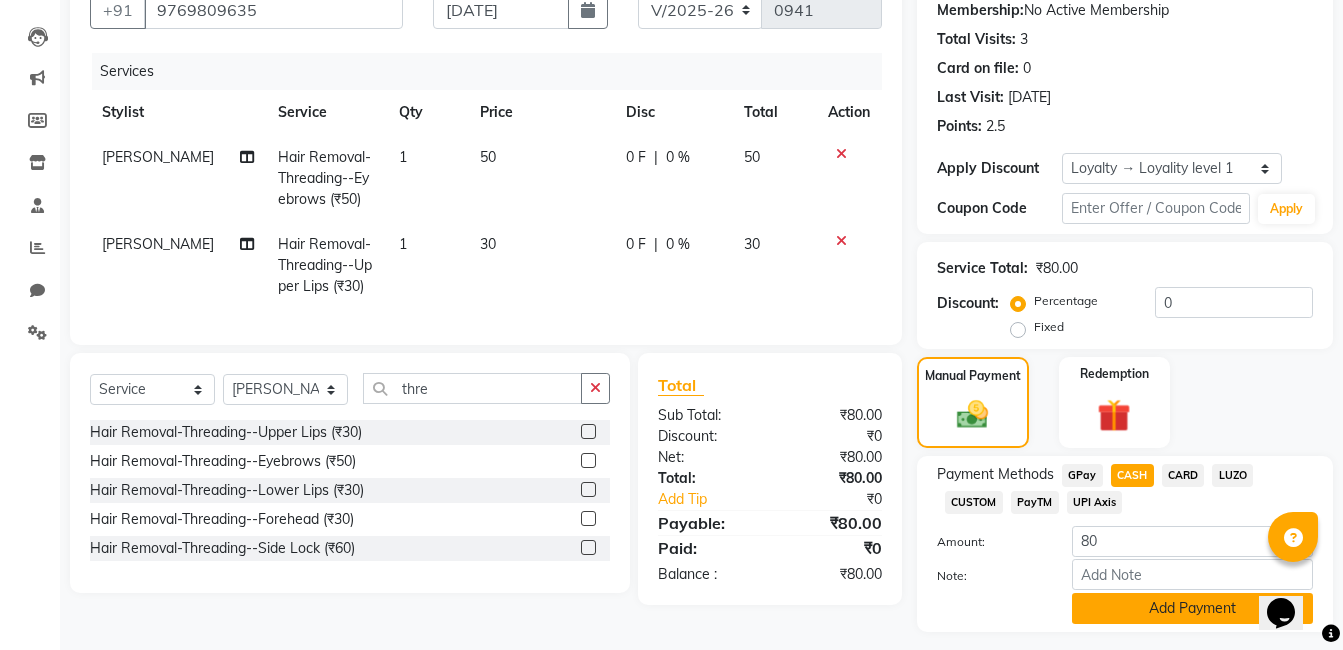 click on "Add Payment" 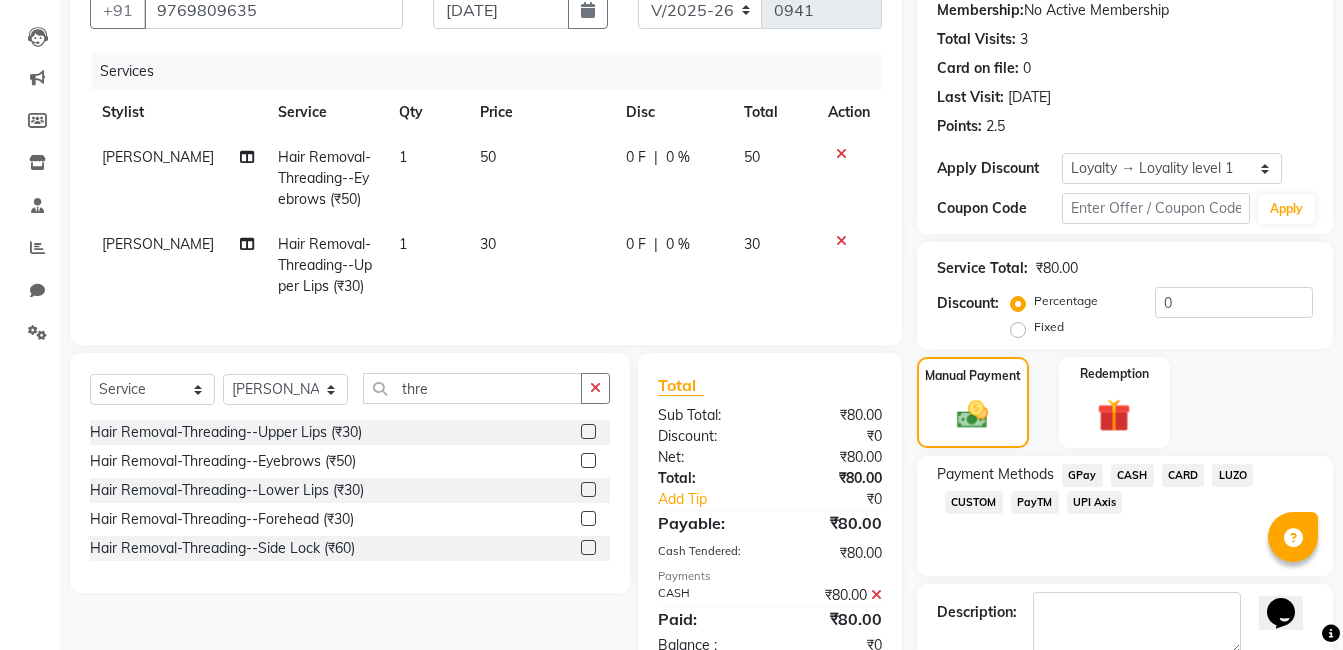 scroll, scrollTop: 385, scrollLeft: 0, axis: vertical 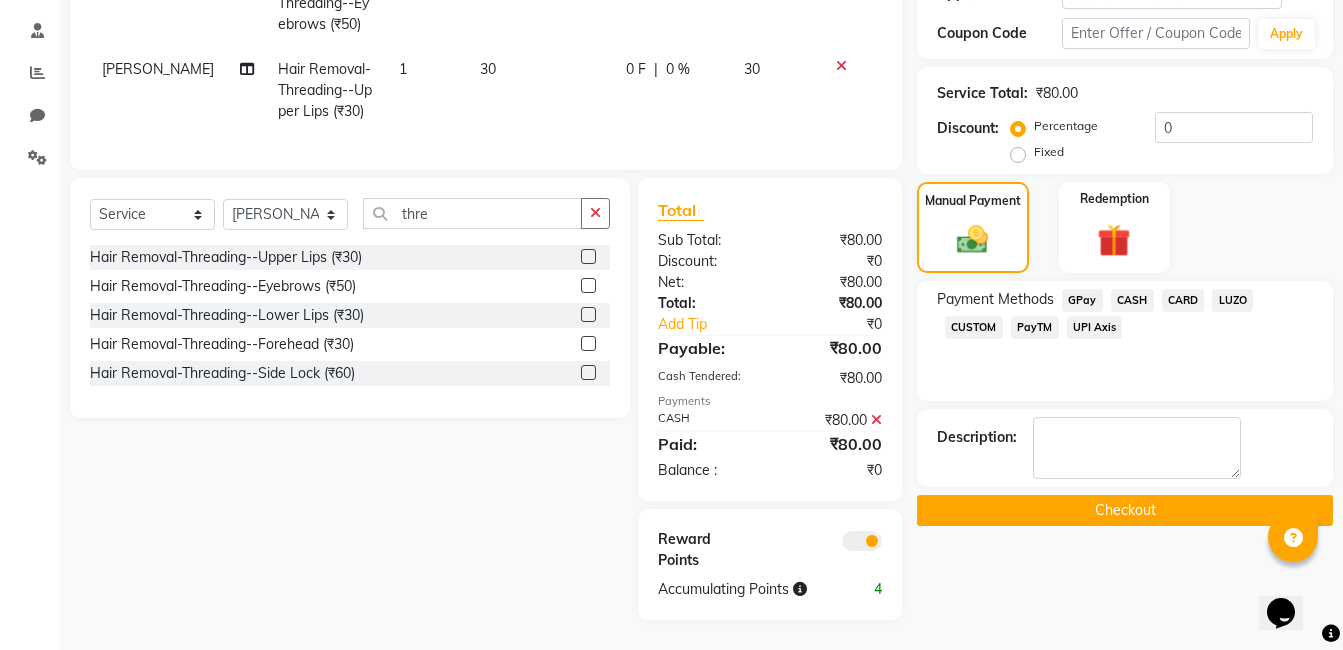 click on "Checkout" 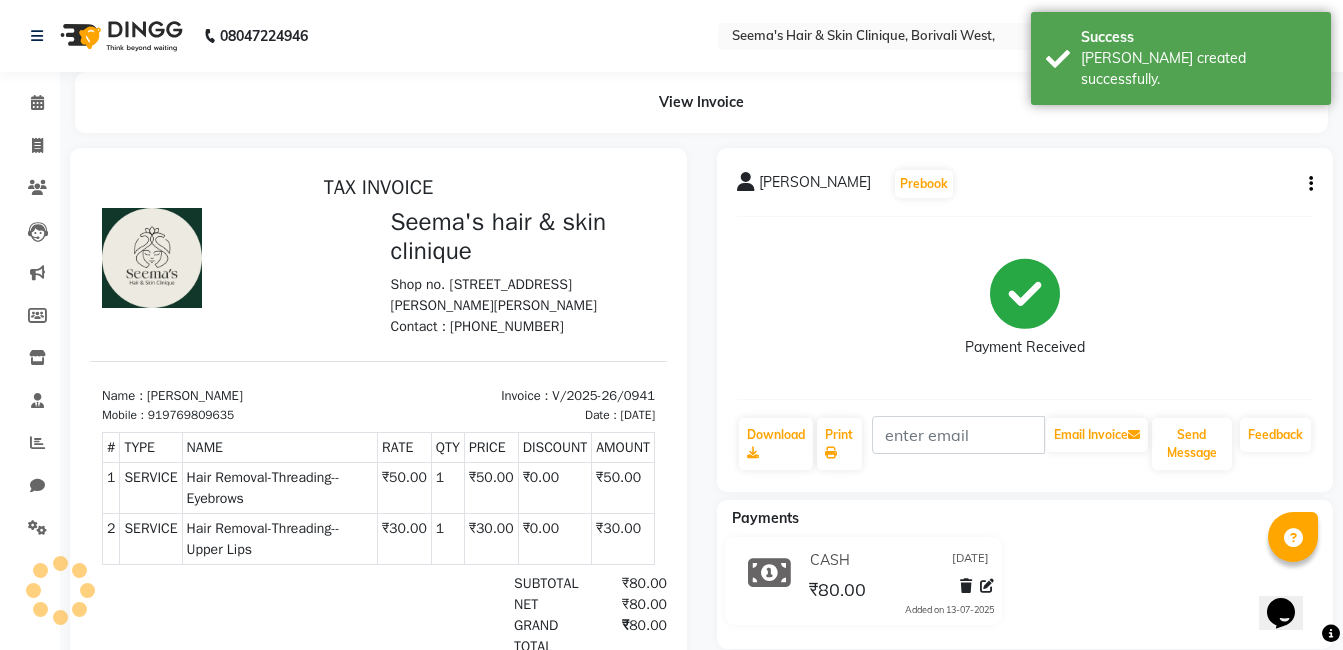 scroll, scrollTop: 0, scrollLeft: 0, axis: both 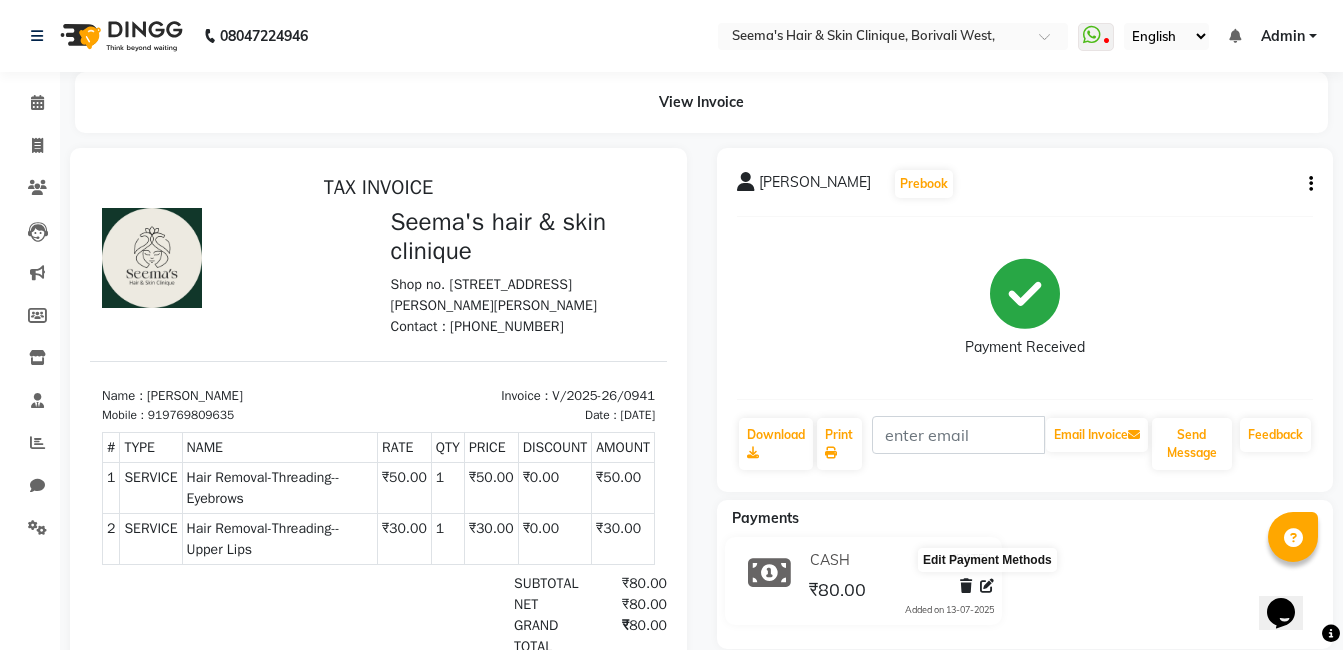 click 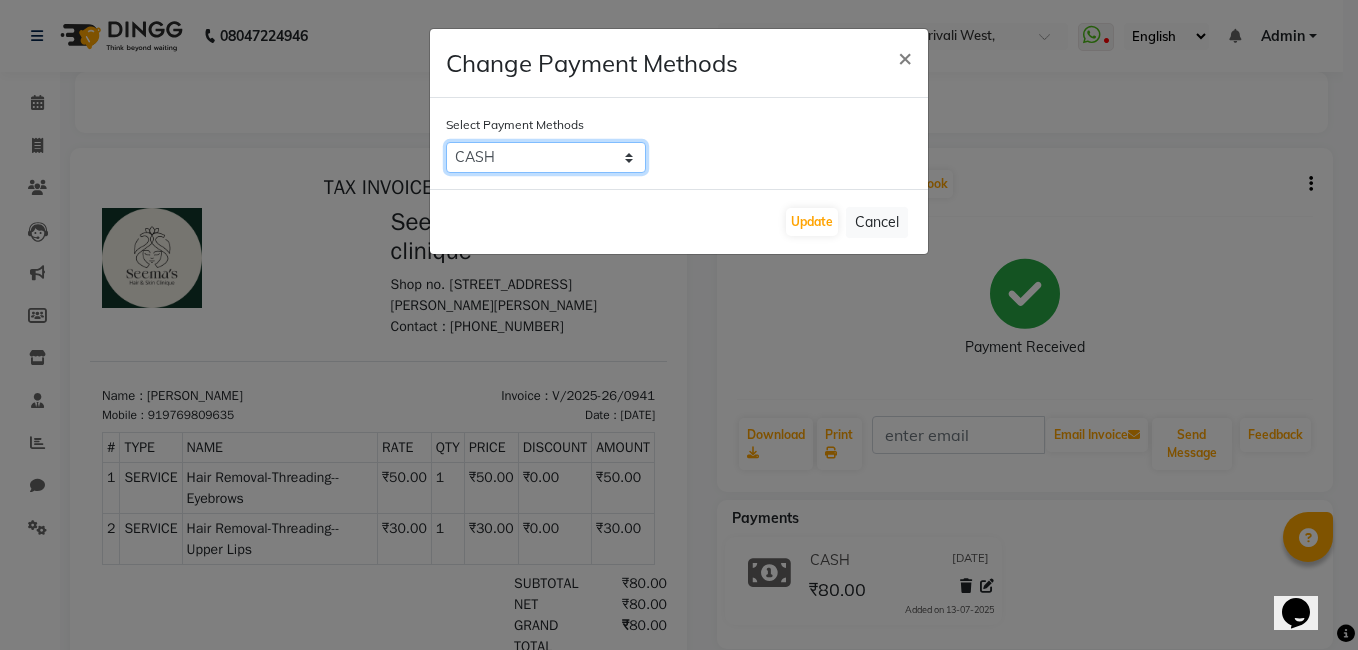 click on "GPay   CASH   CARD   LUZO   CUSTOM   PayTM   UPI Axis" 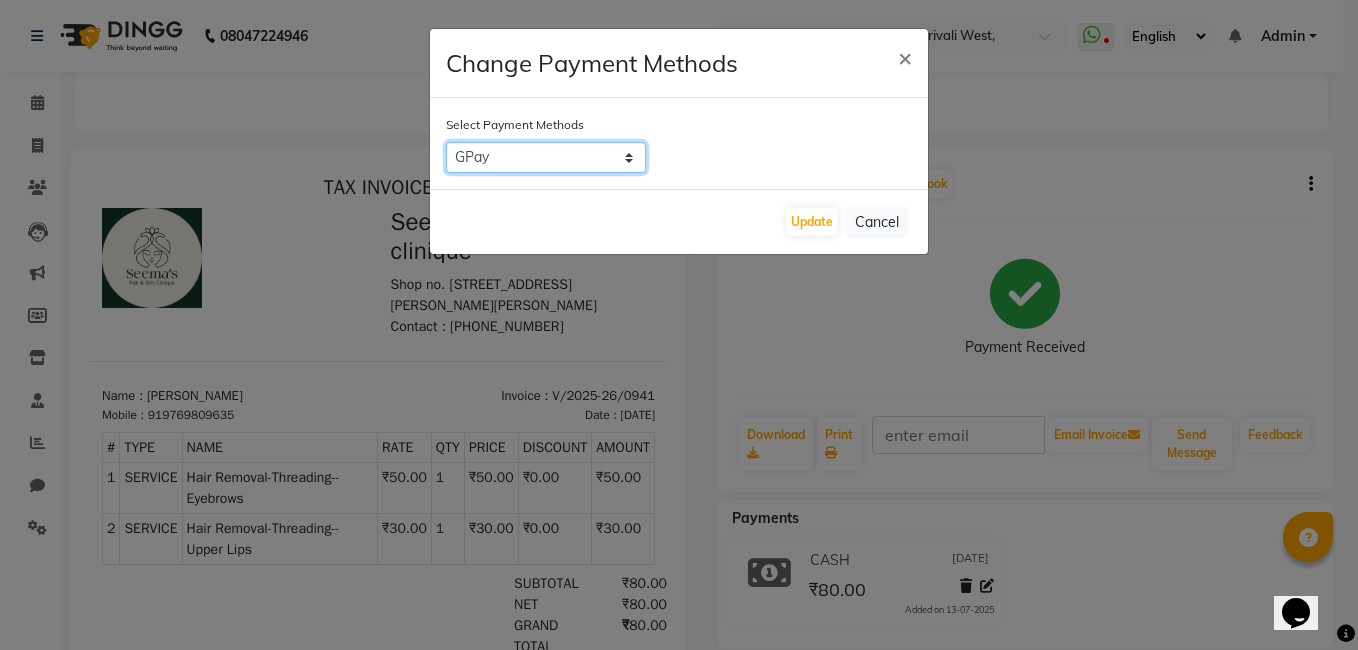 click on "GPay   CASH   CARD   LUZO   CUSTOM   PayTM   UPI Axis" 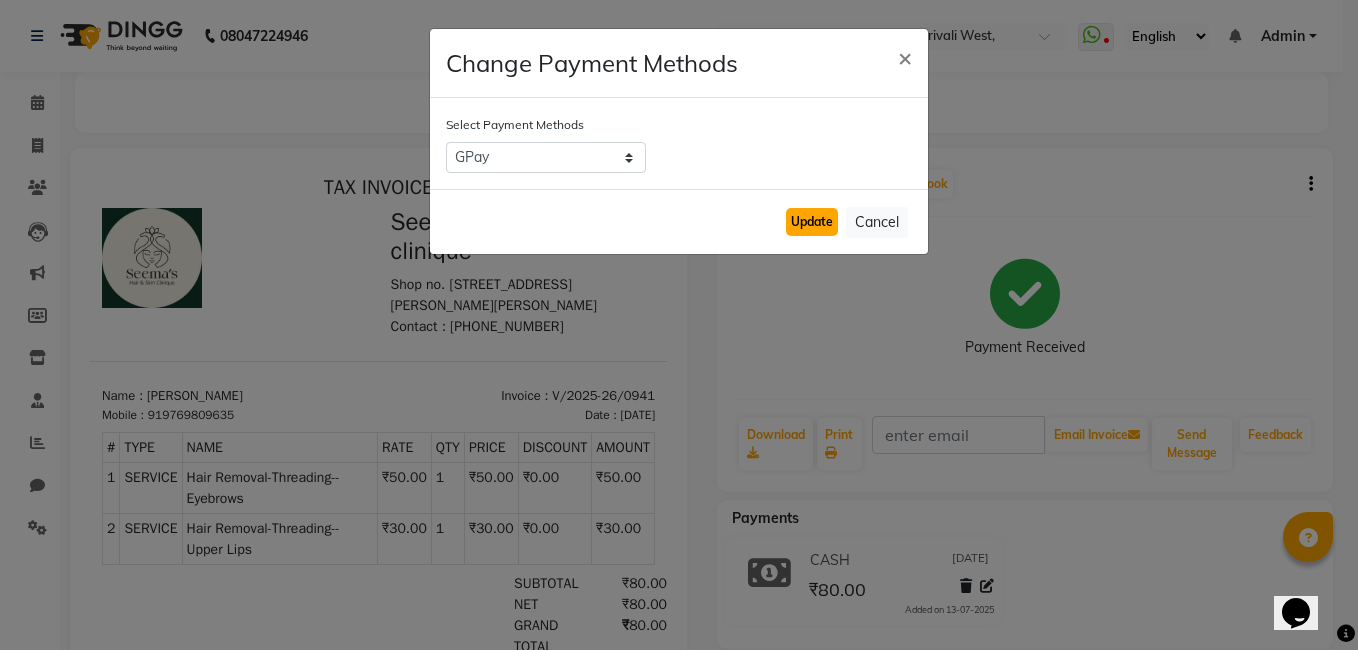 click on "Update" 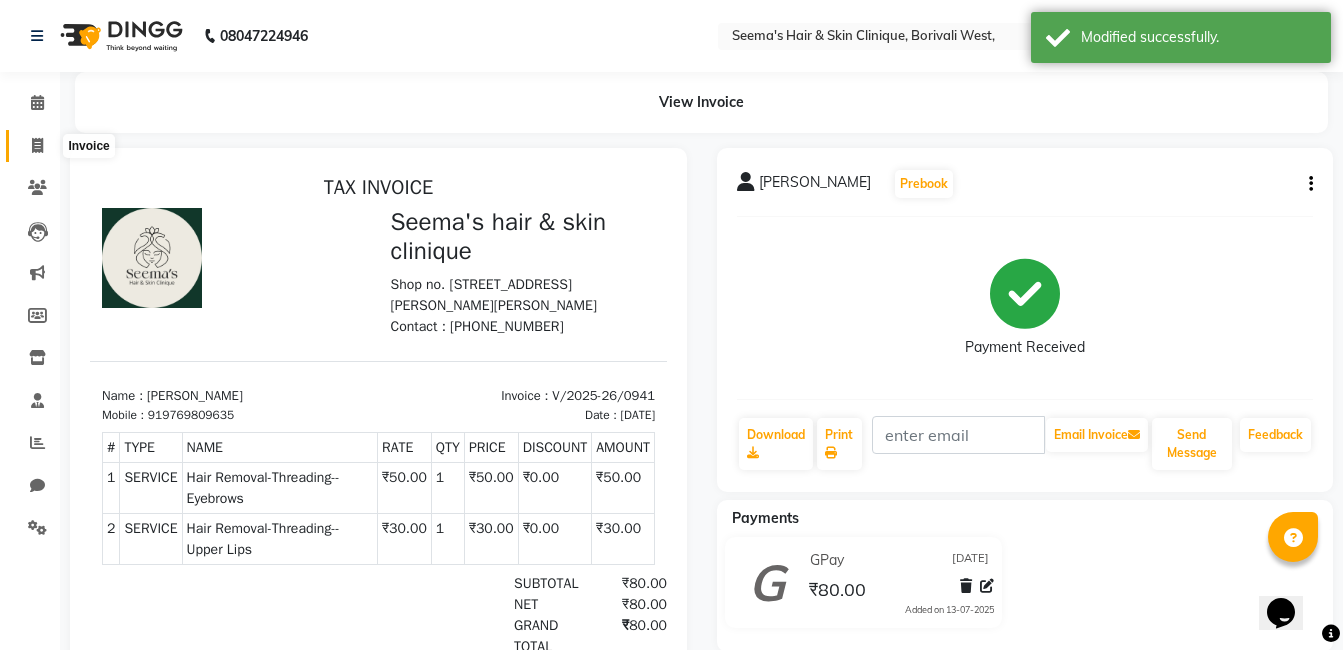 click 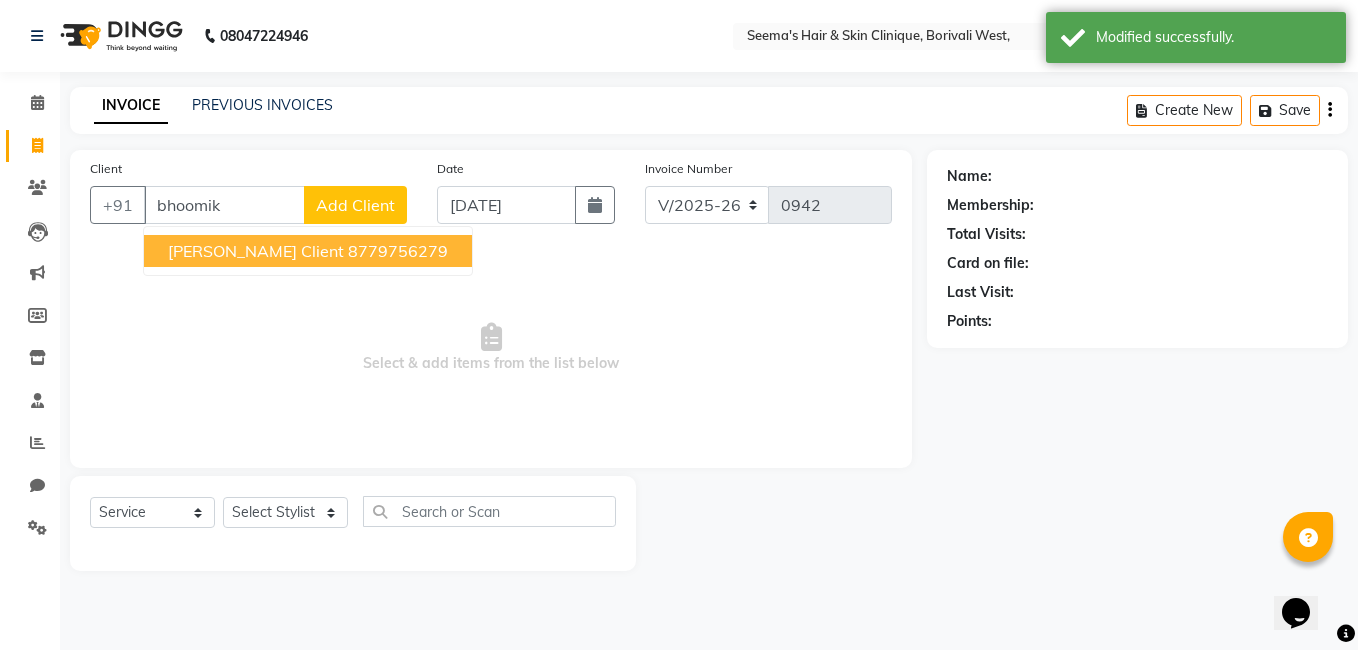click on "[PERSON_NAME] Client  8779756279" at bounding box center [308, 251] 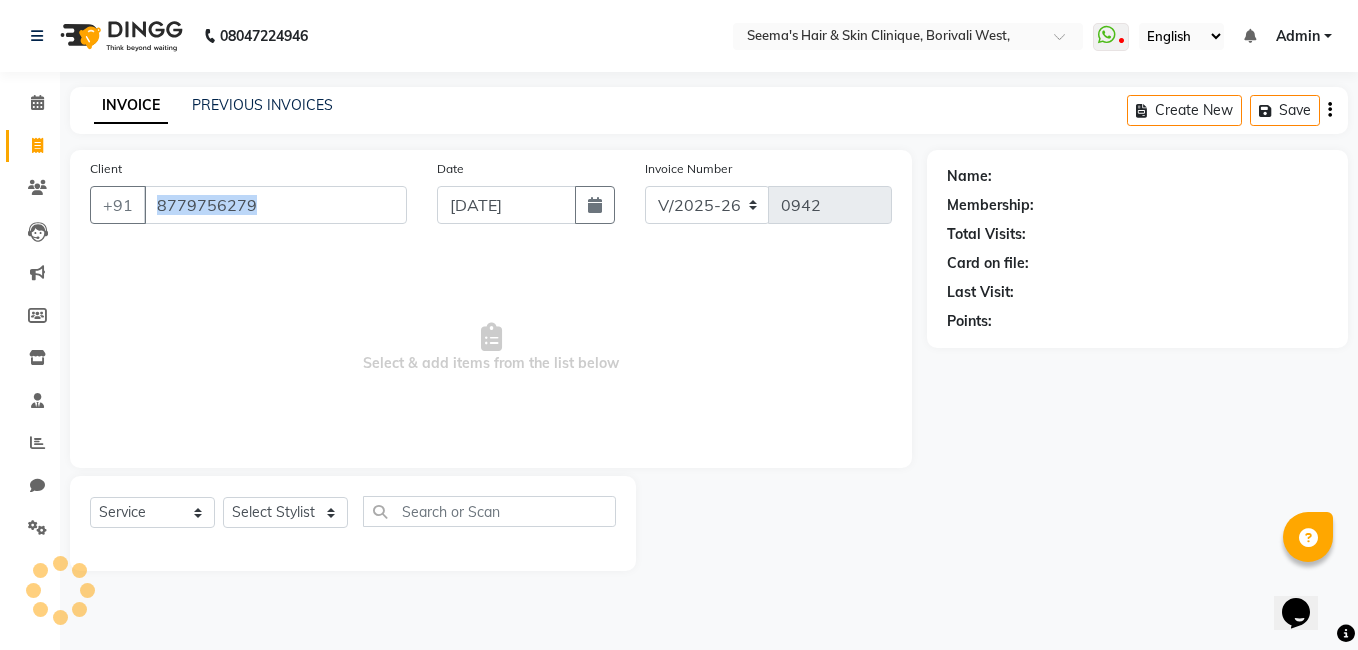 click on "Client [PHONE_NUMBER]" 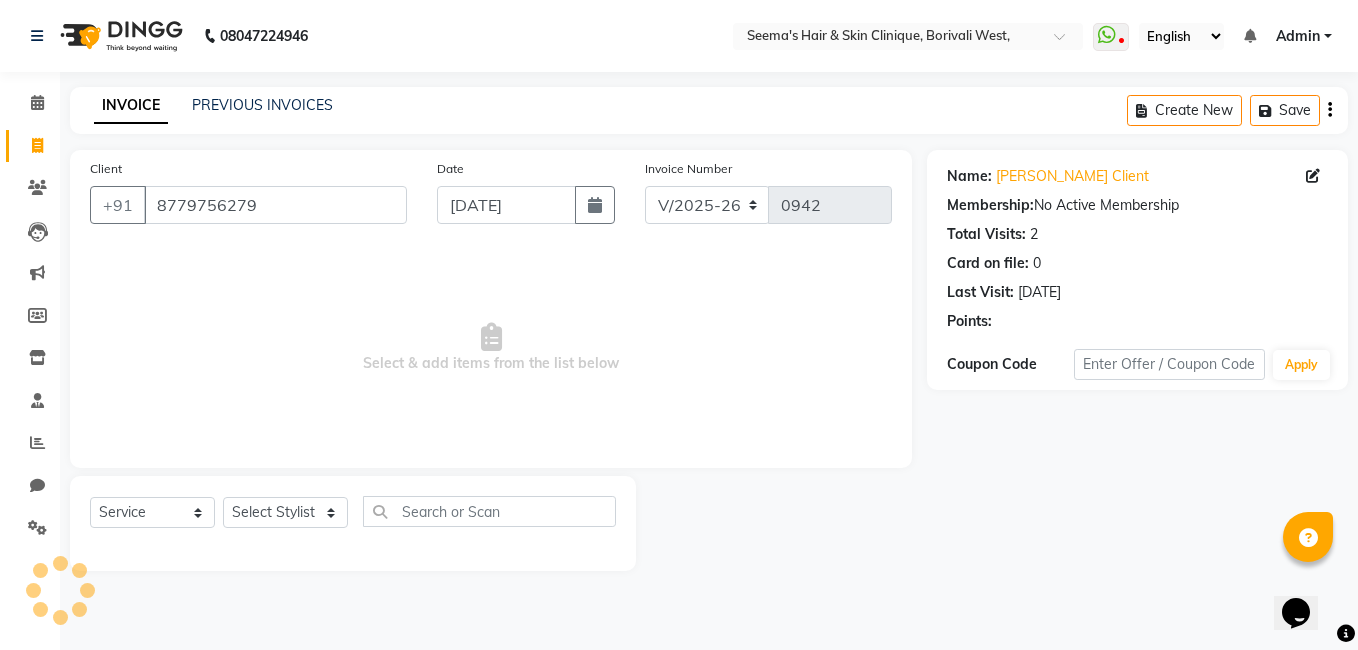 drag, startPoint x: 282, startPoint y: 238, endPoint x: 263, endPoint y: 377, distance: 140.29256 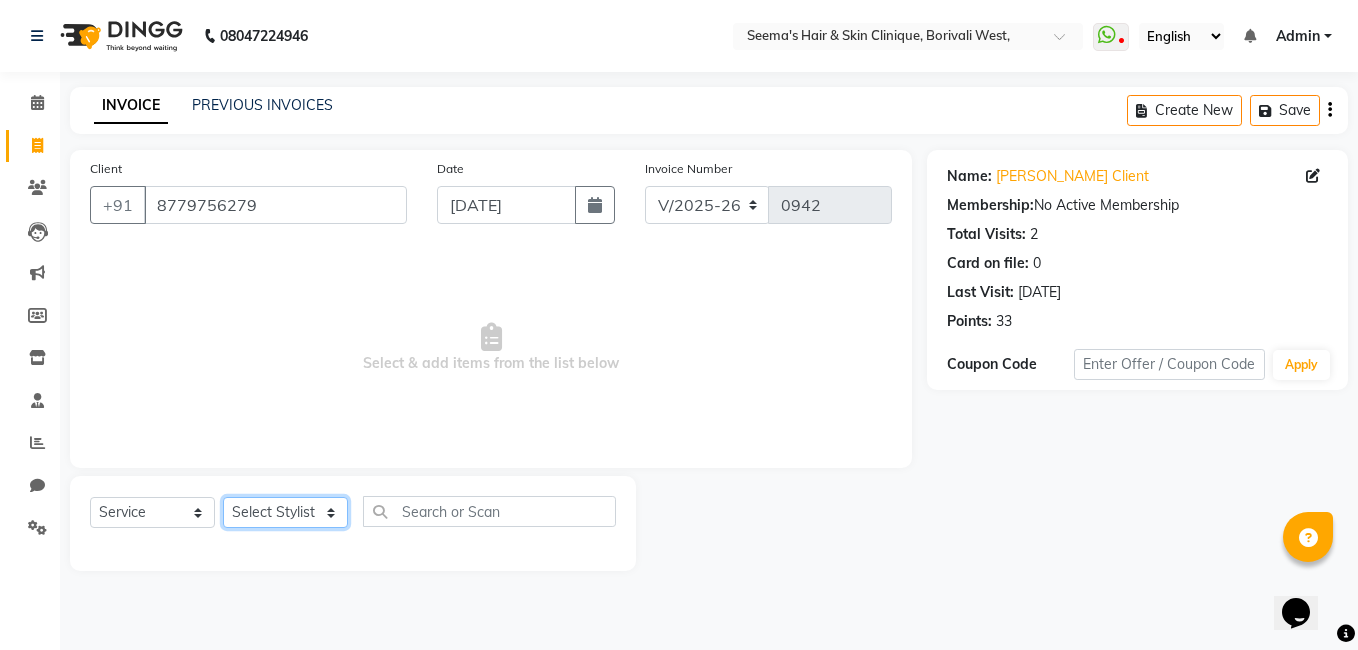 click on "Select Stylist [PERSON_NAME] [PERSON_NAME] [PERSON_NAME] [PERSON_NAME] [PERSON_NAME] [PERSON_NAME] [PERSON_NAME] Intern [PERSON_NAME]" 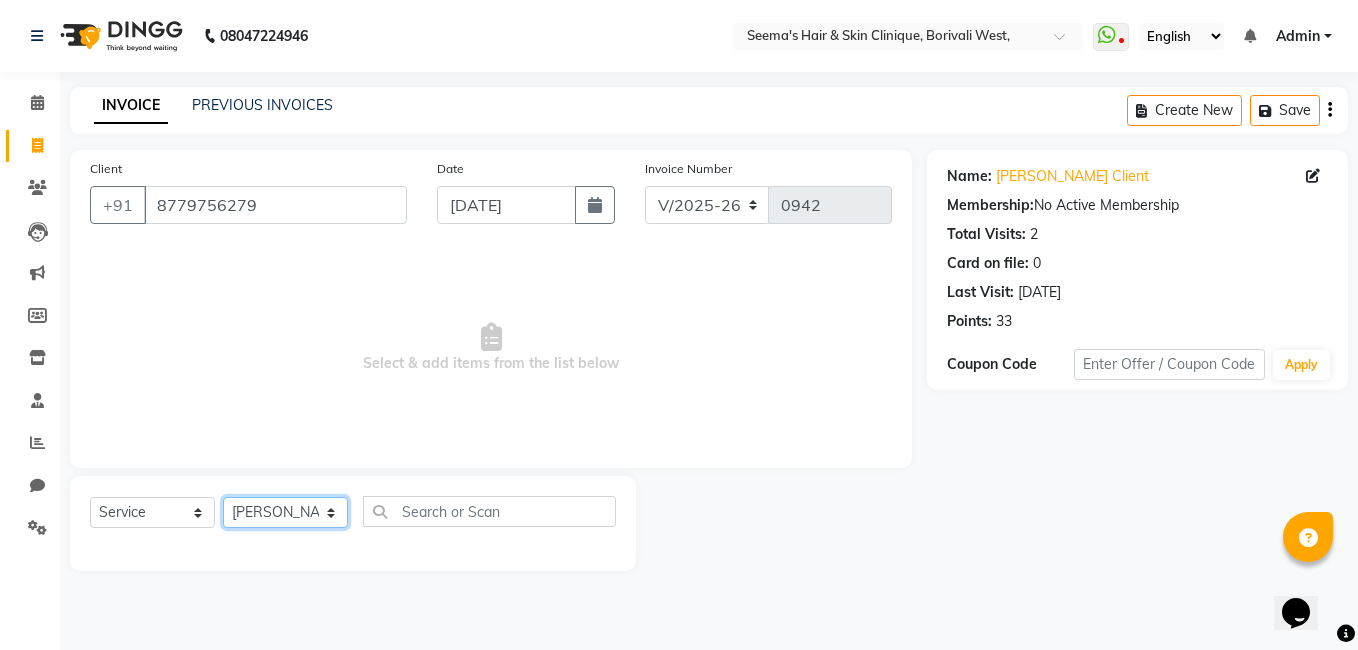 click on "Select Stylist [PERSON_NAME] [PERSON_NAME] [PERSON_NAME] [PERSON_NAME] [PERSON_NAME] [PERSON_NAME] [PERSON_NAME] Intern [PERSON_NAME]" 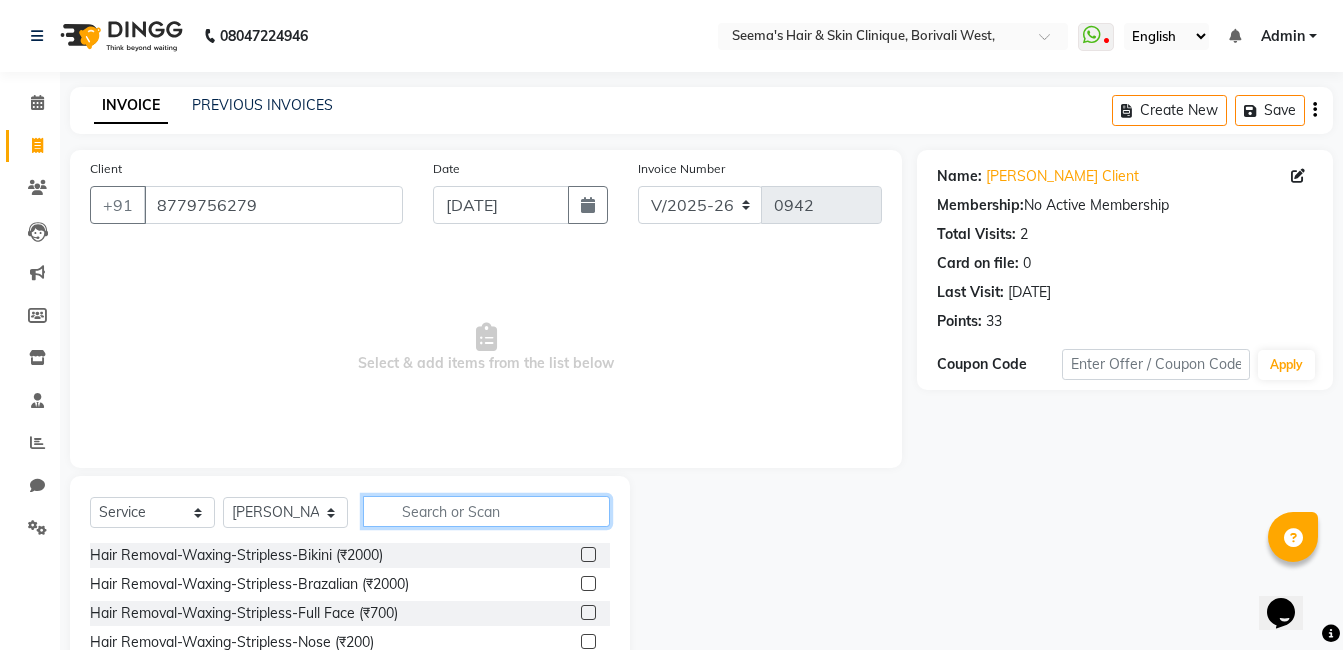 click 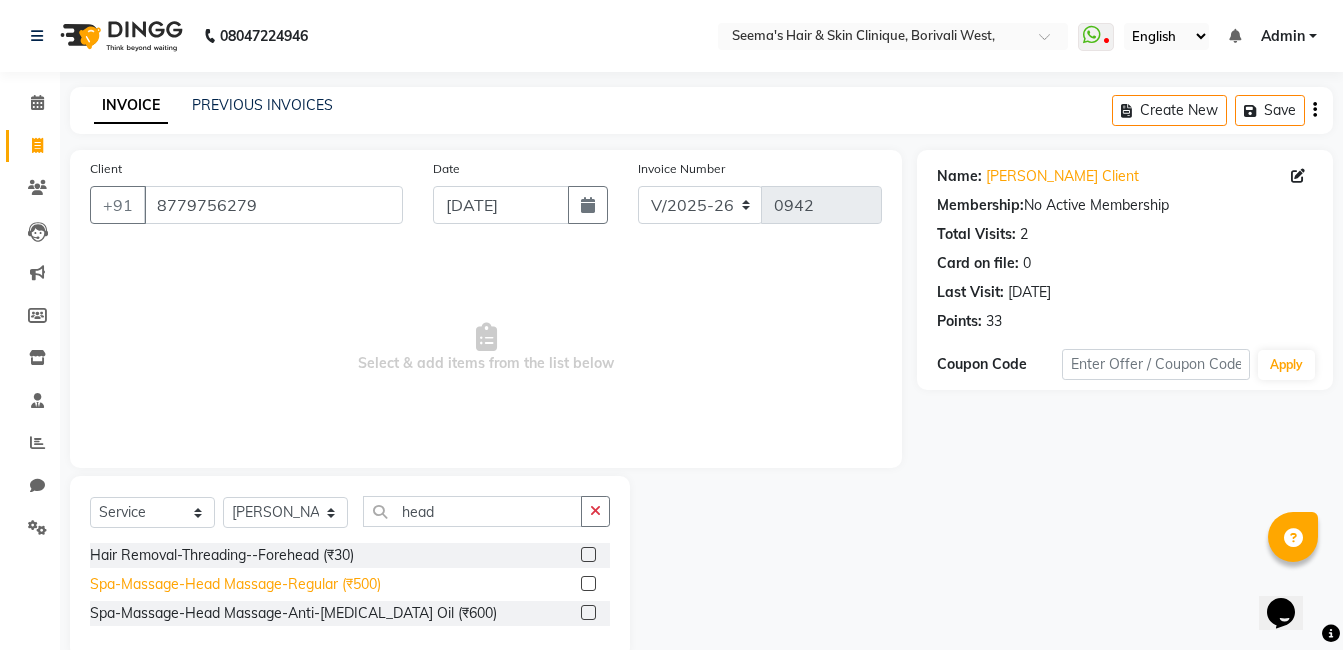 click on "Spa-Massage-Head Massage-Regular (₹500)" 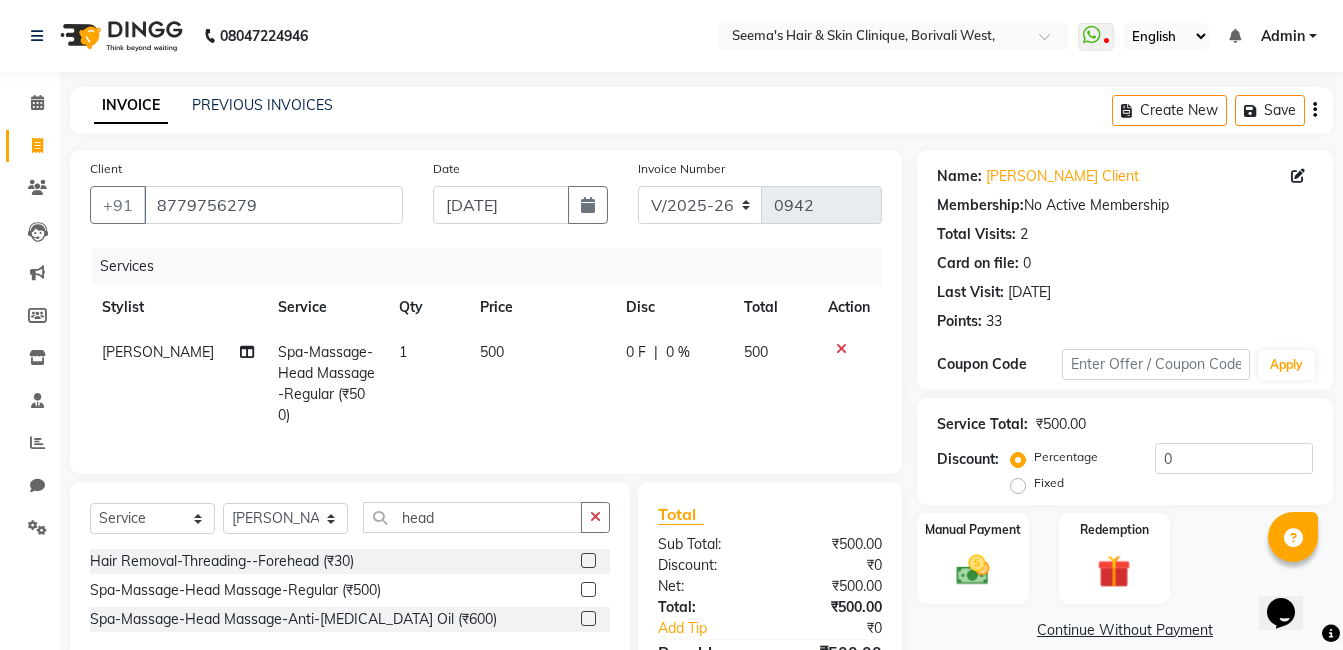 scroll, scrollTop: 129, scrollLeft: 0, axis: vertical 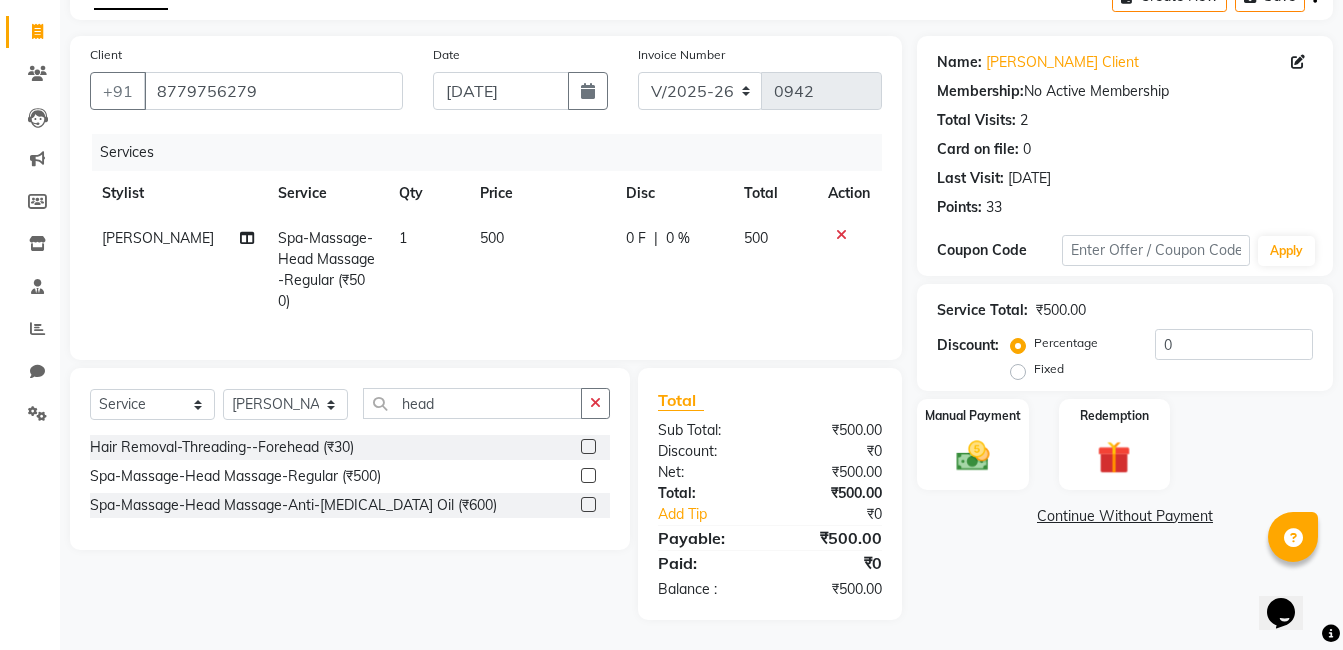 click on "Name: [PERSON_NAME] Client Membership:  No Active Membership  Total Visits:  2 Card on file:  0 Last Visit:   [DATE] Points:   33  Coupon Code Apply Service Total:  ₹500.00  Discount:  Percentage   Fixed  0 Manual Payment Redemption  Continue Without Payment" 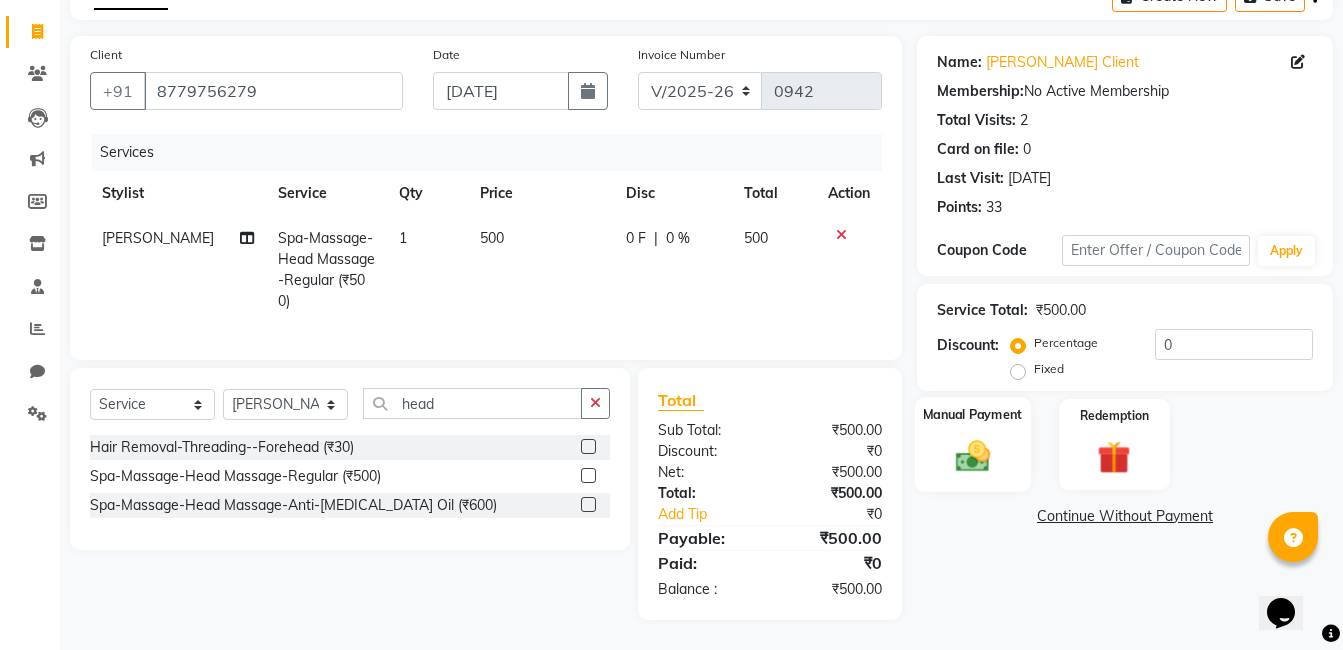 click 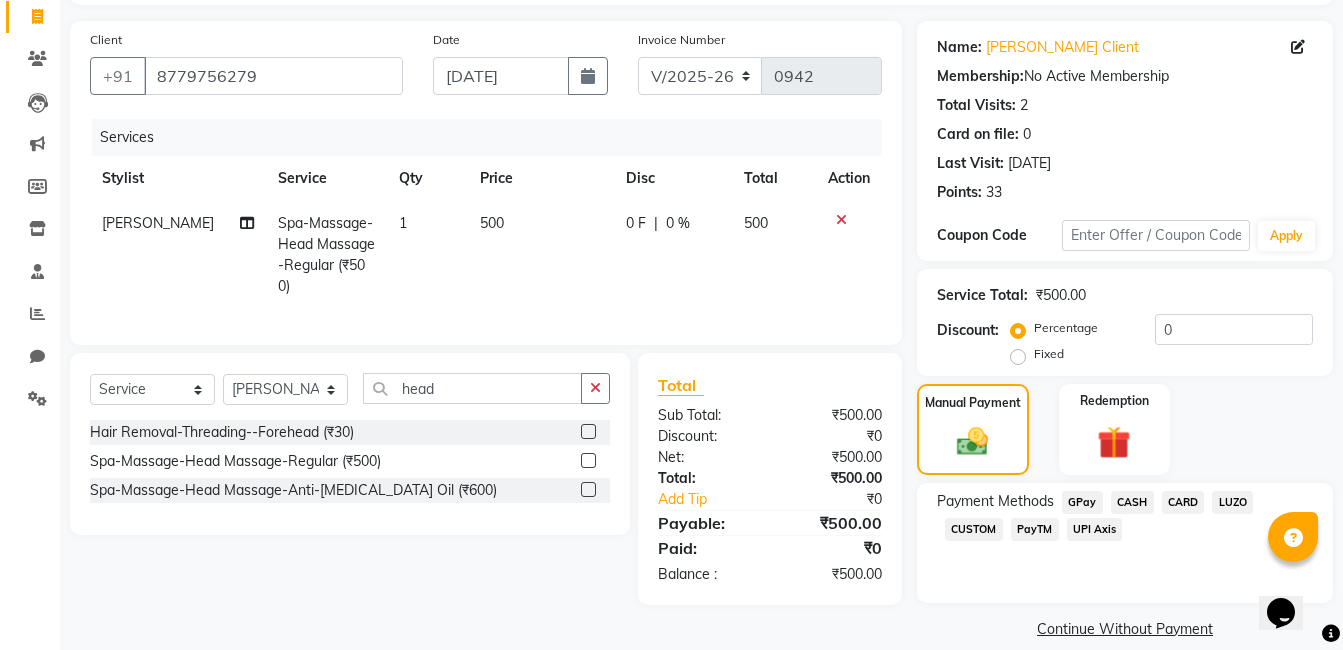 click on "GPay" 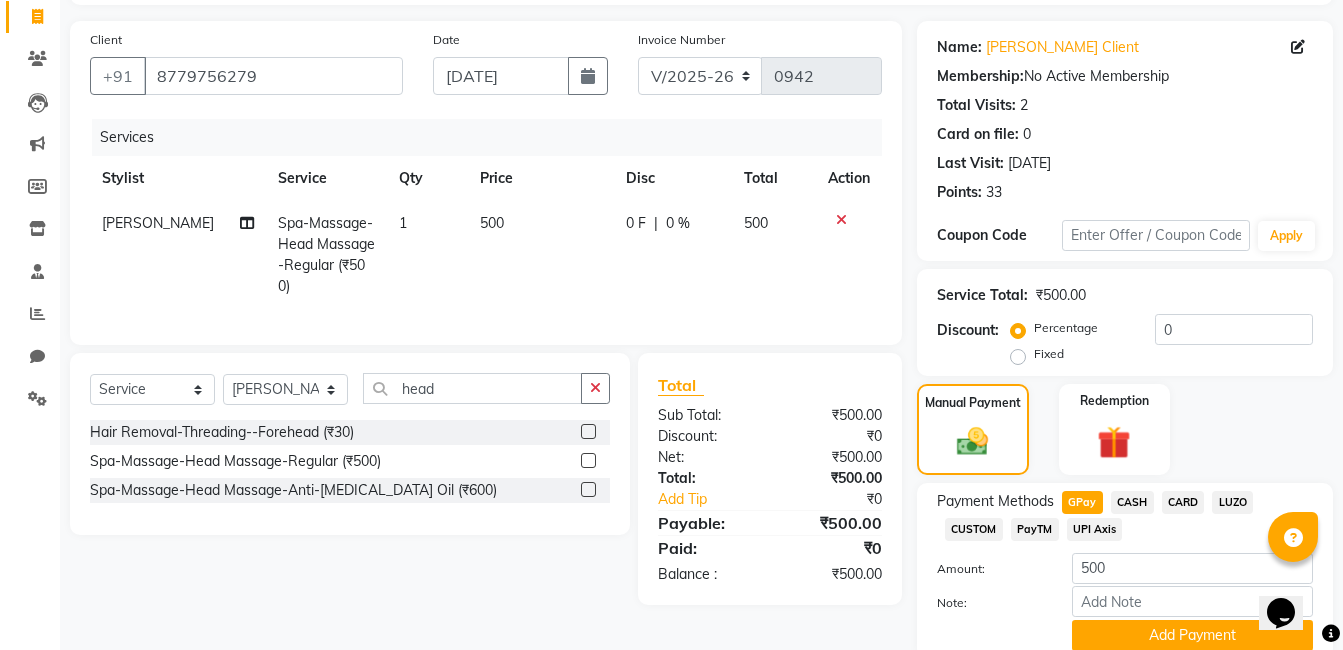 scroll, scrollTop: 209, scrollLeft: 0, axis: vertical 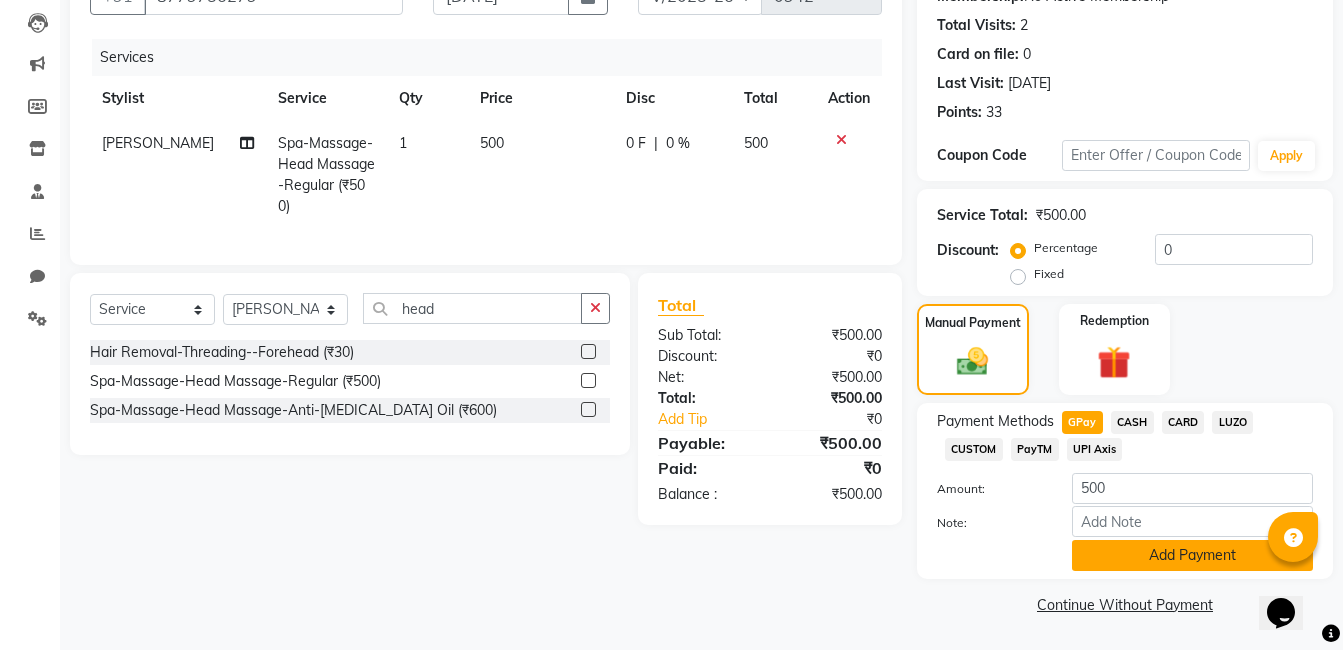 click on "Add Payment" 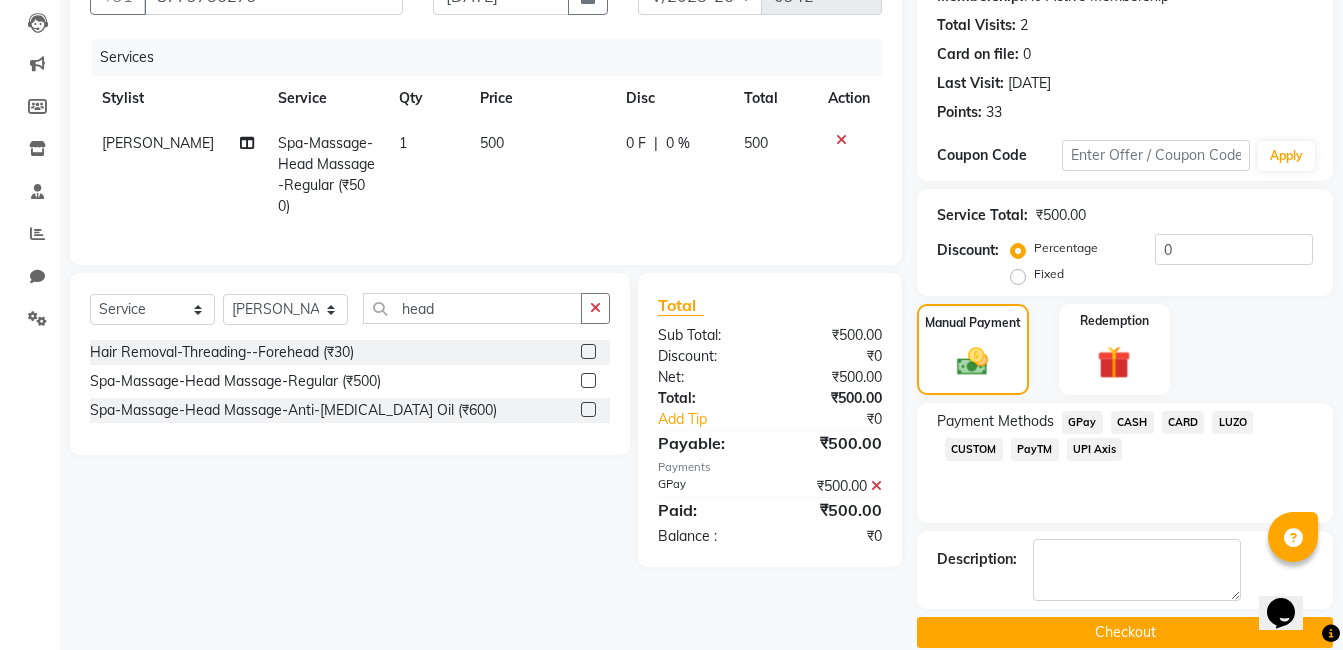scroll, scrollTop: 237, scrollLeft: 0, axis: vertical 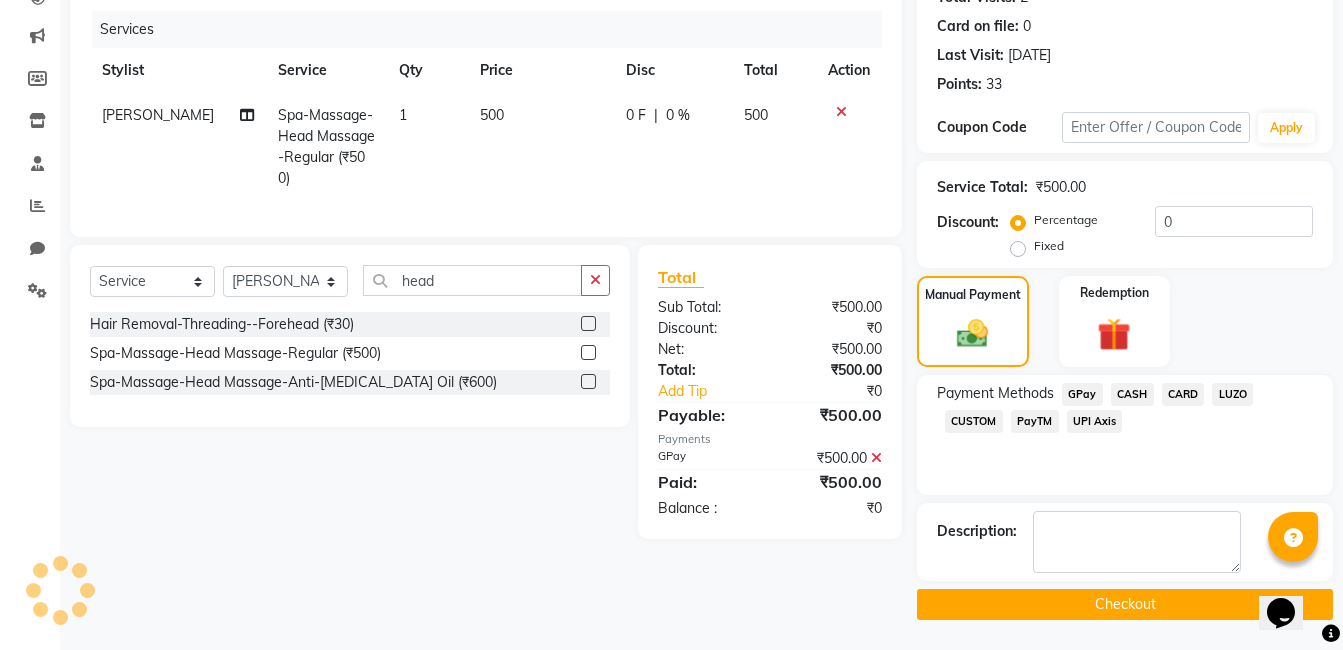 click on "Checkout" 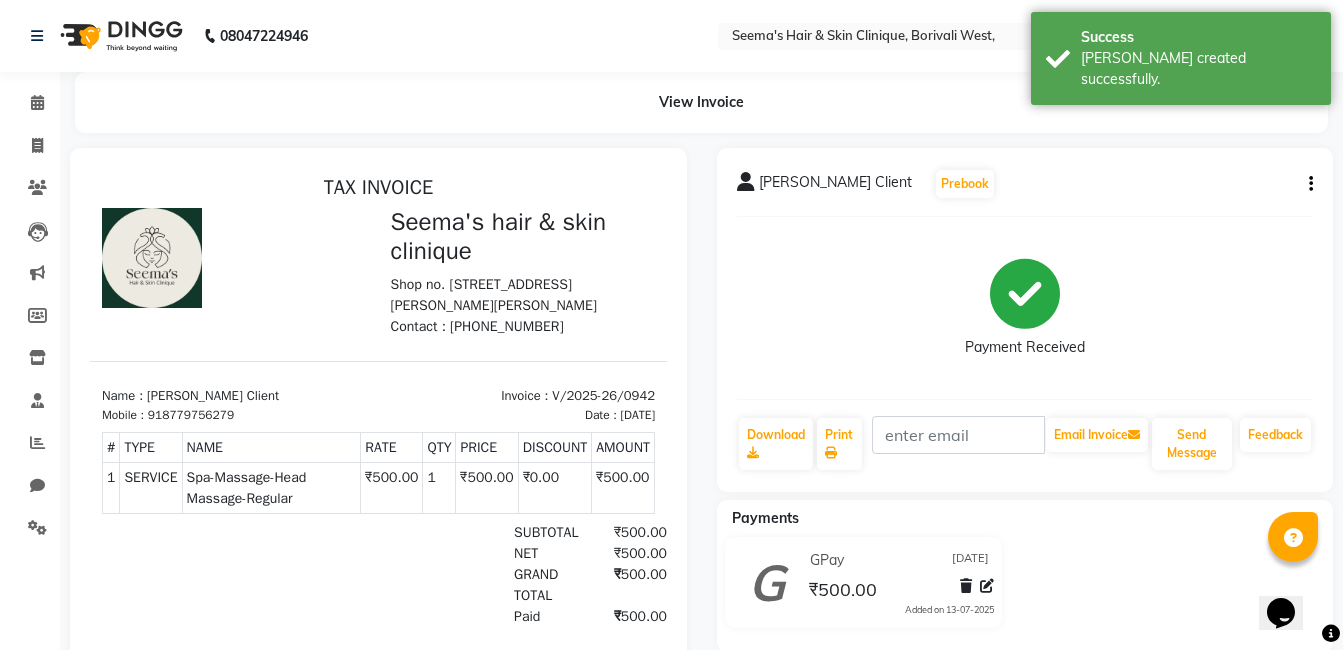 scroll, scrollTop: 0, scrollLeft: 0, axis: both 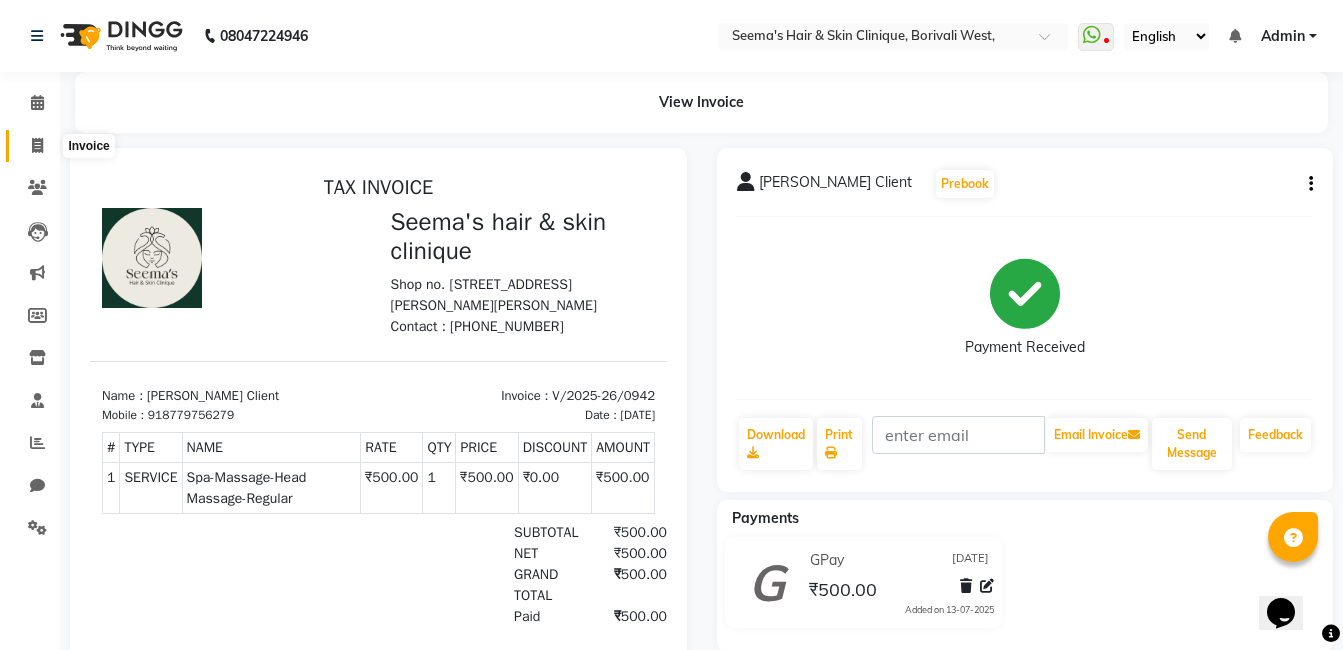 click 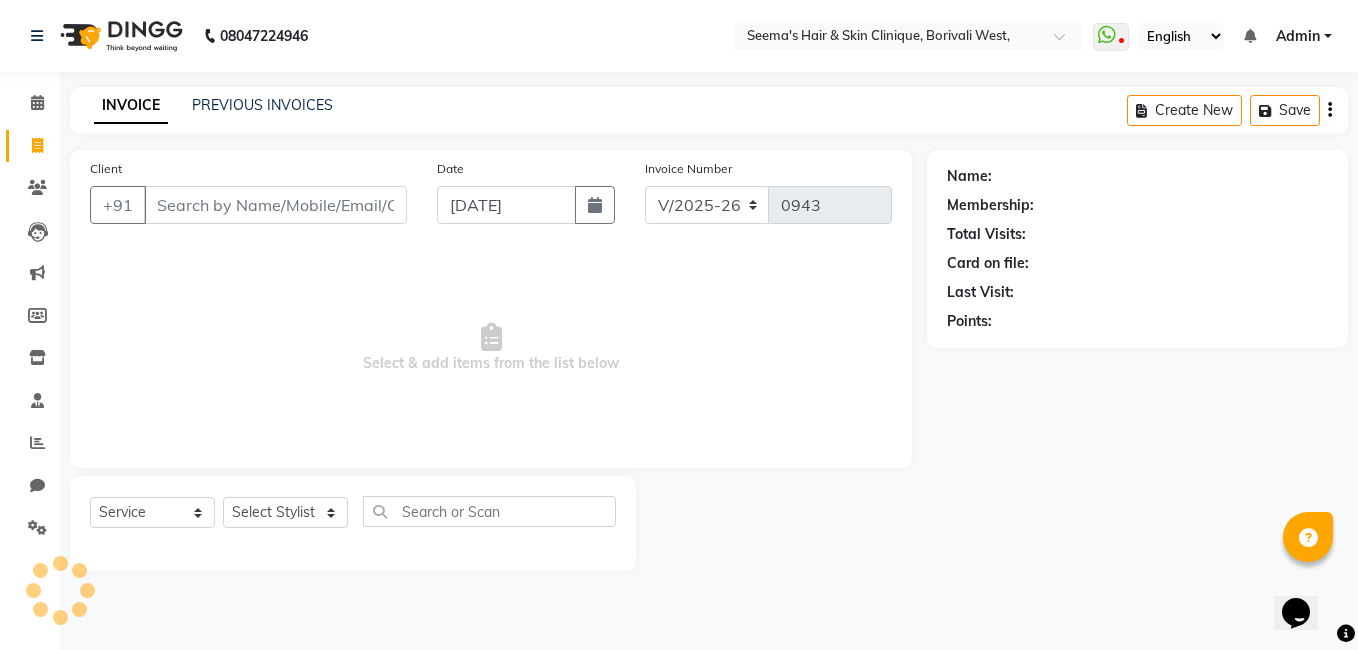 click on "Client" at bounding box center [275, 205] 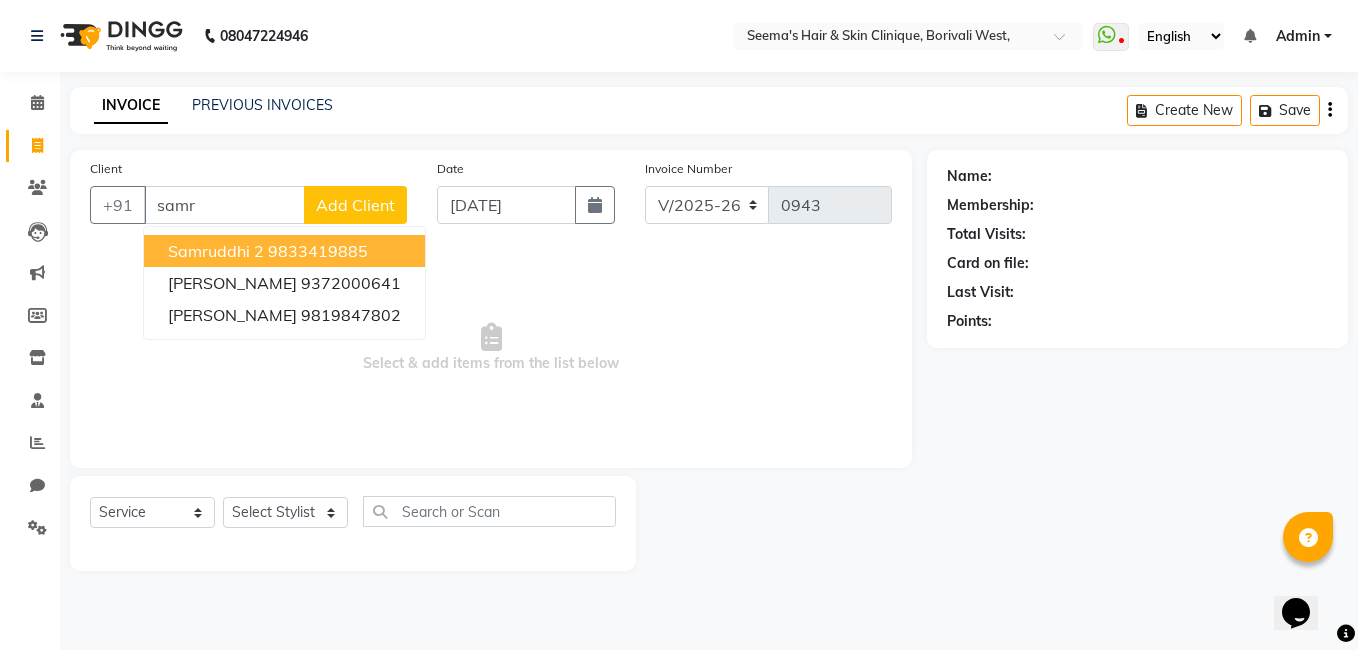 click on "9833419885" at bounding box center (318, 251) 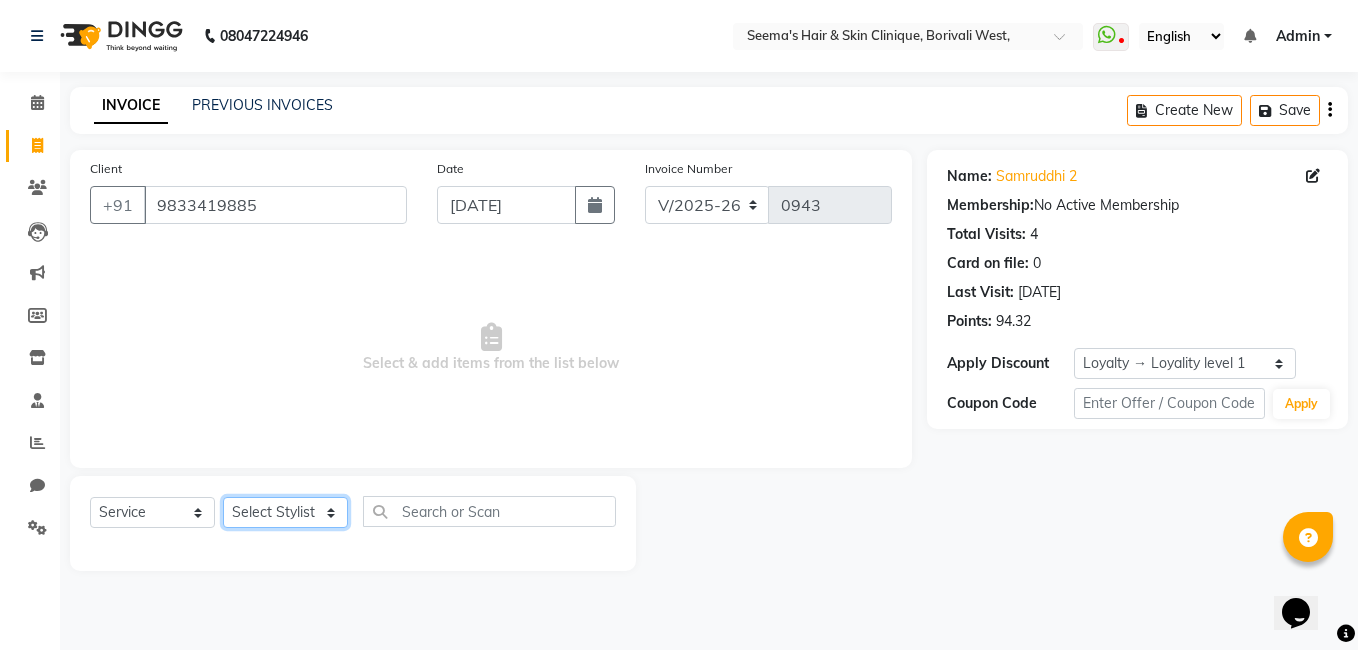 click on "Select Stylist [PERSON_NAME] [PERSON_NAME] [PERSON_NAME] [PERSON_NAME] [PERSON_NAME] [PERSON_NAME] [PERSON_NAME] Intern [PERSON_NAME]" 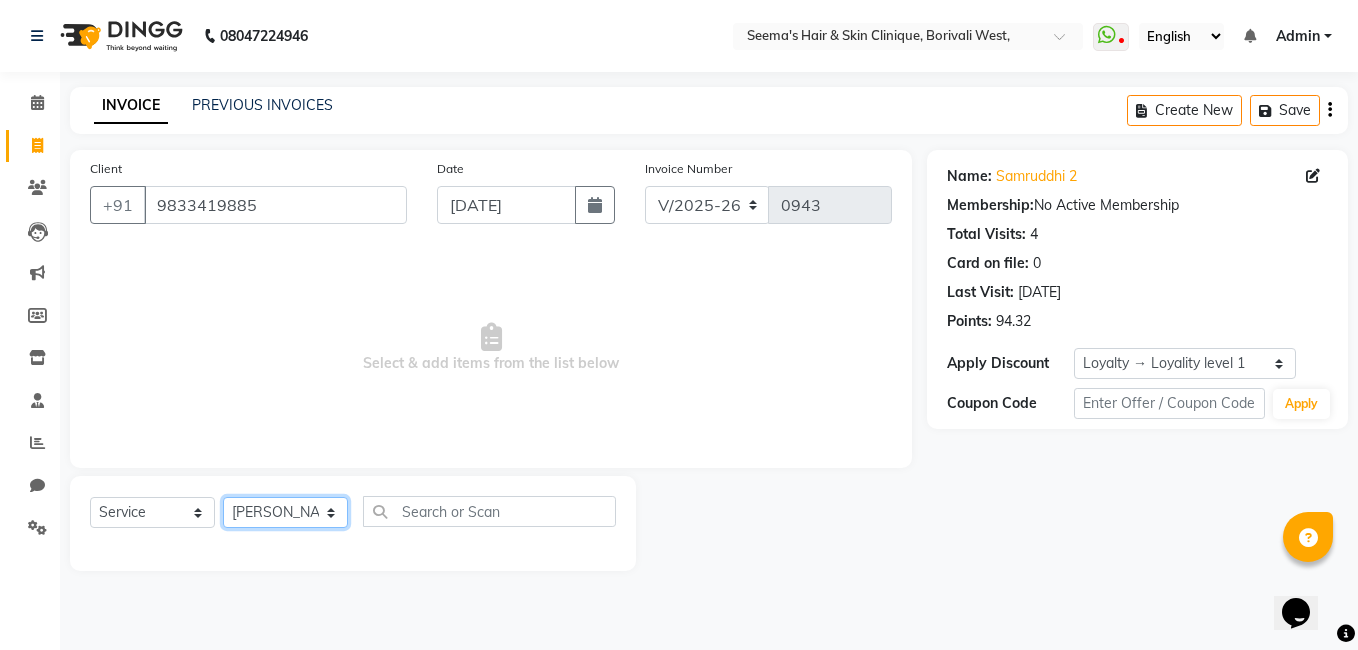 click on "Select Stylist [PERSON_NAME] [PERSON_NAME] [PERSON_NAME] [PERSON_NAME] [PERSON_NAME] [PERSON_NAME] [PERSON_NAME] Intern [PERSON_NAME]" 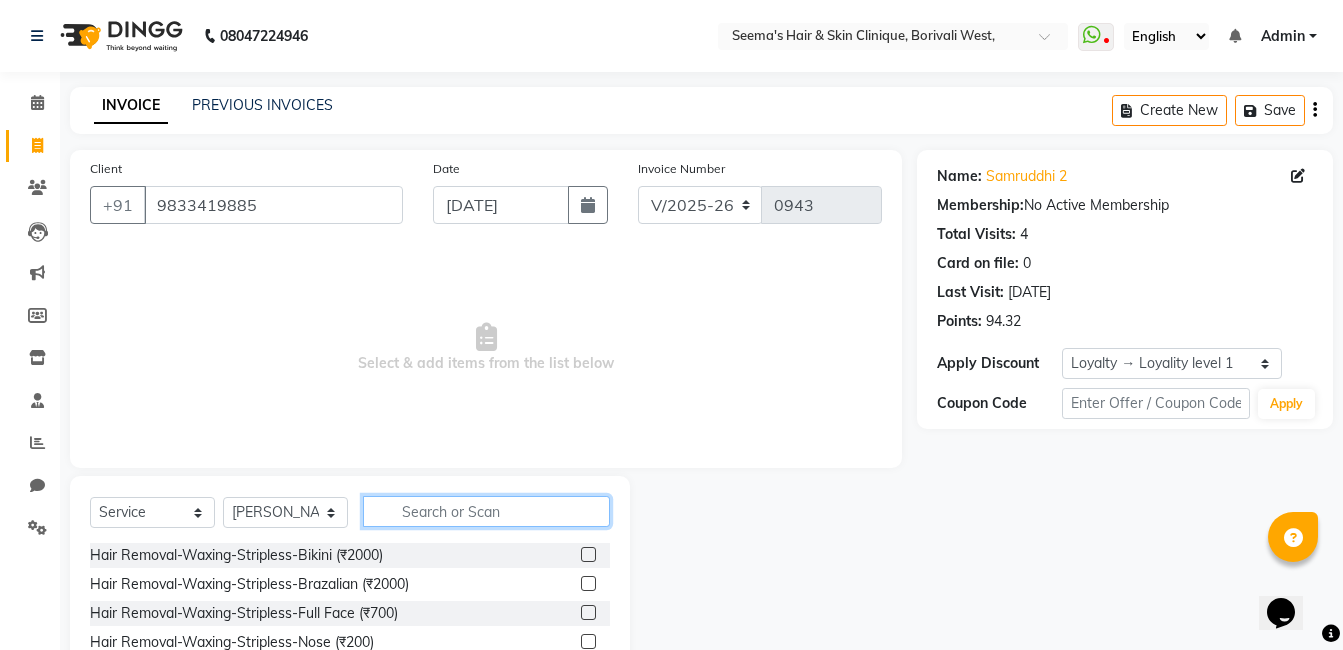 drag, startPoint x: 429, startPoint y: 518, endPoint x: 443, endPoint y: 137, distance: 381.25714 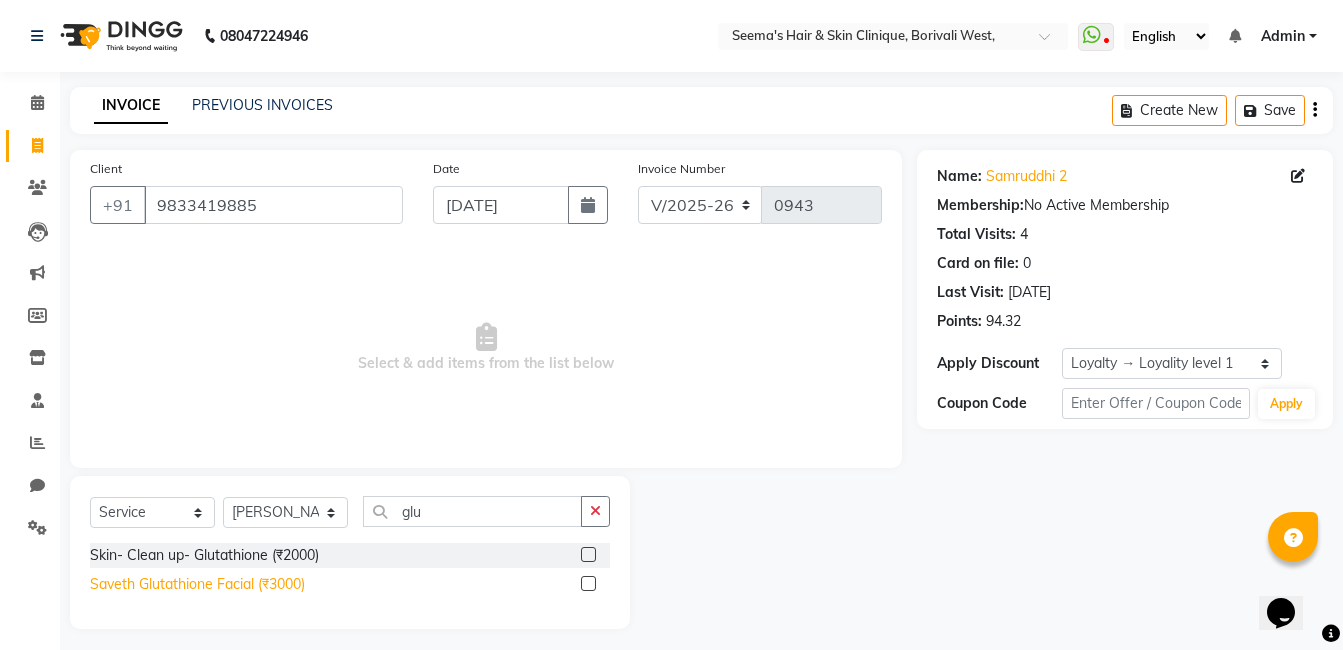 click on "Saveth Glutathione Facial (₹3000)" 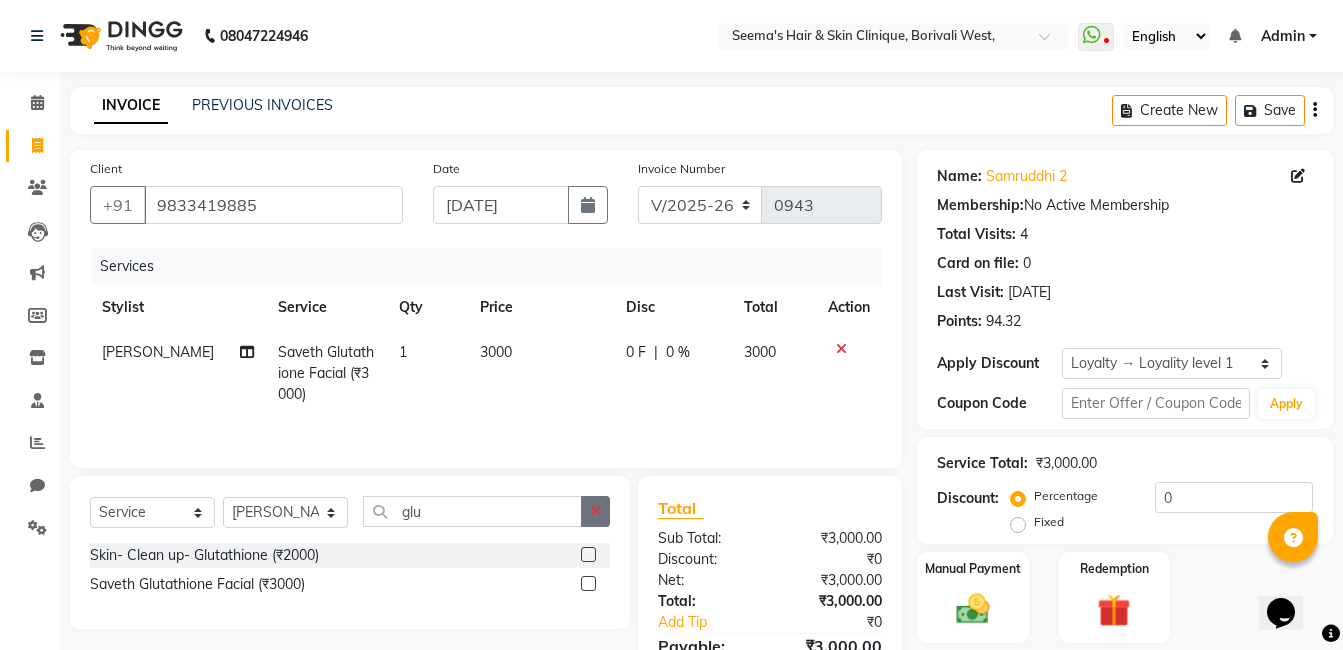 click 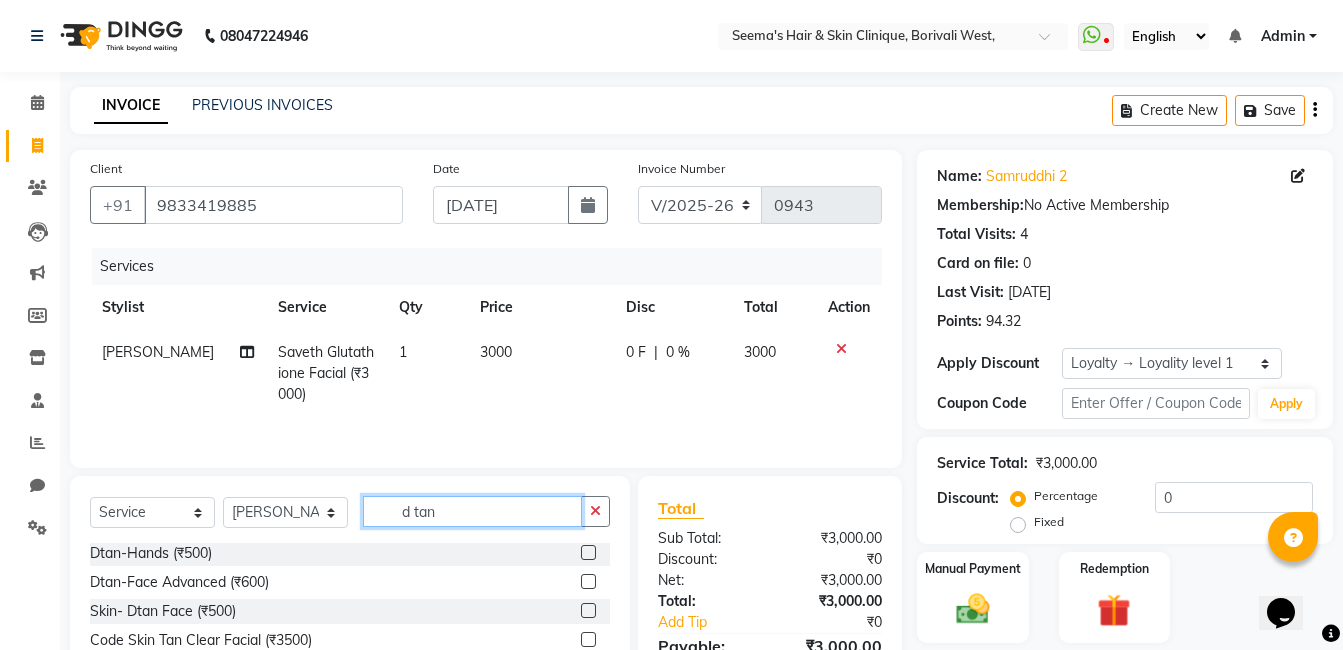 scroll, scrollTop: 119, scrollLeft: 0, axis: vertical 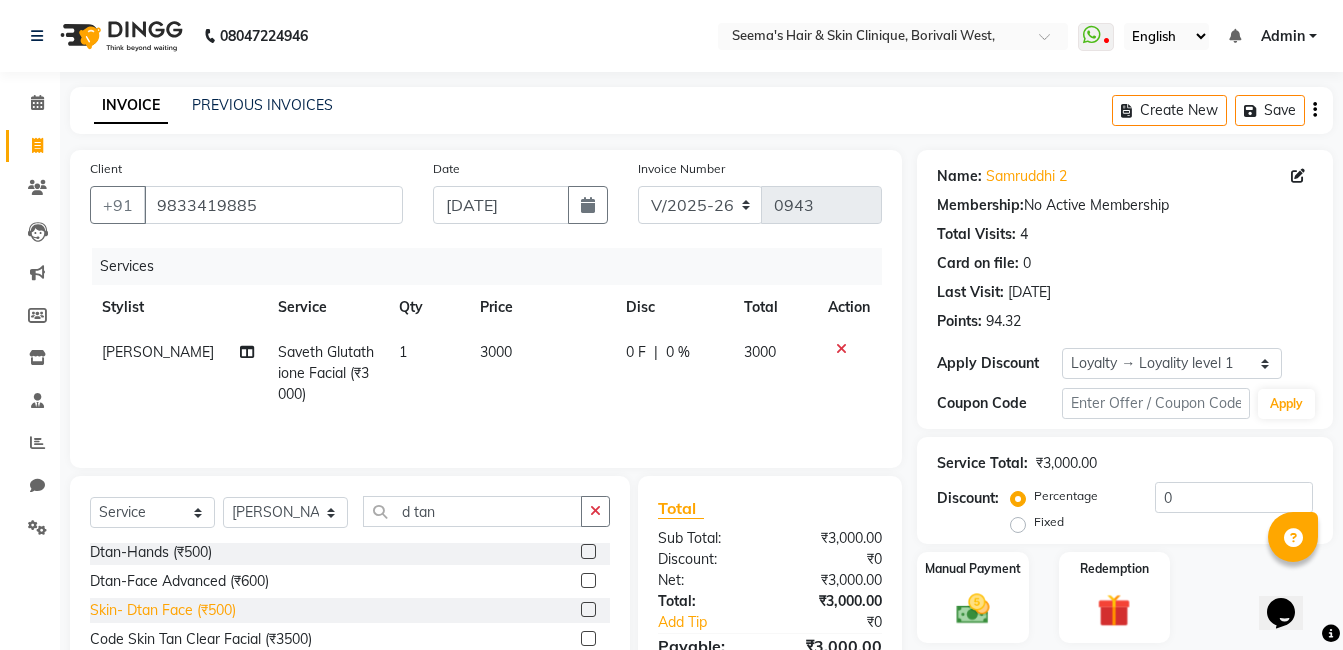 click on "Skin- Dtan Face (₹500)" 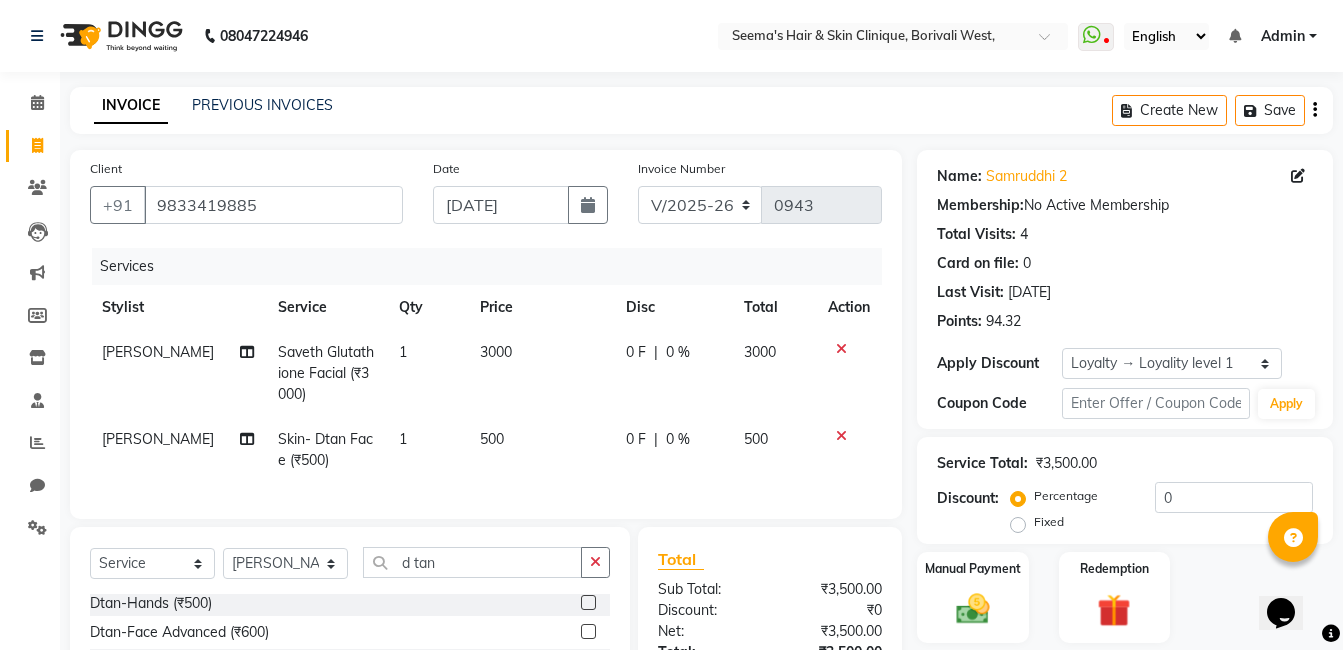 scroll, scrollTop: 217, scrollLeft: 0, axis: vertical 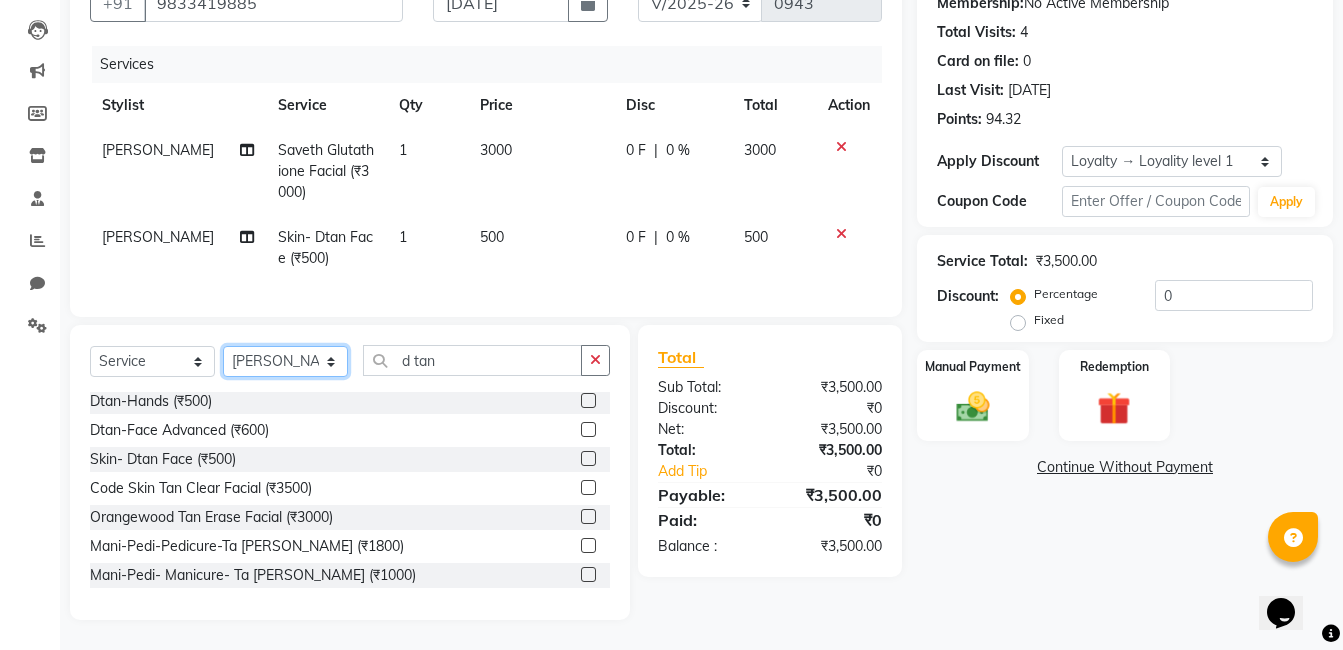 click on "Select Stylist [PERSON_NAME] [PERSON_NAME] [PERSON_NAME] [PERSON_NAME] [PERSON_NAME] [PERSON_NAME] [PERSON_NAME] Intern [PERSON_NAME]" 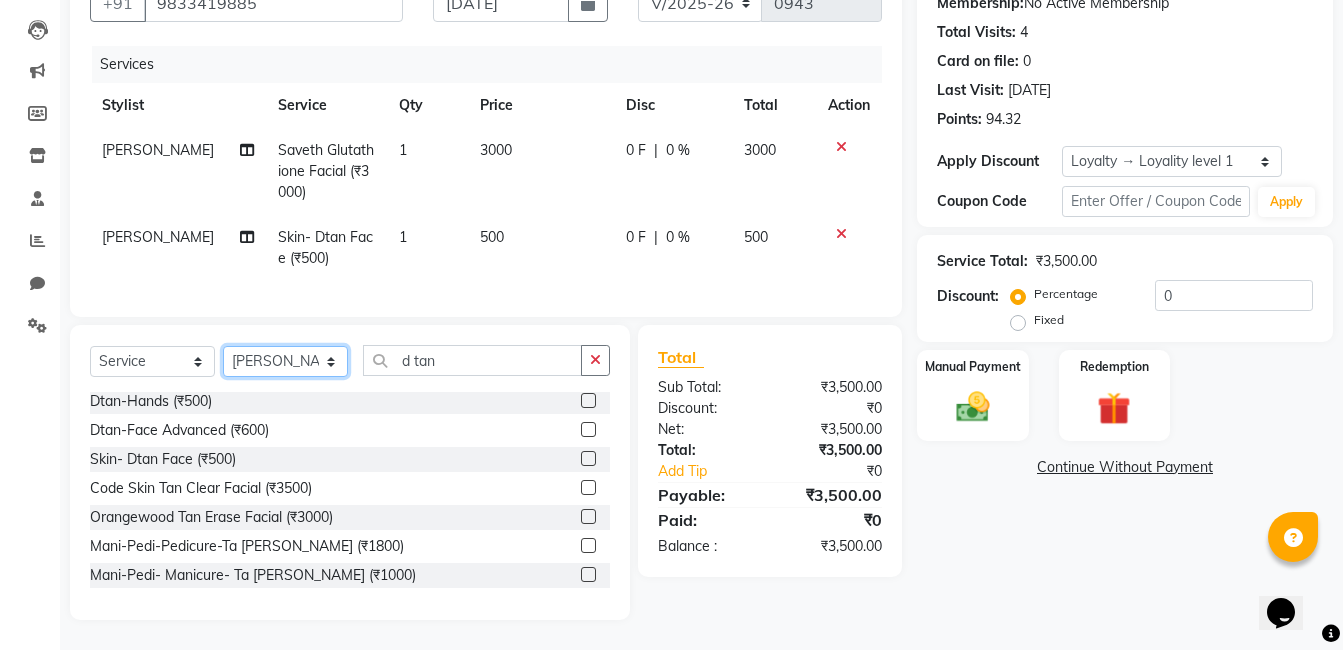 click on "Select Stylist [PERSON_NAME] [PERSON_NAME] [PERSON_NAME] [PERSON_NAME] [PERSON_NAME] [PERSON_NAME] [PERSON_NAME] Intern [PERSON_NAME]" 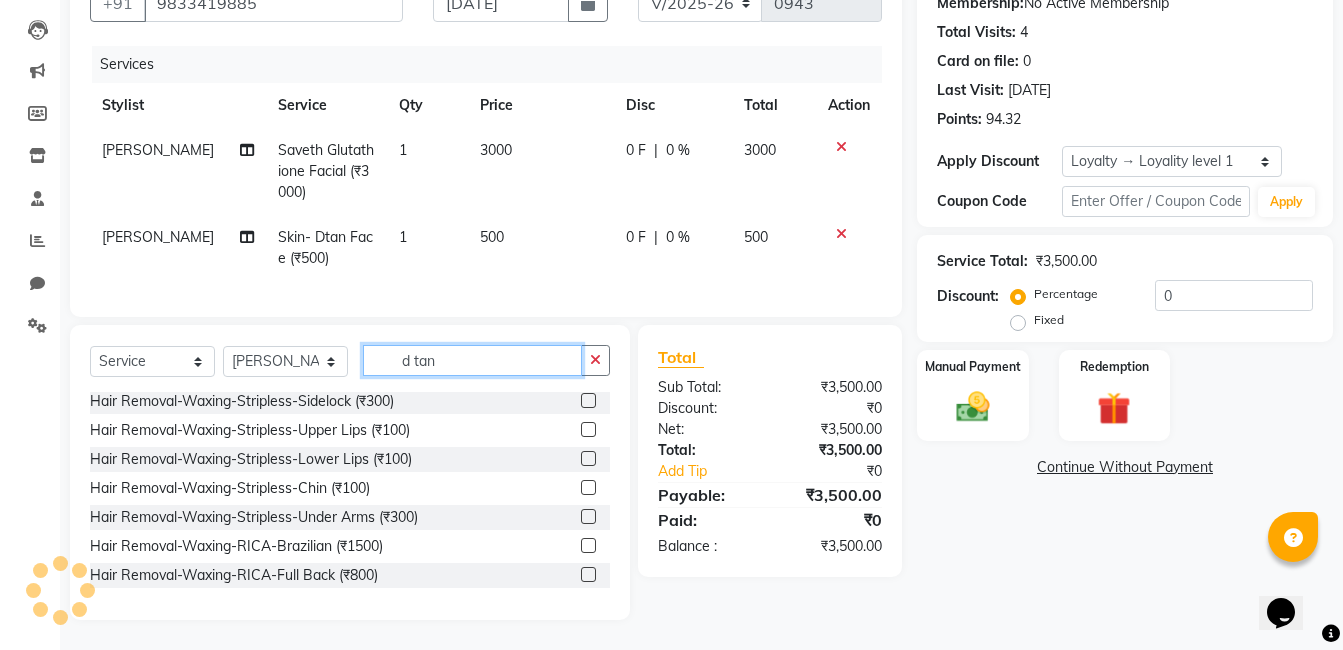 click on "d tan" 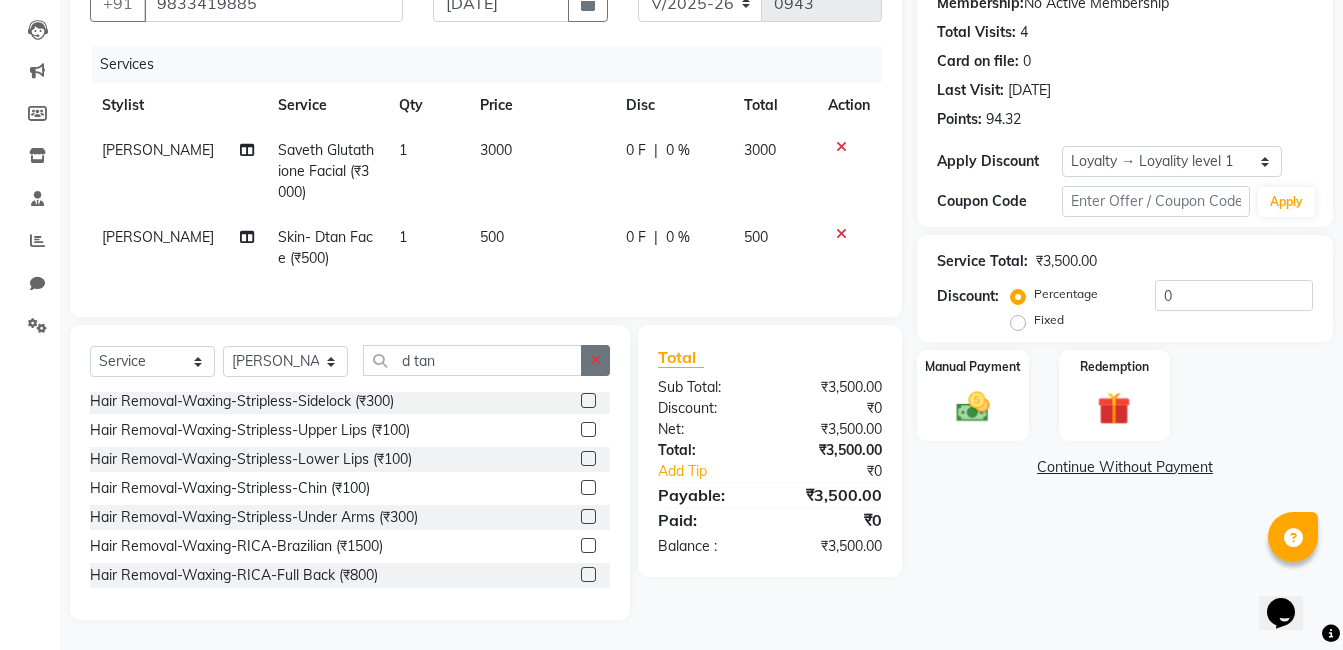 click 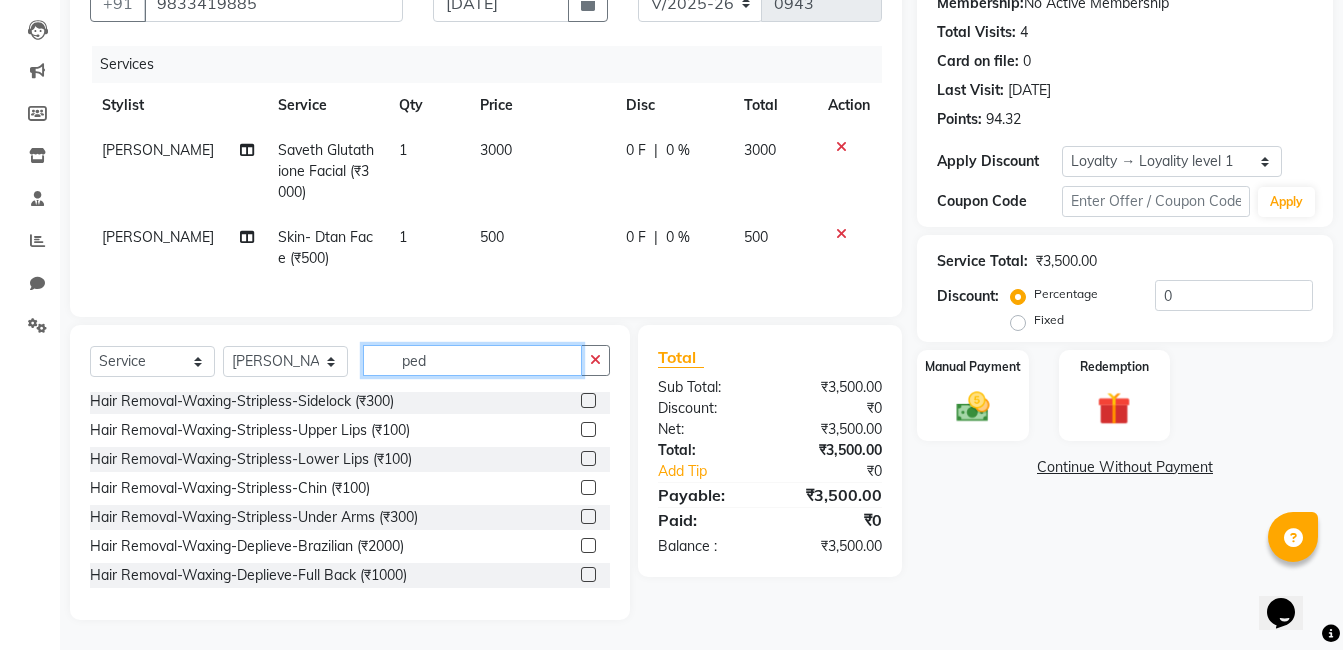 scroll, scrollTop: 0, scrollLeft: 0, axis: both 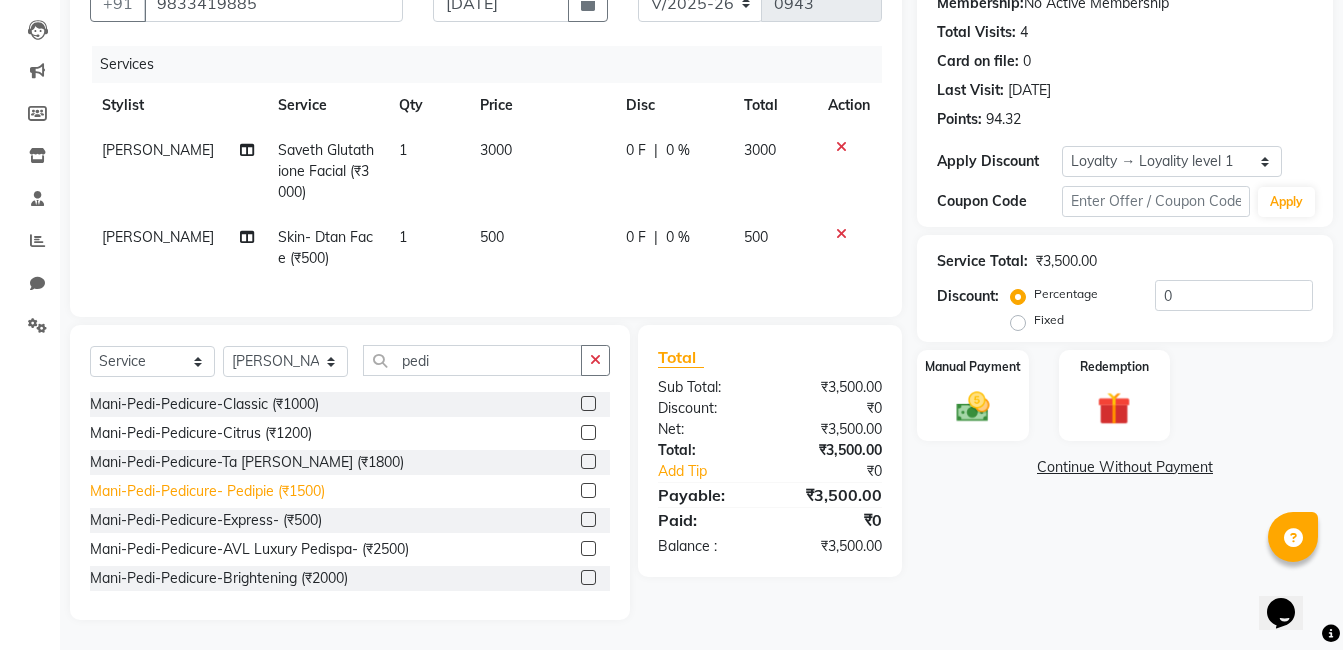 click on "Mani-Pedi-Pedicure- Pedipie (₹1500)" 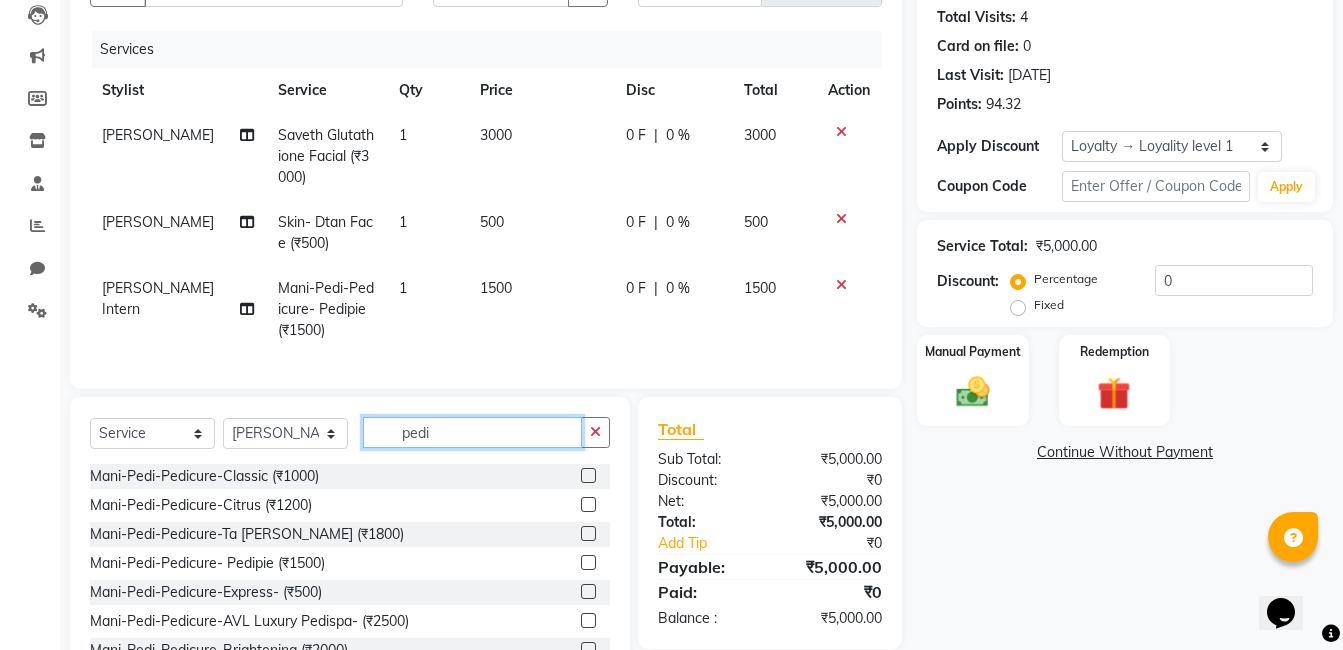 click on "pedi" 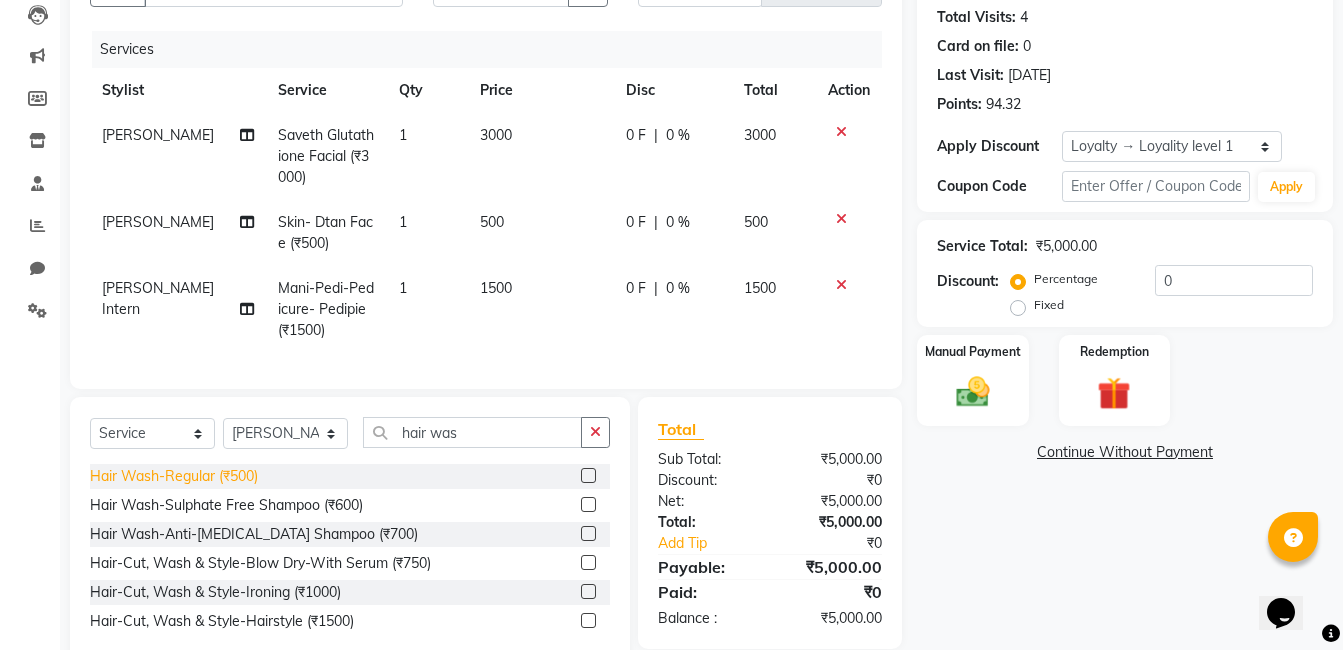 click on "Hair Wash-Regular (₹500)" 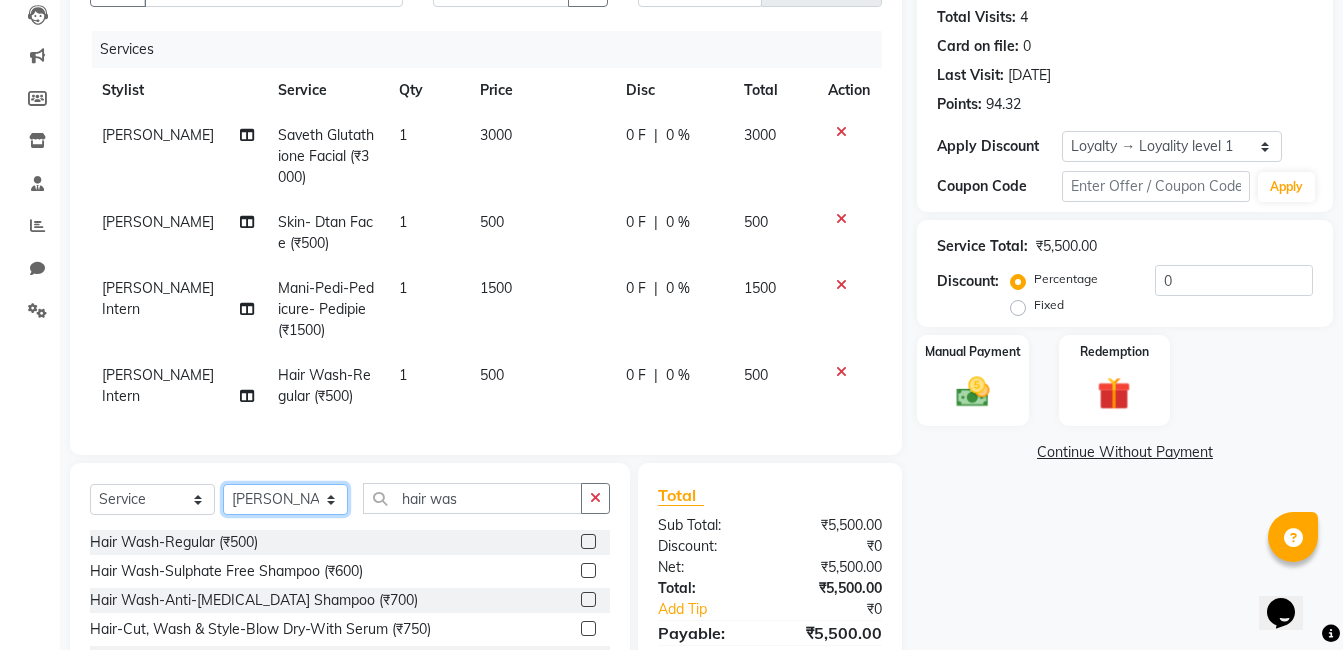 click on "Select Stylist [PERSON_NAME] [PERSON_NAME] [PERSON_NAME] [PERSON_NAME] [PERSON_NAME] [PERSON_NAME] [PERSON_NAME] Intern [PERSON_NAME]" 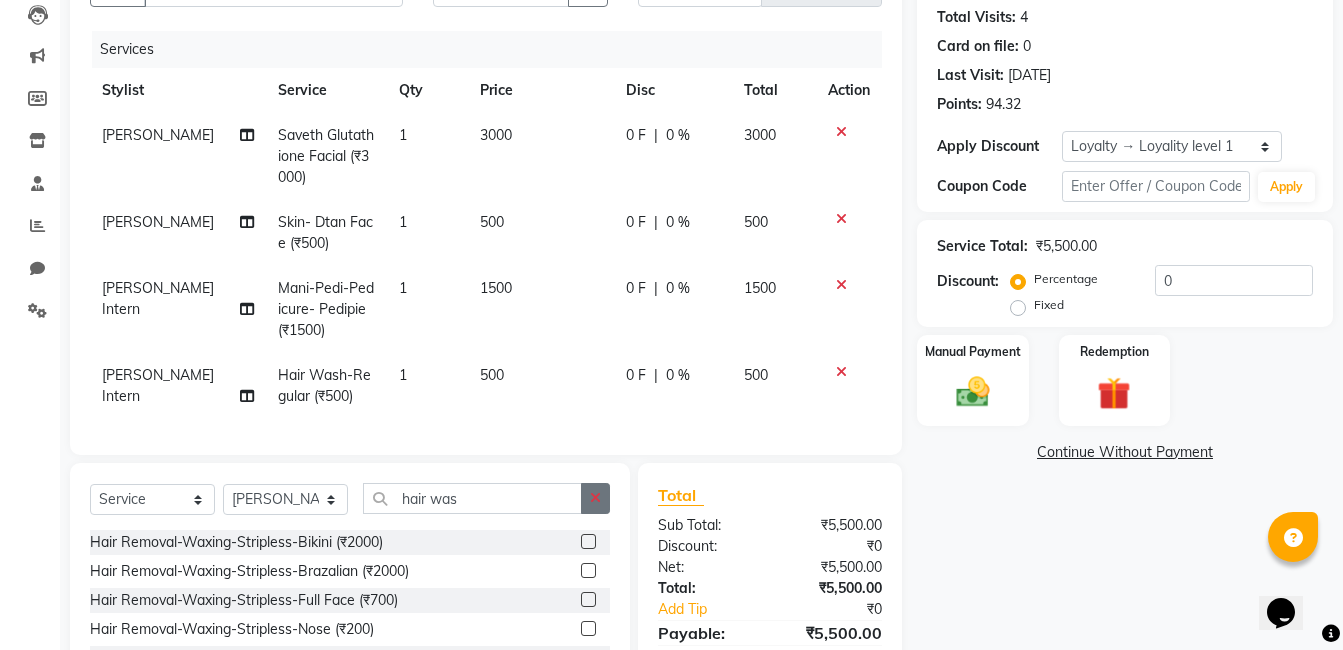 click 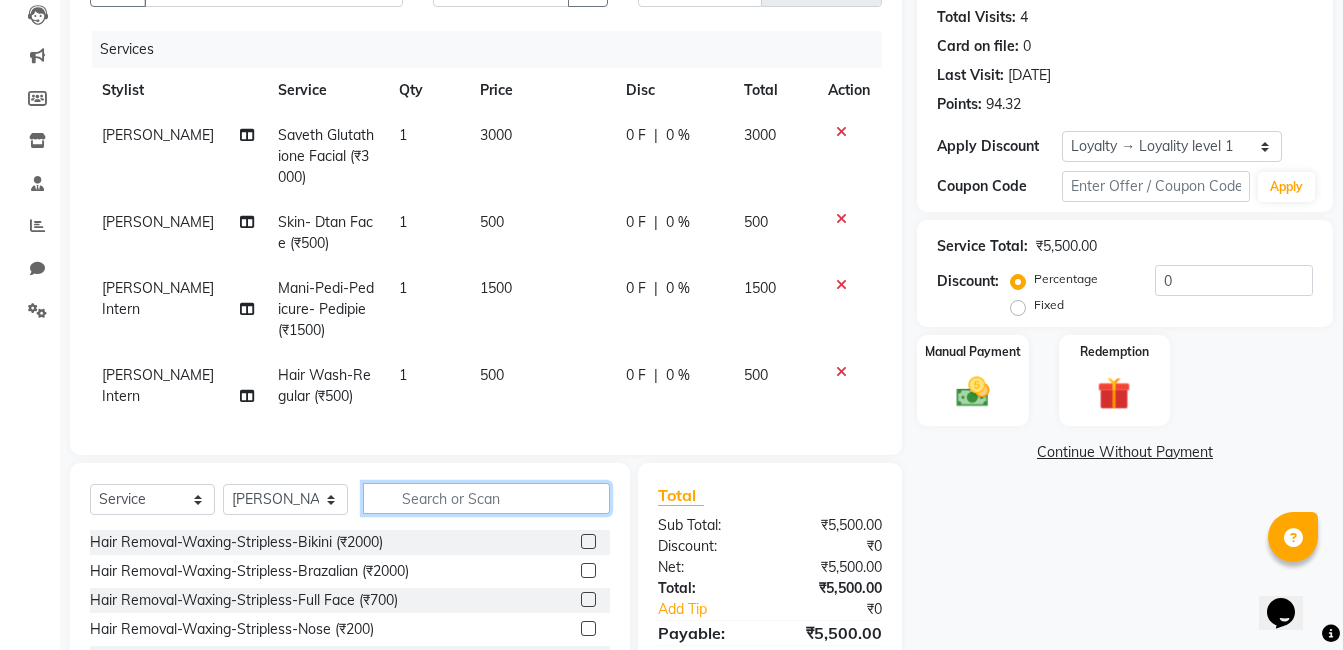 click 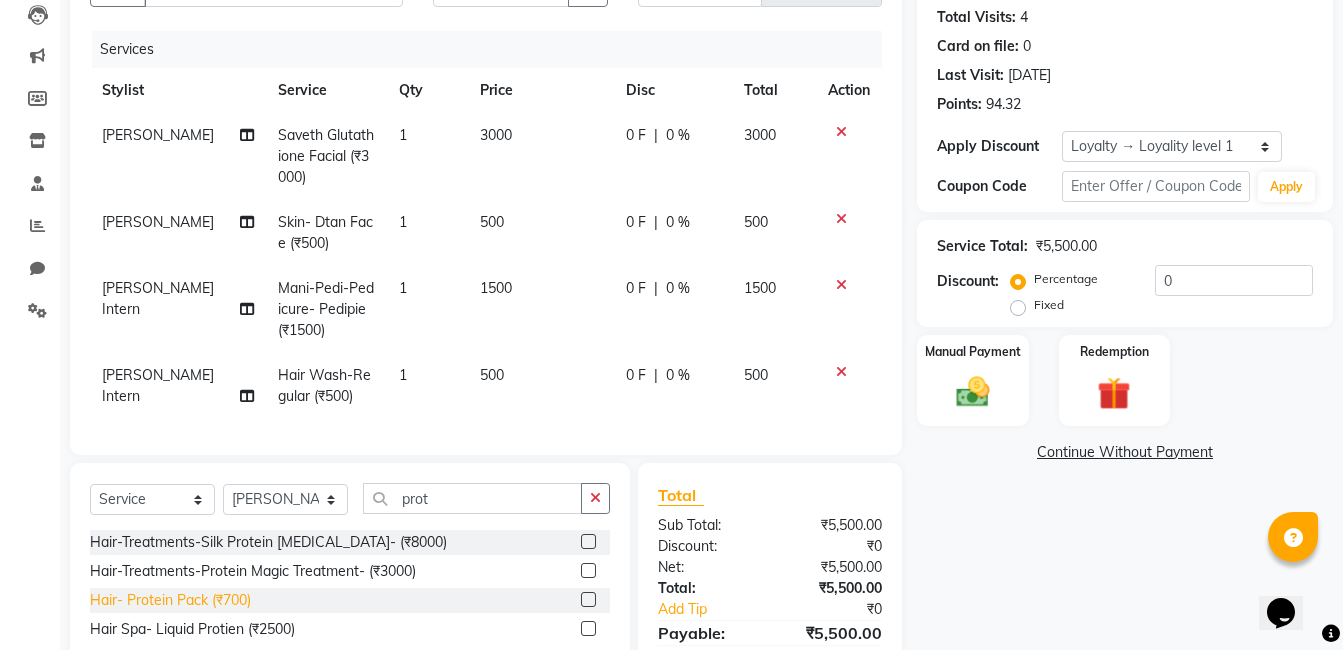click on "Hair- Protein Pack (₹700)" 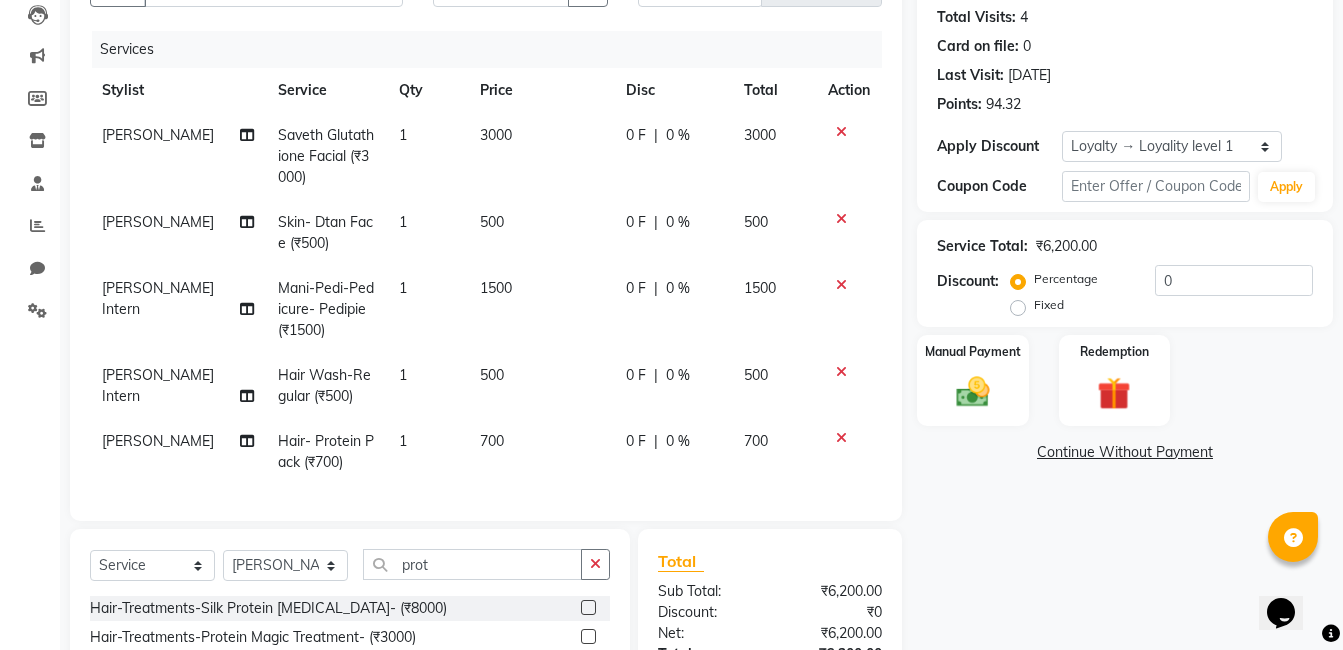 scroll, scrollTop: 393, scrollLeft: 0, axis: vertical 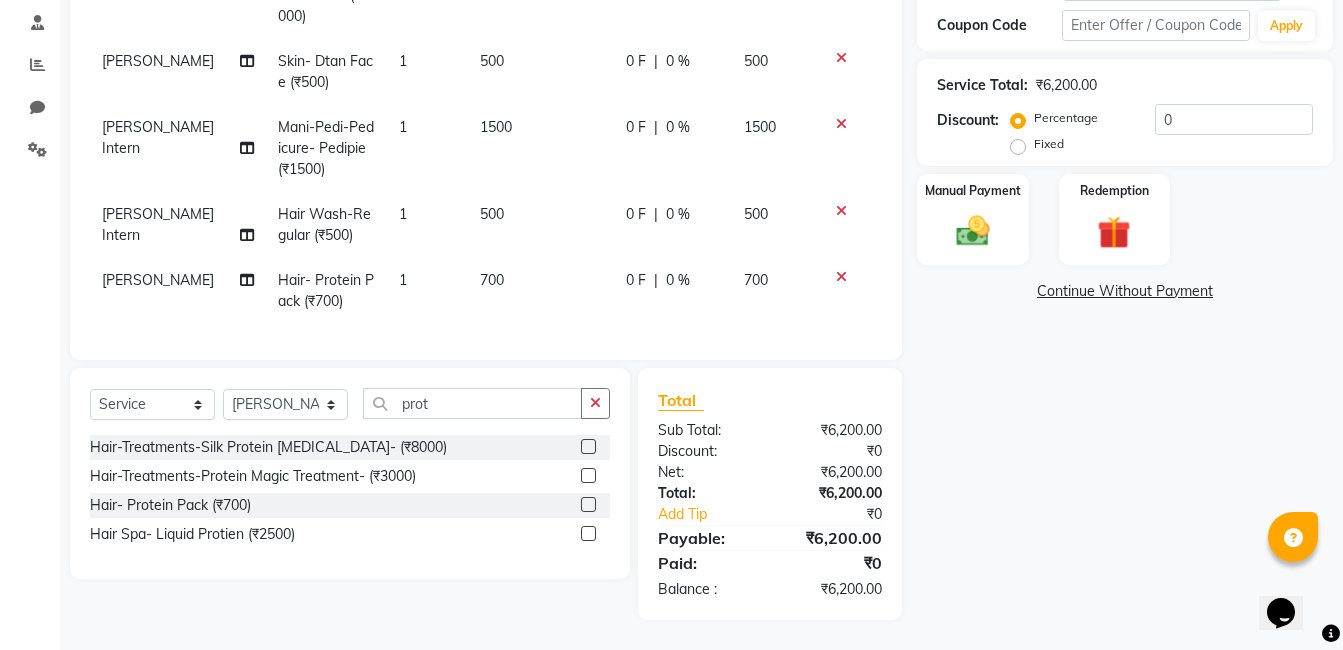 click on "|" 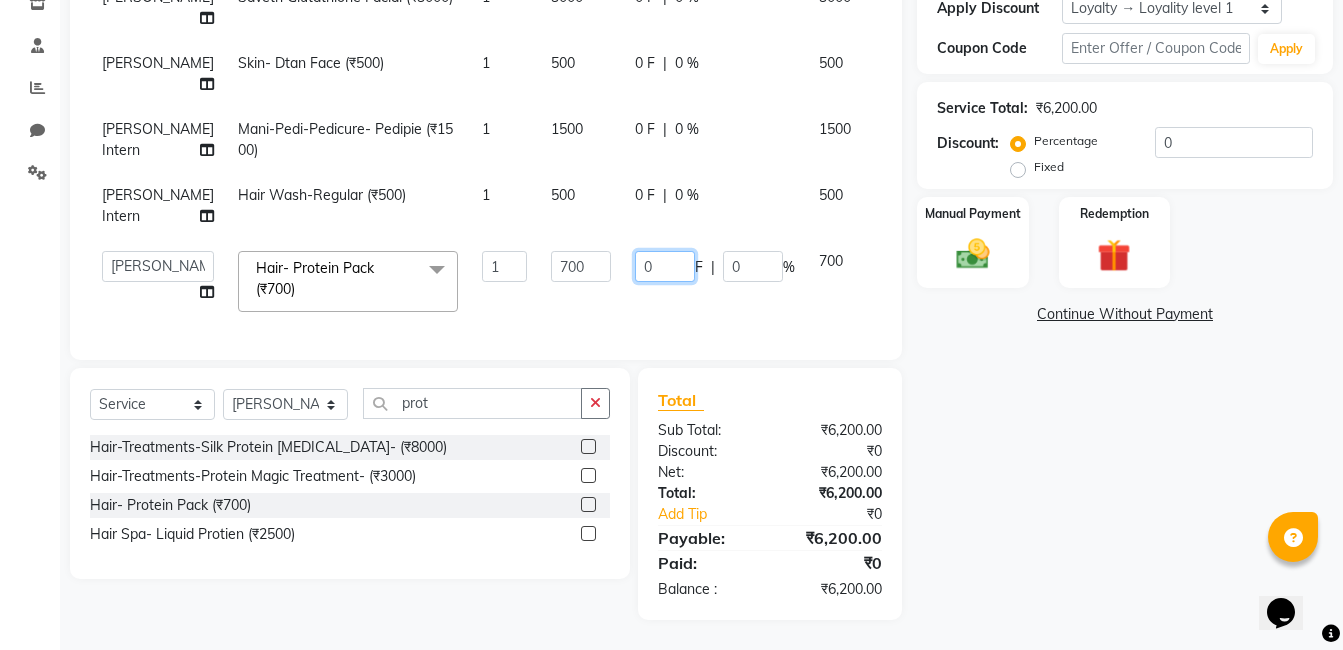 click on "0" 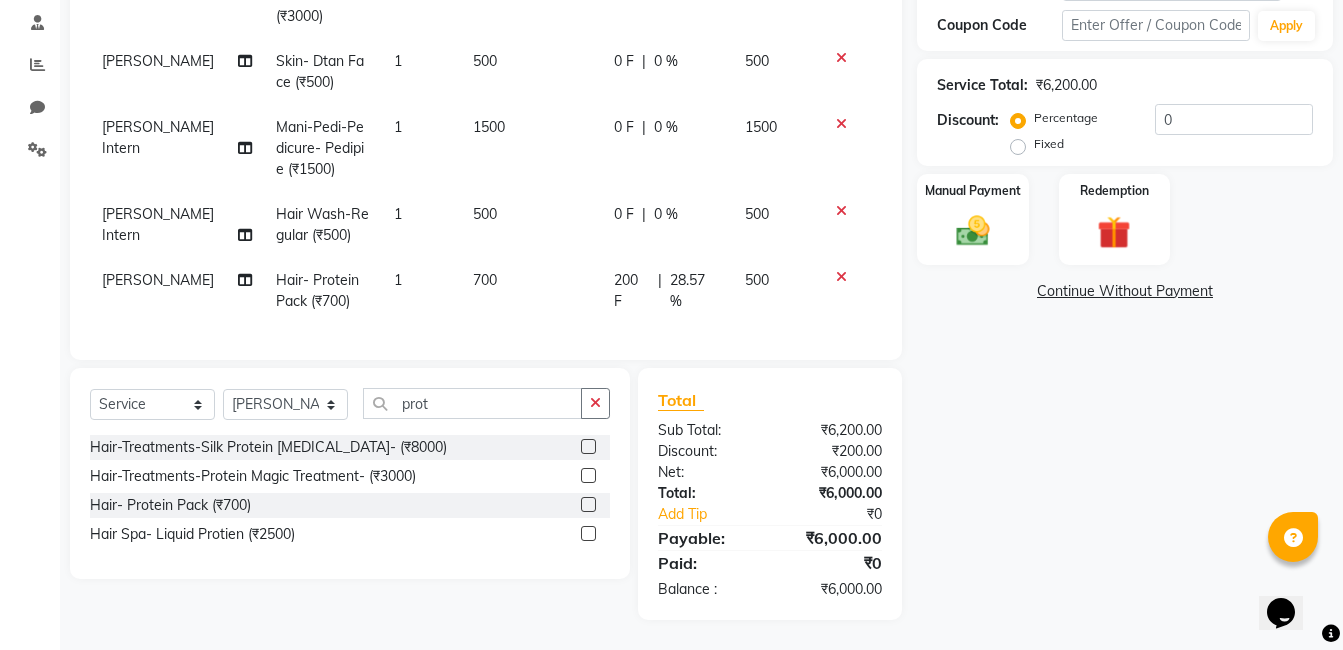 click on "Name: [PERSON_NAME] 2 Membership:  No Active Membership  Total Visits:  4 Card on file:  0 Last Visit:   [DATE] Points:   94.32  Apply Discount Select  Loyalty → Loyality level 1  Coupon Code Apply Service Total:  ₹6,200.00  Discount:  Percentage   Fixed  0 Manual Payment Redemption  Continue Without Payment" 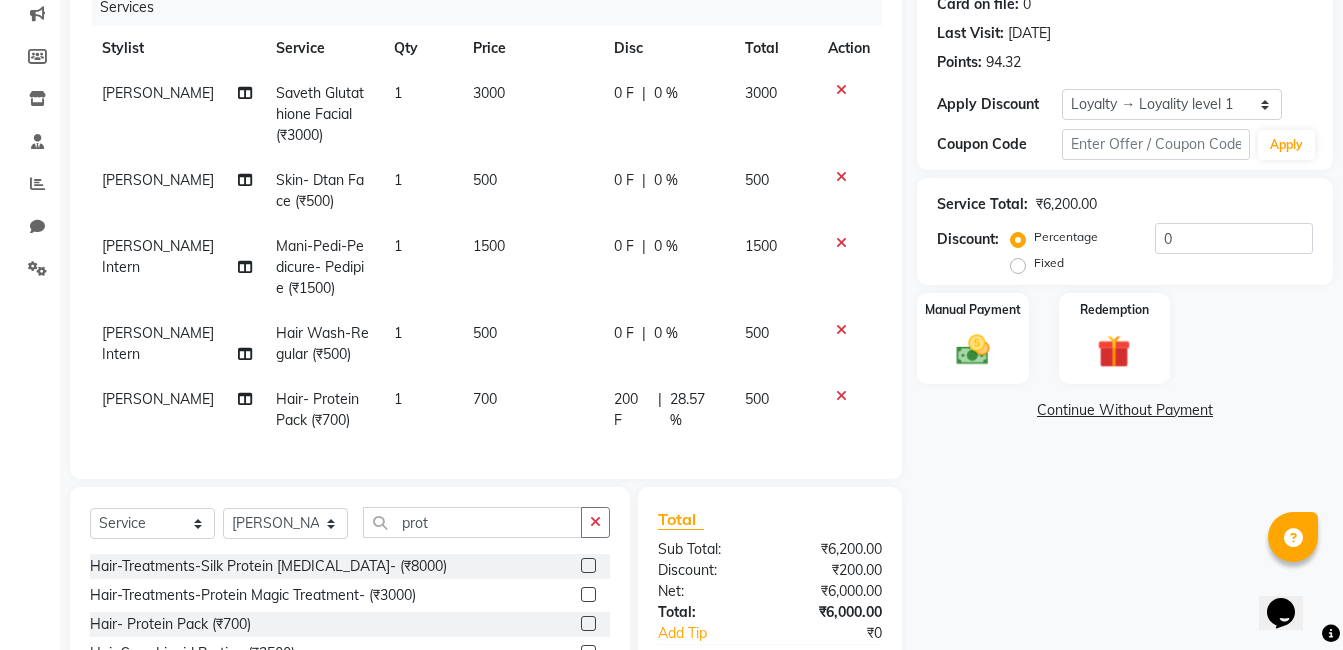 click on "Name: [PERSON_NAME] 2 Membership:  No Active Membership  Total Visits:  4 Card on file:  0 Last Visit:   [DATE] Points:   94.32  Apply Discount Select  Loyalty → Loyality level 1  Coupon Code Apply Service Total:  ₹6,200.00  Discount:  Percentage   Fixed  0 Manual Payment Redemption  Continue Without Payment" 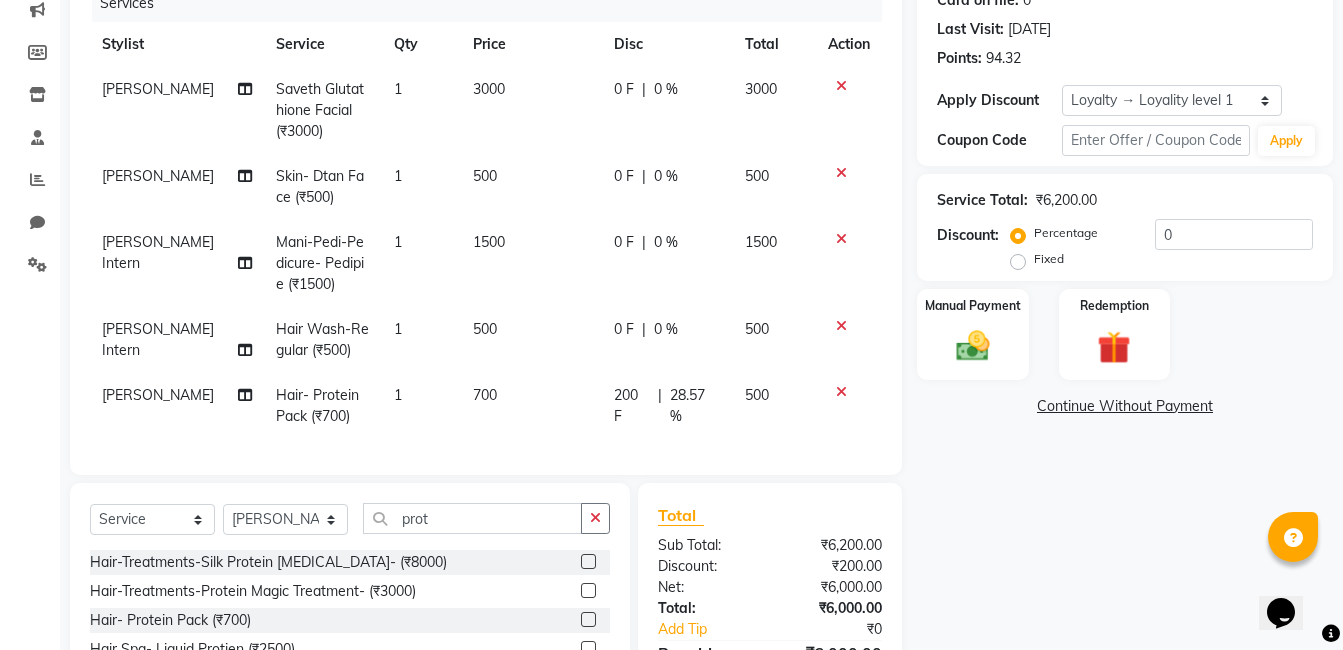 scroll, scrollTop: 264, scrollLeft: 0, axis: vertical 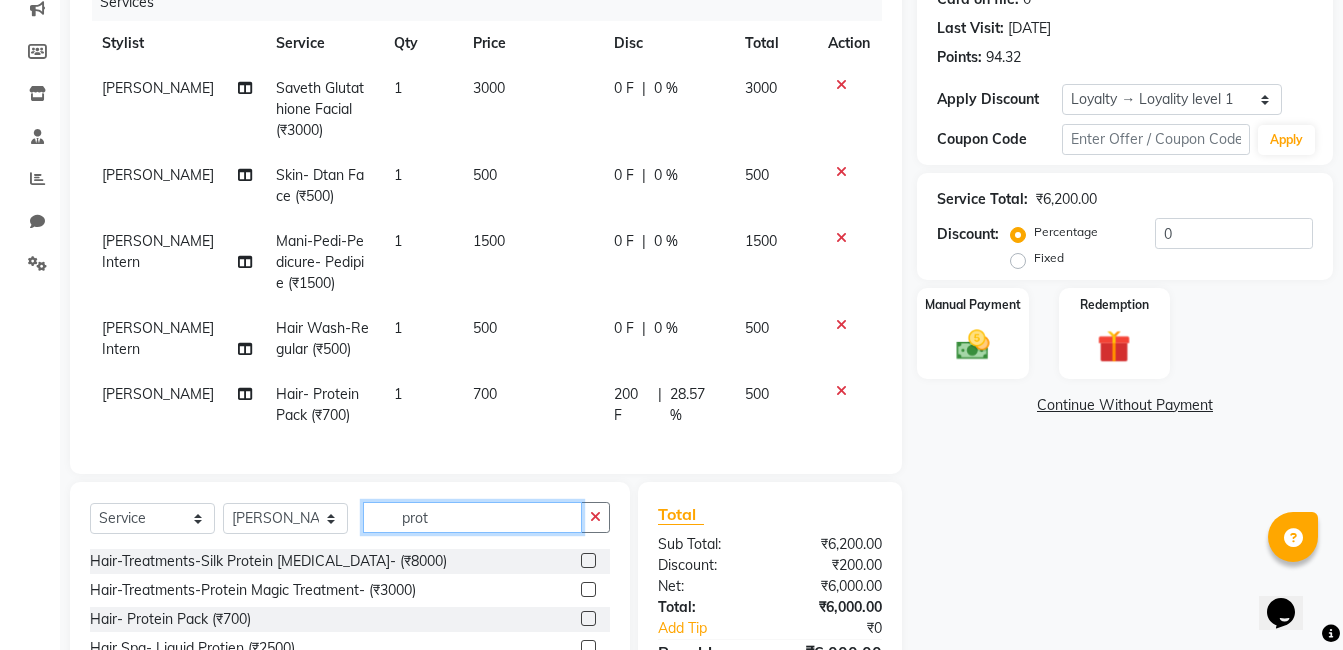 click on "prot" 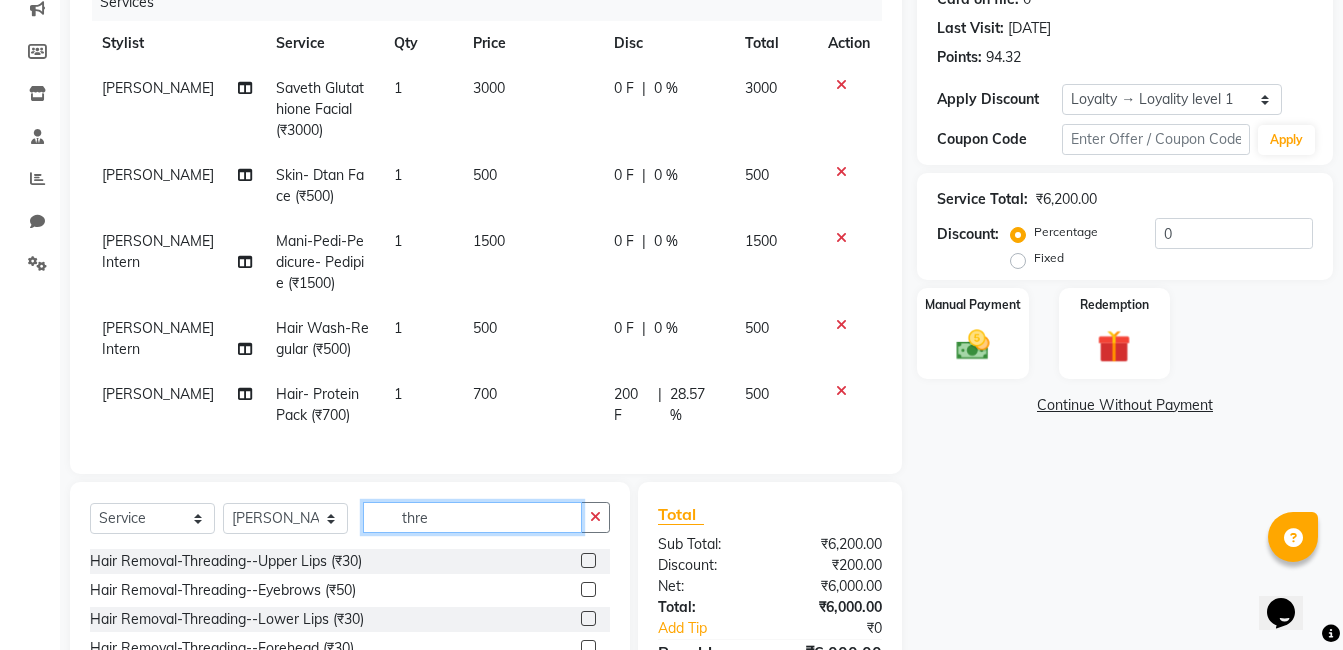 scroll, scrollTop: 393, scrollLeft: 0, axis: vertical 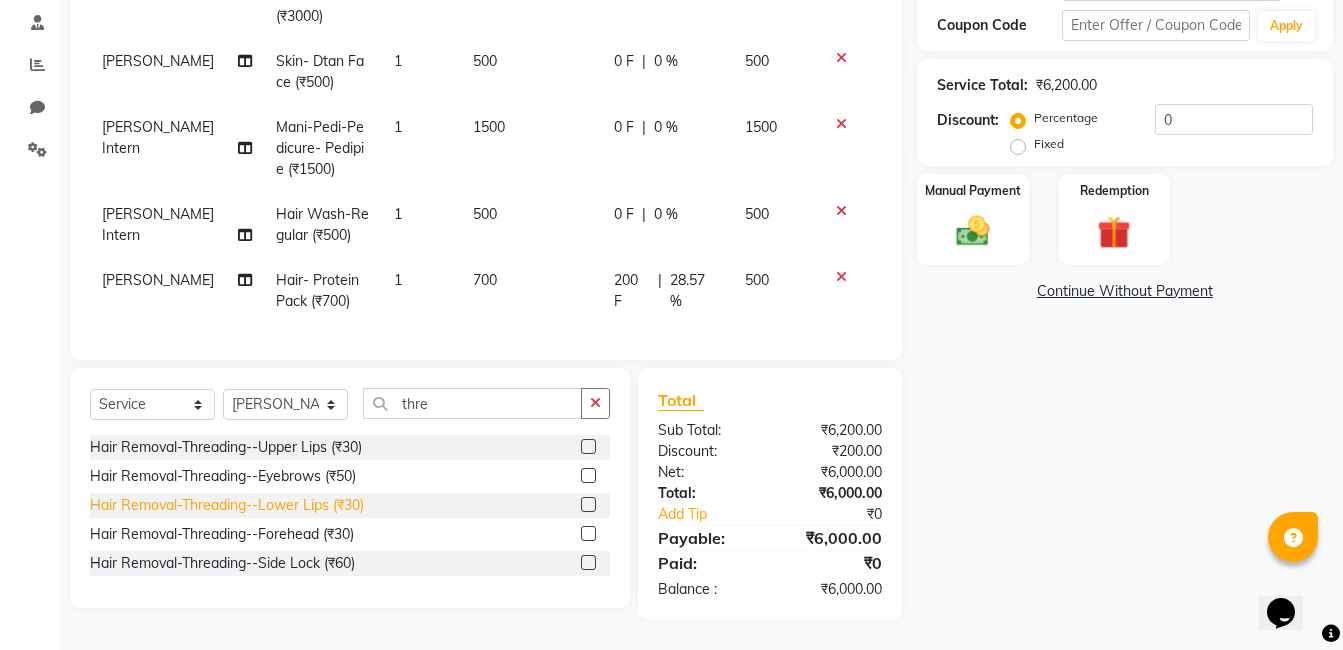 click on "Hair Removal-Threading--Lower Lips (₹30)" 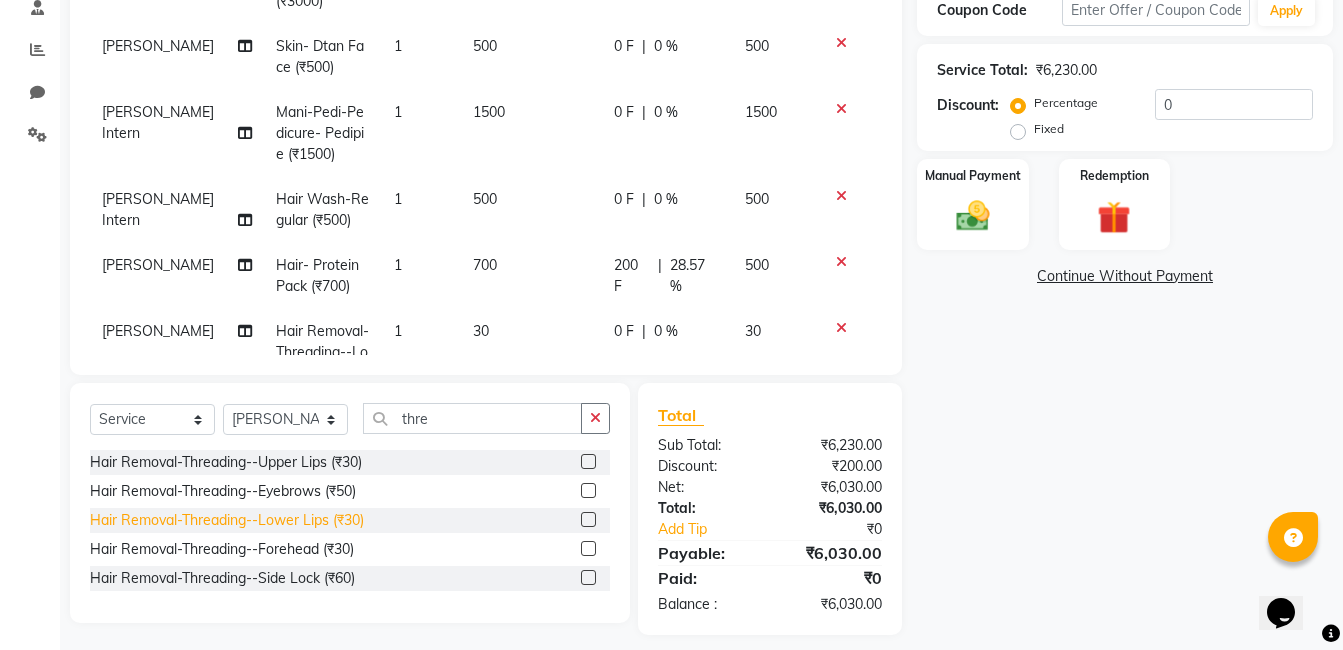 scroll, scrollTop: 408, scrollLeft: 0, axis: vertical 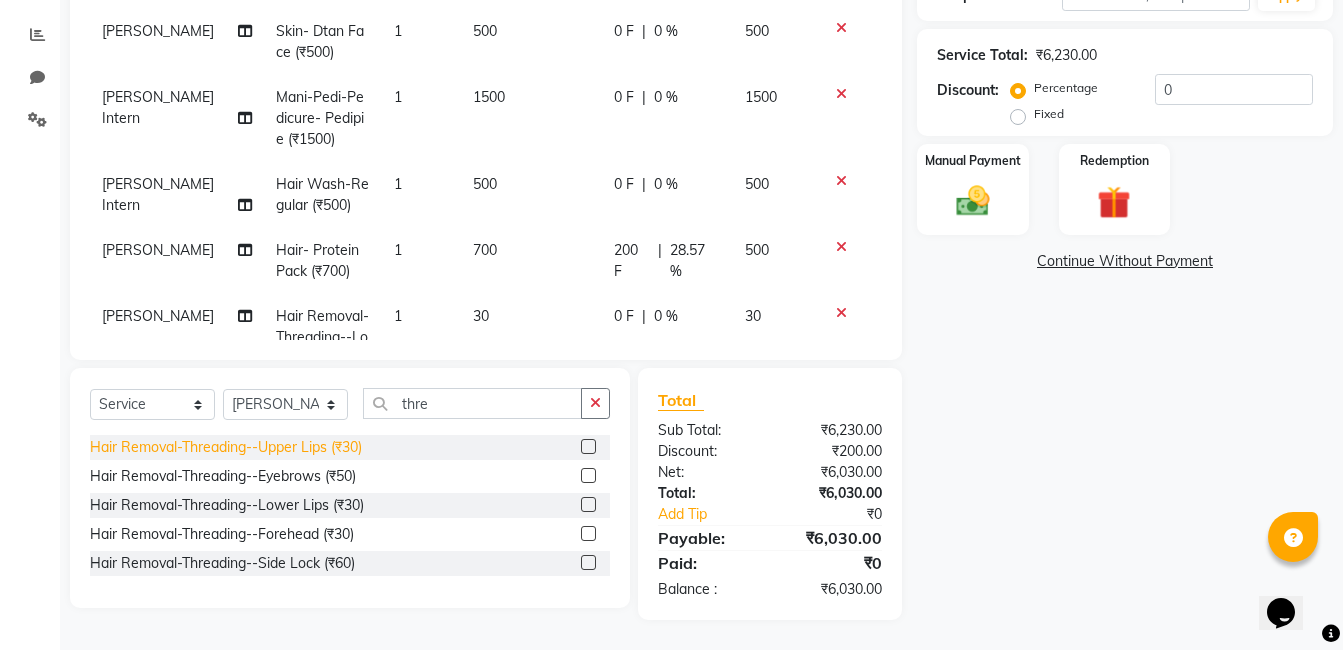 click on "Hair Removal-Threading--Upper Lips (₹30)" 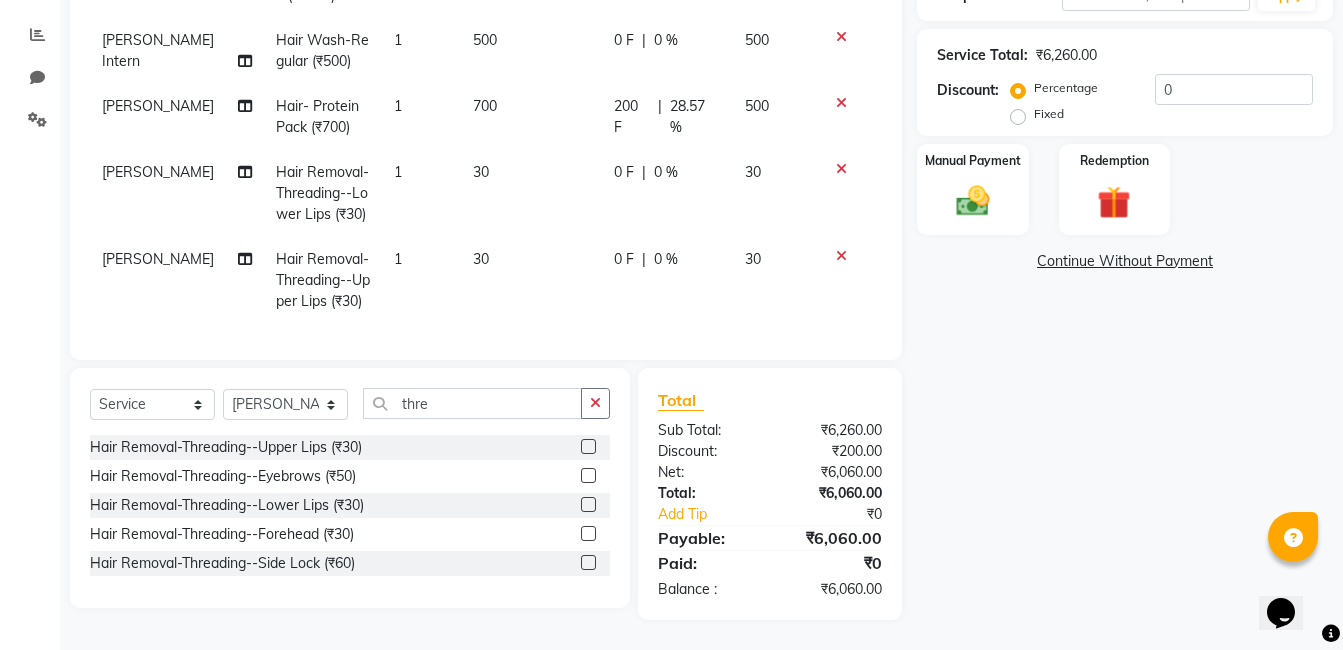 scroll, scrollTop: 180, scrollLeft: 0, axis: vertical 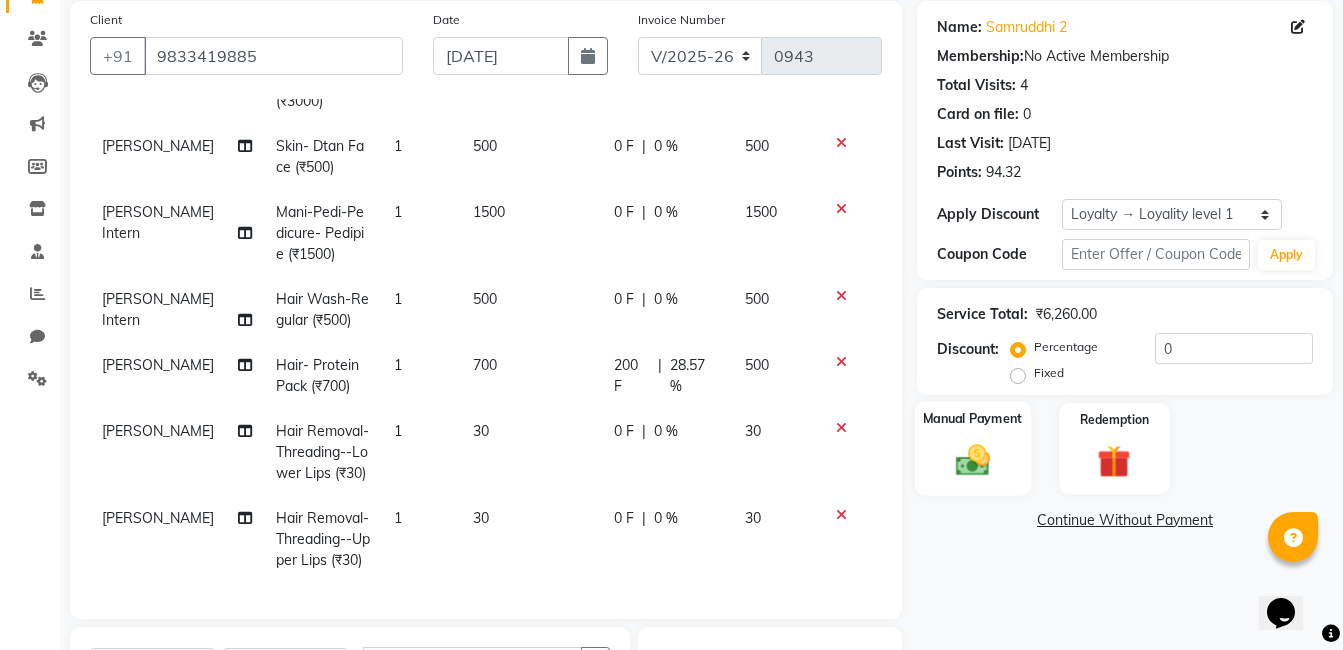 click on "Manual Payment" 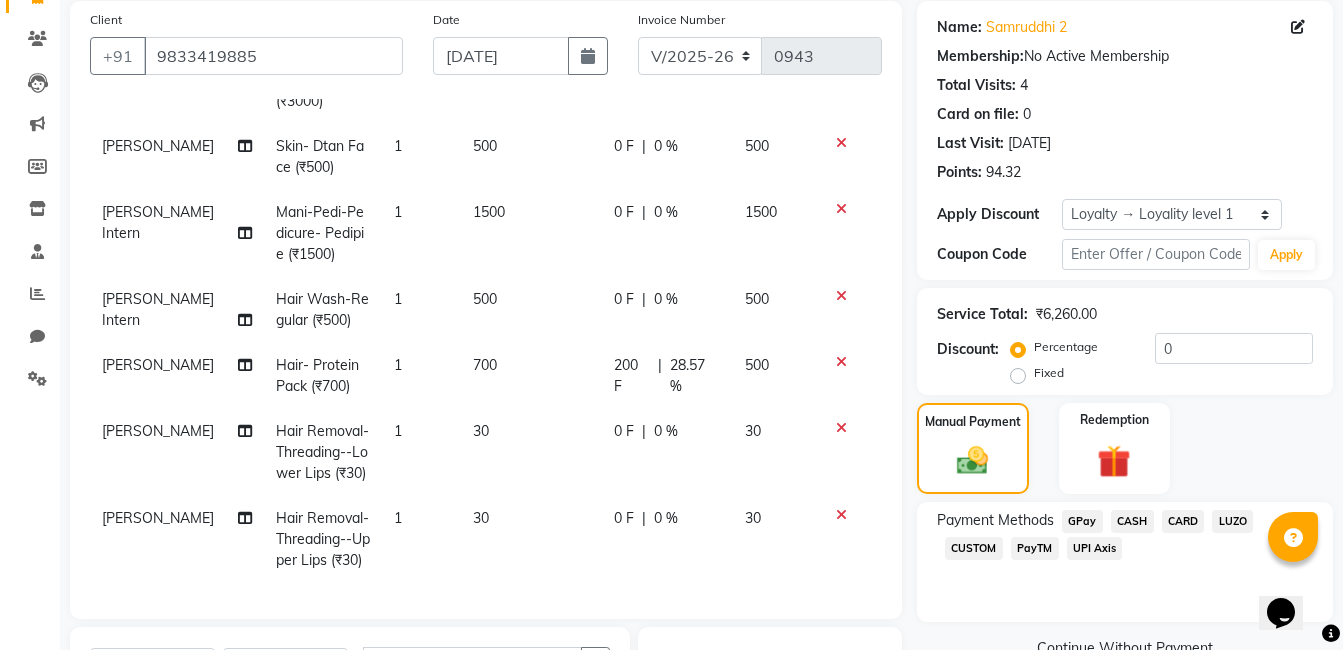 click on "CARD" 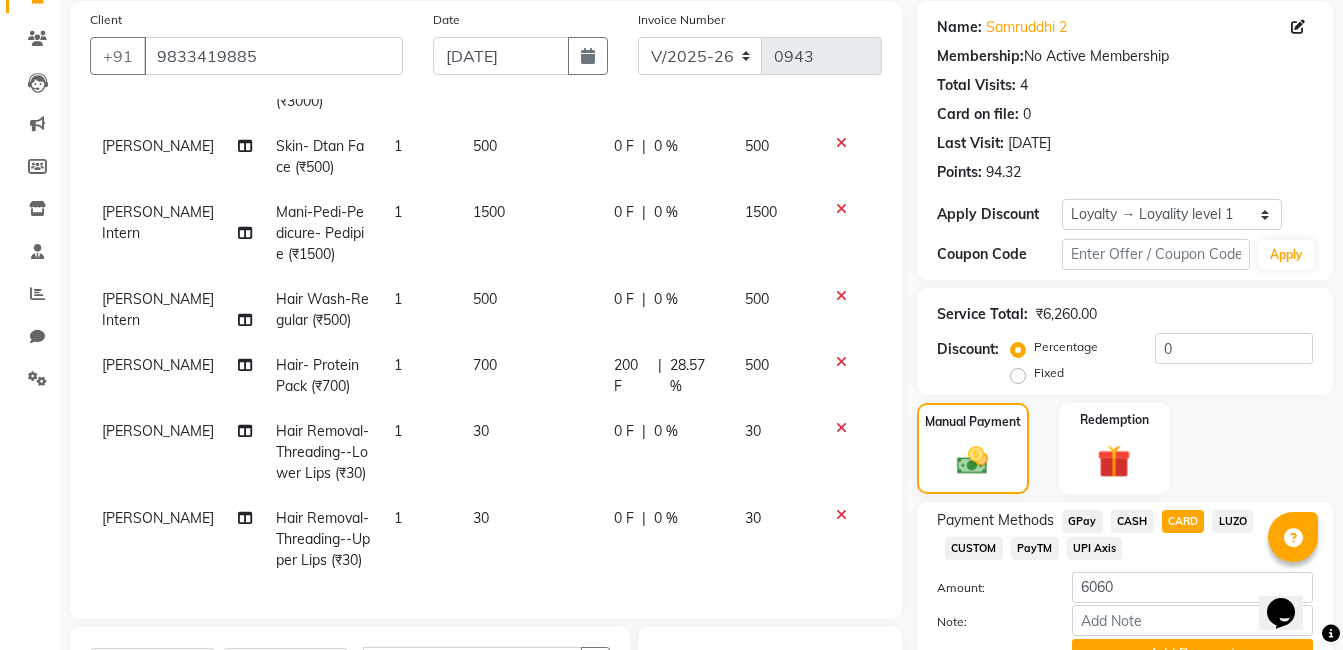 scroll, scrollTop: 408, scrollLeft: 0, axis: vertical 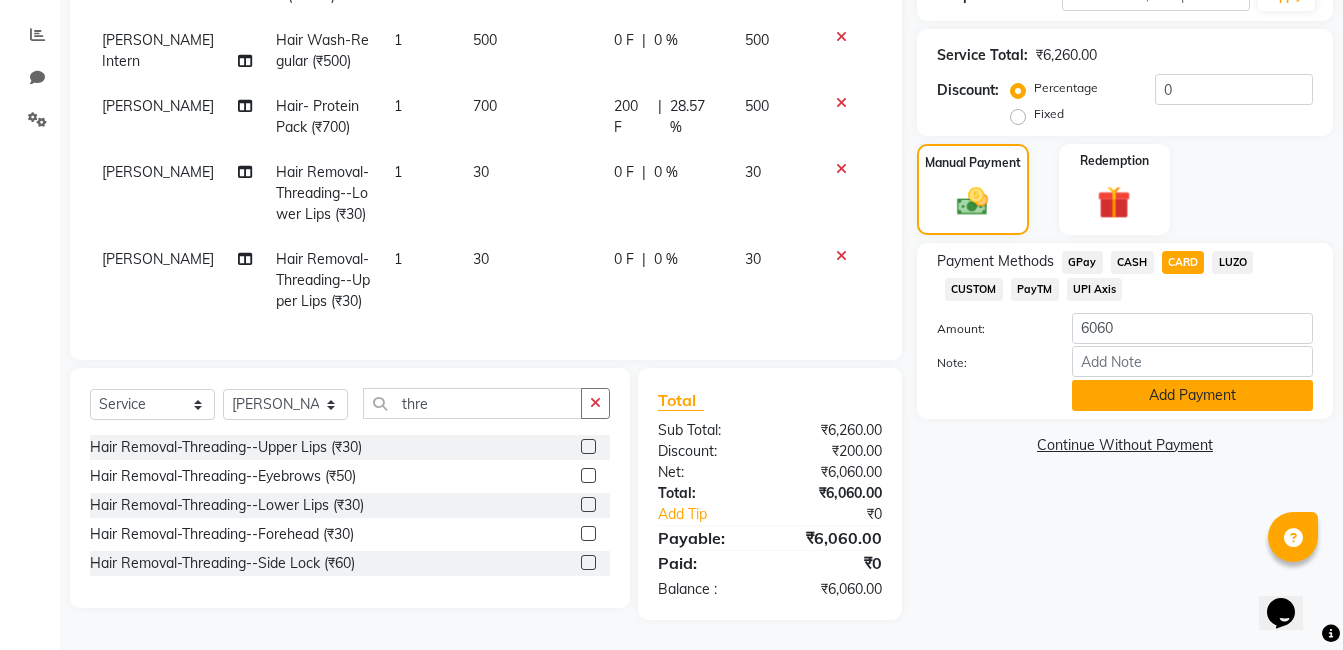 click on "Add Payment" 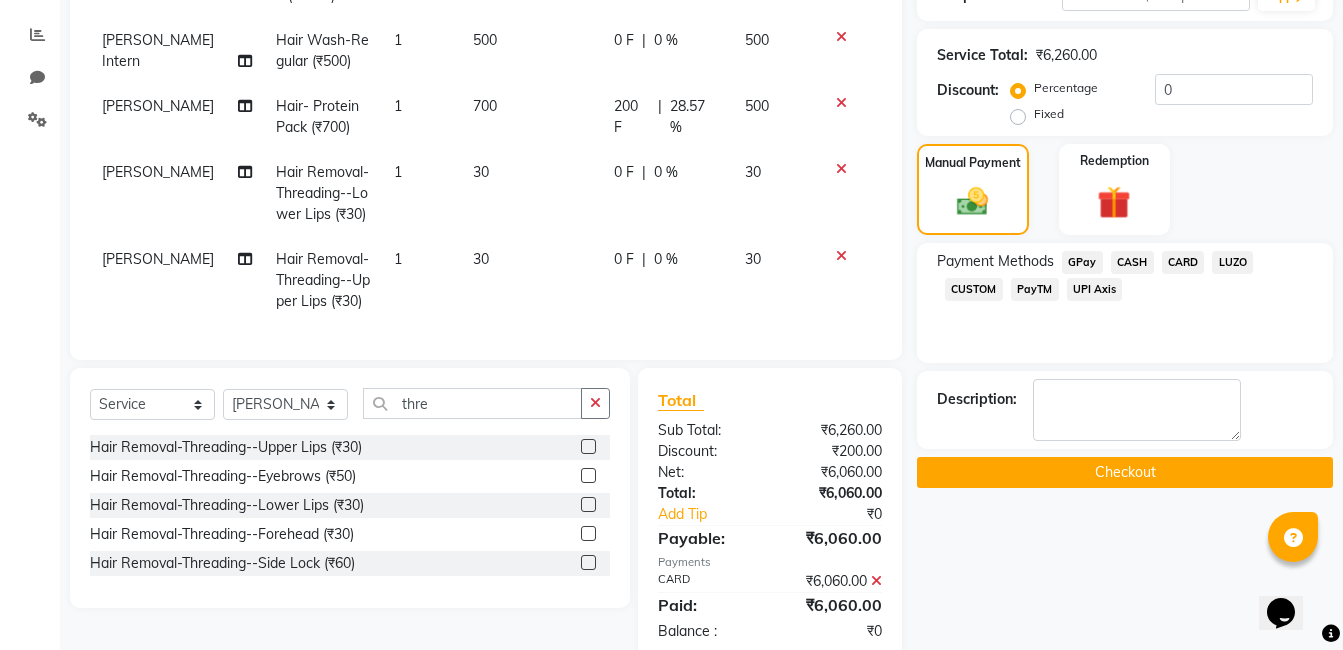 click on "Checkout" 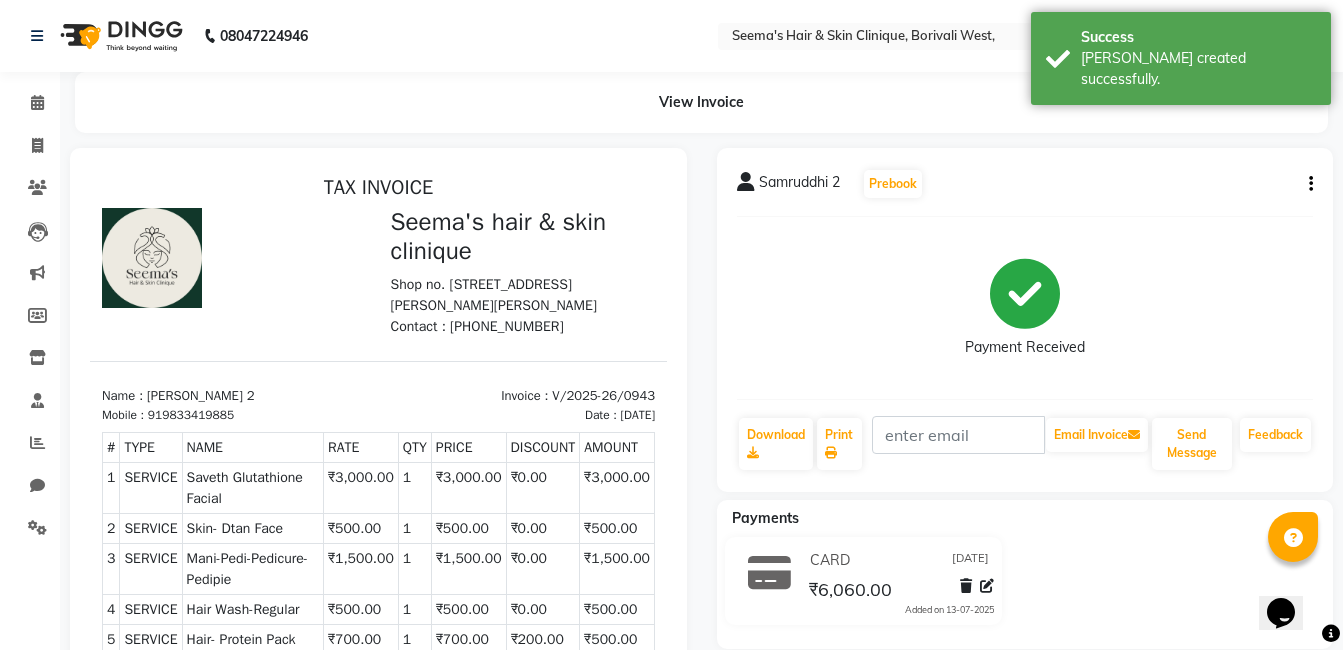 scroll, scrollTop: 0, scrollLeft: 0, axis: both 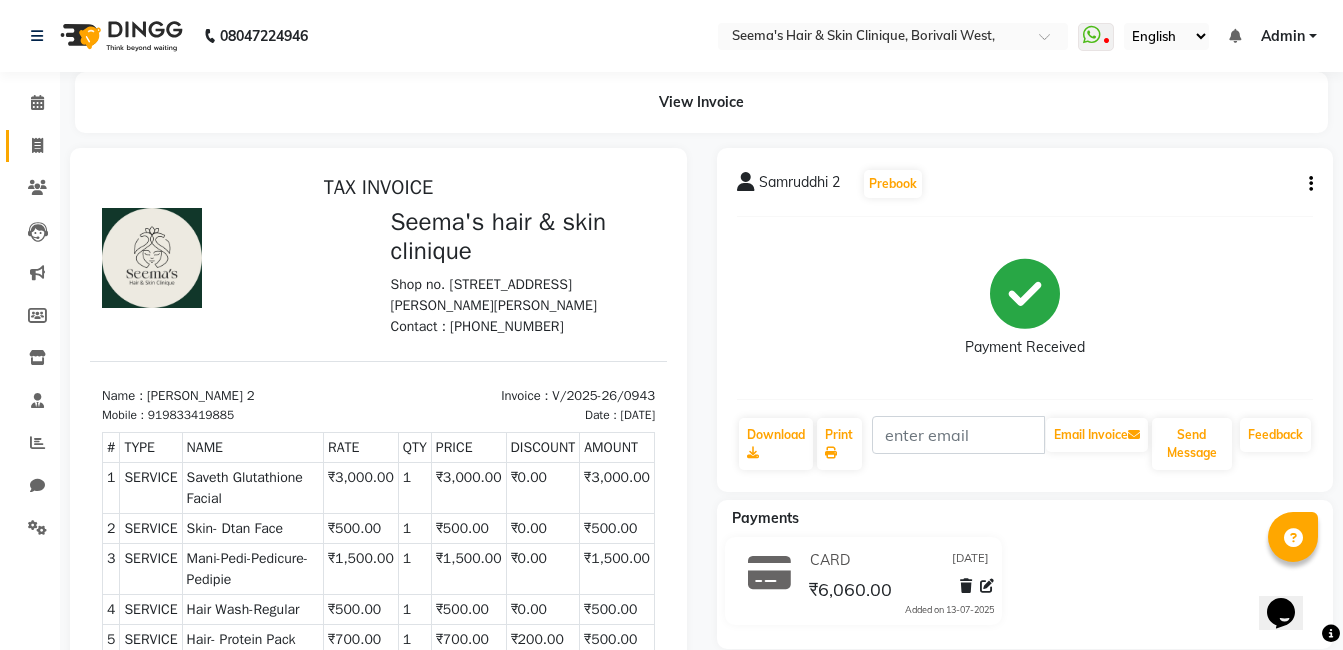 click on "Invoice" 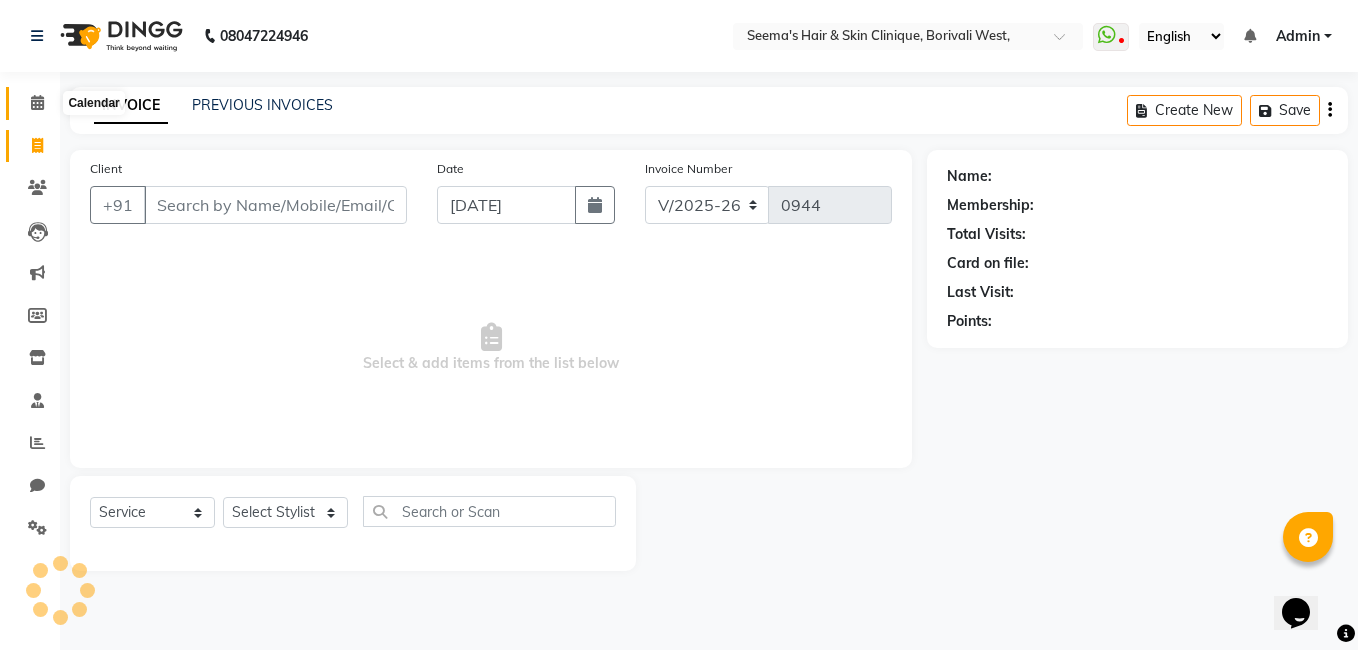 click 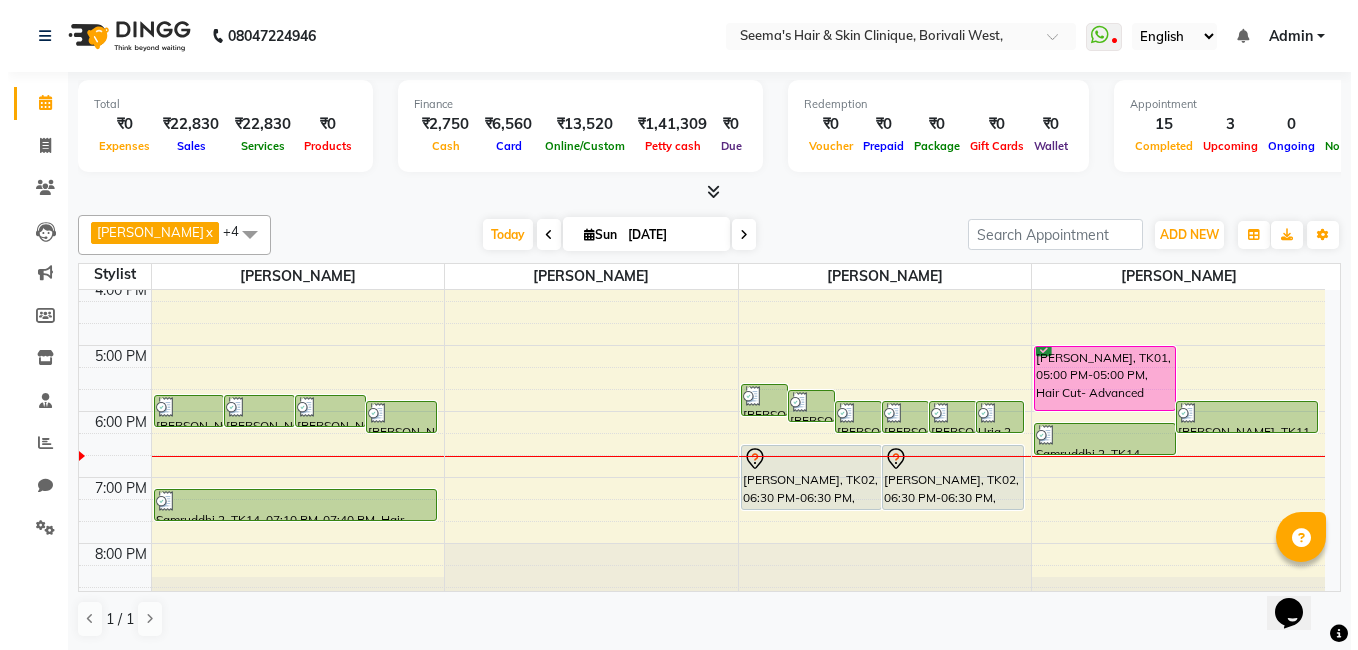 scroll, scrollTop: 473, scrollLeft: 0, axis: vertical 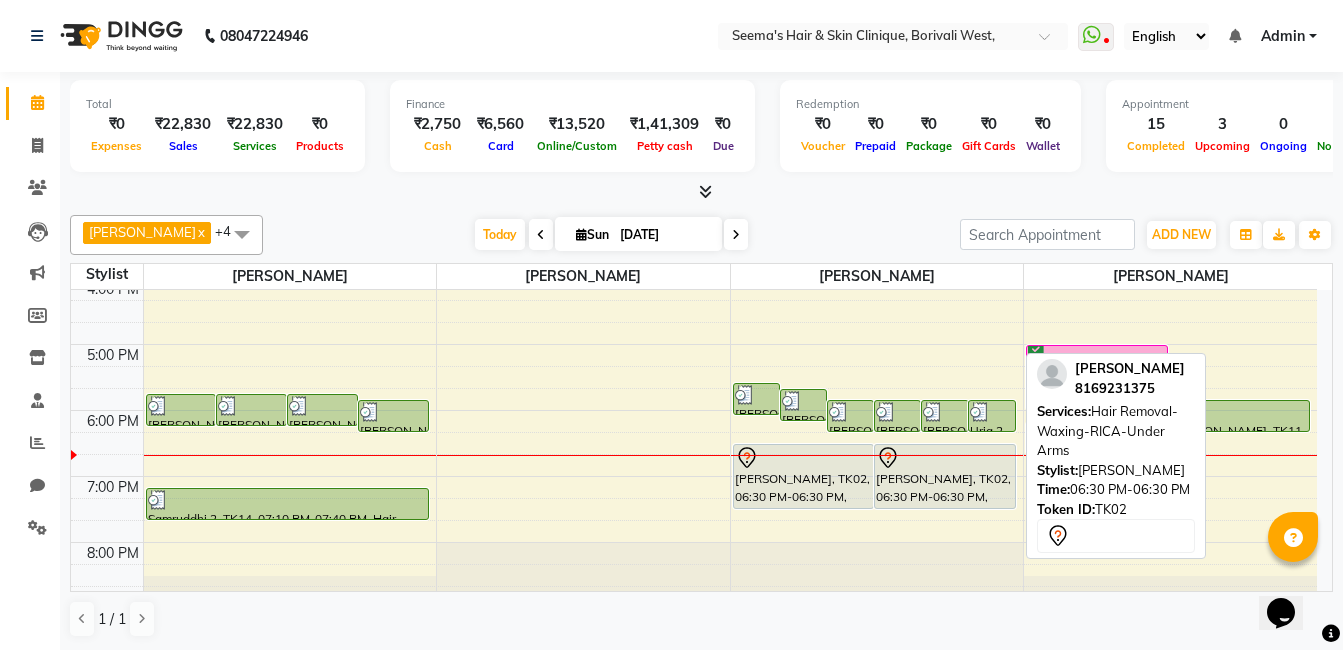 click on "[PERSON_NAME], TK02, 06:30 PM-06:30 PM, Hair Removal-Waxing-RICA-Under Arms" at bounding box center (945, 476) 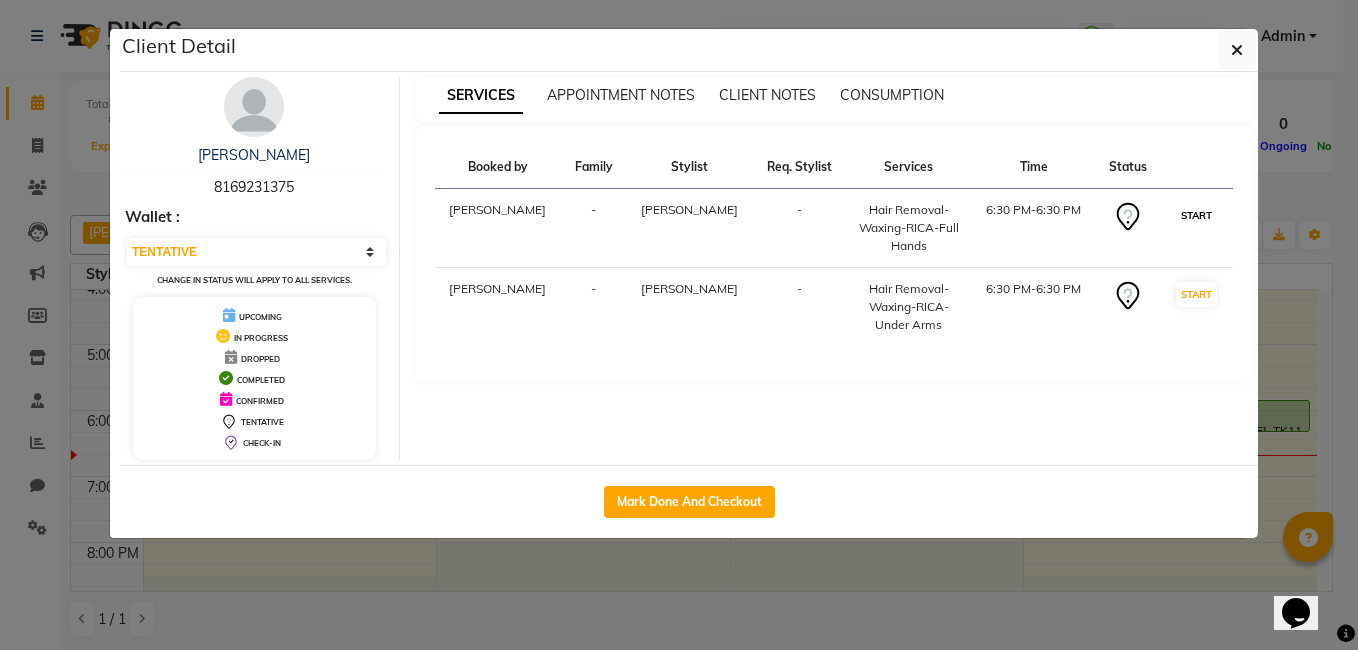 click on "START" at bounding box center (1196, 215) 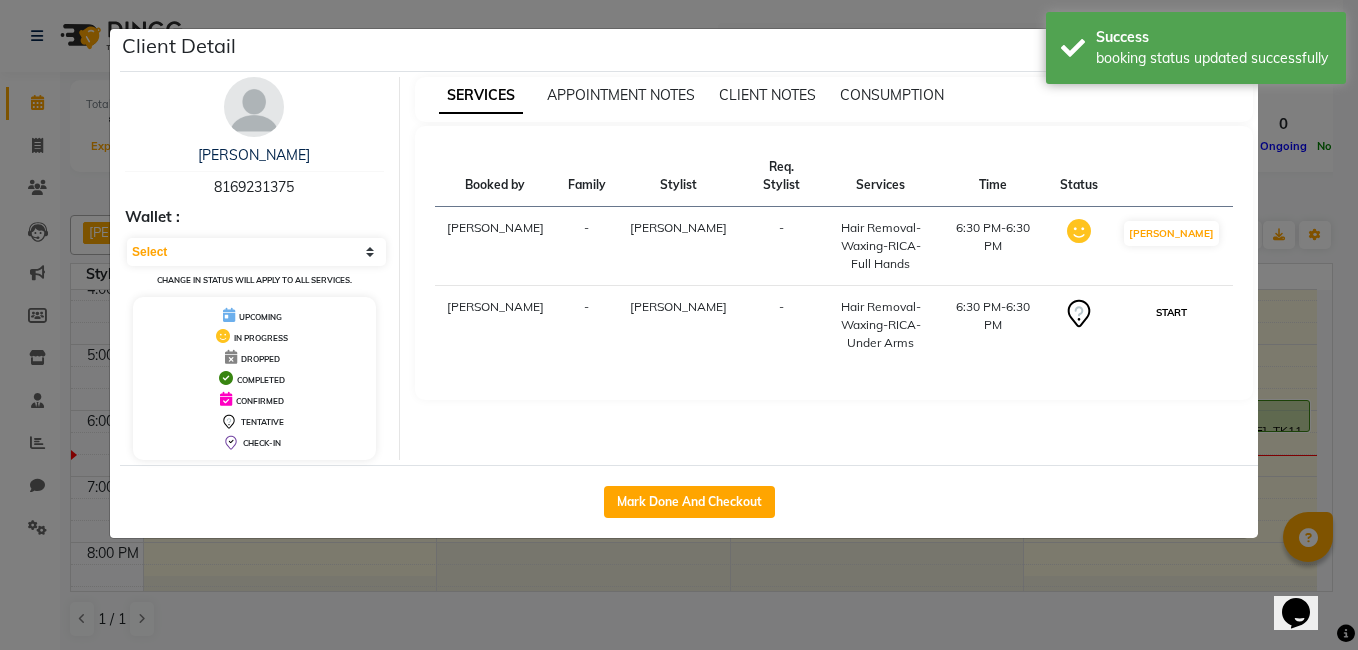 click on "START" at bounding box center (1171, 312) 